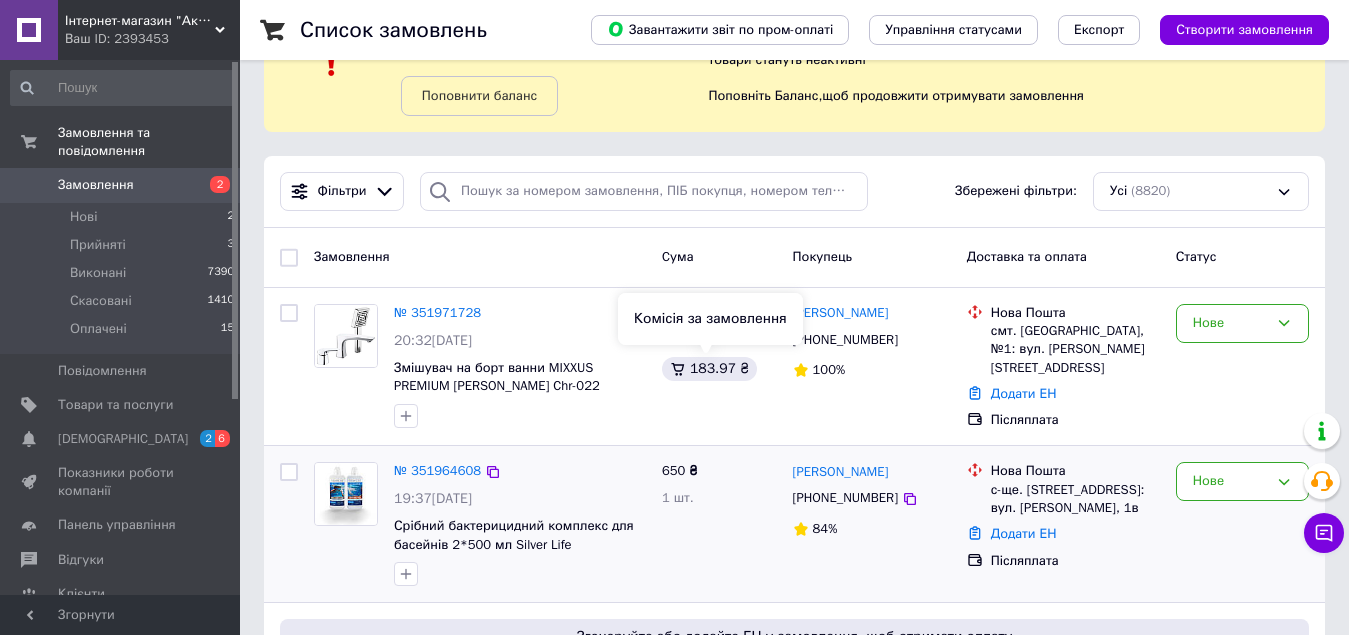 scroll, scrollTop: 100, scrollLeft: 0, axis: vertical 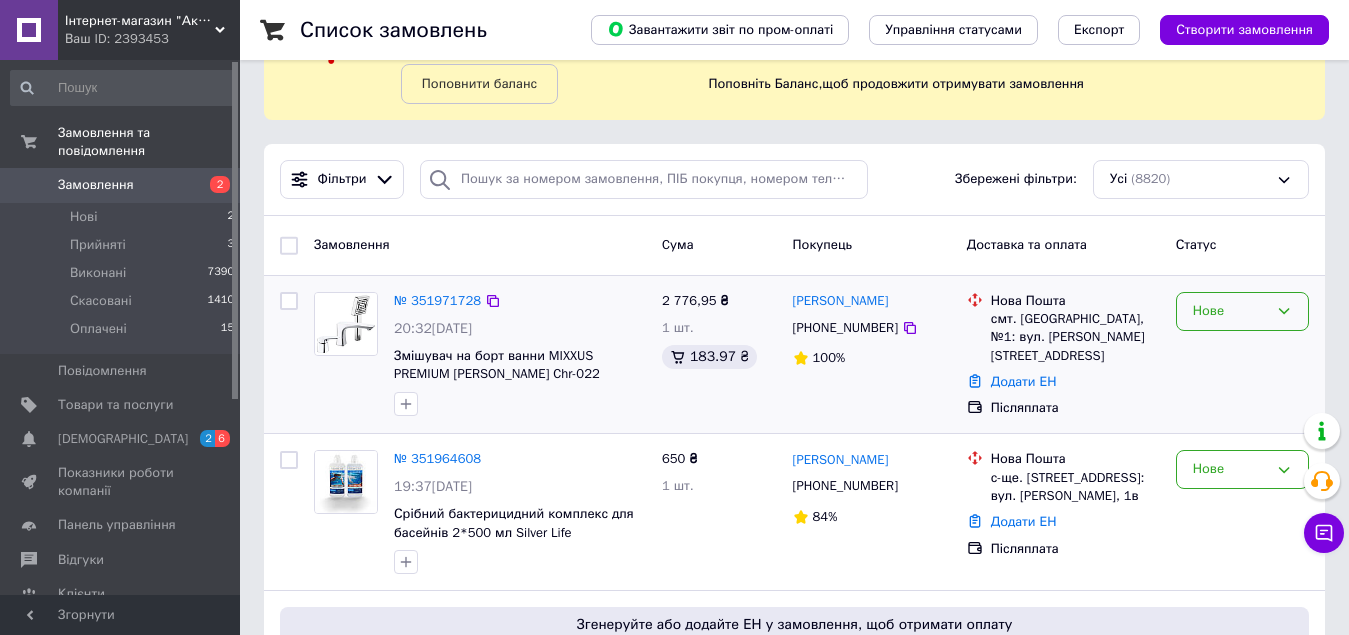 click on "Нове" at bounding box center [1230, 311] 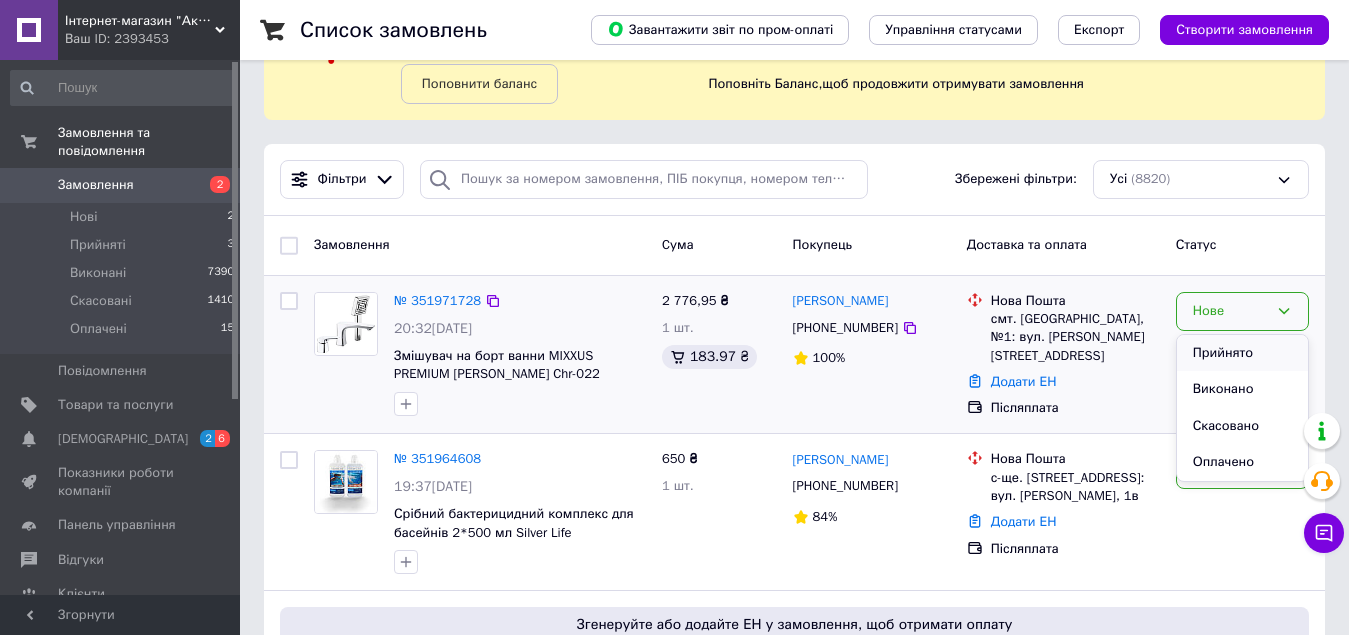 click on "Прийнято" at bounding box center (1242, 353) 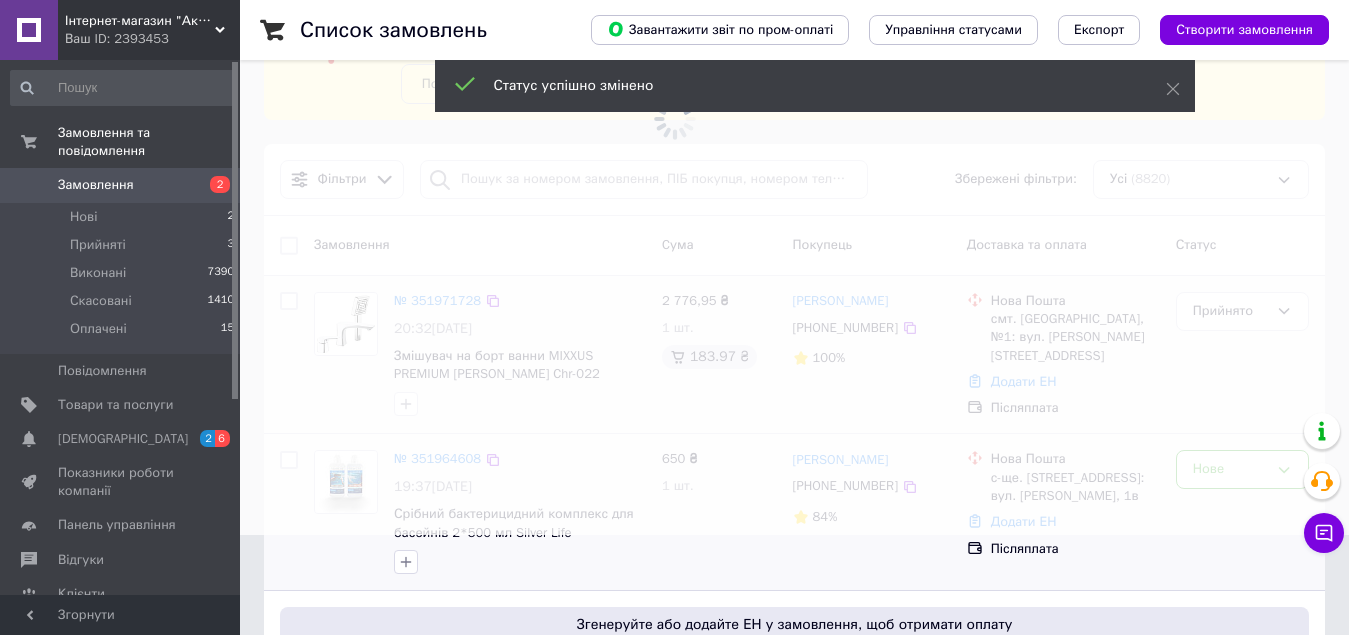scroll, scrollTop: 300, scrollLeft: 0, axis: vertical 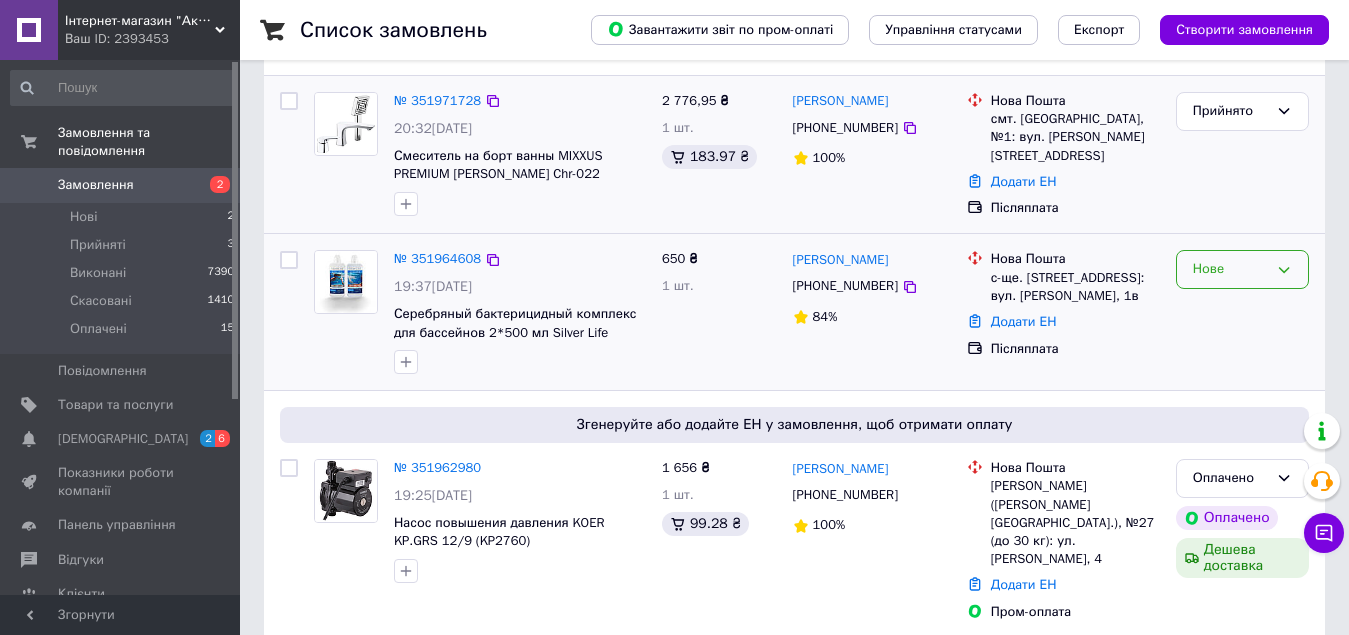 click on "Нове" at bounding box center [1230, 269] 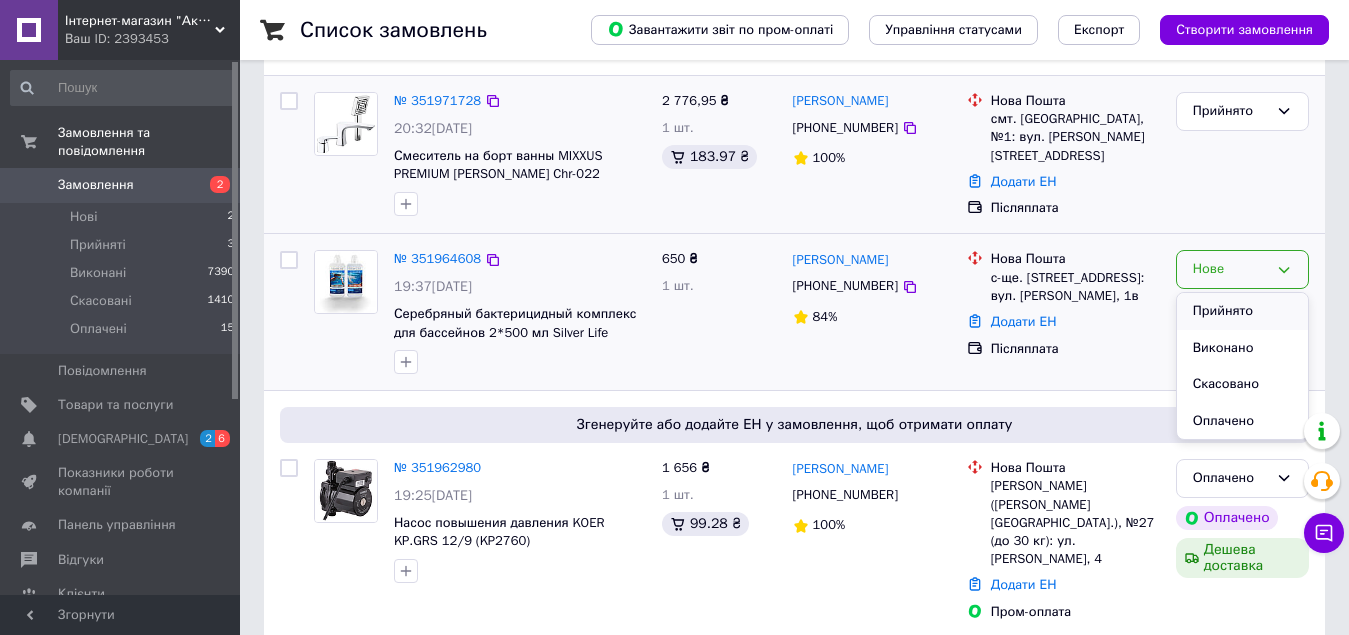 click on "Прийнято" at bounding box center (1242, 311) 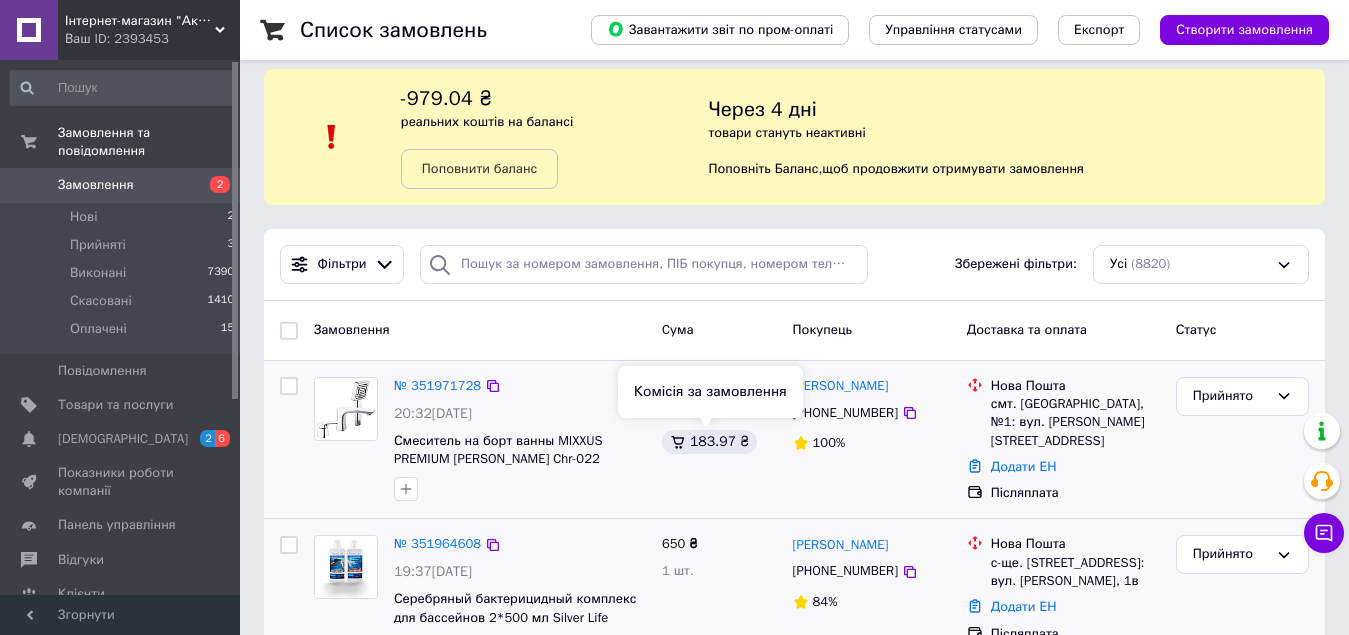 scroll, scrollTop: 0, scrollLeft: 0, axis: both 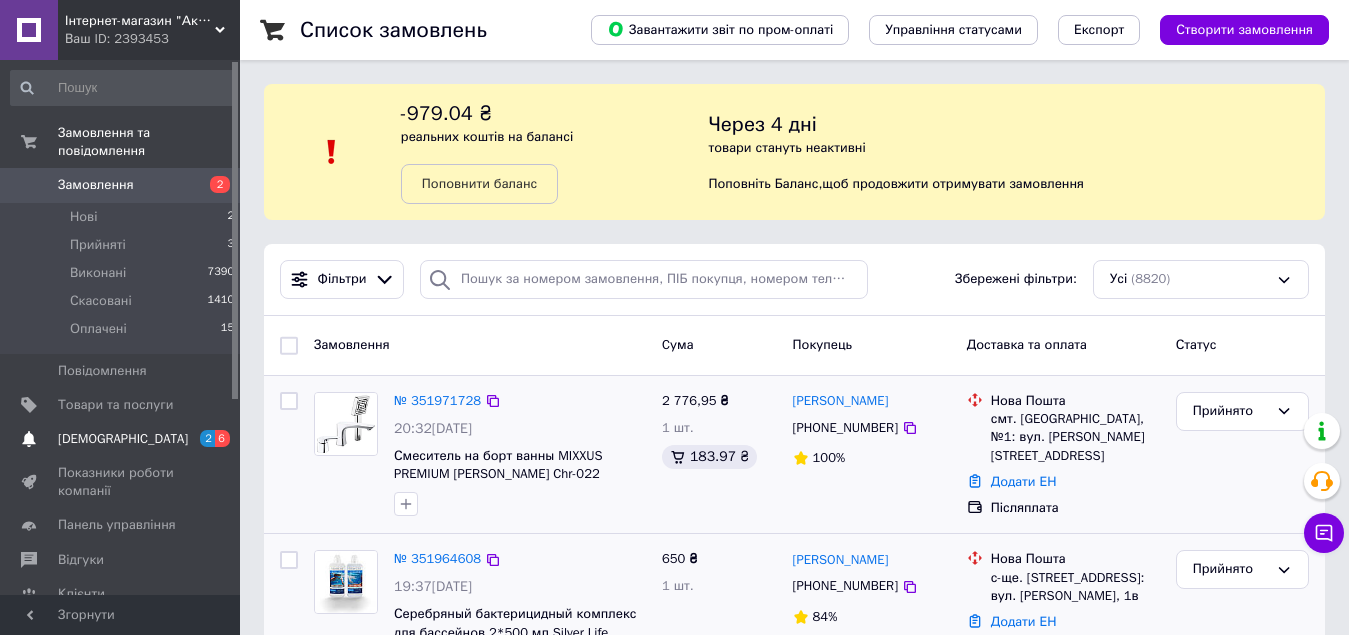 click on "[DEMOGRAPHIC_DATA]" at bounding box center [123, 439] 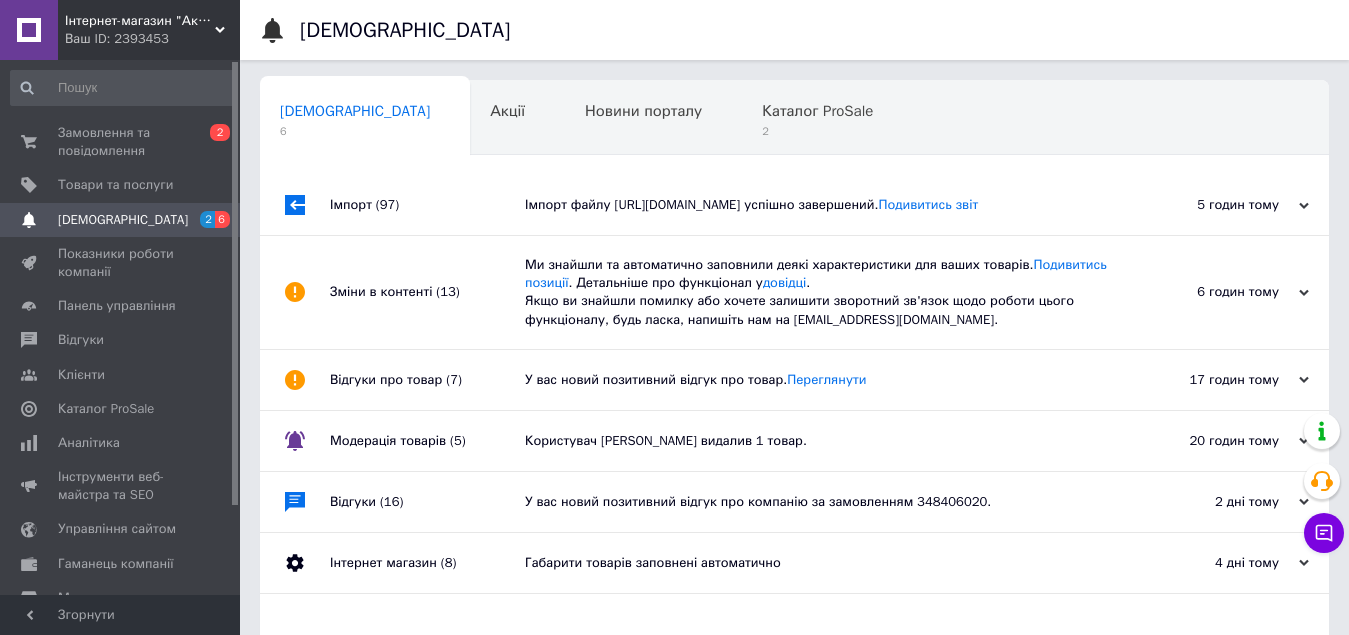 click on "Імпорт файлу http://ol.partners/api/ApiXml_v2/82c61652-0ed7-45e6-a8cf-637ac8d75599 успішно завершений.  Подивитись звіт" at bounding box center [817, 205] 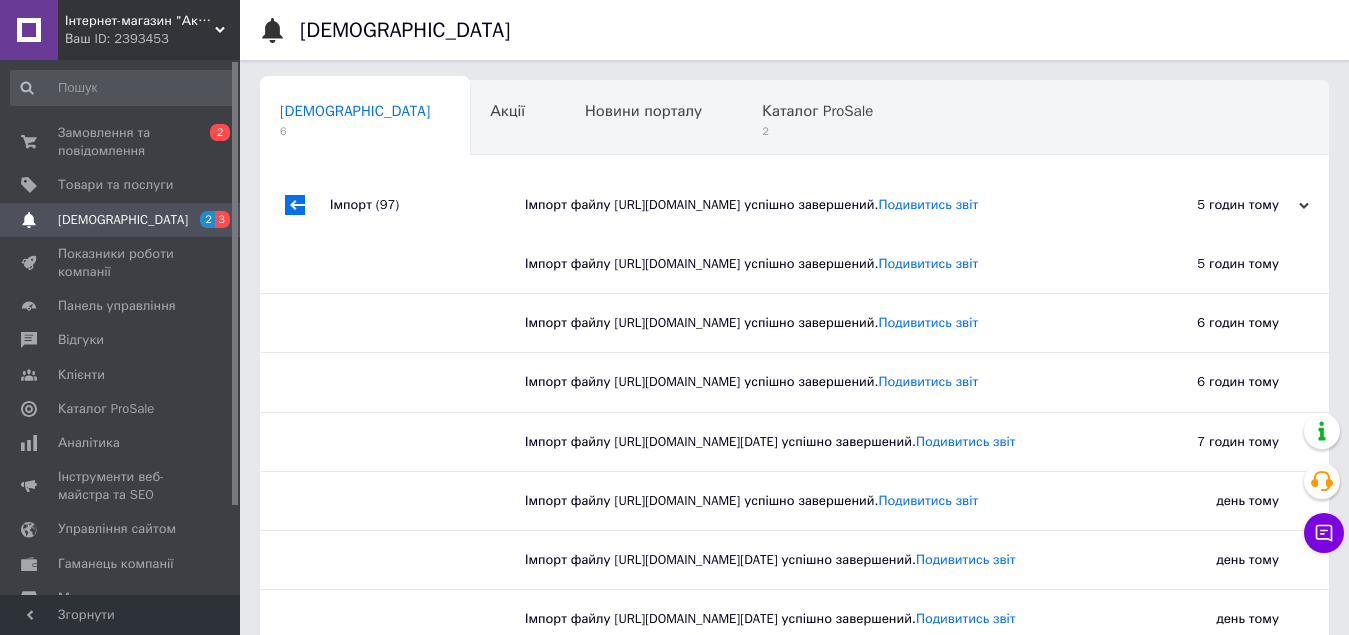 click on "Імпорт файлу http://ol.partners/api/ApiXml_v2/82c61652-0ed7-45e6-a8cf-637ac8d75599 успішно завершений.  Подивитись звіт" at bounding box center [817, 205] 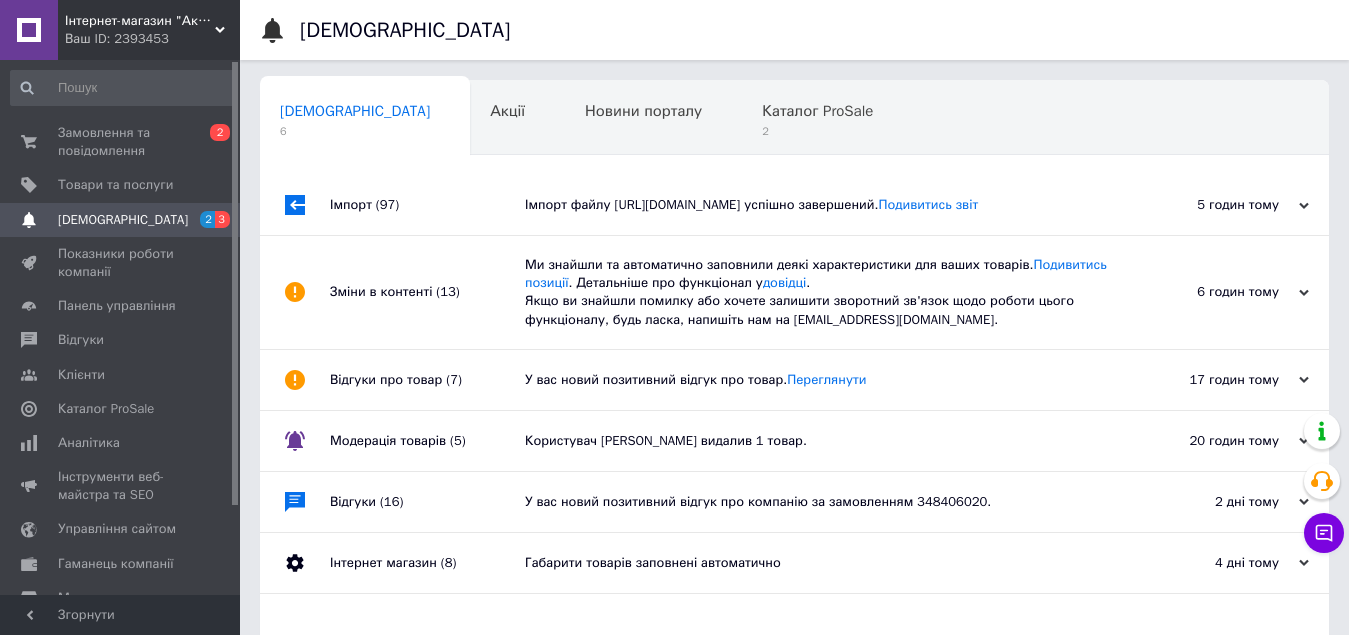 click on "Ми знайшли та автоматично заповнили деякі характеристики для ваших товарів.  Подивитись позиції . Детальніше про функціонал у  довідці . Якщо ви знайшли помилку або хочете залишити зворотний зв'язок щодо роботи цього функціоналу, будь ласка, напишіть нам на moderation@prom.ua." at bounding box center (817, 292) 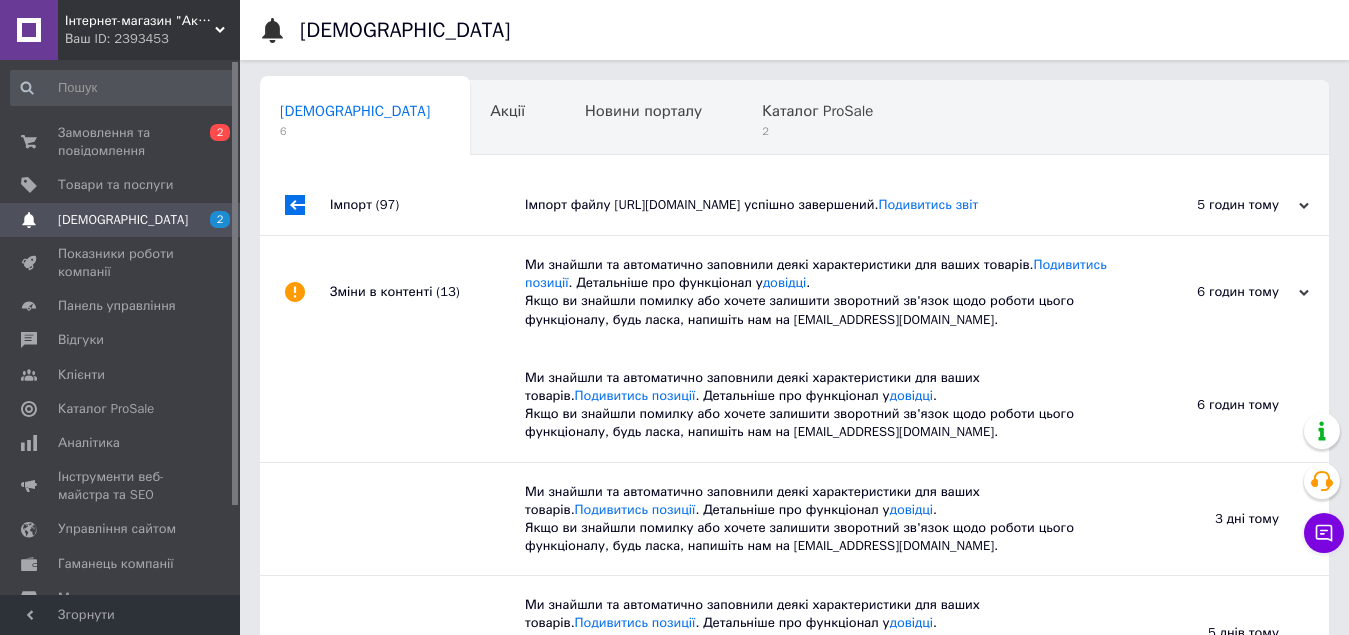 click on "Ми знайшли та автоматично заповнили деякі характеристики для ваших товарів.  Подивитись позиції . Детальніше про функціонал у  довідці . Якщо ви знайшли помилку або хочете залишити зворотний зв'язок щодо роботи цього функціоналу, будь ласка, напишіть нам на moderation@prom.ua." at bounding box center (817, 292) 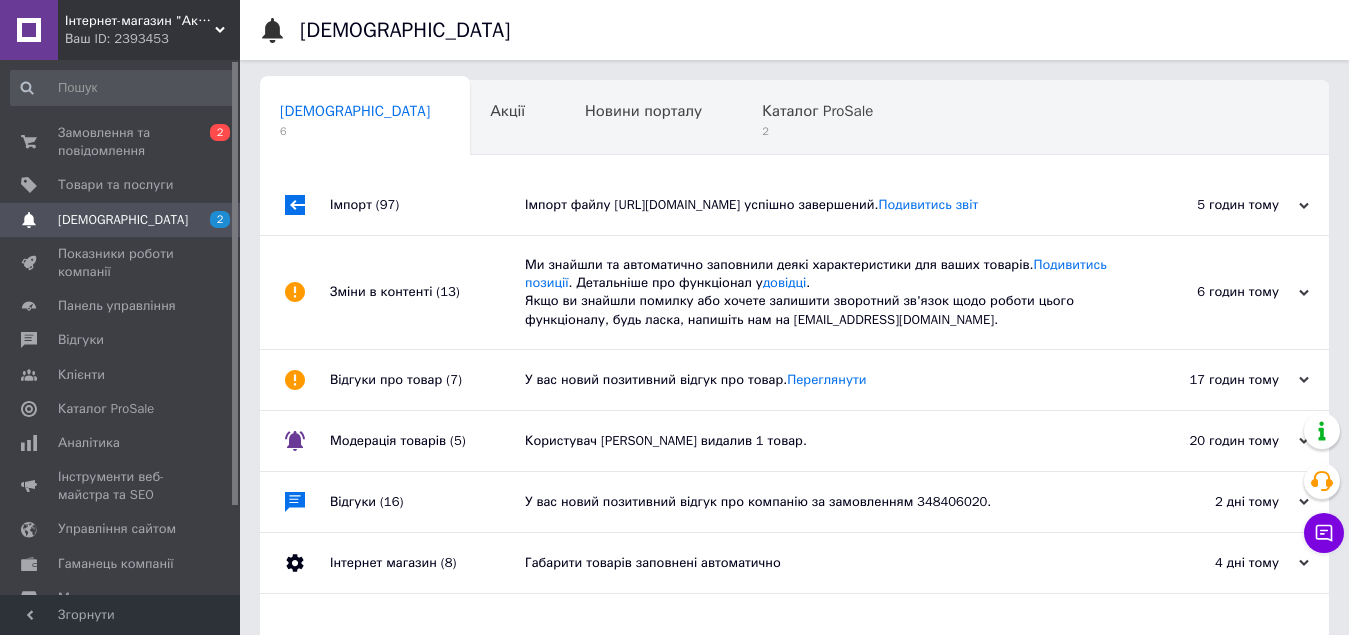 click on "У вас новий позитивний відгук про товар.  Переглянути" at bounding box center [817, 380] 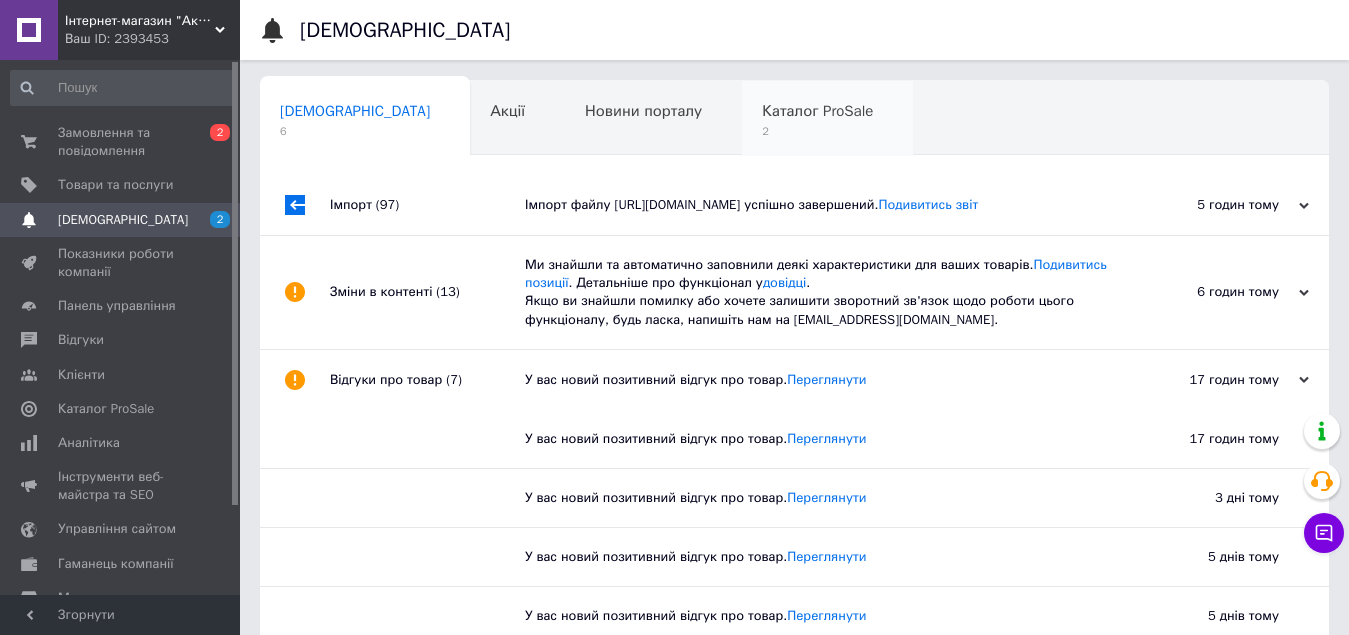 click on "2" at bounding box center (817, 131) 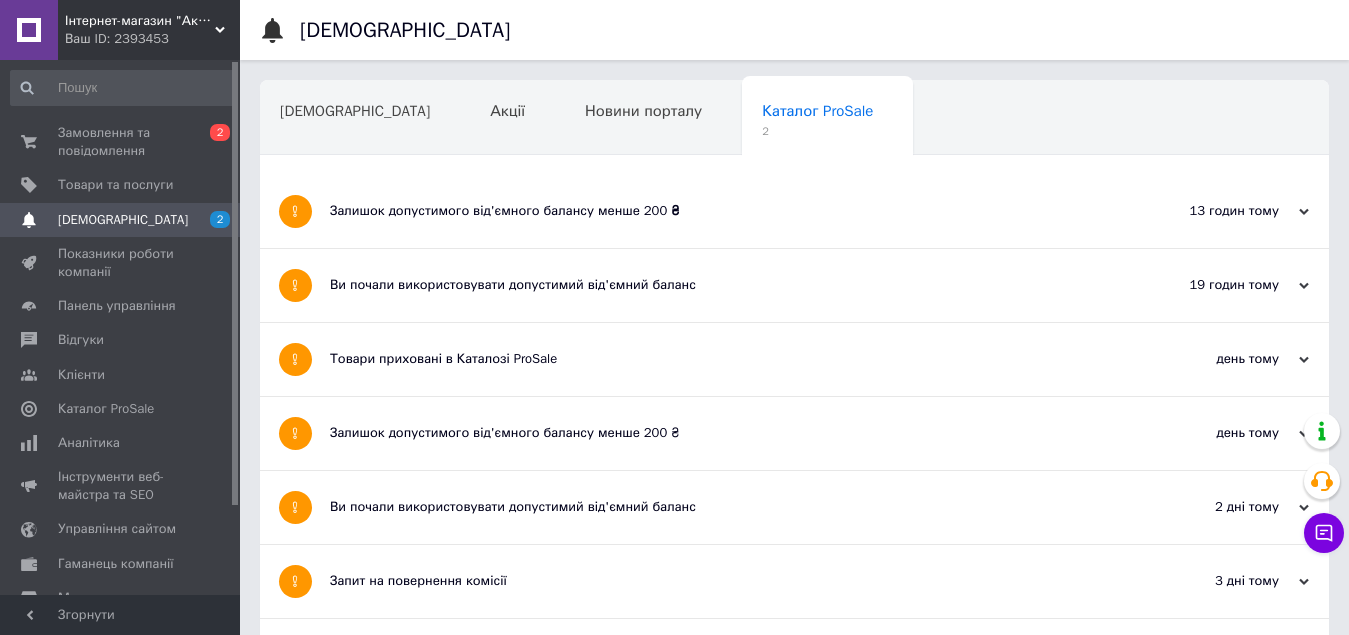 click on "Залишок допустимого від'ємного балансу менше 200 ₴" at bounding box center [719, 211] 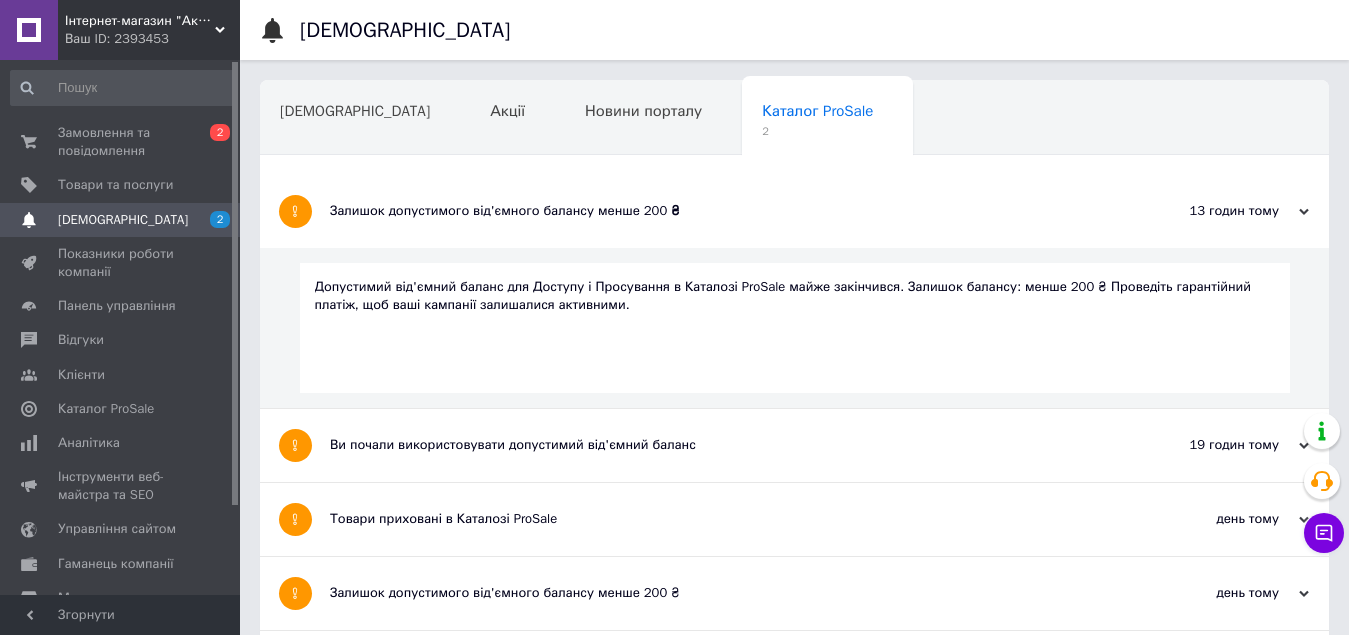 click on "Залишок допустимого від'ємного балансу менше 200 ₴" at bounding box center (719, 211) 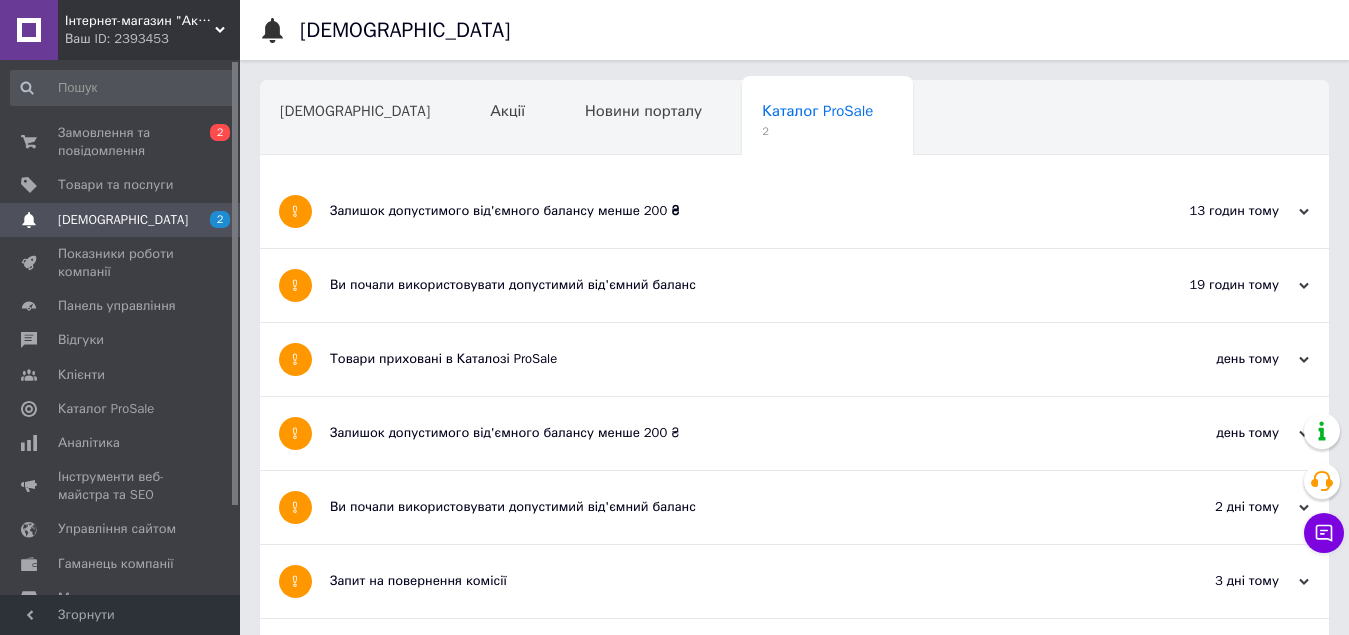 click on "Ви почали використовувати допустимий від'ємний баланс" at bounding box center (719, 285) 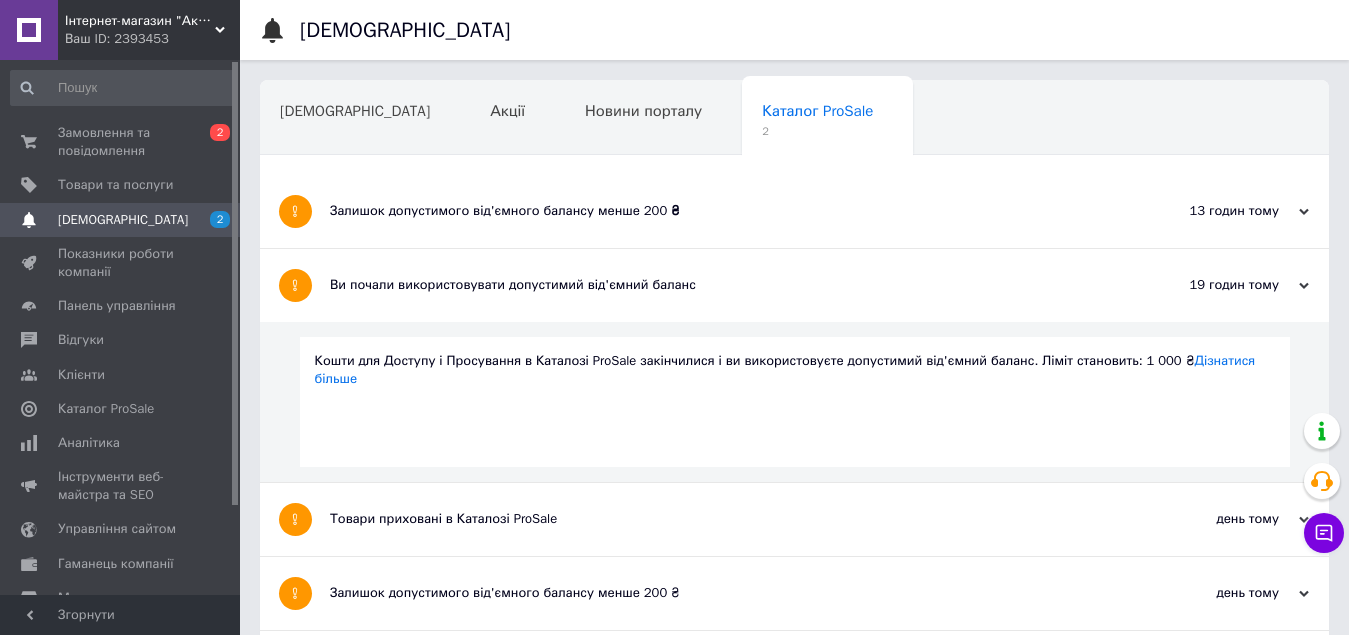 click on "Ви почали використовувати допустимий від'ємний баланс" at bounding box center (719, 285) 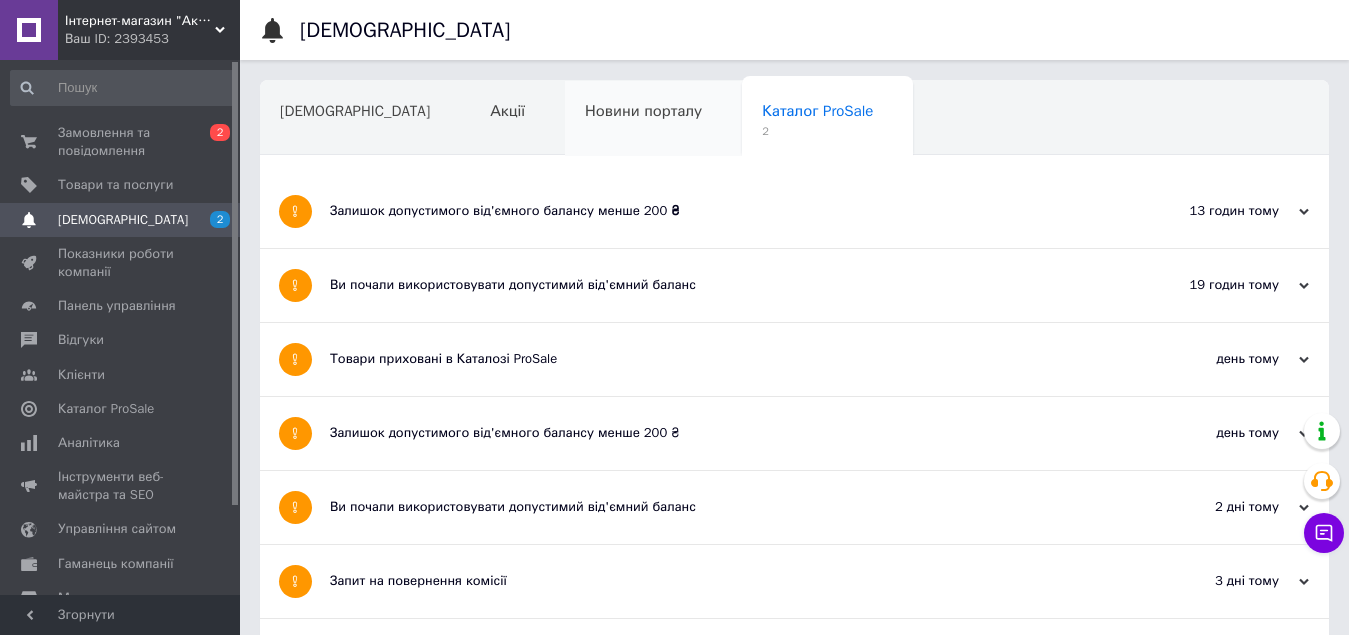click on "Новини порталу" at bounding box center [653, 119] 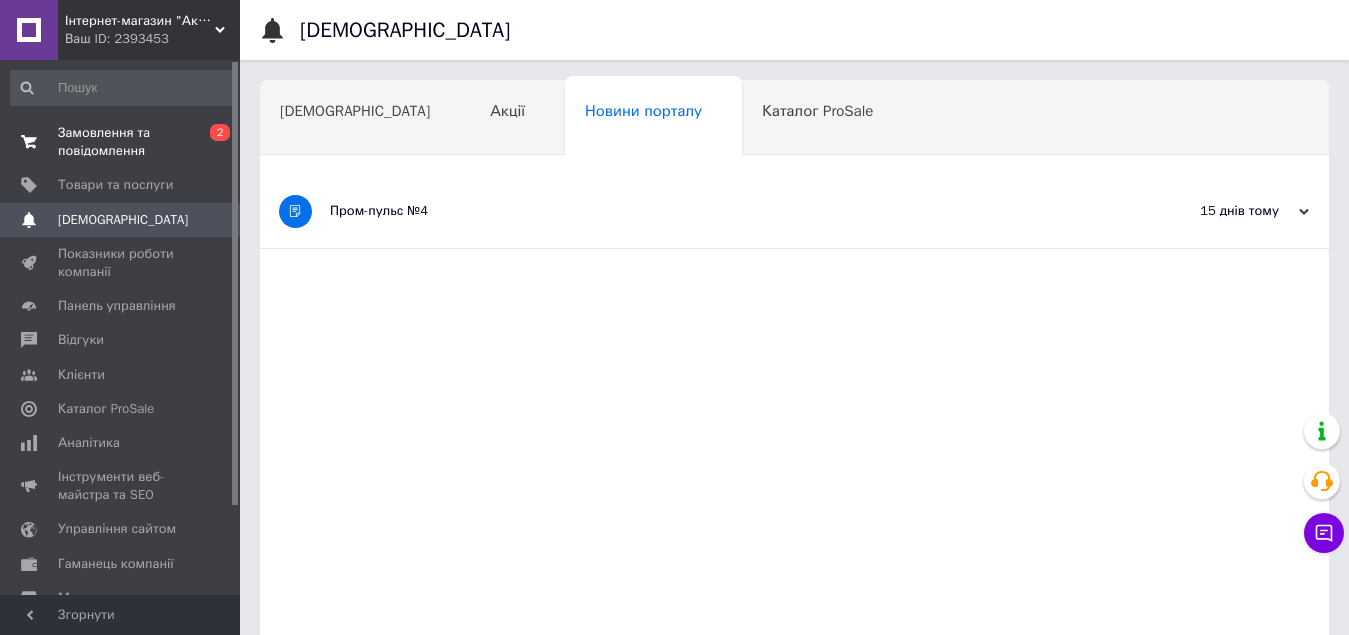 click on "Замовлення та повідомлення" at bounding box center (121, 142) 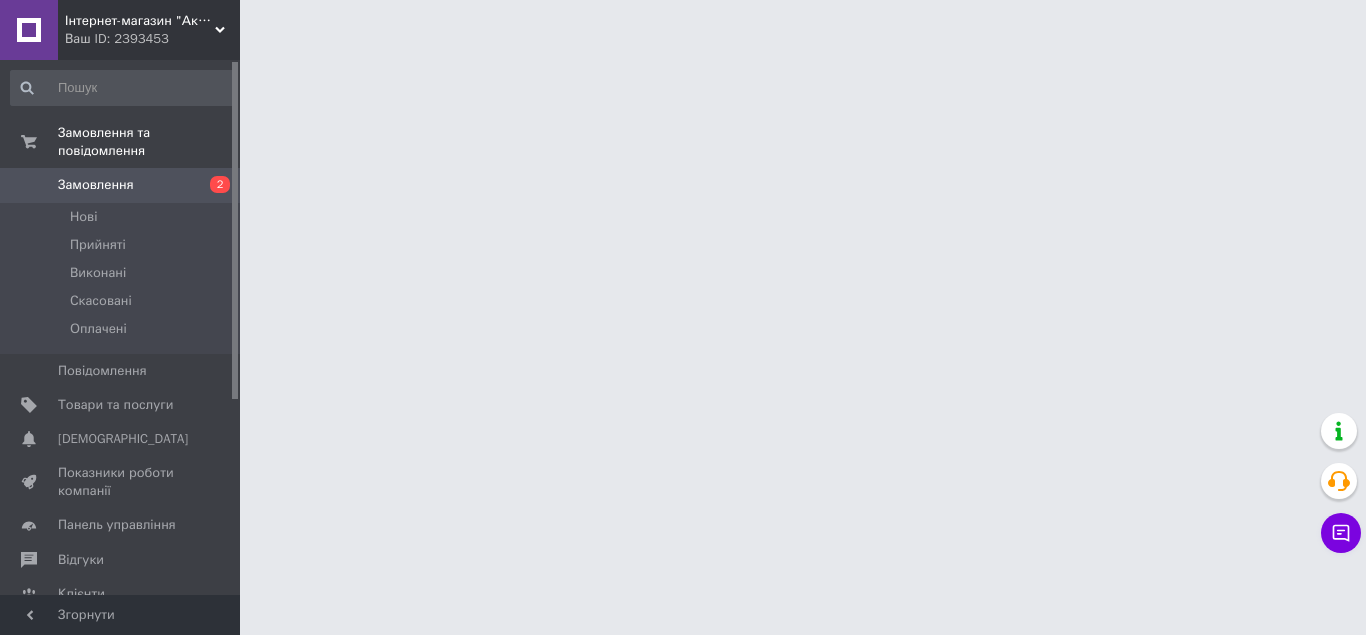 scroll, scrollTop: 0, scrollLeft: 0, axis: both 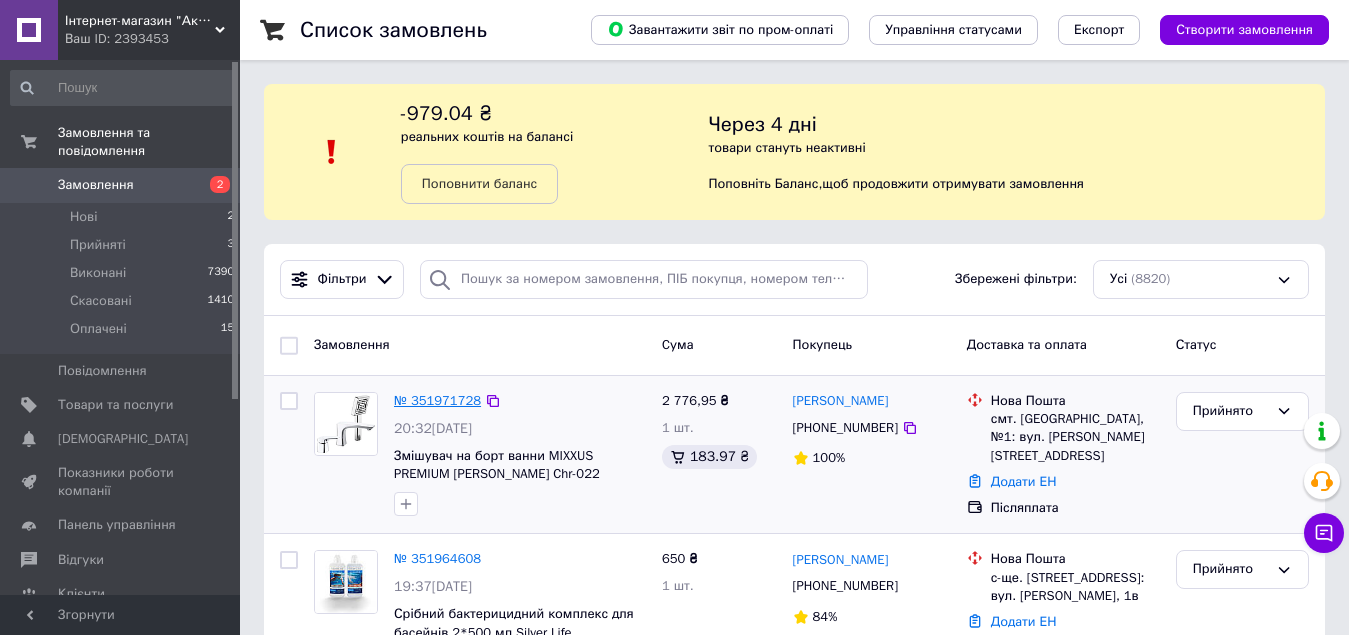 click on "№ 351971728" at bounding box center (437, 400) 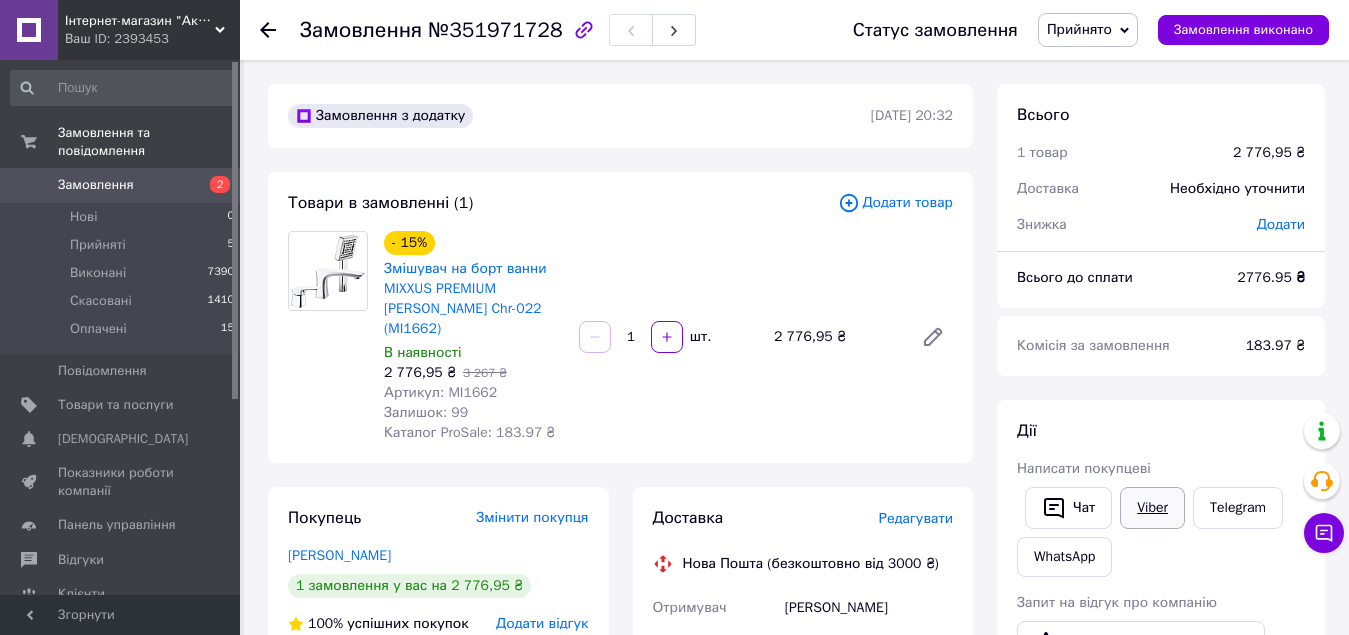 click on "Viber" at bounding box center [1152, 508] 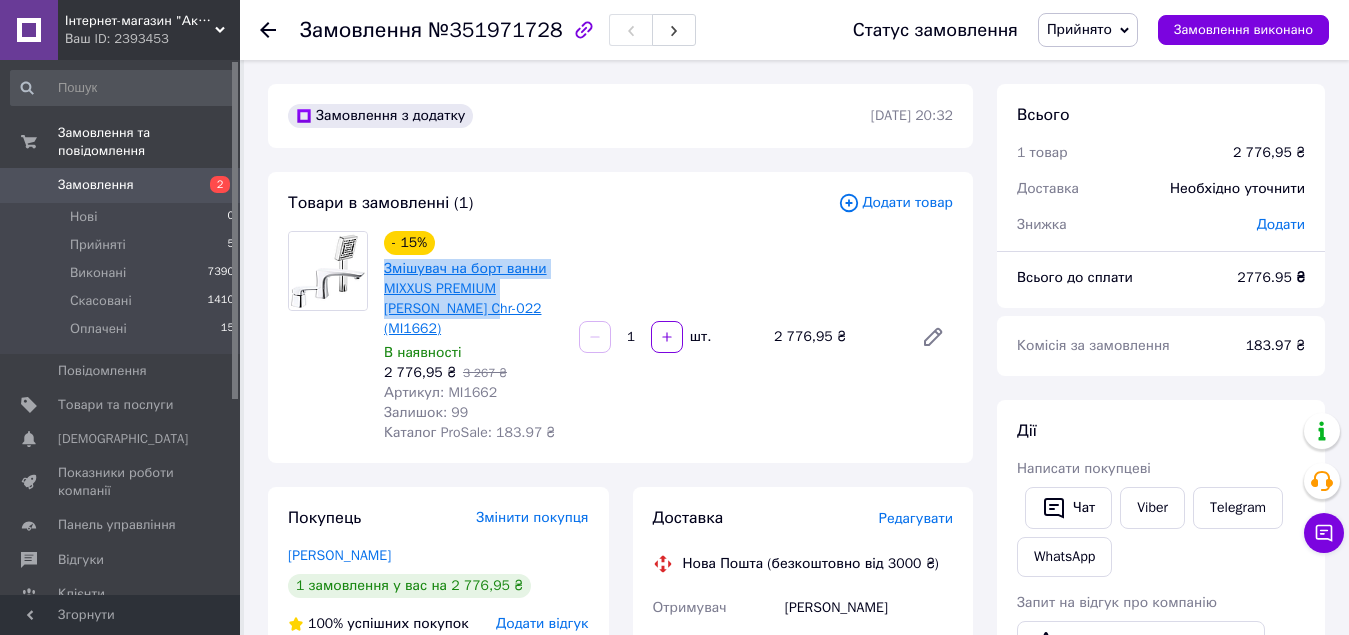 drag, startPoint x: 382, startPoint y: 267, endPoint x: 434, endPoint y: 311, distance: 68.117546 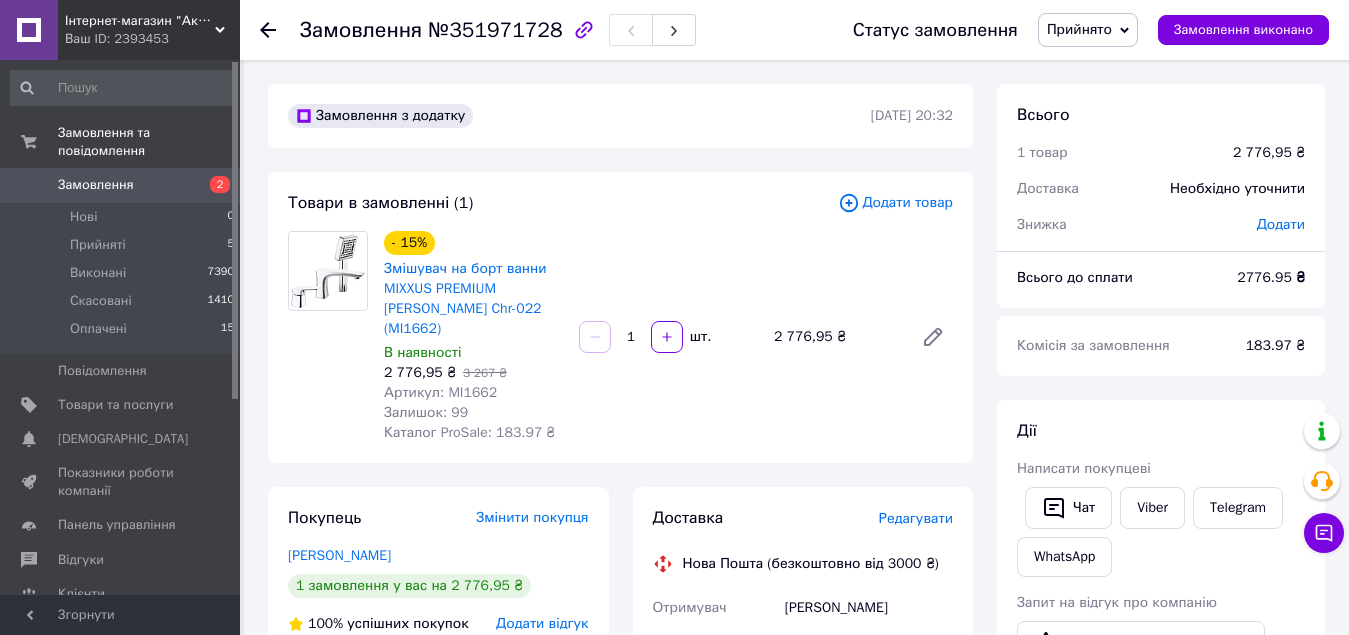 click on "Артикул: MI1662" at bounding box center (440, 392) 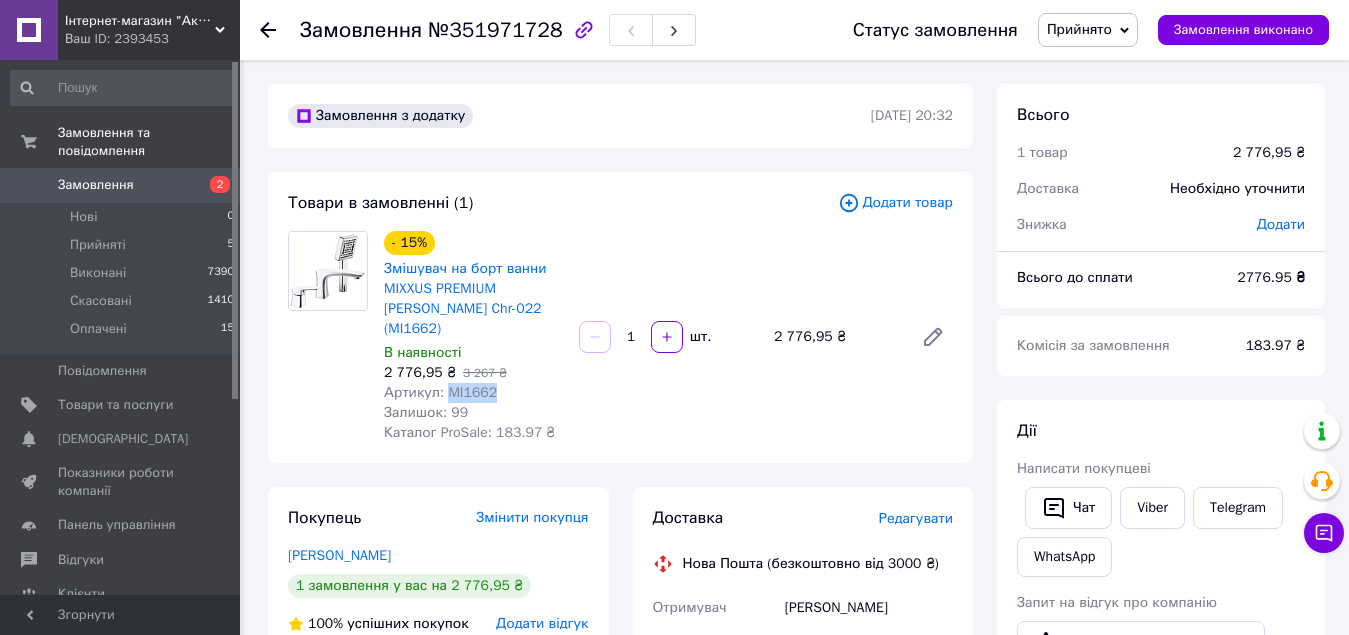 click on "Артикул: MI1662" at bounding box center (440, 392) 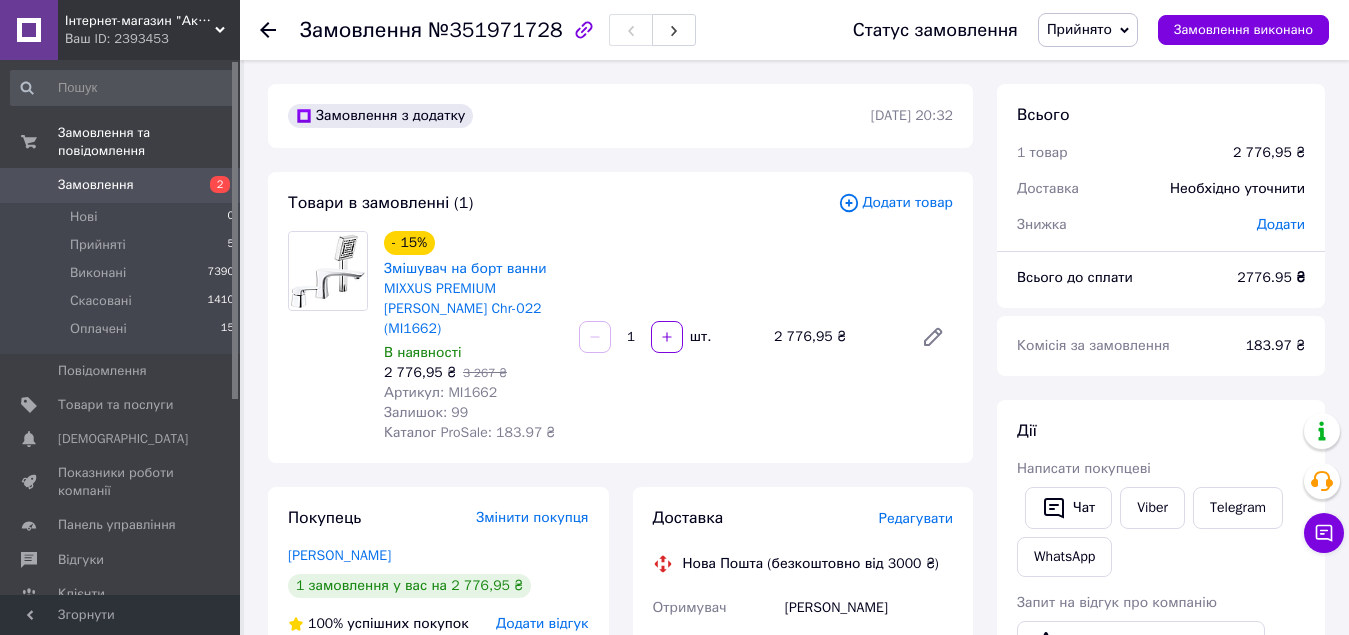 click on "Редагувати" at bounding box center (916, 518) 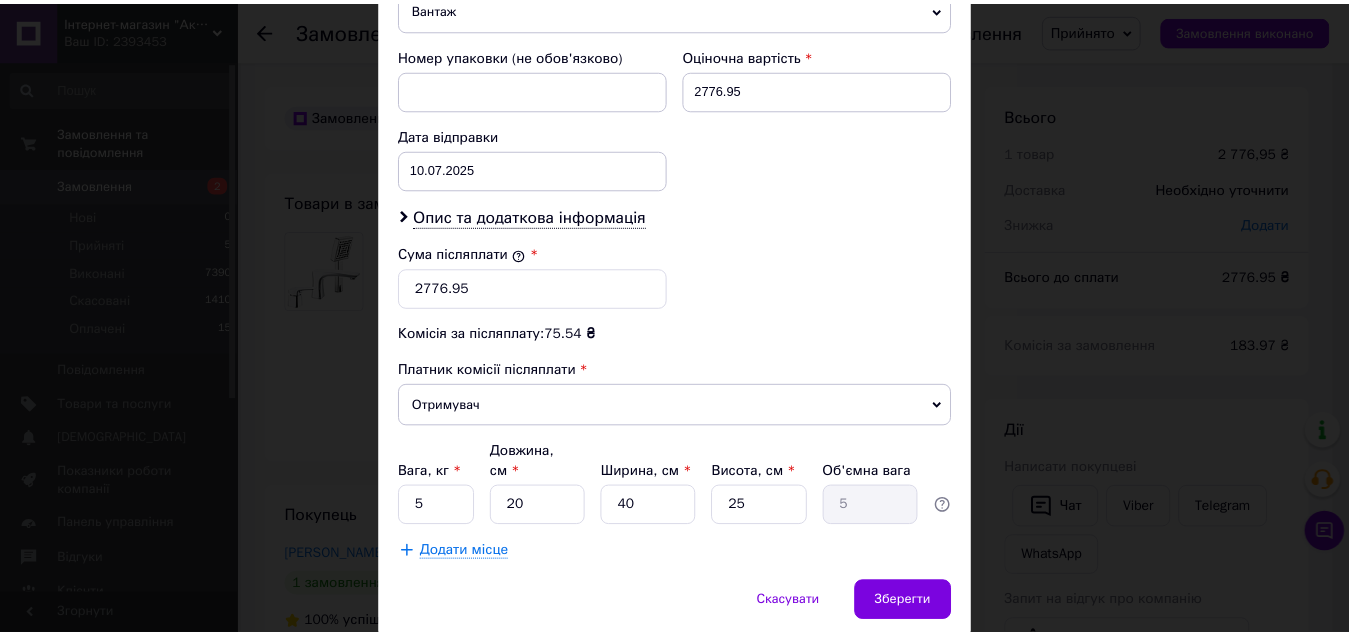scroll, scrollTop: 891, scrollLeft: 0, axis: vertical 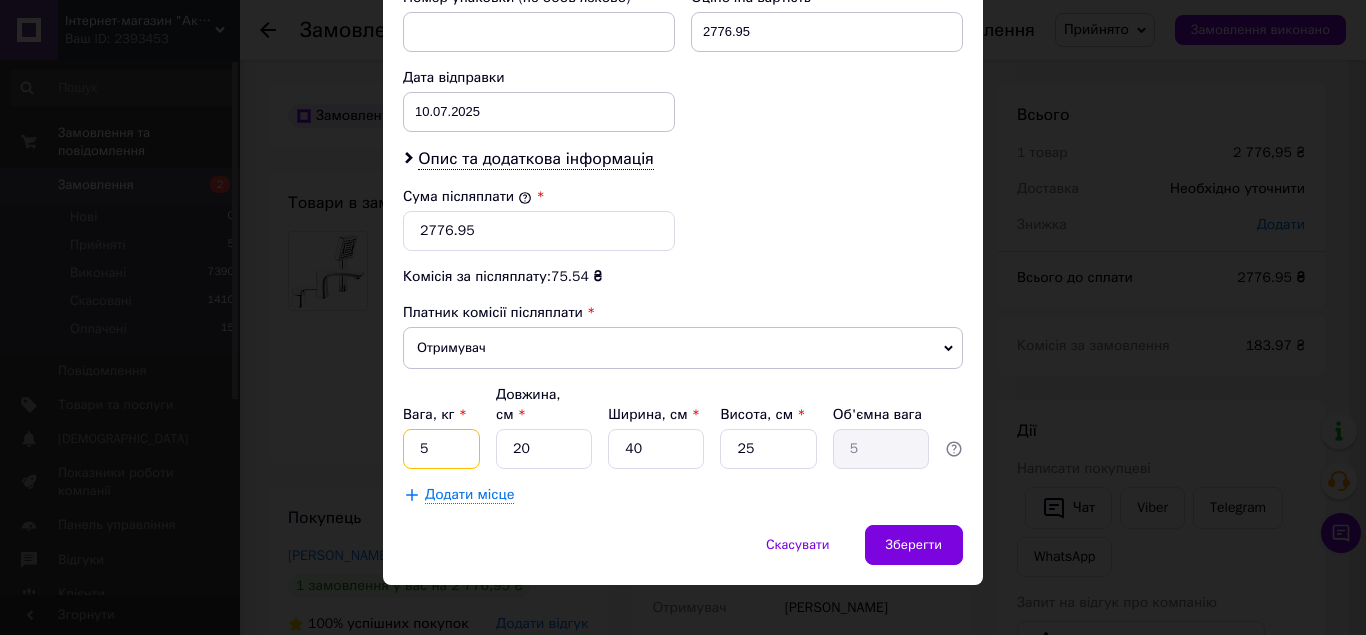 click on "5" at bounding box center [441, 449] 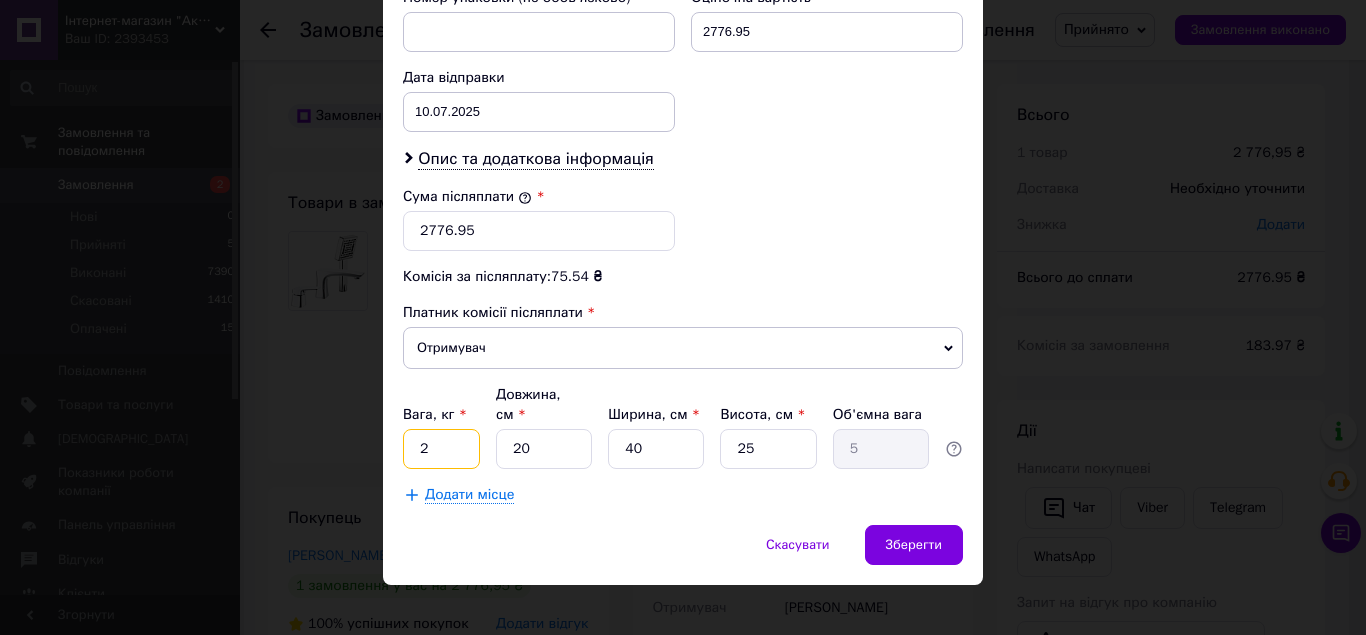 type on "2" 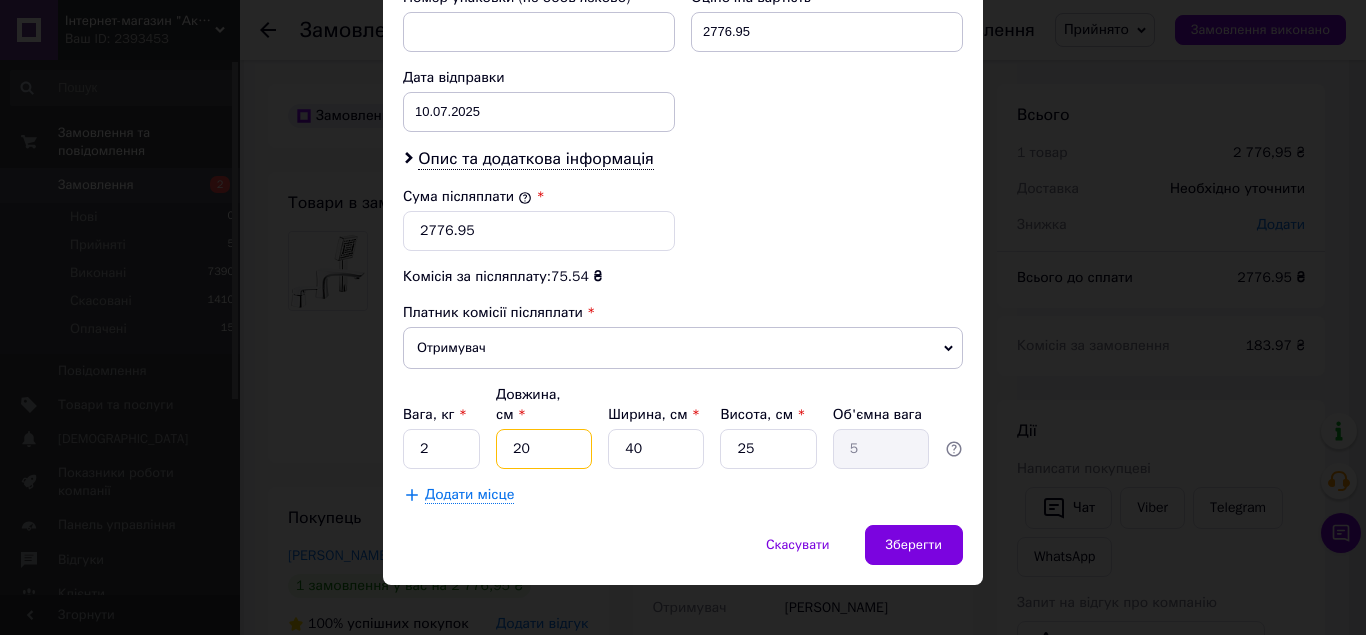 drag, startPoint x: 501, startPoint y: 430, endPoint x: 582, endPoint y: 430, distance: 81 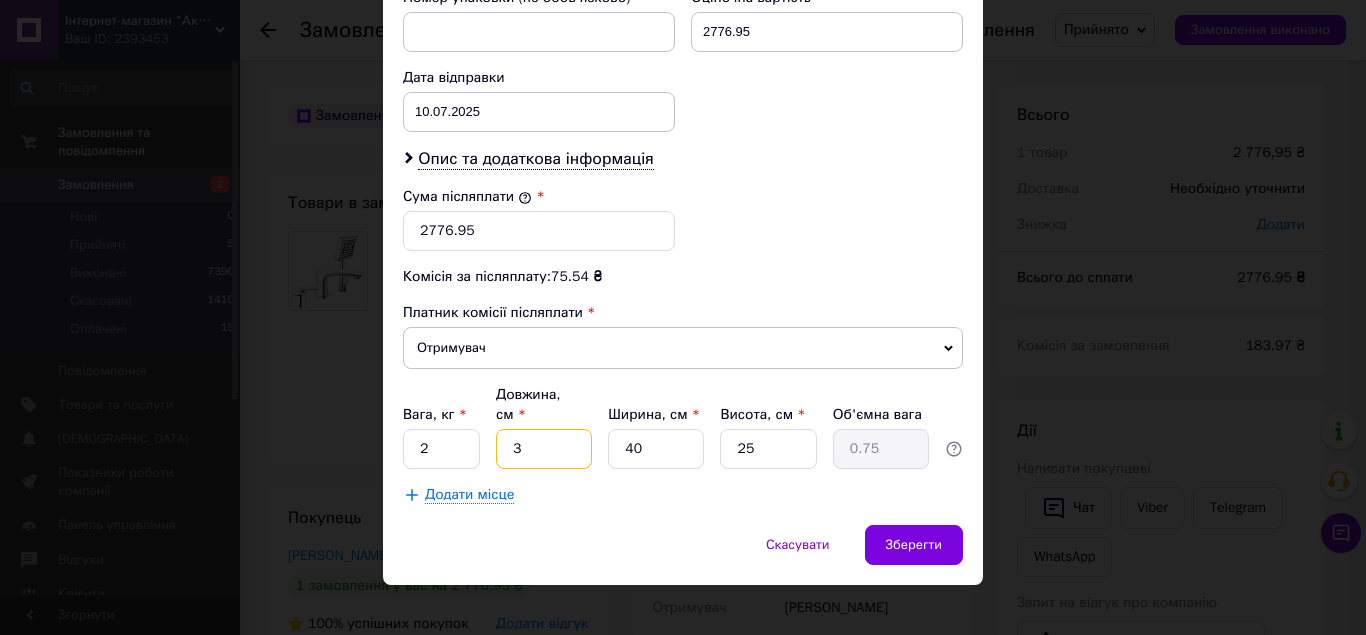 type on "30" 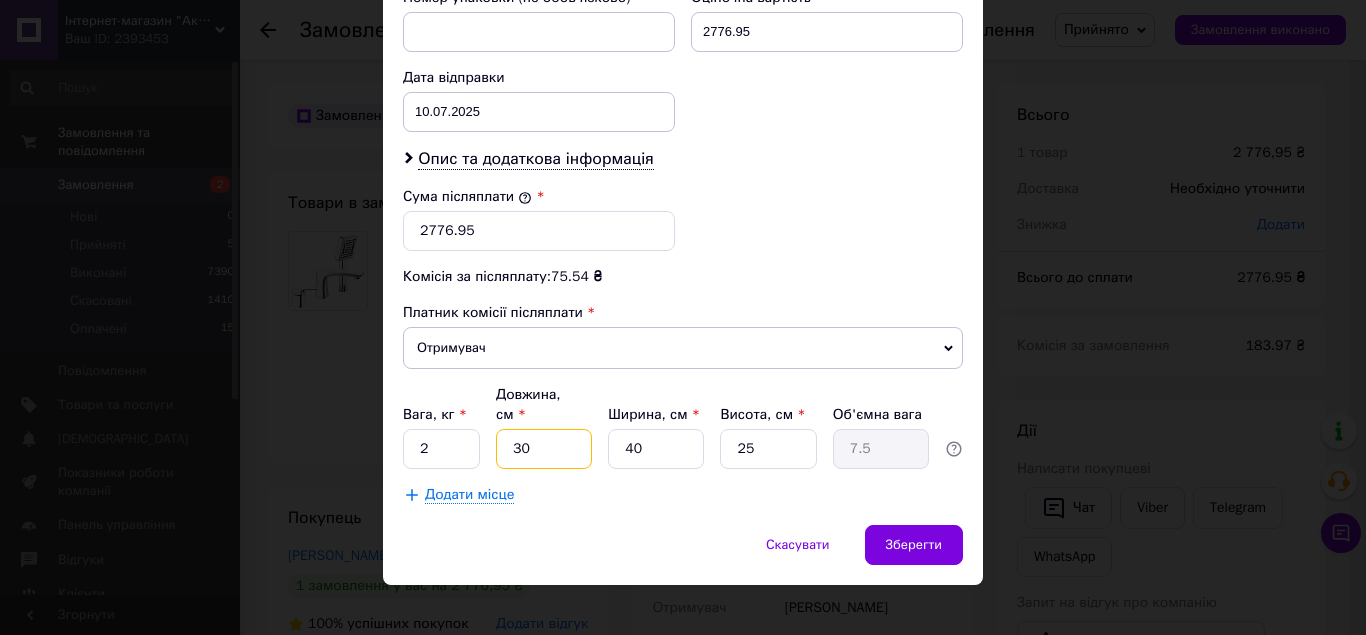 type on "30" 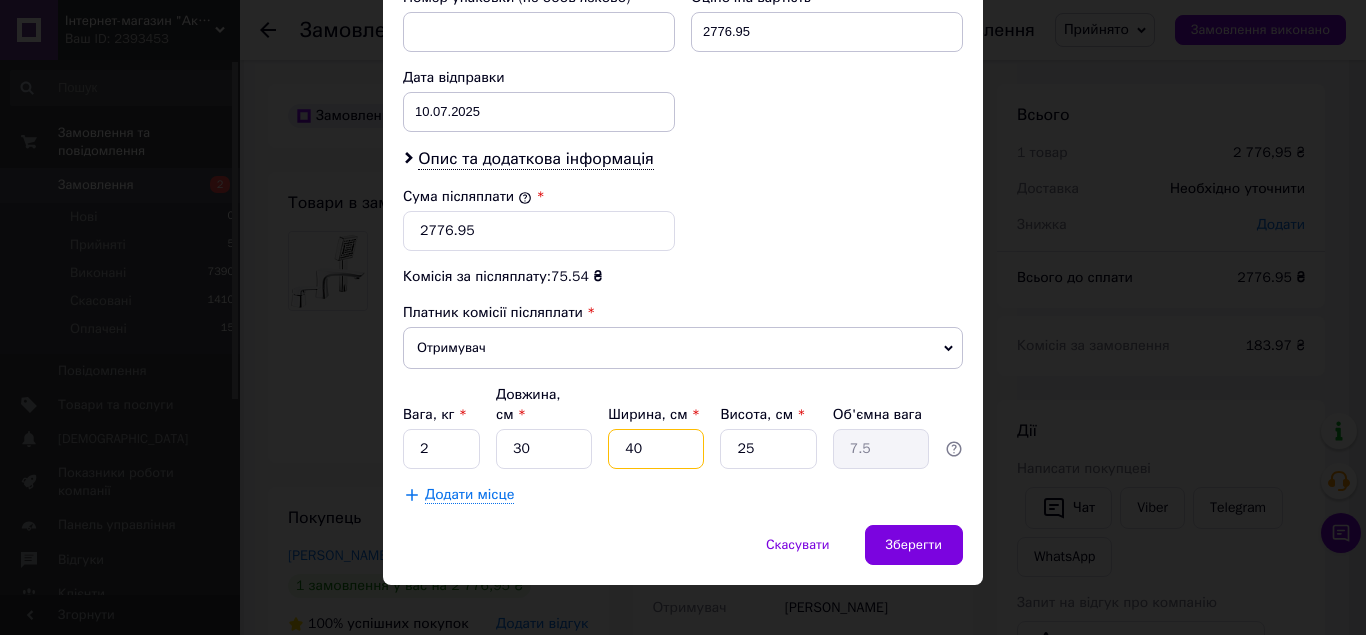 drag, startPoint x: 613, startPoint y: 423, endPoint x: 730, endPoint y: 452, distance: 120.54045 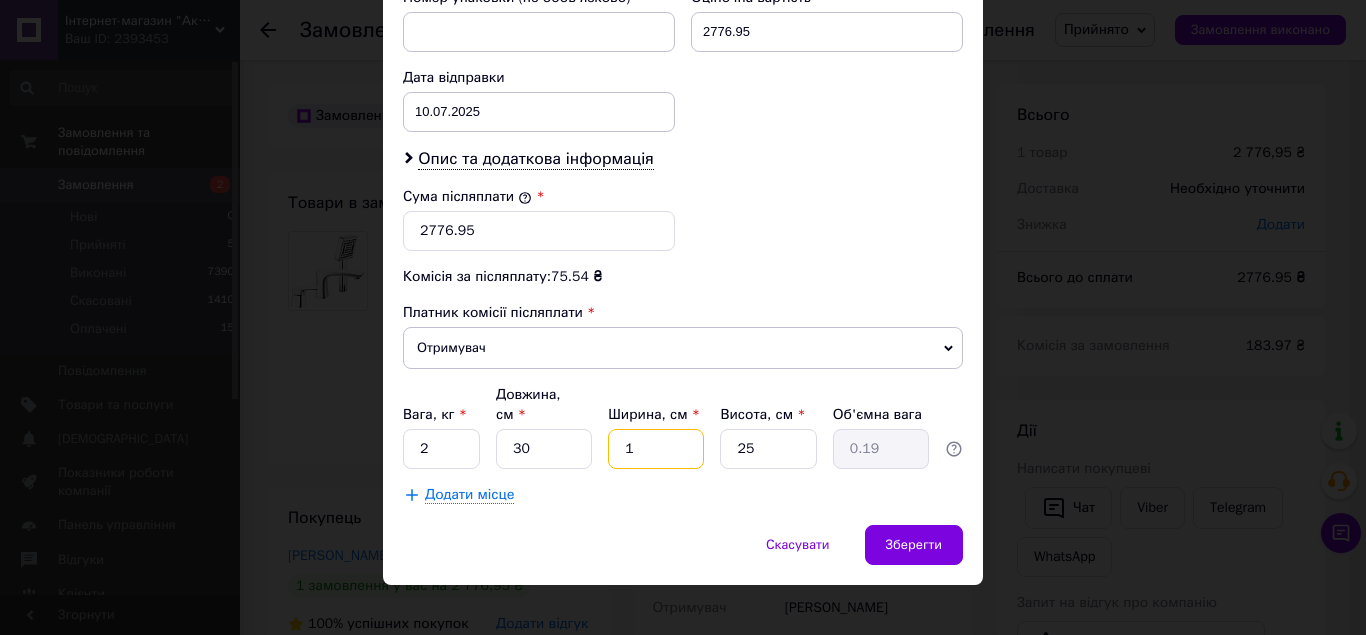 type on "15" 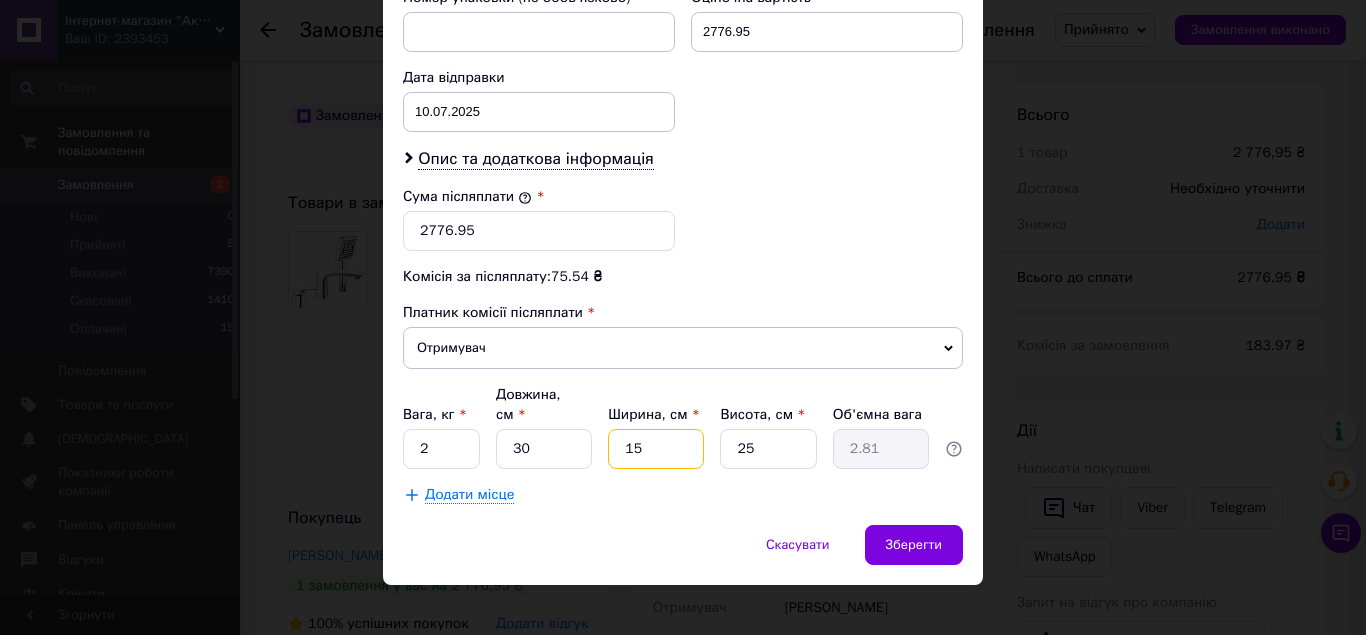 type on "15" 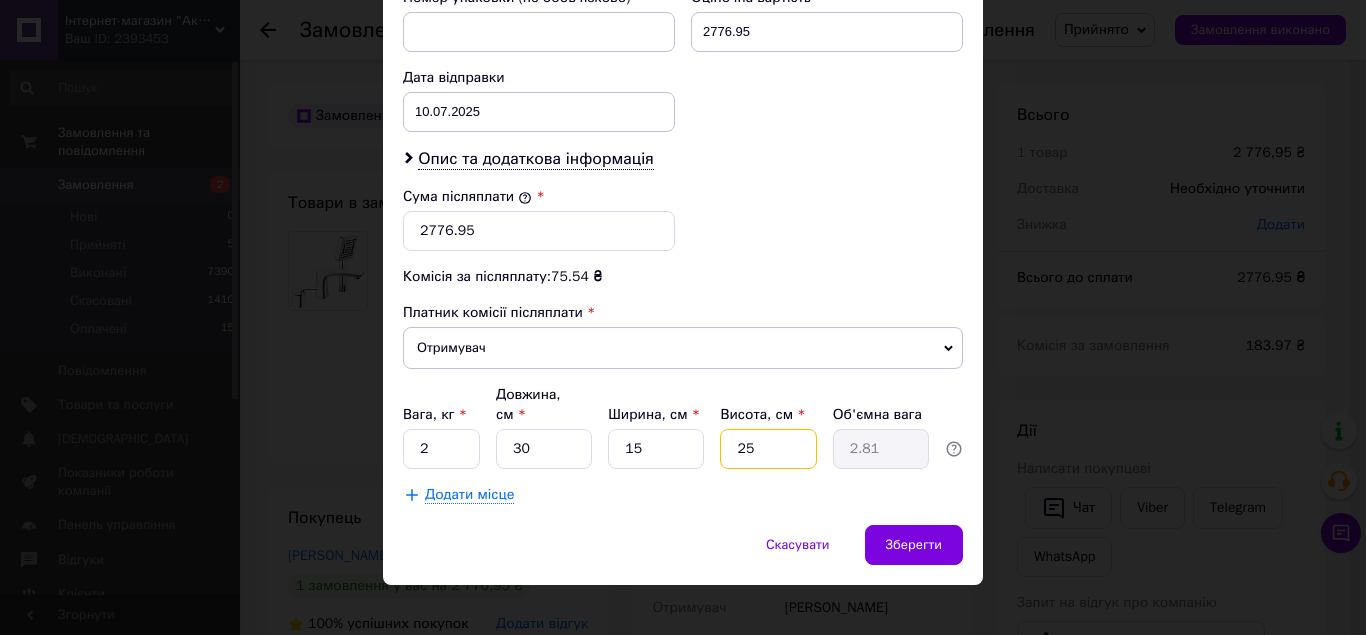 click on "25" at bounding box center [768, 449] 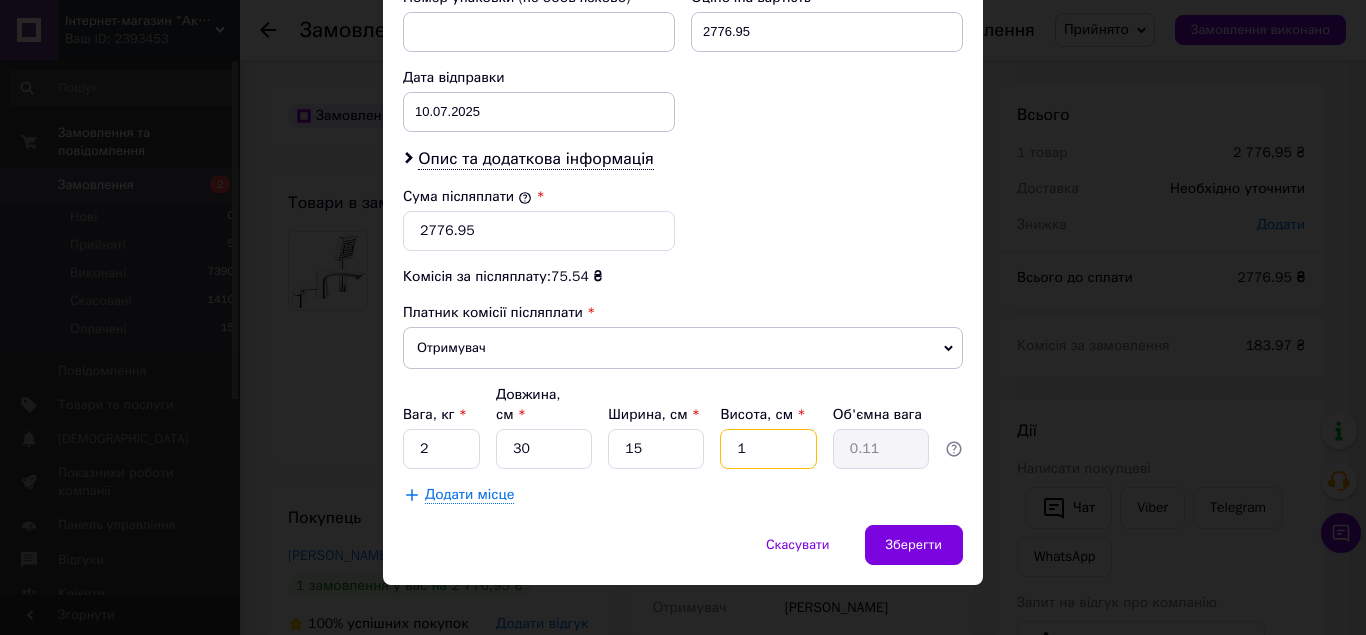 type on "12" 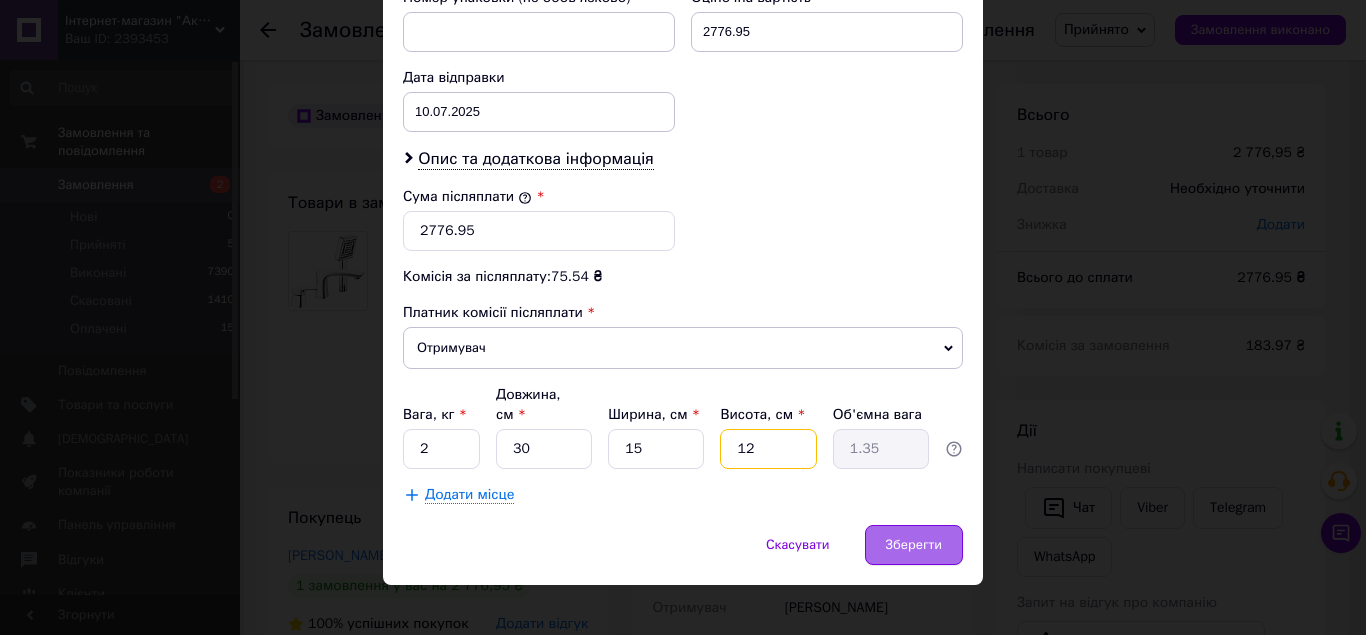type on "12" 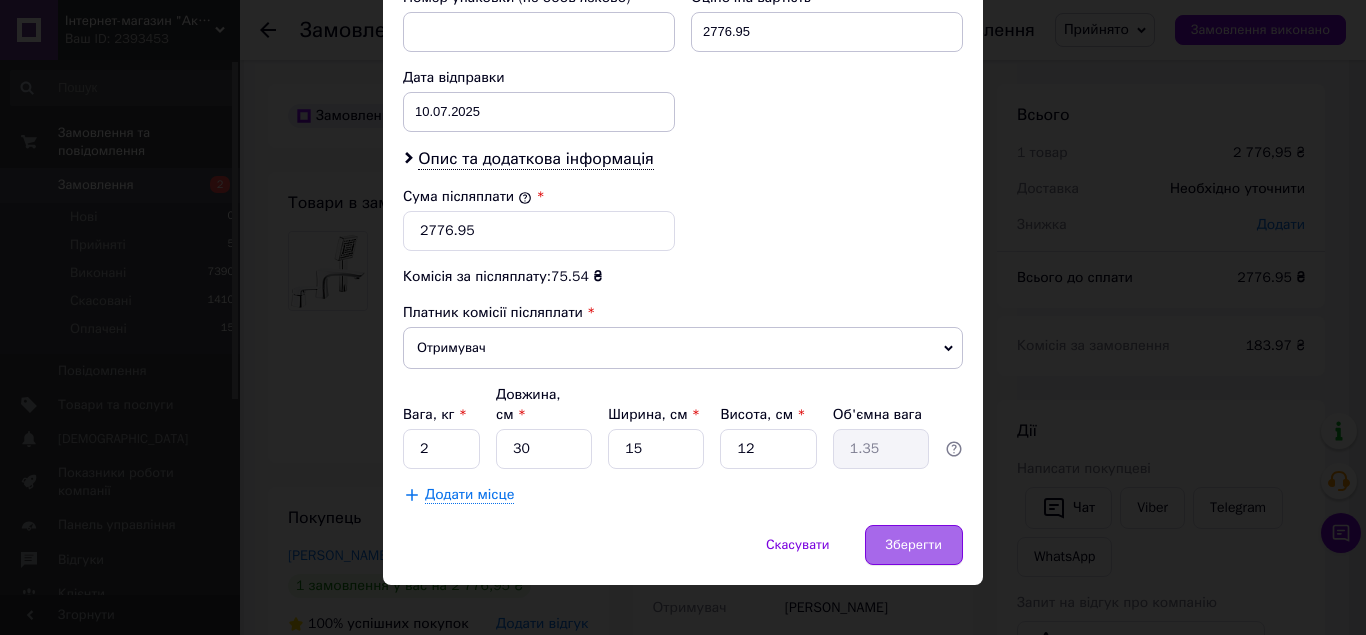 click on "Зберегти" at bounding box center (914, 545) 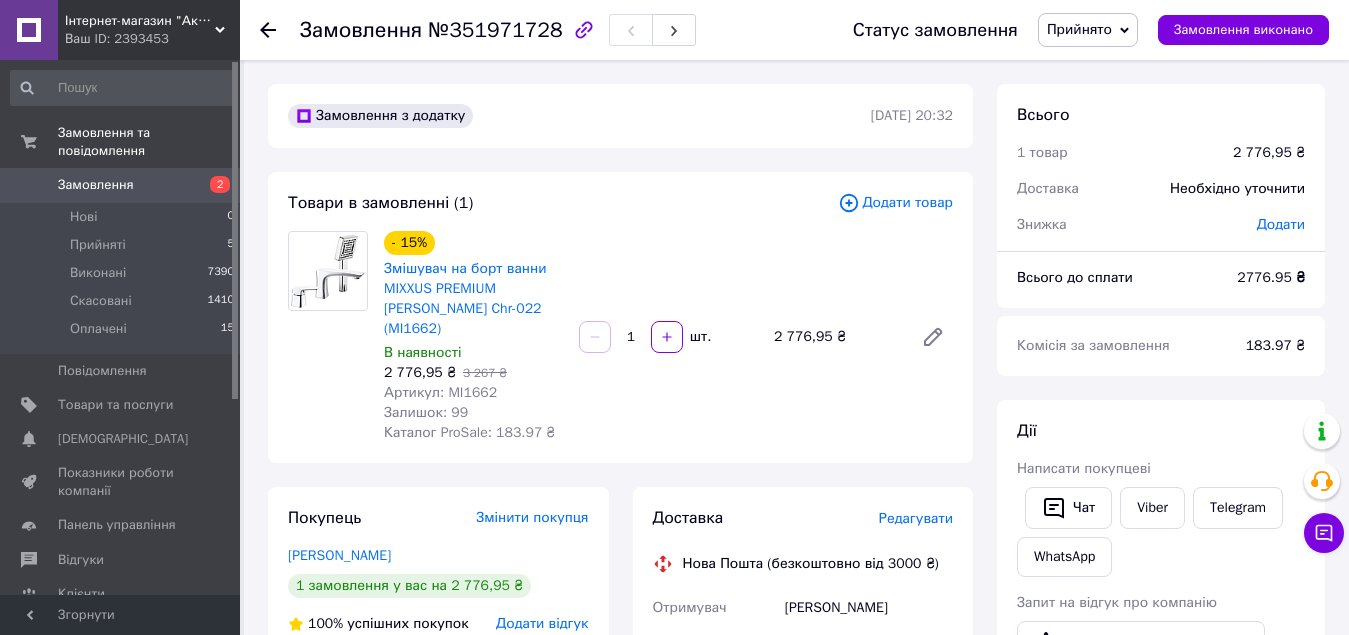click 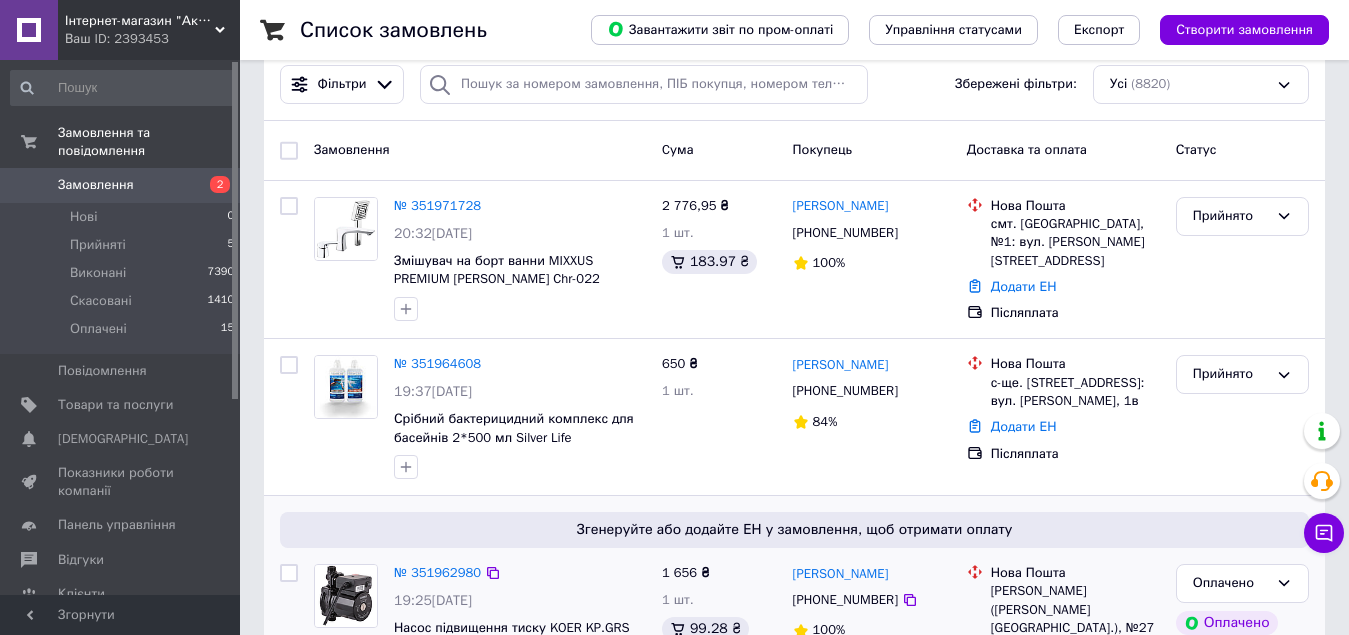 scroll, scrollTop: 200, scrollLeft: 0, axis: vertical 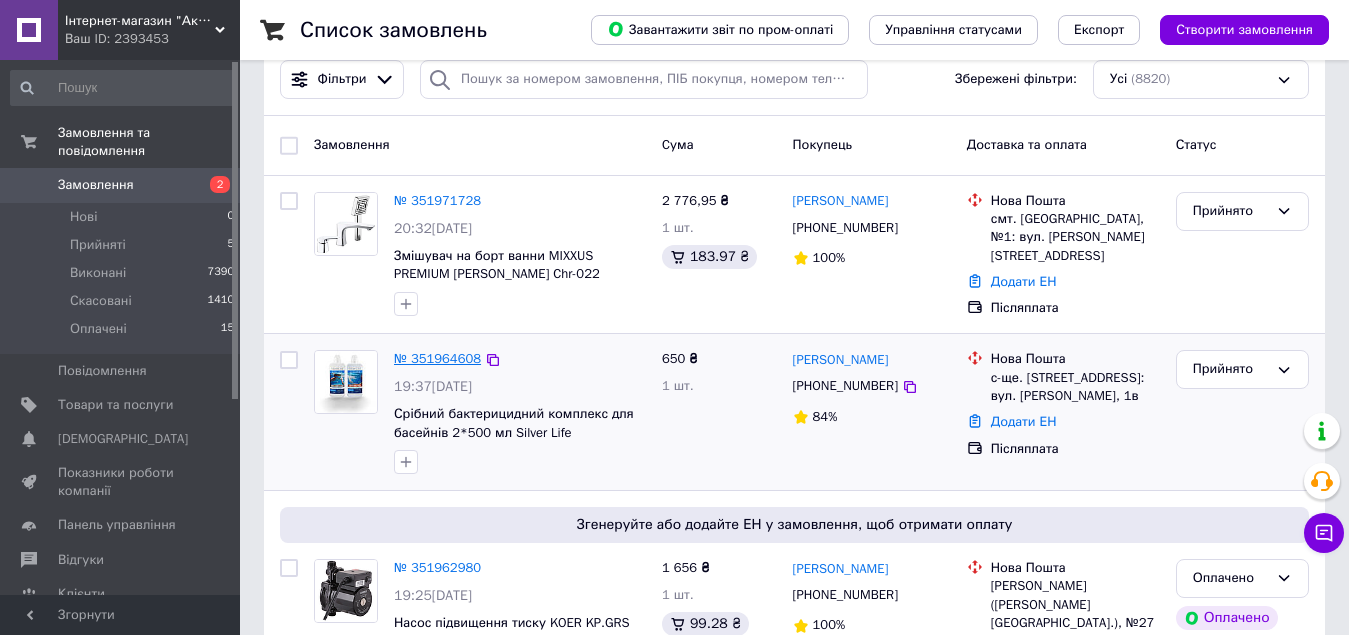 click on "№ 351964608" at bounding box center [437, 358] 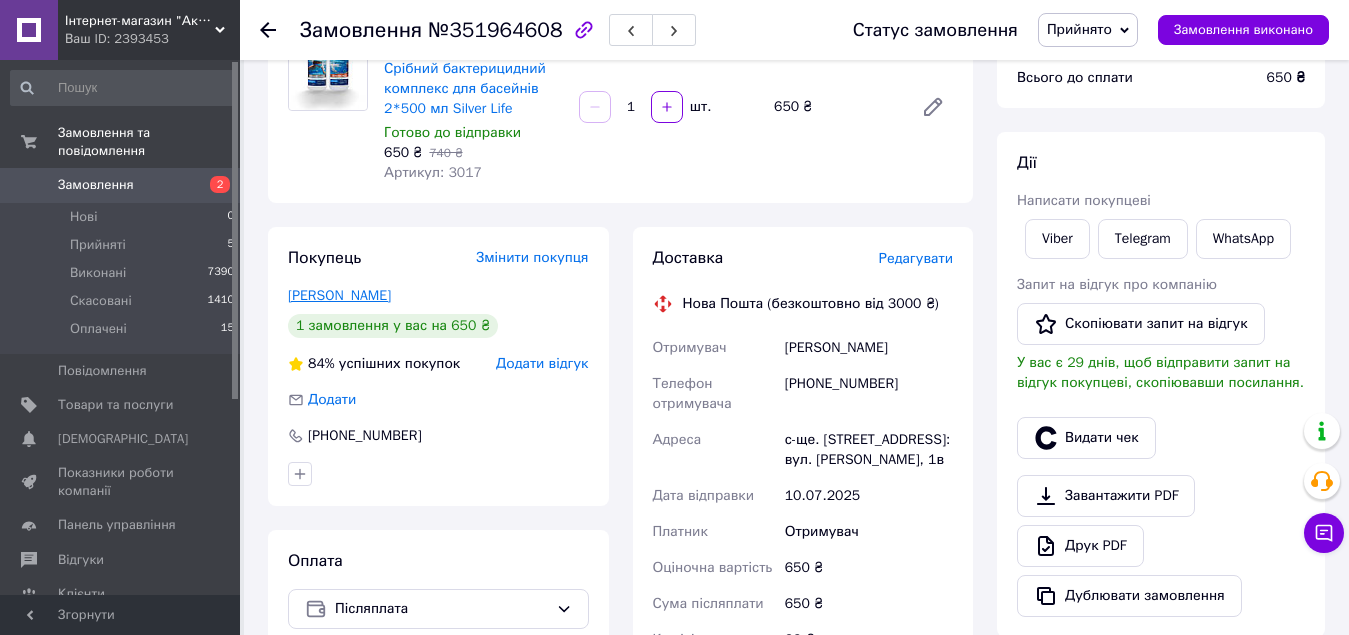 click on "[PERSON_NAME]" at bounding box center [339, 295] 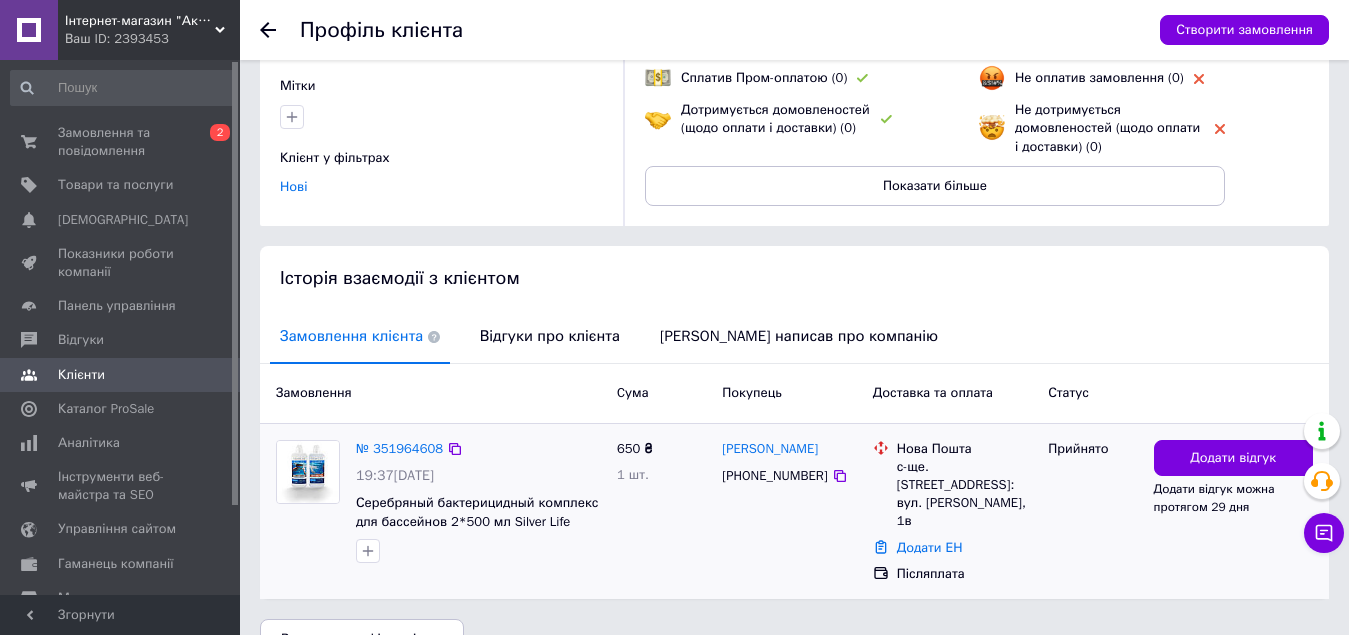 scroll, scrollTop: 233, scrollLeft: 0, axis: vertical 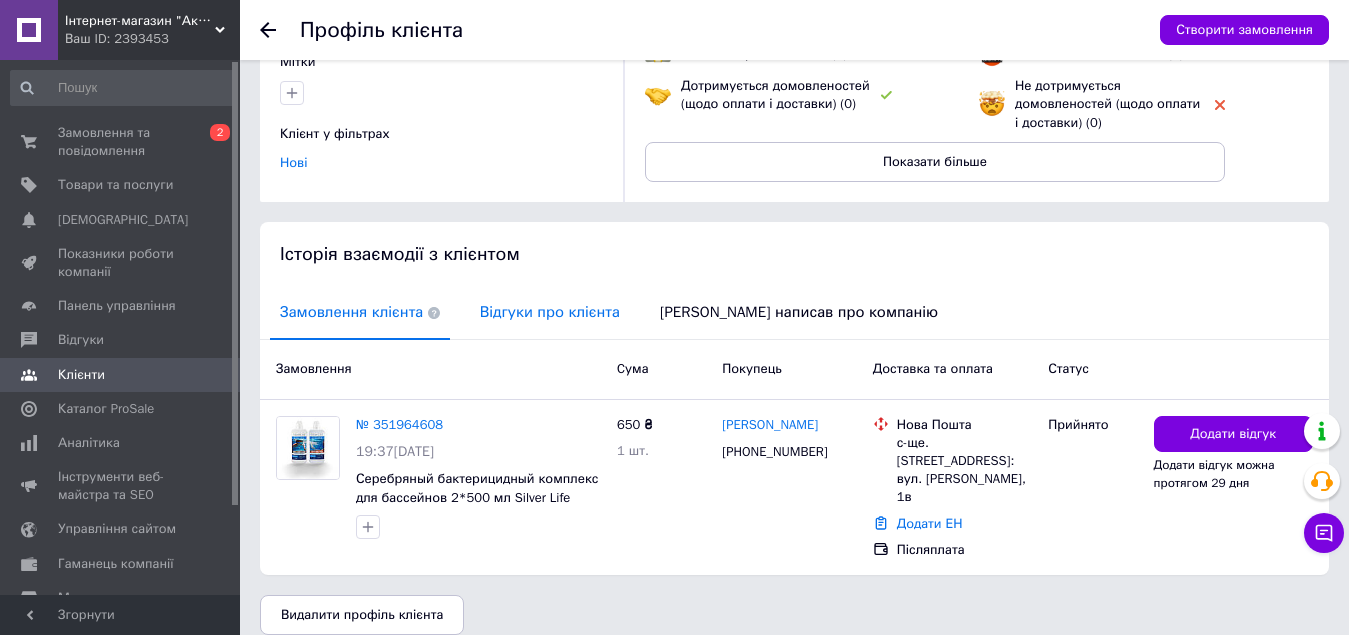 click on "Відгуки про клієнта" at bounding box center [550, 312] 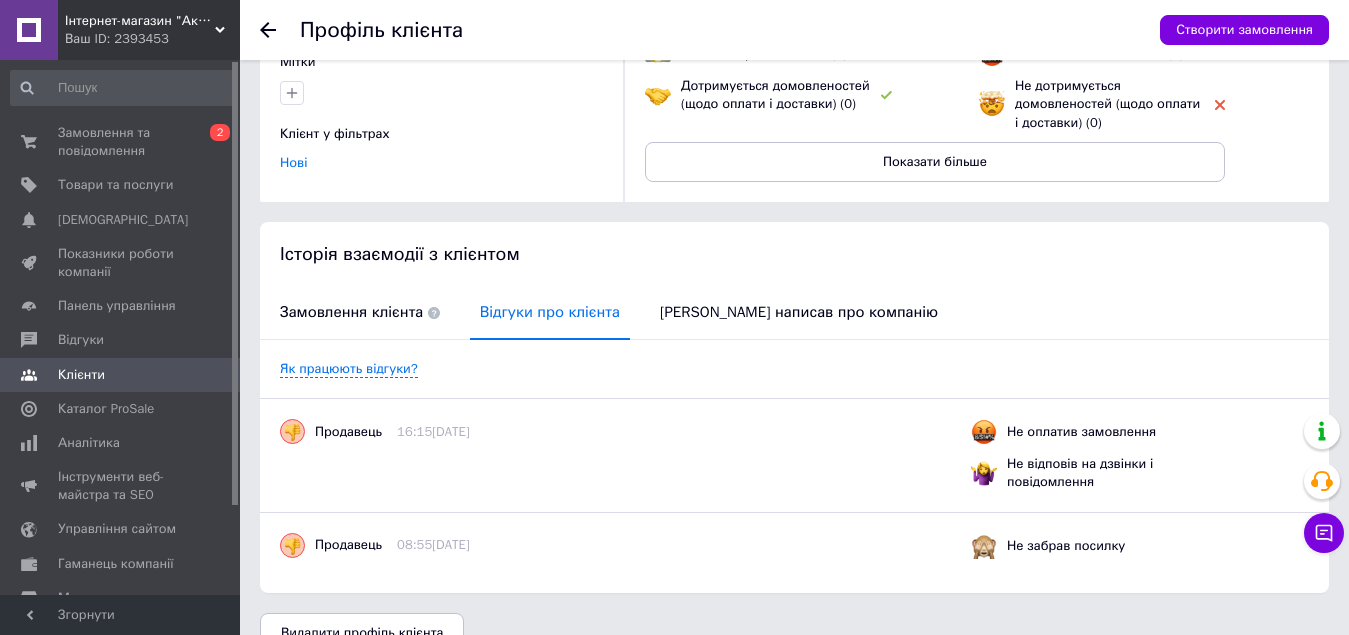 scroll, scrollTop: 270, scrollLeft: 0, axis: vertical 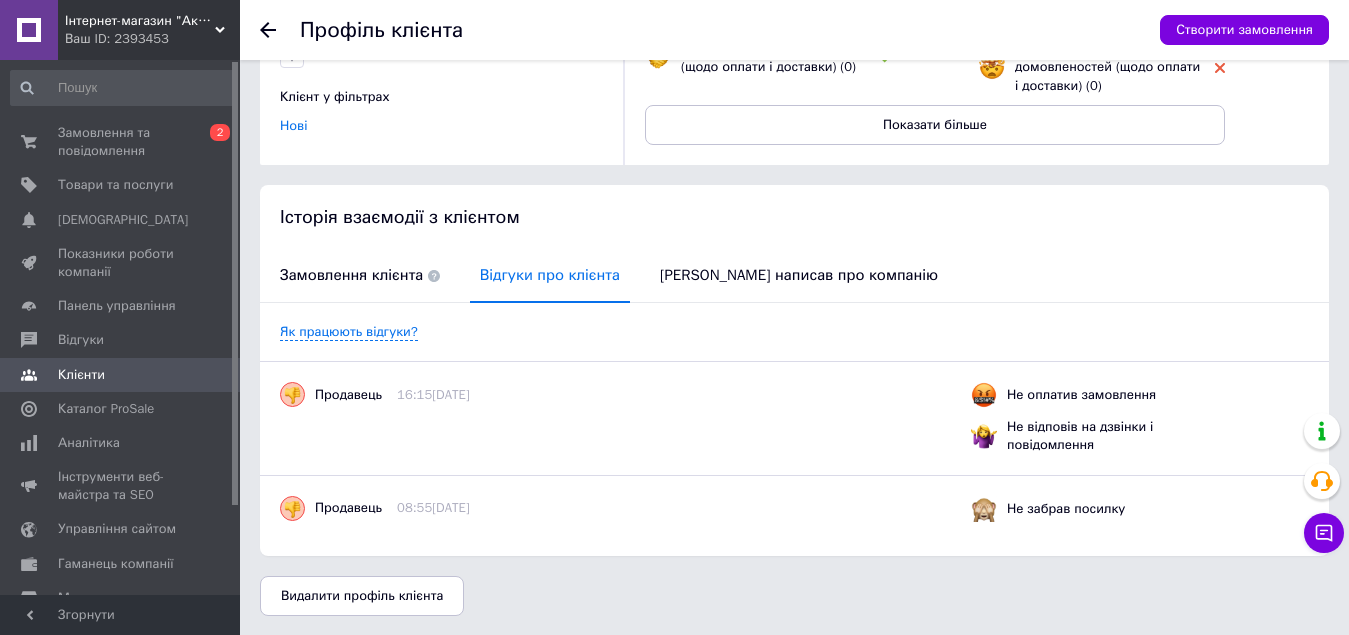 click 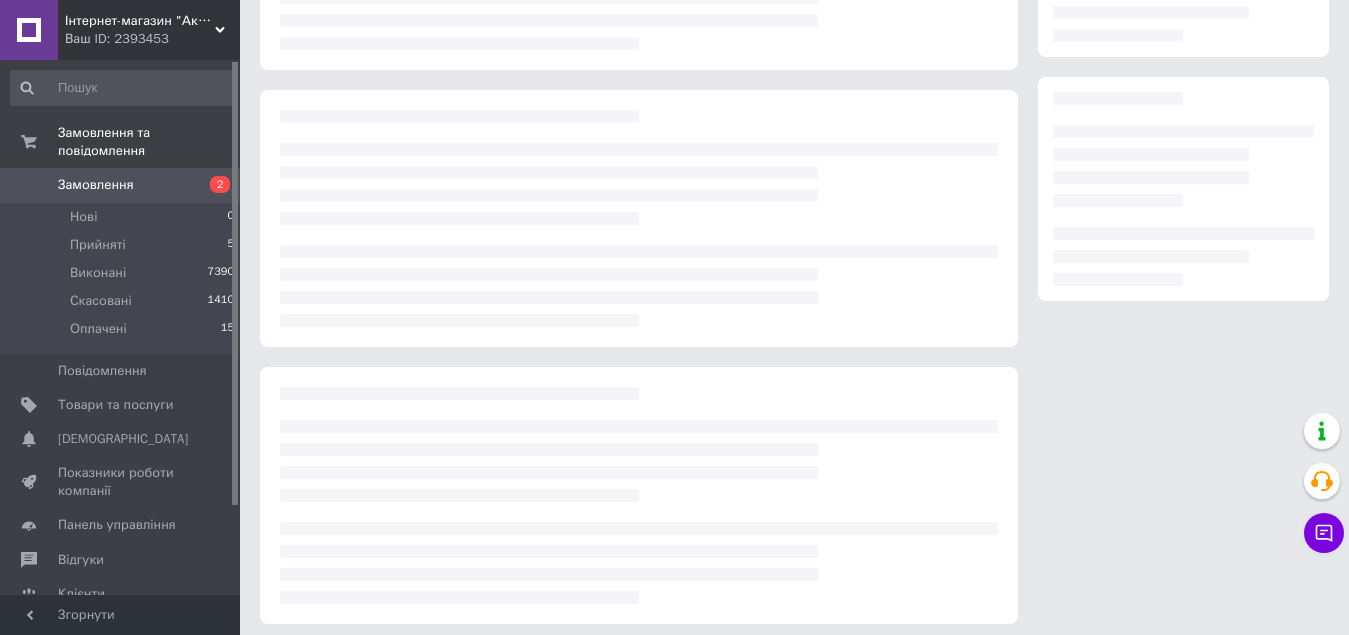 scroll, scrollTop: 200, scrollLeft: 0, axis: vertical 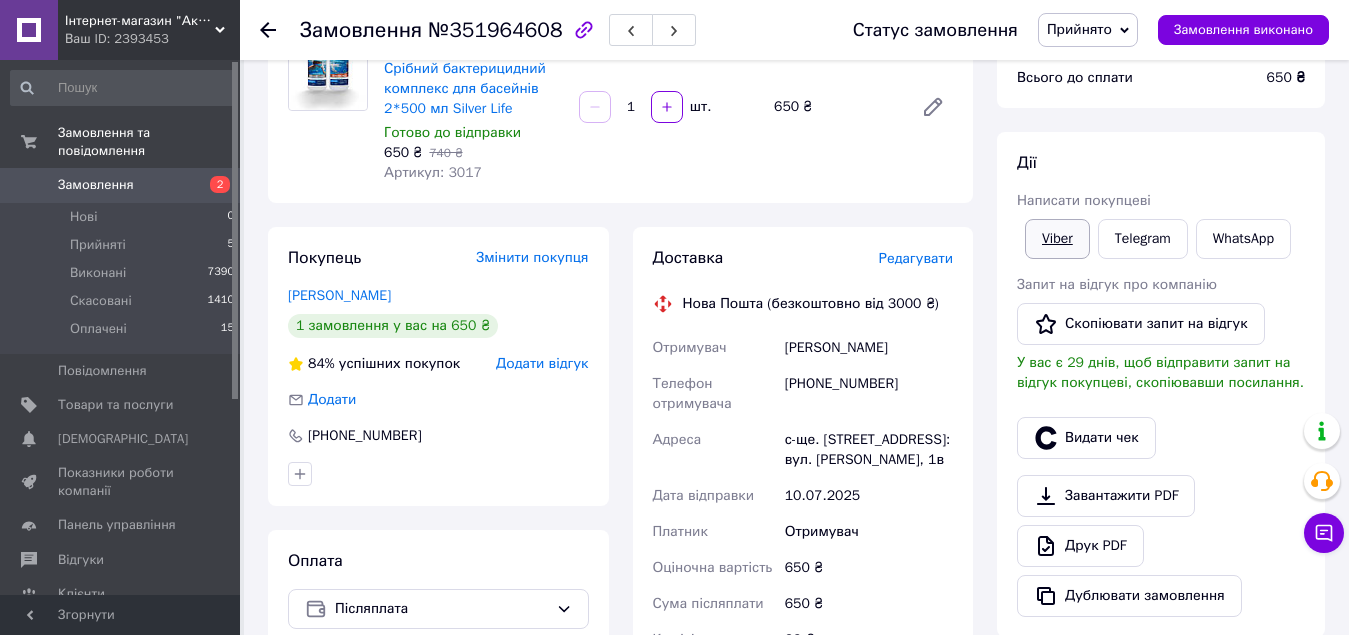 click on "Viber" at bounding box center [1057, 239] 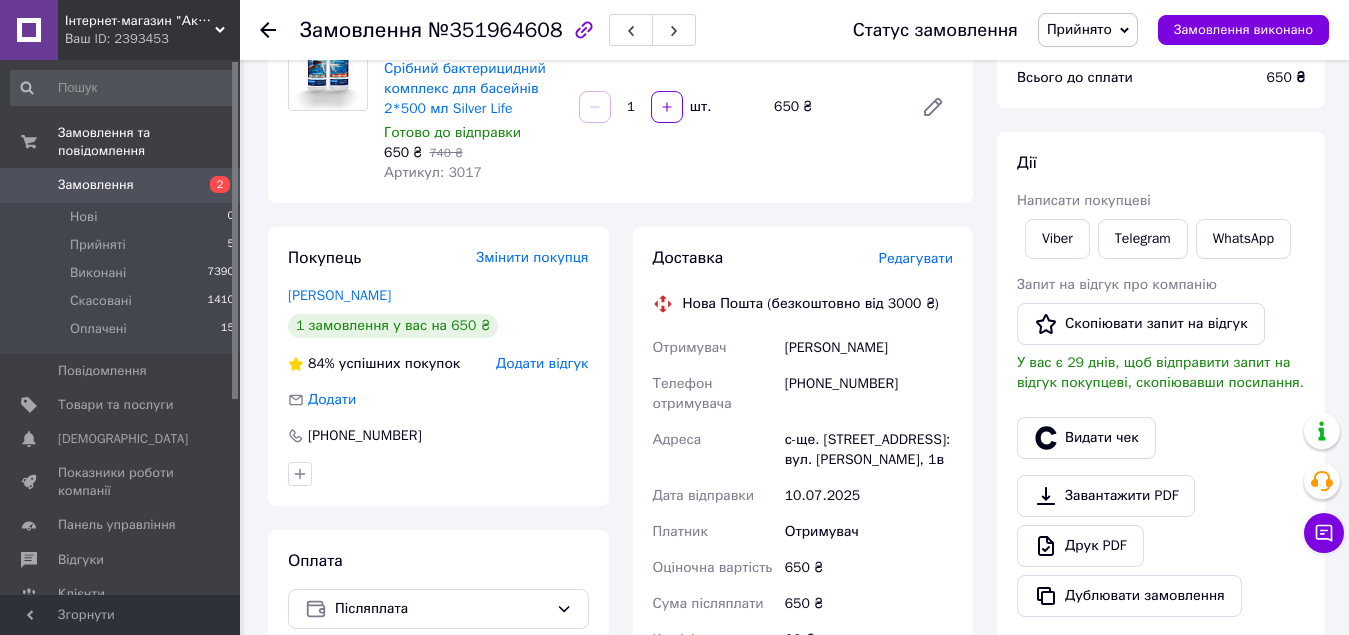 click 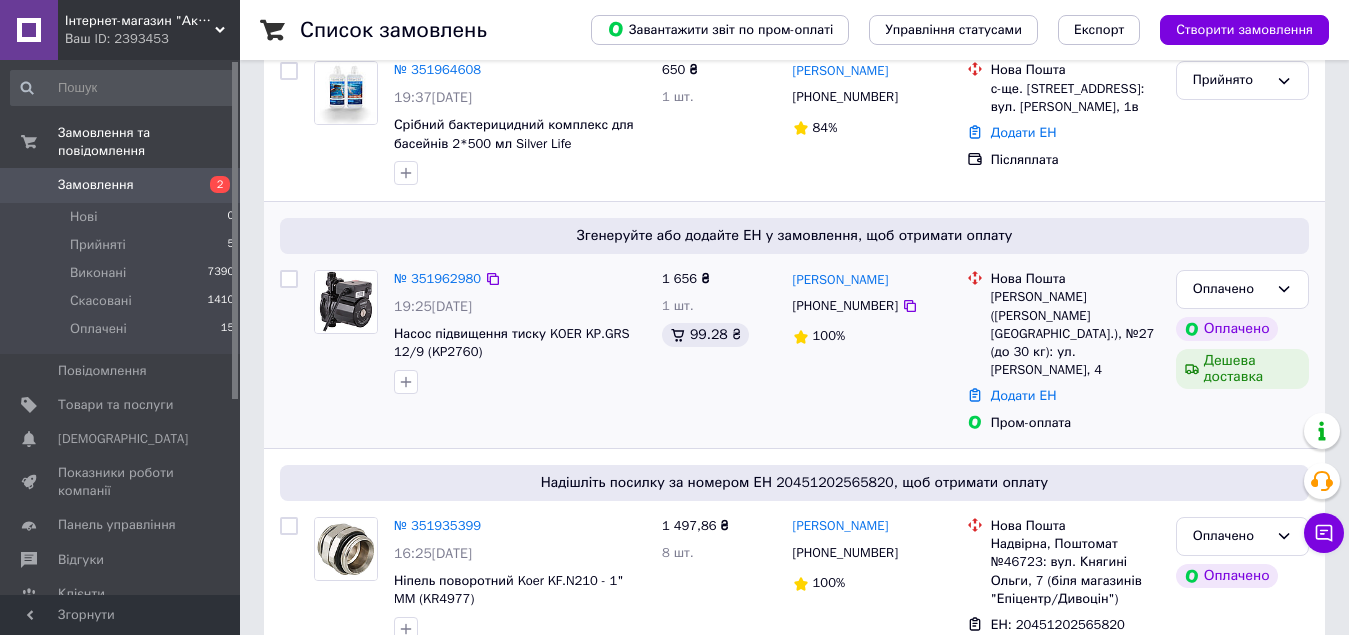 scroll, scrollTop: 500, scrollLeft: 0, axis: vertical 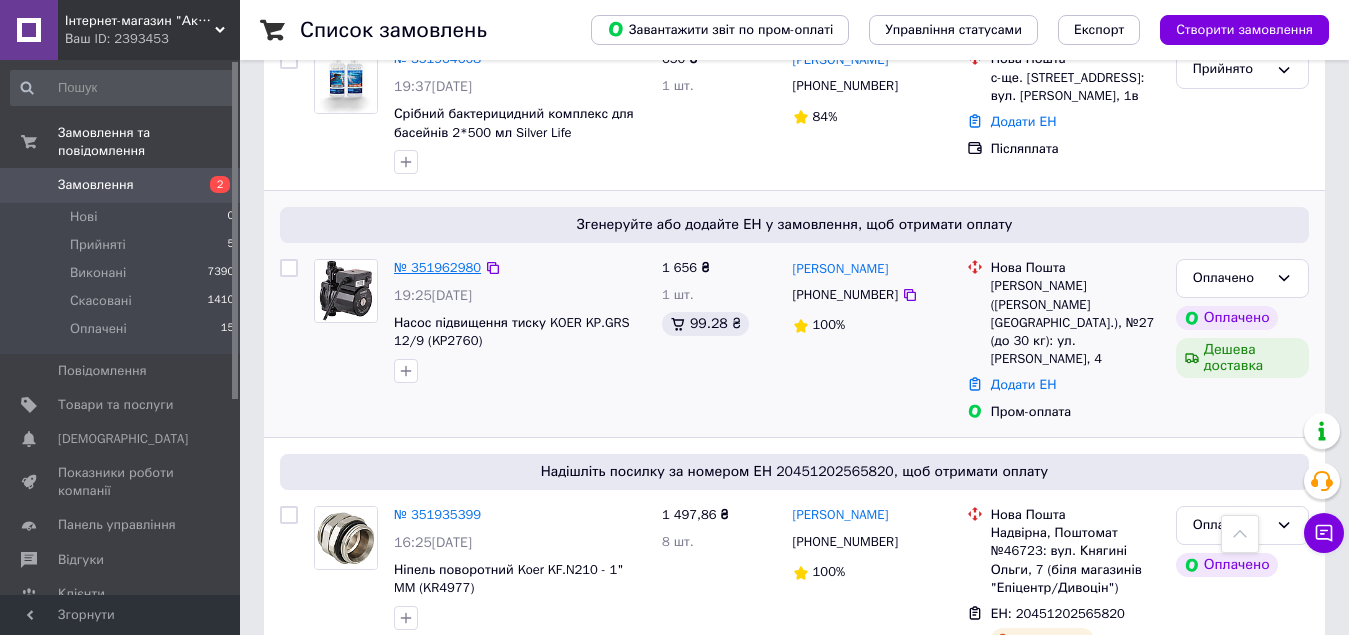 click on "№ 351962980" at bounding box center (437, 267) 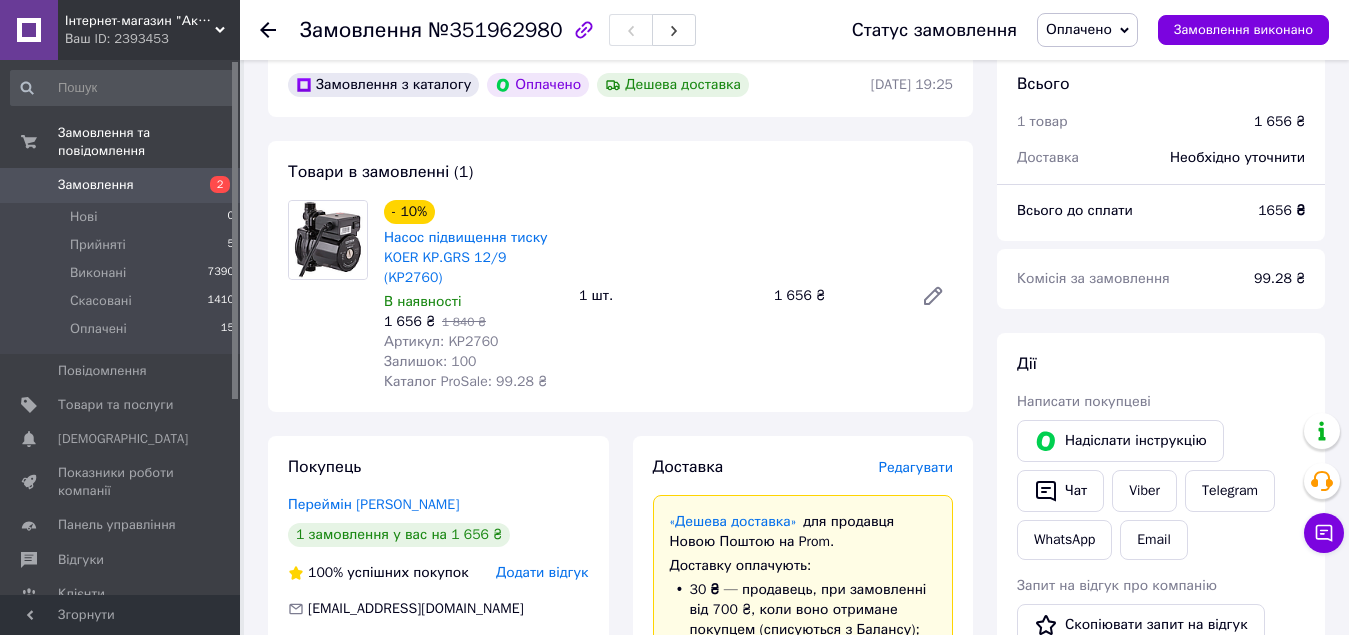 scroll, scrollTop: 300, scrollLeft: 0, axis: vertical 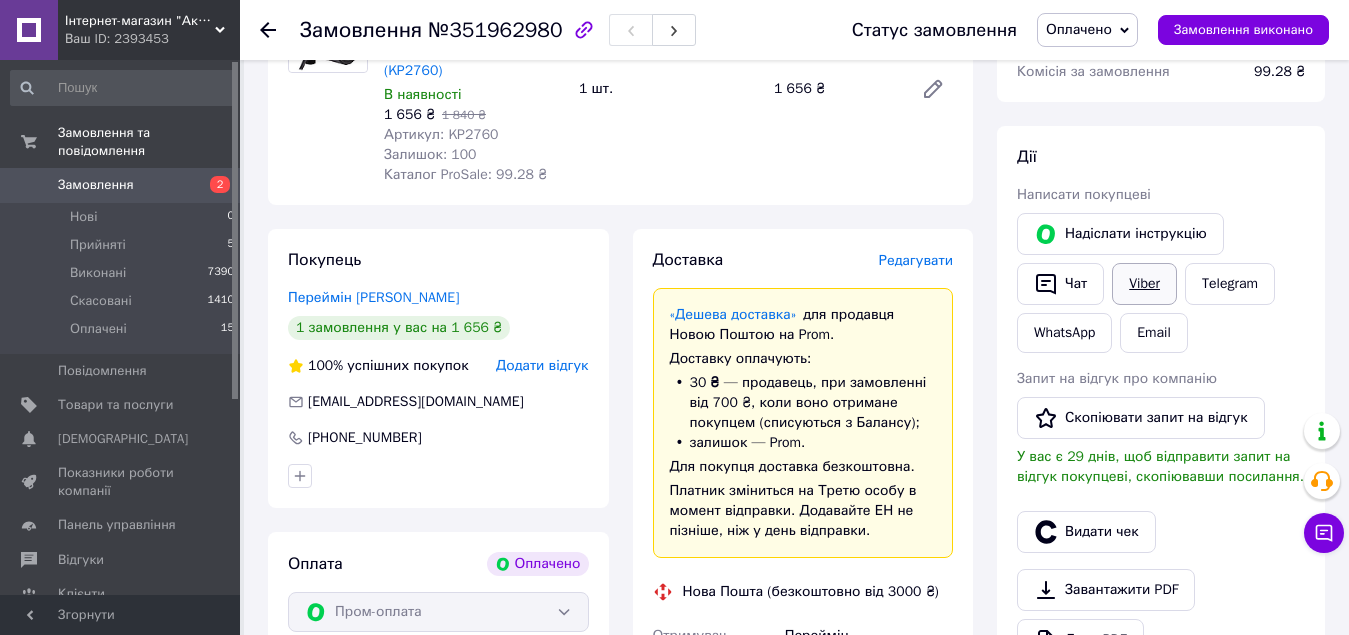 click on "Viber" at bounding box center [1144, 284] 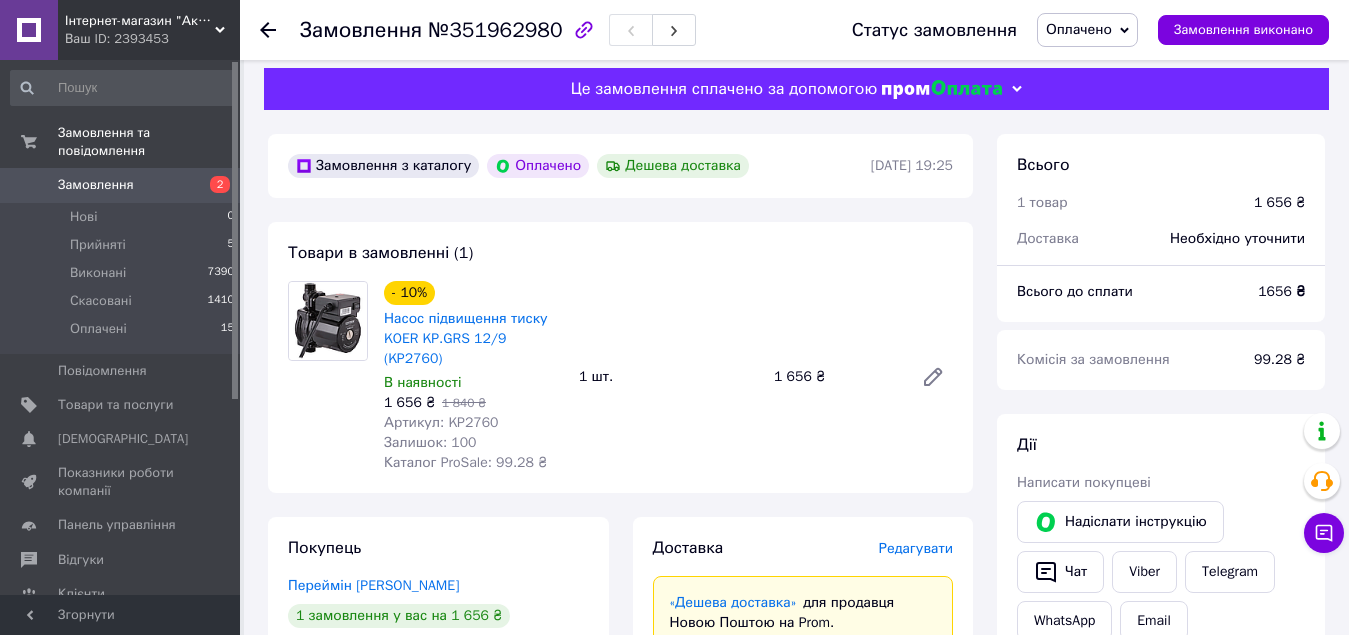 scroll, scrollTop: 0, scrollLeft: 0, axis: both 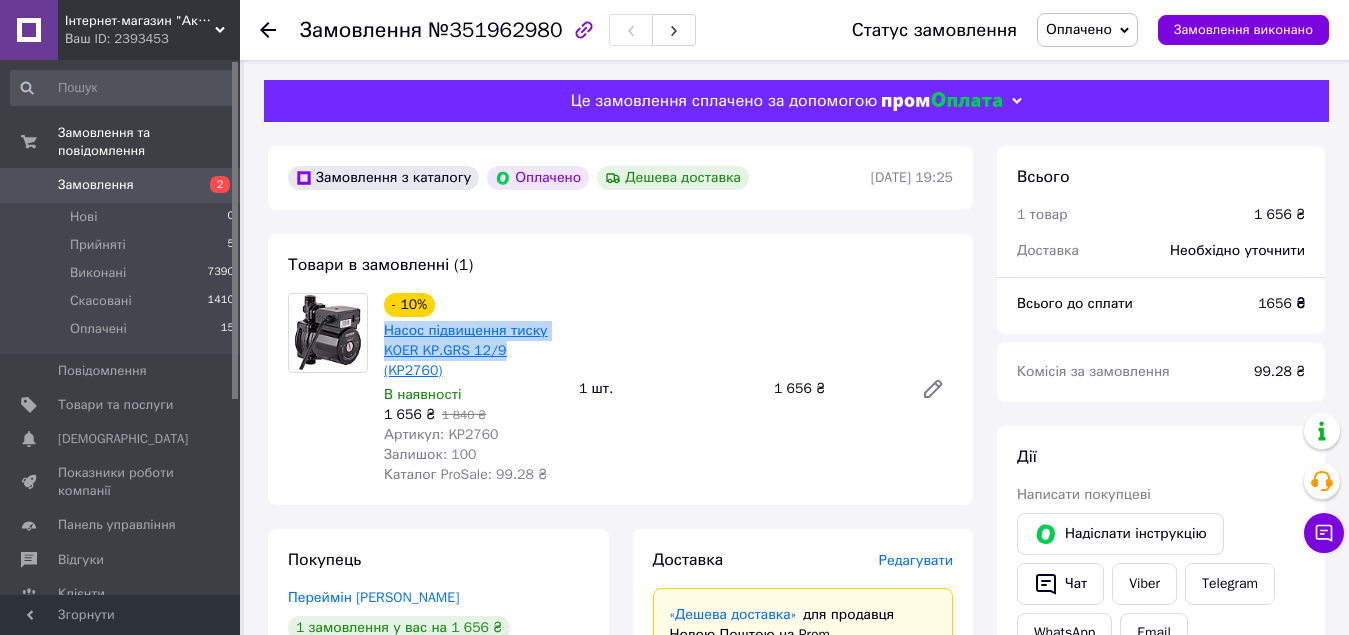 drag, startPoint x: 381, startPoint y: 329, endPoint x: 496, endPoint y: 354, distance: 117.68602 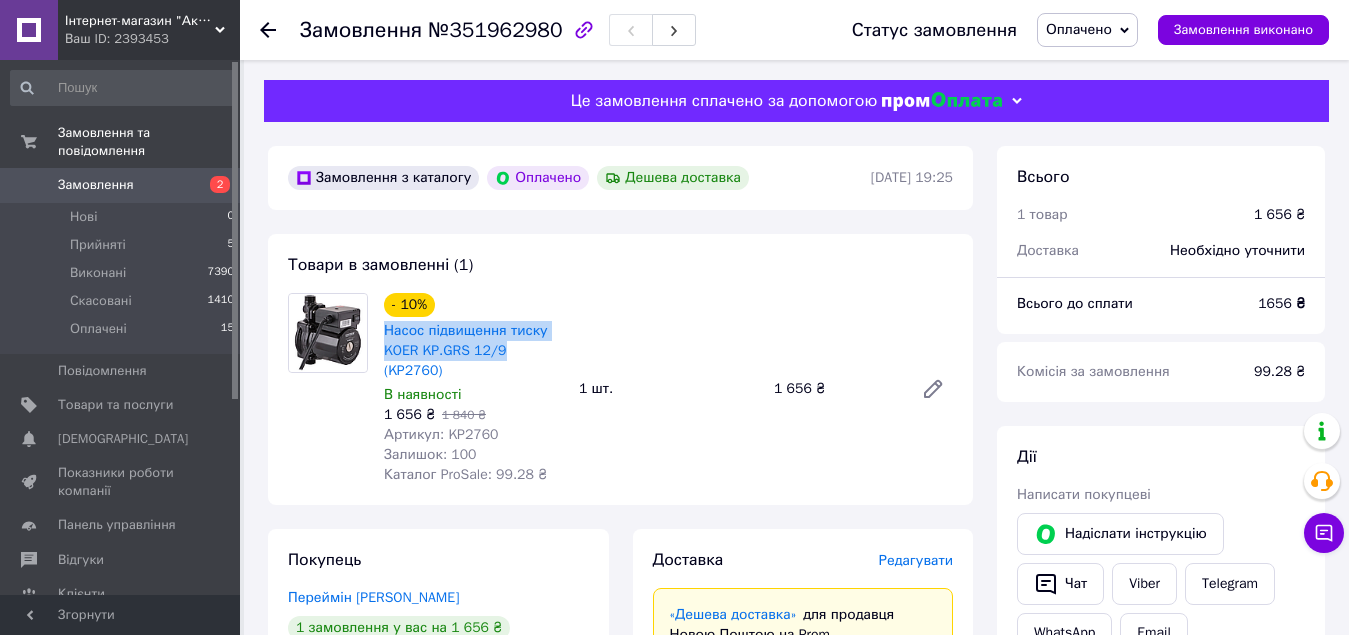 copy on "Насос підвищення тиску KOER KP.GRS 12/9" 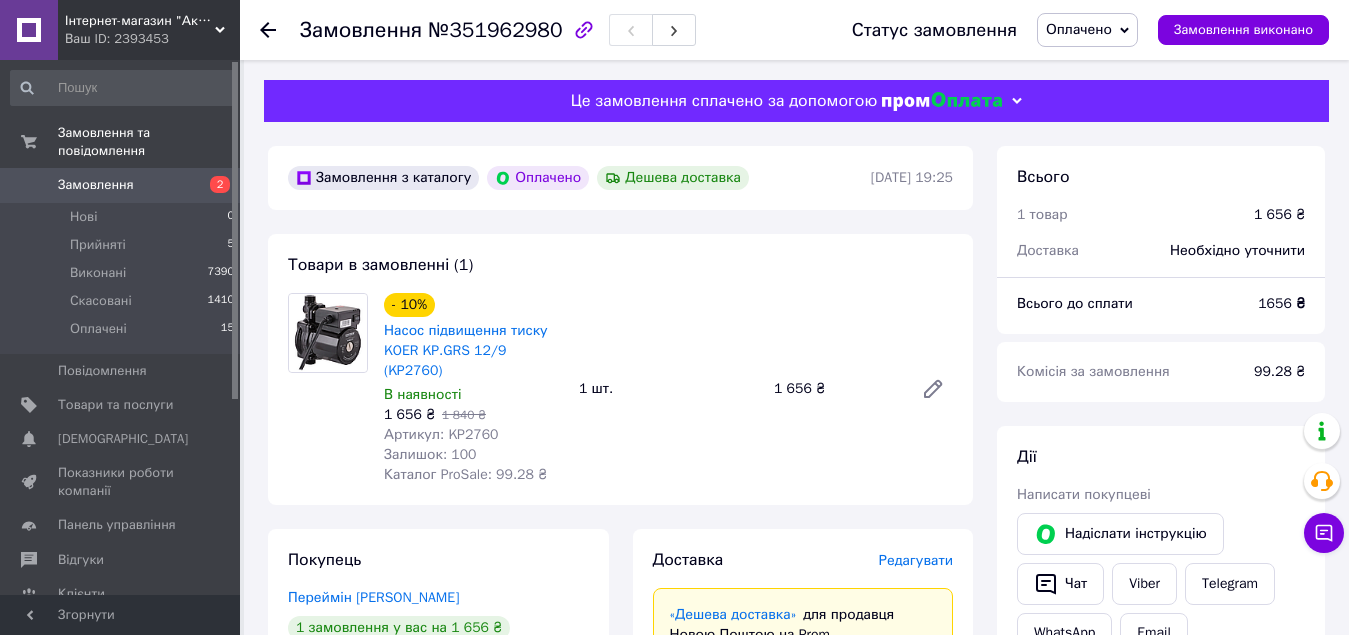 click on "Артикул: KP2760" at bounding box center (441, 434) 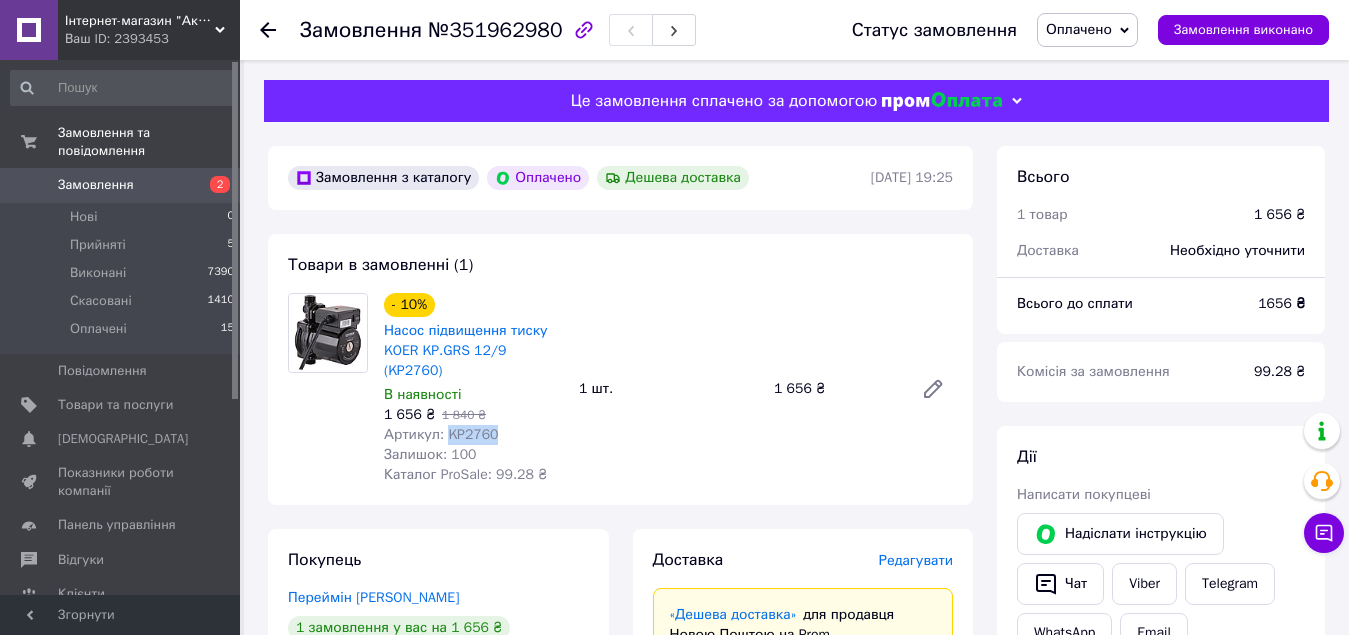 click on "Артикул: KP2760" at bounding box center (441, 434) 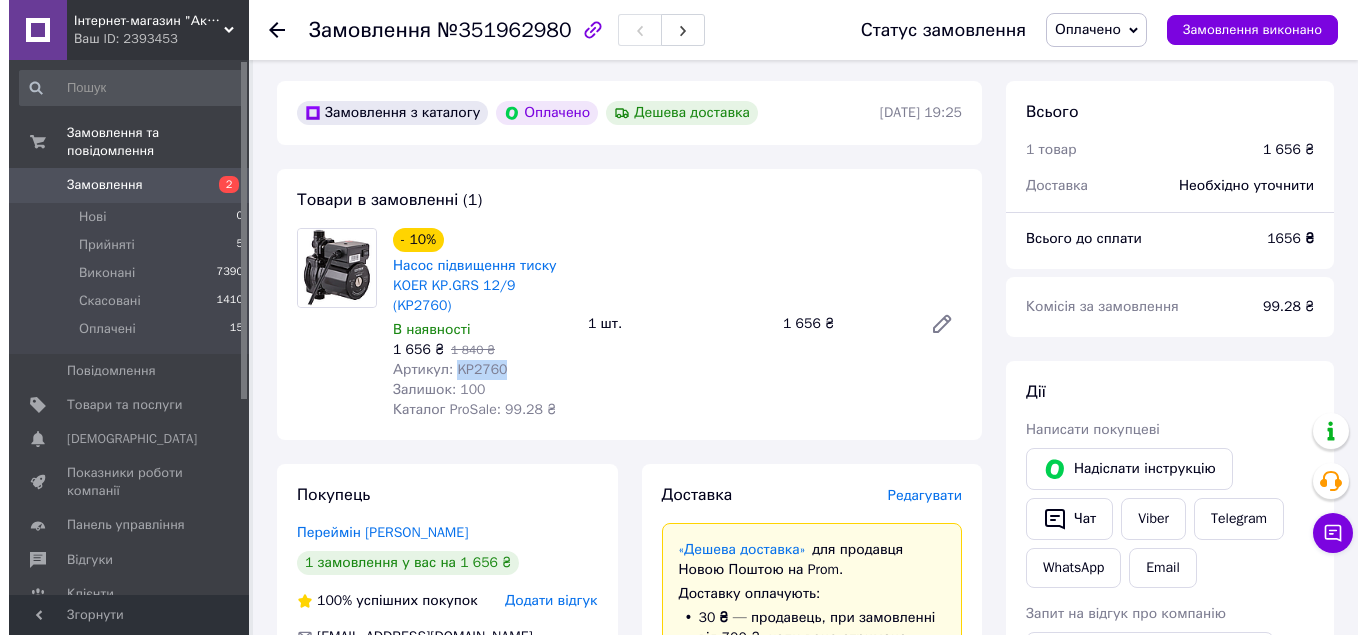 scroll, scrollTop: 100, scrollLeft: 0, axis: vertical 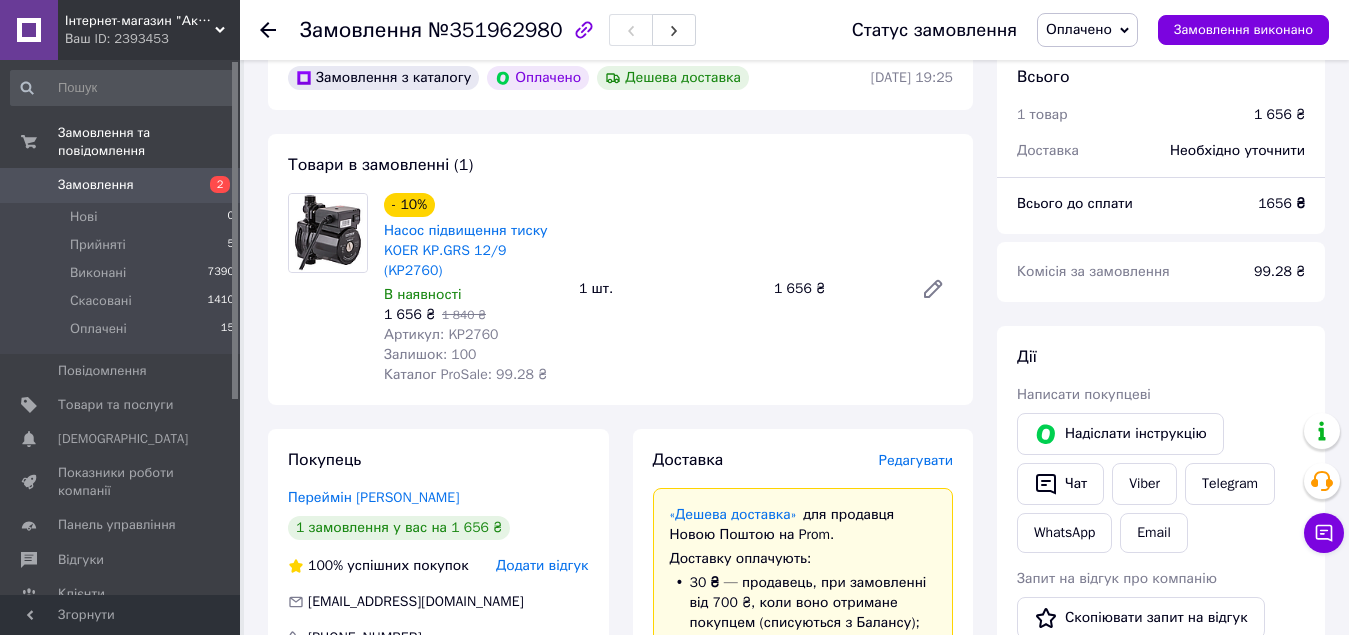 click on "Редагувати" at bounding box center (916, 460) 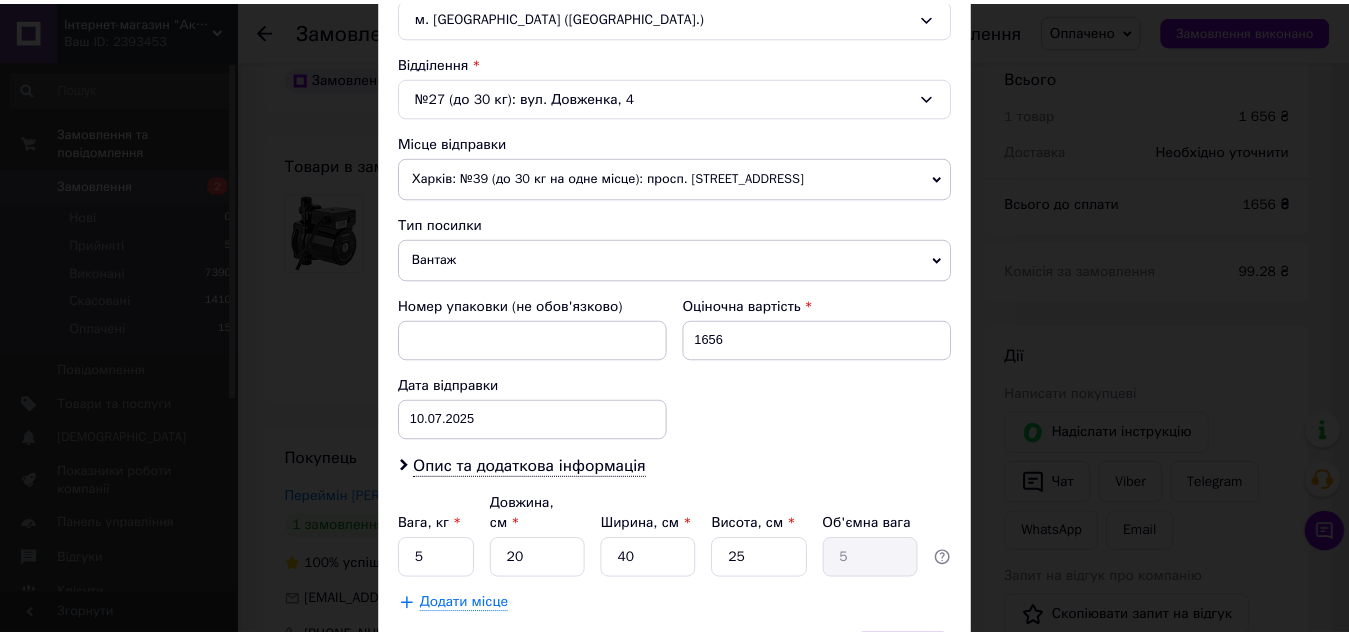 scroll, scrollTop: 693, scrollLeft: 0, axis: vertical 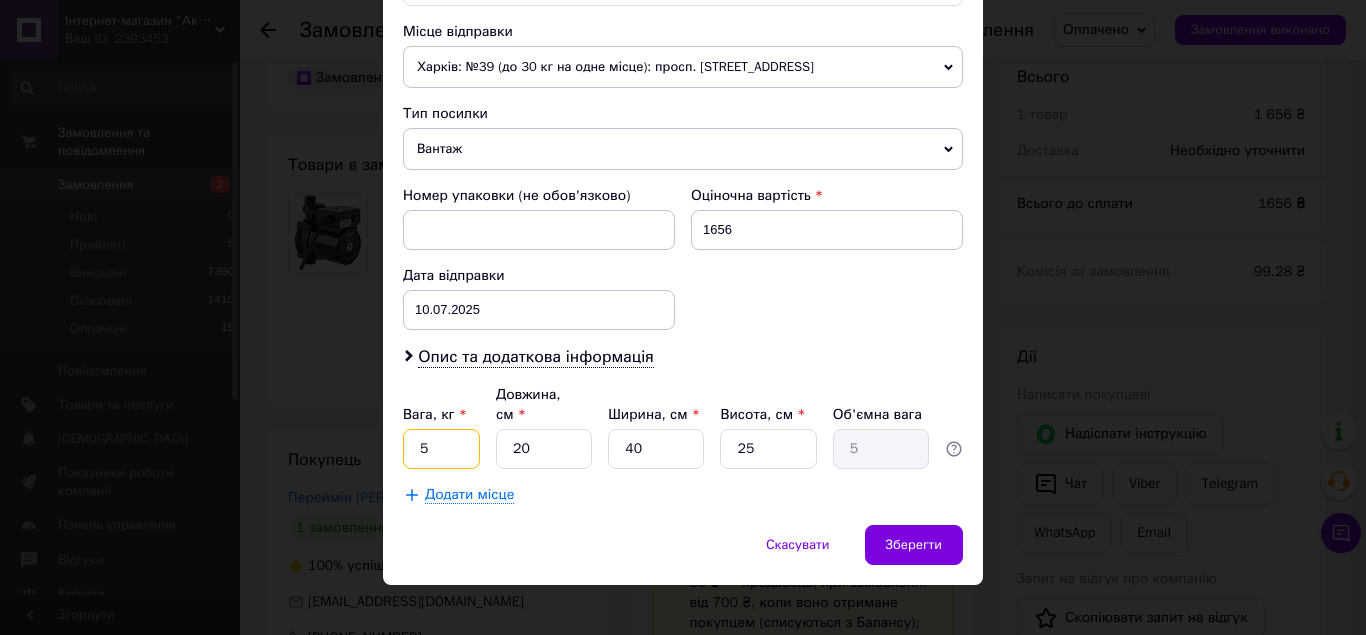 click on "5" at bounding box center [441, 449] 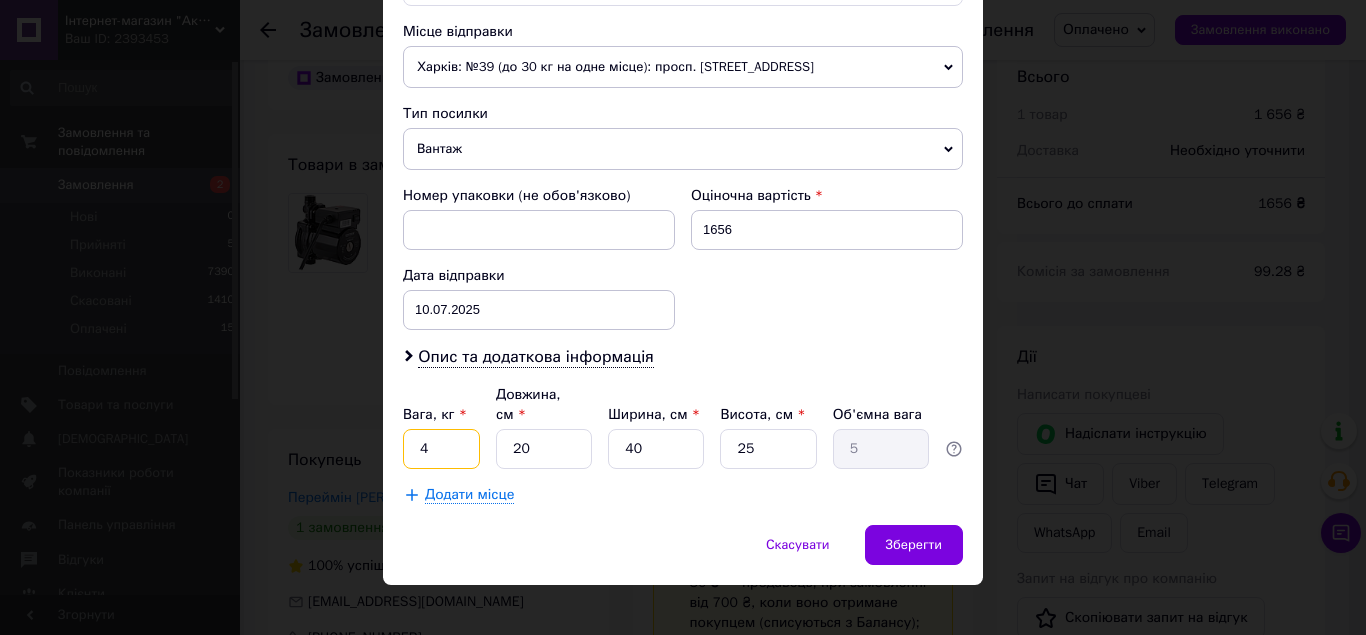type on "4" 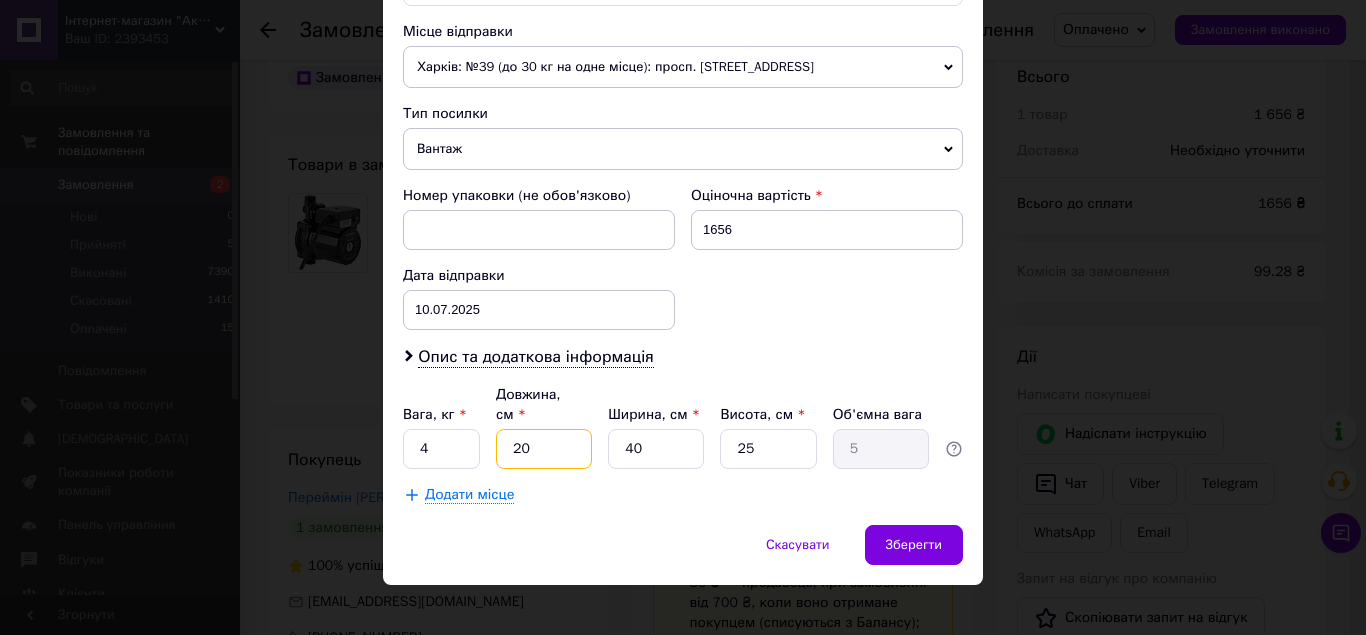 click on "20" at bounding box center (544, 449) 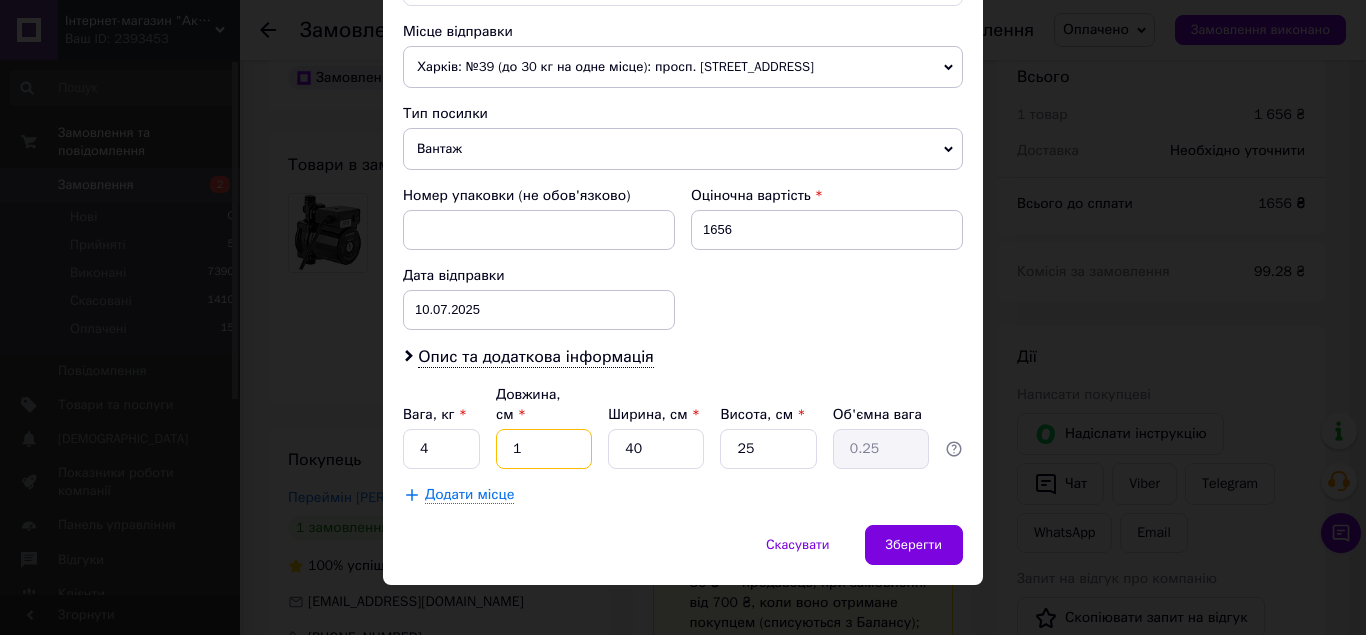 type on "19" 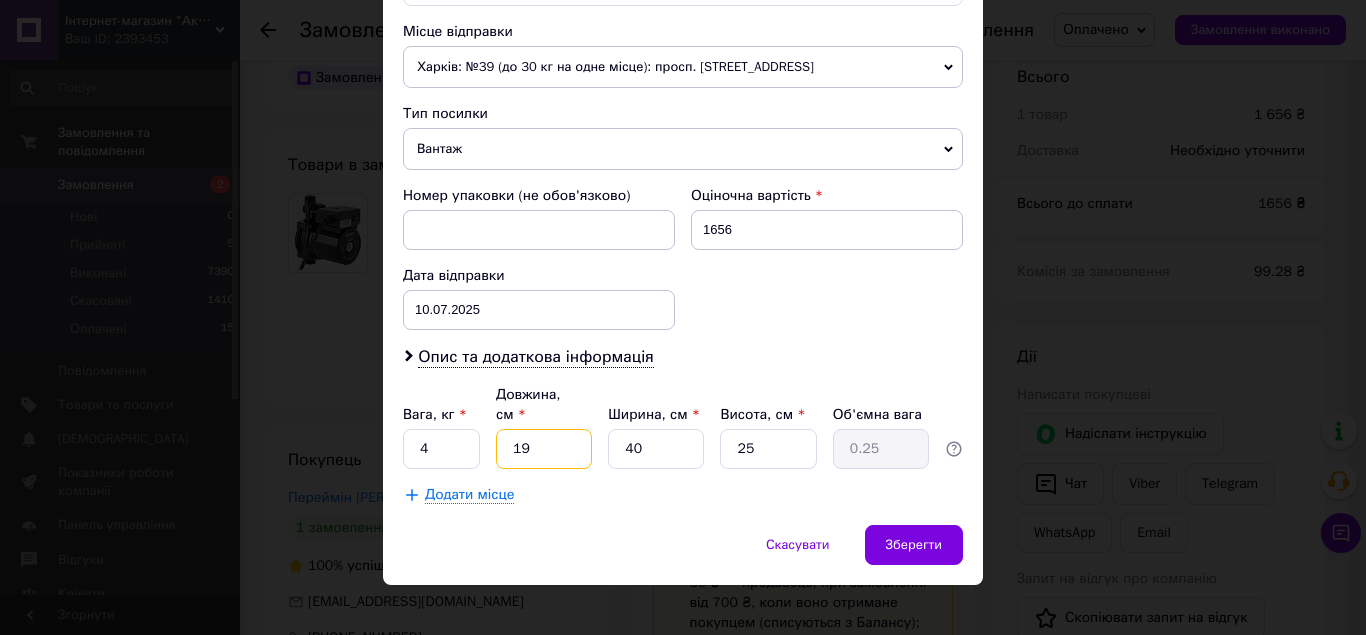 type on "4.75" 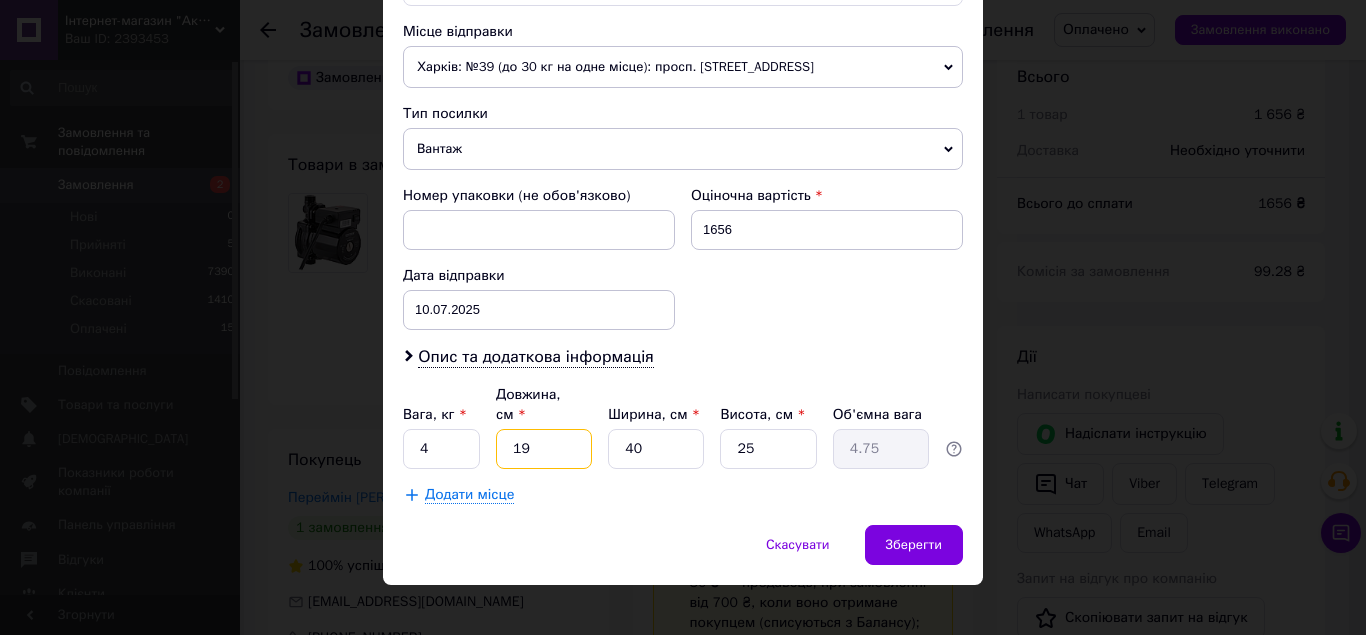 type on "19" 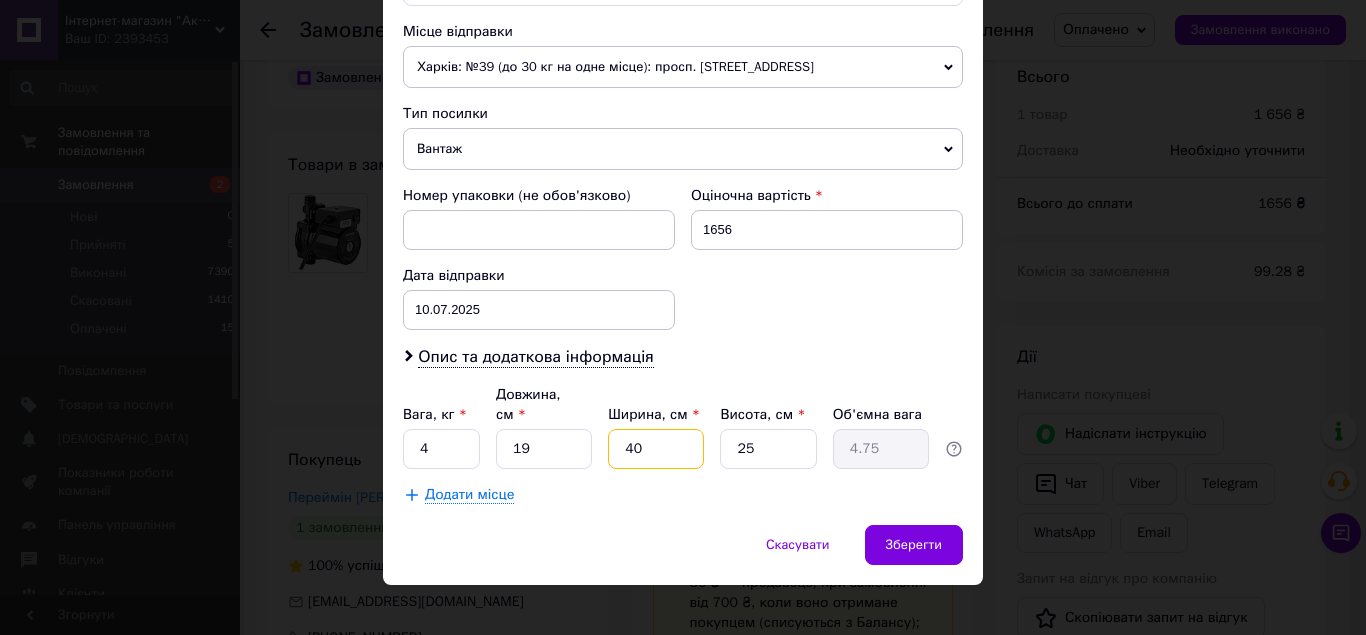type on "1" 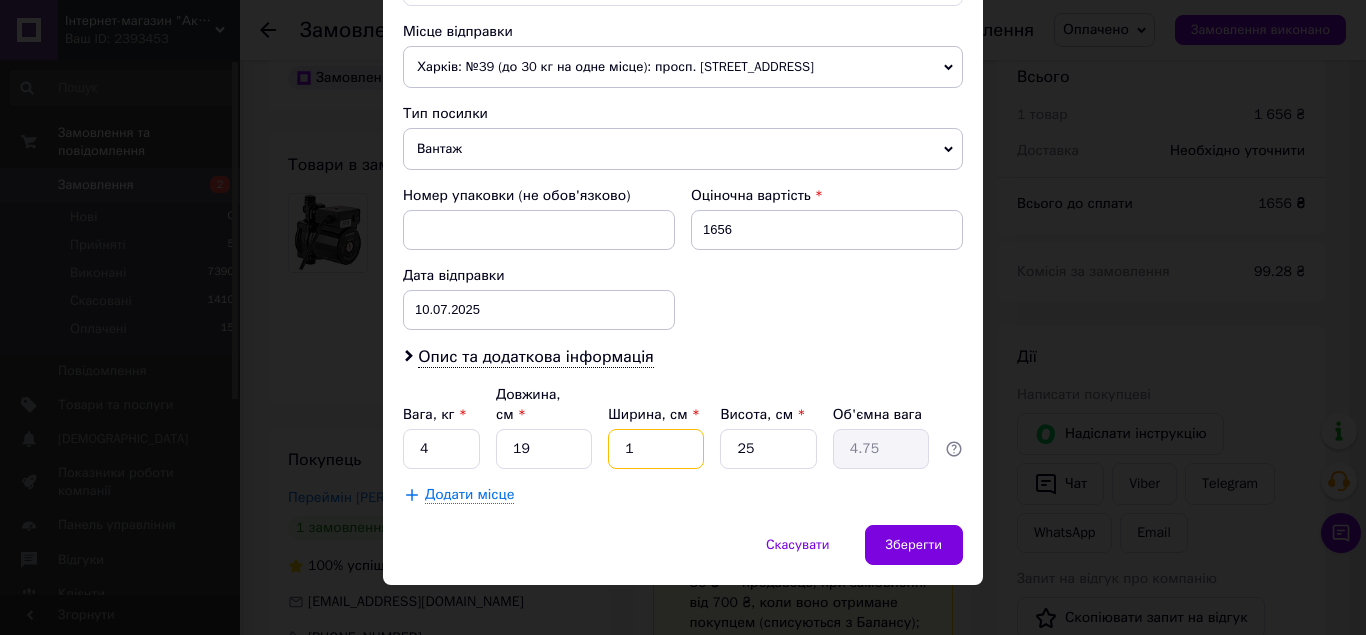 type on "0.12" 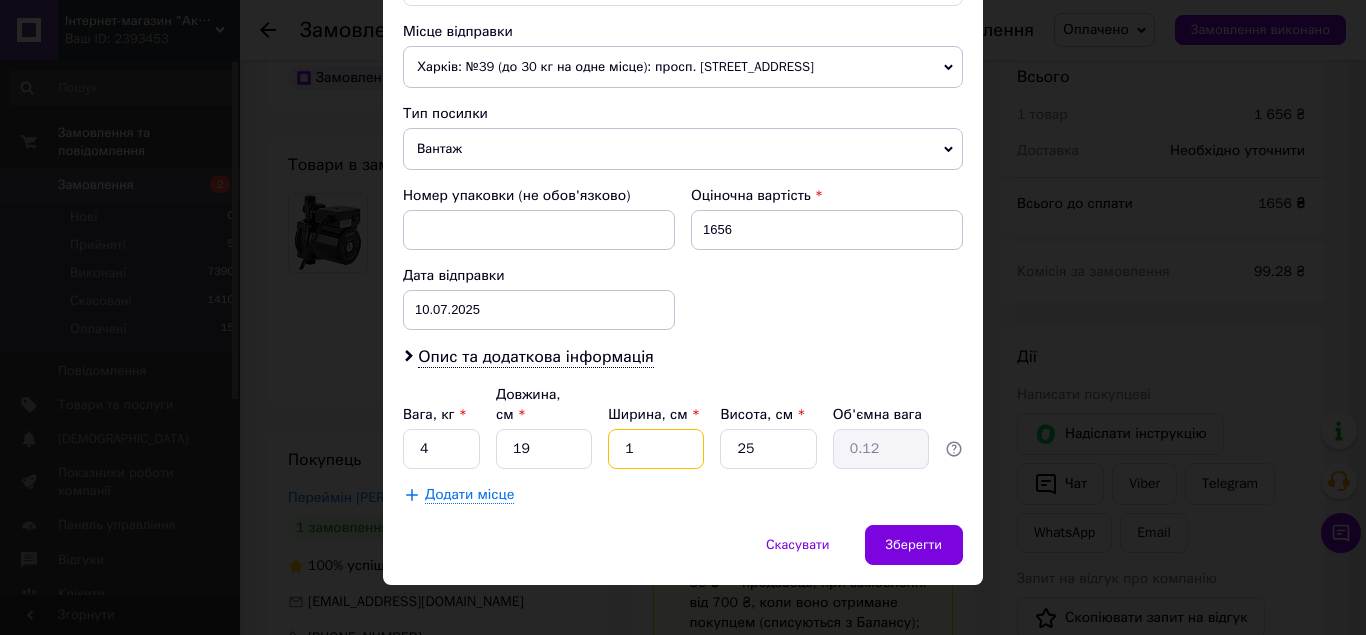 type on "13" 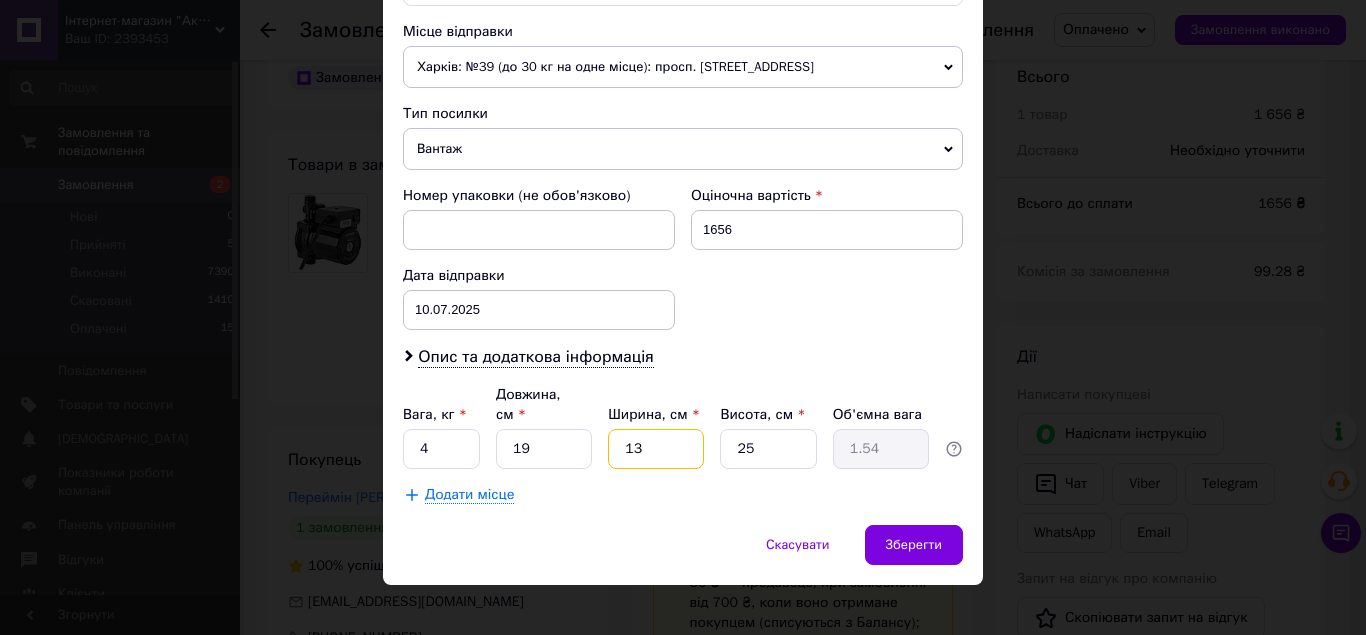 type on "13" 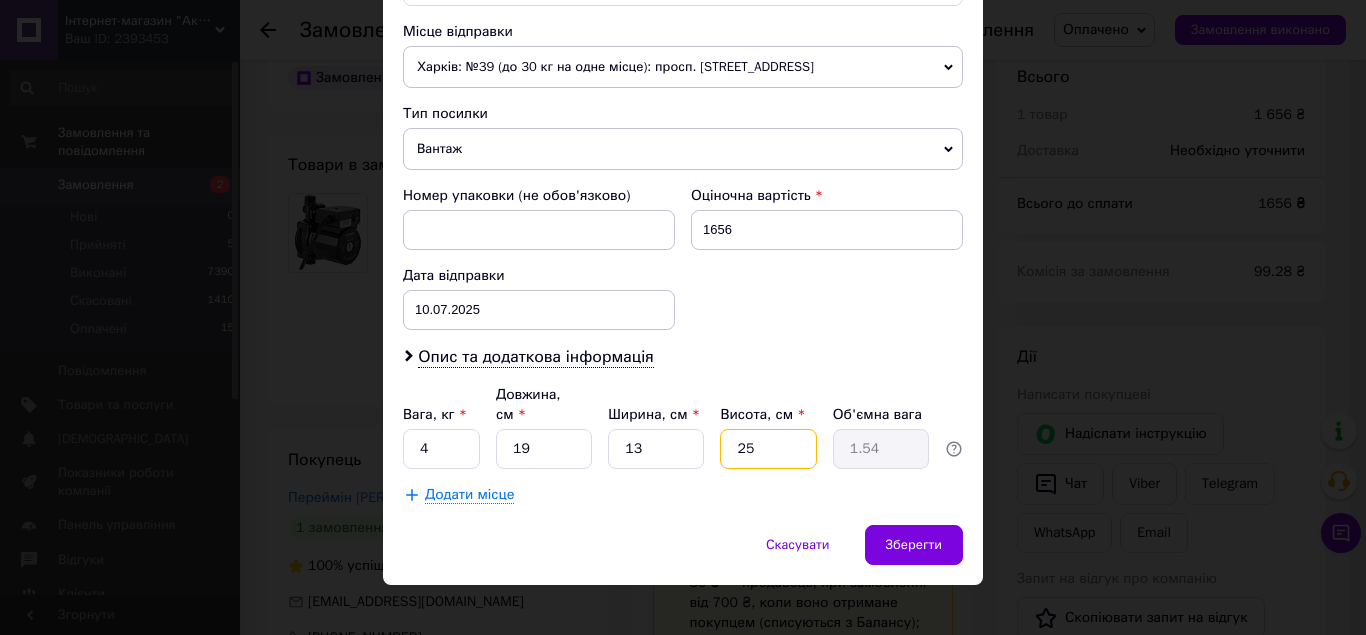type on "1" 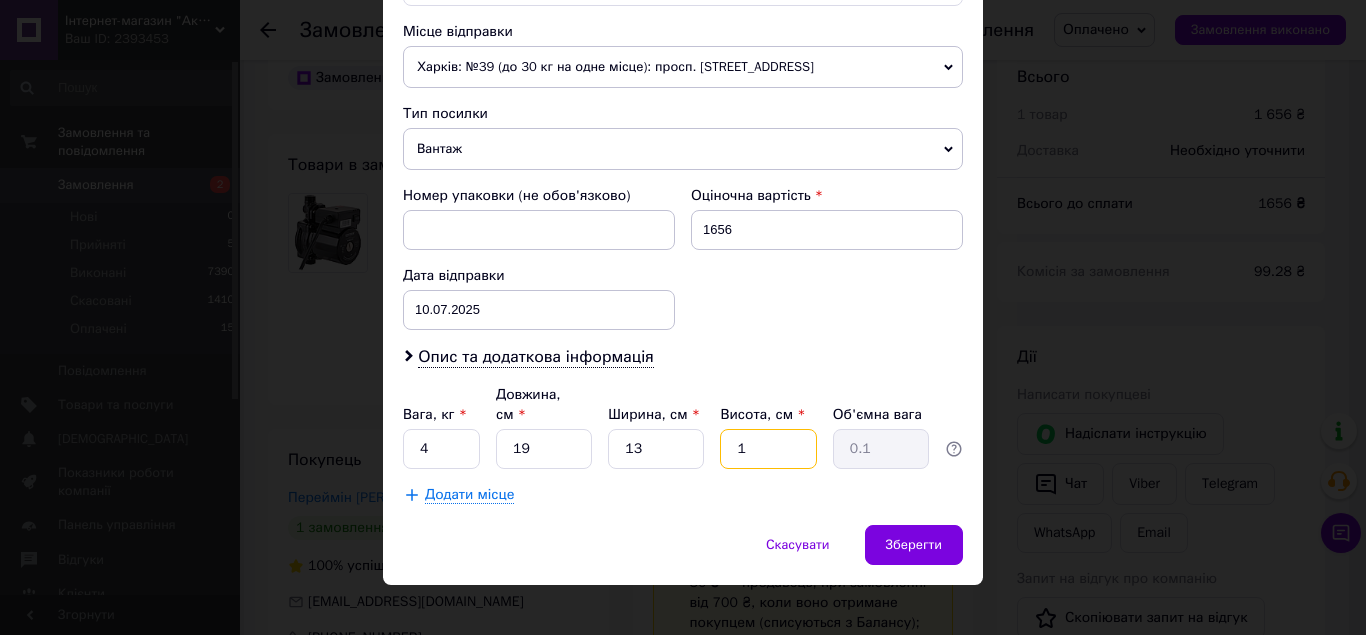 type on "13" 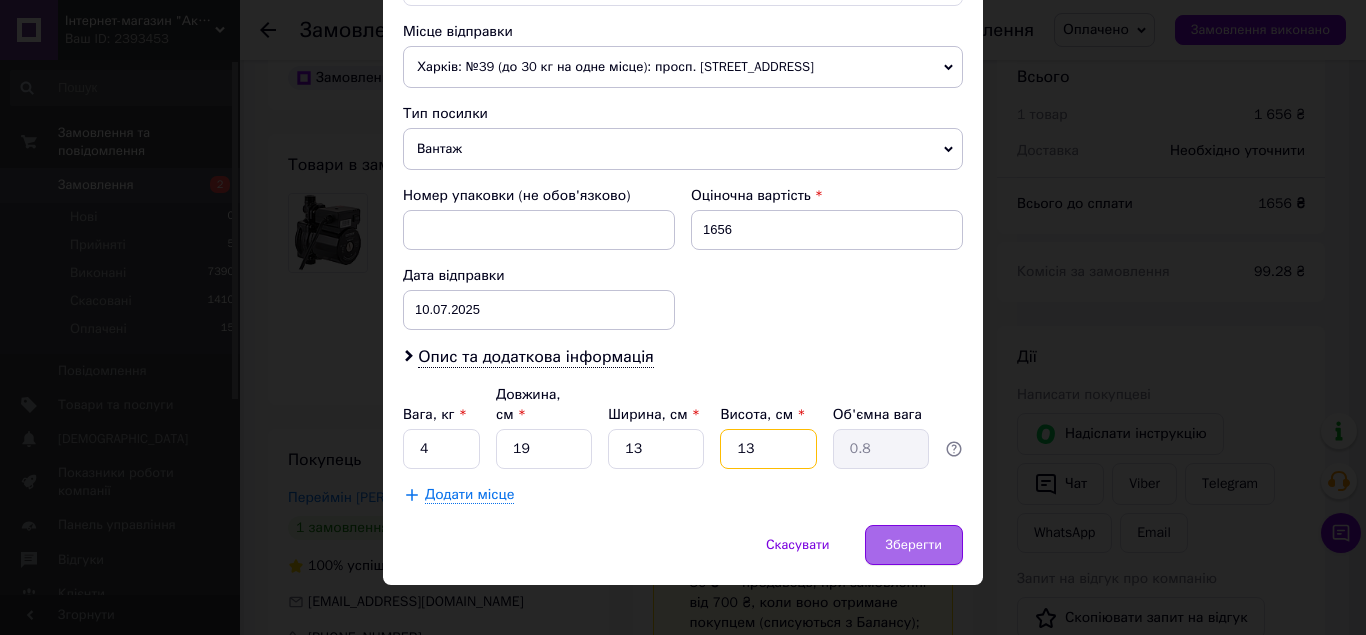 type on "13" 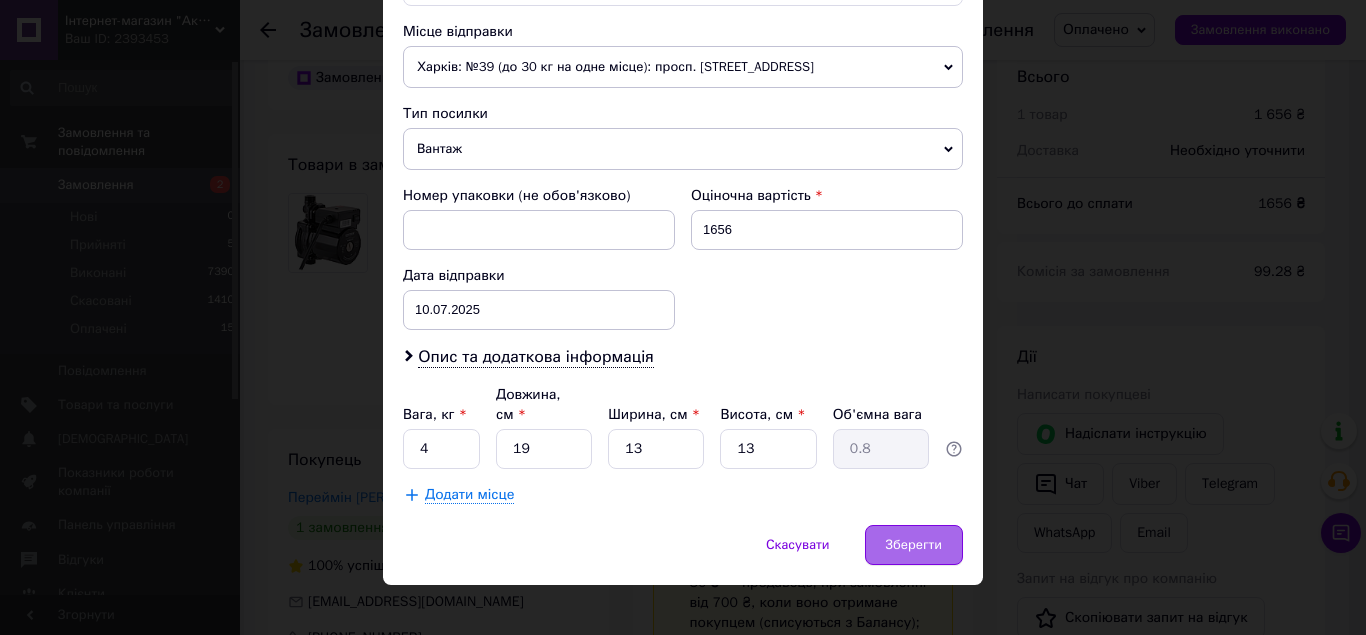 click on "Зберегти" at bounding box center (914, 545) 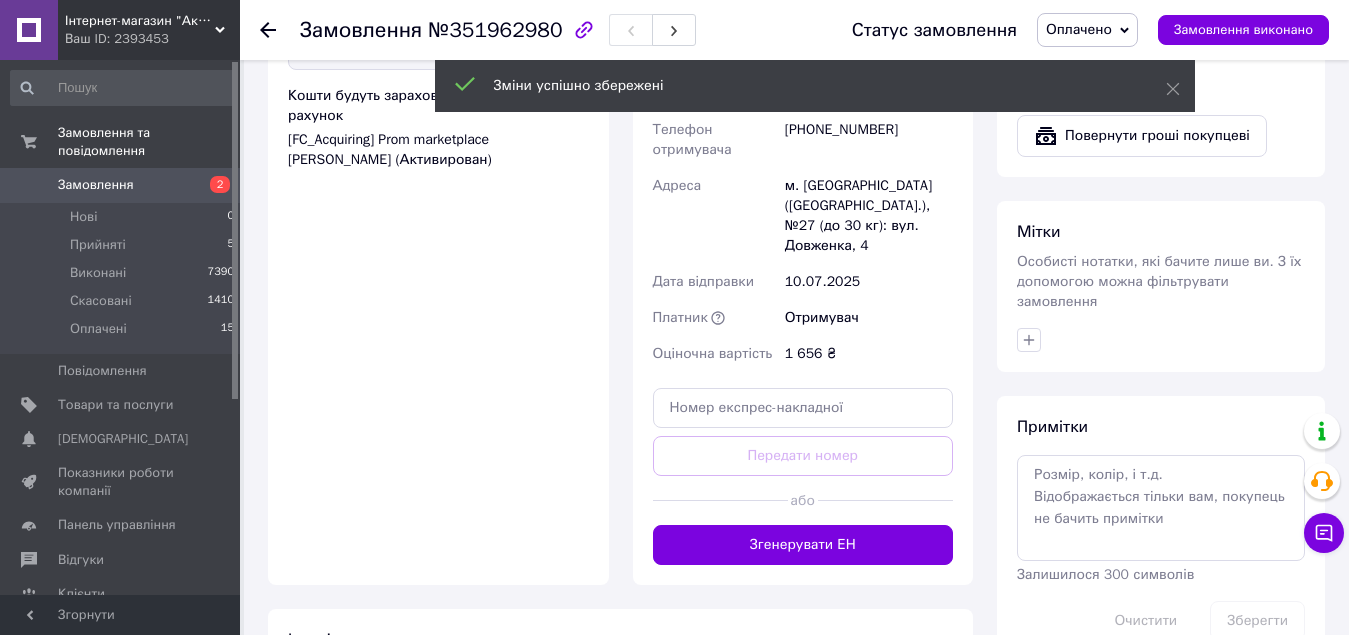 scroll, scrollTop: 900, scrollLeft: 0, axis: vertical 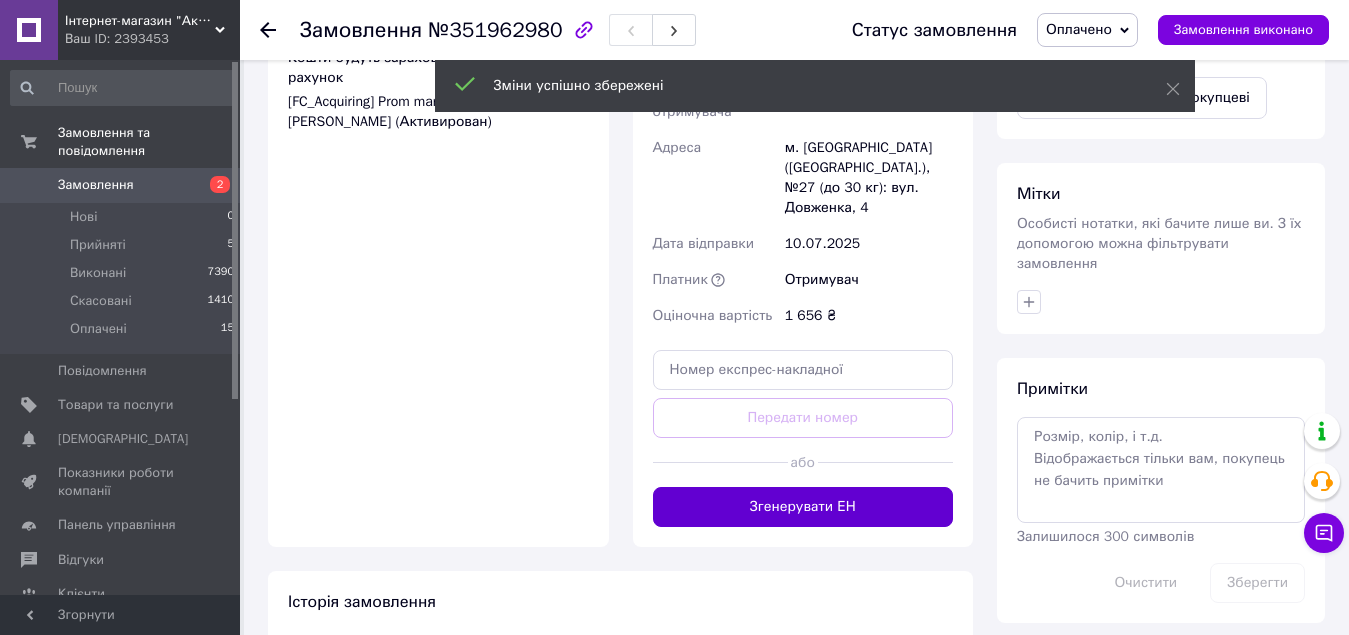 click on "Згенерувати ЕН" at bounding box center [803, 507] 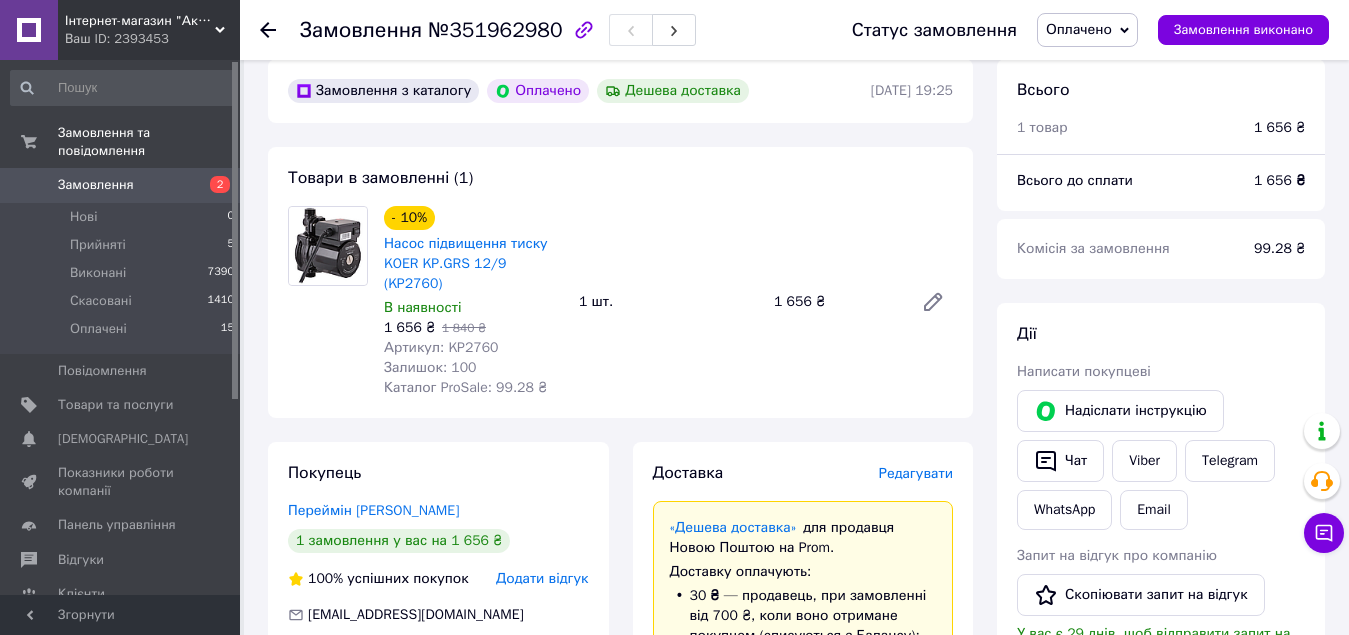 scroll, scrollTop: 0, scrollLeft: 0, axis: both 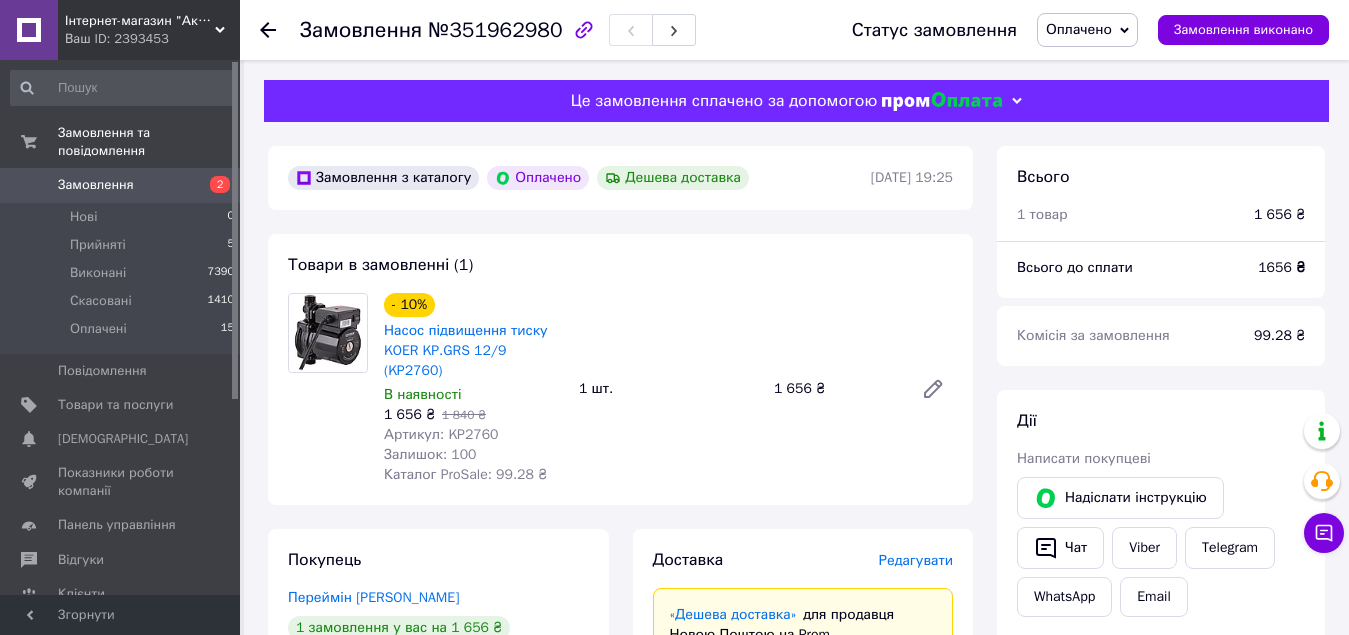 click 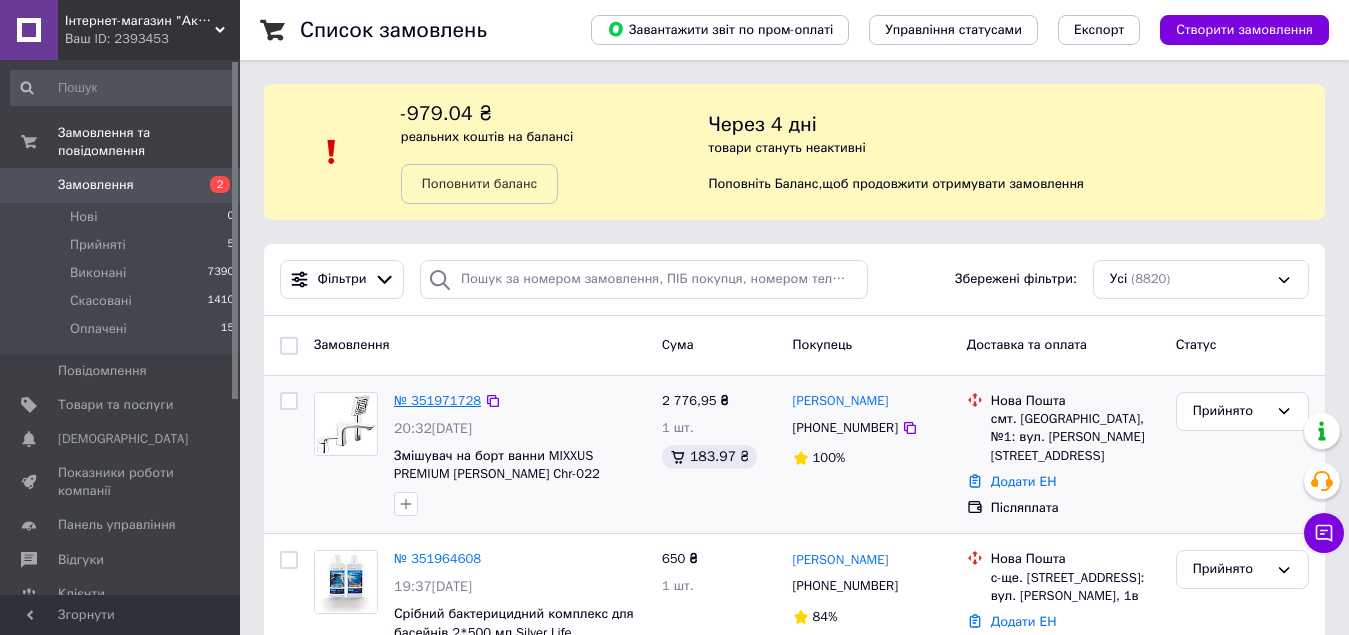 click on "№ 351971728" at bounding box center [437, 400] 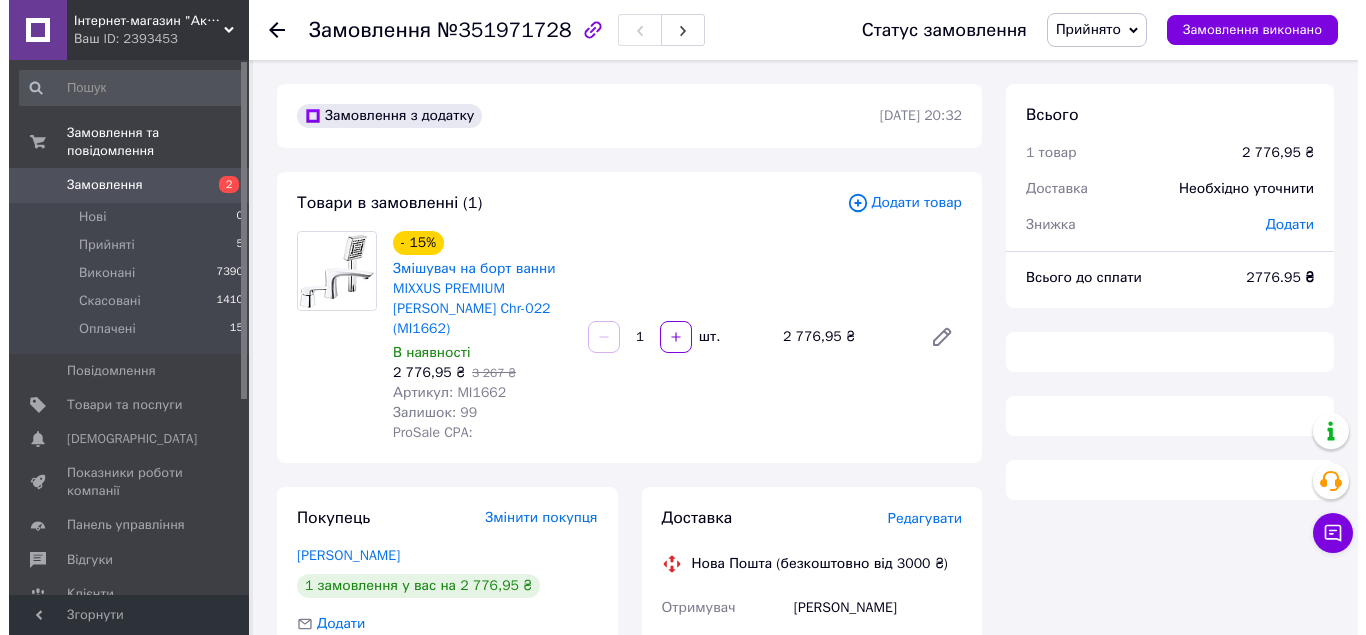 scroll, scrollTop: 300, scrollLeft: 0, axis: vertical 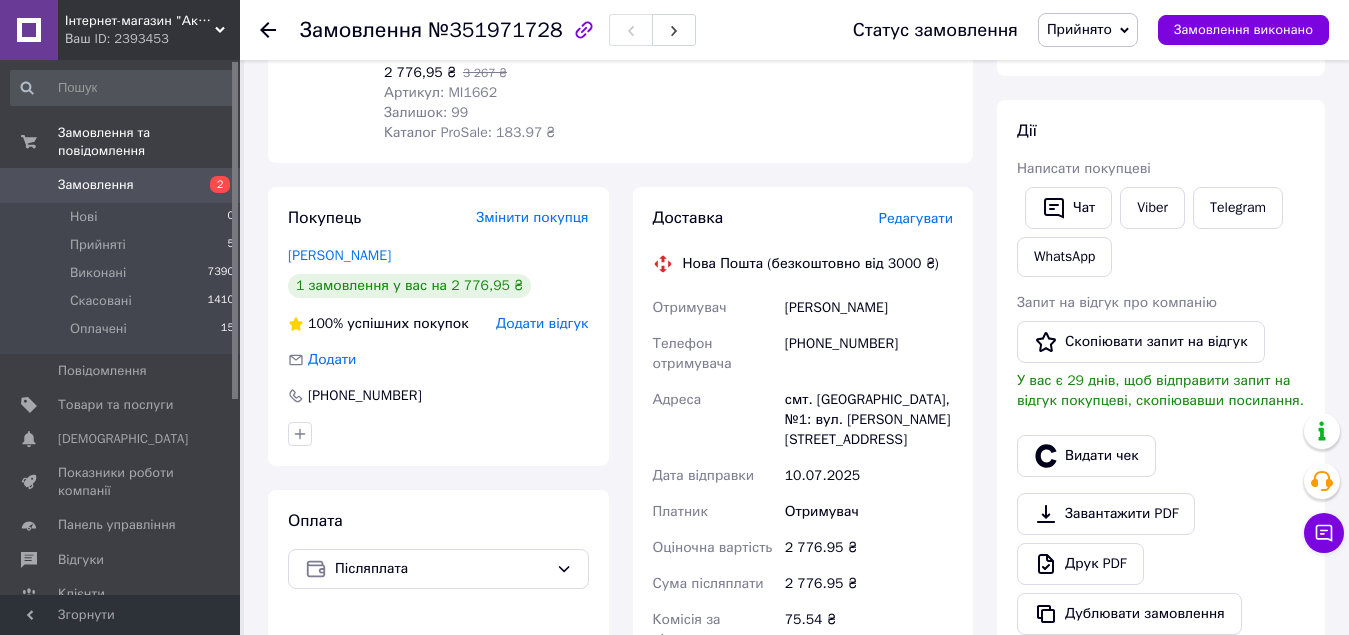 click on "Редагувати" at bounding box center [916, 218] 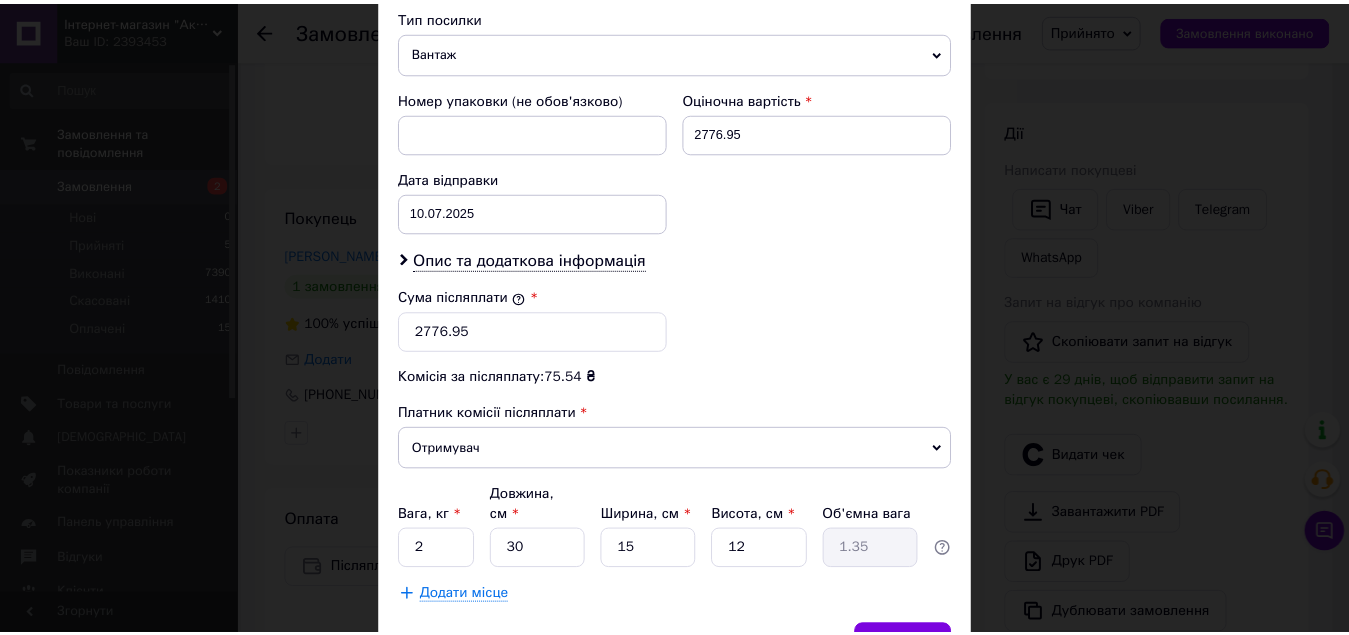 scroll, scrollTop: 891, scrollLeft: 0, axis: vertical 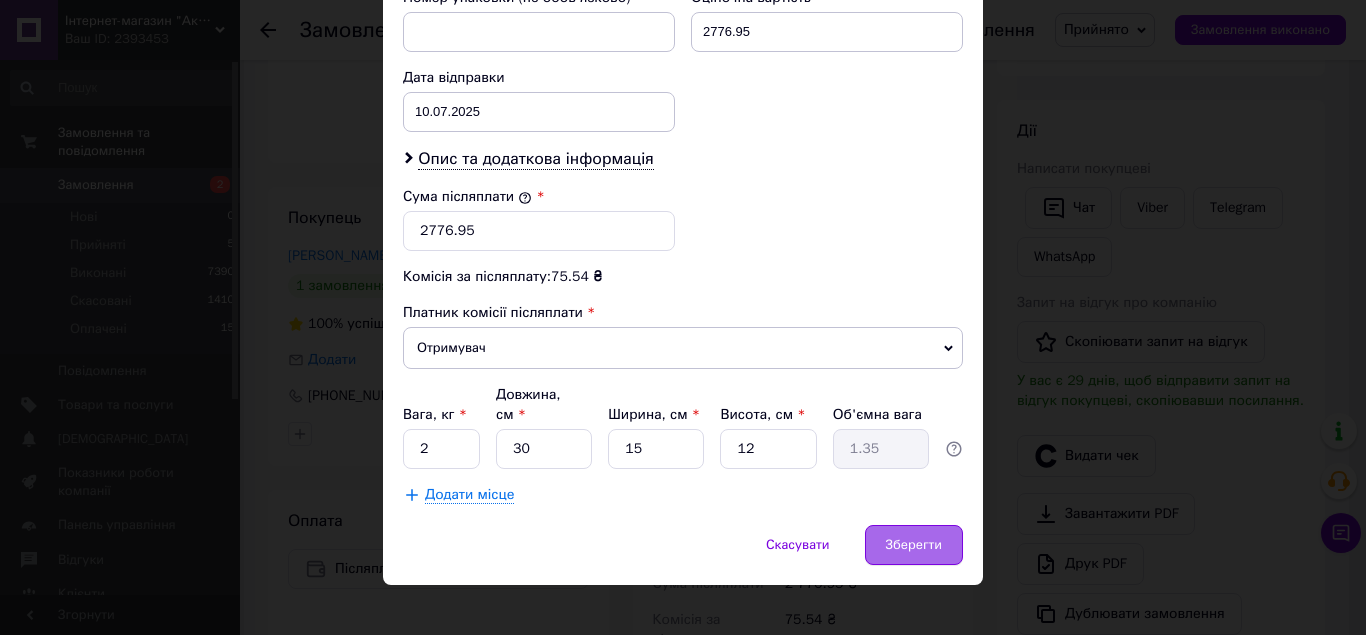 click on "Зберегти" at bounding box center [914, 545] 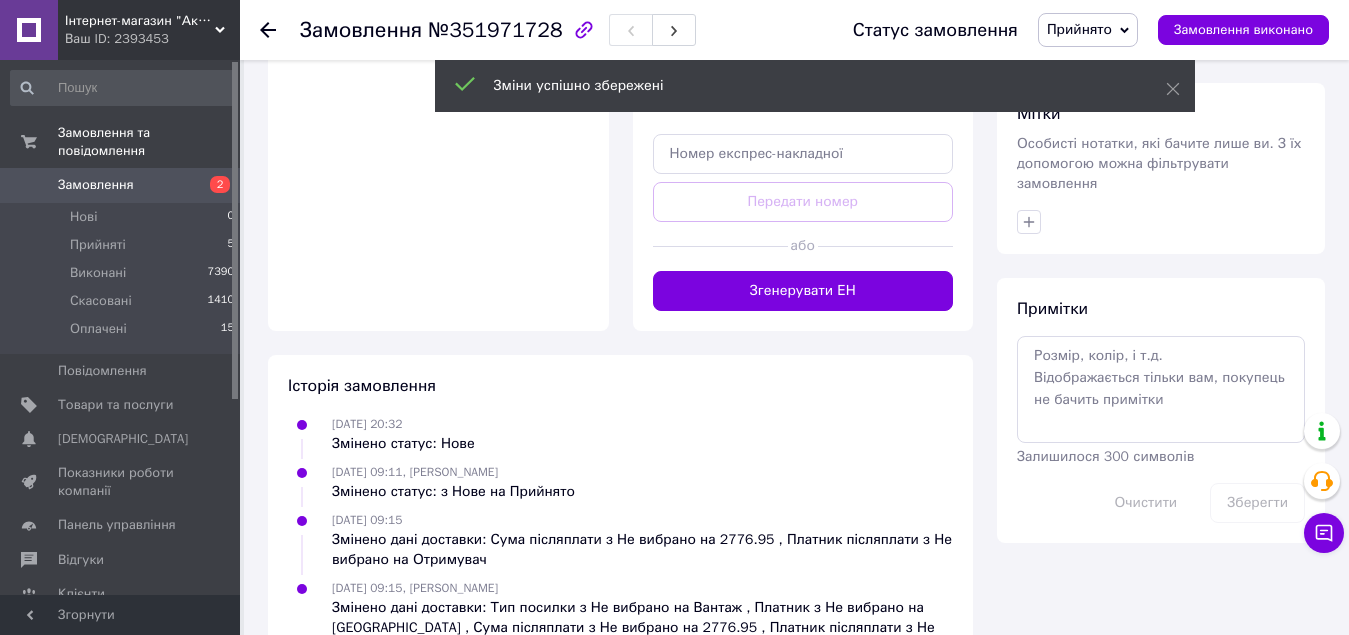 scroll, scrollTop: 900, scrollLeft: 0, axis: vertical 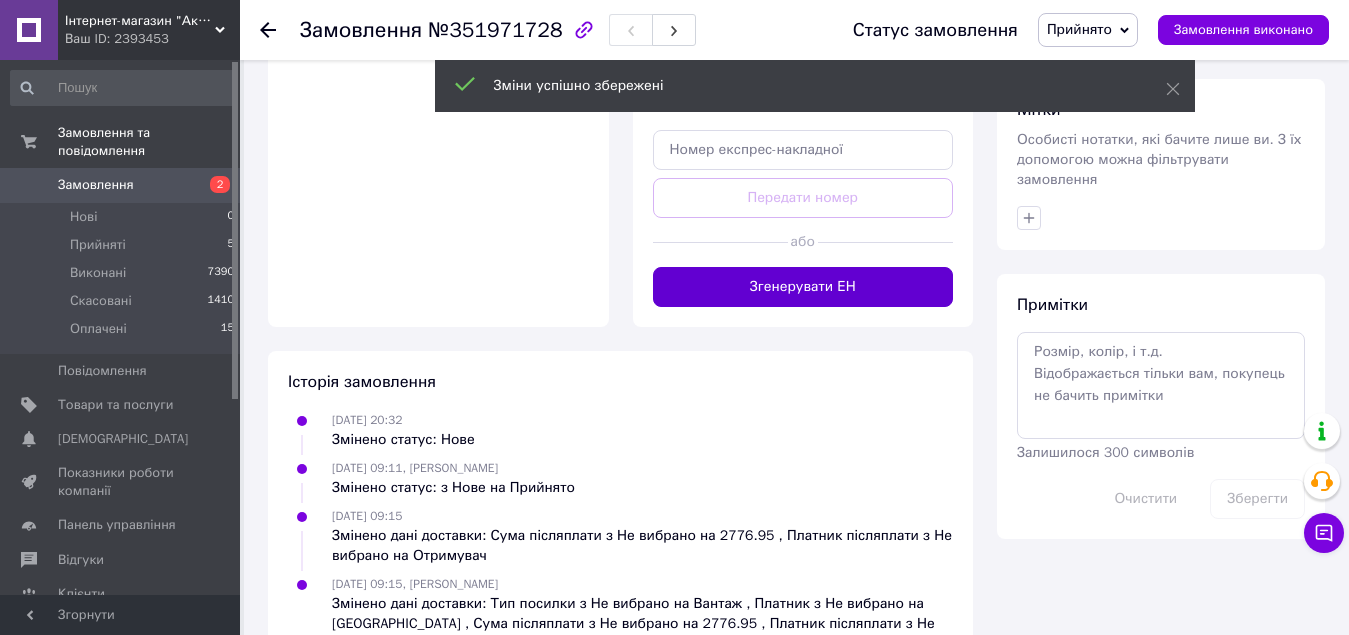 click on "Згенерувати ЕН" at bounding box center (803, 287) 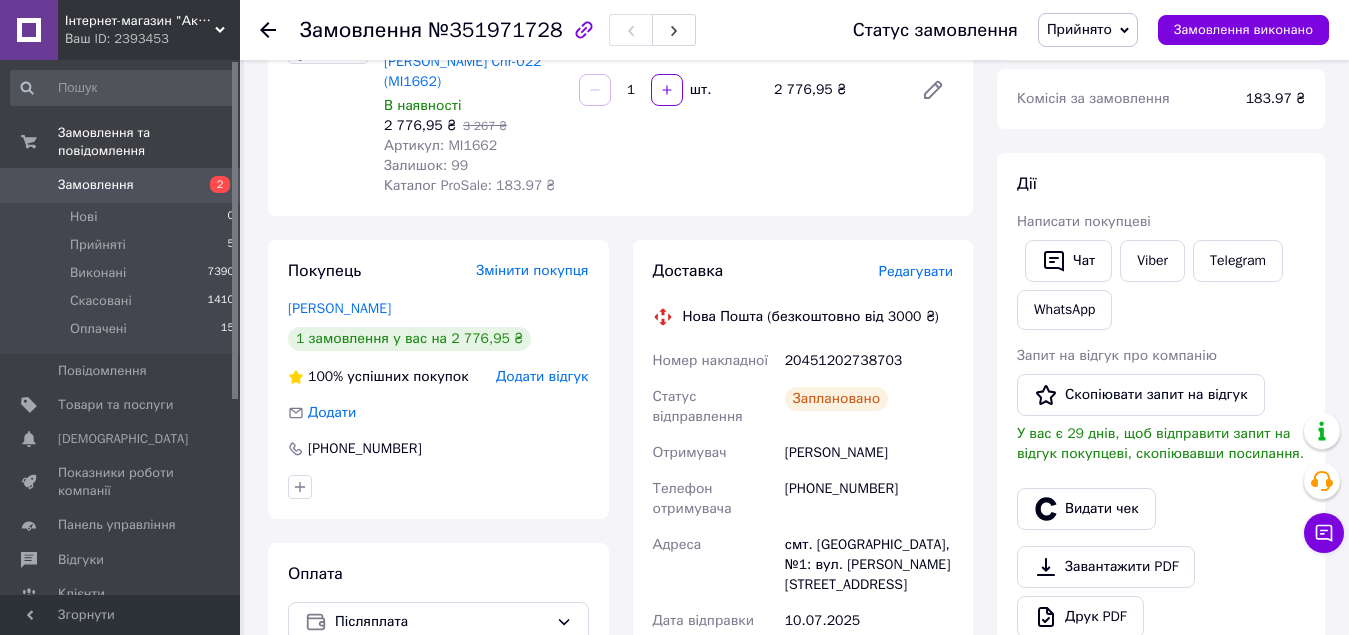 scroll, scrollTop: 0, scrollLeft: 0, axis: both 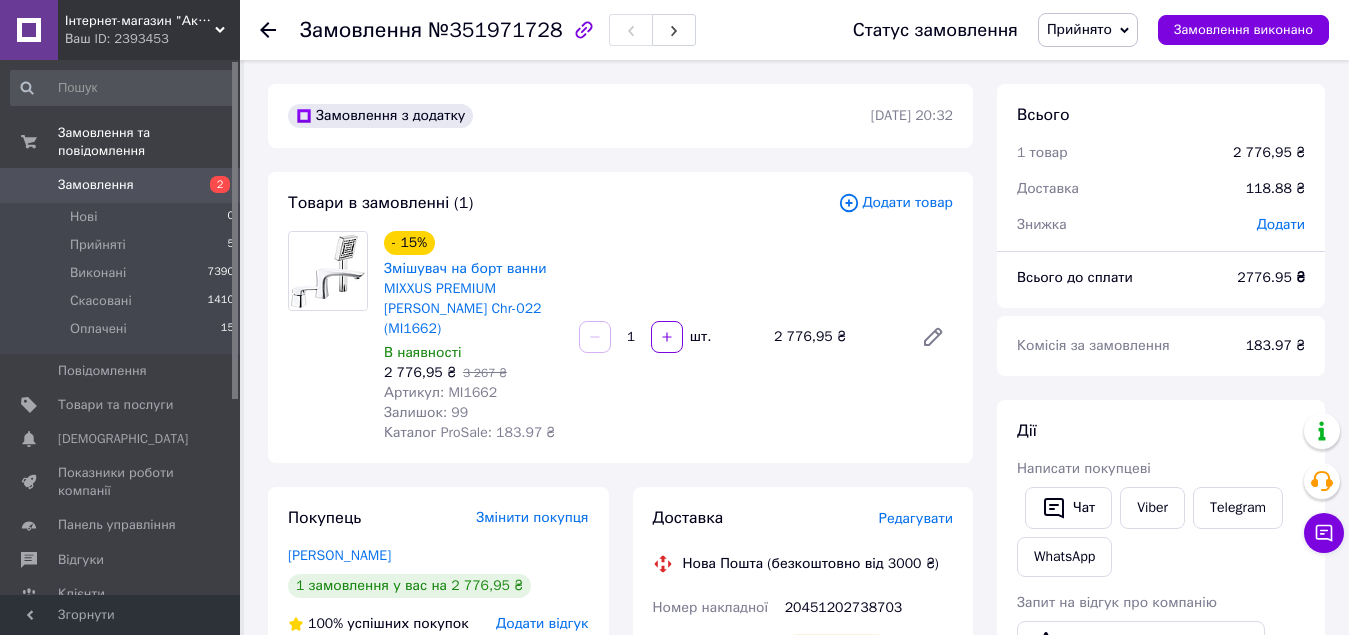 click 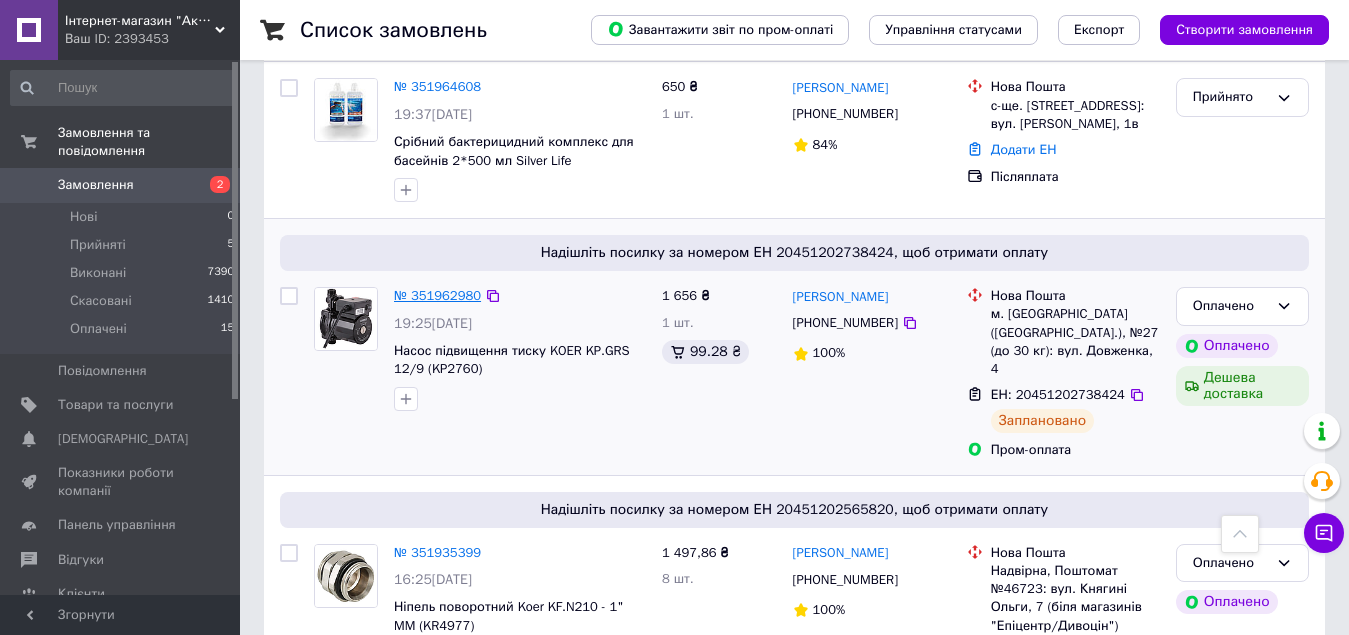 click on "№ 351962980" at bounding box center (437, 295) 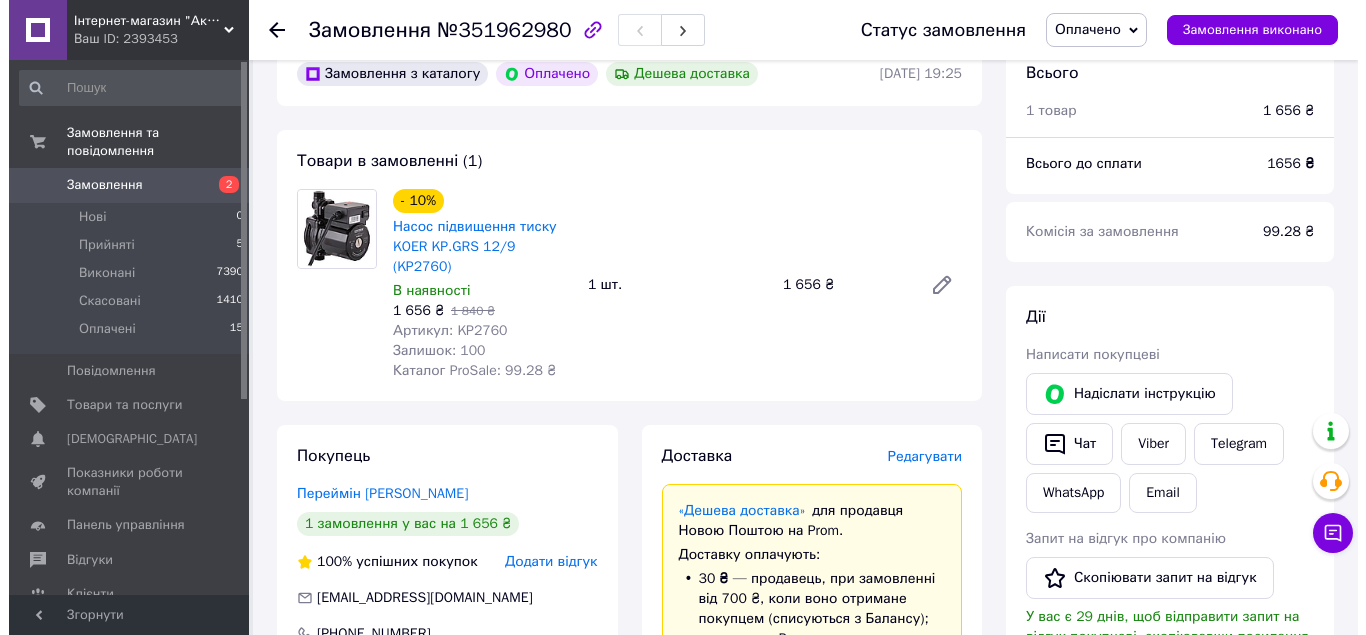 scroll, scrollTop: 100, scrollLeft: 0, axis: vertical 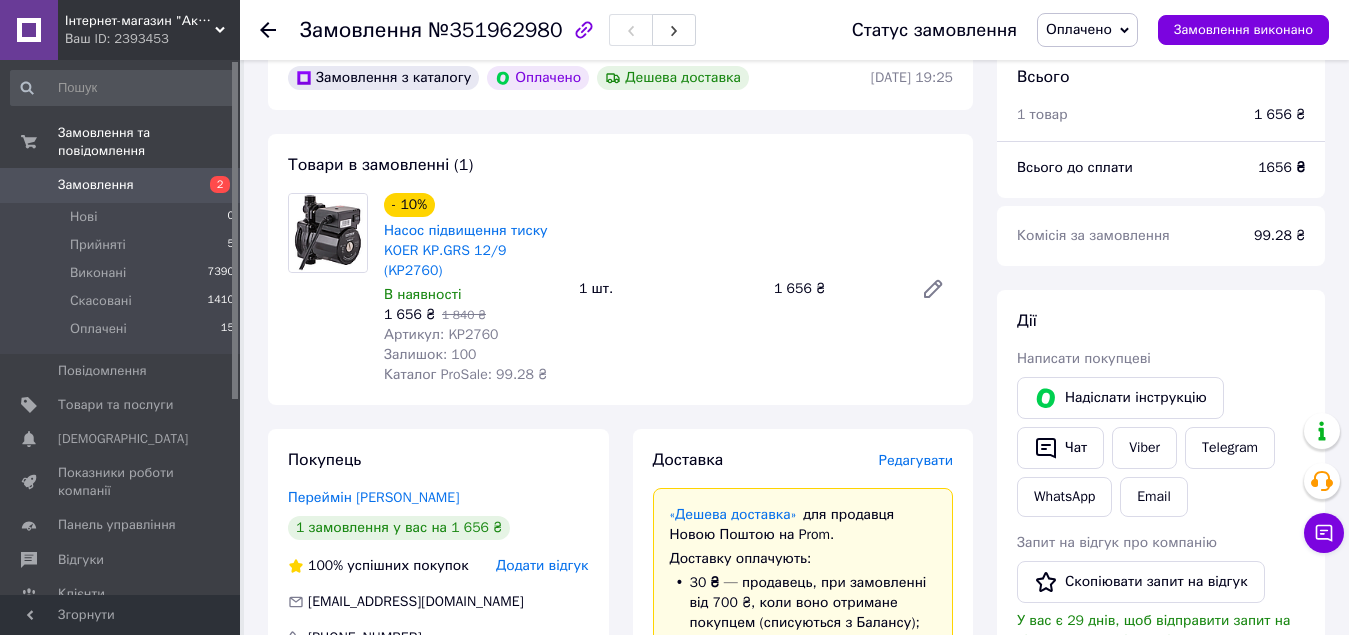 click on "Редагувати" at bounding box center (916, 460) 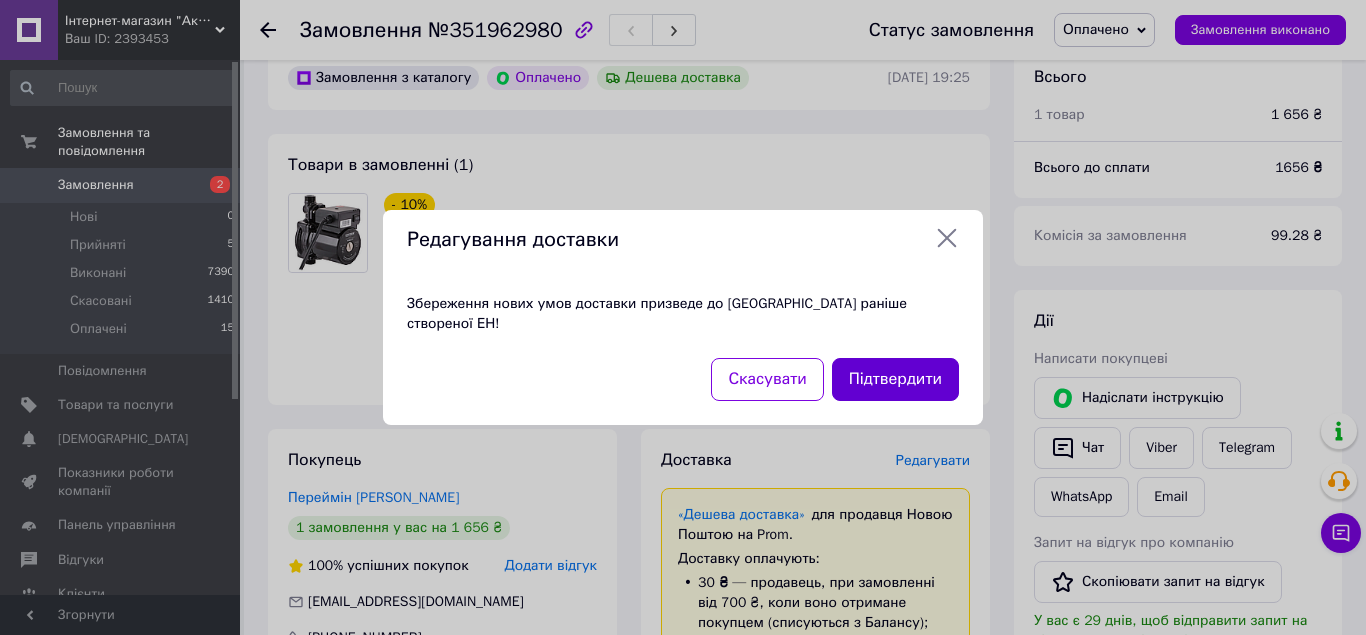 click on "Підтвердити" at bounding box center (895, 379) 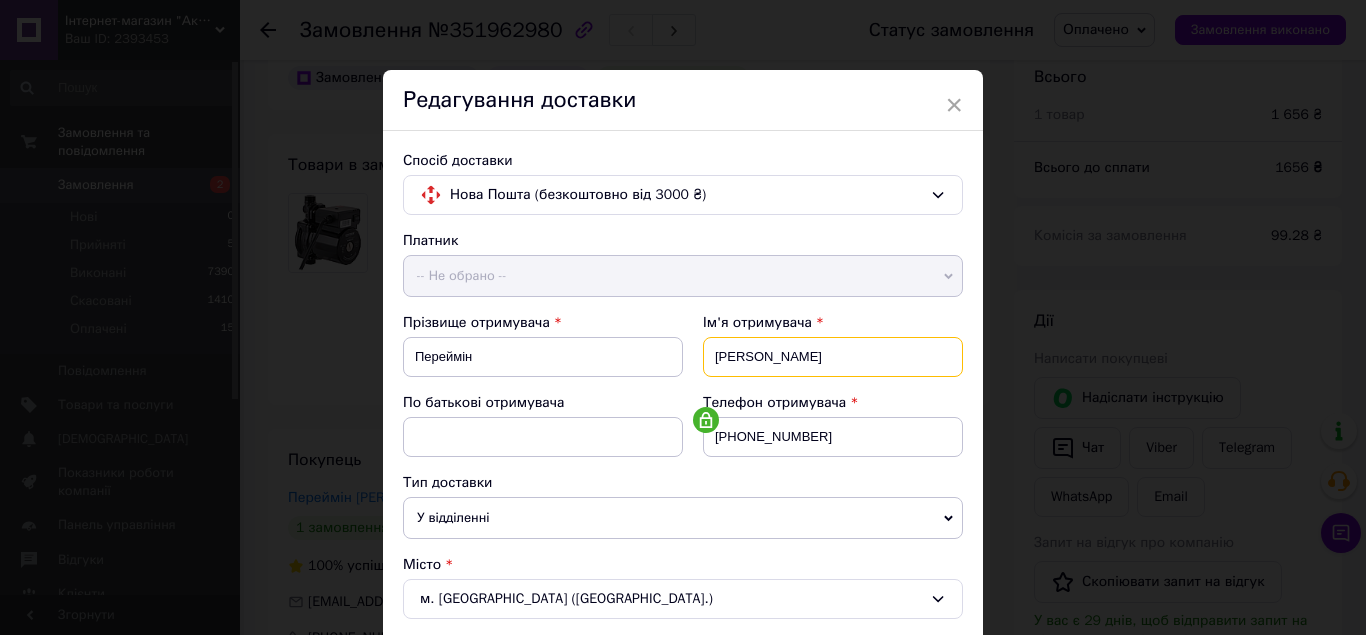 drag, startPoint x: 714, startPoint y: 359, endPoint x: 810, endPoint y: 359, distance: 96 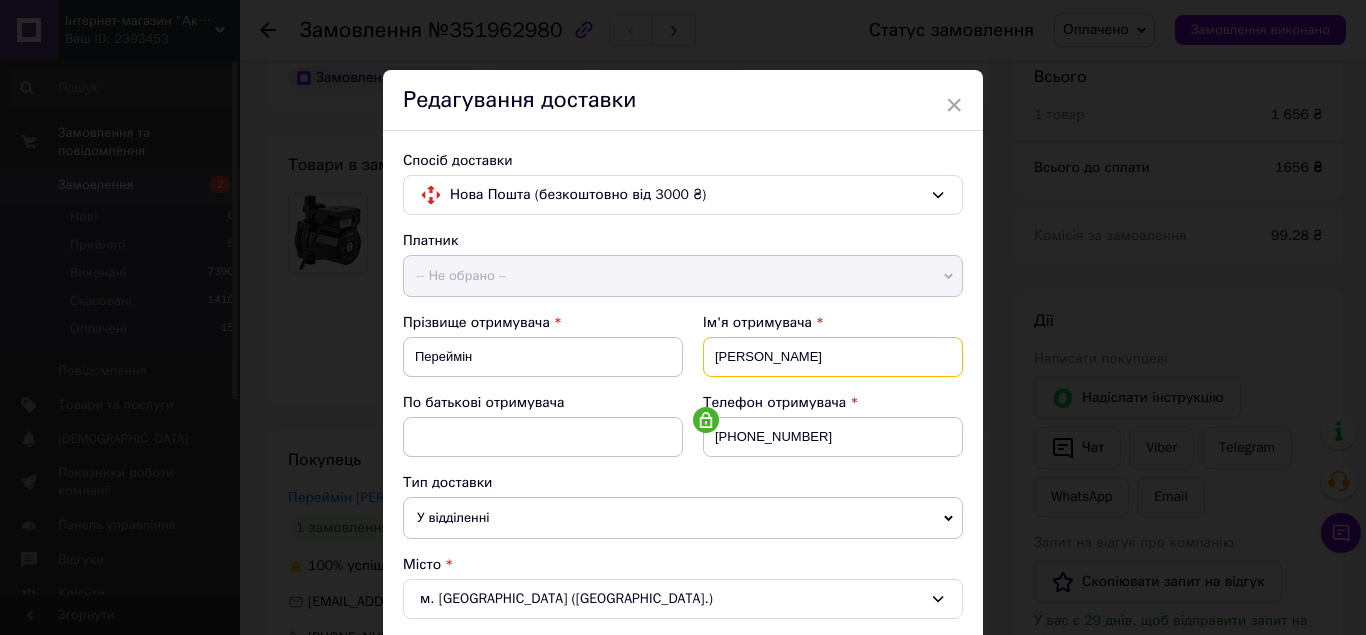 click on "владимир" at bounding box center (833, 357) 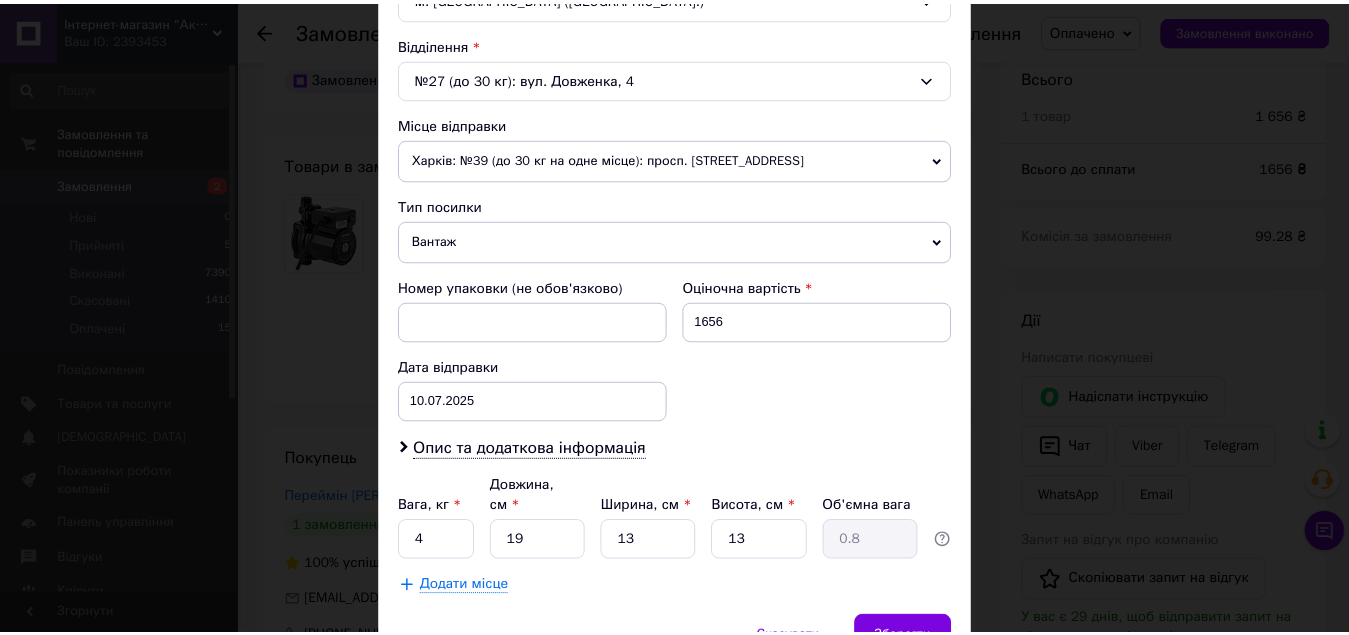 scroll, scrollTop: 693, scrollLeft: 0, axis: vertical 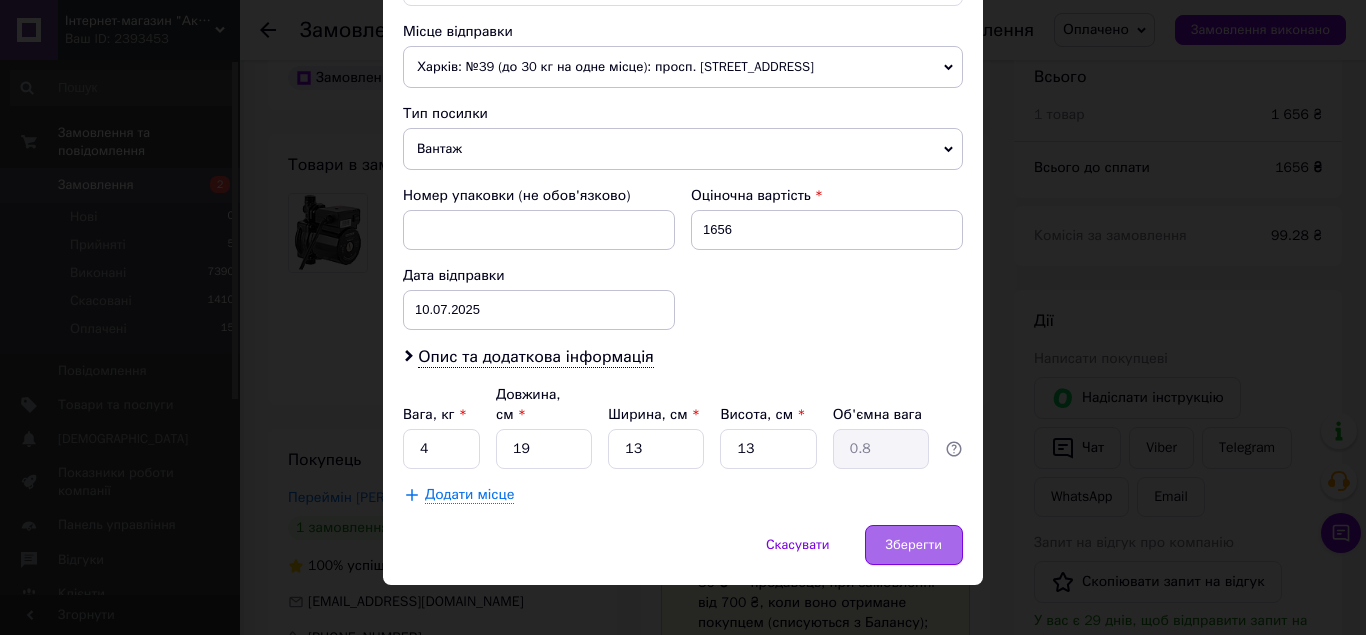 type on "Володимир" 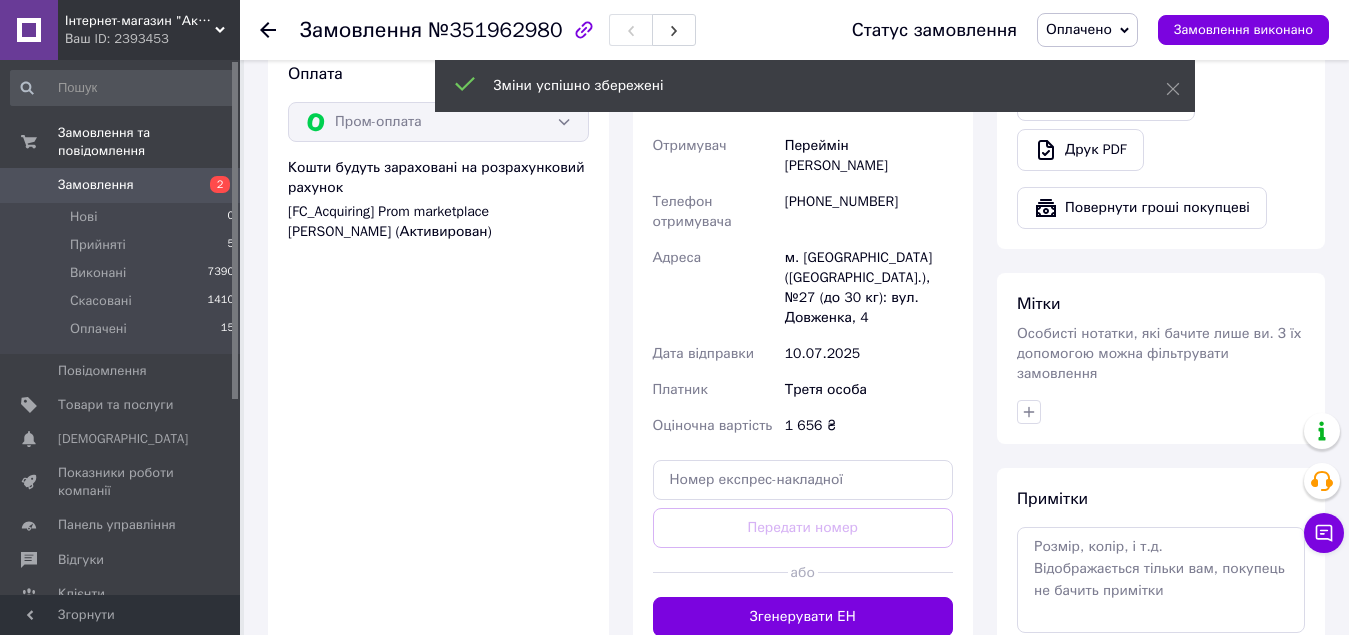 scroll, scrollTop: 800, scrollLeft: 0, axis: vertical 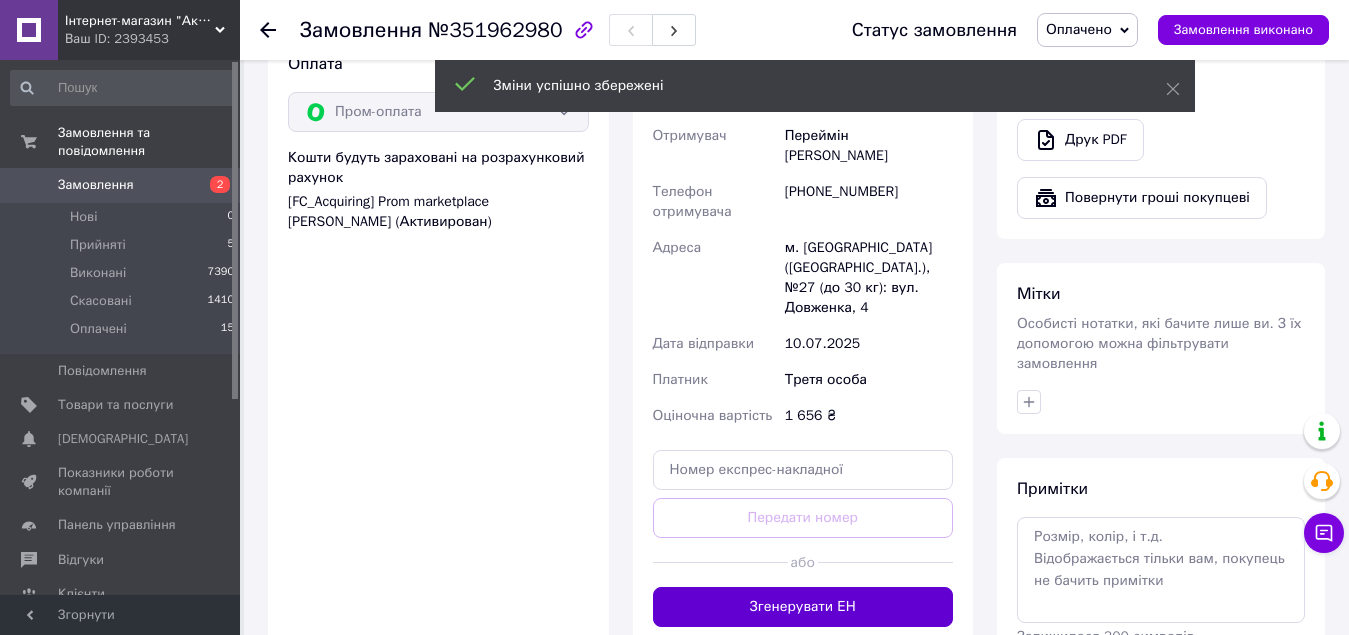 click on "Згенерувати ЕН" at bounding box center [803, 607] 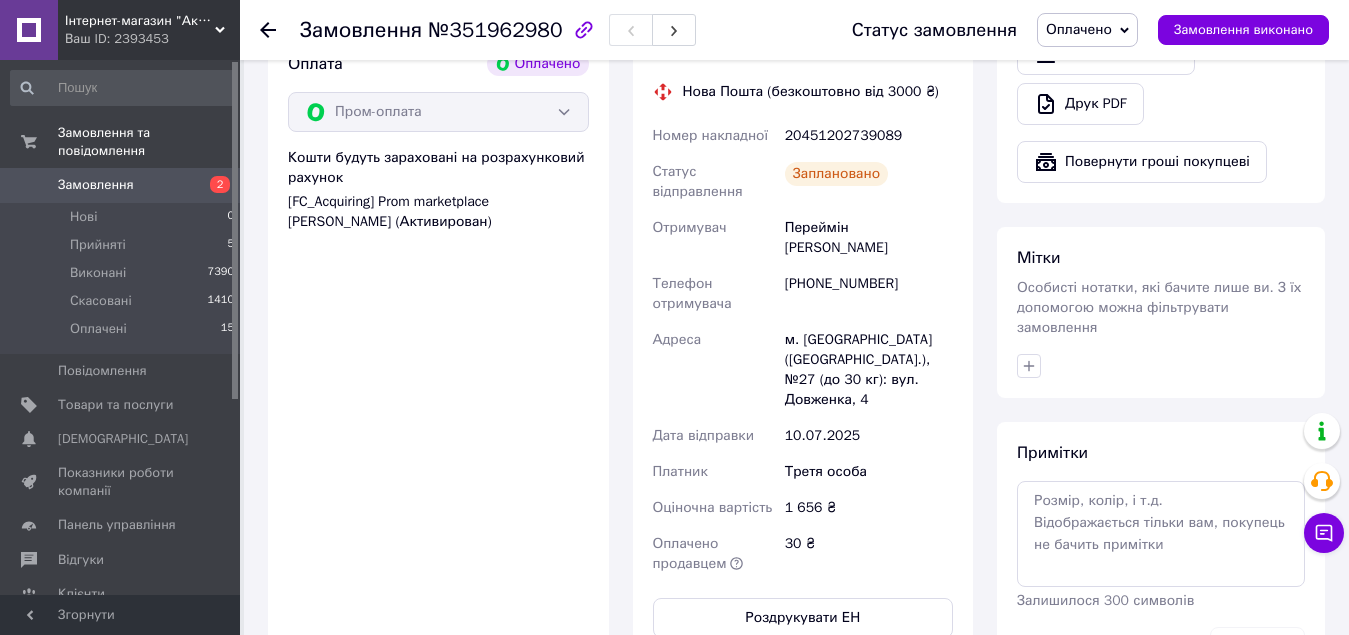 scroll, scrollTop: 12, scrollLeft: 0, axis: vertical 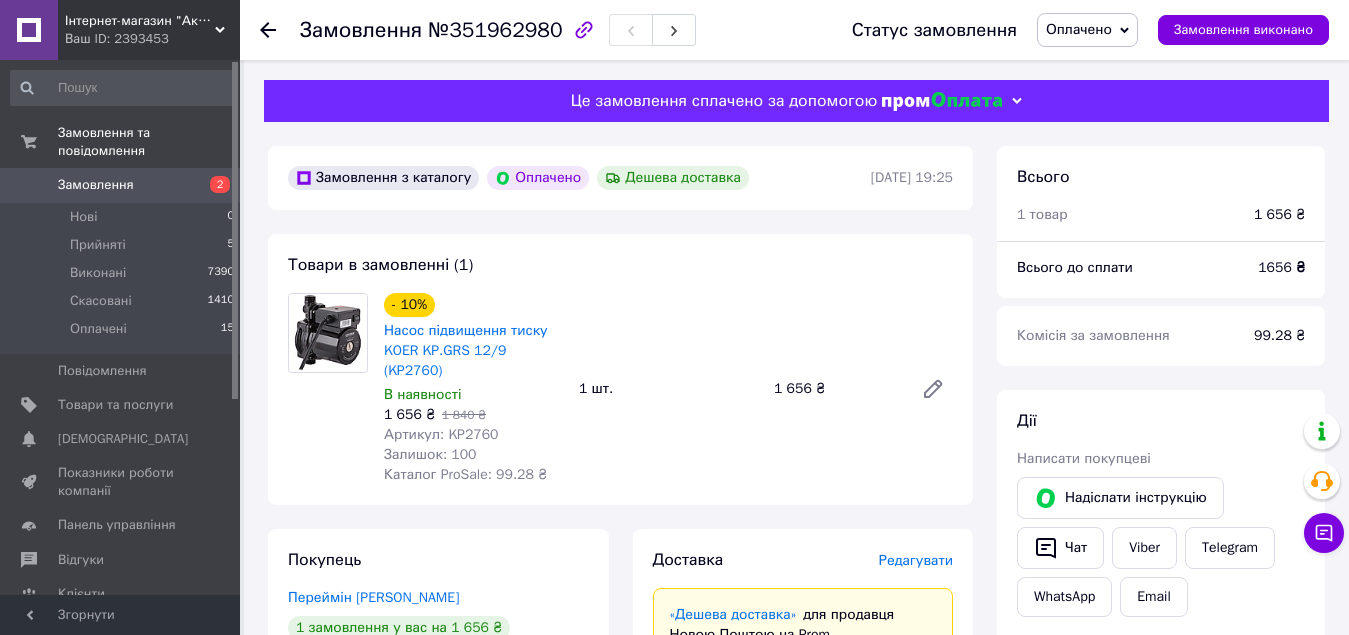 click on "Замовлення" at bounding box center (121, 185) 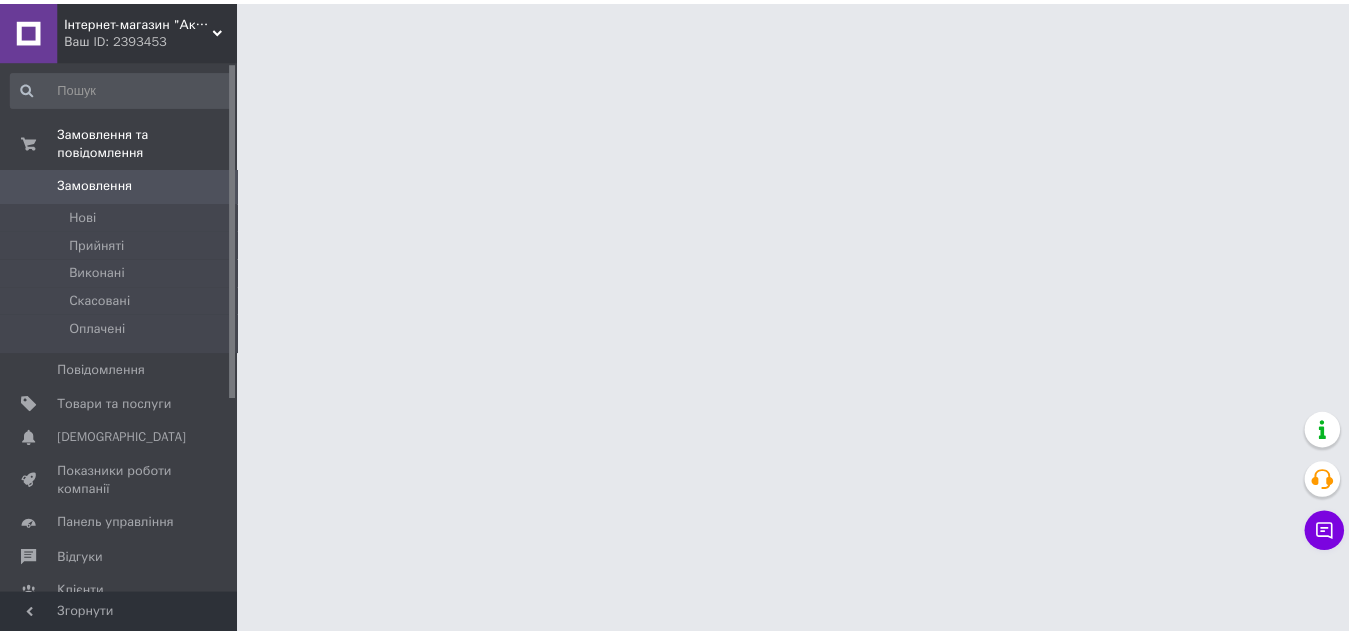 scroll, scrollTop: 0, scrollLeft: 0, axis: both 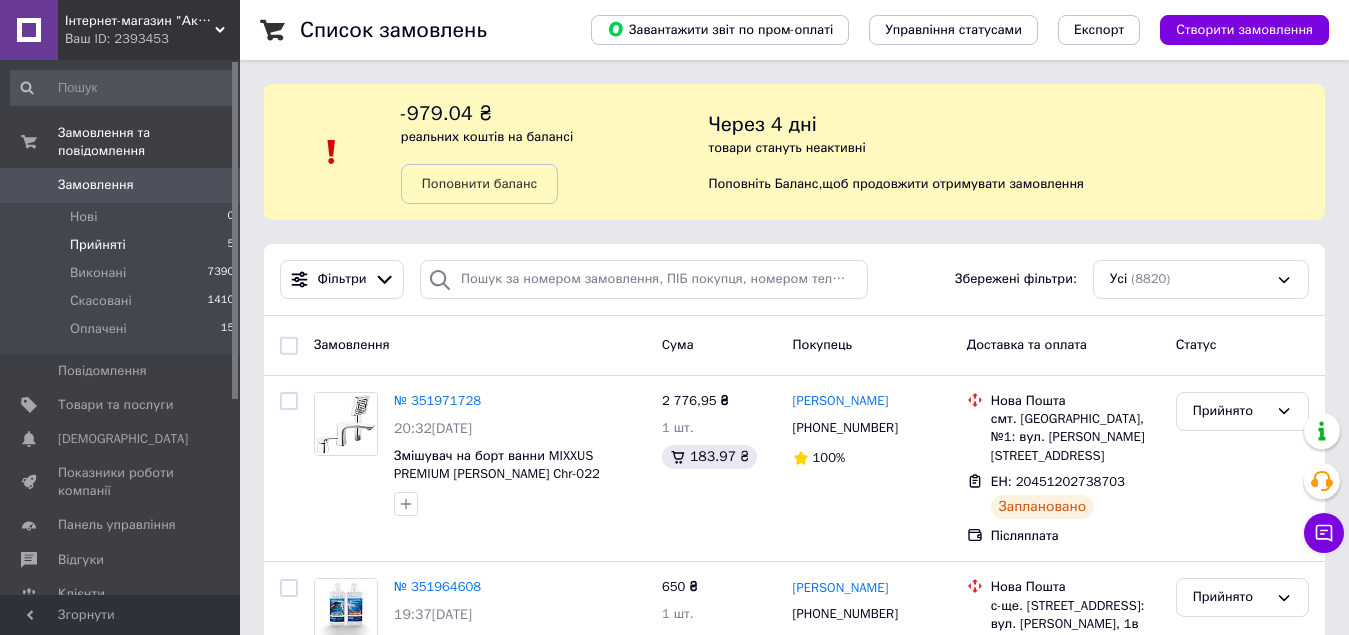 click on "Прийняті" at bounding box center [98, 245] 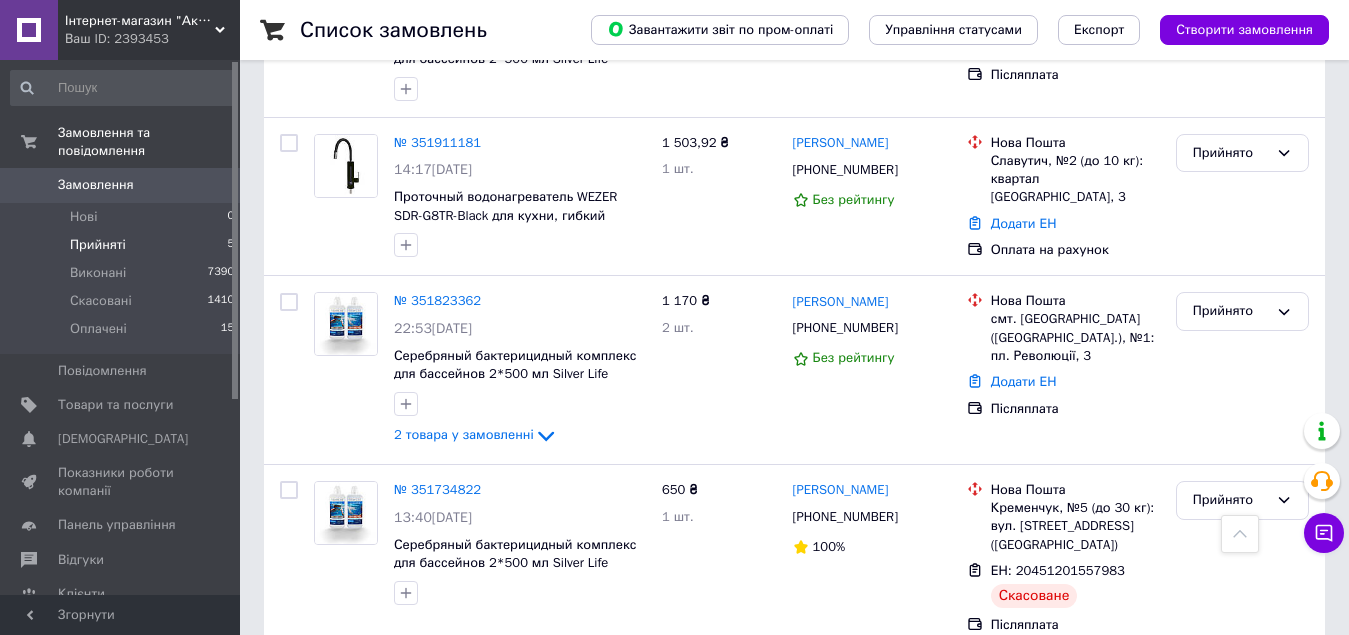 scroll, scrollTop: 674, scrollLeft: 0, axis: vertical 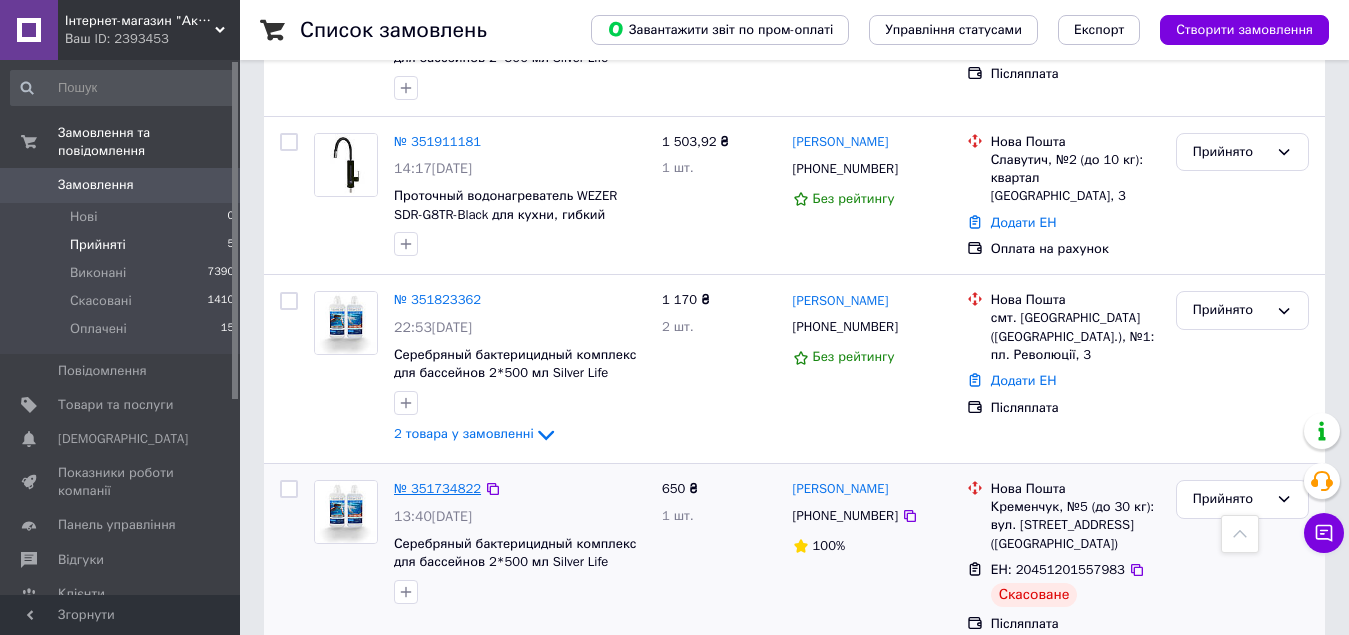 click on "№ 351734822" at bounding box center [437, 488] 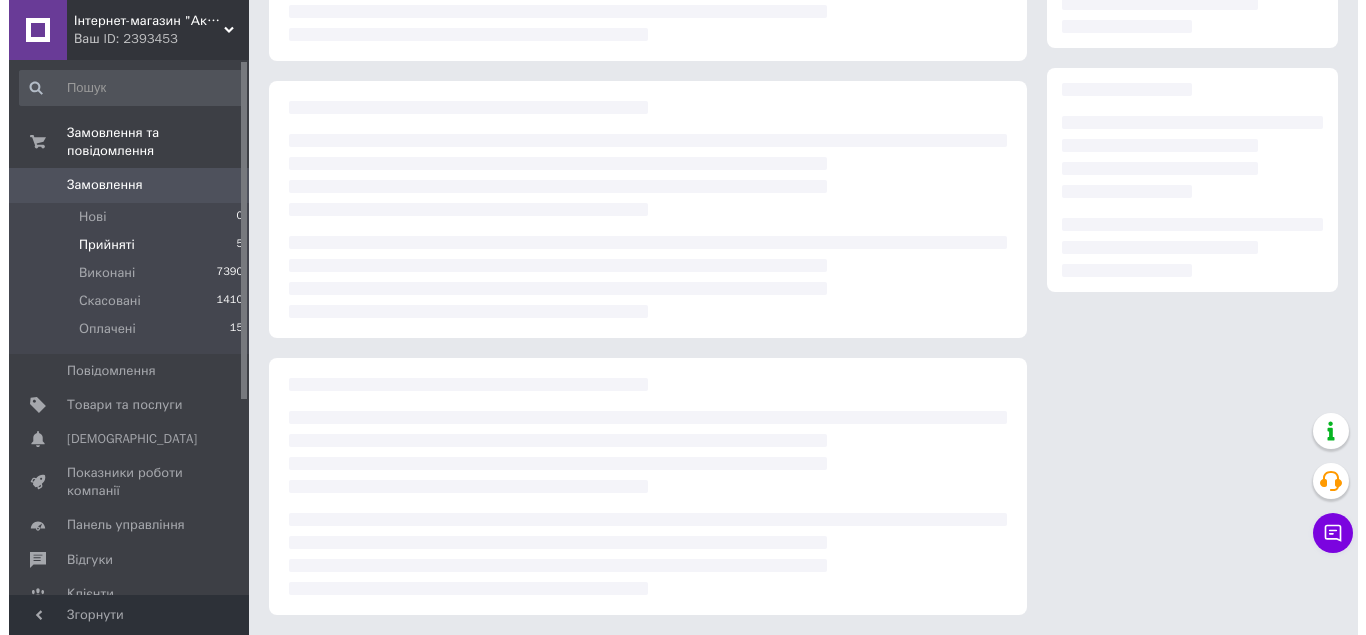 scroll, scrollTop: 0, scrollLeft: 0, axis: both 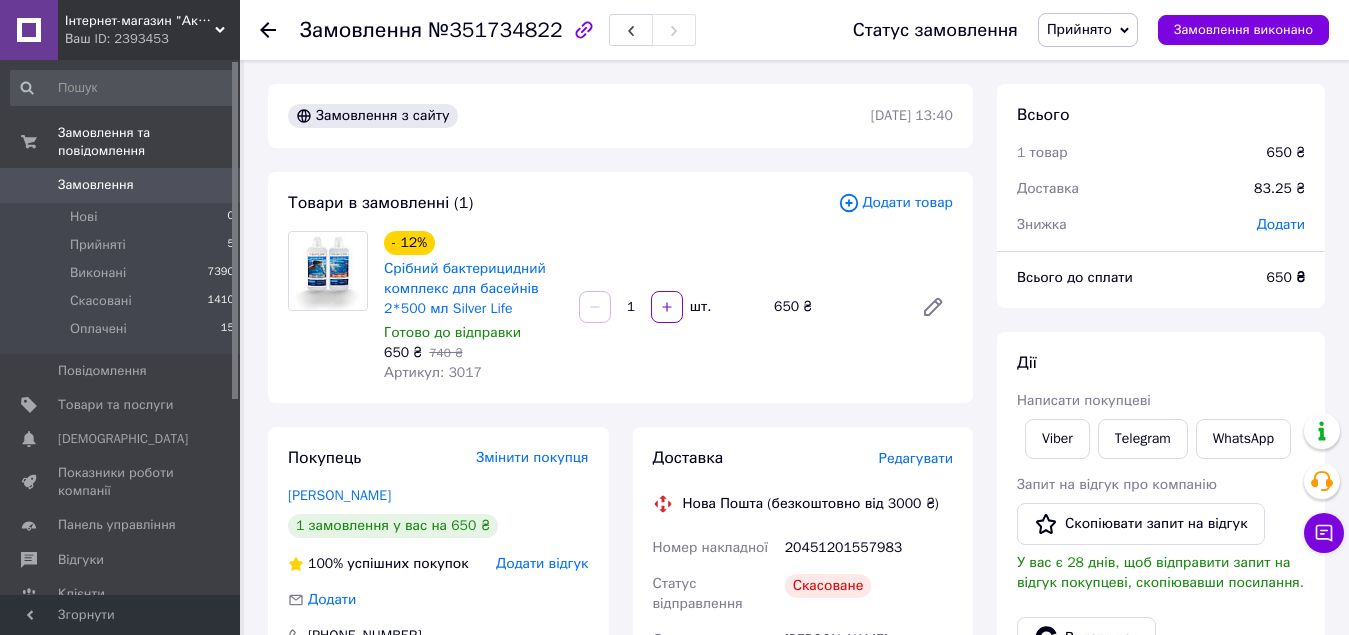 click on "Редагувати" at bounding box center [916, 458] 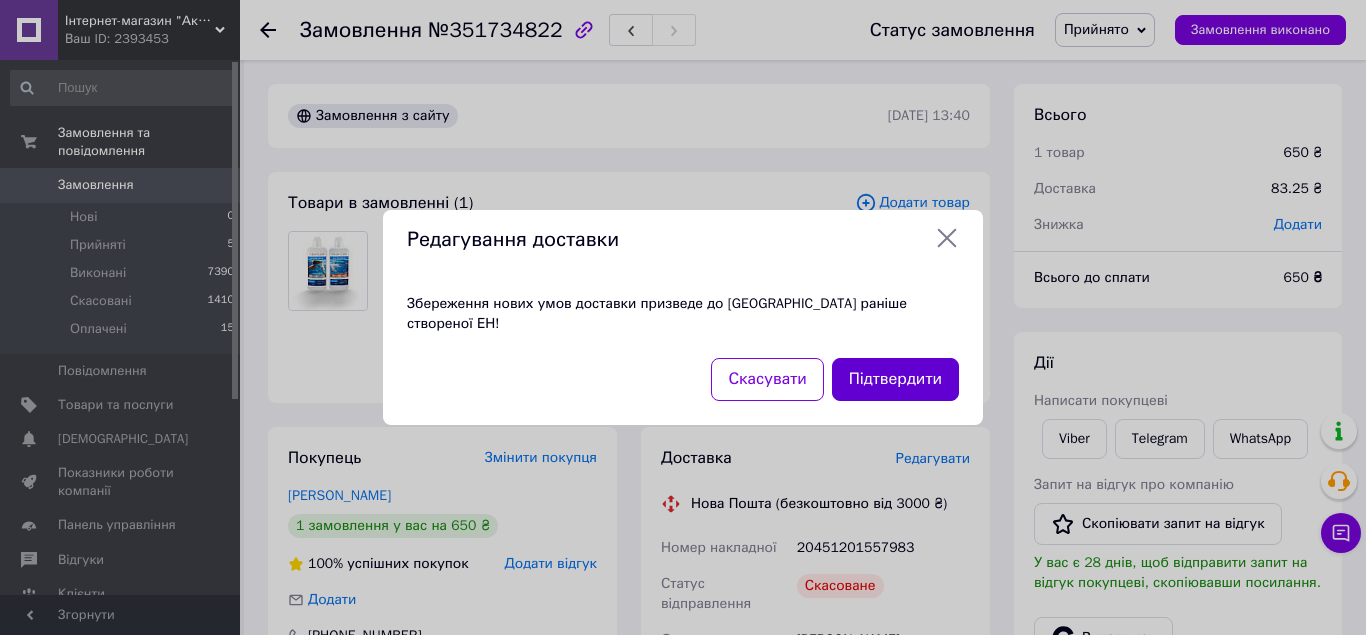 click on "Підтвердити" at bounding box center [895, 379] 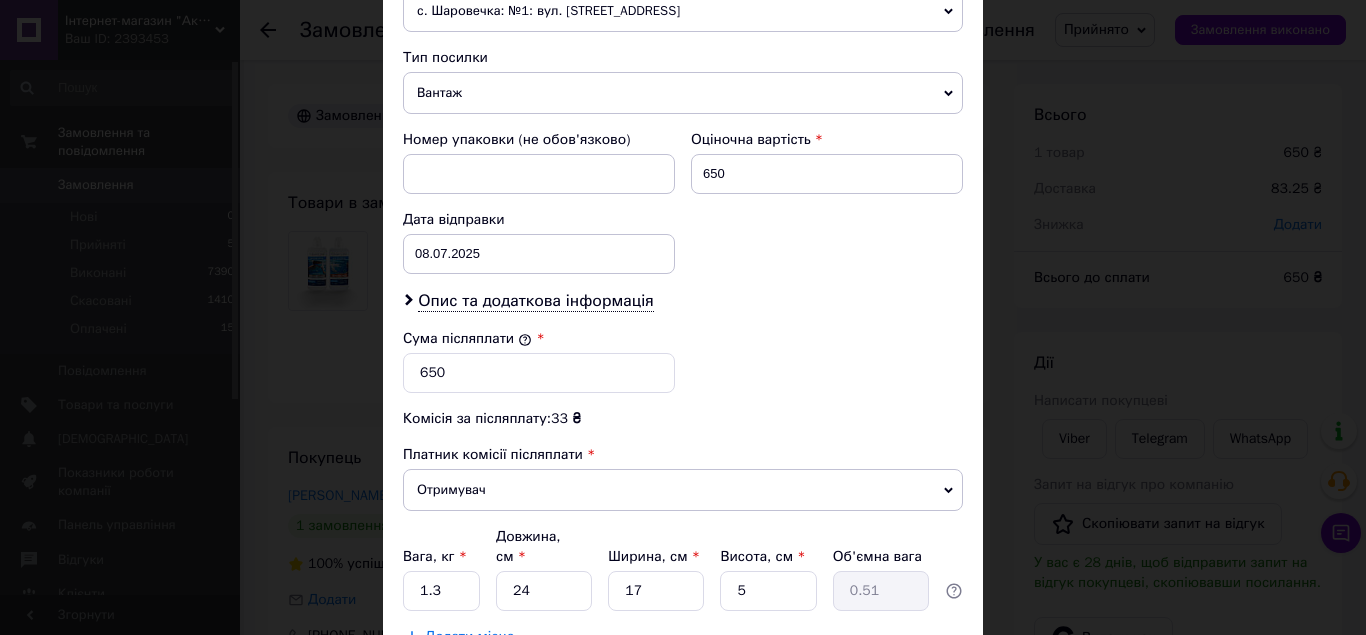 scroll, scrollTop: 800, scrollLeft: 0, axis: vertical 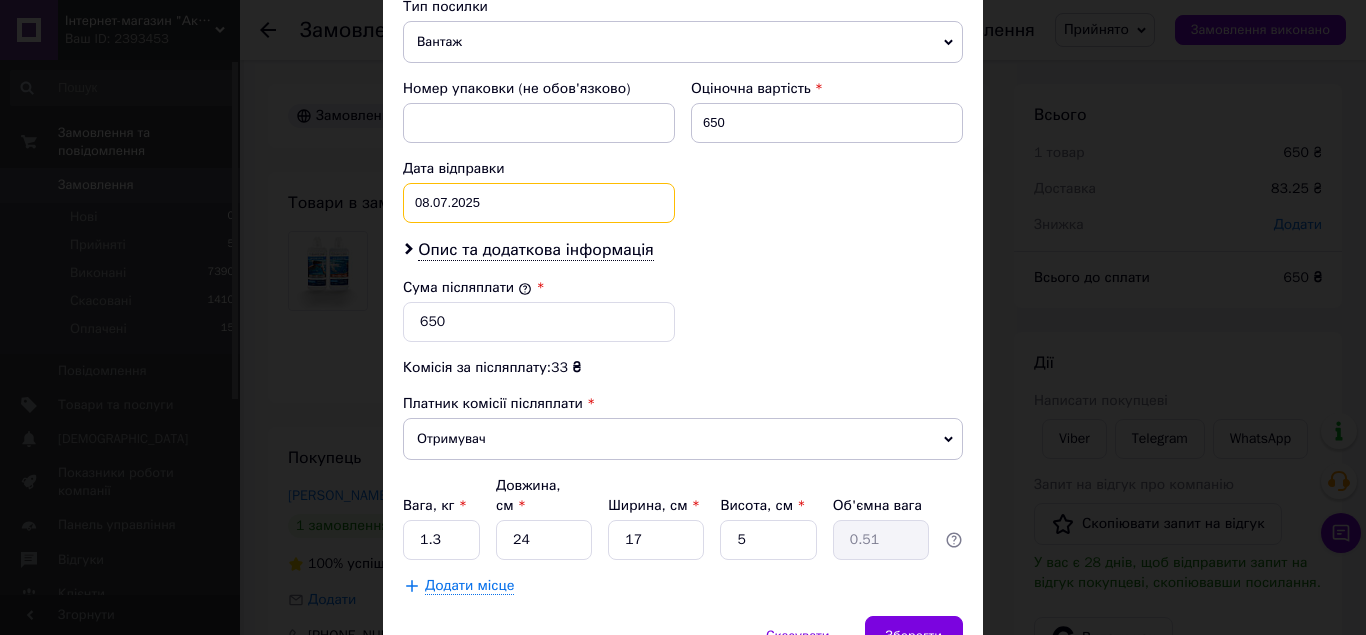 click on "08.07.2025 < 2025 > < Июль > Пн Вт Ср Чт Пт Сб Вс 30 1 2 3 4 5 6 7 8 9 10 11 12 13 14 15 16 17 18 19 20 21 22 23 24 25 26 27 28 29 30 31 1 2 3 4 5 6 7 8 9 10" at bounding box center [539, 203] 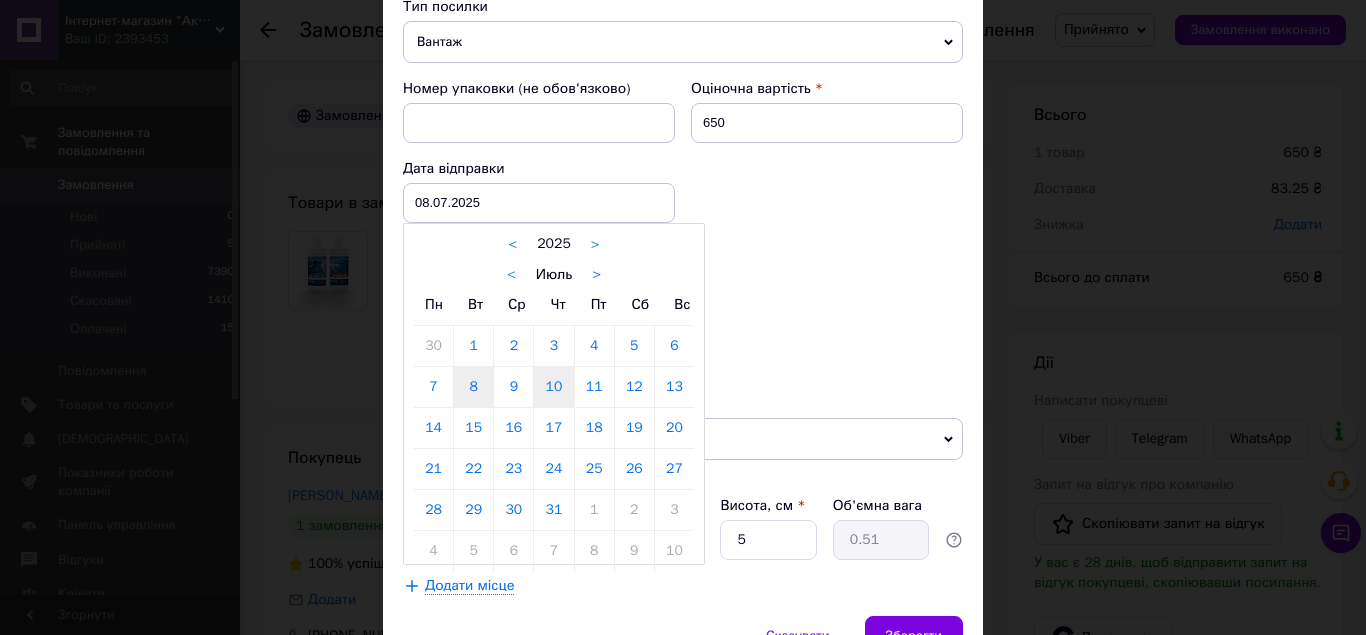 click on "10" at bounding box center (553, 387) 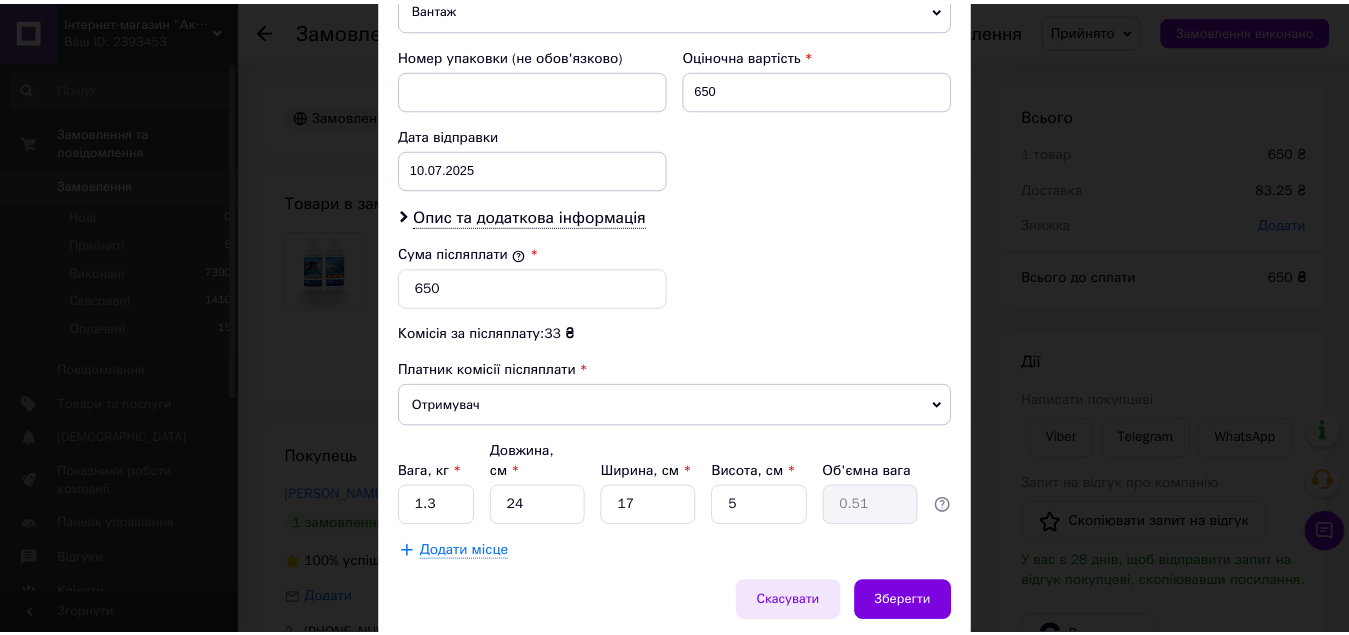 scroll, scrollTop: 891, scrollLeft: 0, axis: vertical 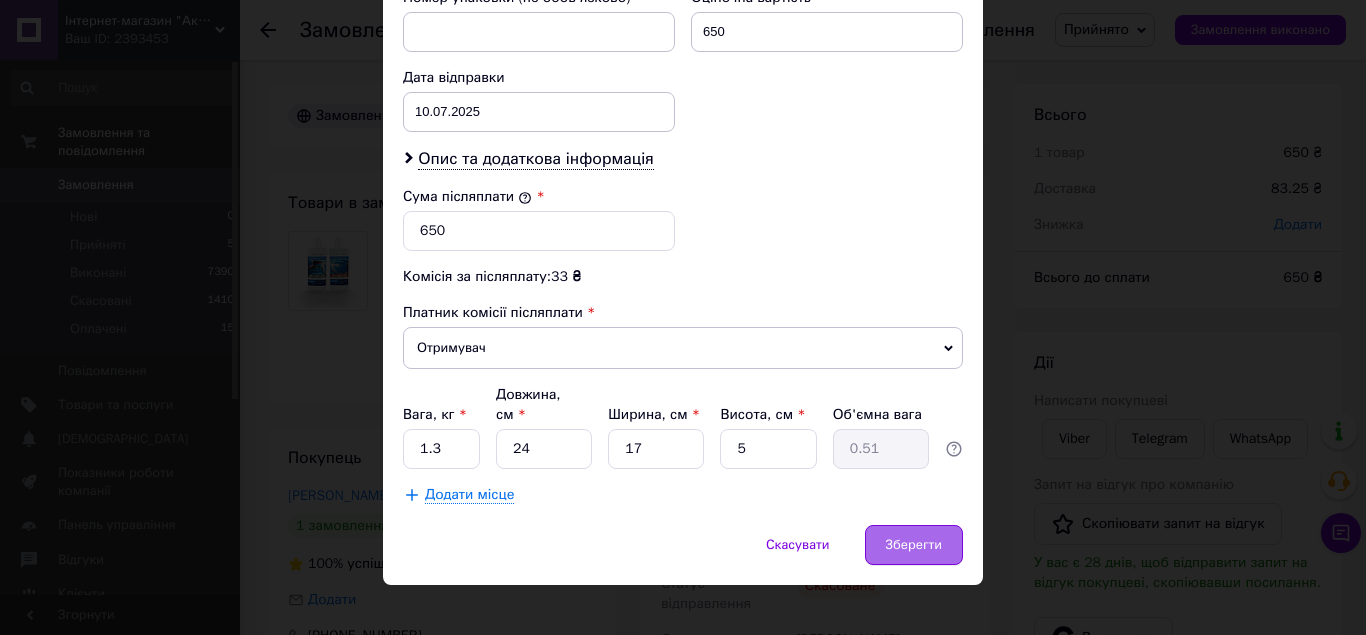 click on "Зберегти" at bounding box center [914, 545] 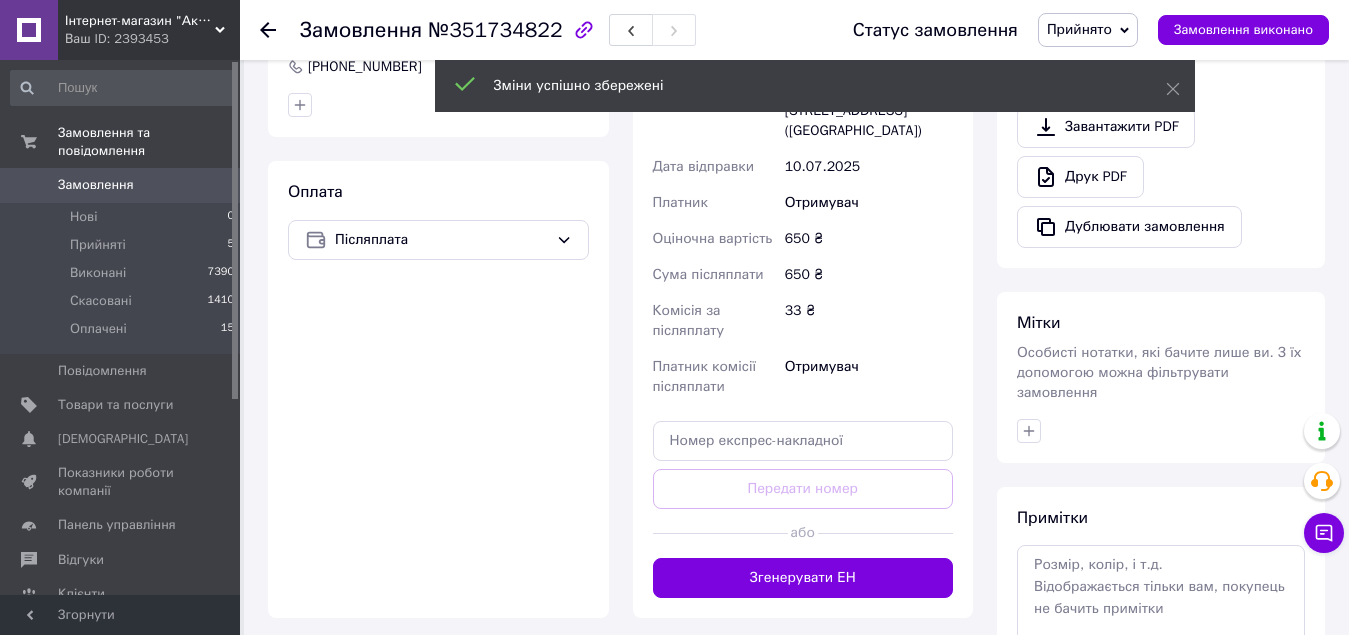 scroll, scrollTop: 700, scrollLeft: 0, axis: vertical 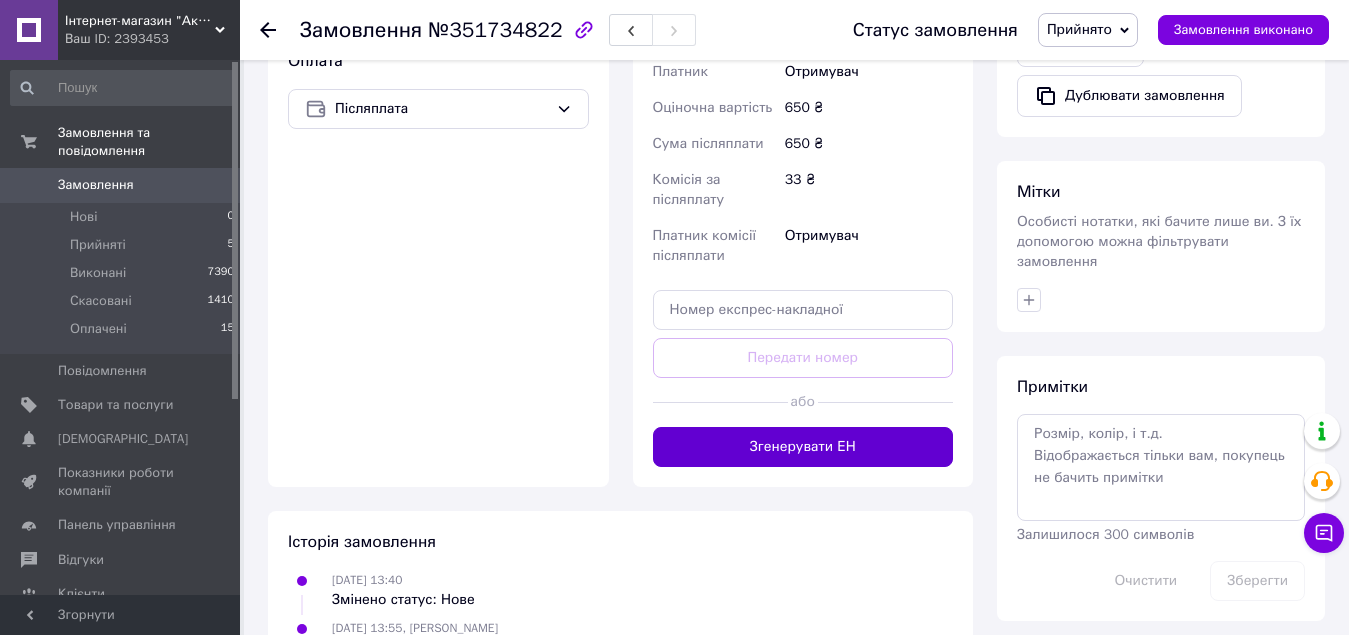 click on "Згенерувати ЕН" at bounding box center (803, 447) 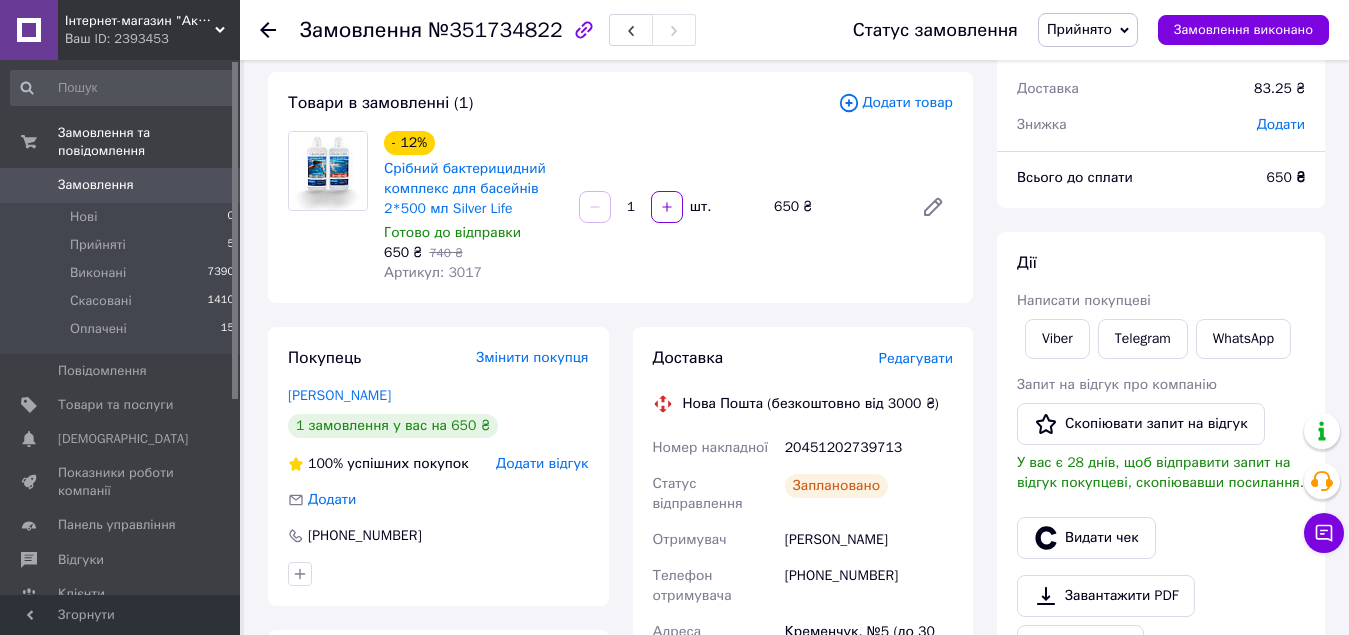 scroll, scrollTop: 0, scrollLeft: 0, axis: both 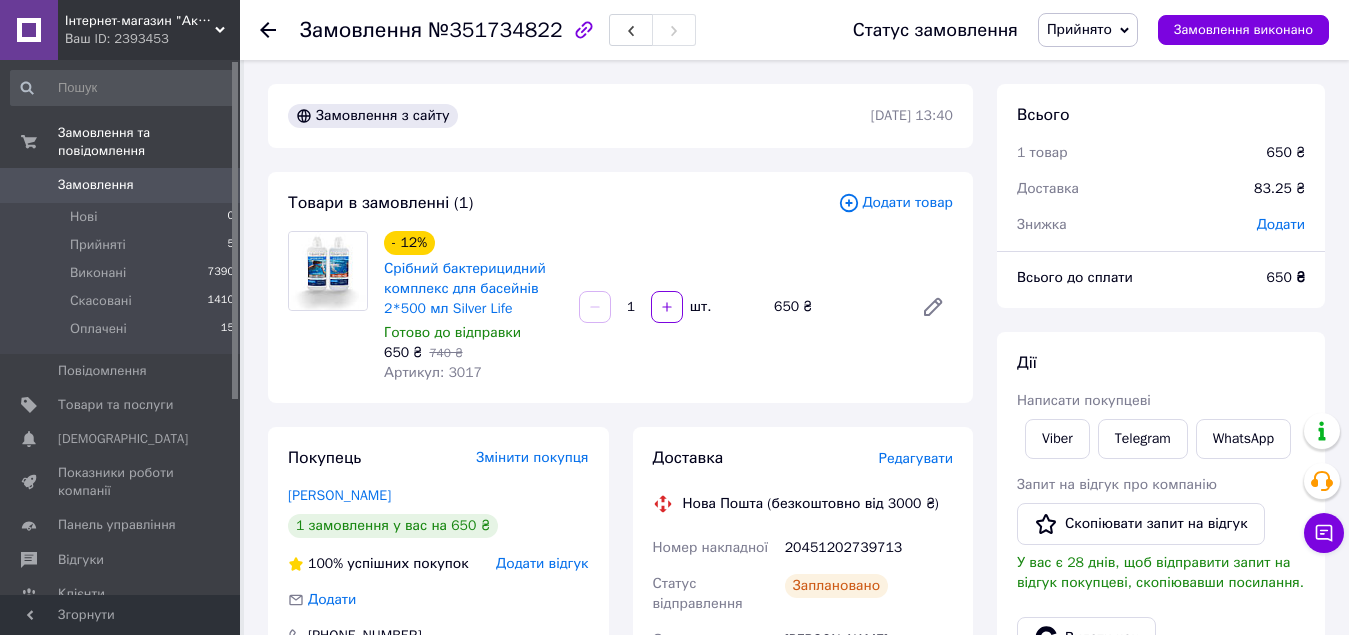 click 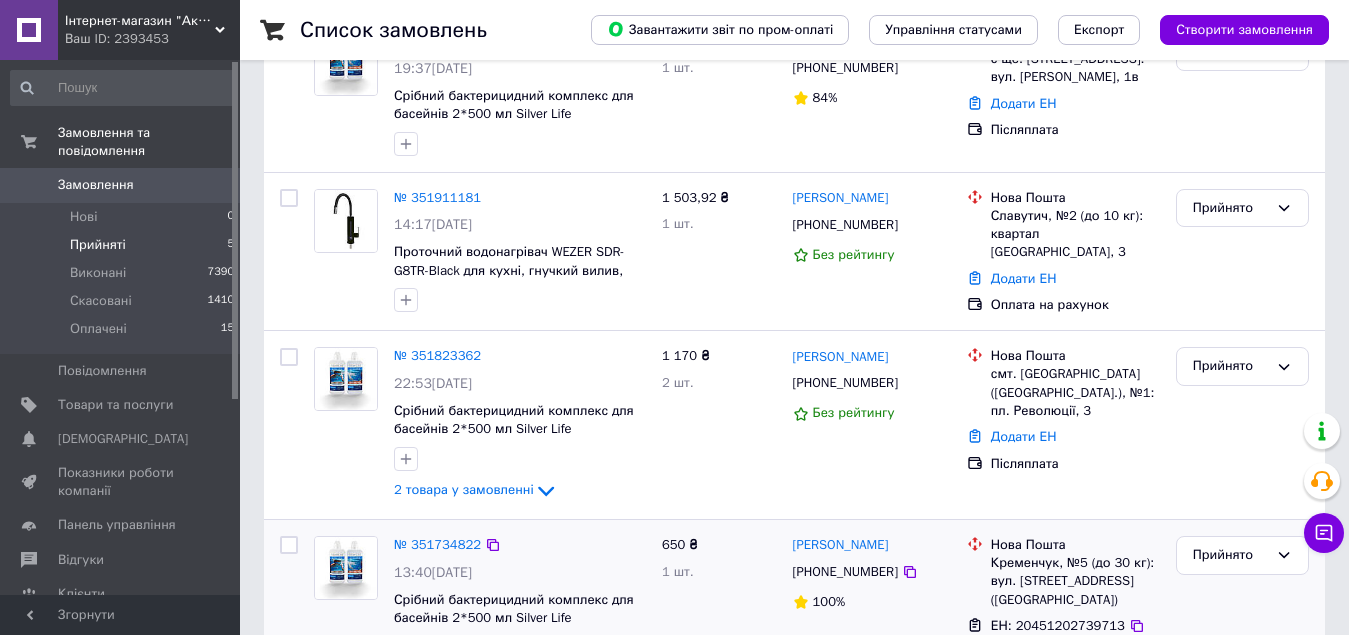 scroll, scrollTop: 674, scrollLeft: 0, axis: vertical 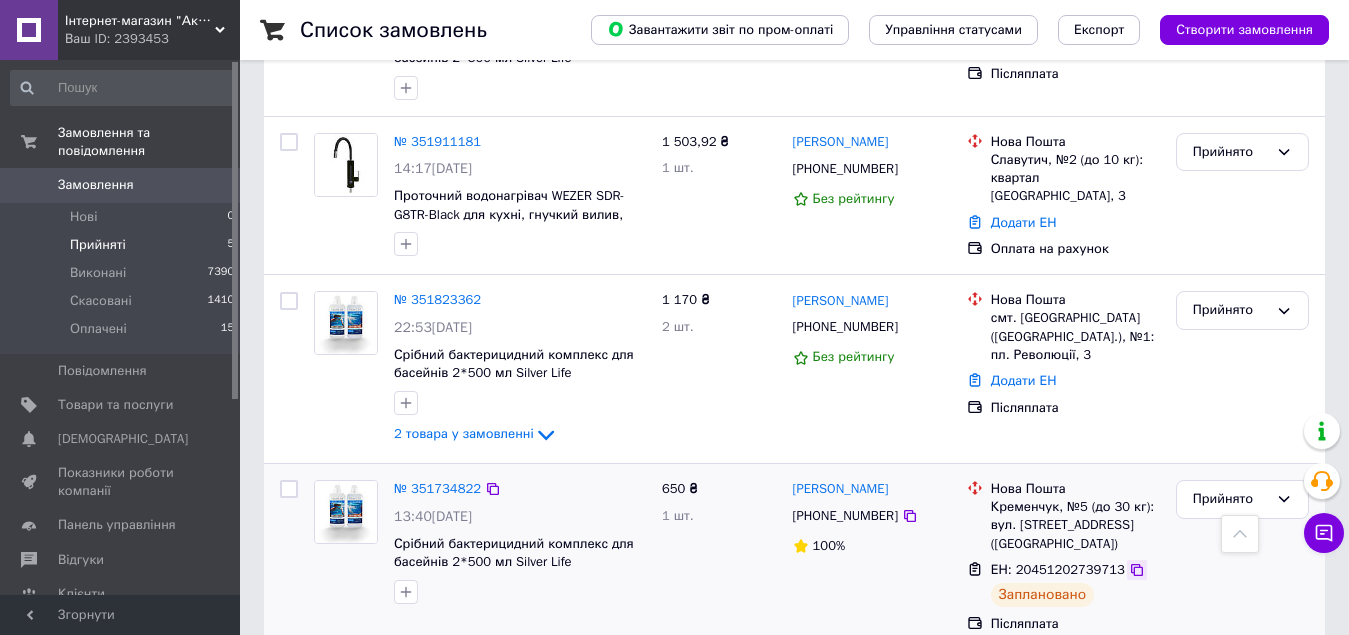 click 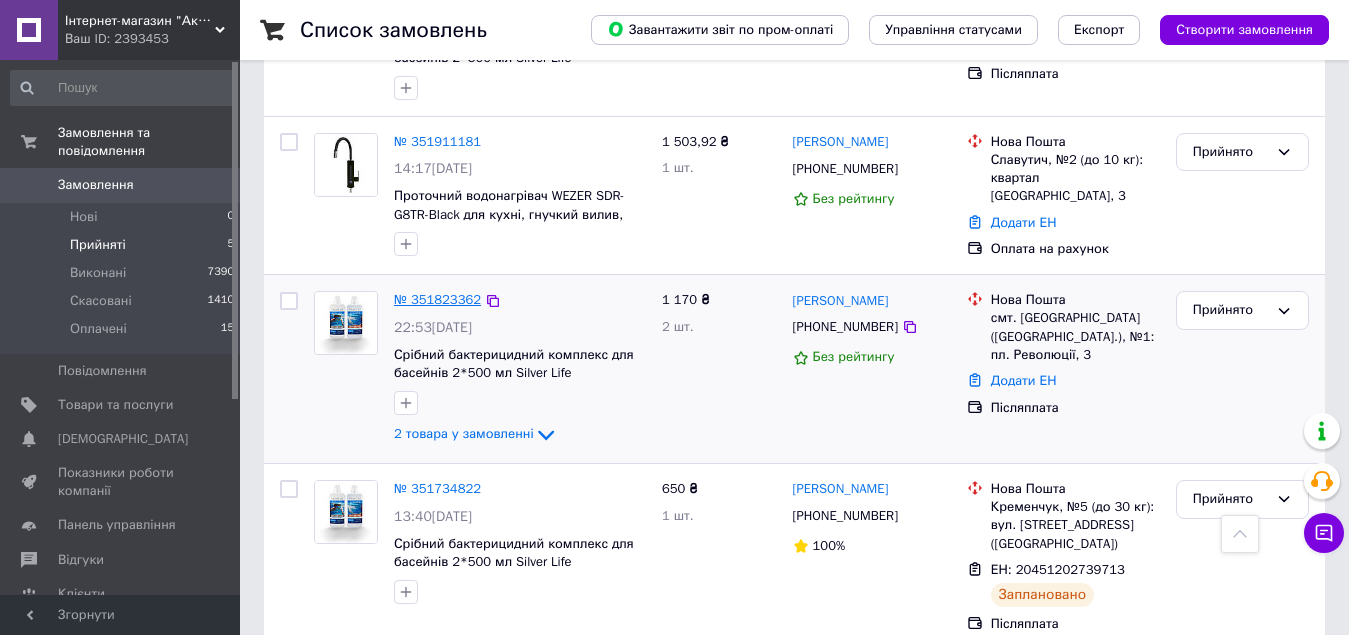 click on "№ 351823362" at bounding box center [437, 299] 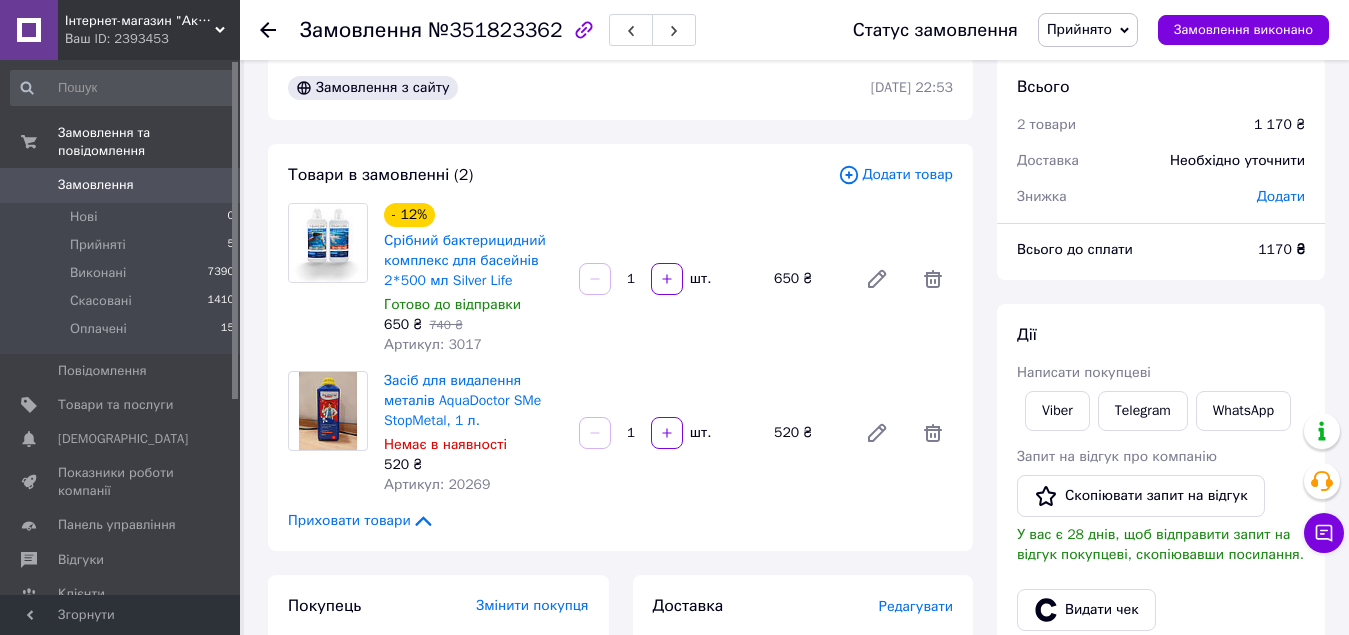 scroll, scrollTop: 0, scrollLeft: 0, axis: both 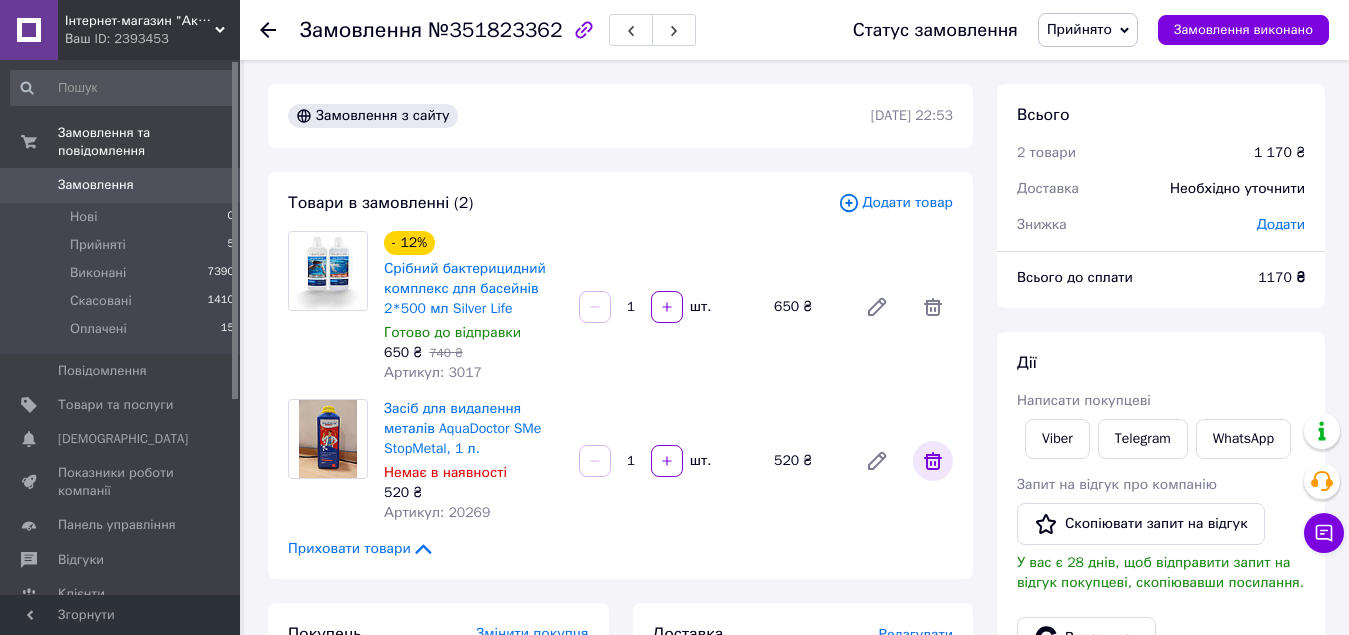 click 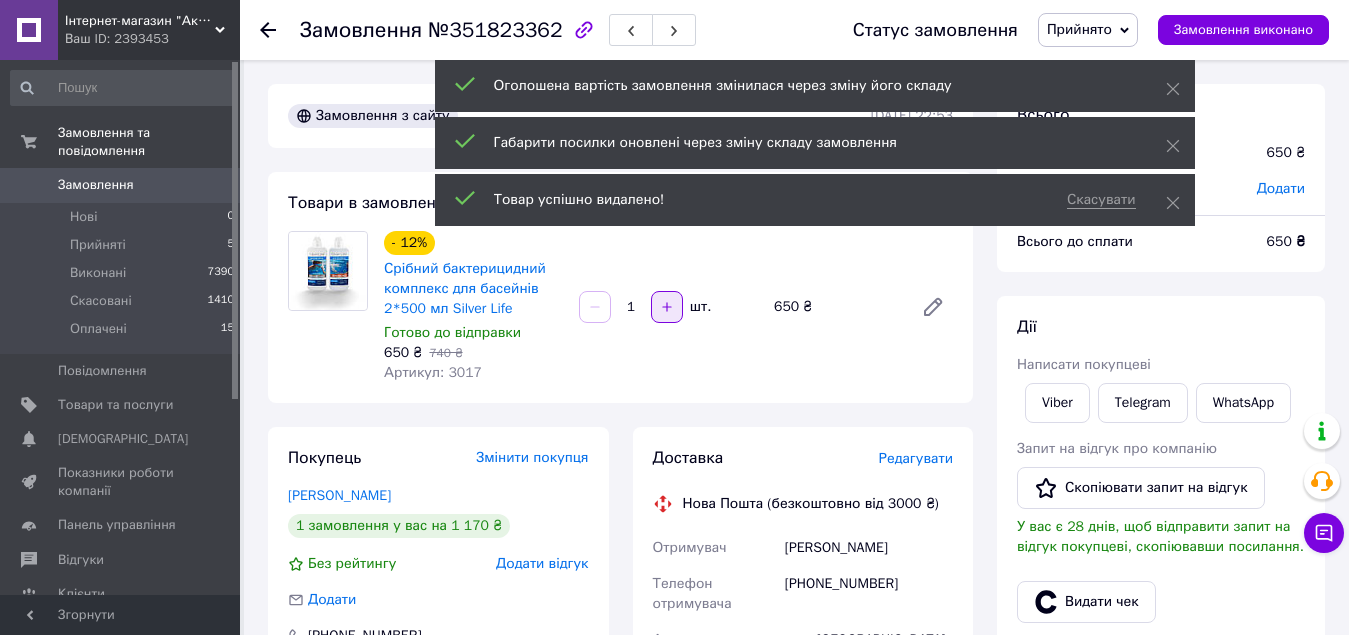 click 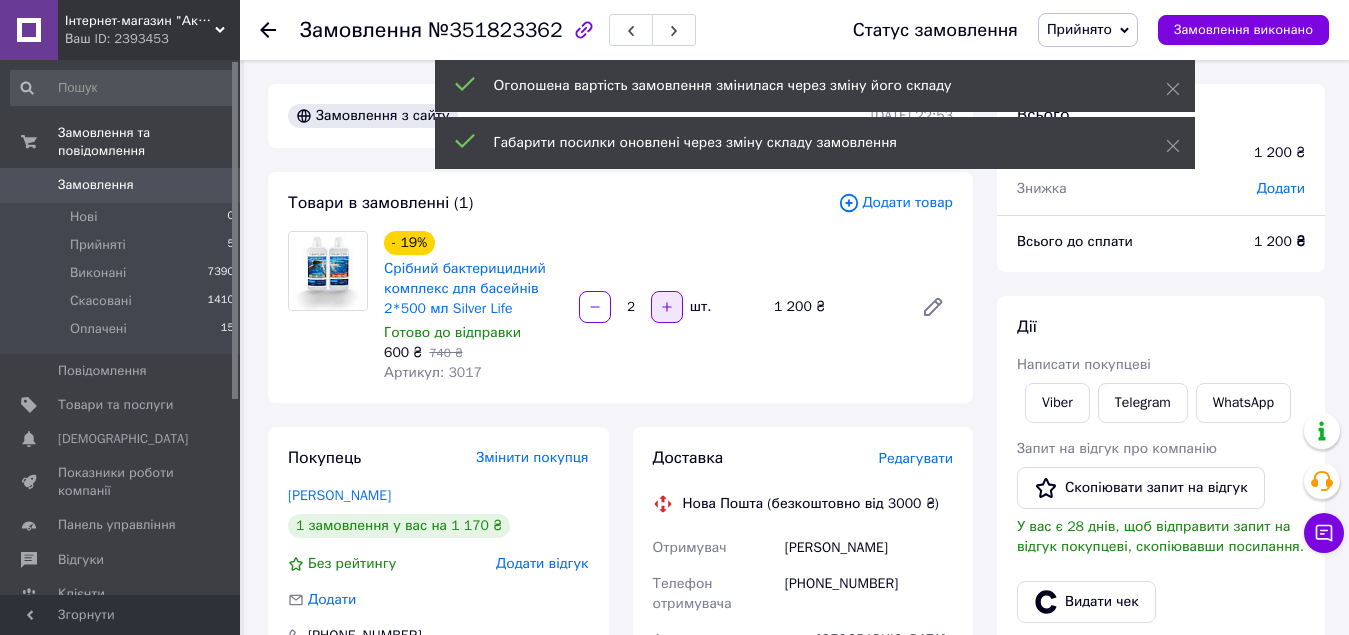 click 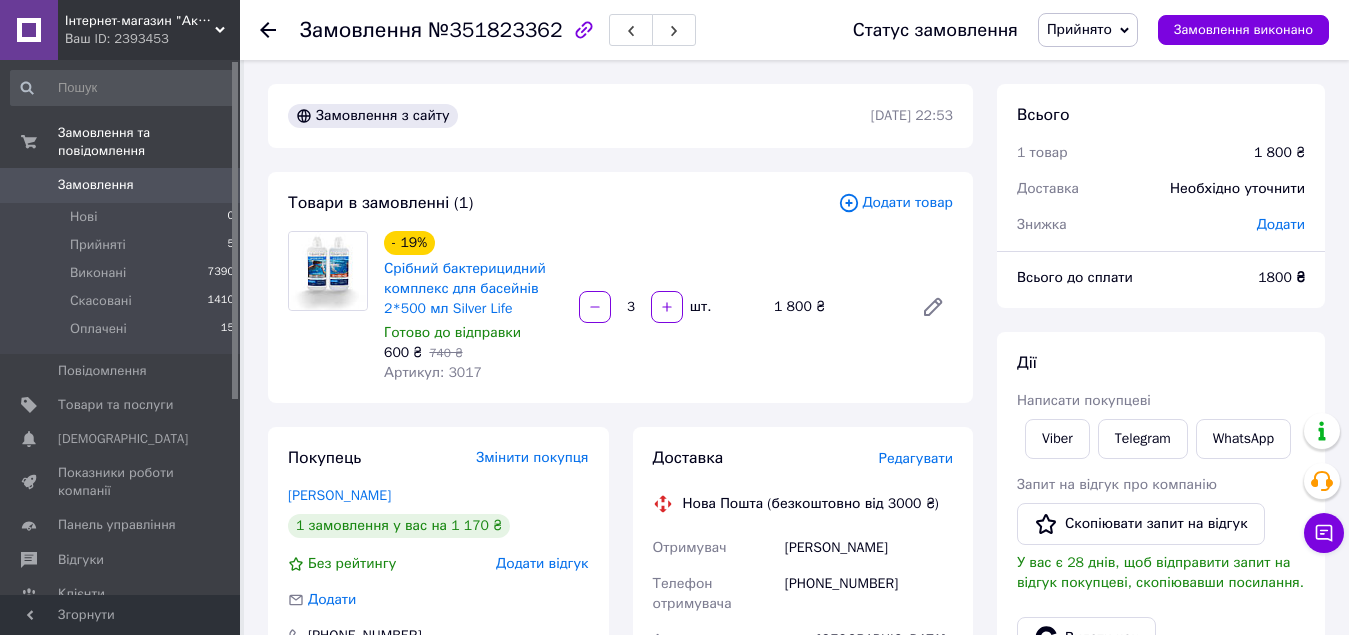 click at bounding box center (595, 307) 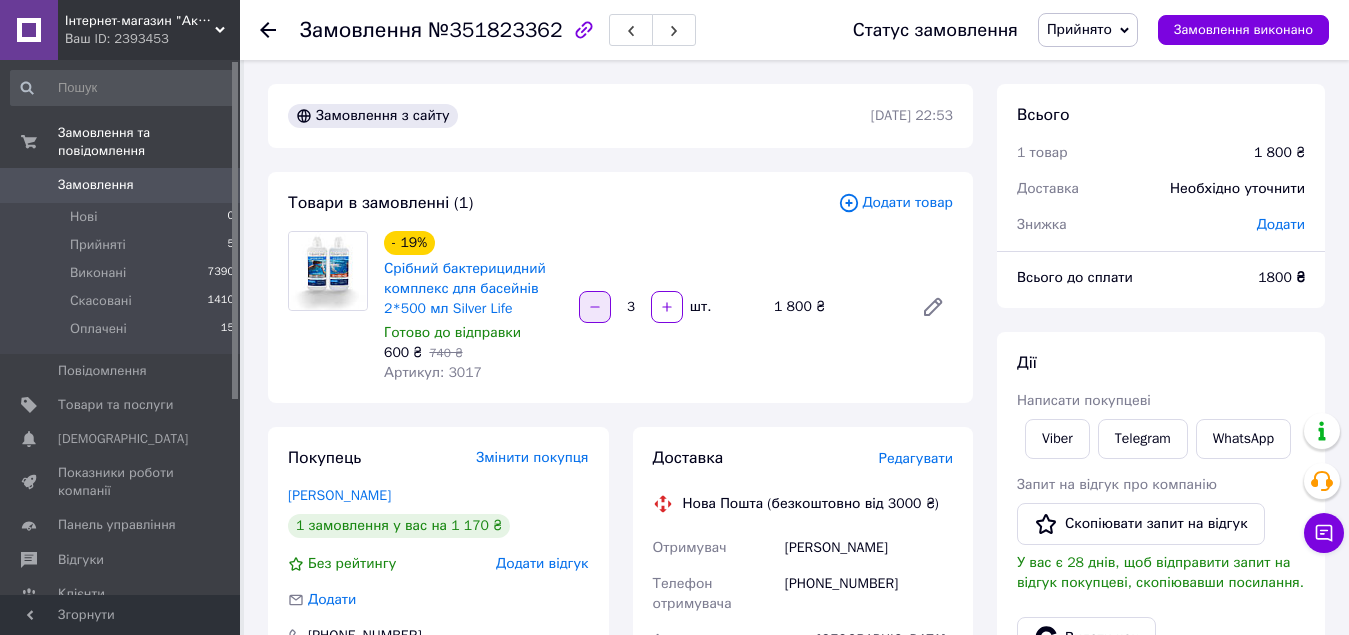 click at bounding box center (595, 307) 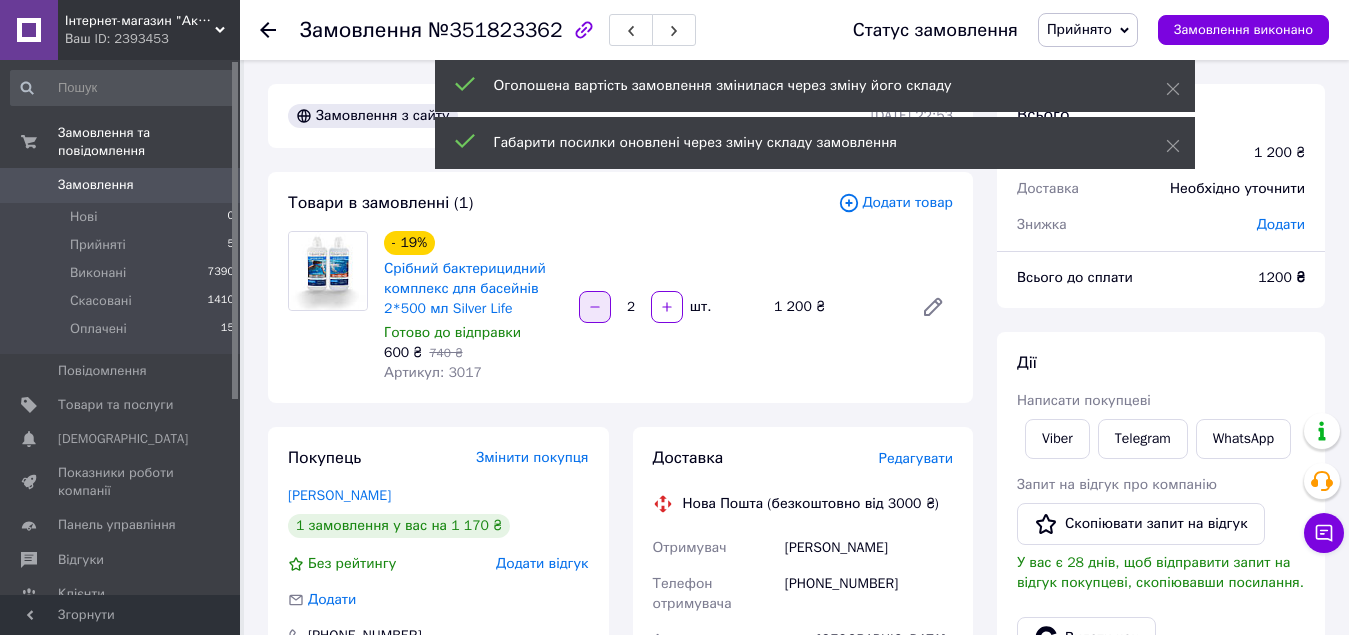click 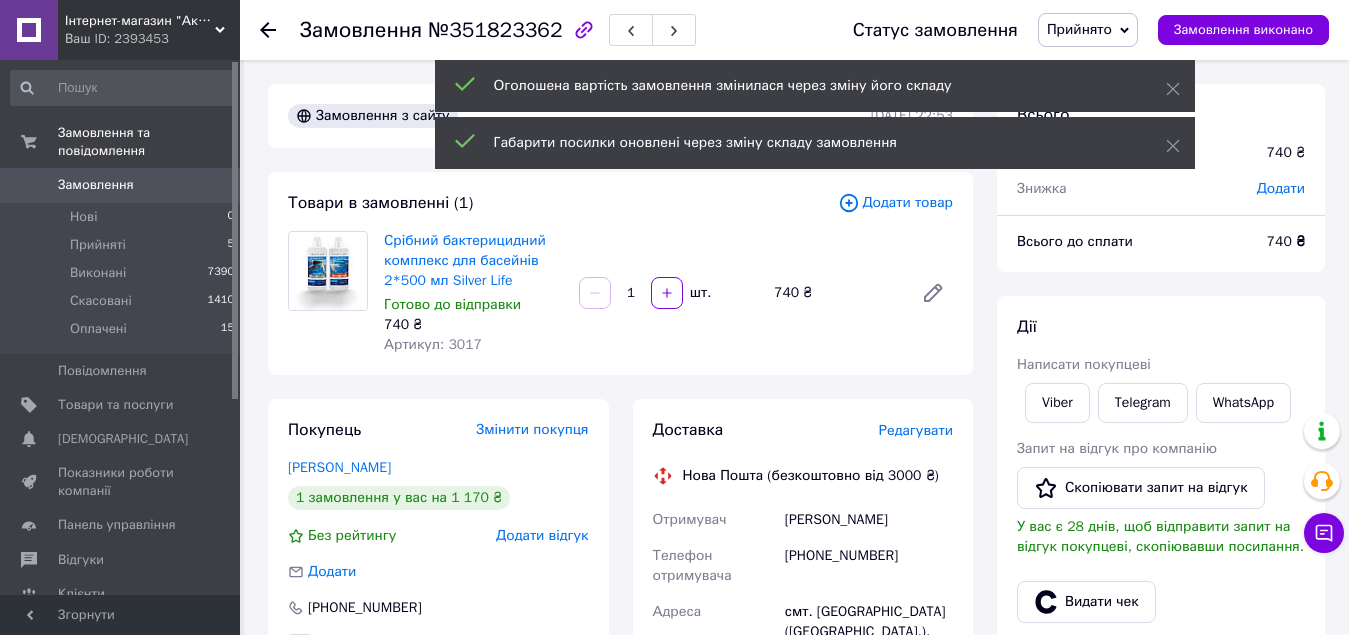 scroll, scrollTop: 88, scrollLeft: 0, axis: vertical 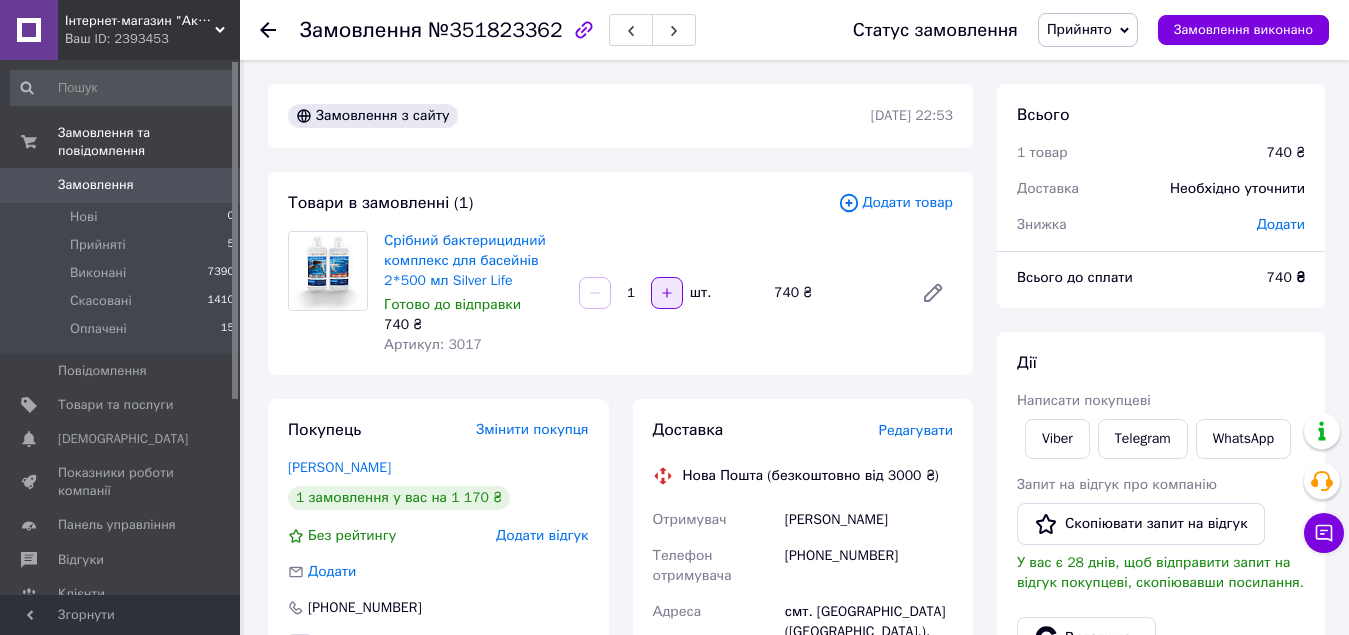 click 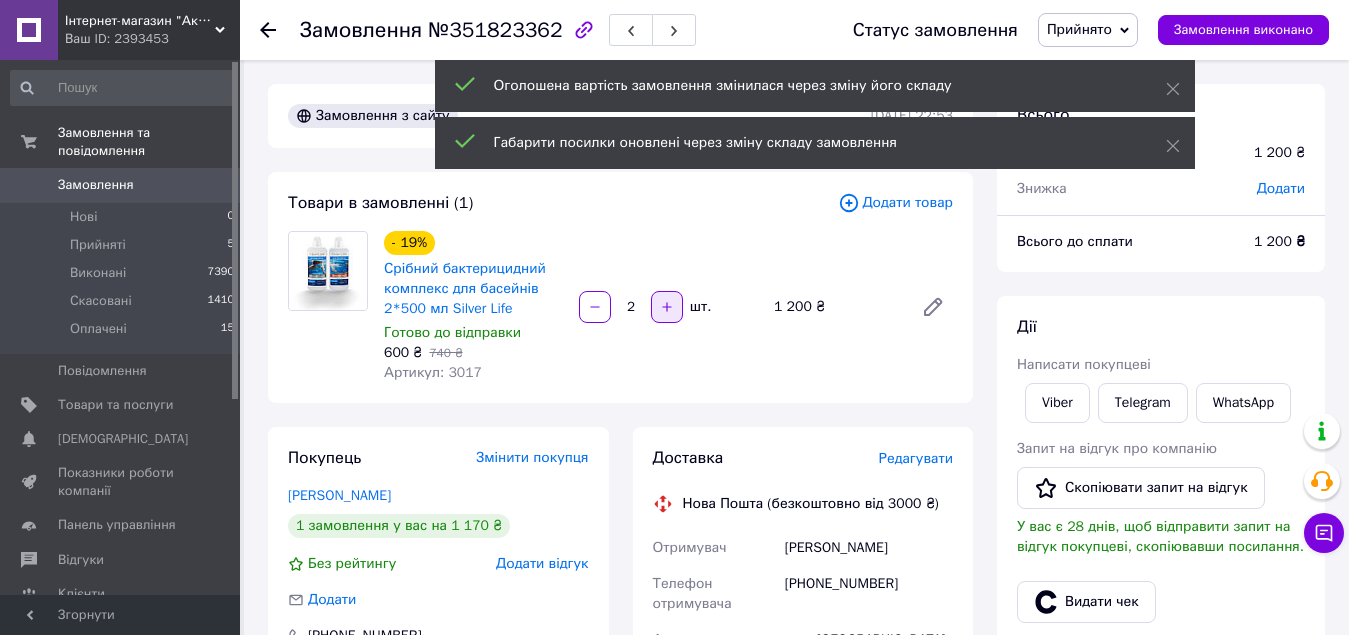 scroll, scrollTop: 204, scrollLeft: 0, axis: vertical 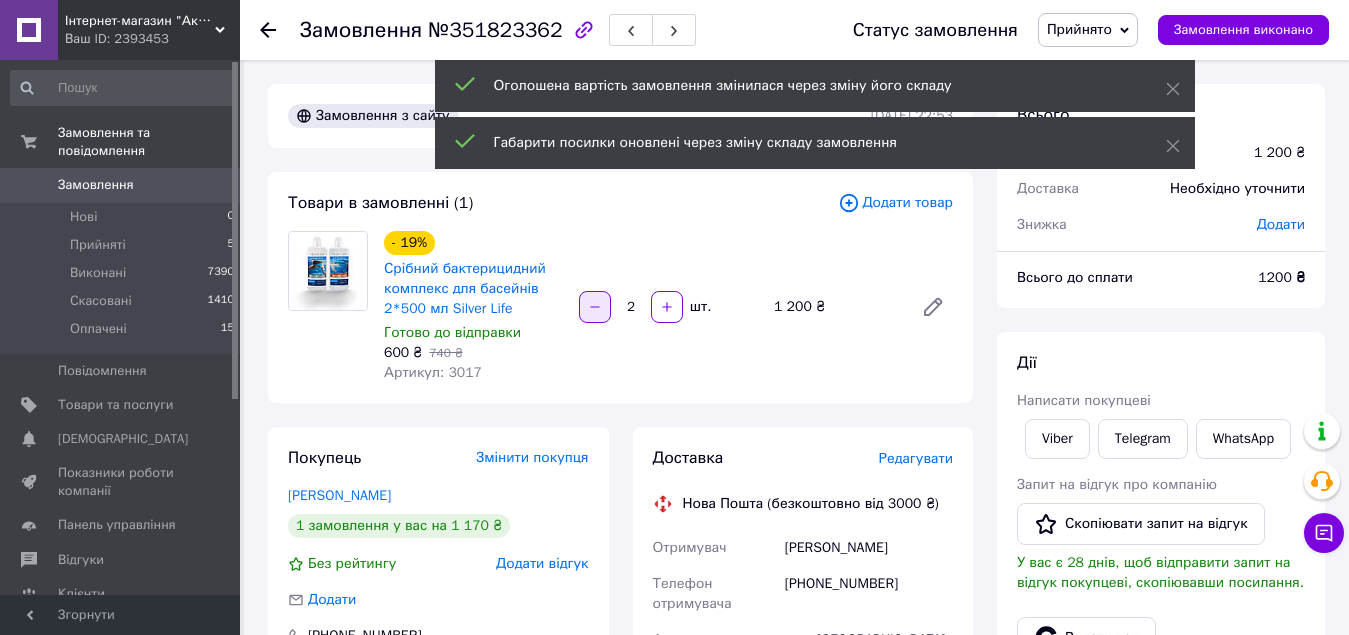 click at bounding box center (595, 307) 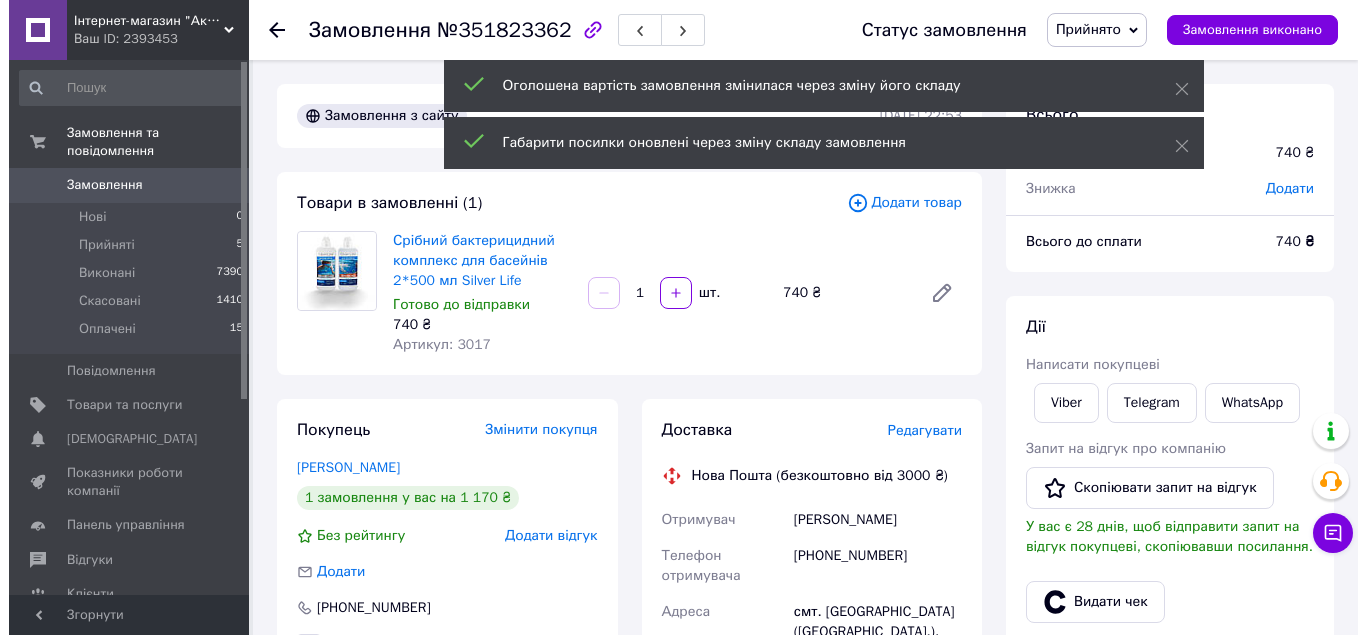 scroll, scrollTop: 320, scrollLeft: 0, axis: vertical 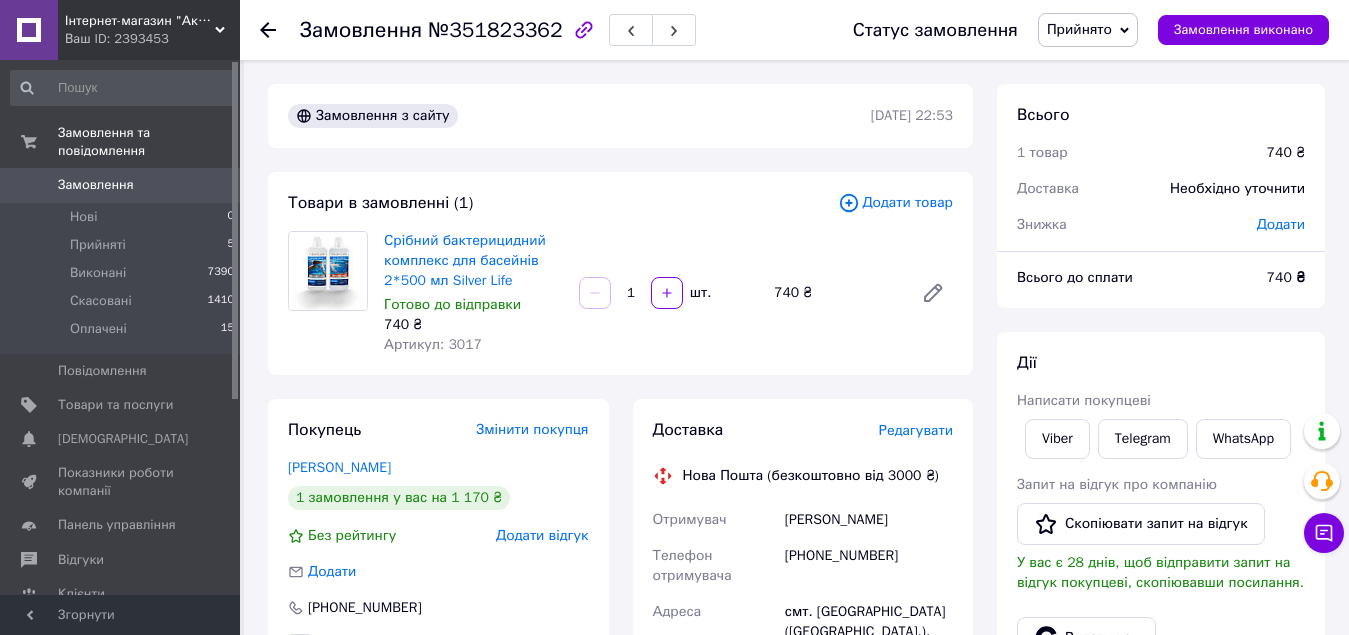 click on "Редагувати" at bounding box center (916, 430) 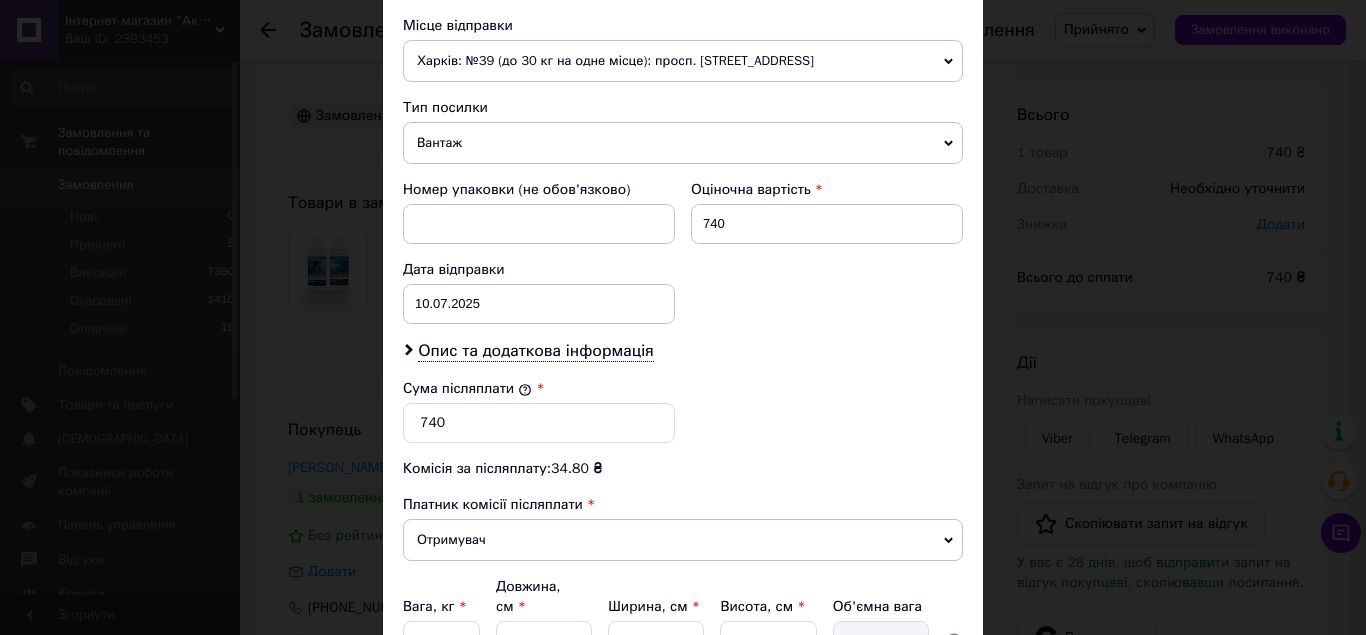 scroll, scrollTop: 700, scrollLeft: 0, axis: vertical 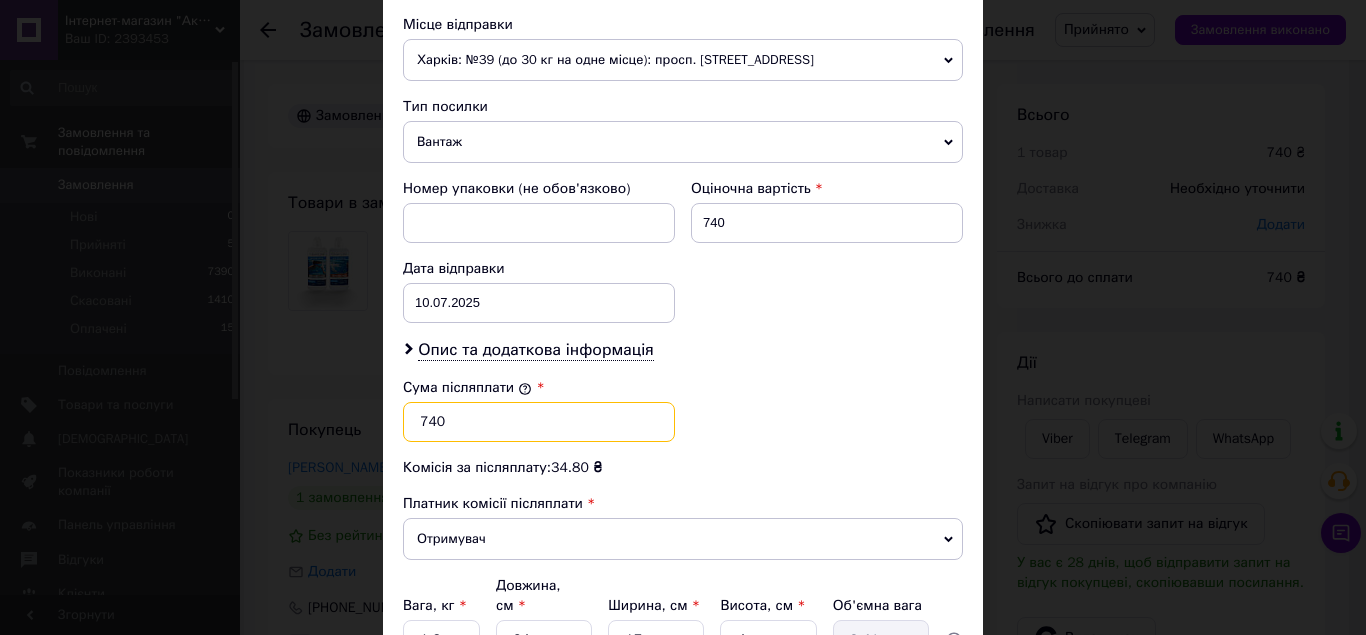 drag, startPoint x: 450, startPoint y: 420, endPoint x: 398, endPoint y: 421, distance: 52.009613 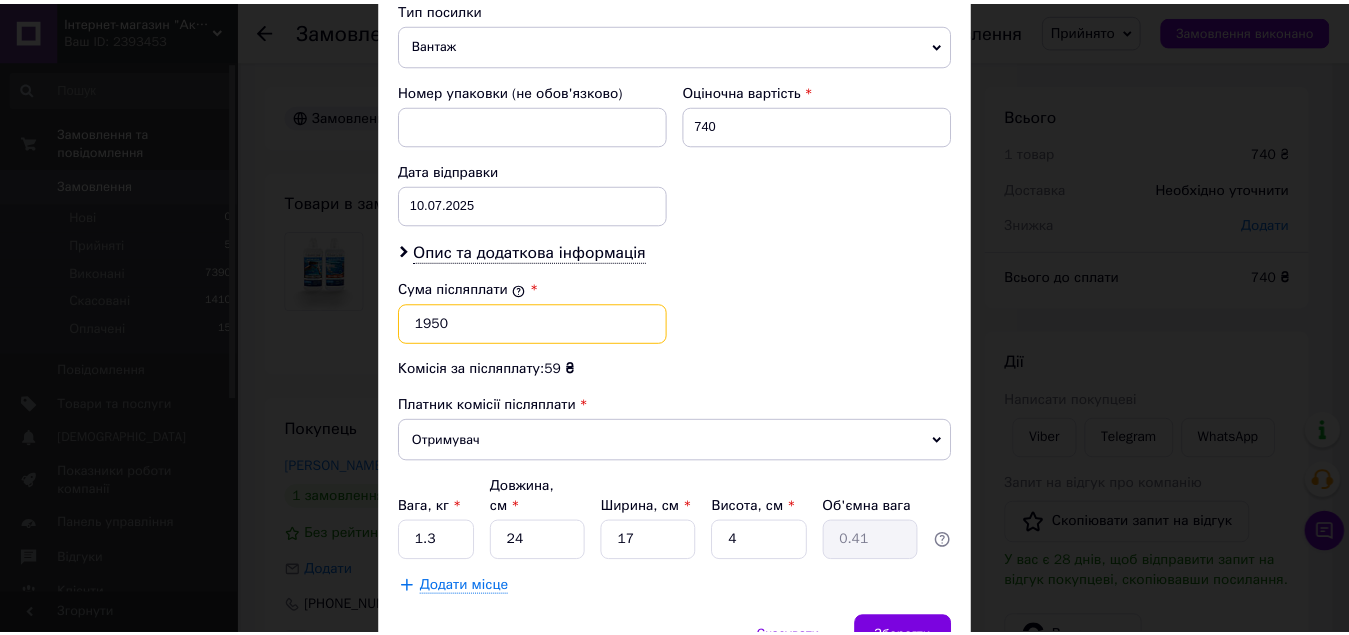 scroll, scrollTop: 891, scrollLeft: 0, axis: vertical 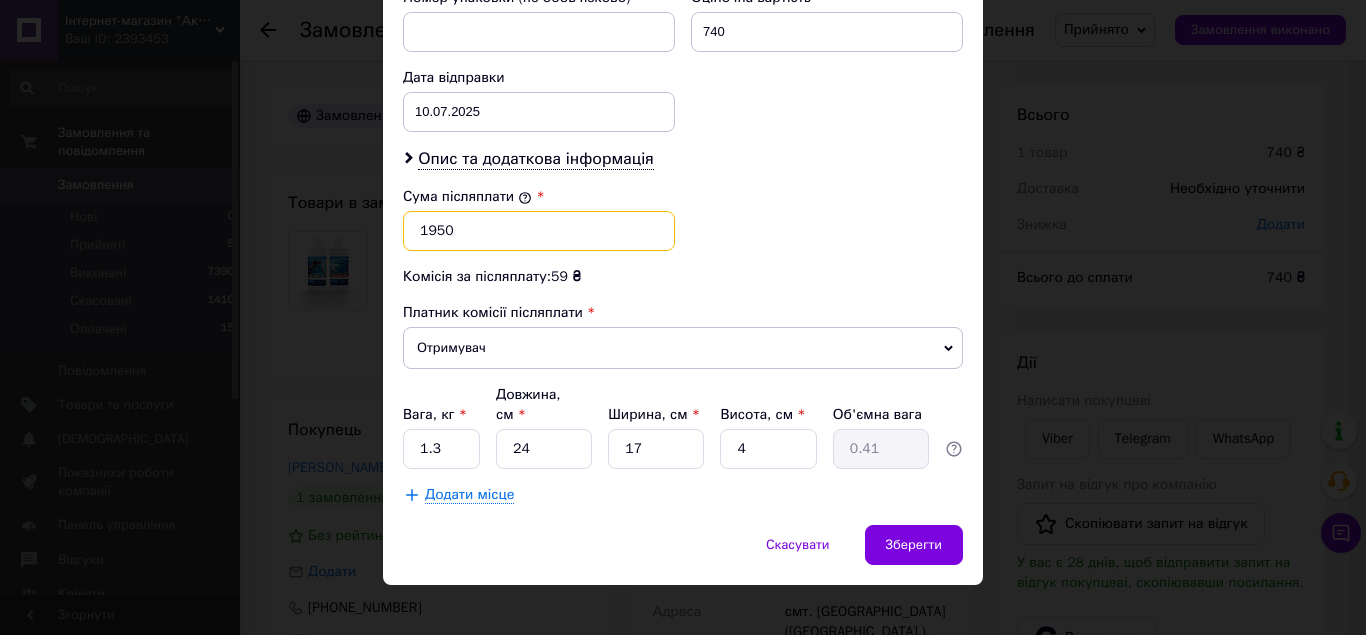 type on "1950" 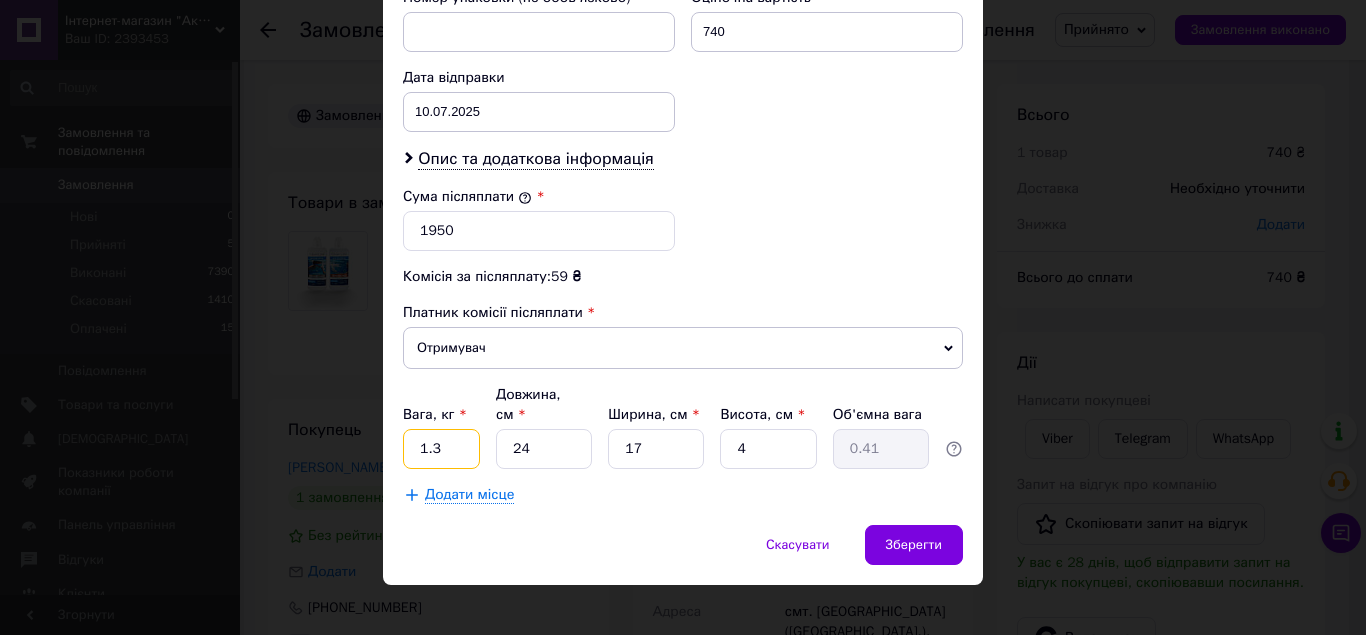 drag, startPoint x: 415, startPoint y: 430, endPoint x: 470, endPoint y: 430, distance: 55 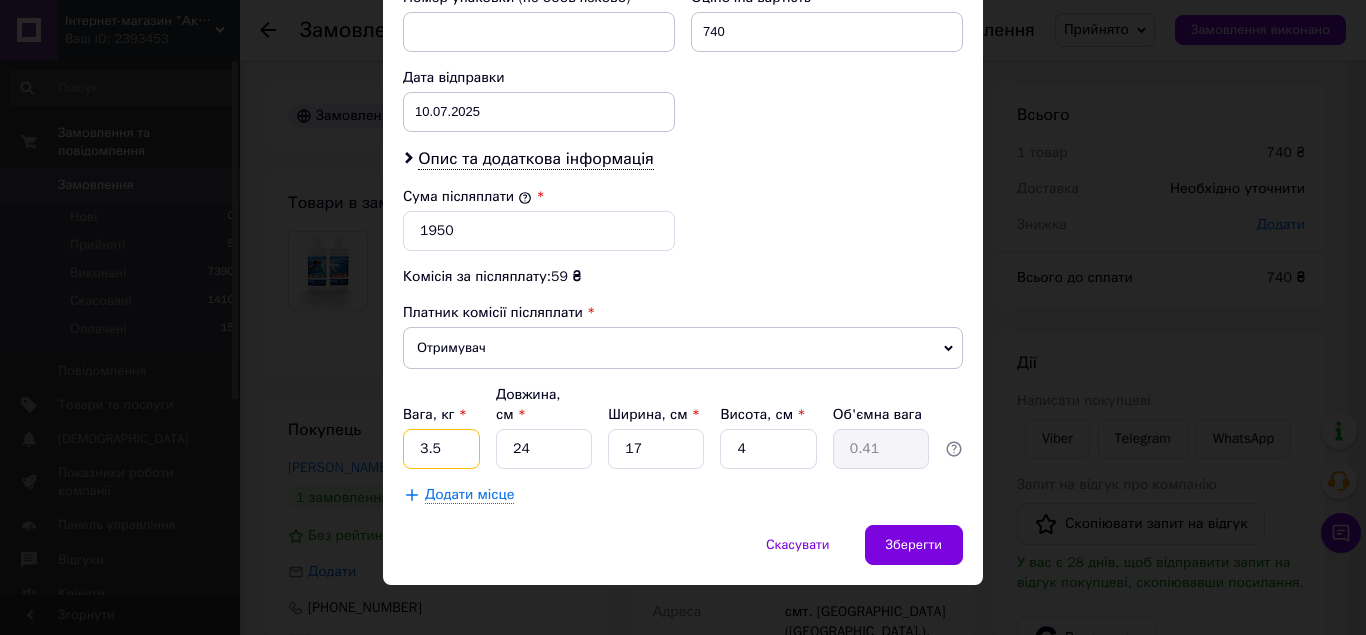 type on "3.5" 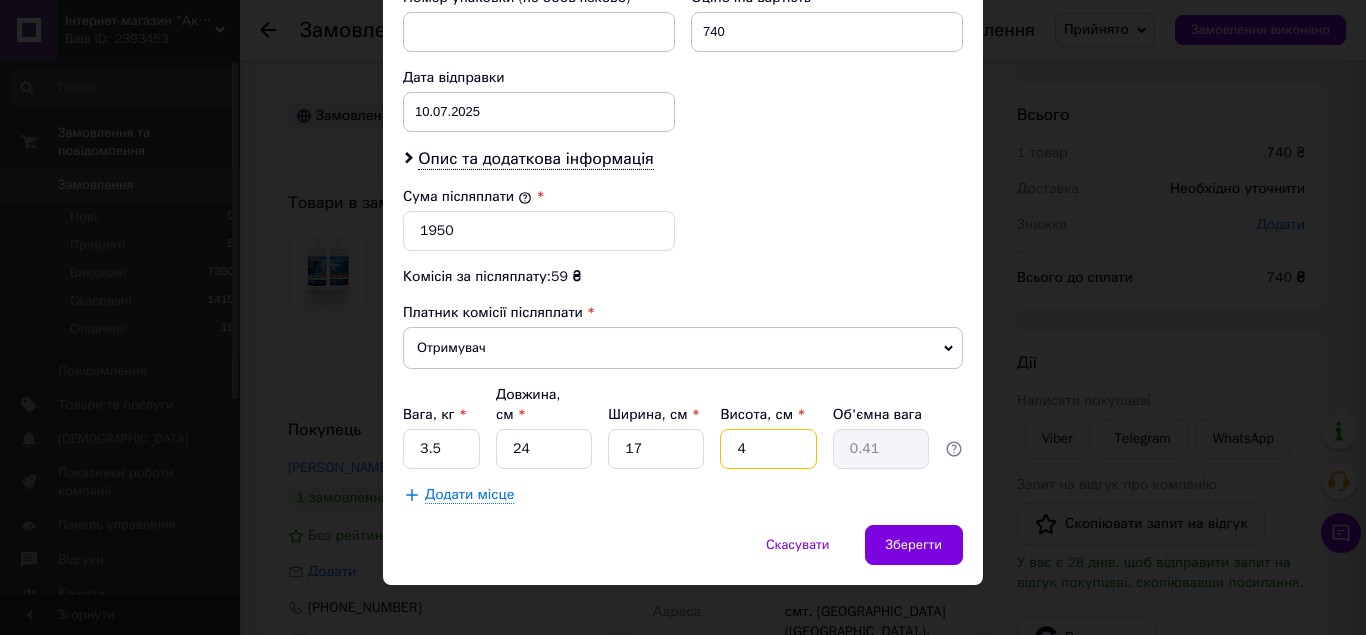 drag, startPoint x: 733, startPoint y: 429, endPoint x: 805, endPoint y: 428, distance: 72.00694 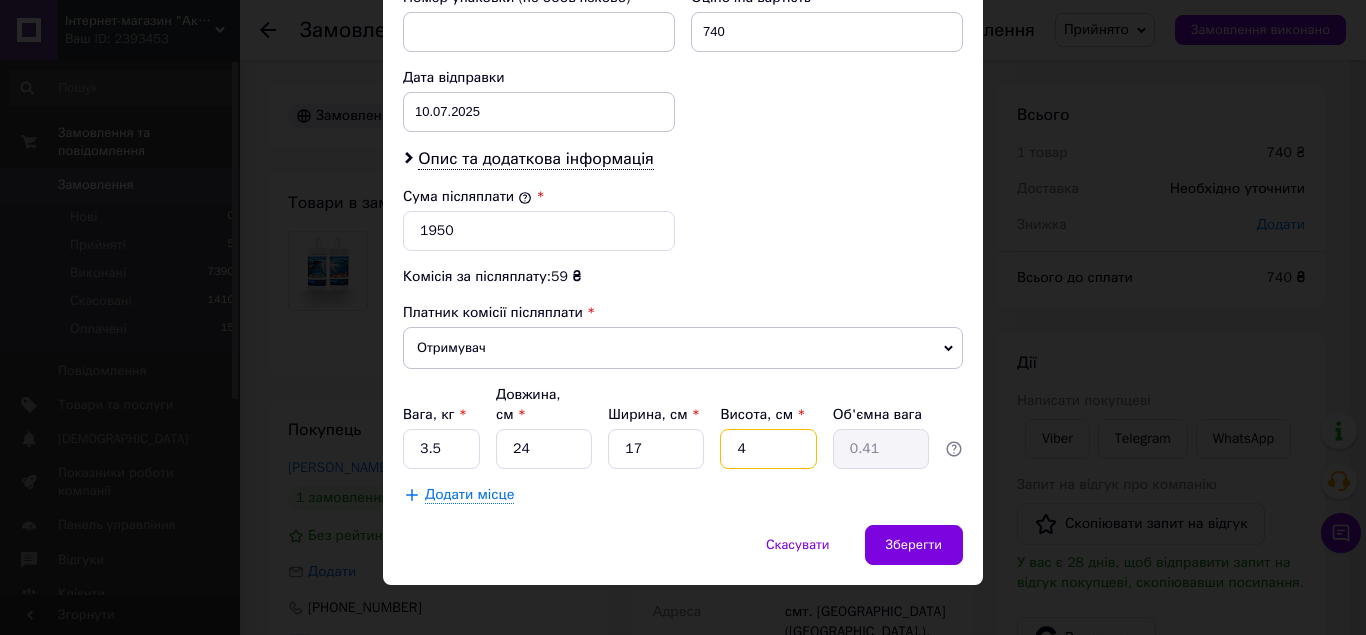 type on "1" 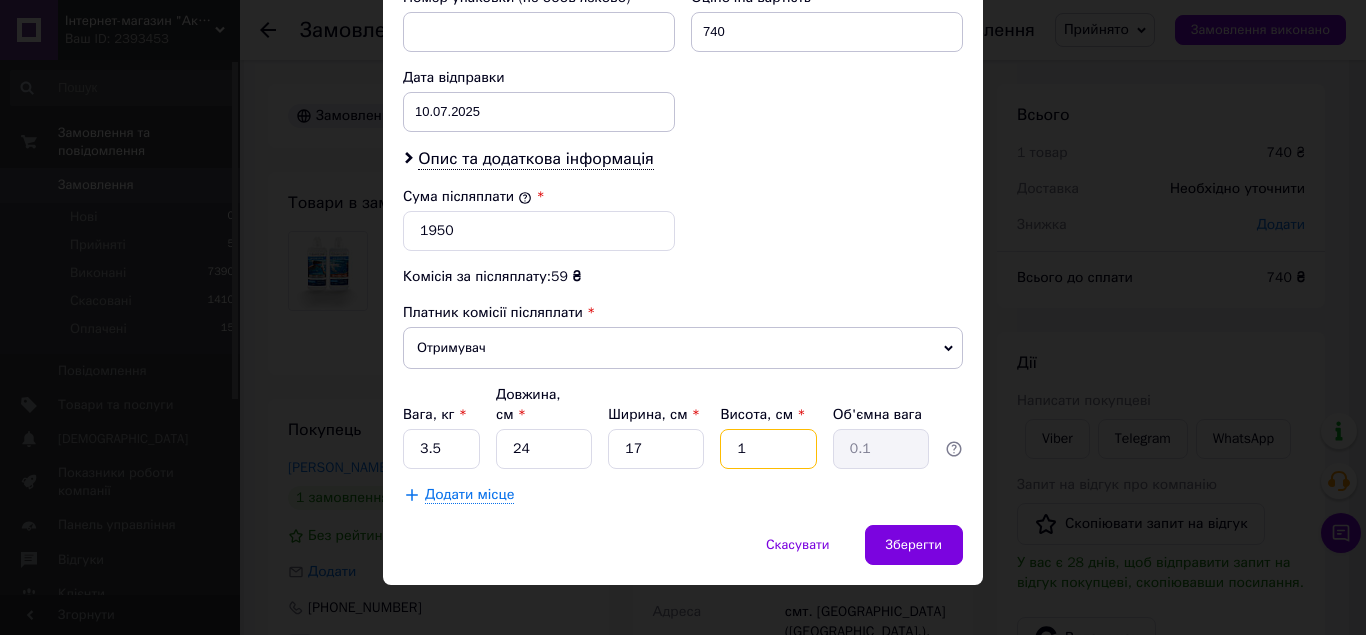 type on "15" 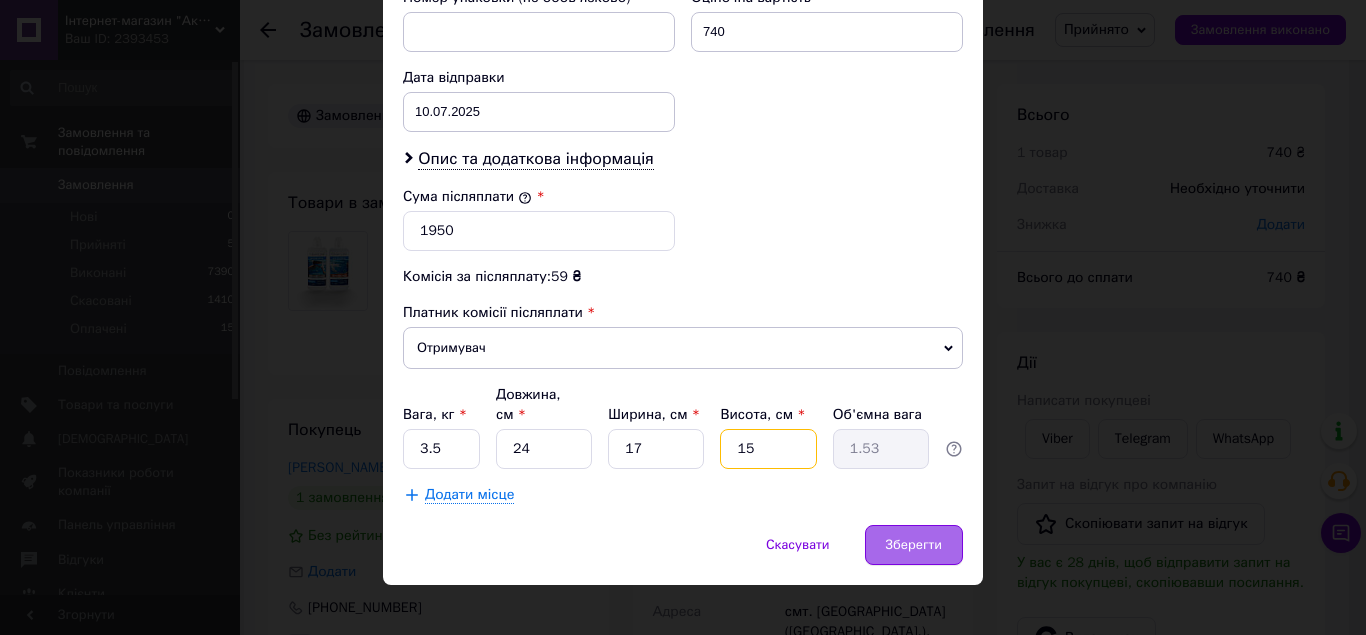 type on "15" 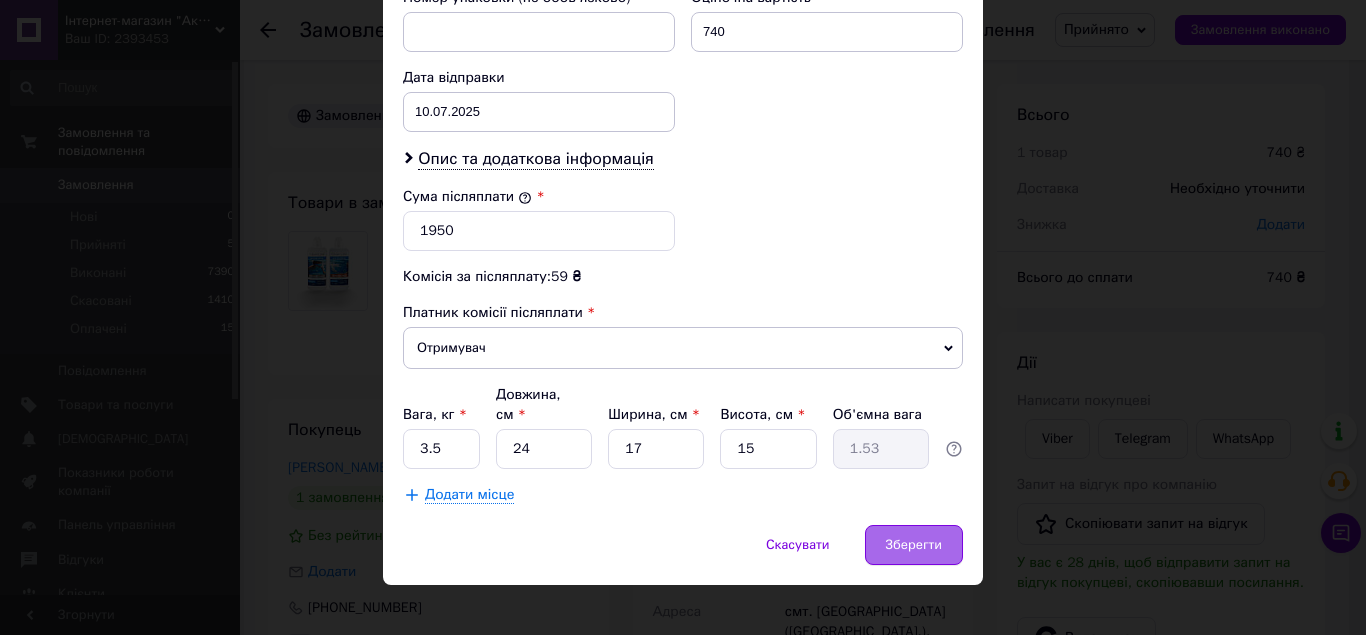 click on "Зберегти" at bounding box center (914, 545) 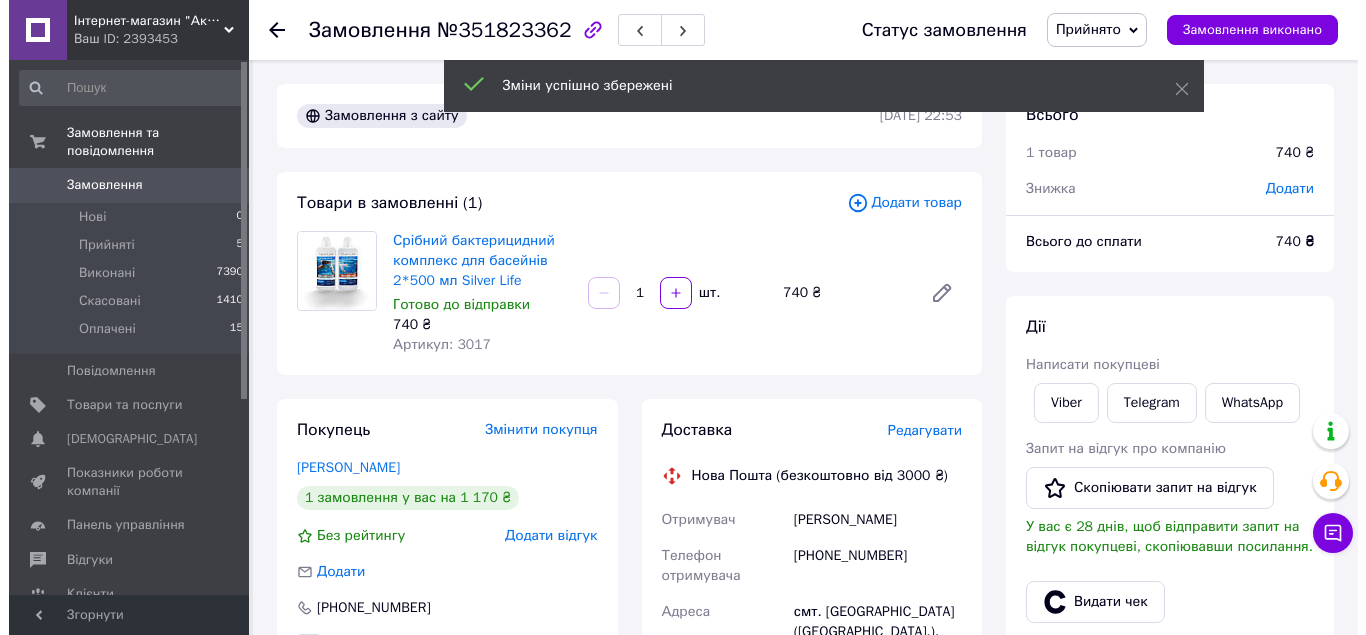 scroll, scrollTop: 516, scrollLeft: 0, axis: vertical 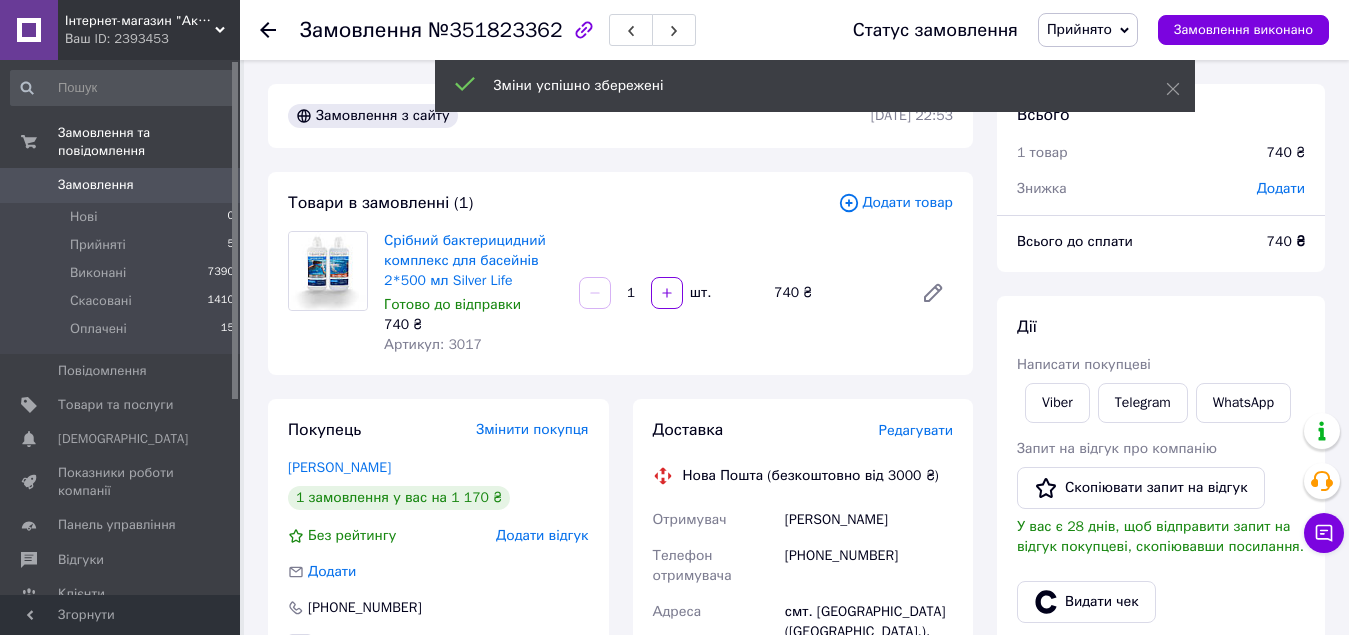click on "Редагувати" at bounding box center [916, 430] 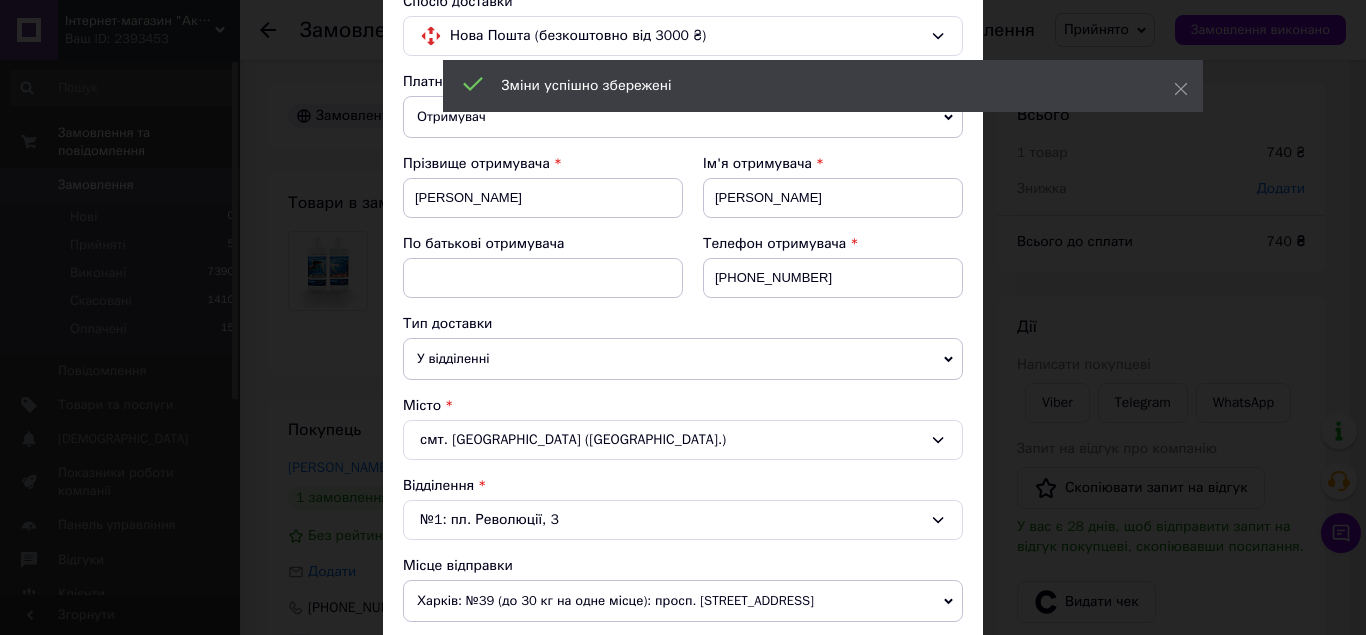 scroll, scrollTop: 500, scrollLeft: 0, axis: vertical 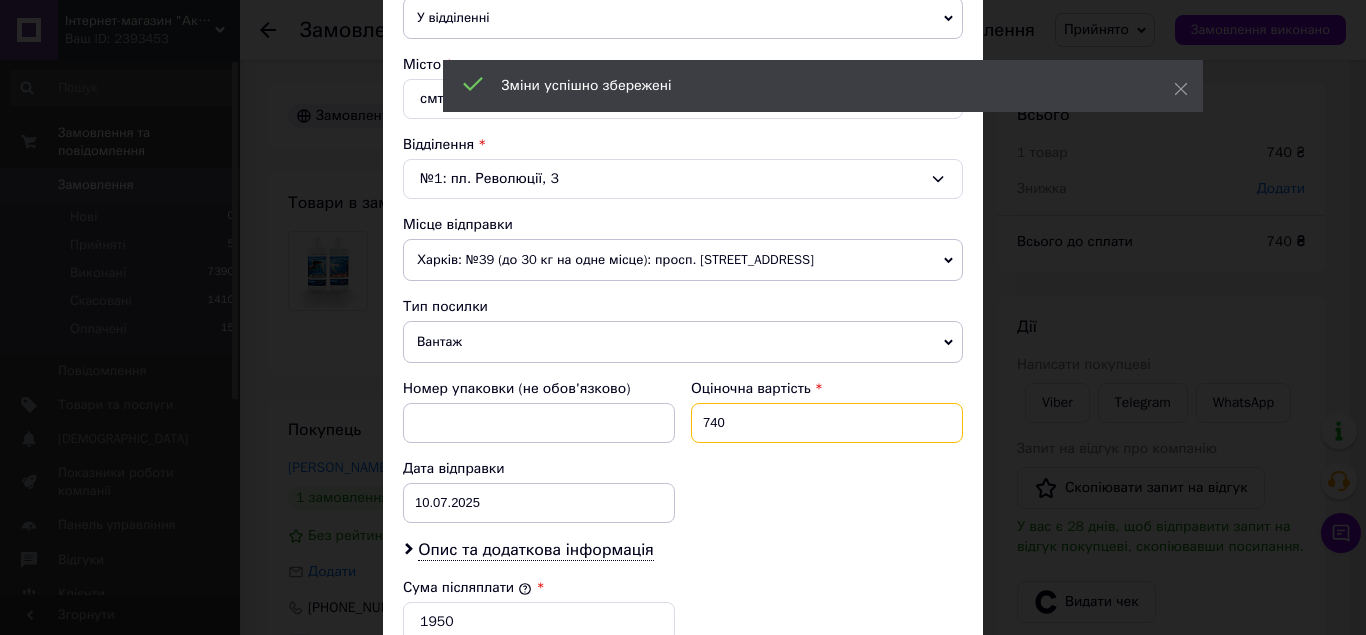 click on "740" at bounding box center [827, 423] 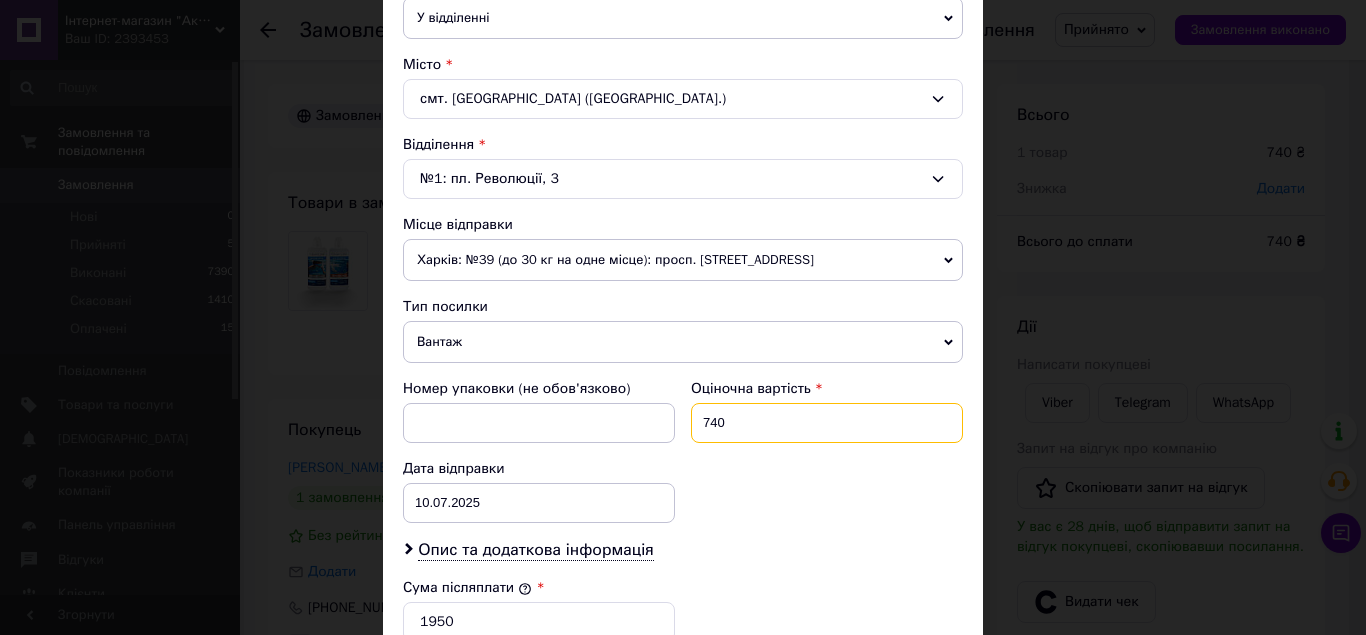click on "740" at bounding box center (827, 423) 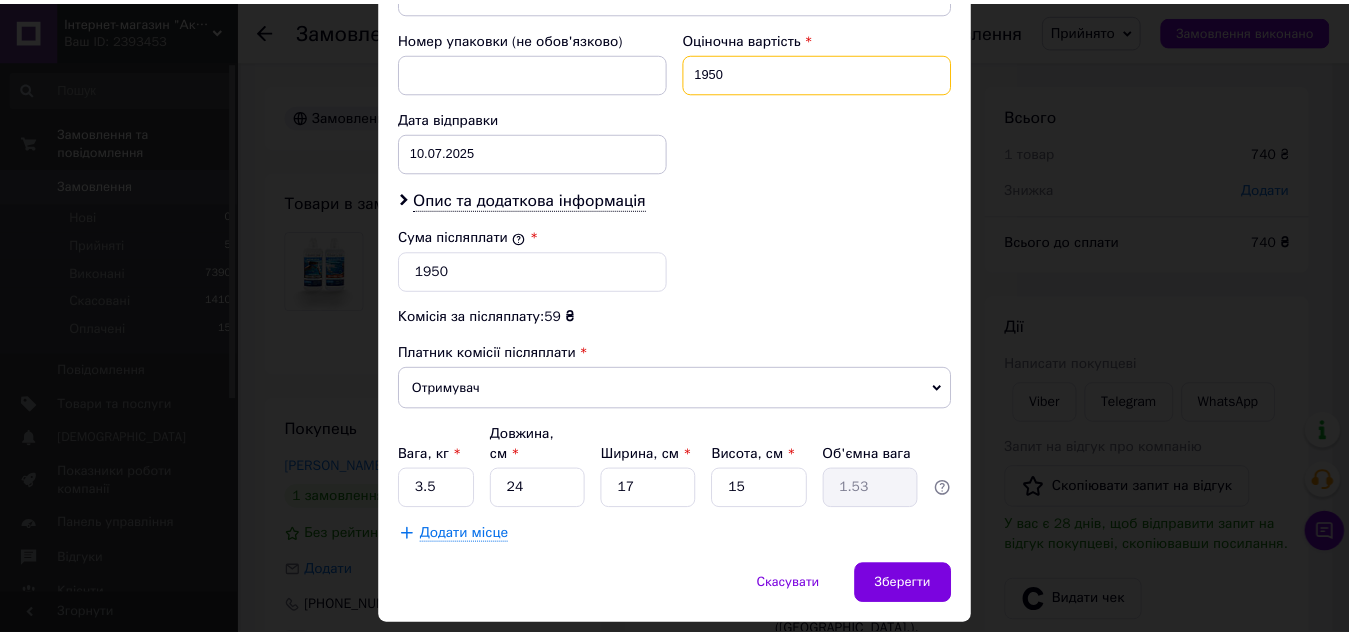 scroll, scrollTop: 891, scrollLeft: 0, axis: vertical 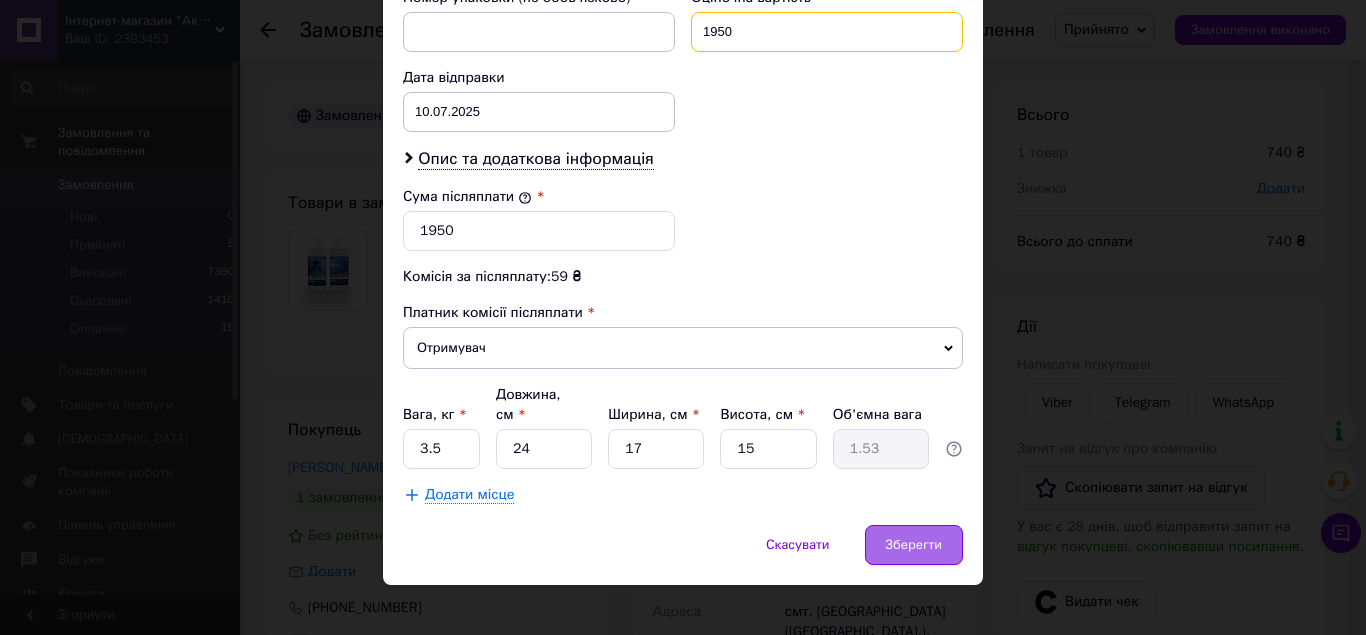 type on "1950" 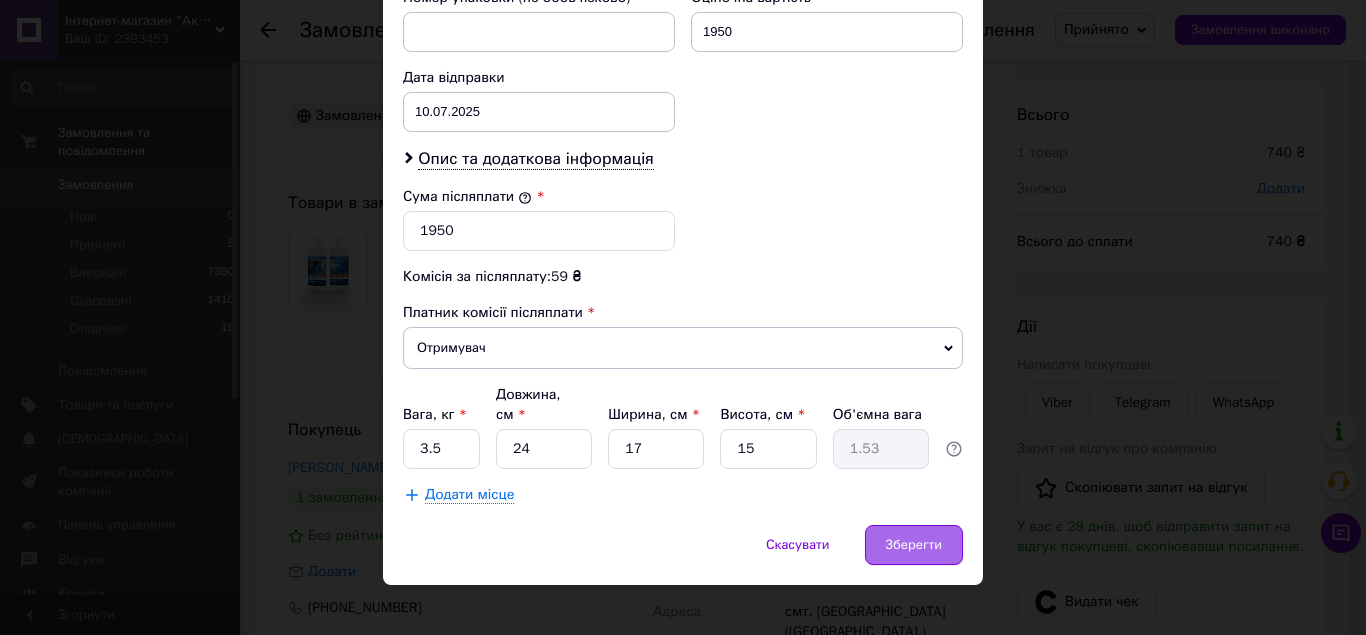 click on "Зберегти" at bounding box center (914, 545) 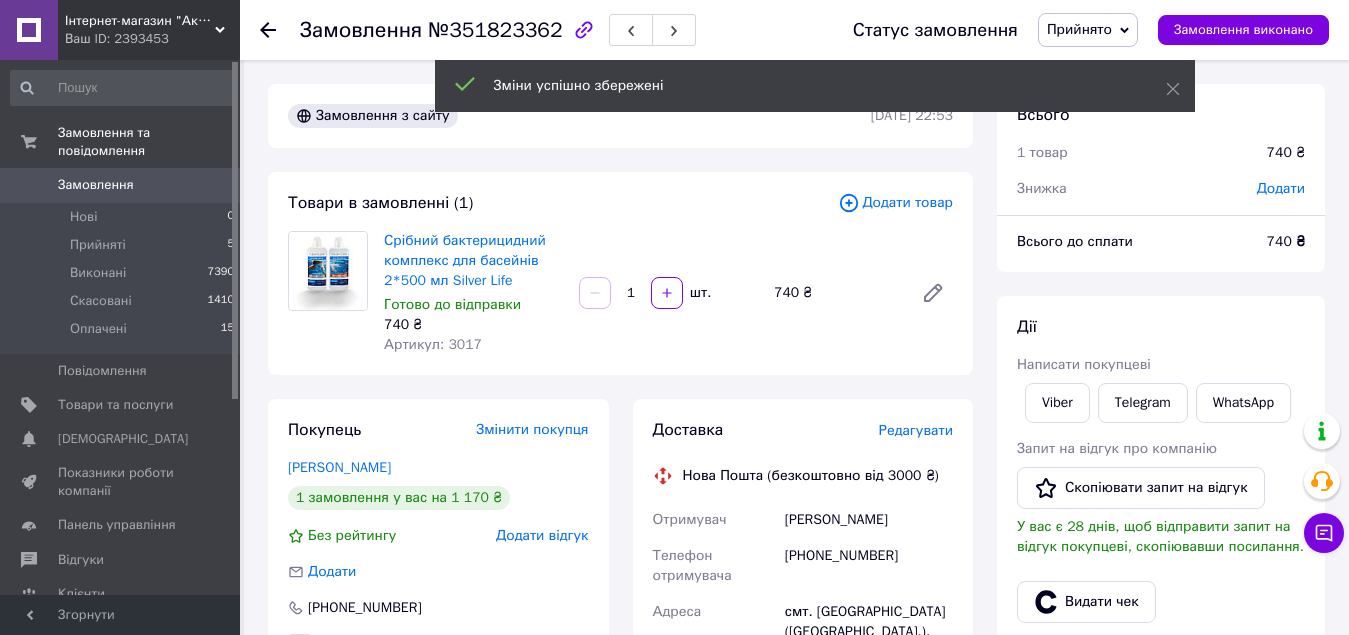 scroll, scrollTop: 564, scrollLeft: 0, axis: vertical 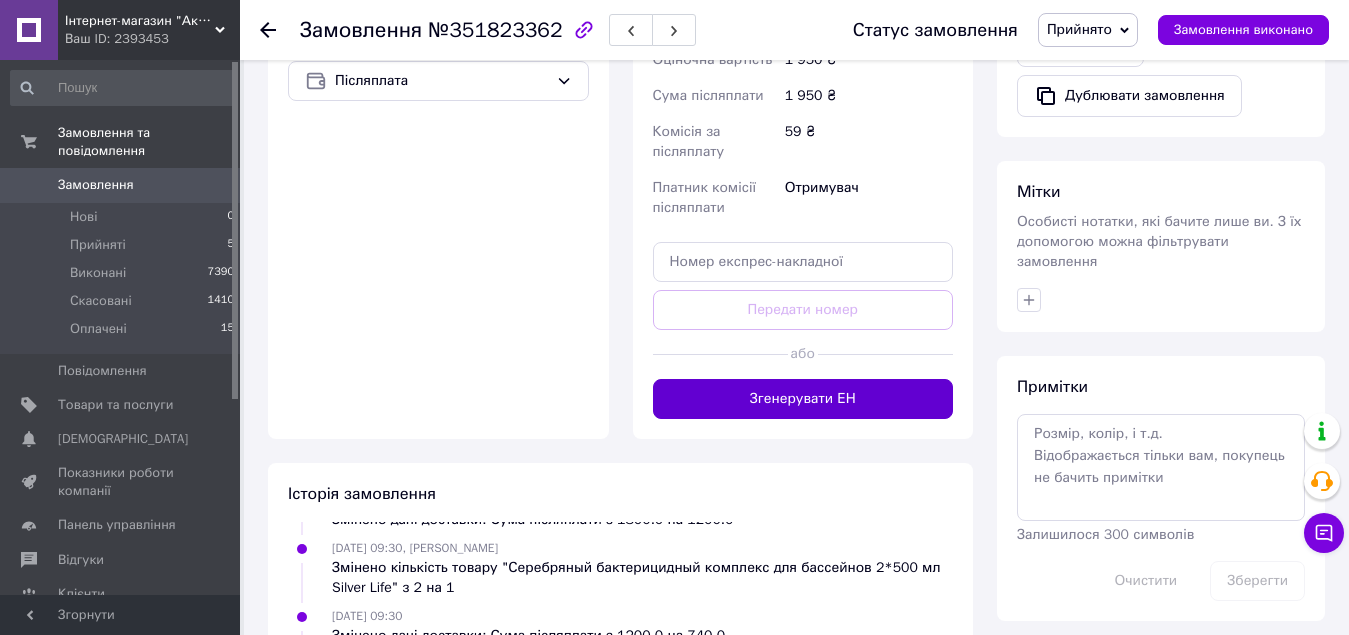 click on "Згенерувати ЕН" at bounding box center (803, 399) 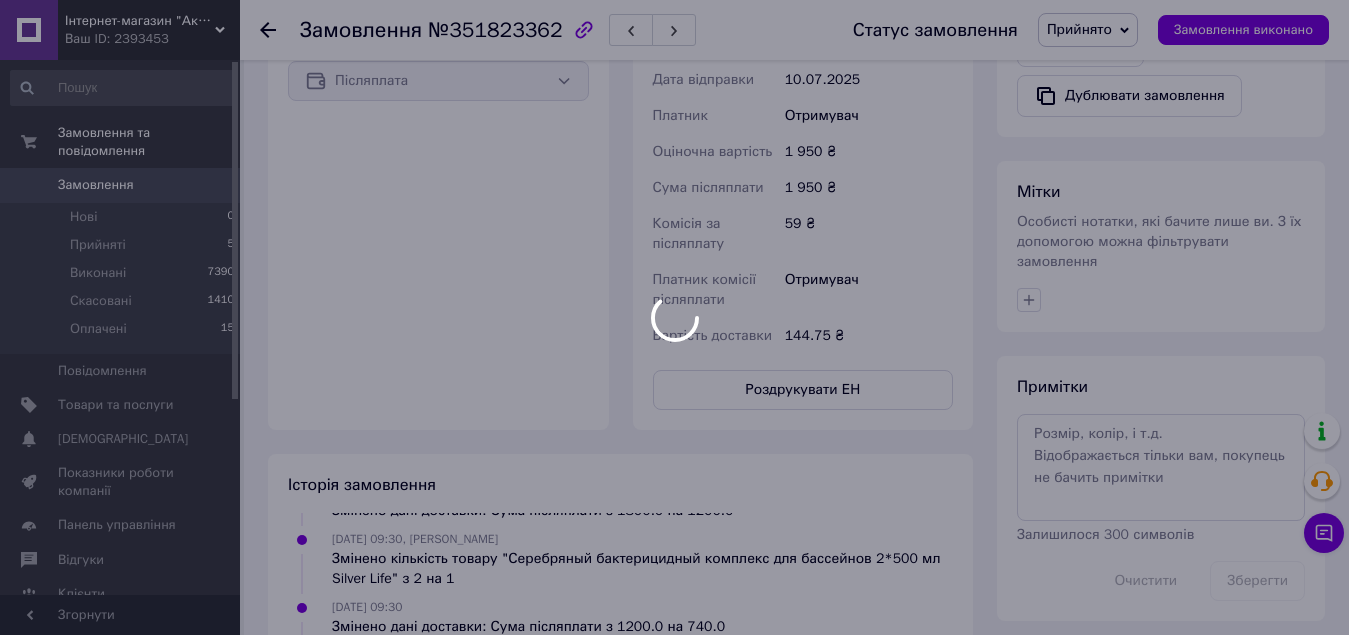scroll, scrollTop: 612, scrollLeft: 0, axis: vertical 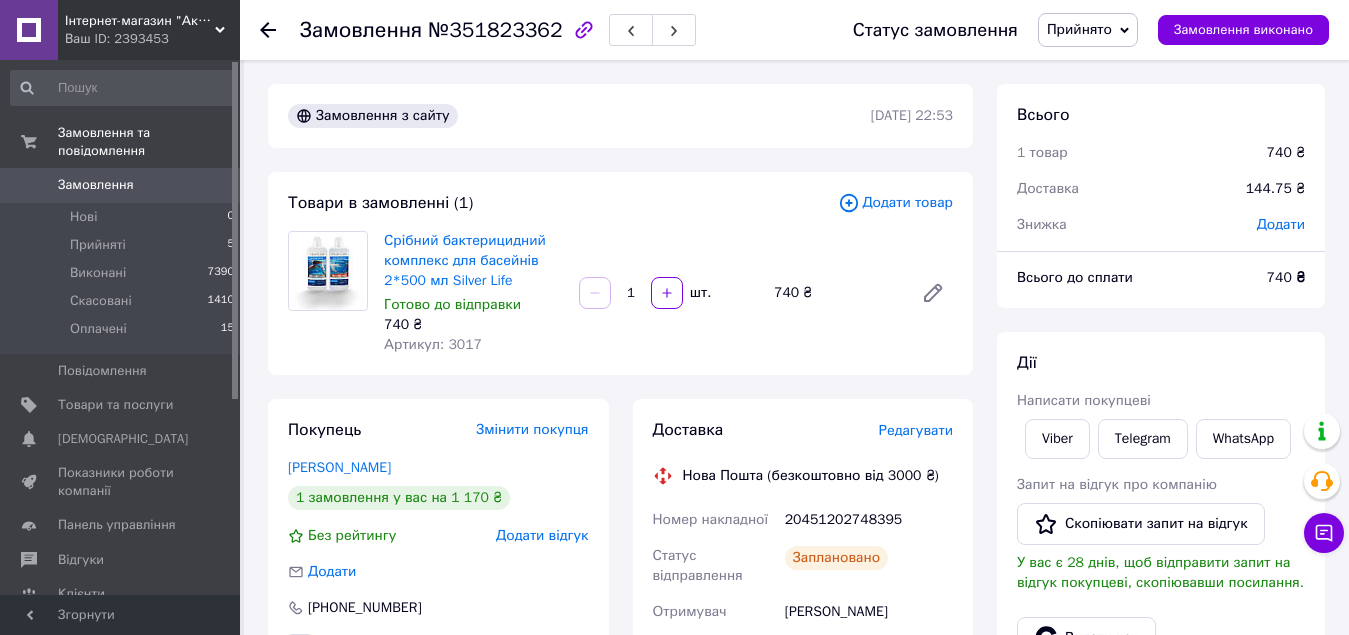 click on "Замовлення" at bounding box center [96, 185] 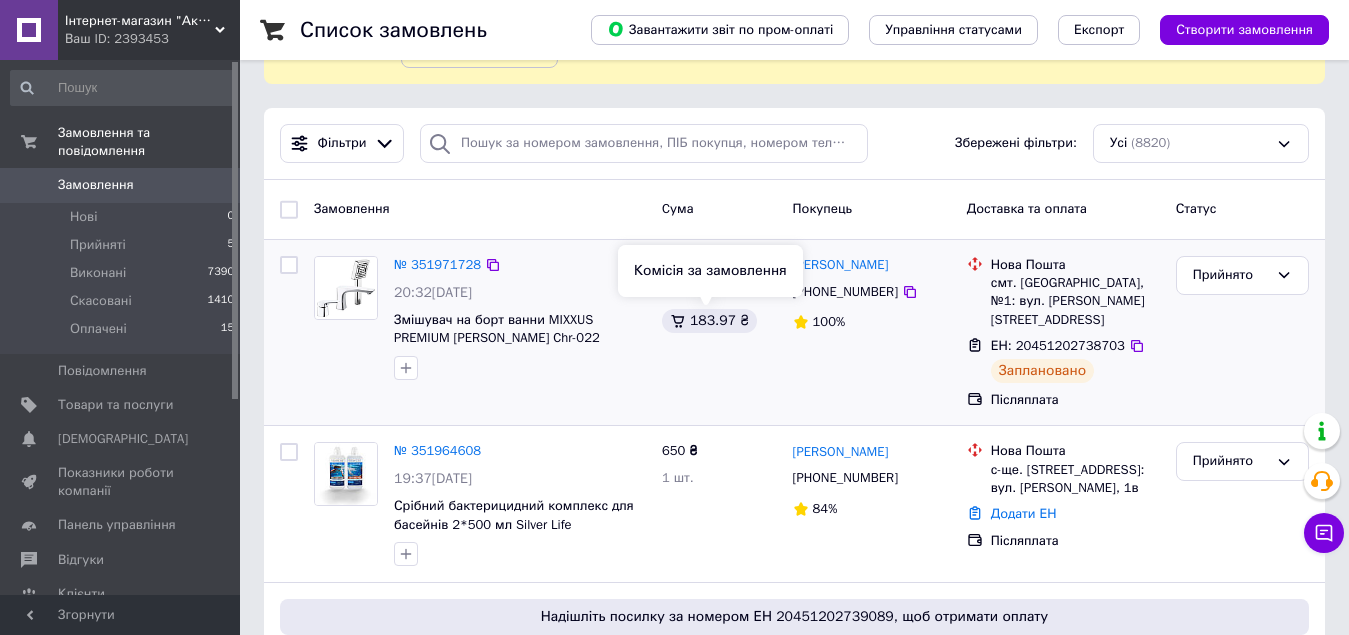 scroll, scrollTop: 200, scrollLeft: 0, axis: vertical 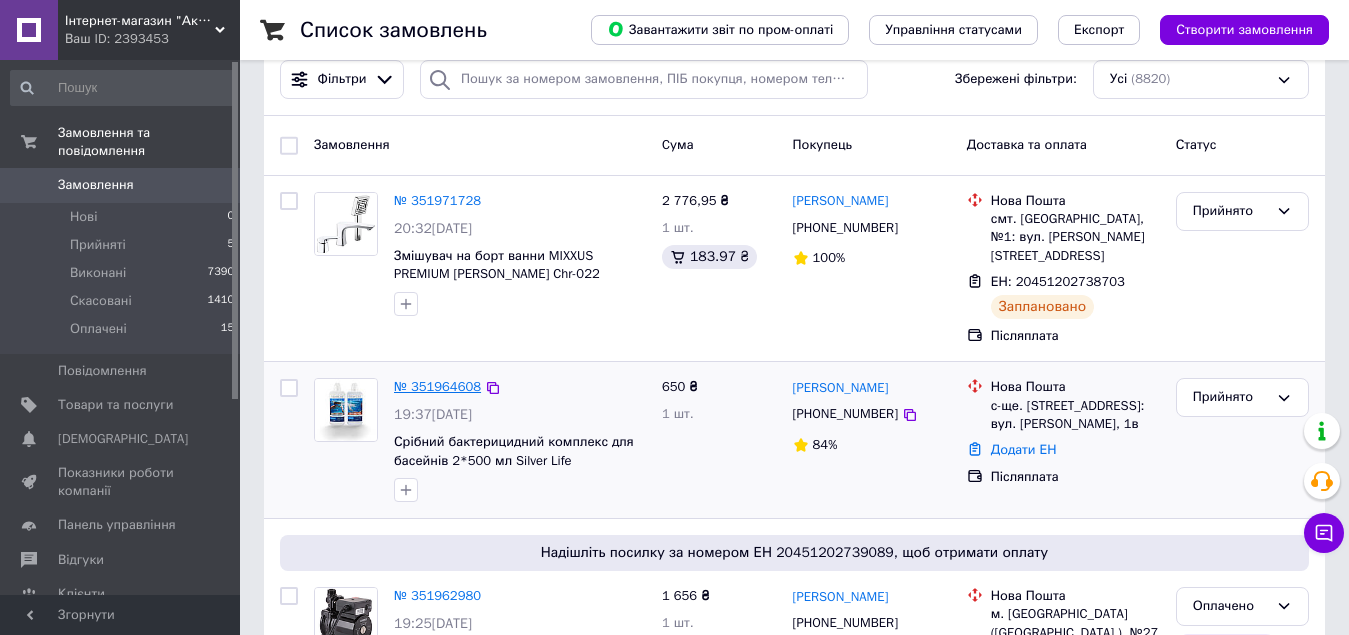 click on "№ 351964608" at bounding box center (437, 386) 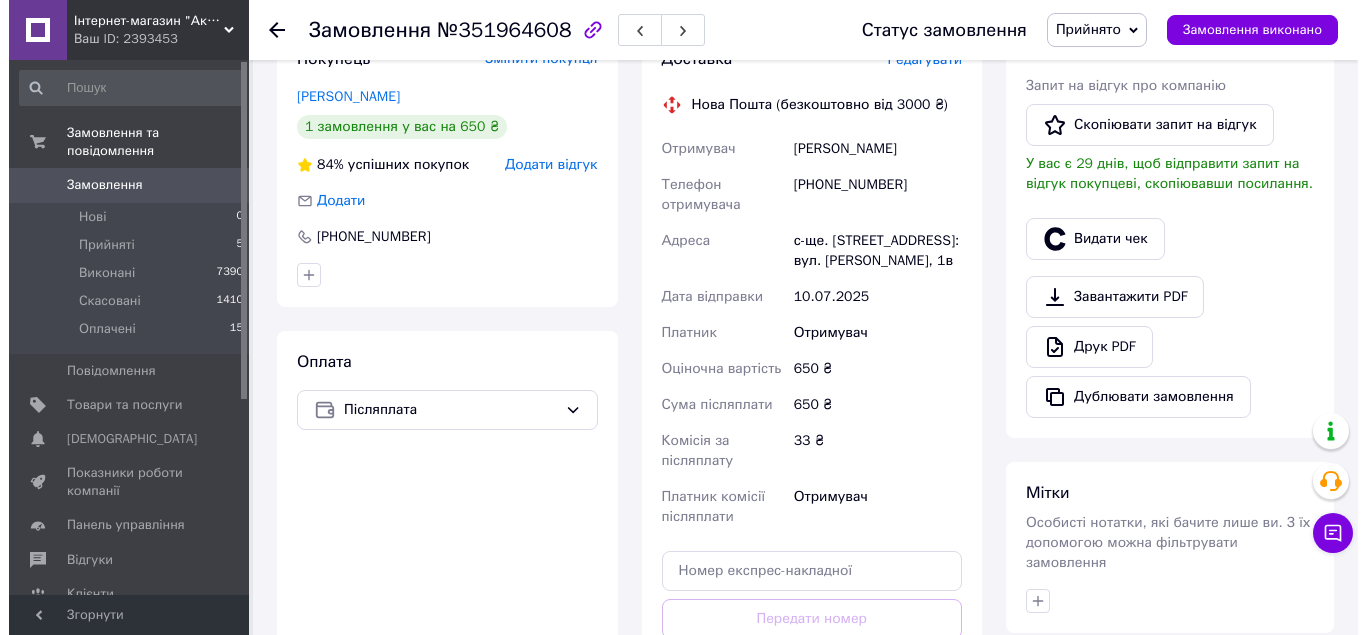 scroll, scrollTop: 127, scrollLeft: 0, axis: vertical 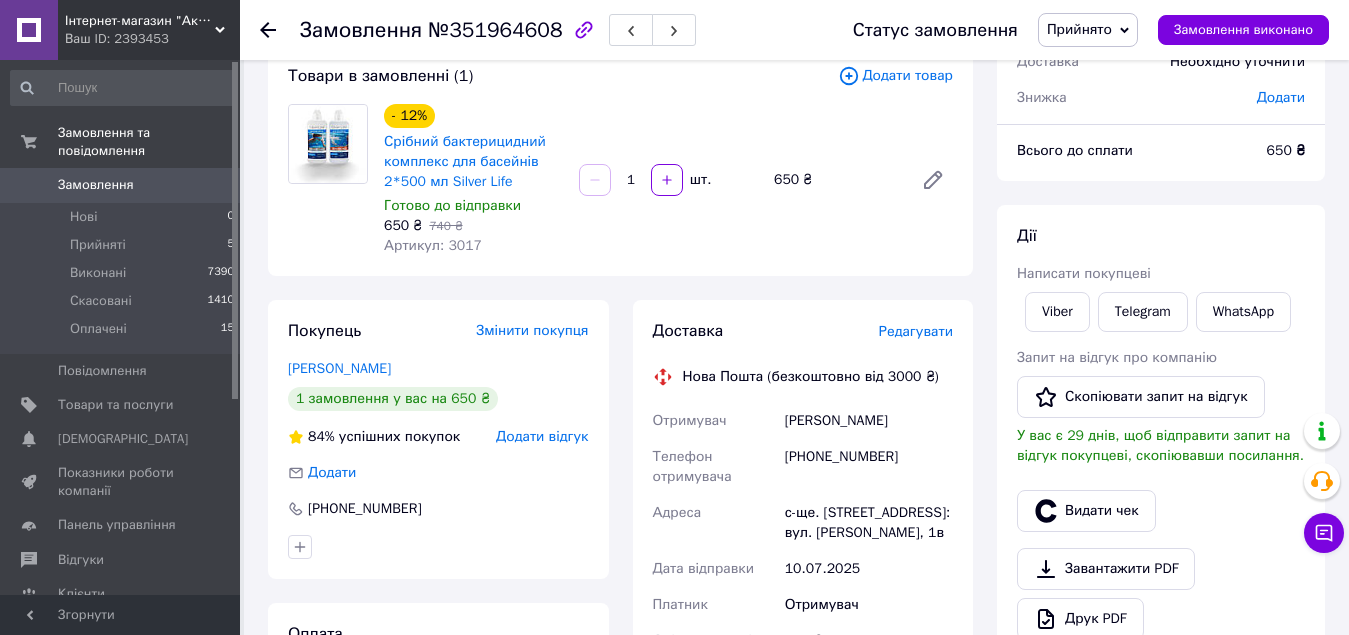 click on "Редагувати" at bounding box center (916, 331) 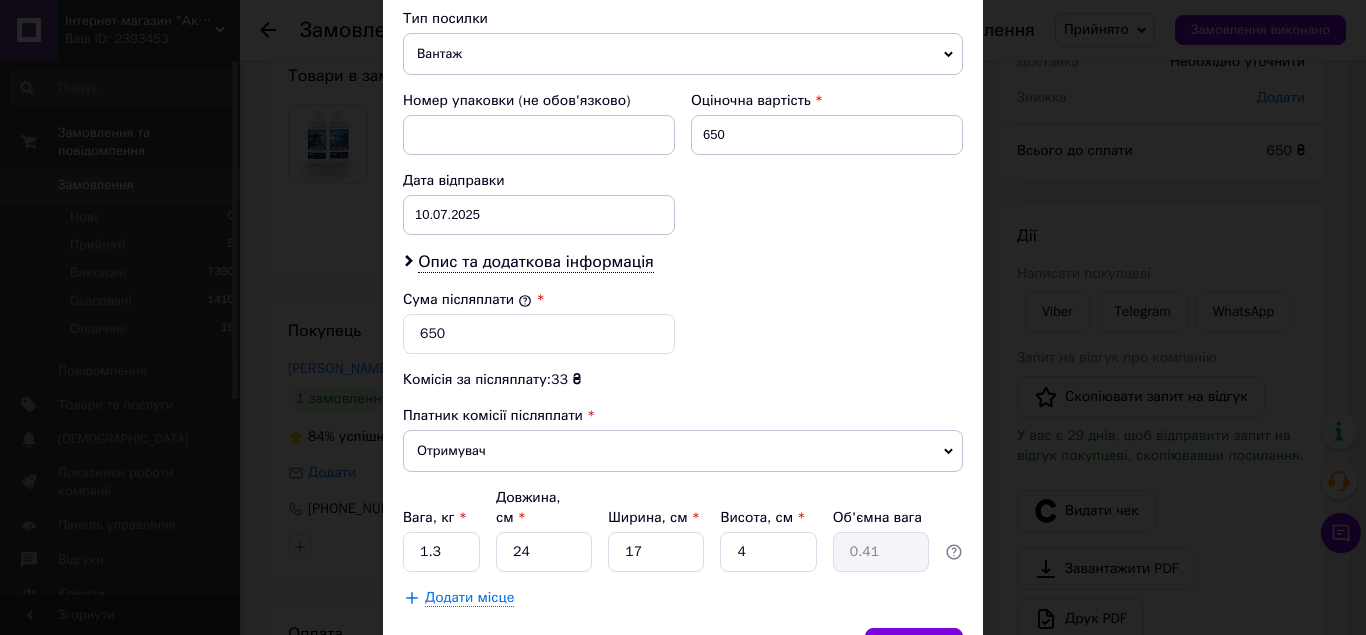 scroll, scrollTop: 591, scrollLeft: 0, axis: vertical 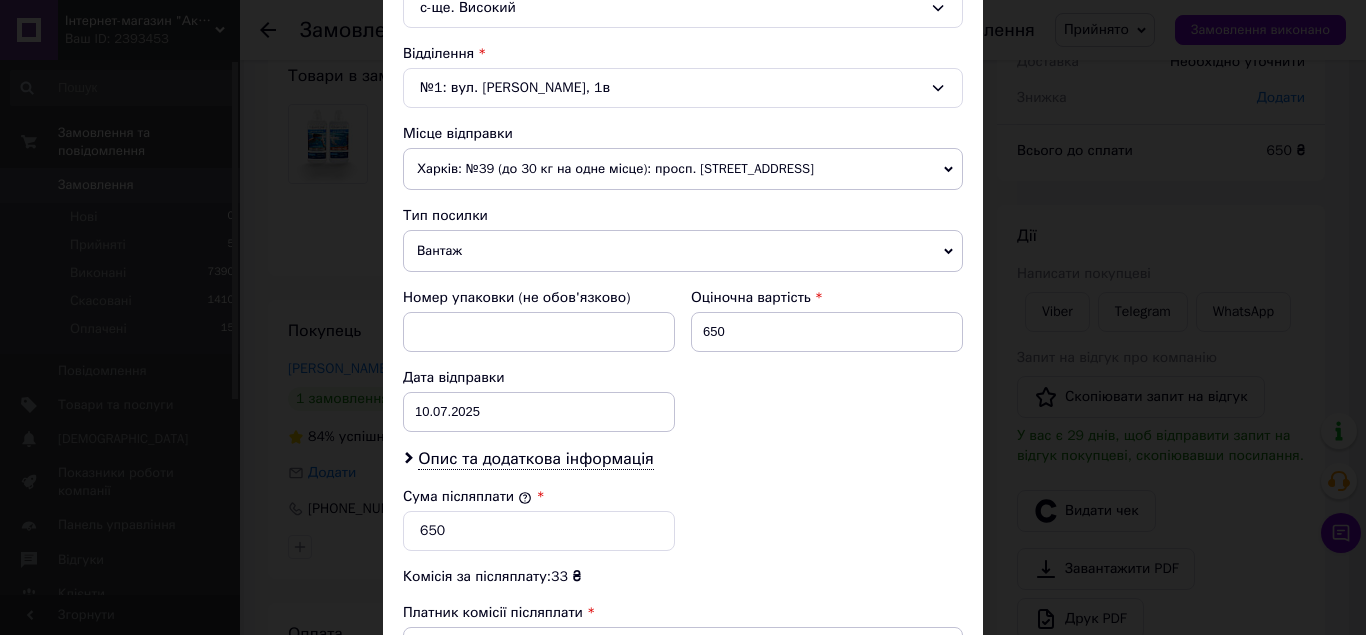 click on "Харків: №39 (до 30 кг на одне місце): просп. Аерокосмічний, 54А" at bounding box center [683, 169] 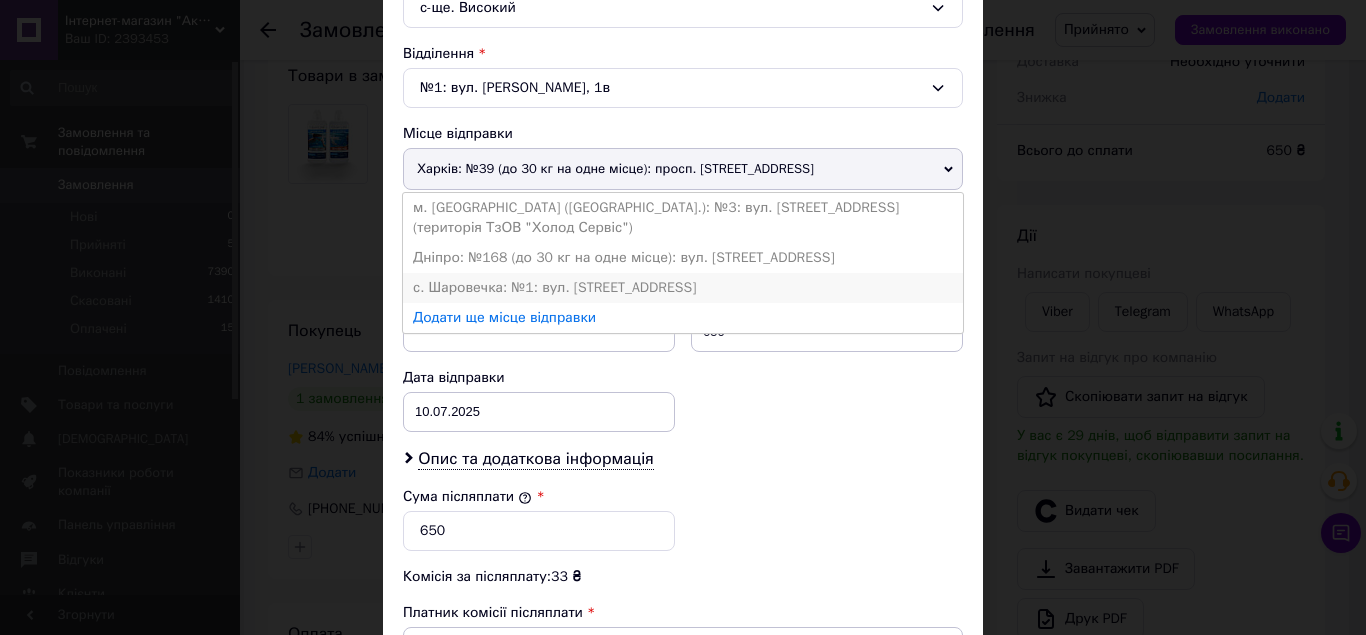click on "с. Шаровечка: №1: вул. Центральна, 100/2" at bounding box center (683, 288) 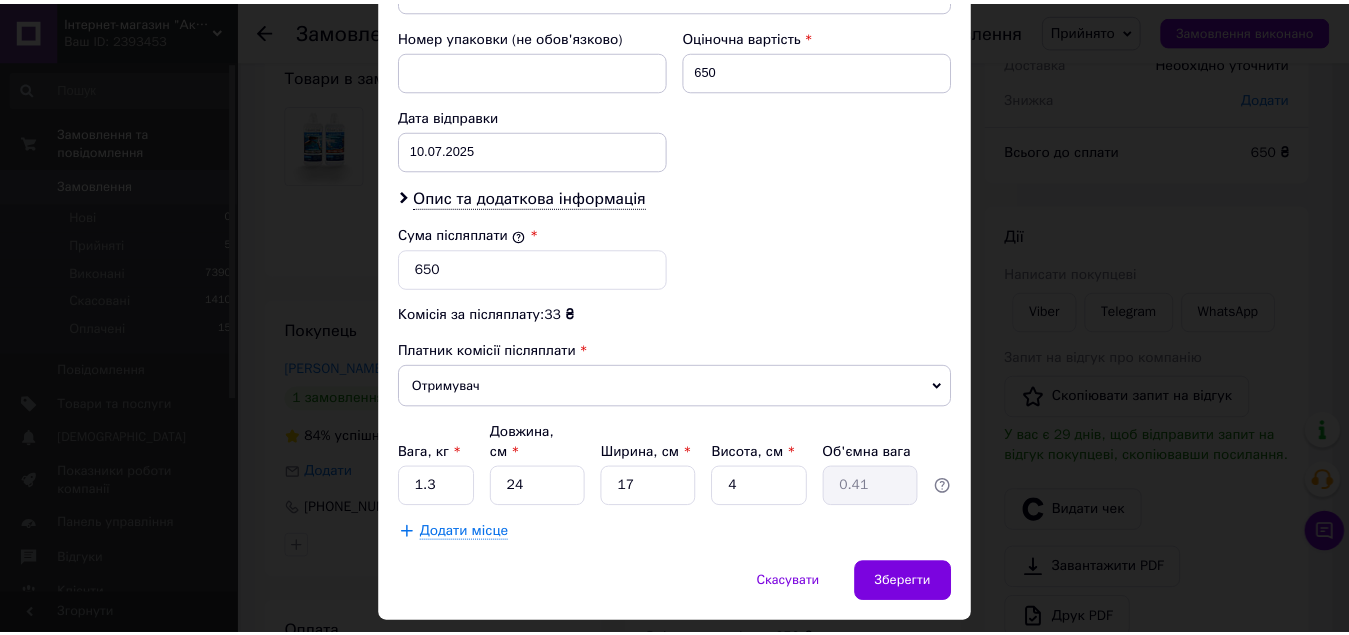 scroll, scrollTop: 891, scrollLeft: 0, axis: vertical 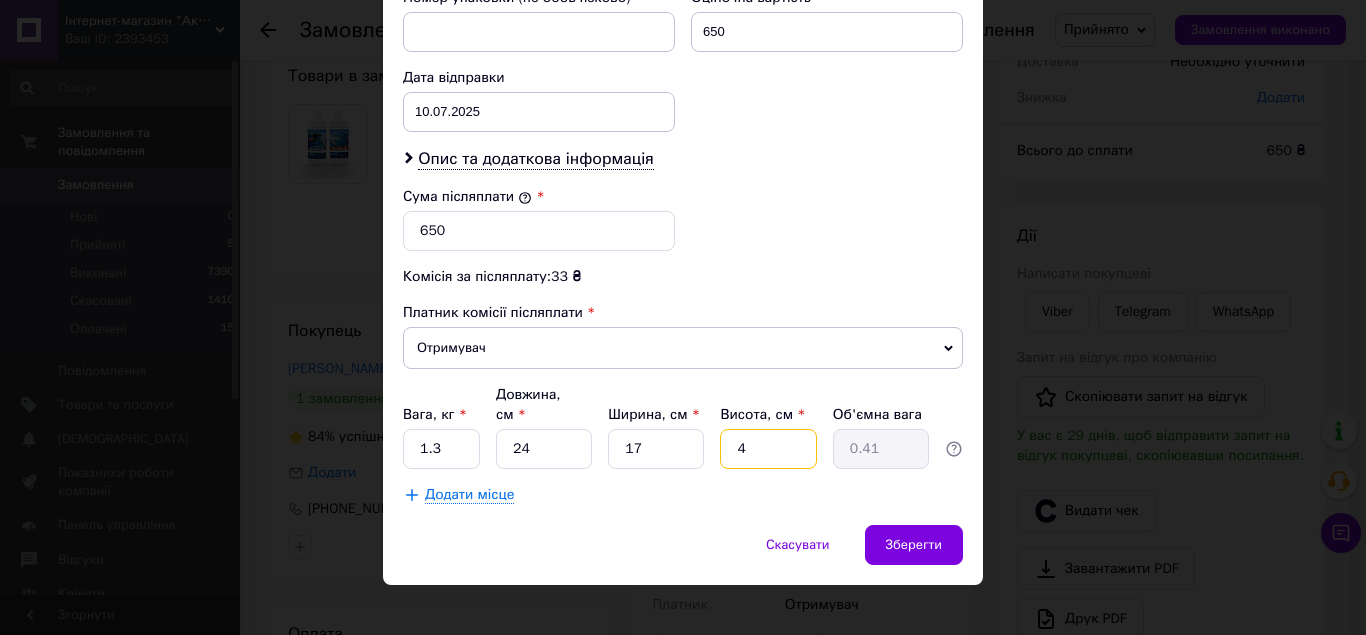 drag, startPoint x: 730, startPoint y: 429, endPoint x: 763, endPoint y: 430, distance: 33.01515 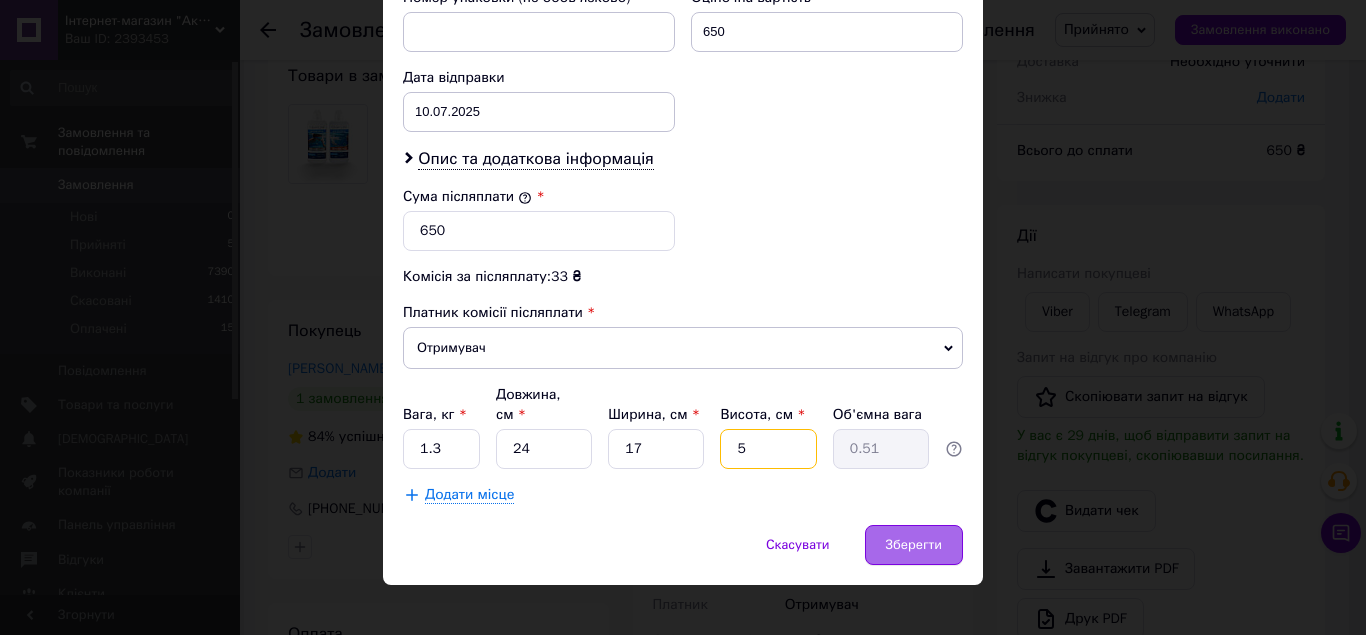 type on "5" 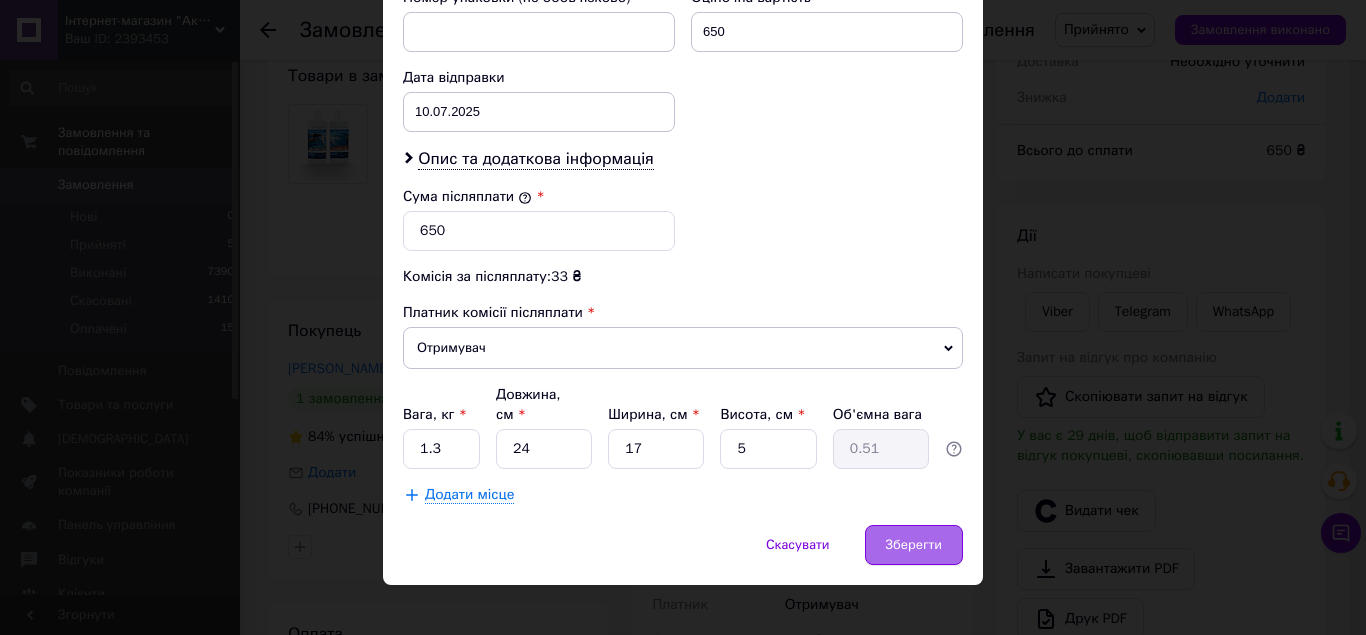 click on "Зберегти" at bounding box center [914, 545] 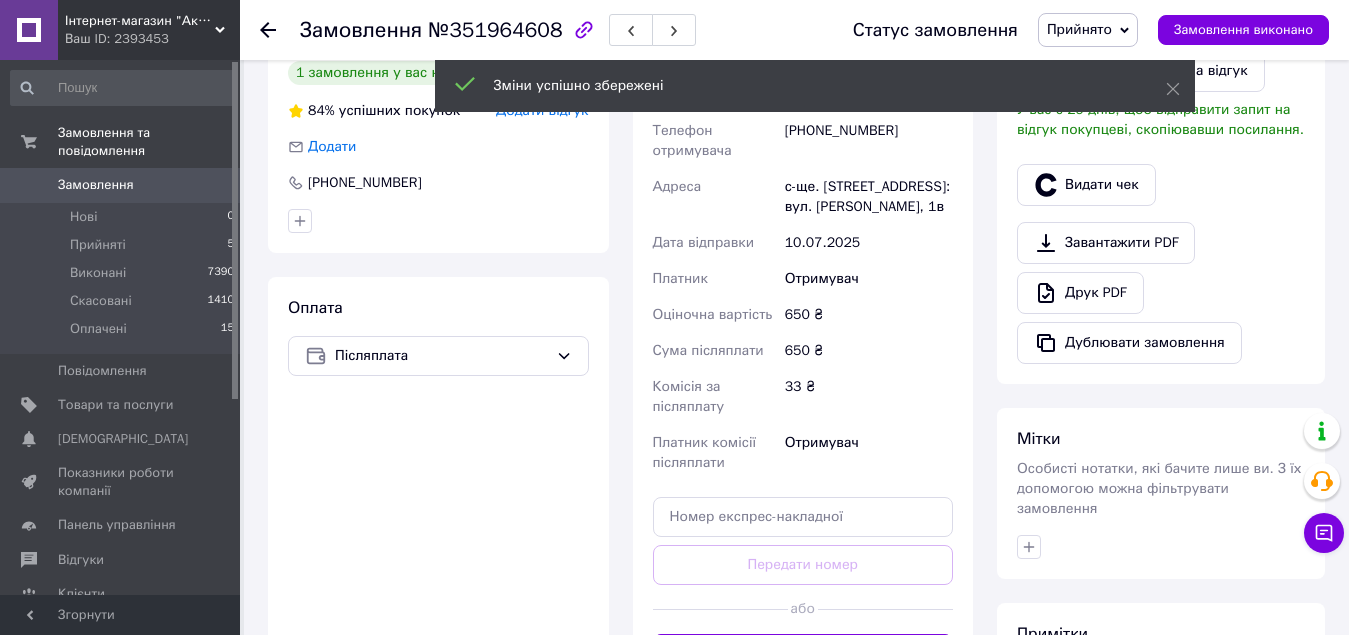 scroll, scrollTop: 527, scrollLeft: 0, axis: vertical 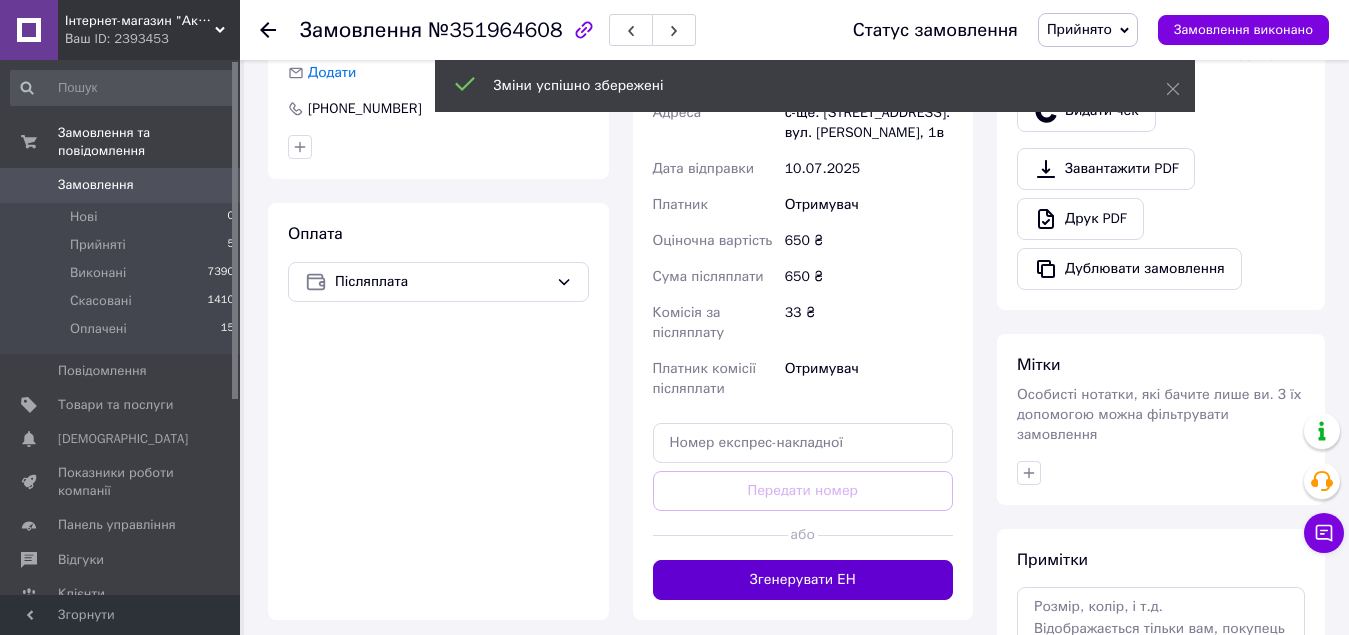 click on "Згенерувати ЕН" at bounding box center [803, 580] 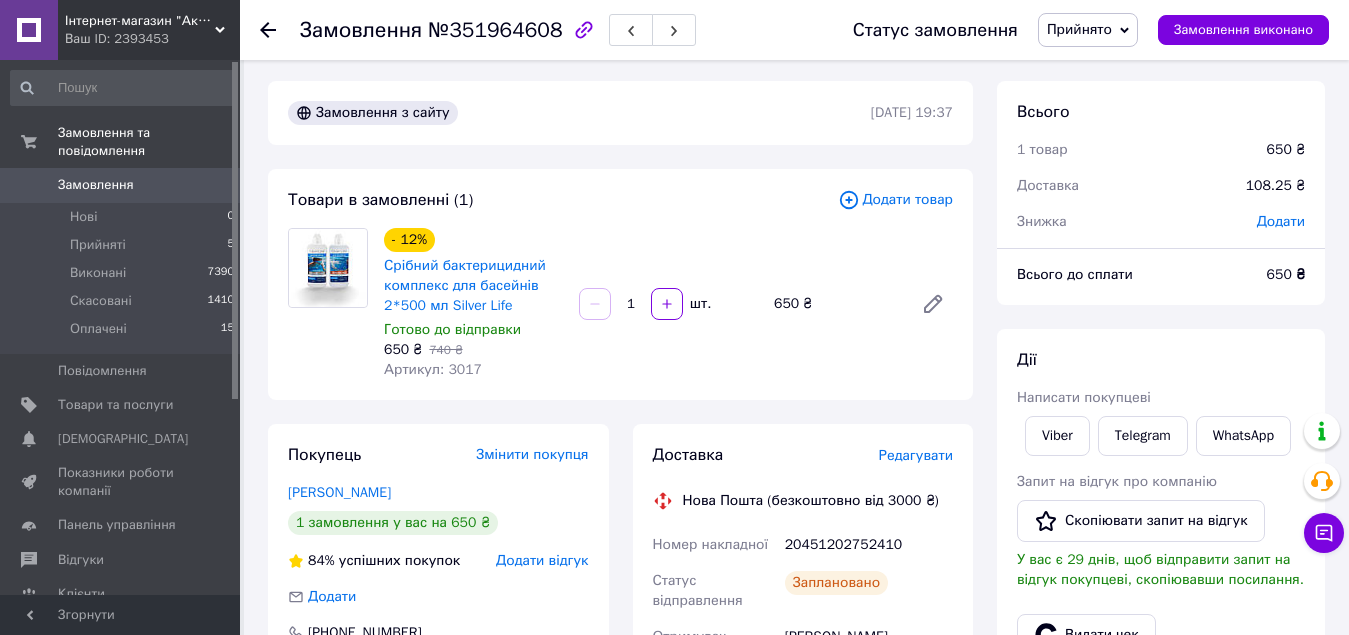 scroll, scrollTop: 0, scrollLeft: 0, axis: both 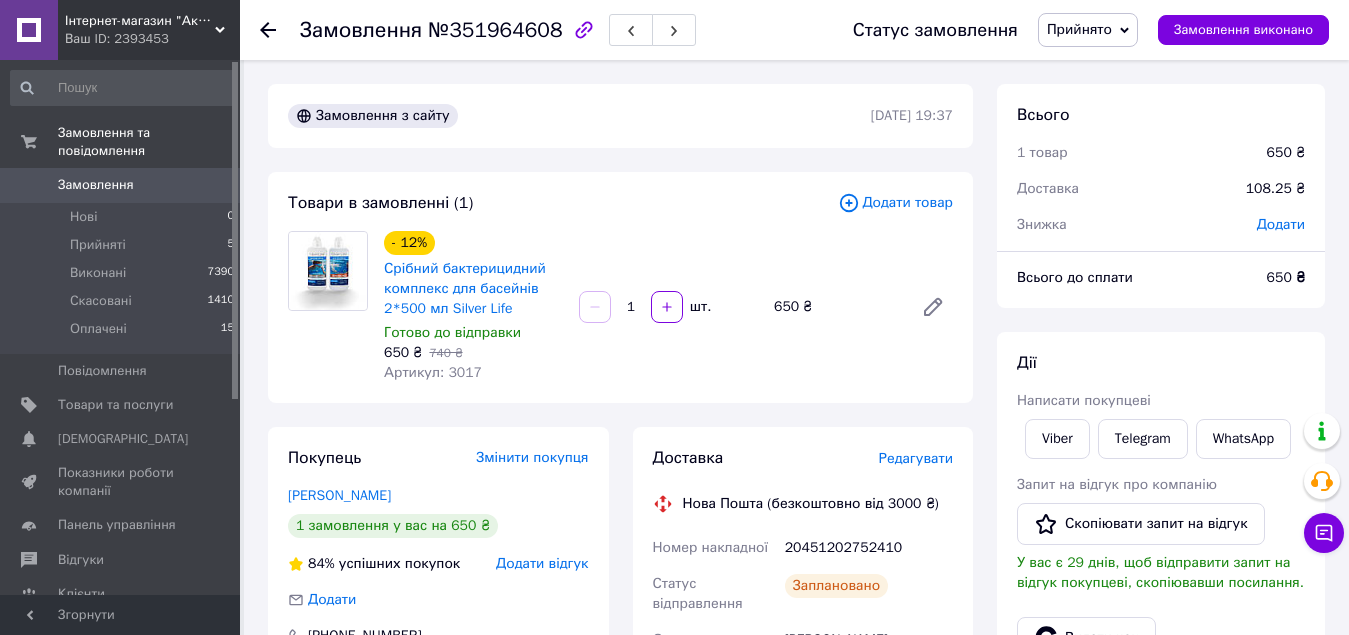 click on "Замовлення" at bounding box center (121, 185) 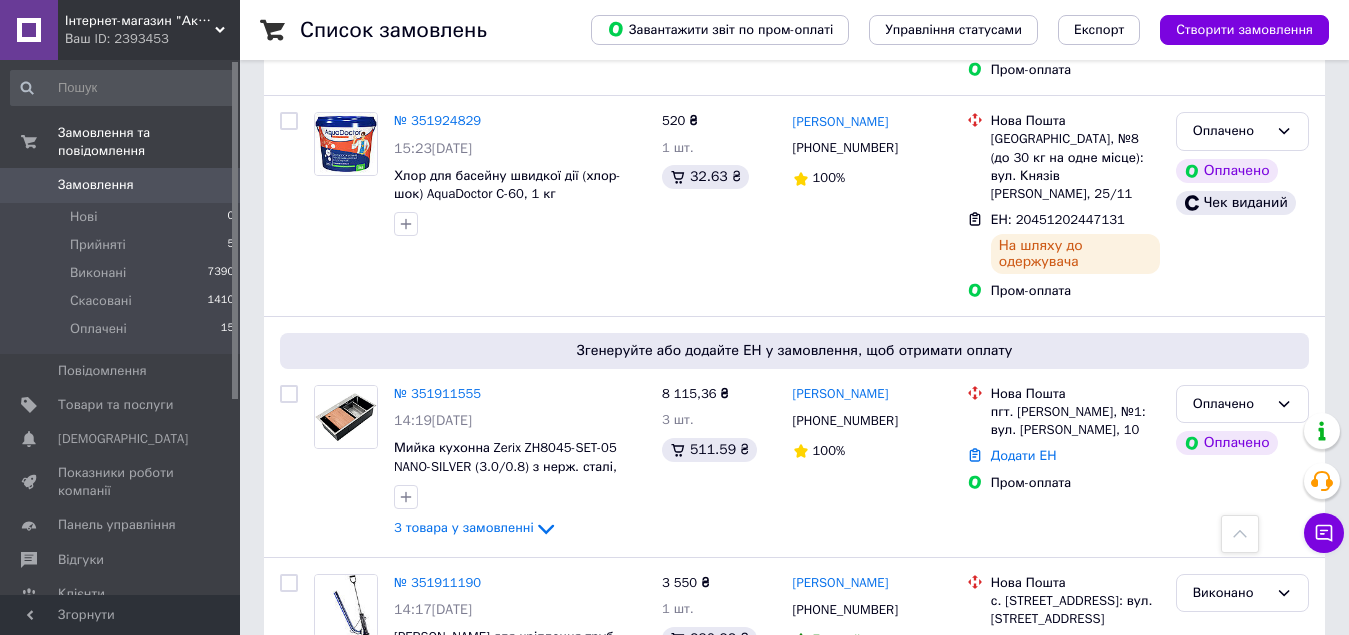 scroll, scrollTop: 1200, scrollLeft: 0, axis: vertical 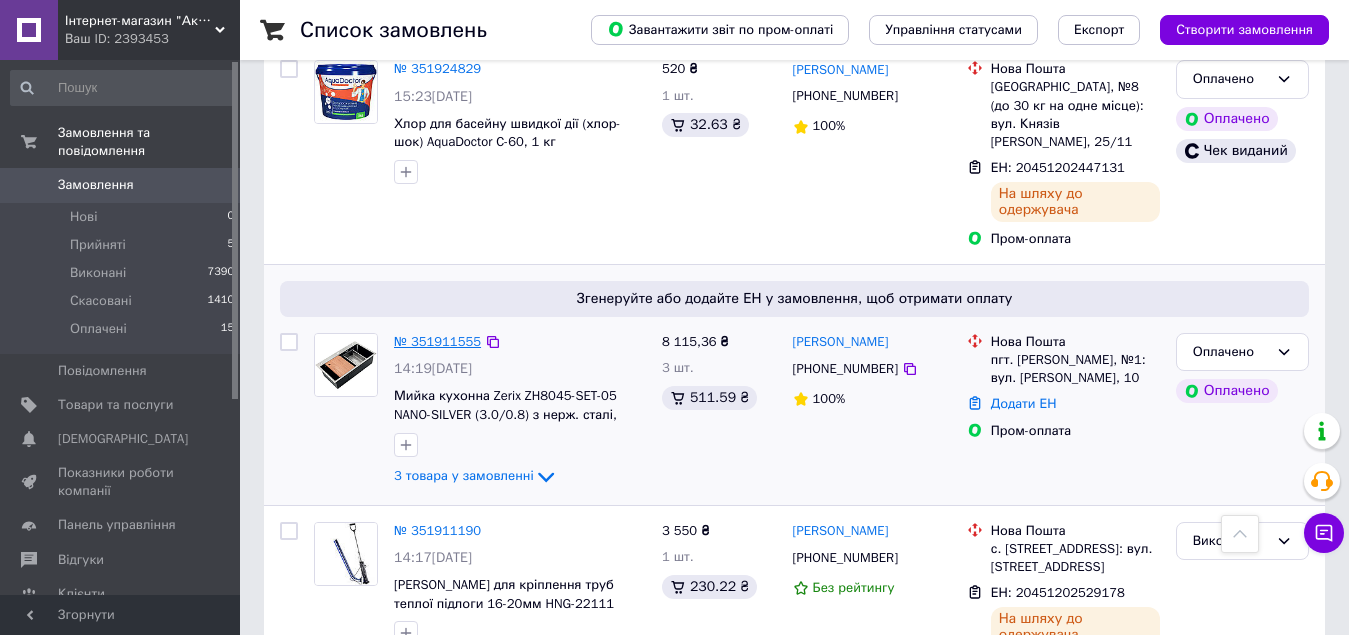 click on "№ 351911555" at bounding box center [437, 341] 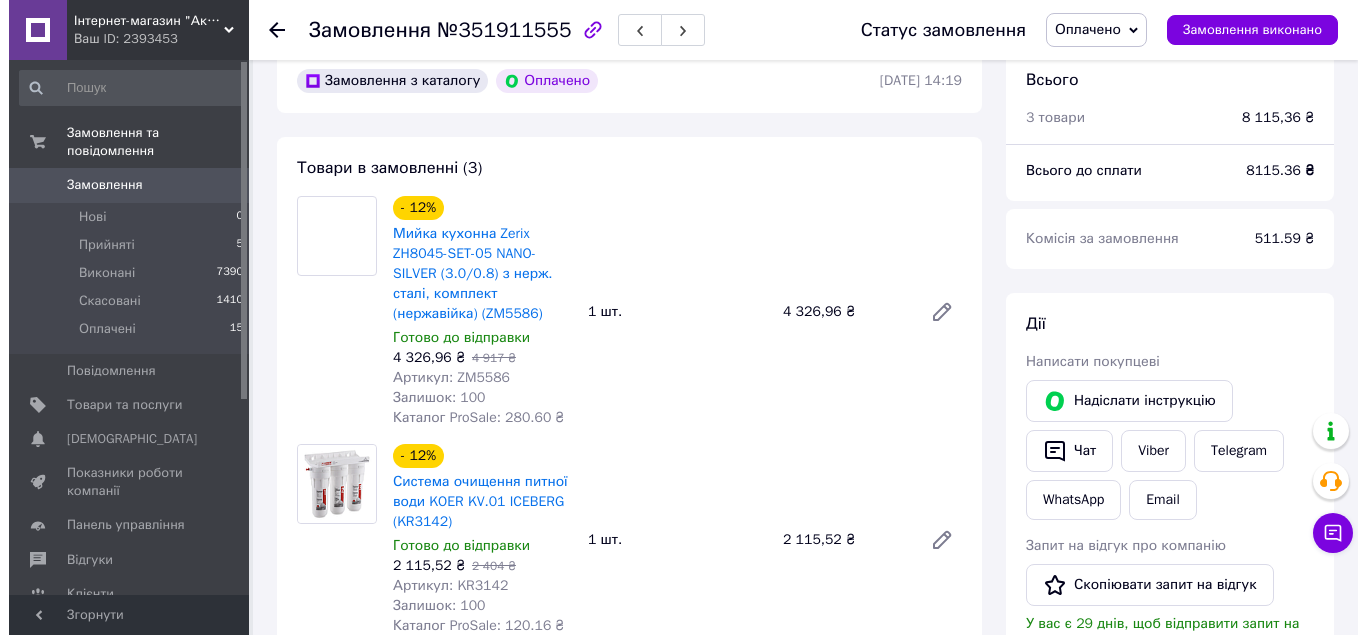 scroll, scrollTop: 0, scrollLeft: 0, axis: both 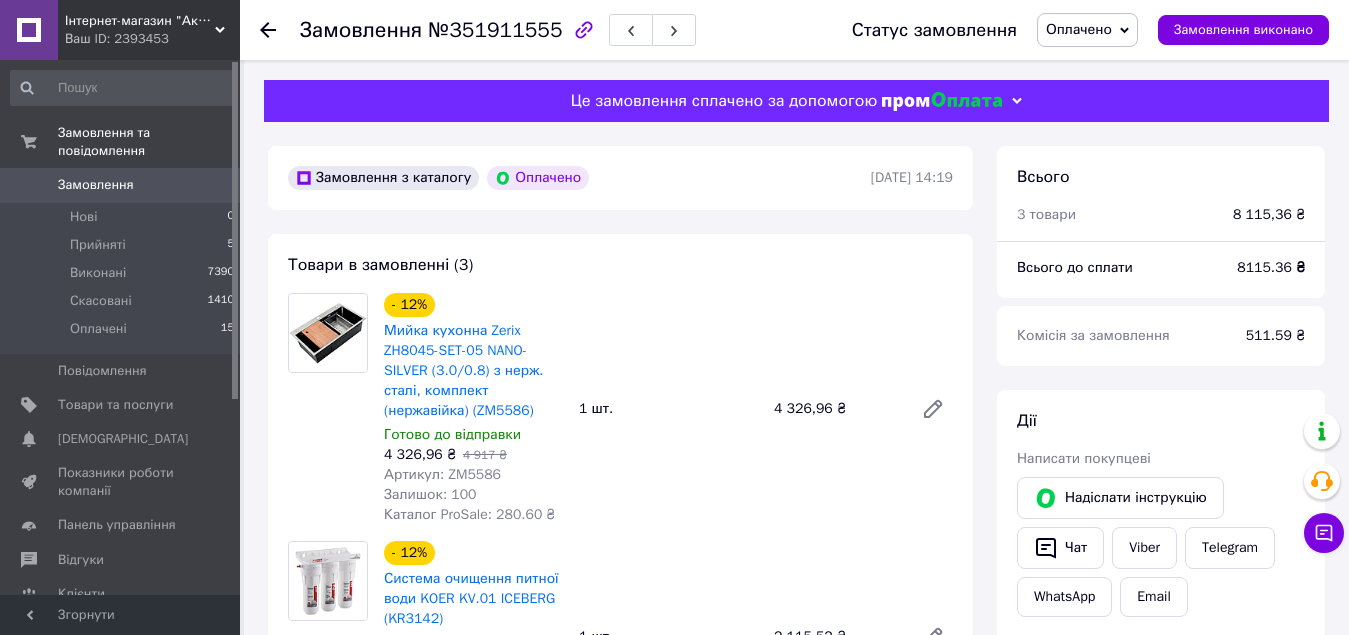 click 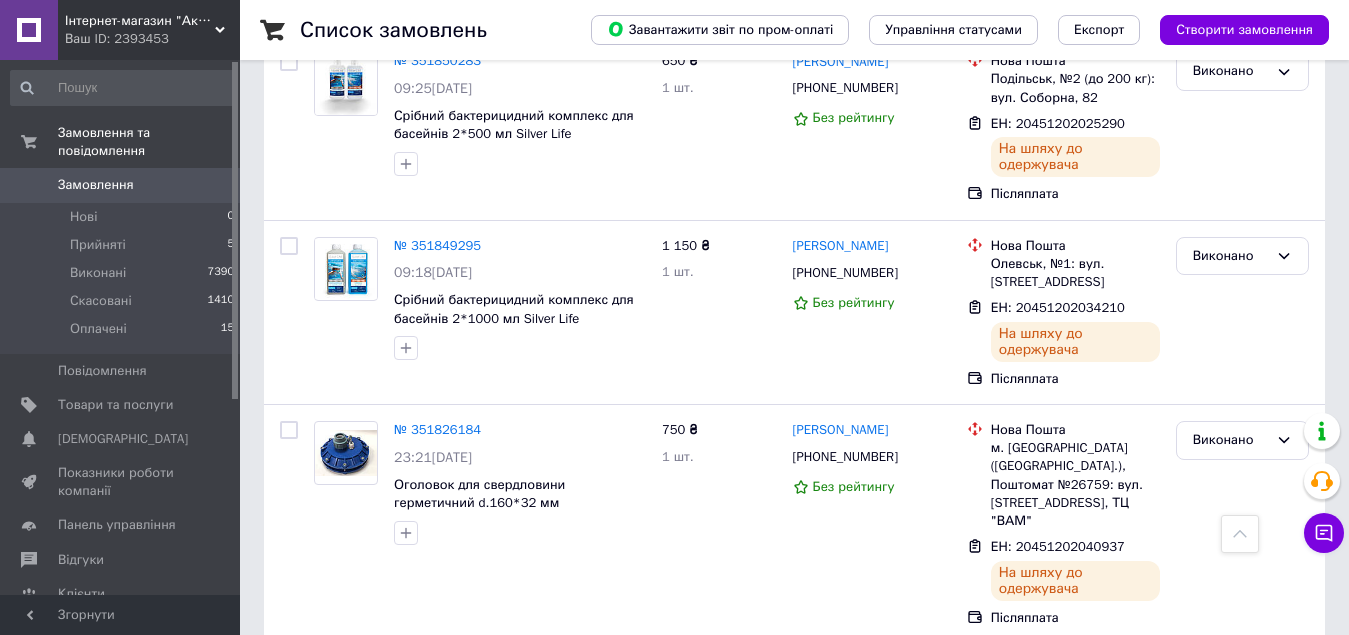 scroll, scrollTop: 2900, scrollLeft: 0, axis: vertical 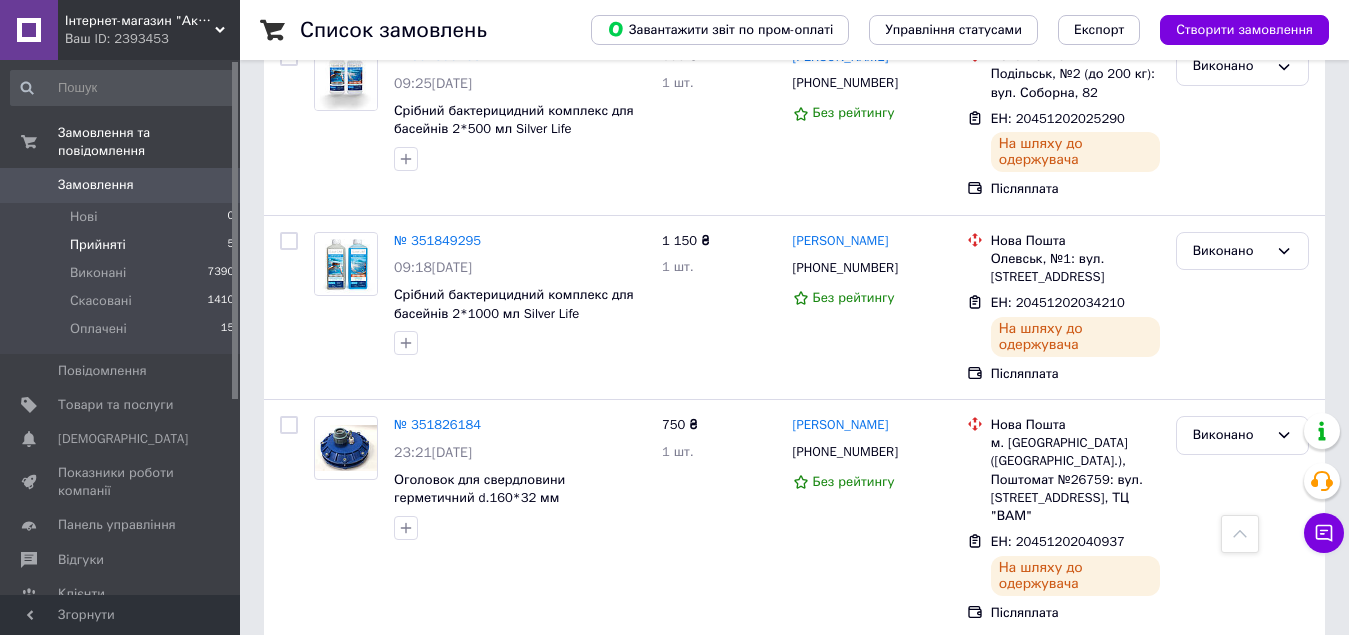 click on "Прийняті" at bounding box center (98, 245) 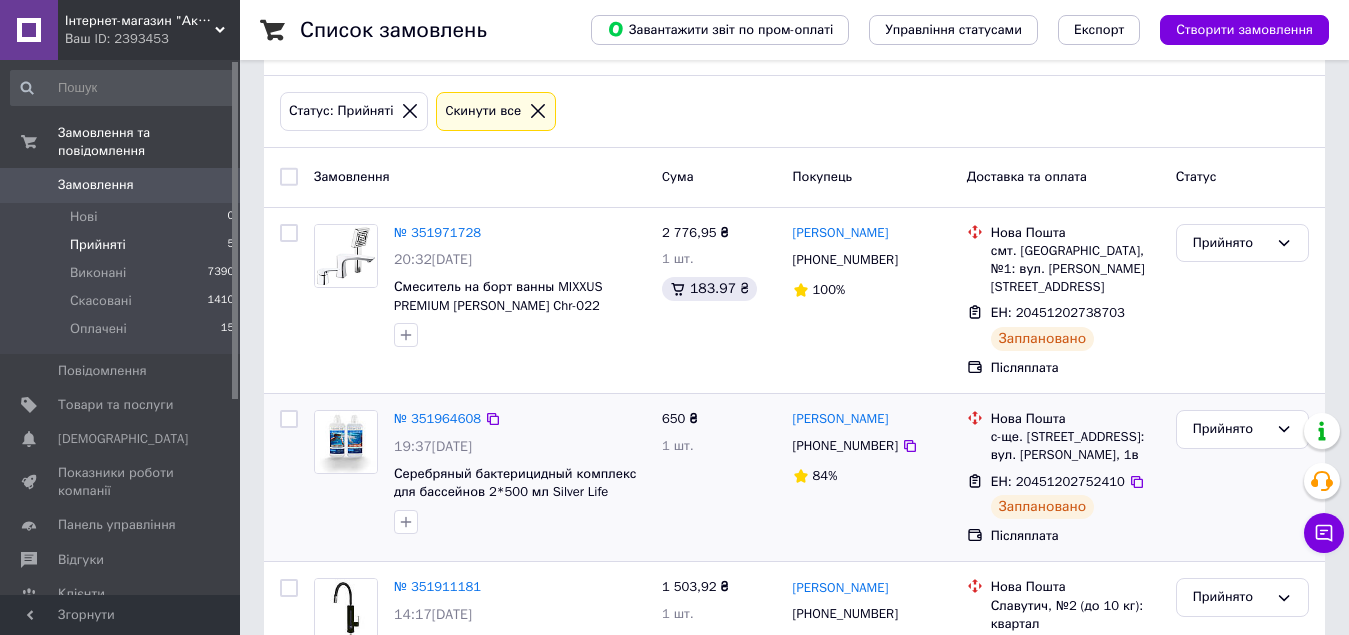 scroll, scrollTop: 365, scrollLeft: 0, axis: vertical 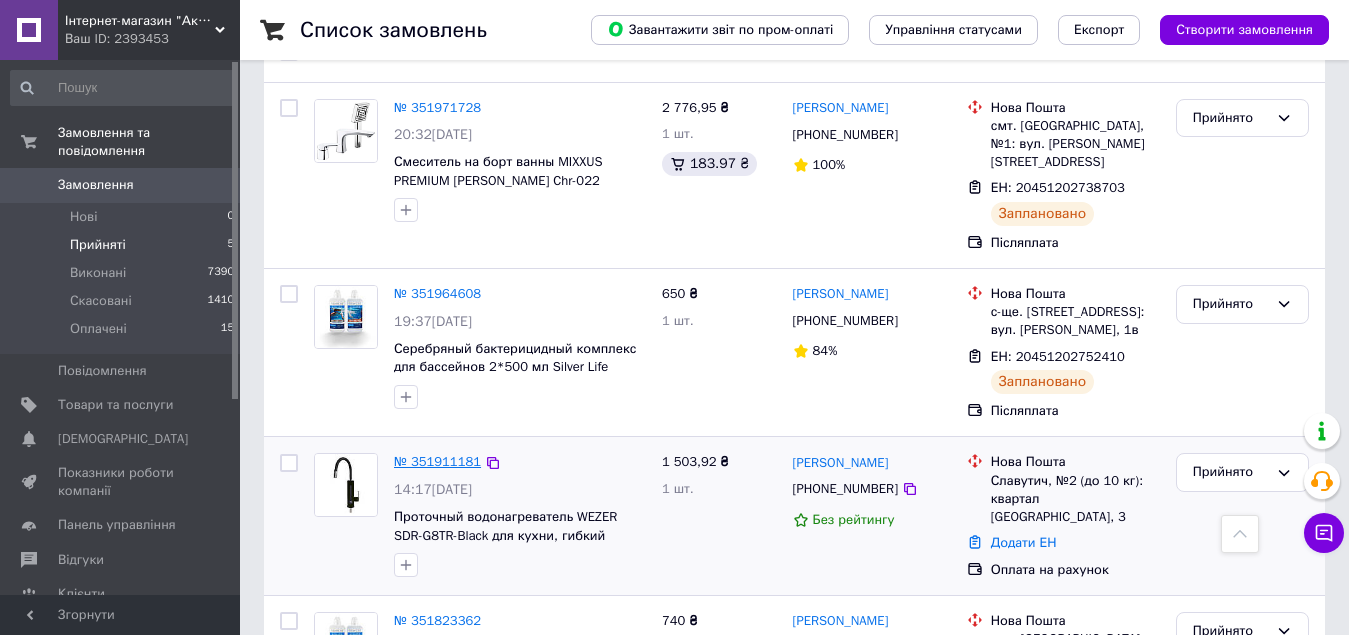 click on "№ 351911181" at bounding box center [437, 461] 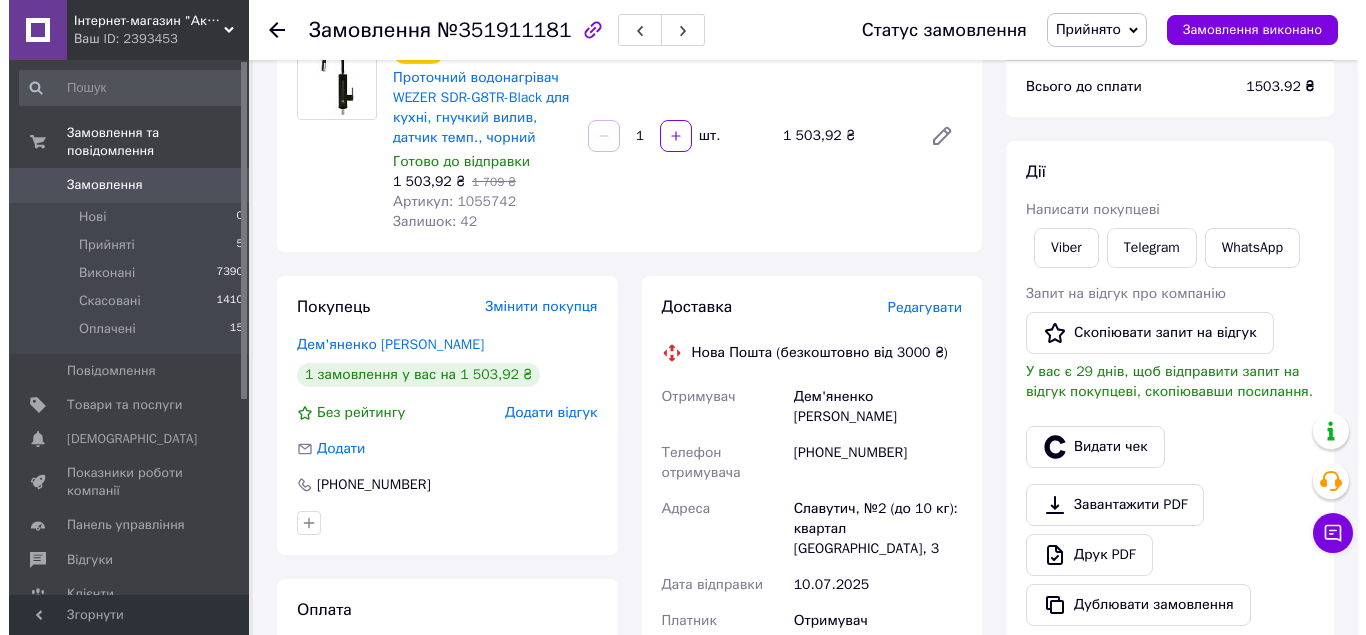 scroll, scrollTop: 165, scrollLeft: 0, axis: vertical 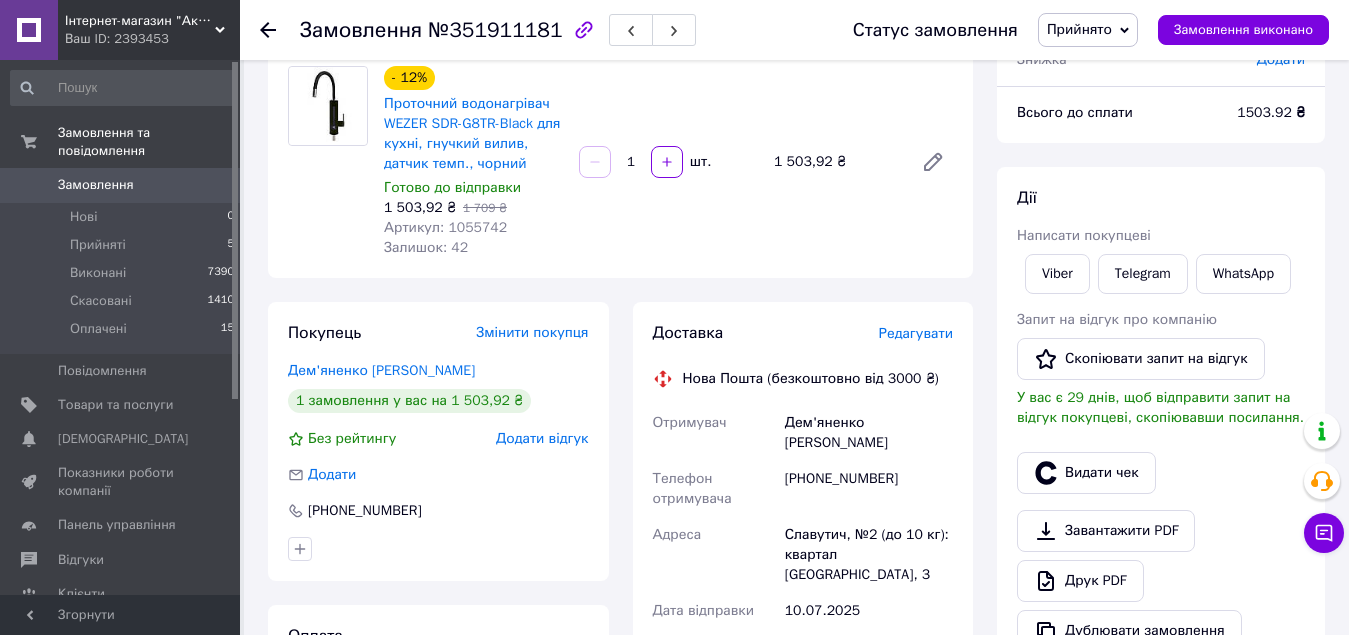 click on "Редагувати" at bounding box center [916, 333] 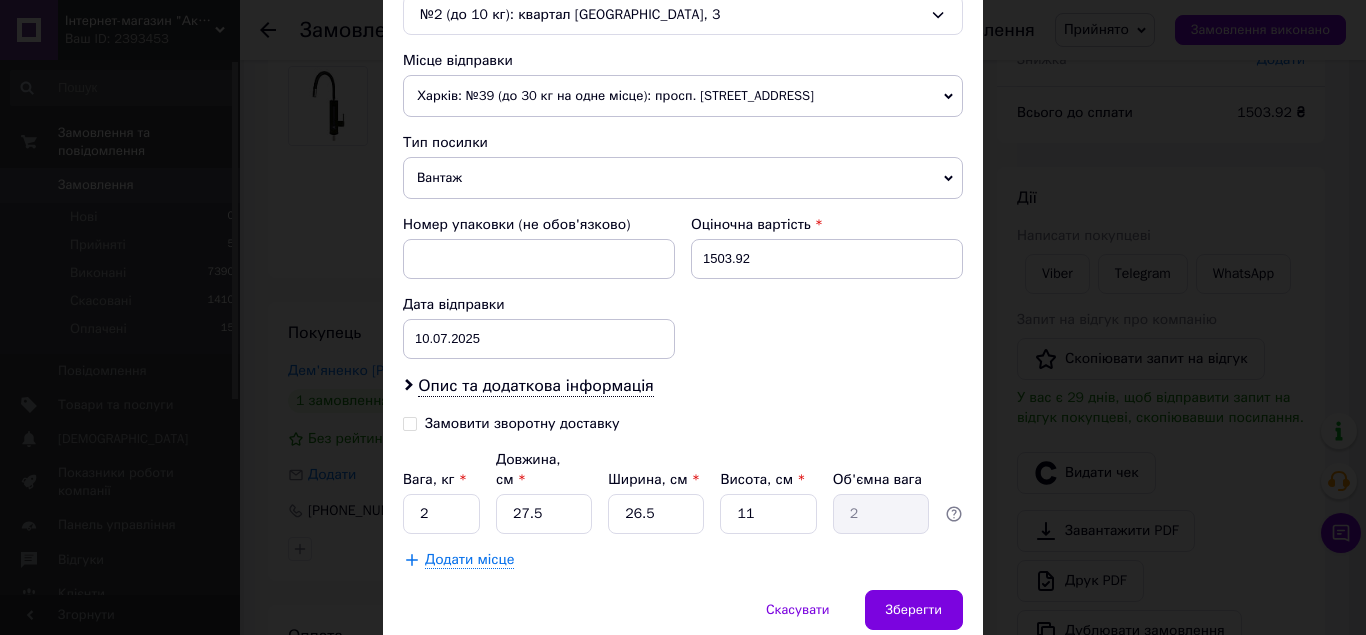 scroll, scrollTop: 729, scrollLeft: 0, axis: vertical 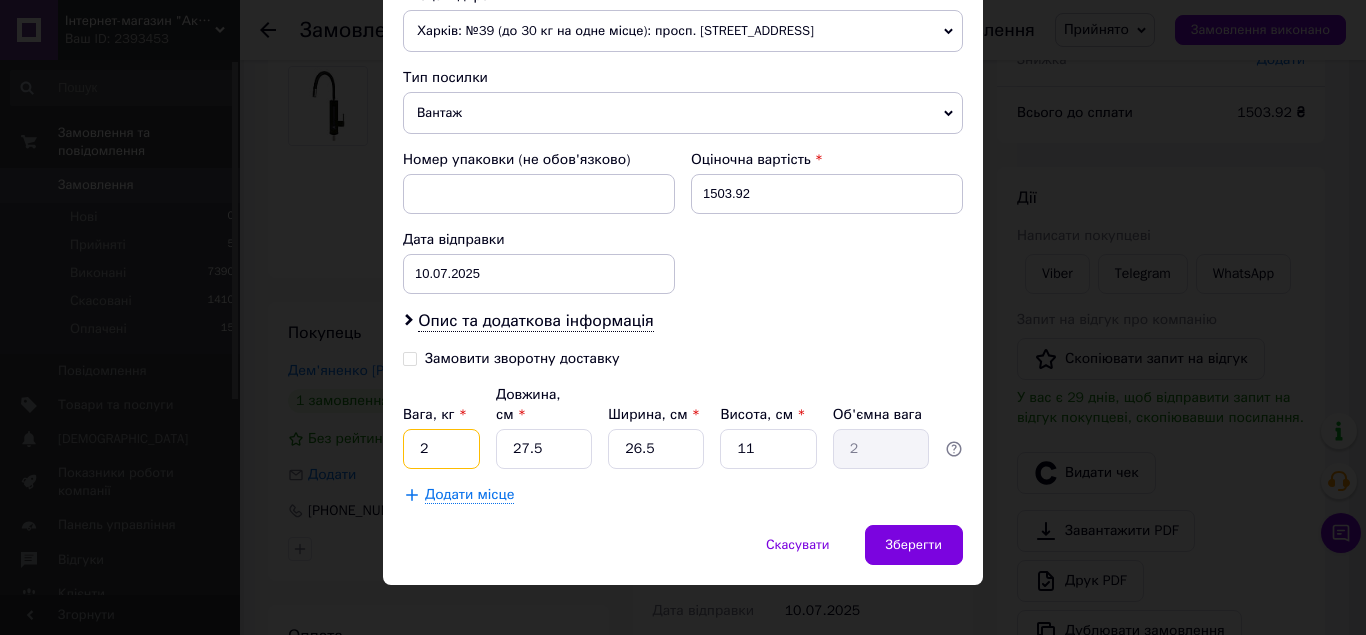 click on "2" at bounding box center [441, 449] 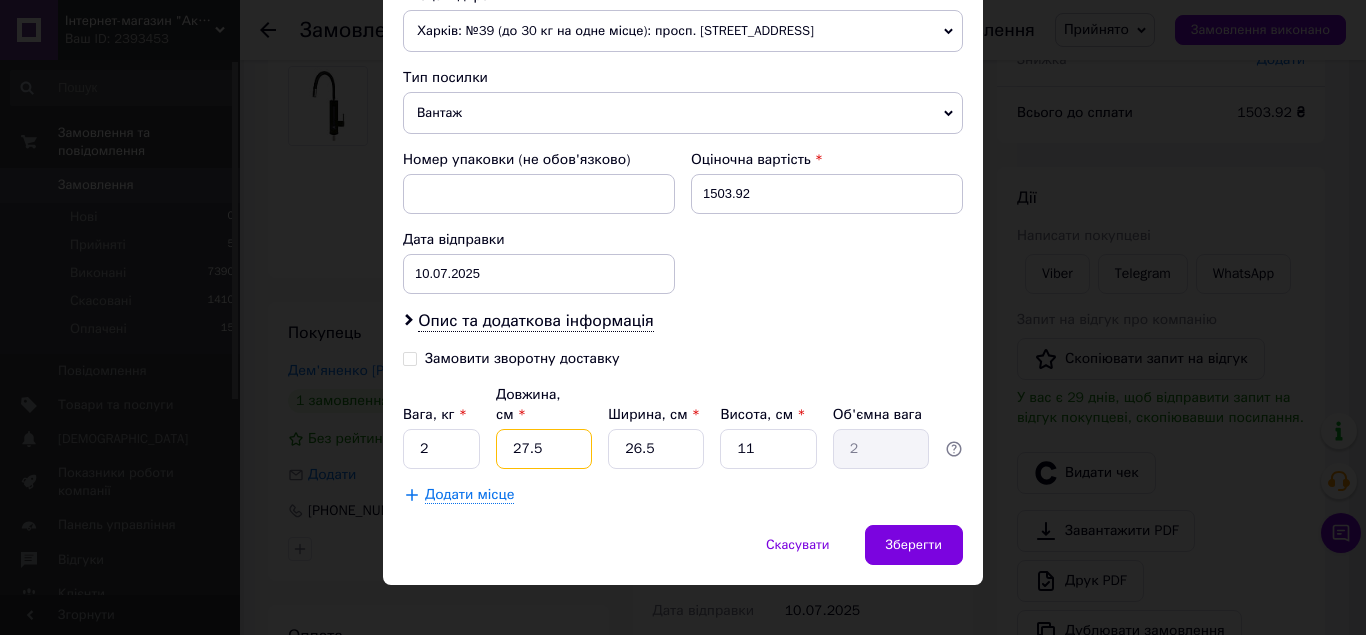drag, startPoint x: 516, startPoint y: 427, endPoint x: 549, endPoint y: 436, distance: 34.20526 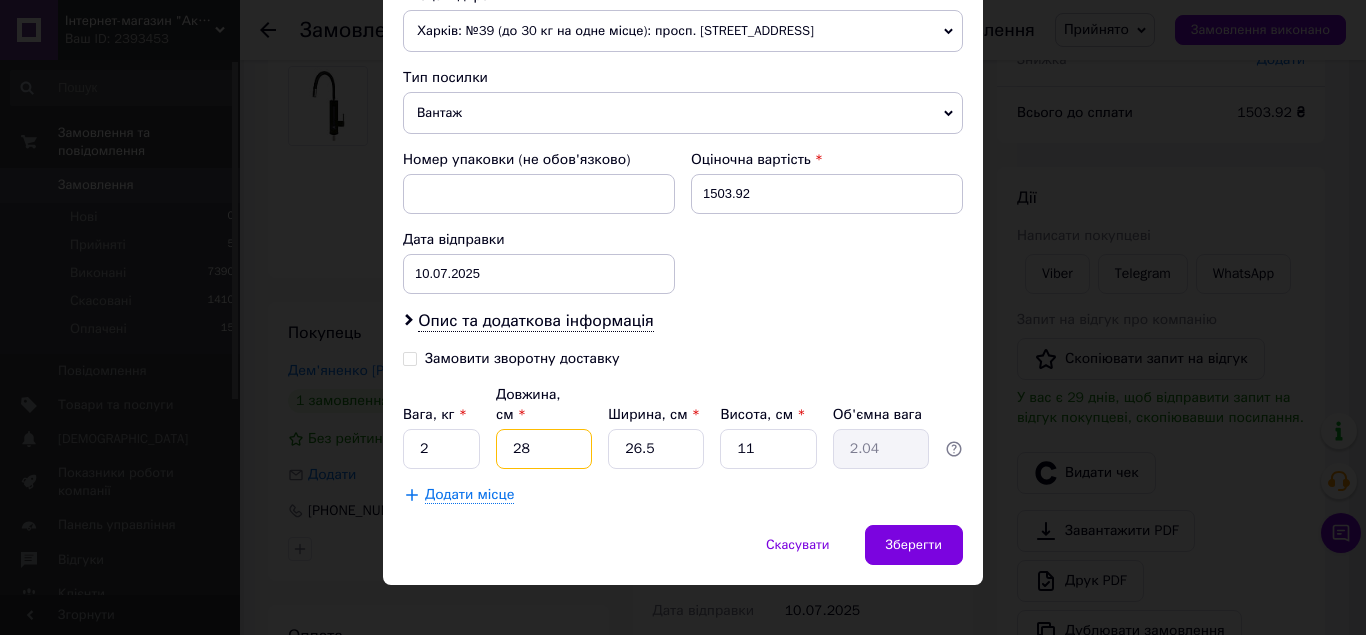 type on "28" 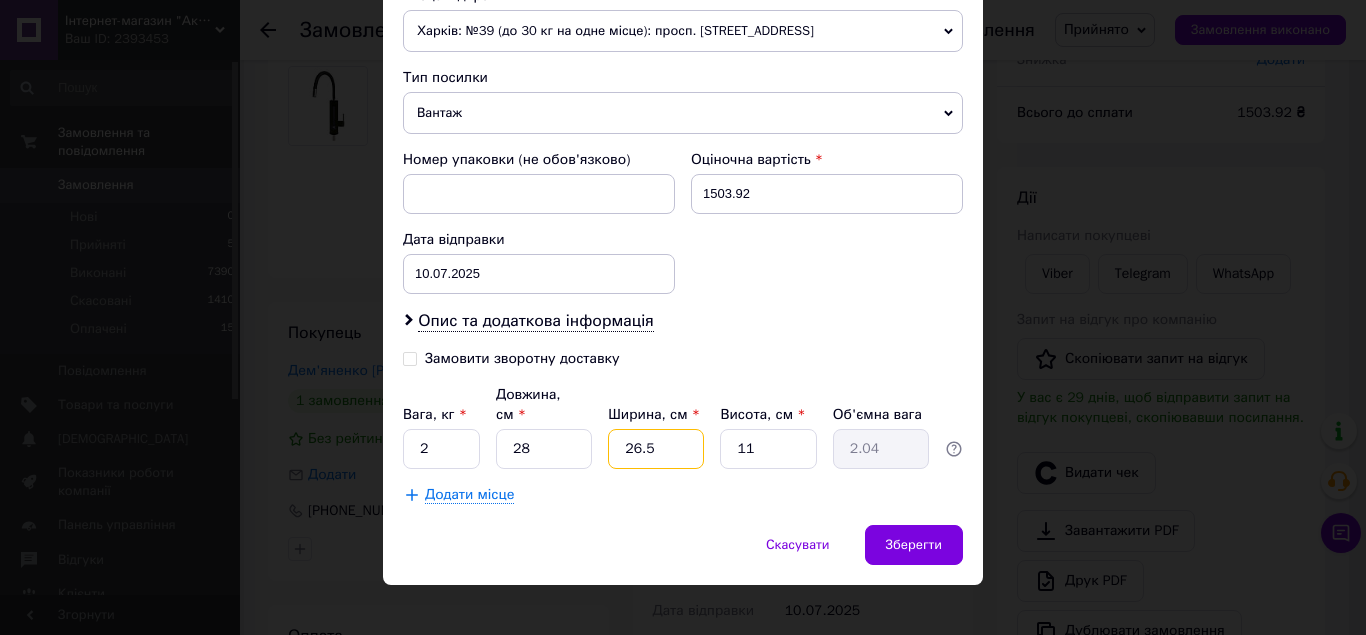 drag, startPoint x: 631, startPoint y: 430, endPoint x: 714, endPoint y: 439, distance: 83.48653 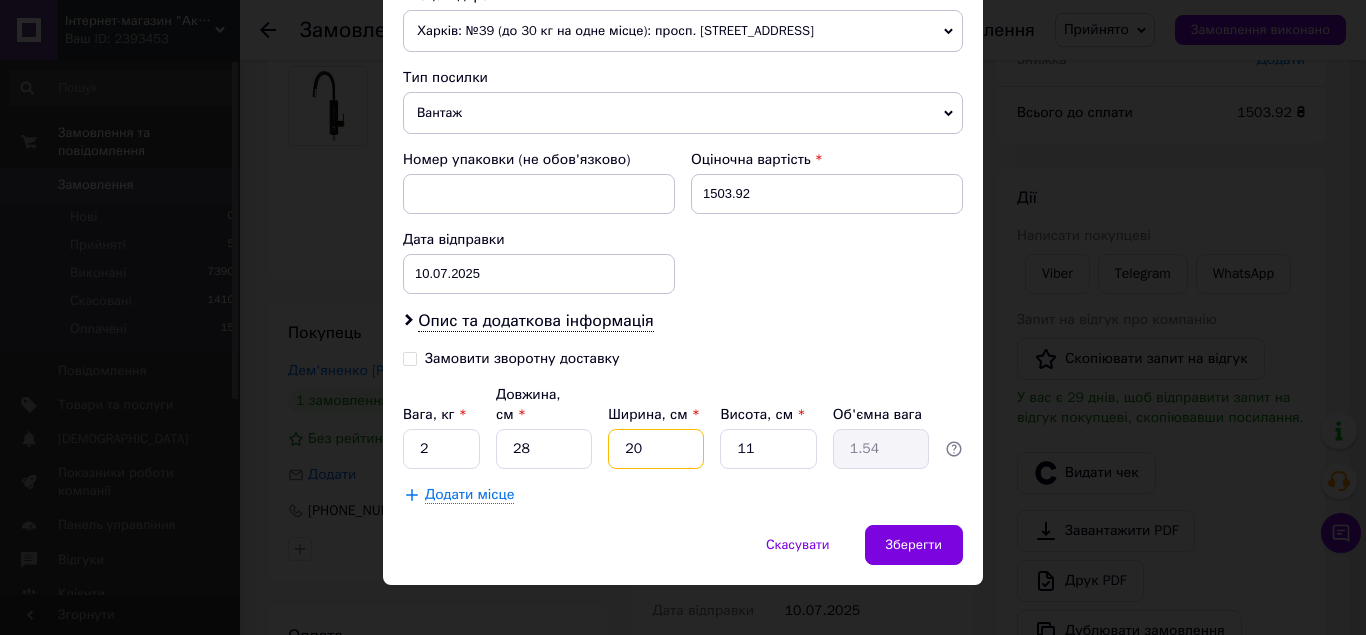 type on "20" 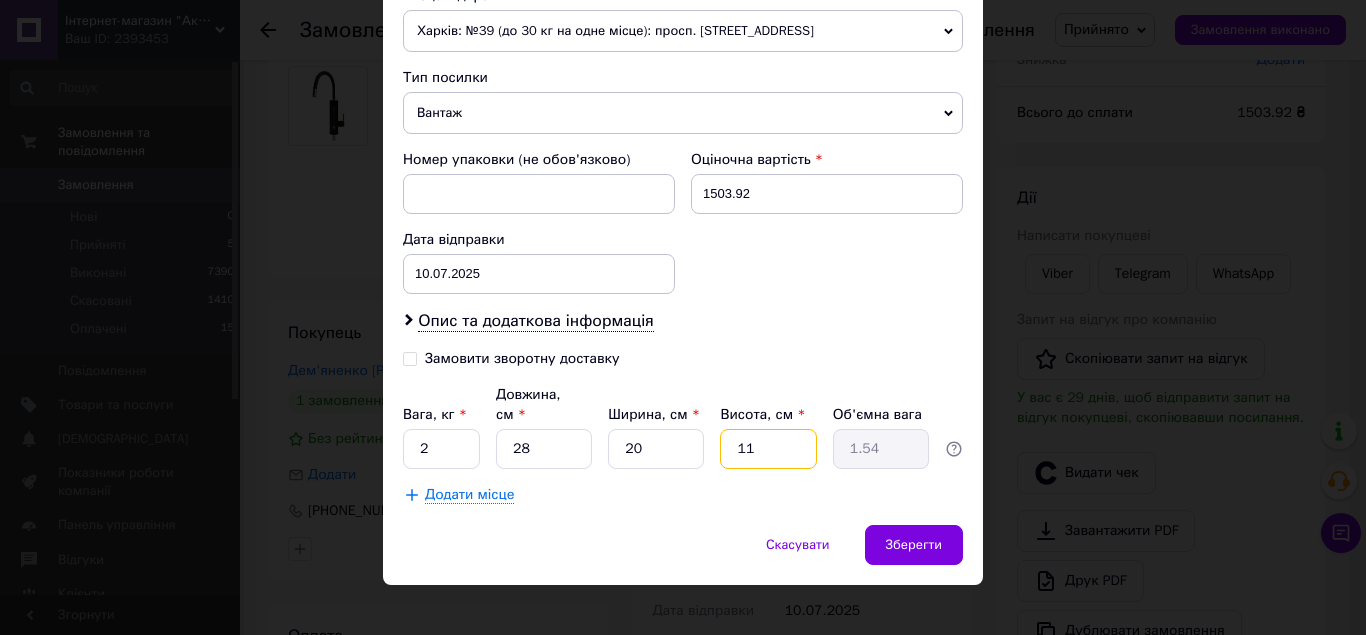 drag, startPoint x: 742, startPoint y: 429, endPoint x: 766, endPoint y: 435, distance: 24.738634 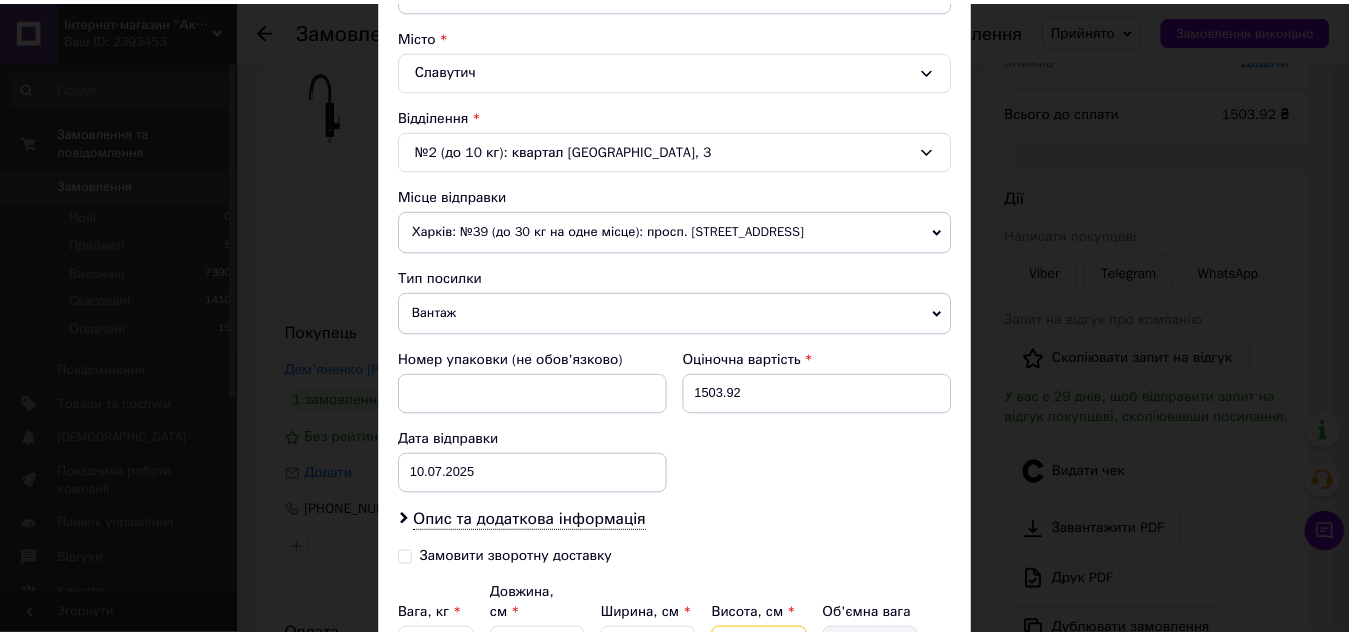 scroll, scrollTop: 729, scrollLeft: 0, axis: vertical 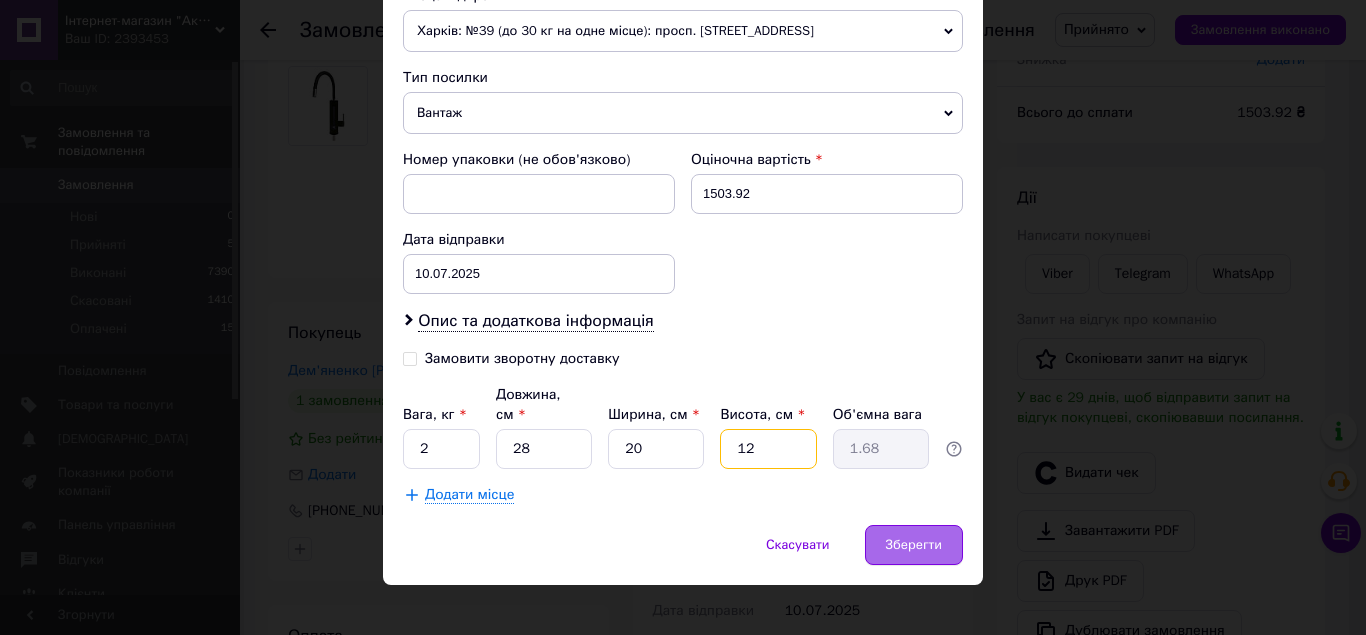 type on "12" 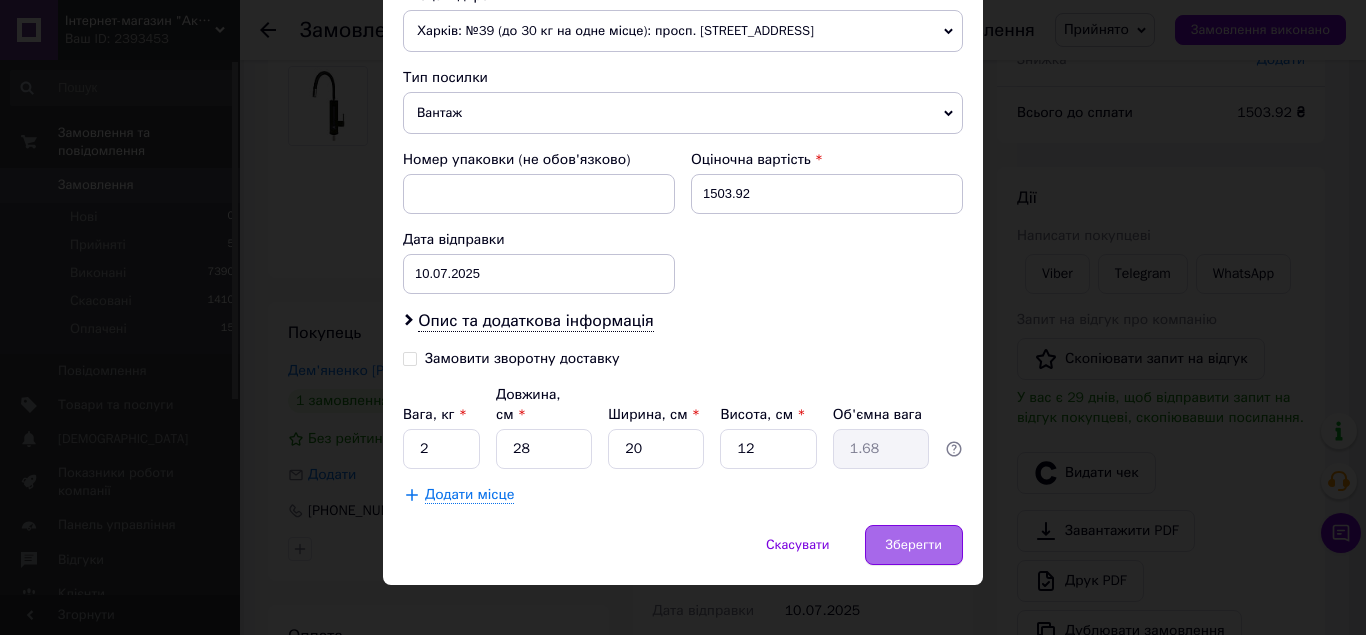 click on "Зберегти" at bounding box center [914, 545] 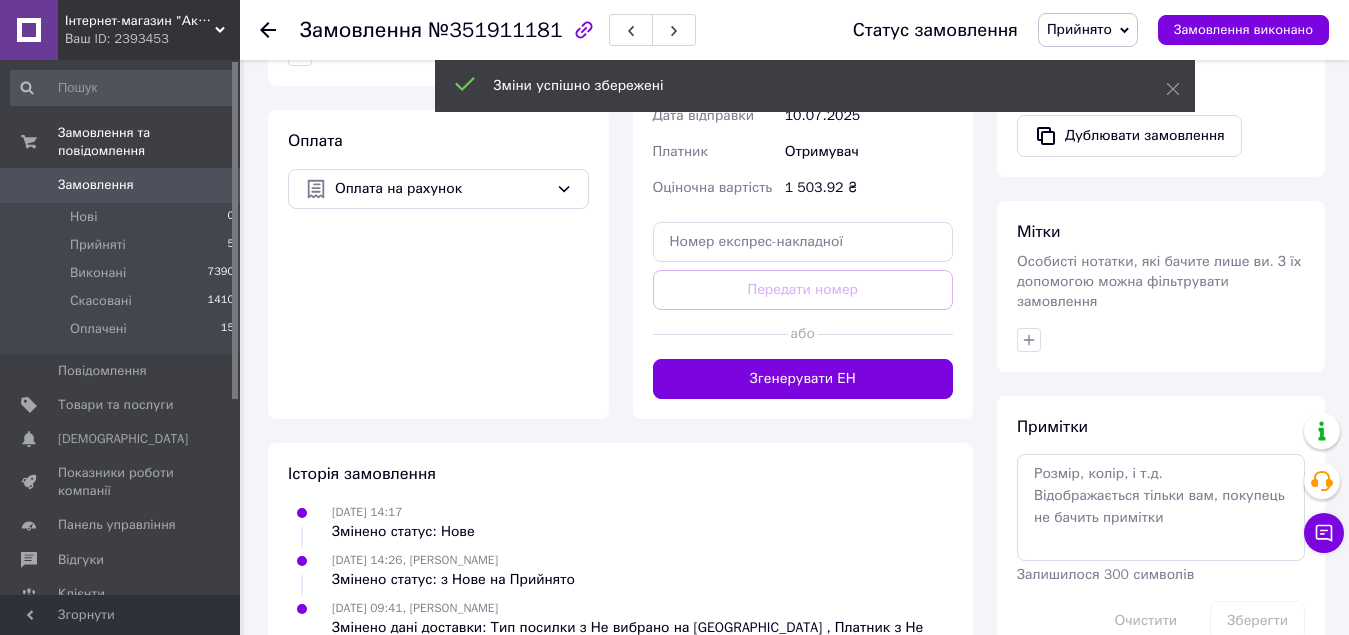 scroll, scrollTop: 665, scrollLeft: 0, axis: vertical 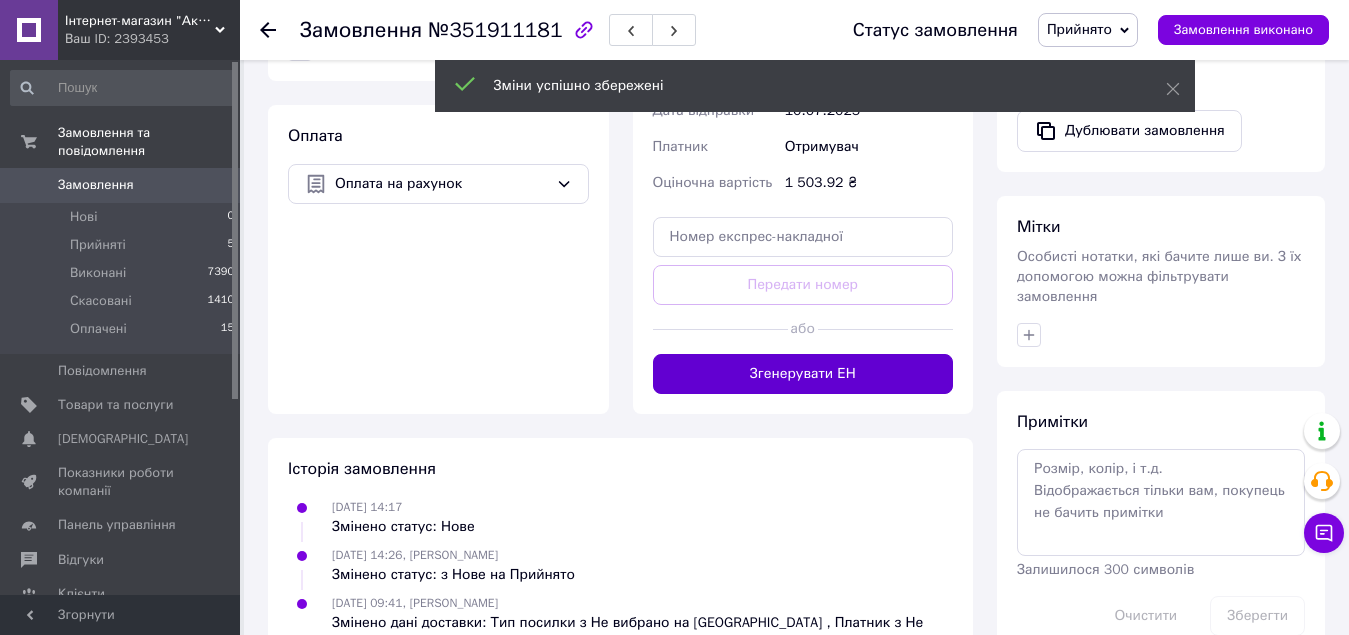click on "Згенерувати ЕН" at bounding box center [803, 374] 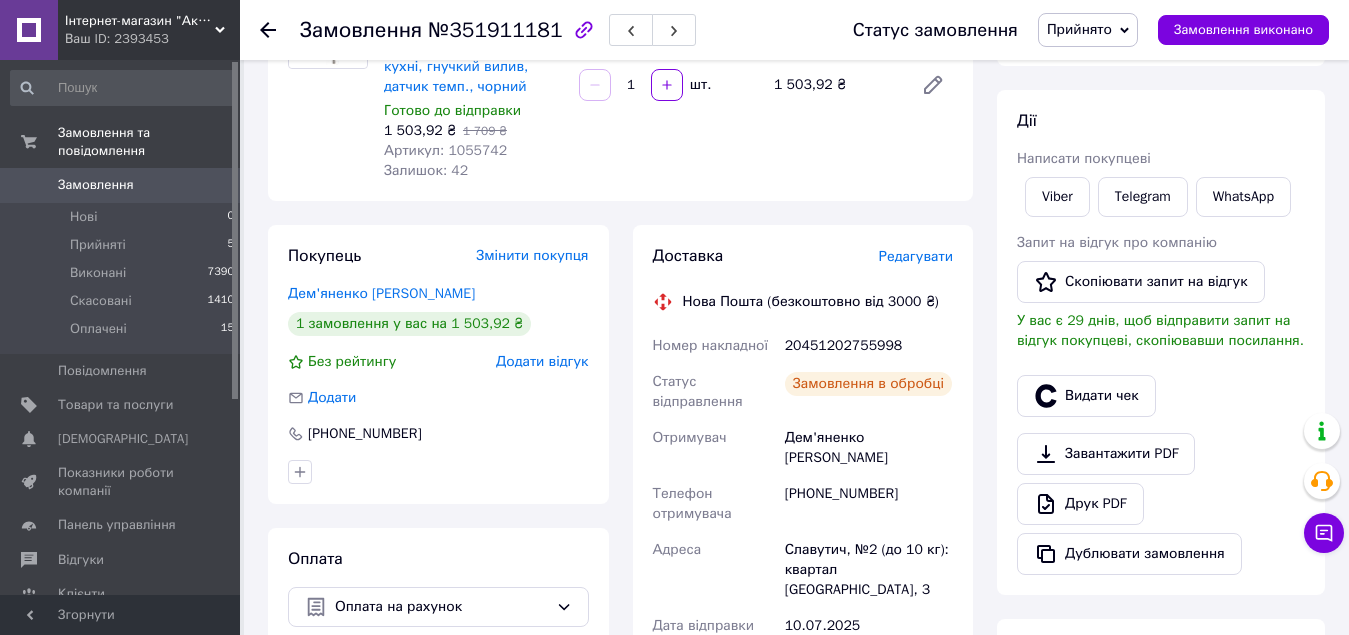 scroll, scrollTop: 0, scrollLeft: 0, axis: both 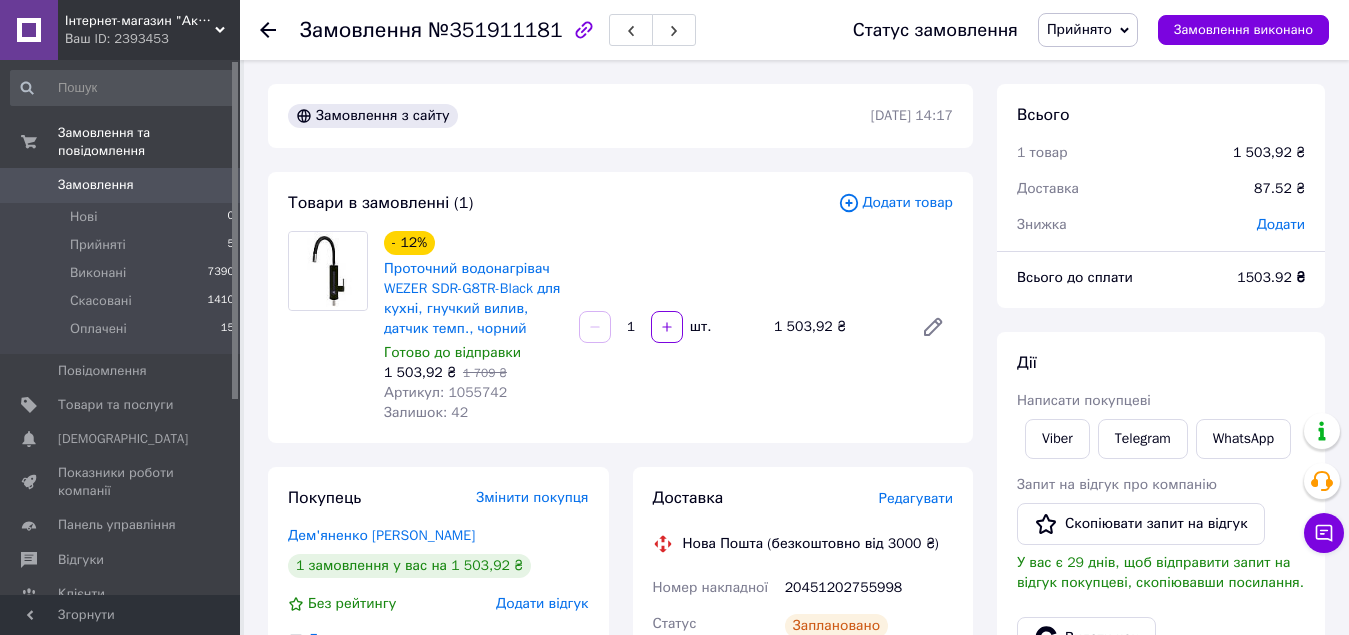 click on "Замовлення" at bounding box center (121, 185) 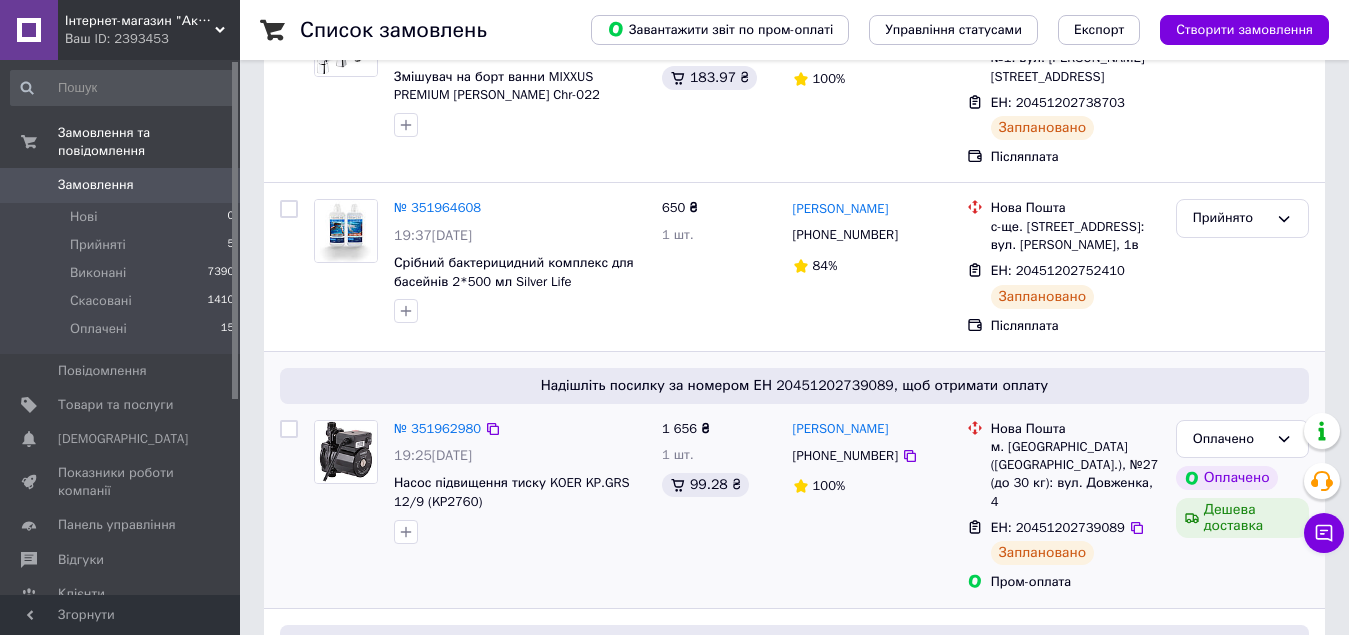 scroll, scrollTop: 400, scrollLeft: 0, axis: vertical 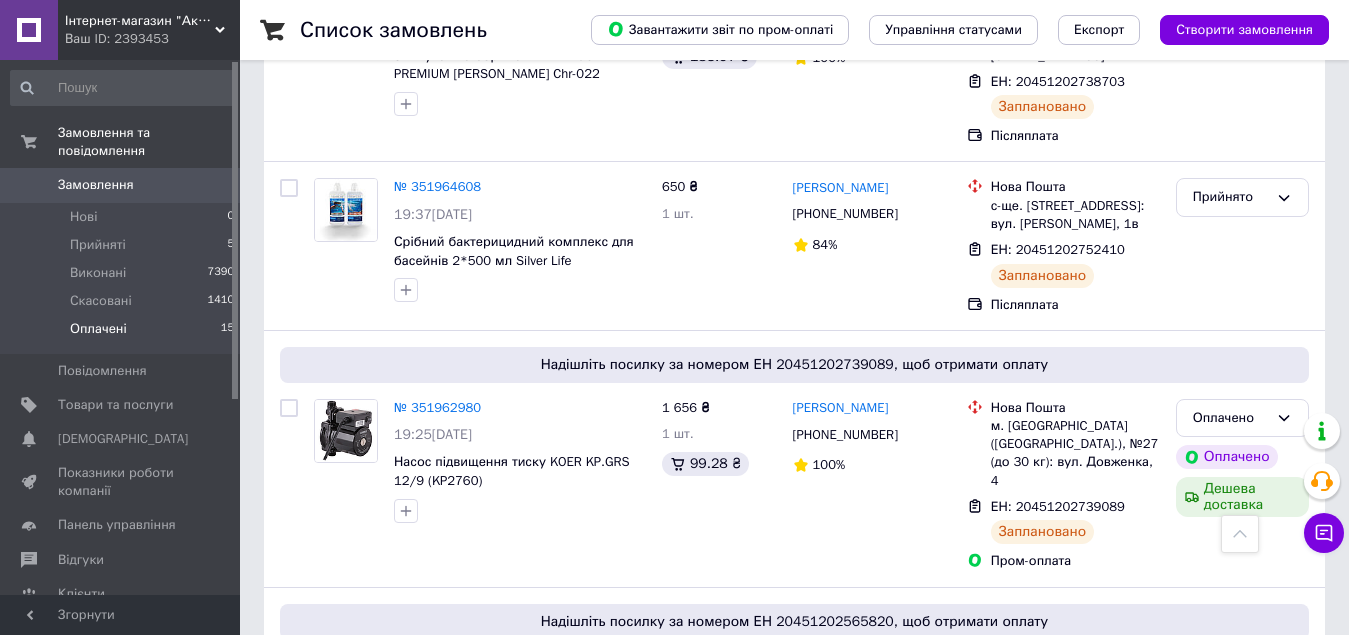 click on "Оплачені" at bounding box center (98, 329) 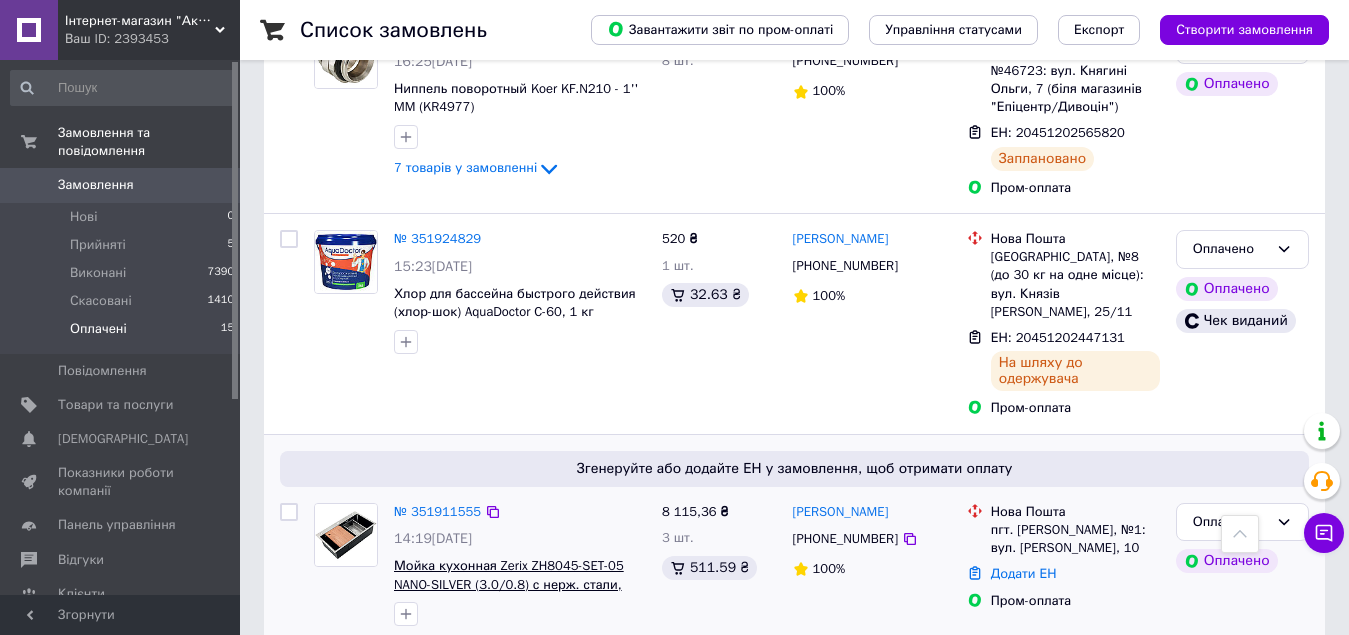 scroll, scrollTop: 903, scrollLeft: 0, axis: vertical 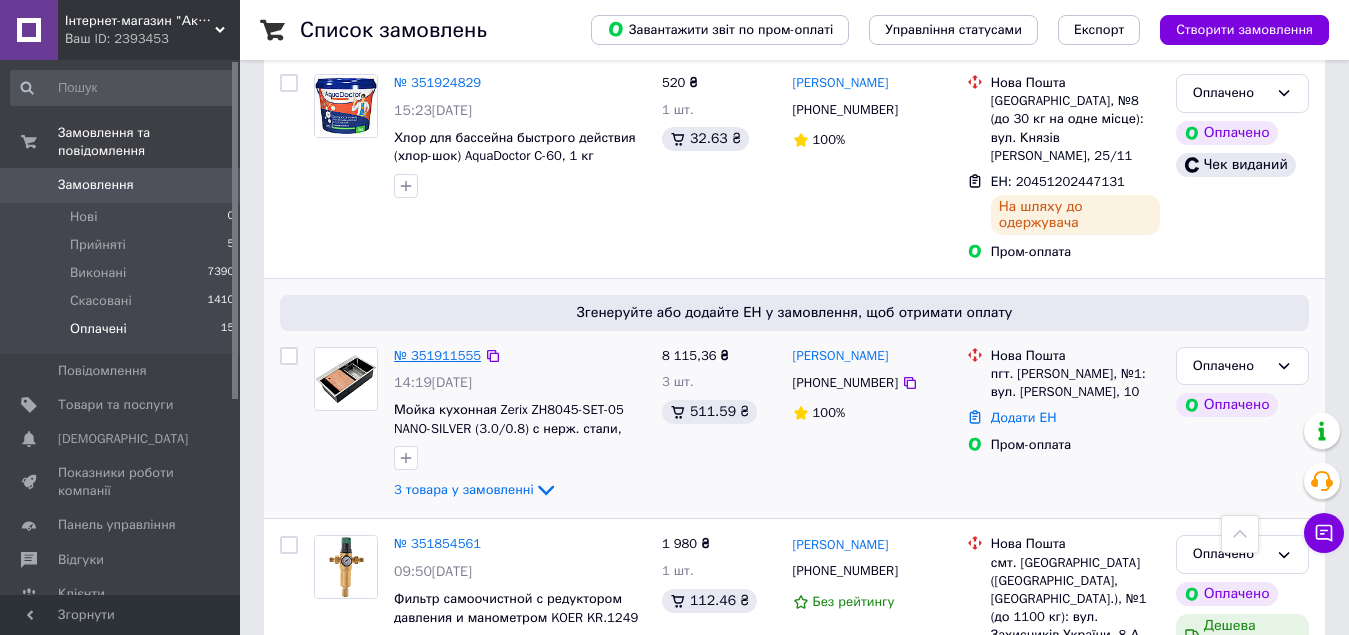 click on "№ 351911555" at bounding box center (437, 355) 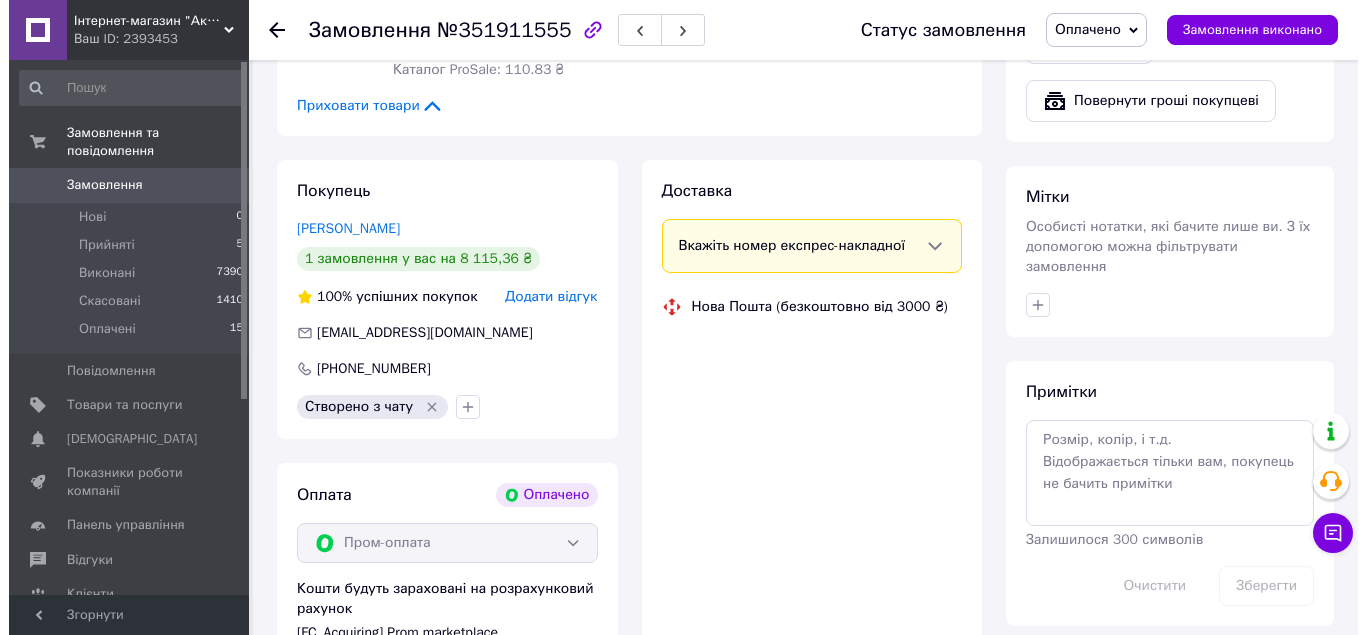 scroll, scrollTop: 903, scrollLeft: 0, axis: vertical 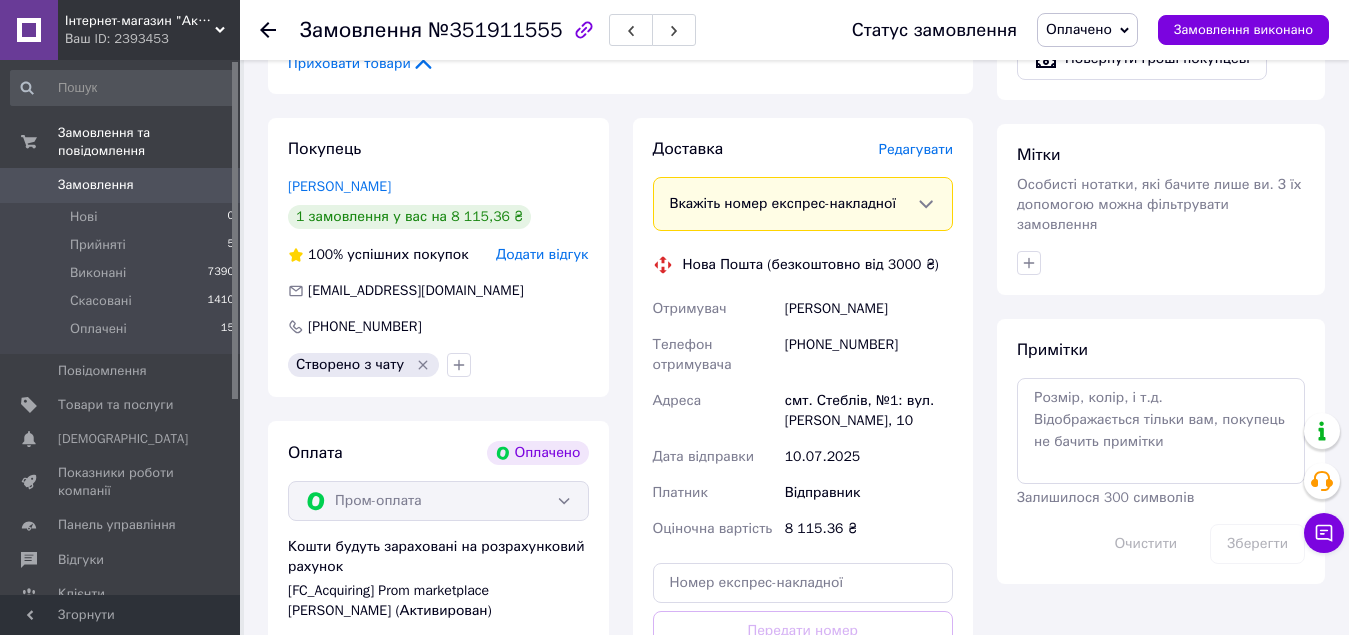 click on "Редагувати" at bounding box center [916, 149] 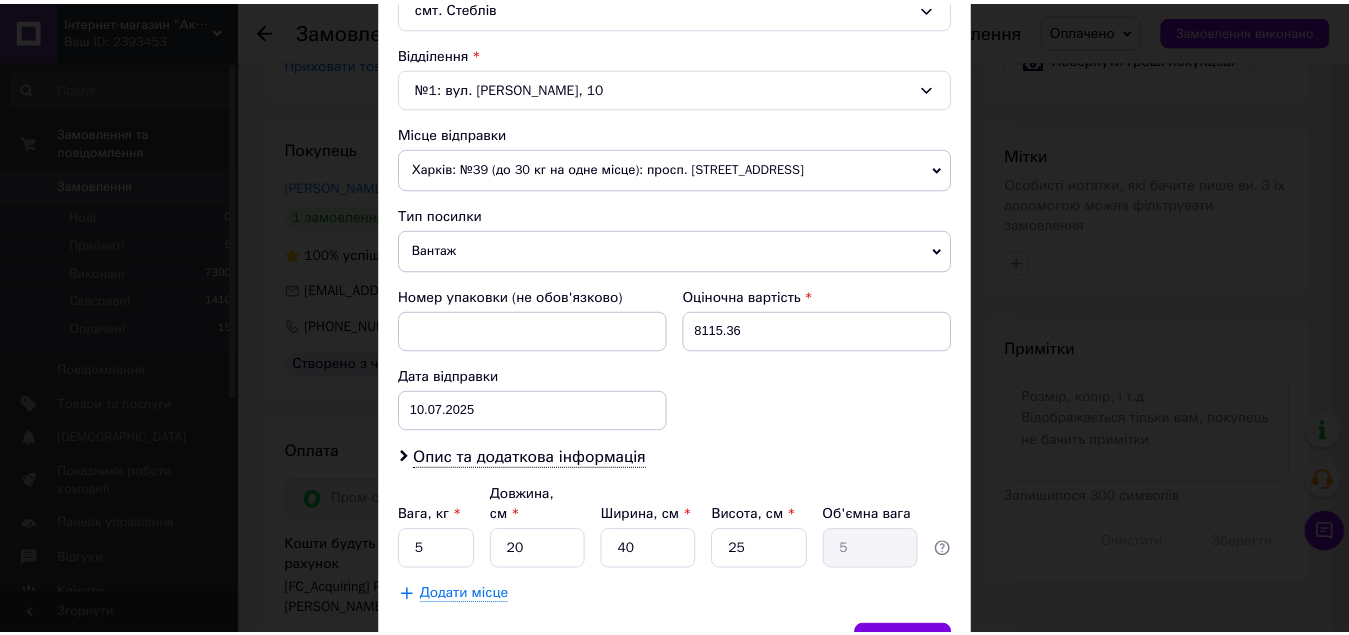 scroll, scrollTop: 693, scrollLeft: 0, axis: vertical 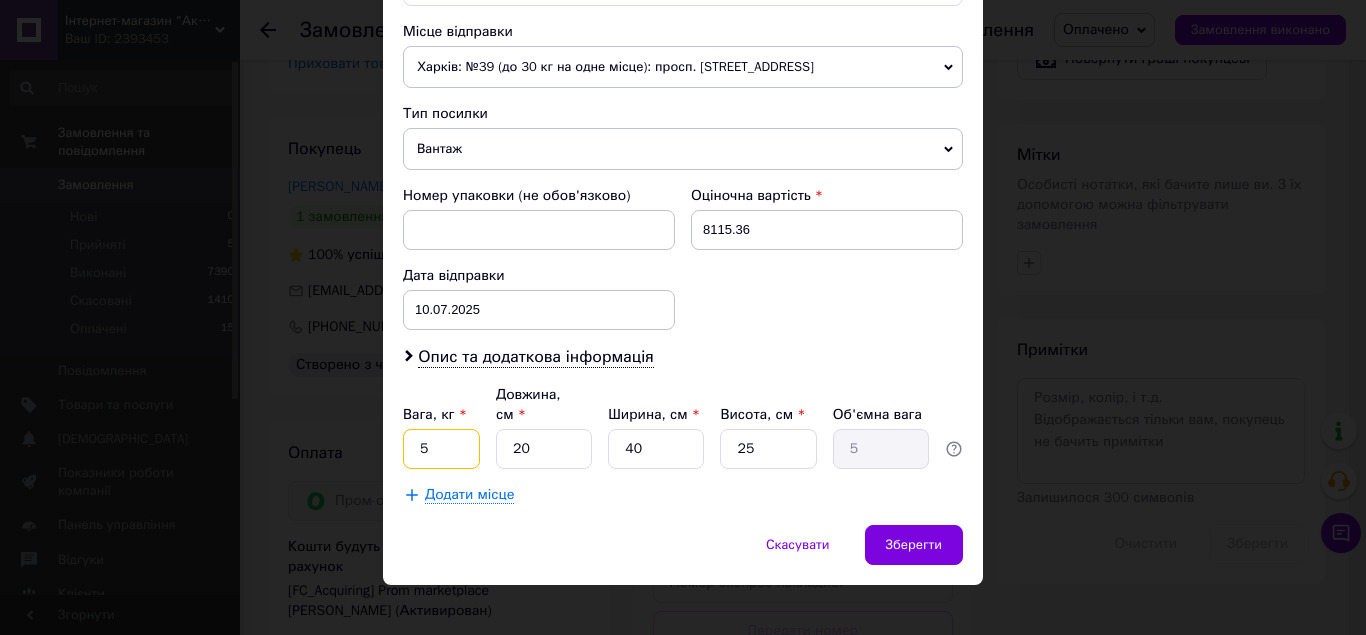 click on "5" at bounding box center (441, 449) 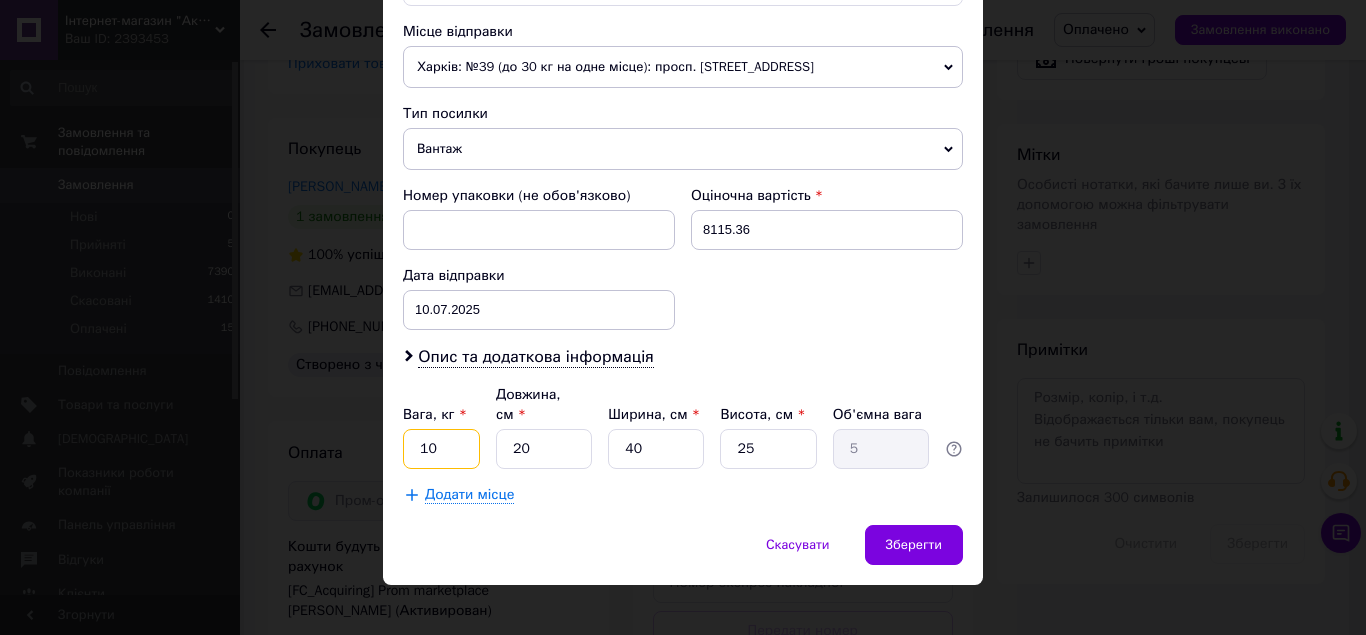 type on "10" 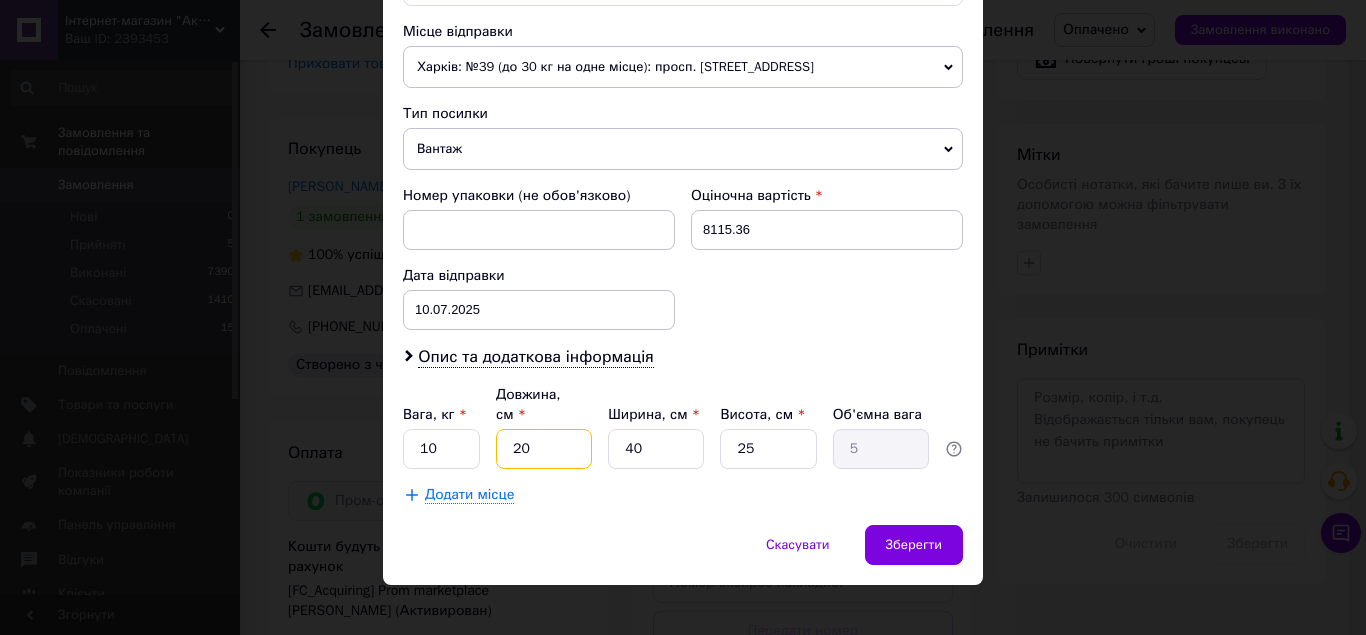 drag, startPoint x: 507, startPoint y: 431, endPoint x: 580, endPoint y: 431, distance: 73 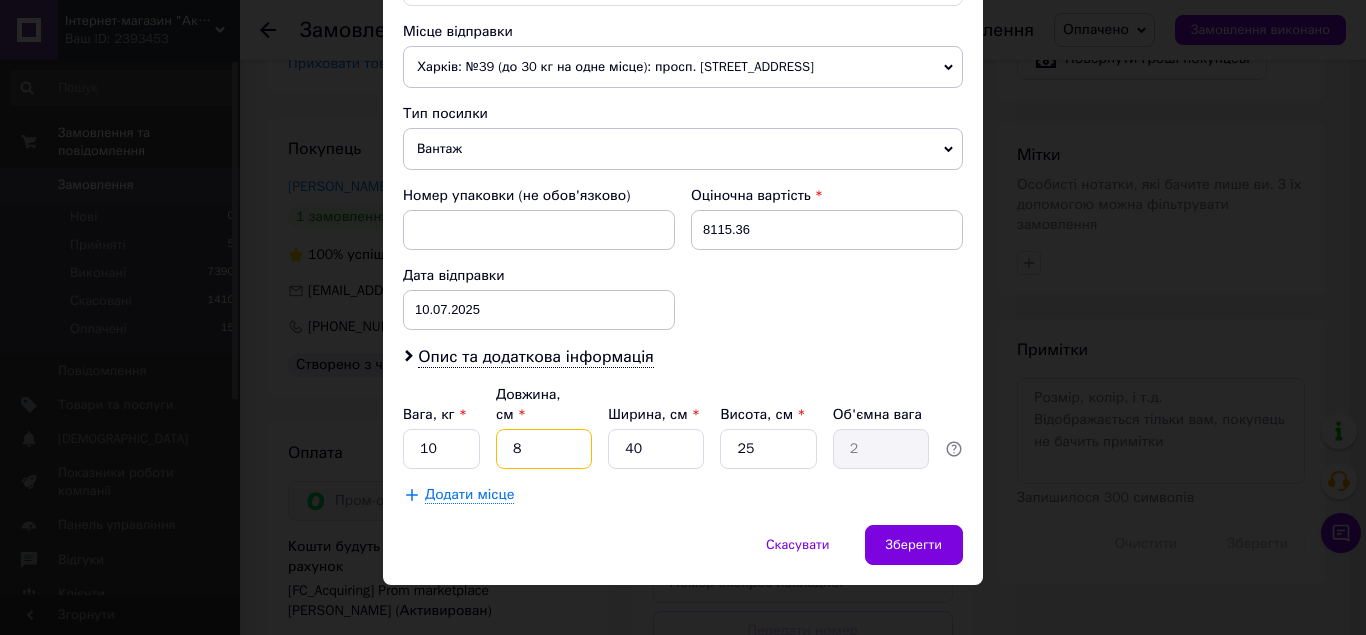 type on "80" 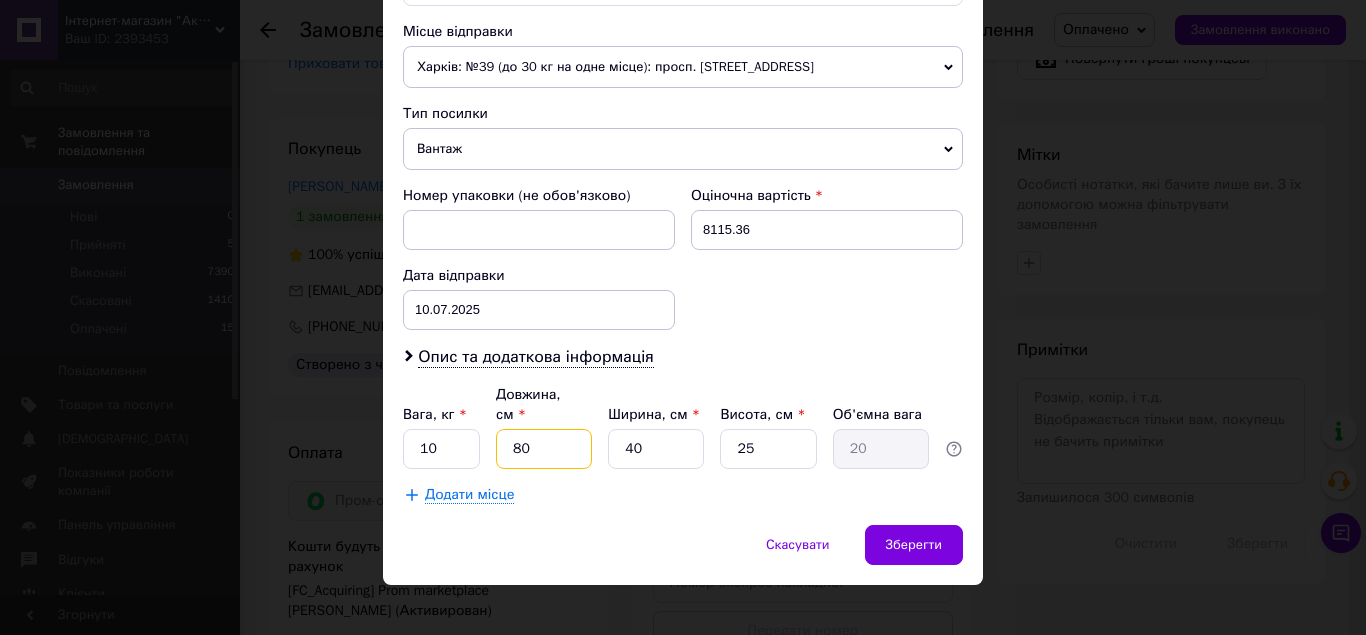 type on "80" 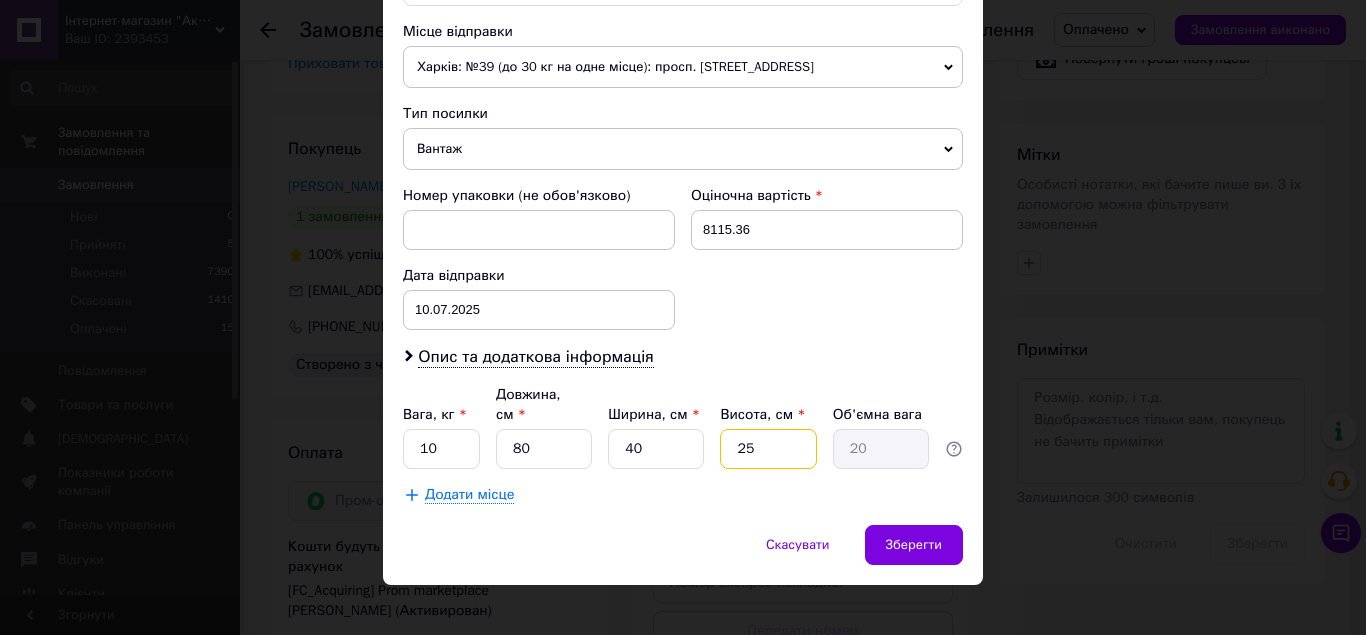drag, startPoint x: 733, startPoint y: 429, endPoint x: 821, endPoint y: 433, distance: 88.09086 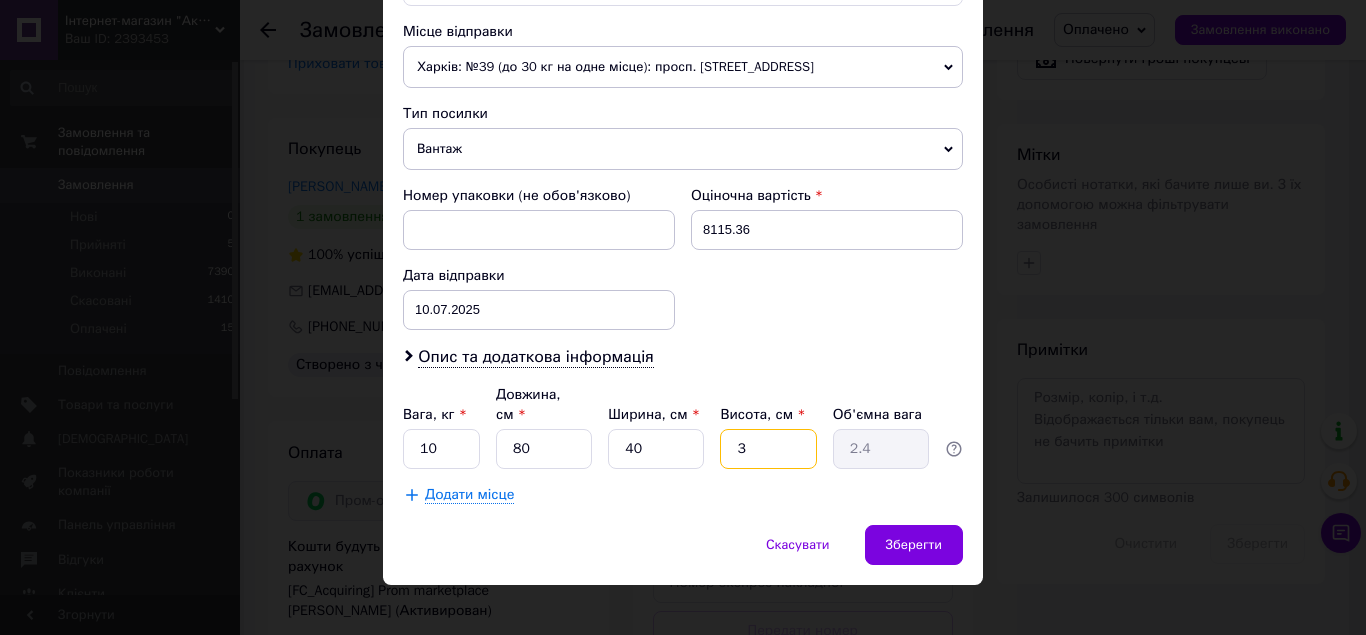 type on "30" 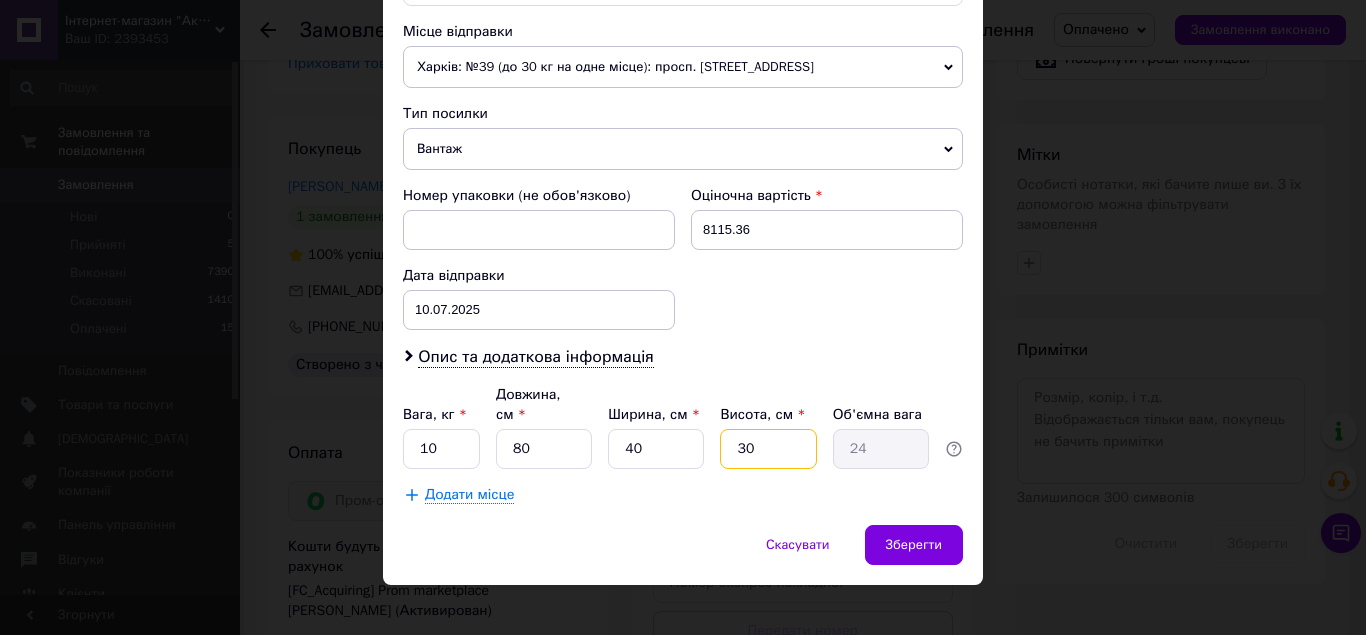 type on "30" 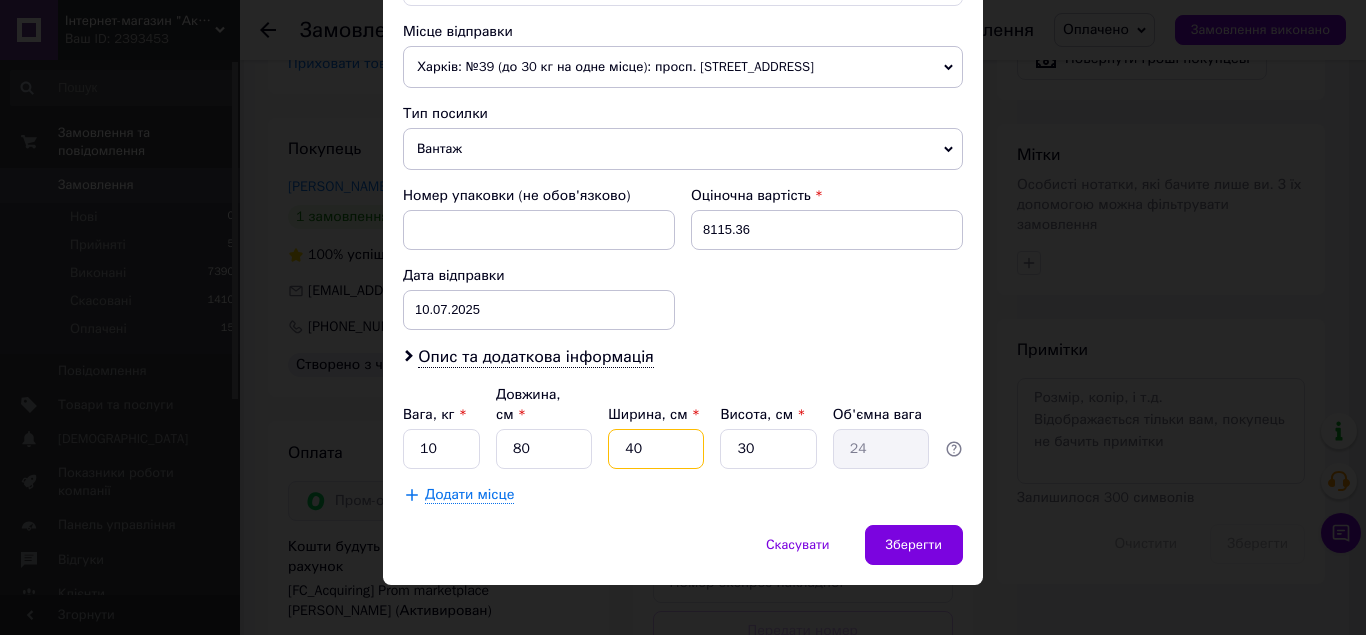 click on "40" at bounding box center [656, 449] 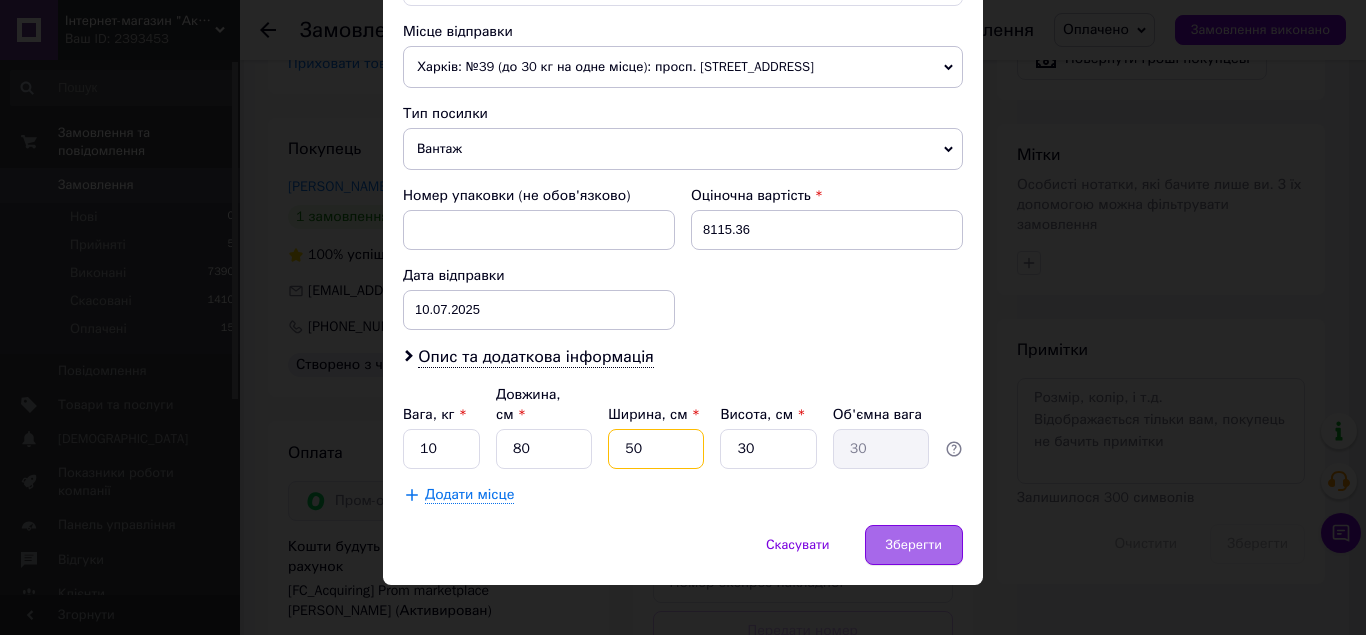 type on "50" 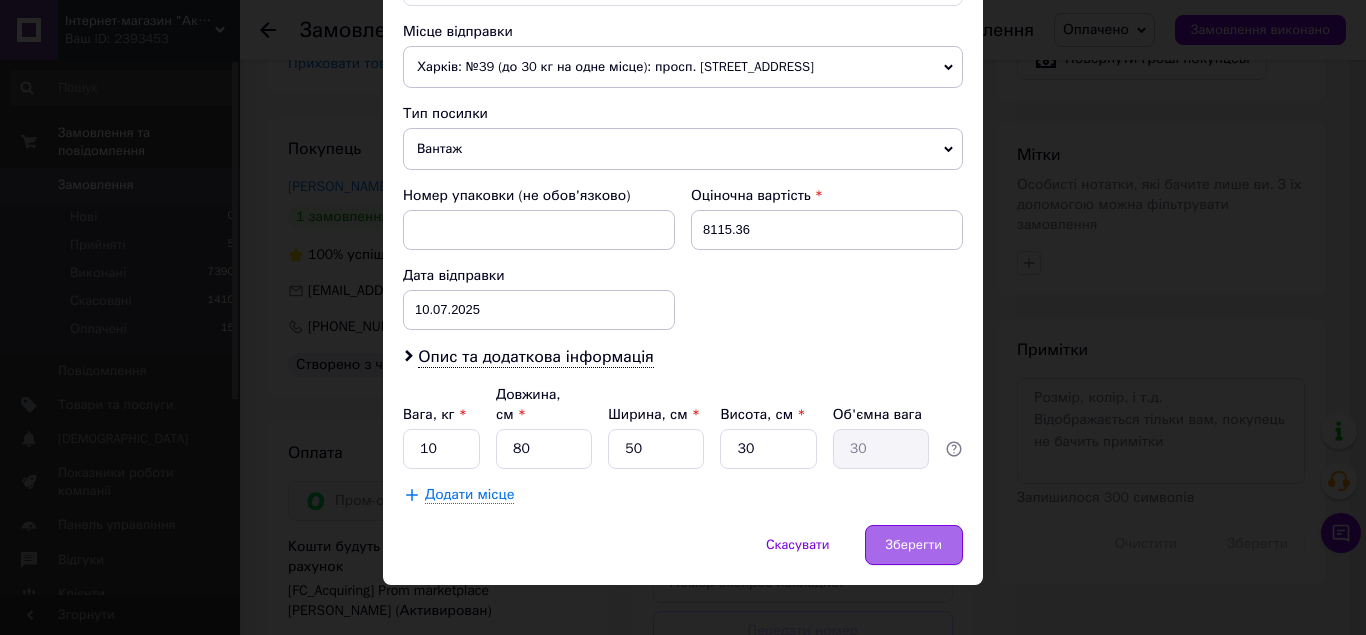 click on "Зберегти" at bounding box center (914, 545) 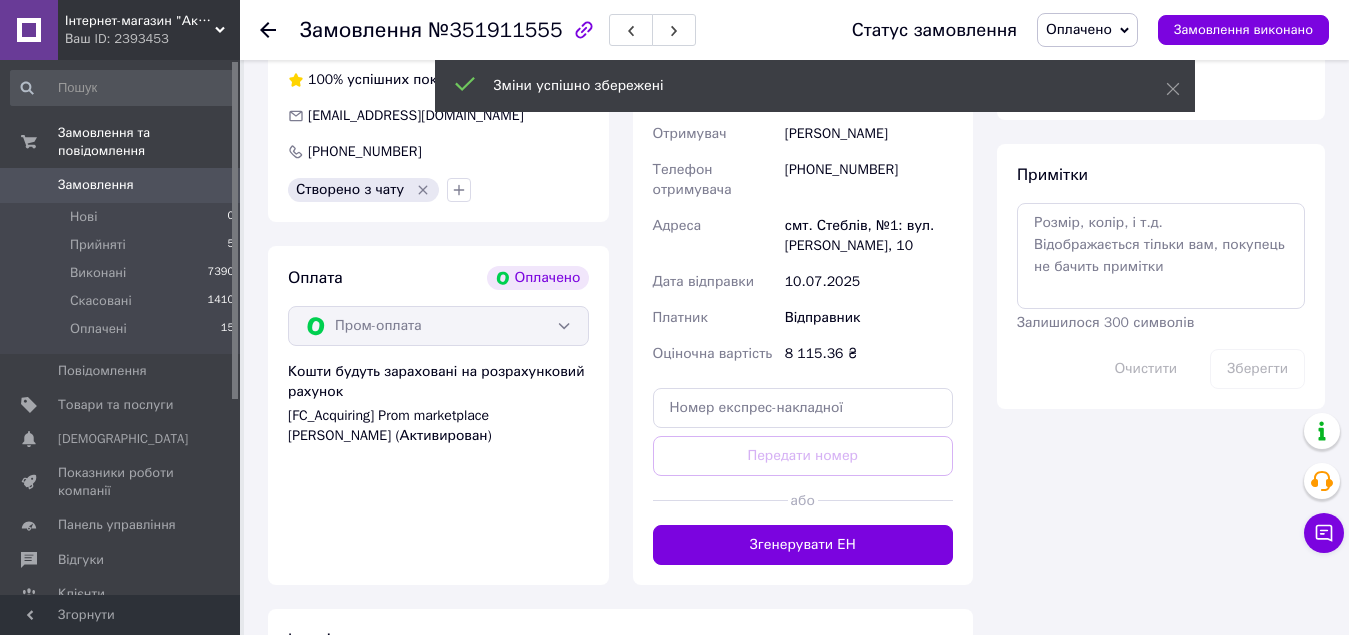 scroll, scrollTop: 1303, scrollLeft: 0, axis: vertical 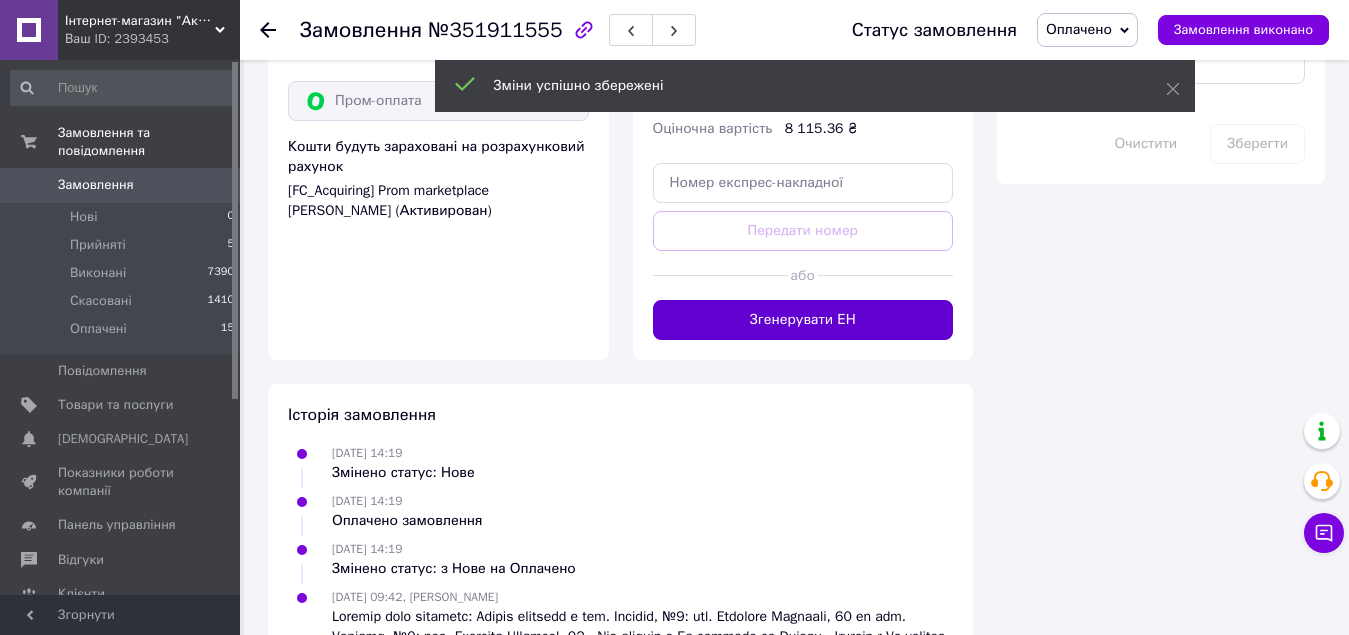 click on "Згенерувати ЕН" at bounding box center [803, 320] 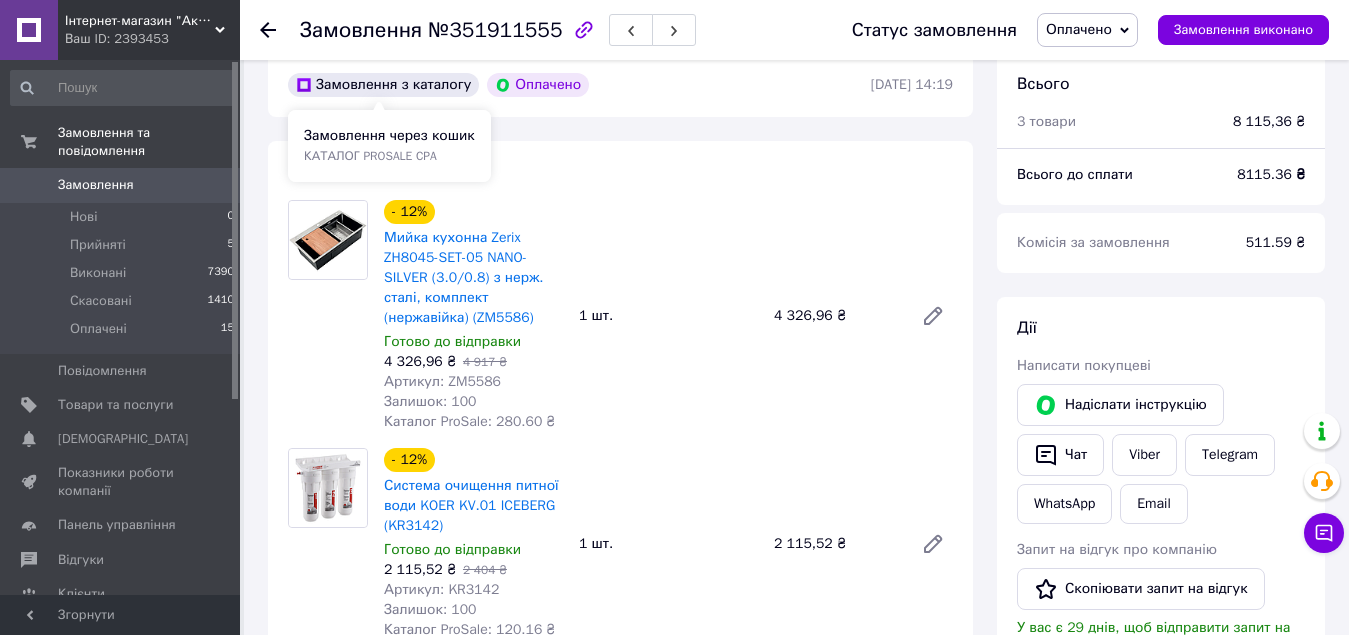scroll, scrollTop: 0, scrollLeft: 0, axis: both 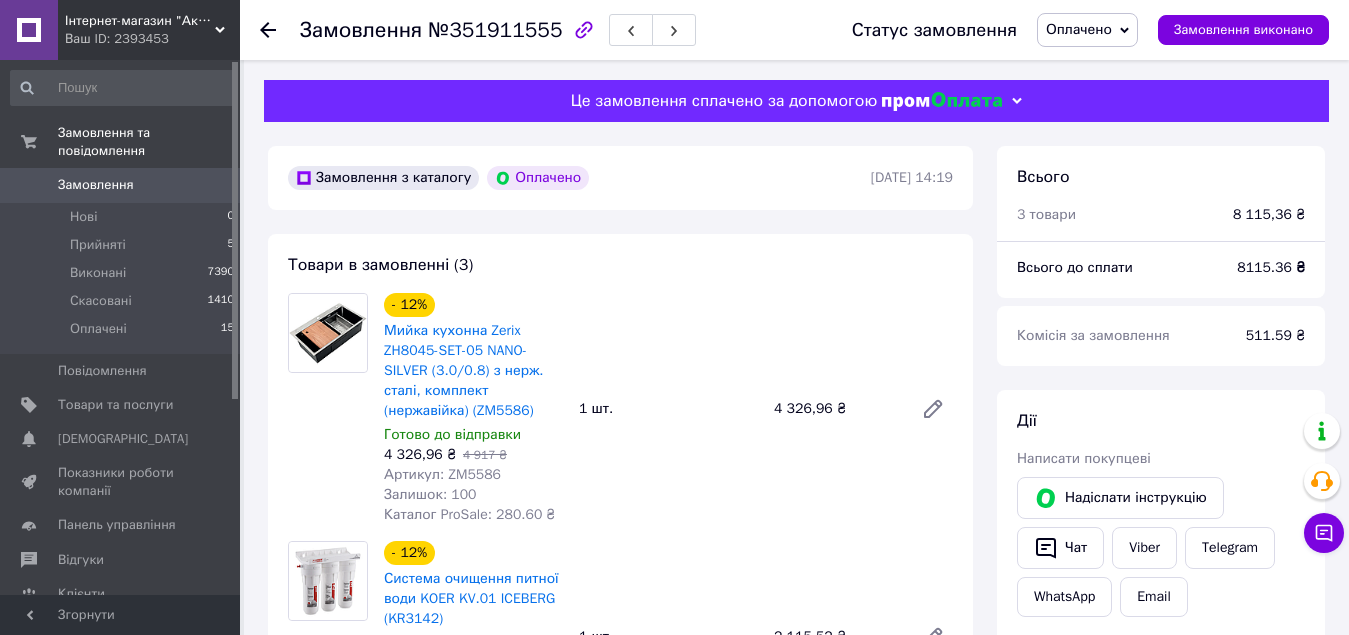 click 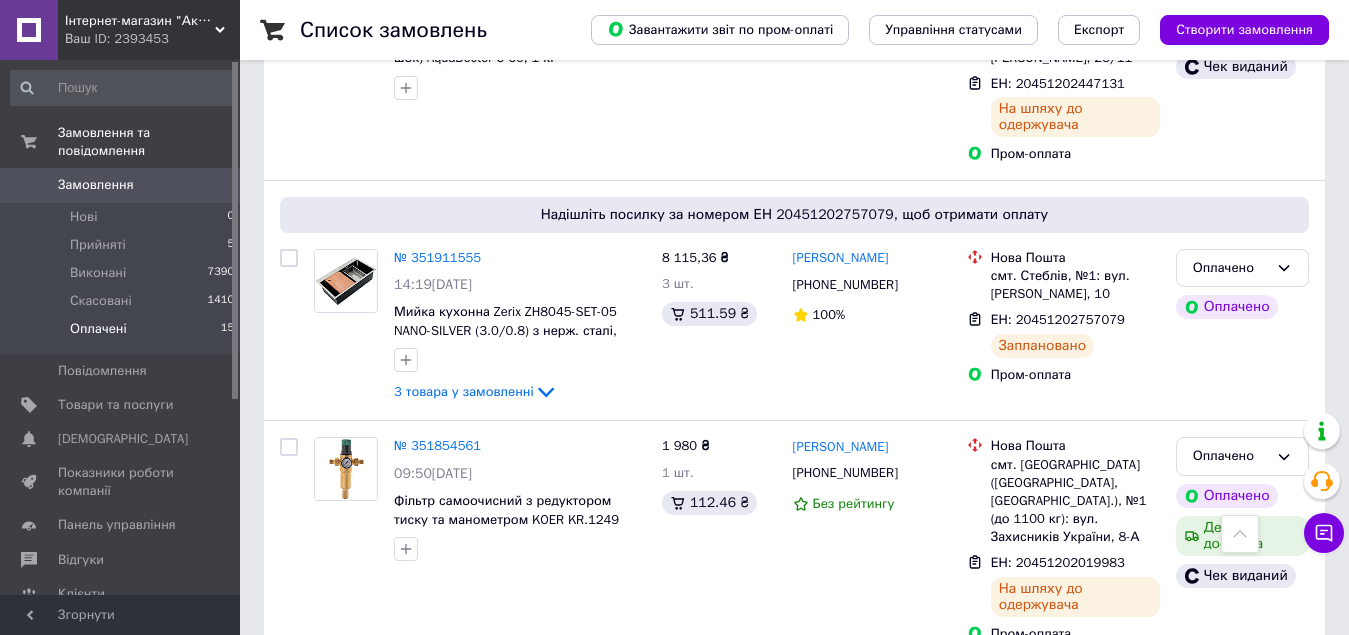 scroll, scrollTop: 1000, scrollLeft: 0, axis: vertical 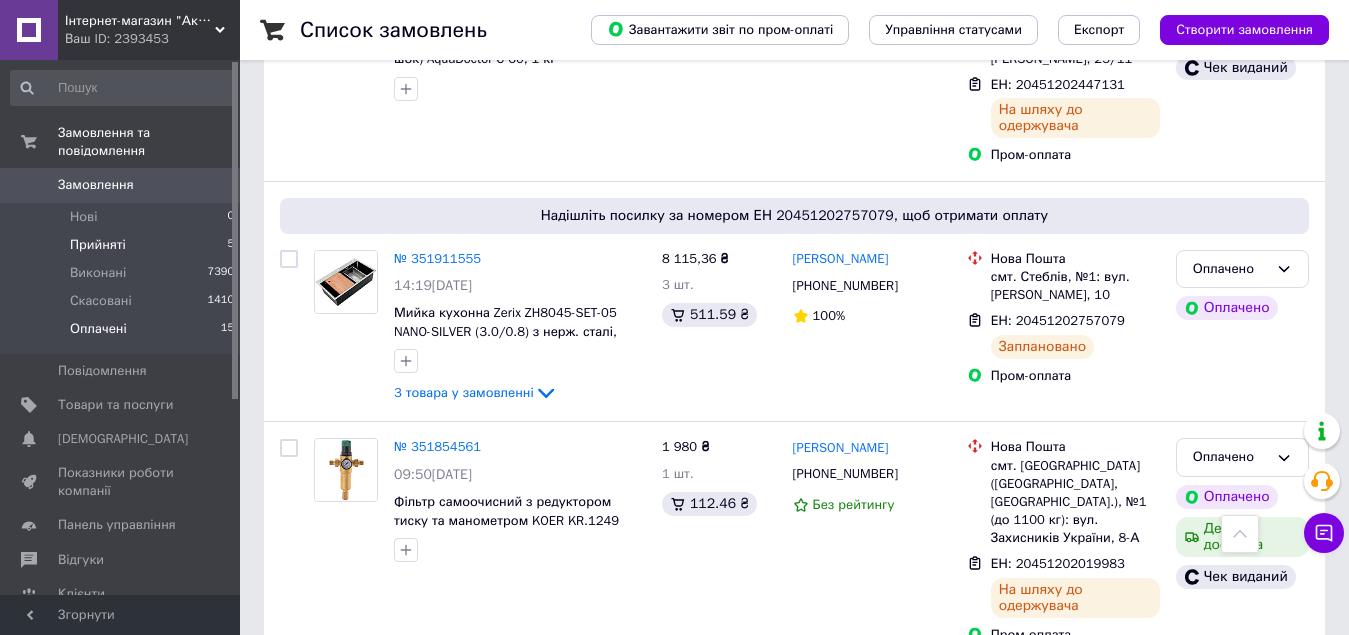 click on "Прийняті" at bounding box center [98, 245] 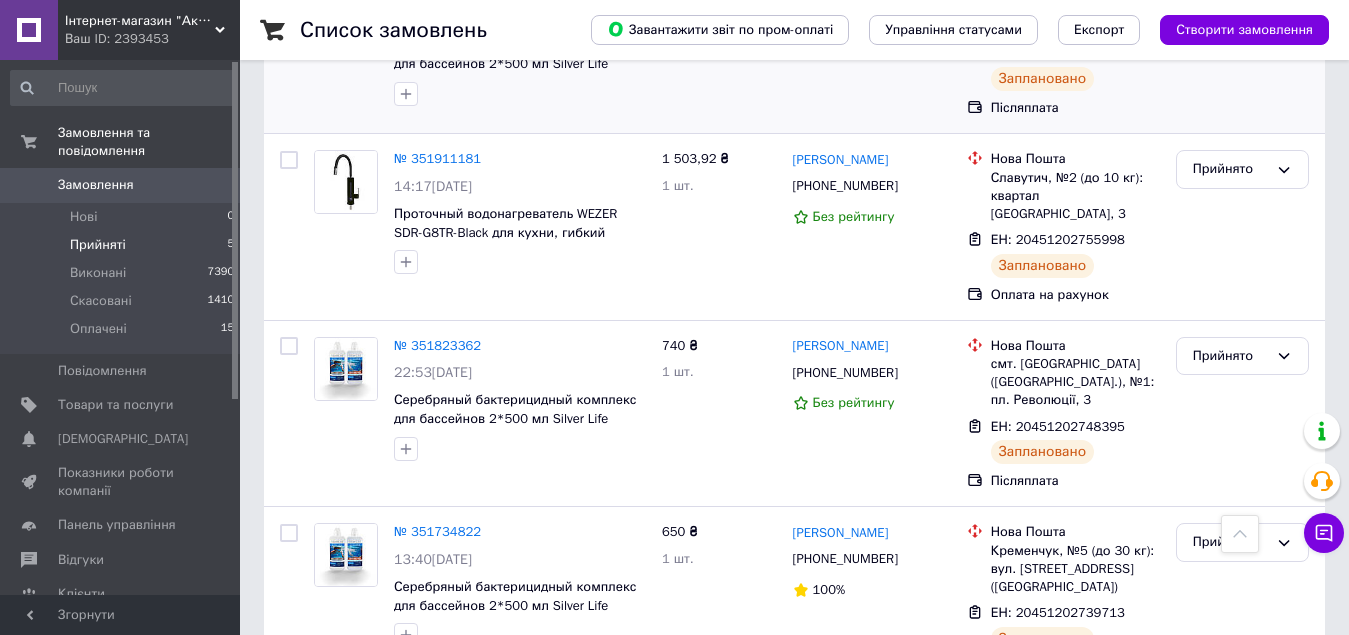 scroll, scrollTop: 677, scrollLeft: 0, axis: vertical 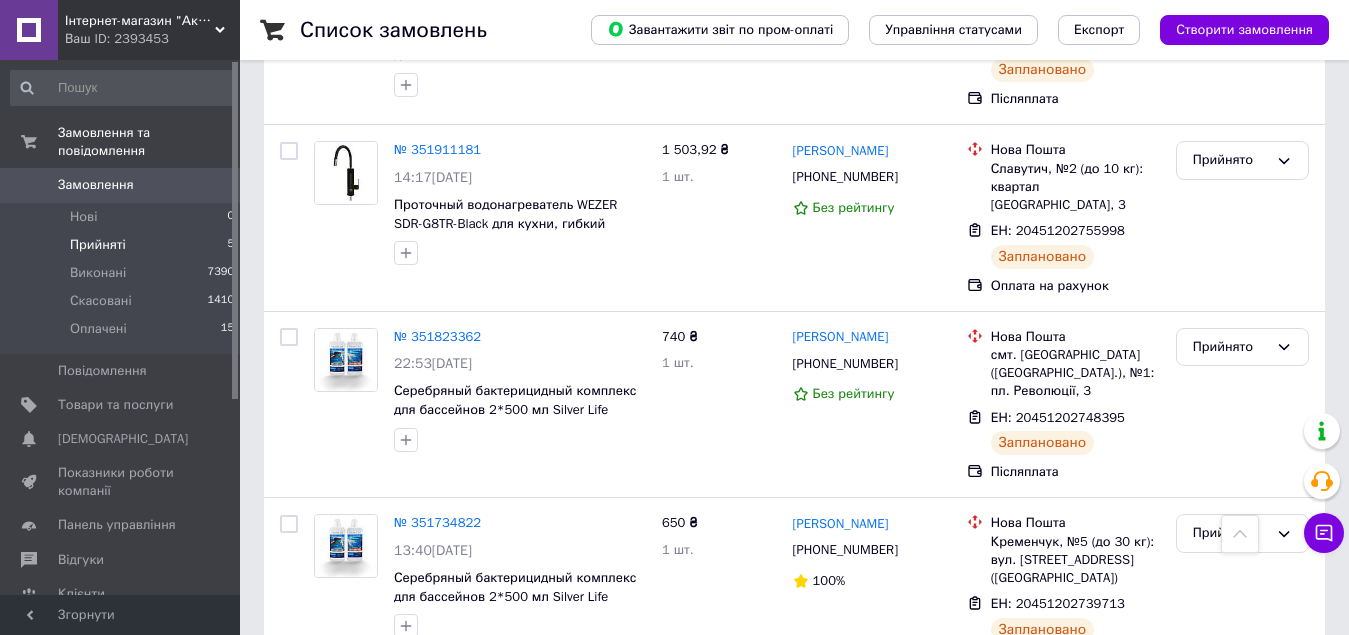 click on "Замовлення" at bounding box center [96, 185] 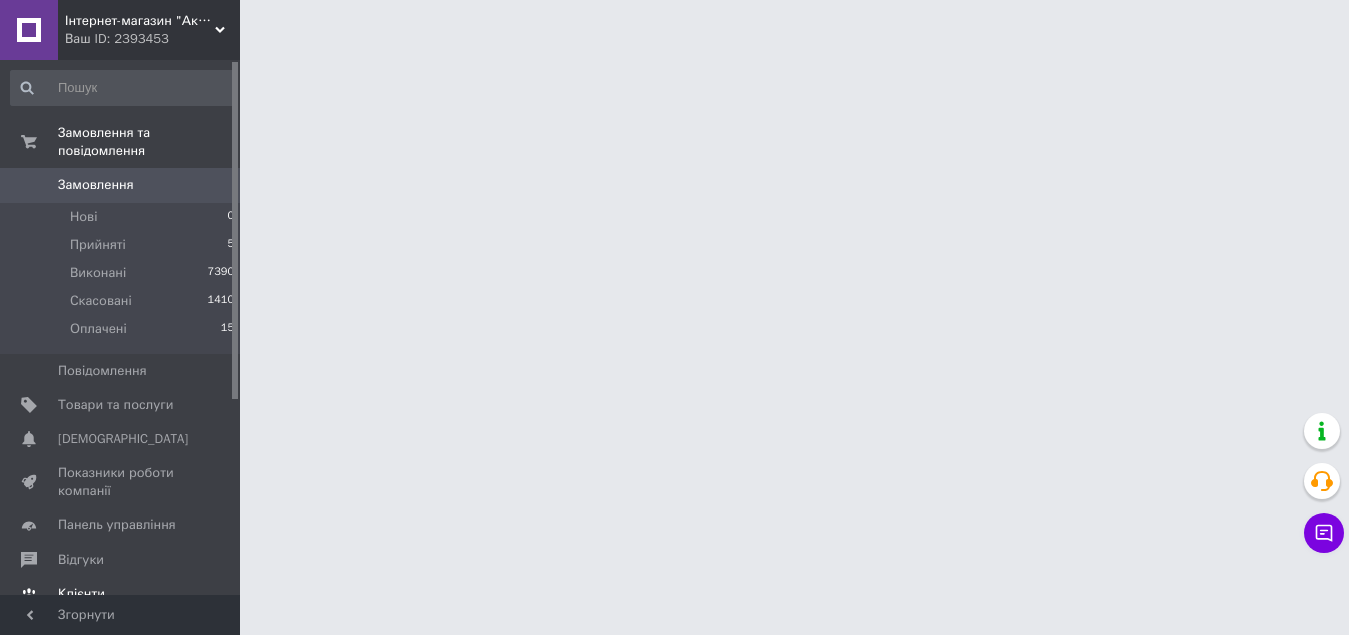 scroll, scrollTop: 0, scrollLeft: 0, axis: both 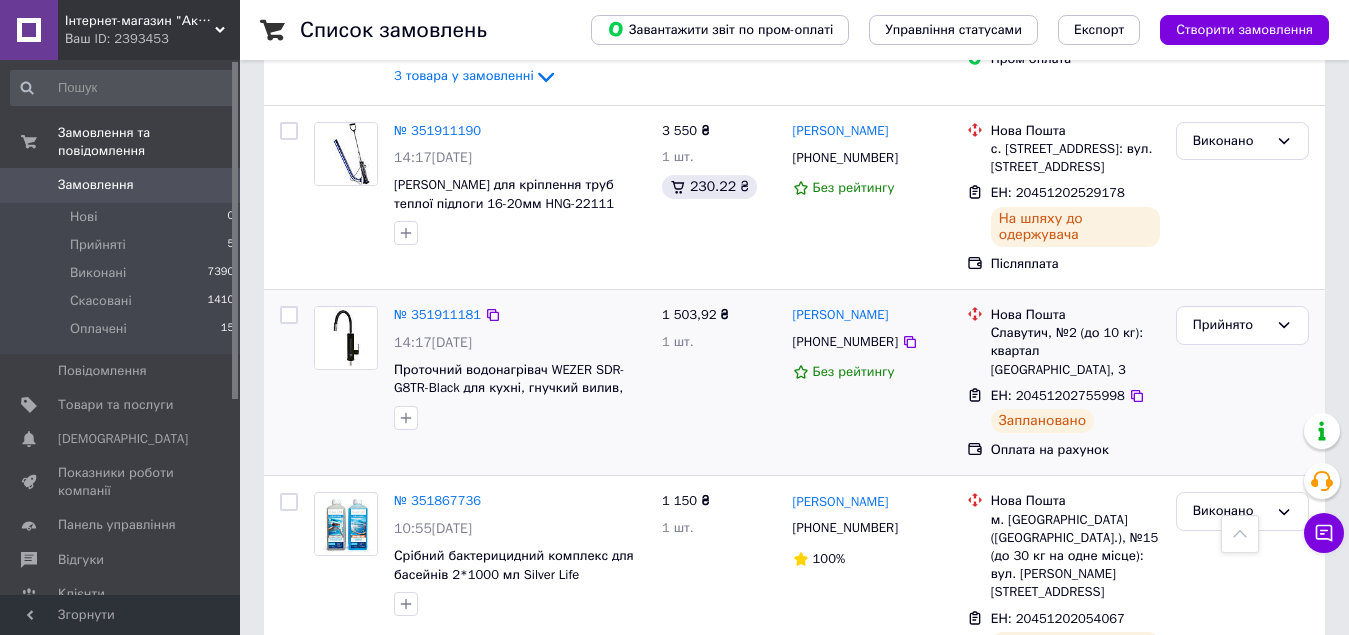 drag, startPoint x: 791, startPoint y: 278, endPoint x: 894, endPoint y: 281, distance: 103.04368 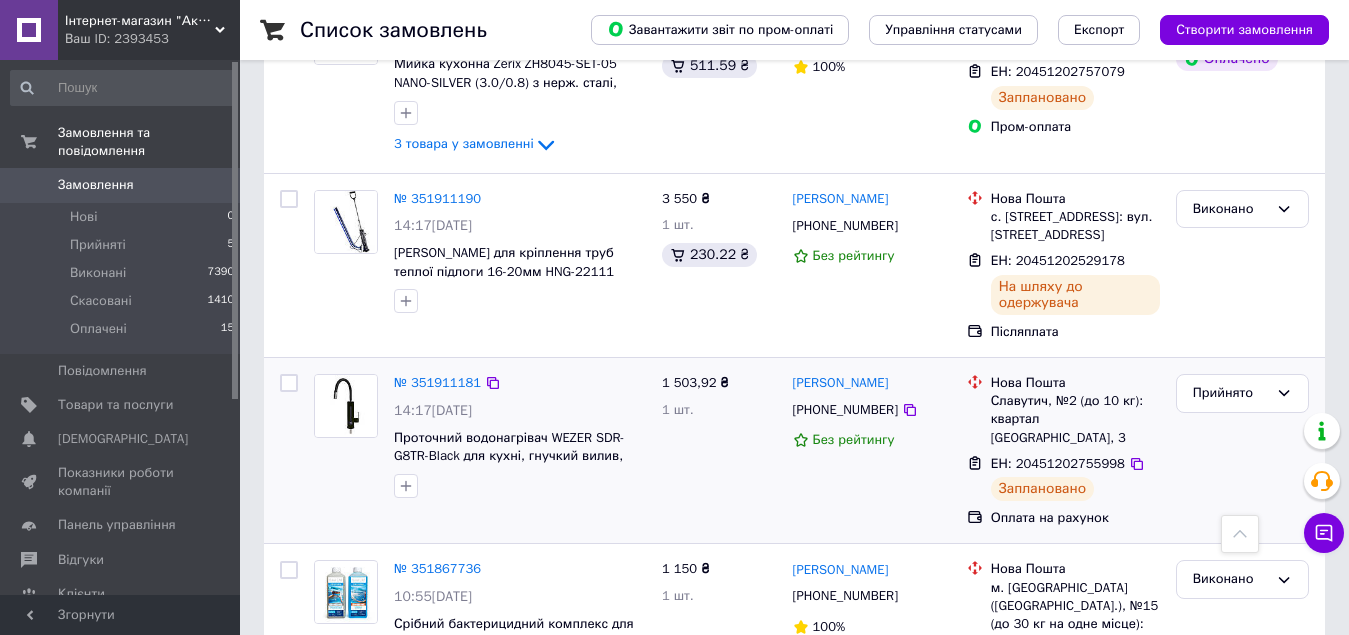 scroll, scrollTop: 1400, scrollLeft: 0, axis: vertical 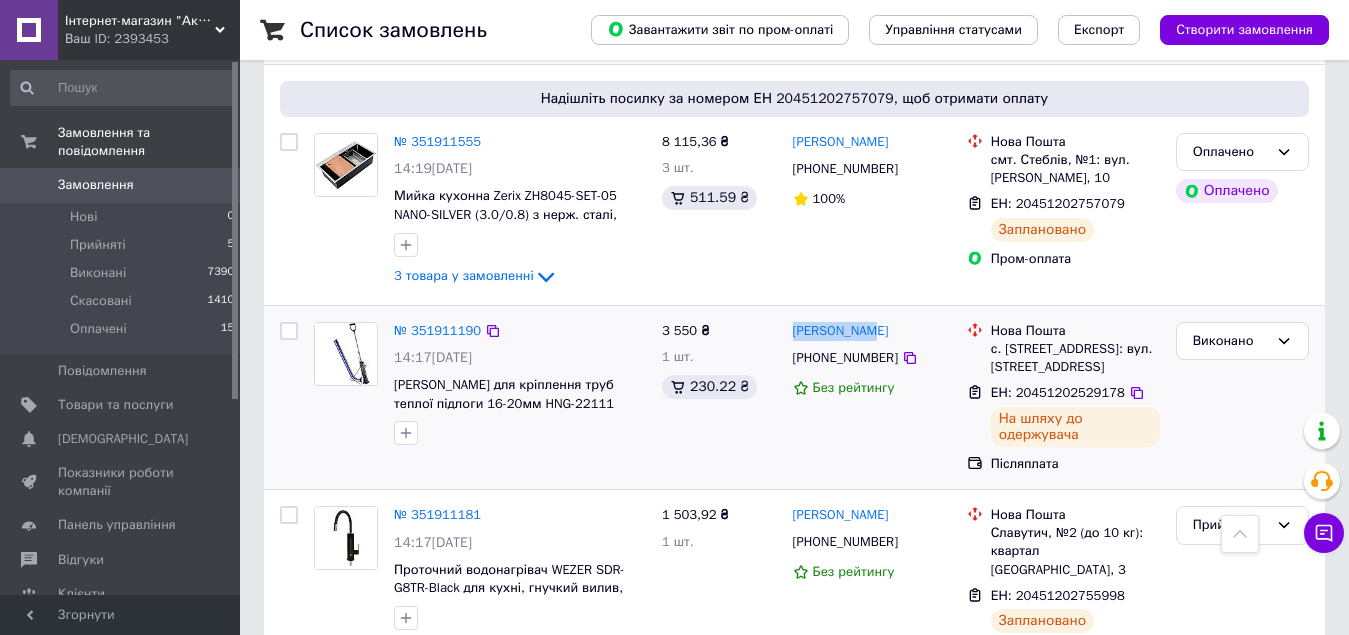 drag, startPoint x: 789, startPoint y: 296, endPoint x: 877, endPoint y: 296, distance: 88 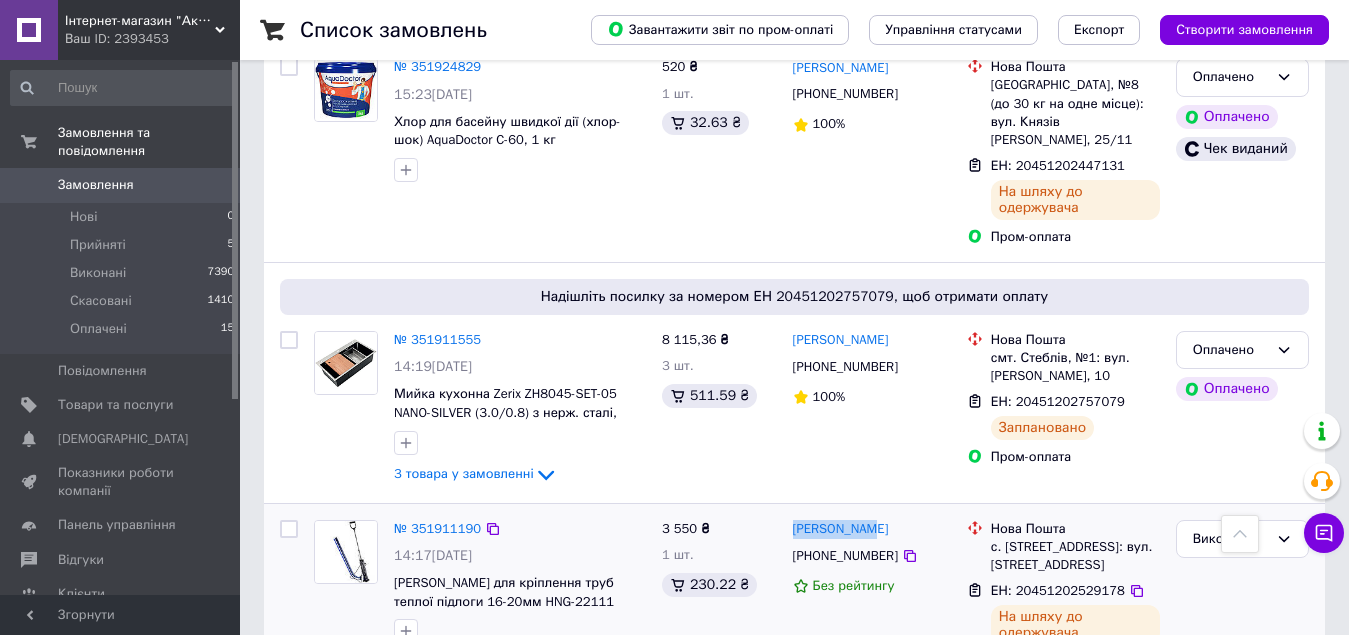 scroll, scrollTop: 1200, scrollLeft: 0, axis: vertical 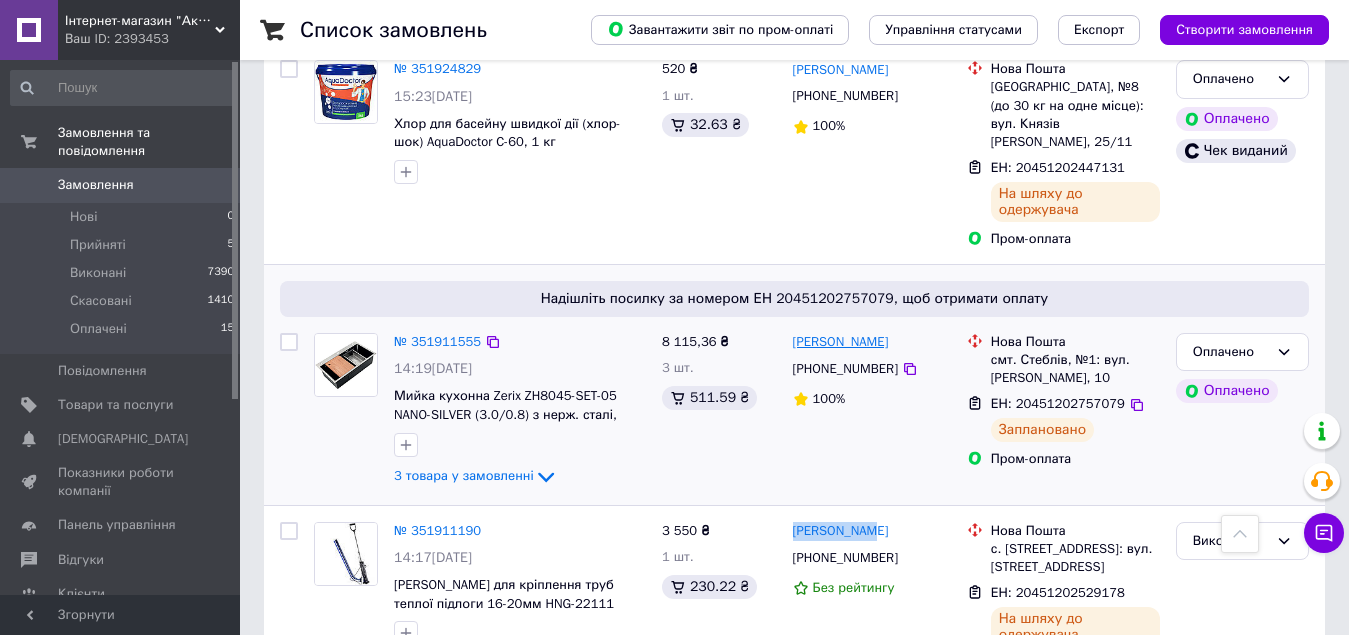drag, startPoint x: 789, startPoint y: 304, endPoint x: 902, endPoint y: 303, distance: 113.004425 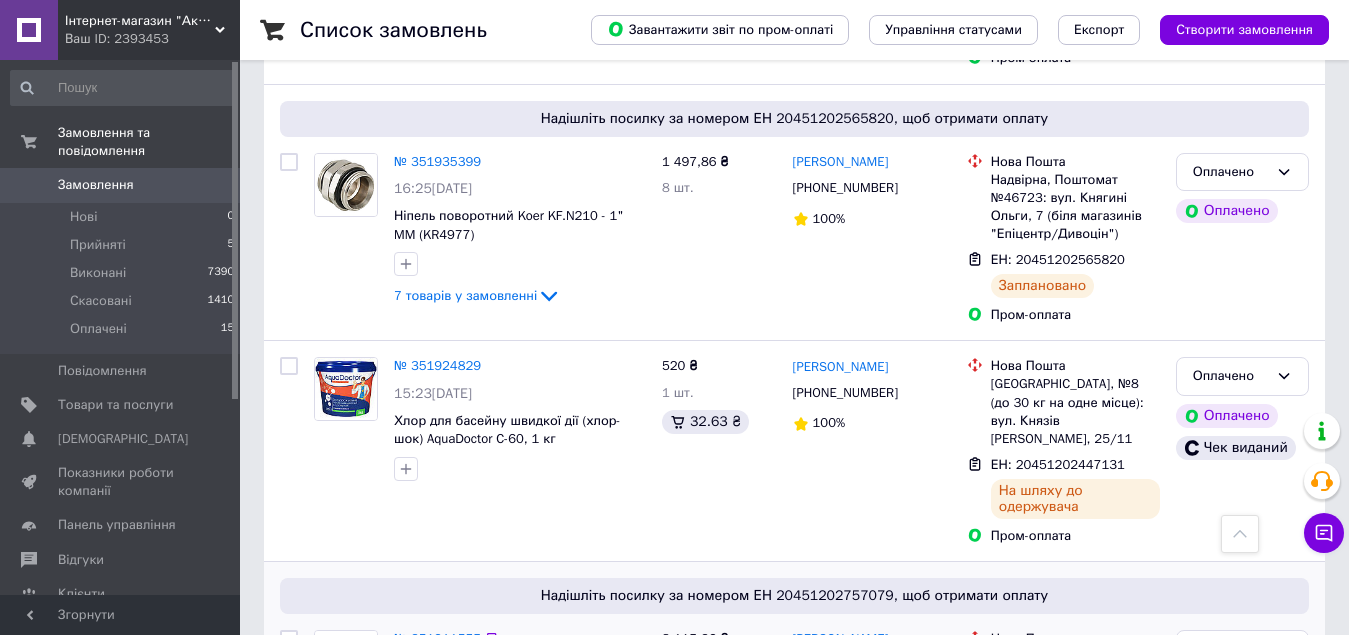 scroll, scrollTop: 900, scrollLeft: 0, axis: vertical 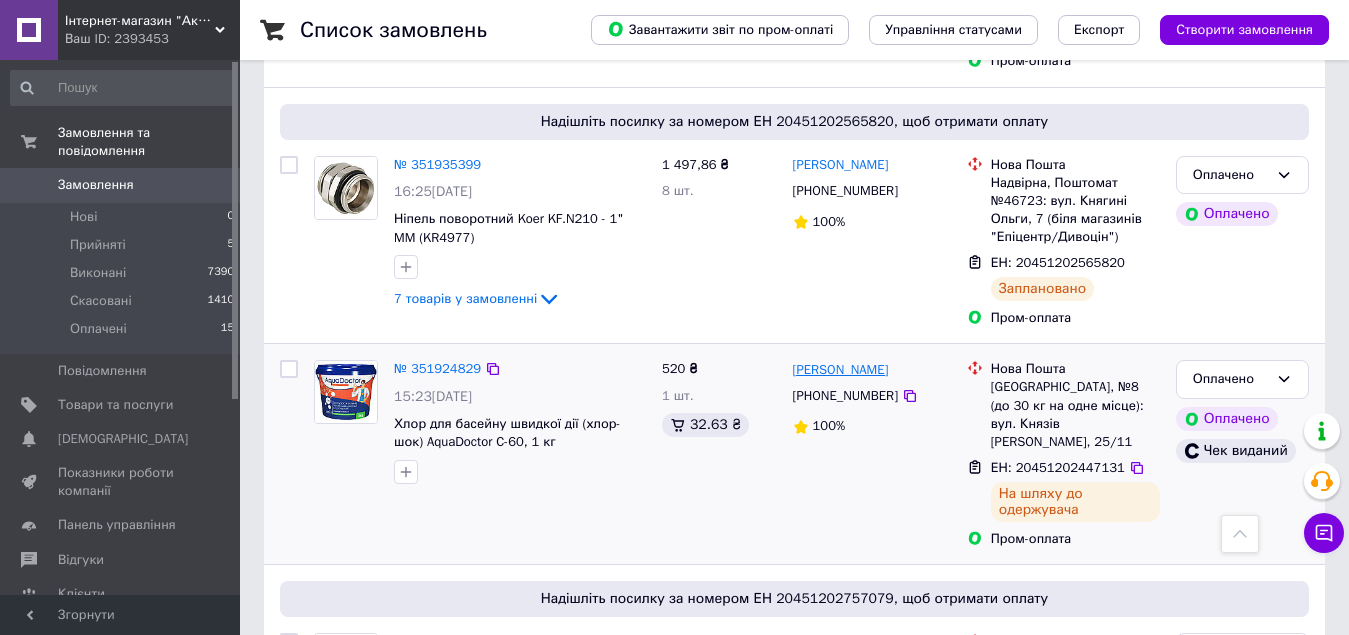 drag, startPoint x: 789, startPoint y: 330, endPoint x: 902, endPoint y: 330, distance: 113 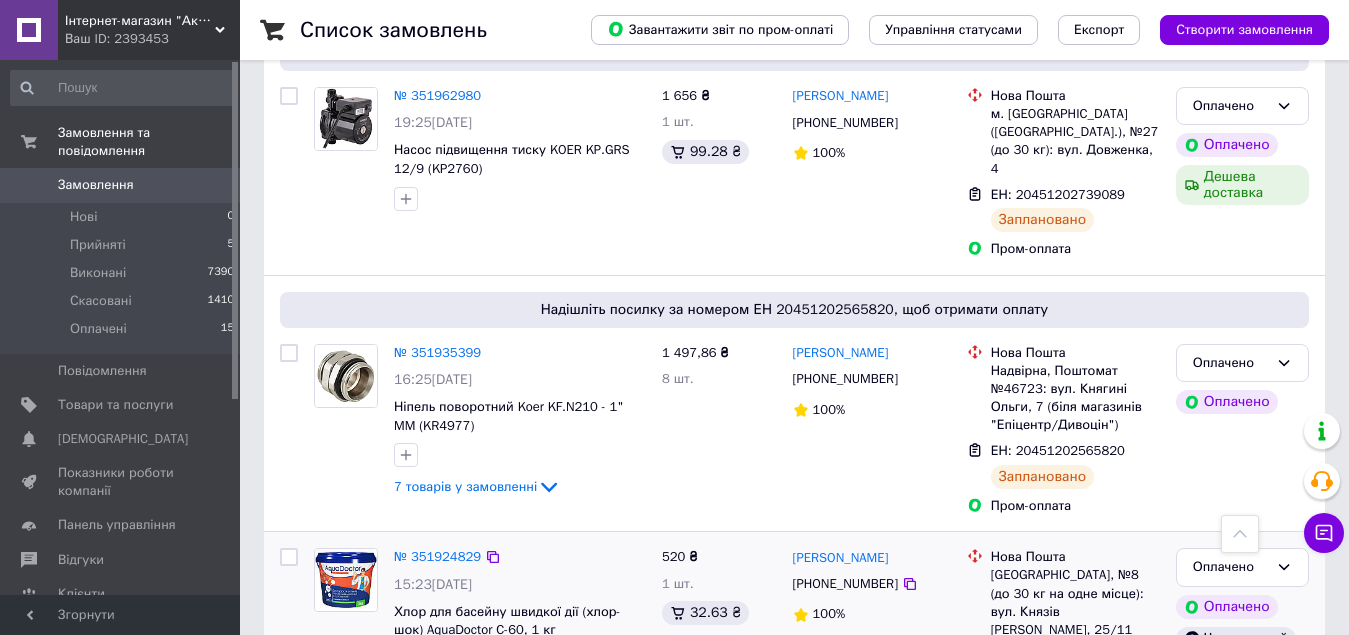 scroll, scrollTop: 700, scrollLeft: 0, axis: vertical 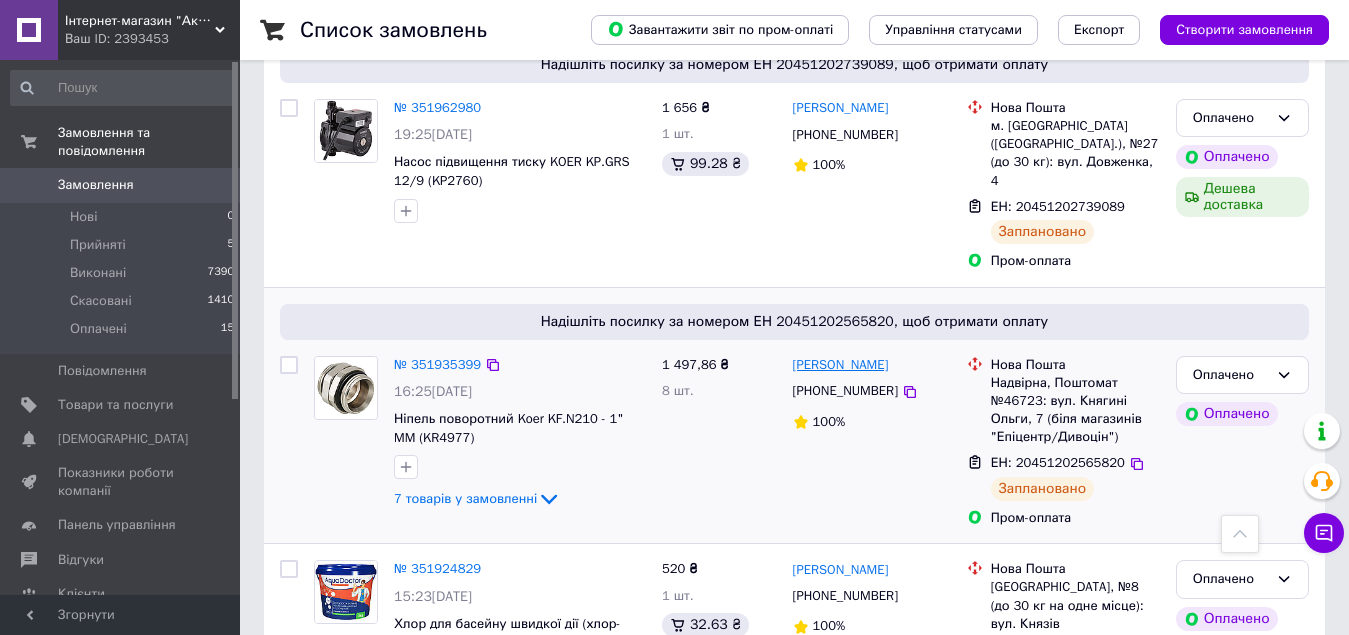 drag, startPoint x: 790, startPoint y: 329, endPoint x: 898, endPoint y: 325, distance: 108.07405 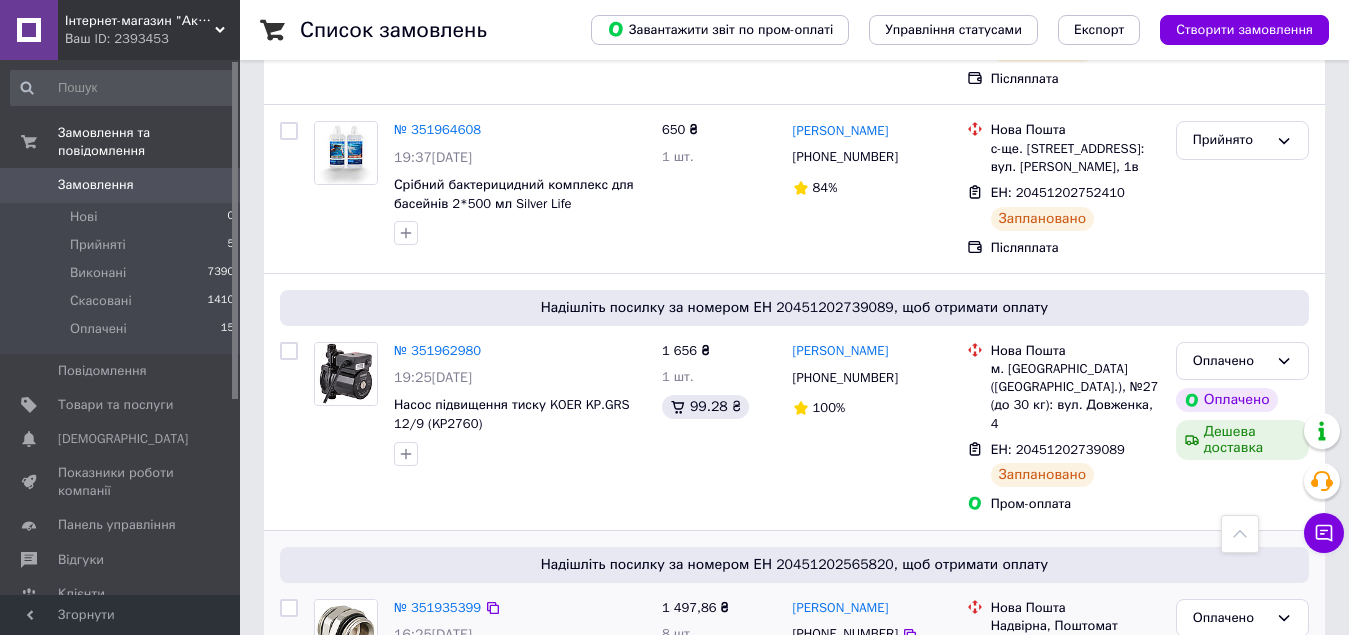 scroll, scrollTop: 400, scrollLeft: 0, axis: vertical 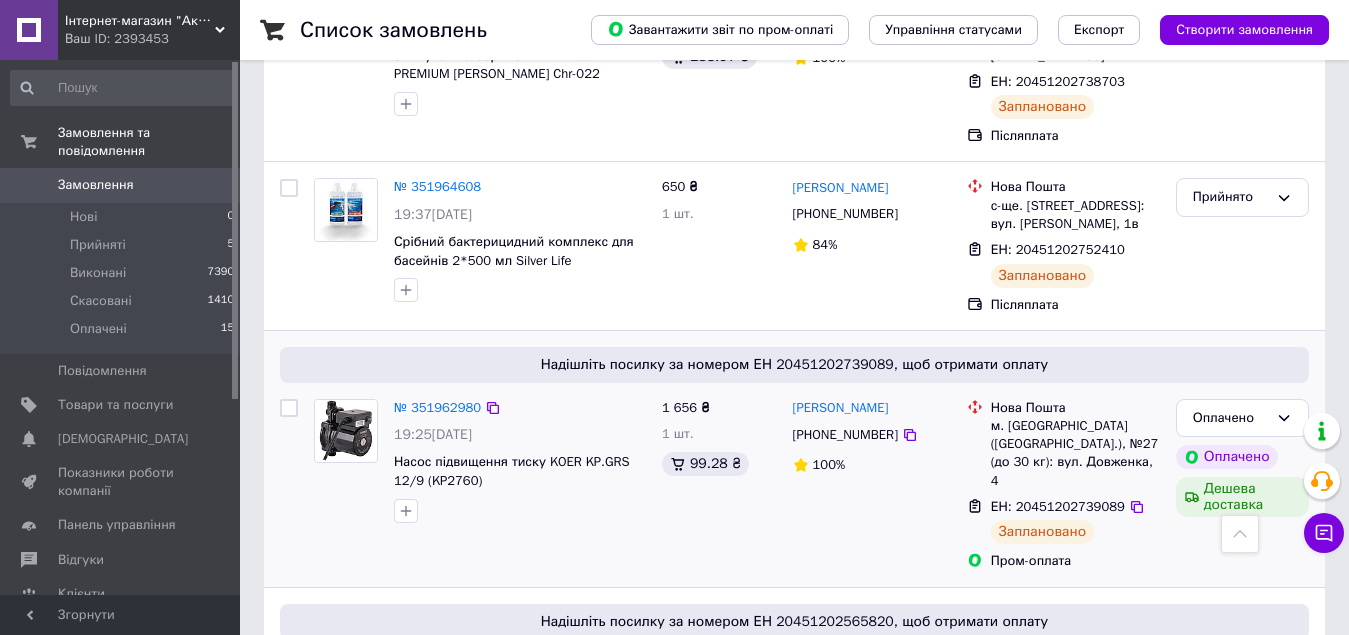 drag, startPoint x: 789, startPoint y: 390, endPoint x: 917, endPoint y: 389, distance: 128.0039 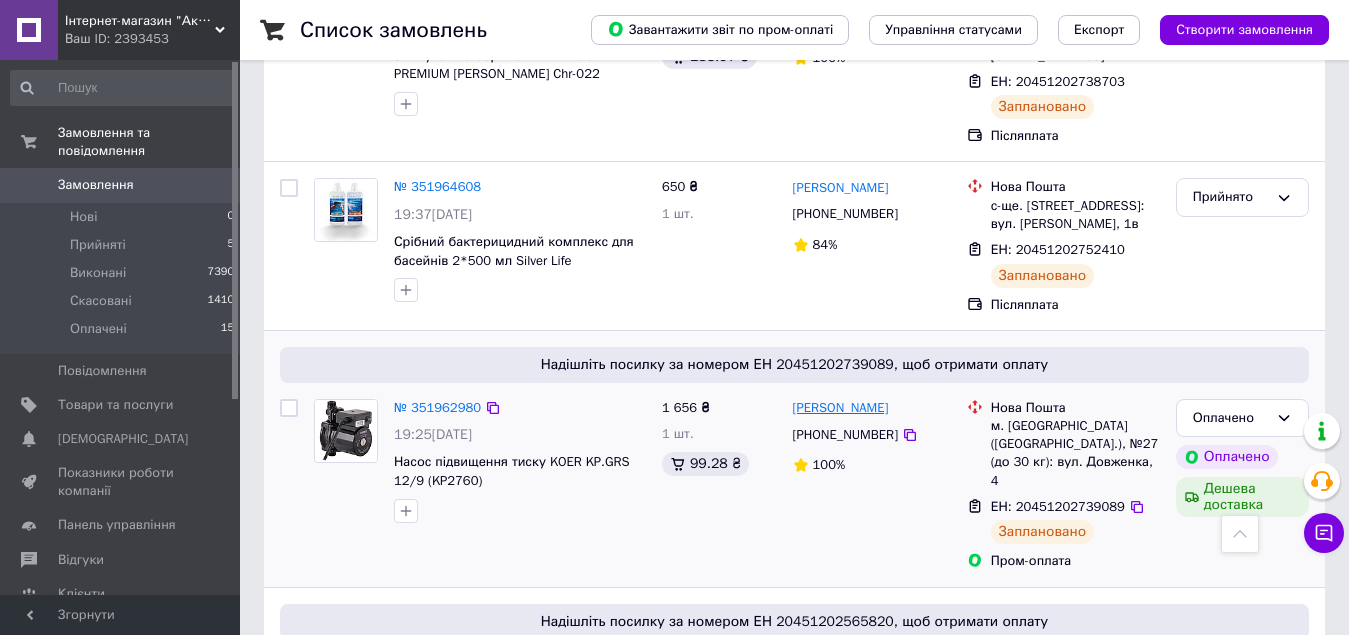 copy on "[PERSON_NAME]" 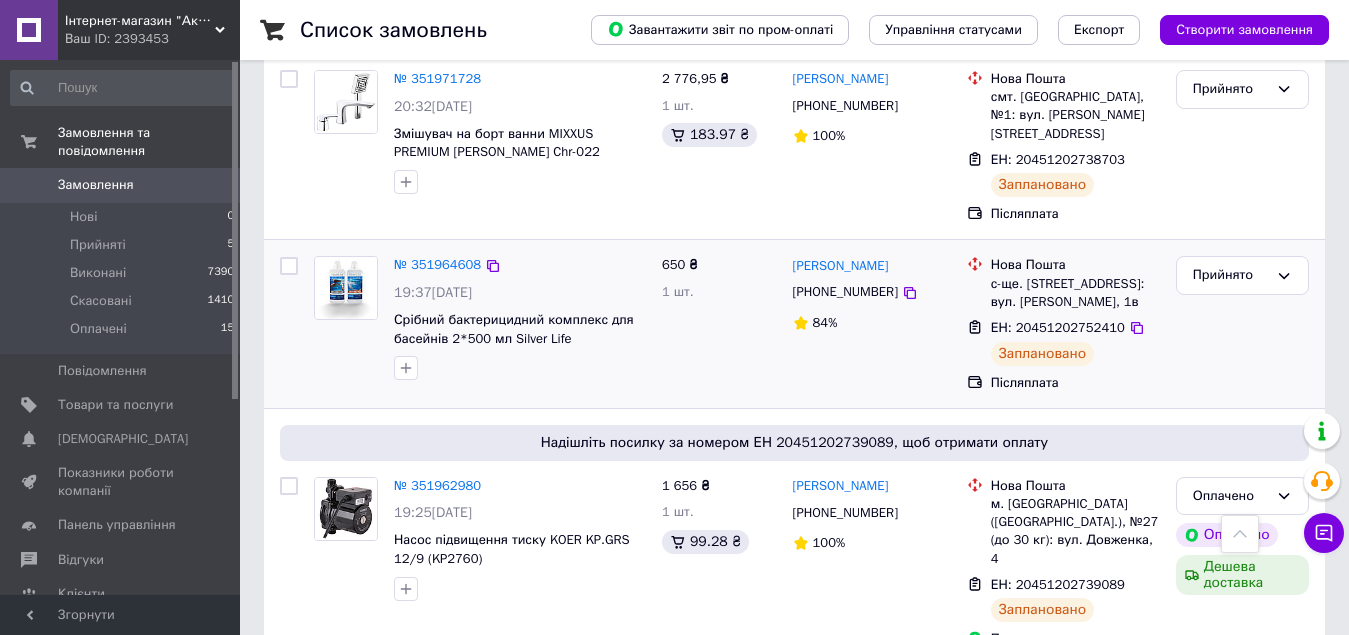 scroll, scrollTop: 300, scrollLeft: 0, axis: vertical 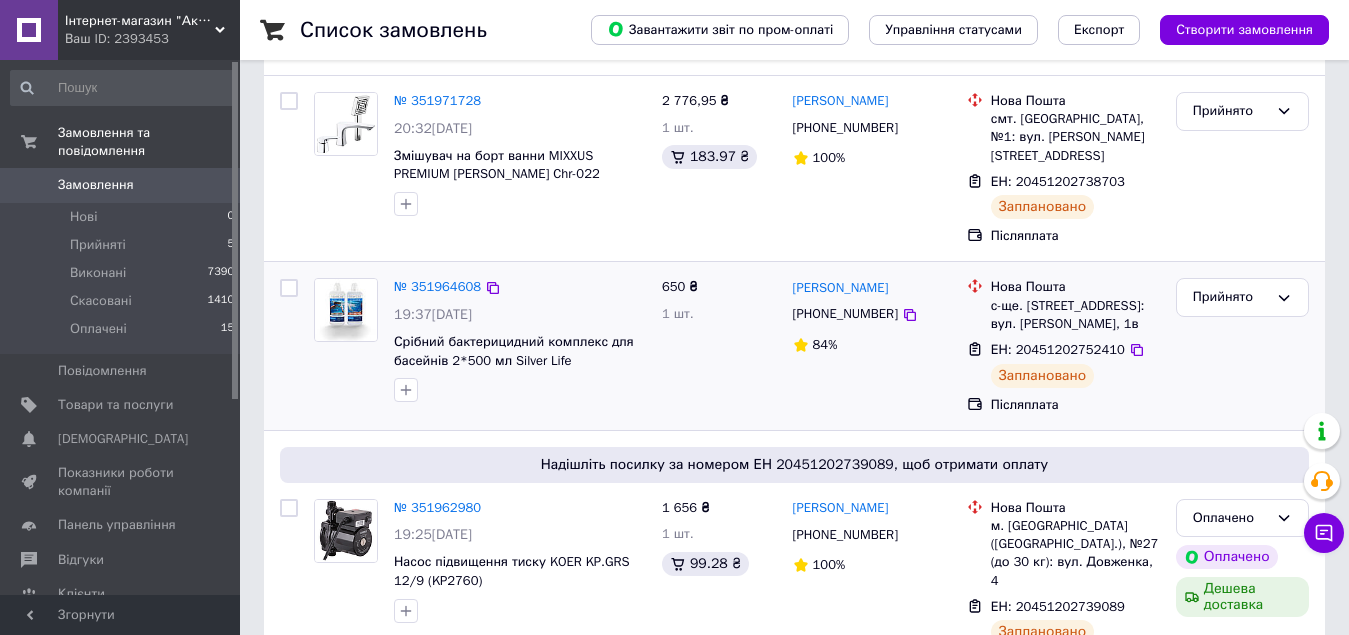 drag, startPoint x: 789, startPoint y: 268, endPoint x: 891, endPoint y: 273, distance: 102.122475 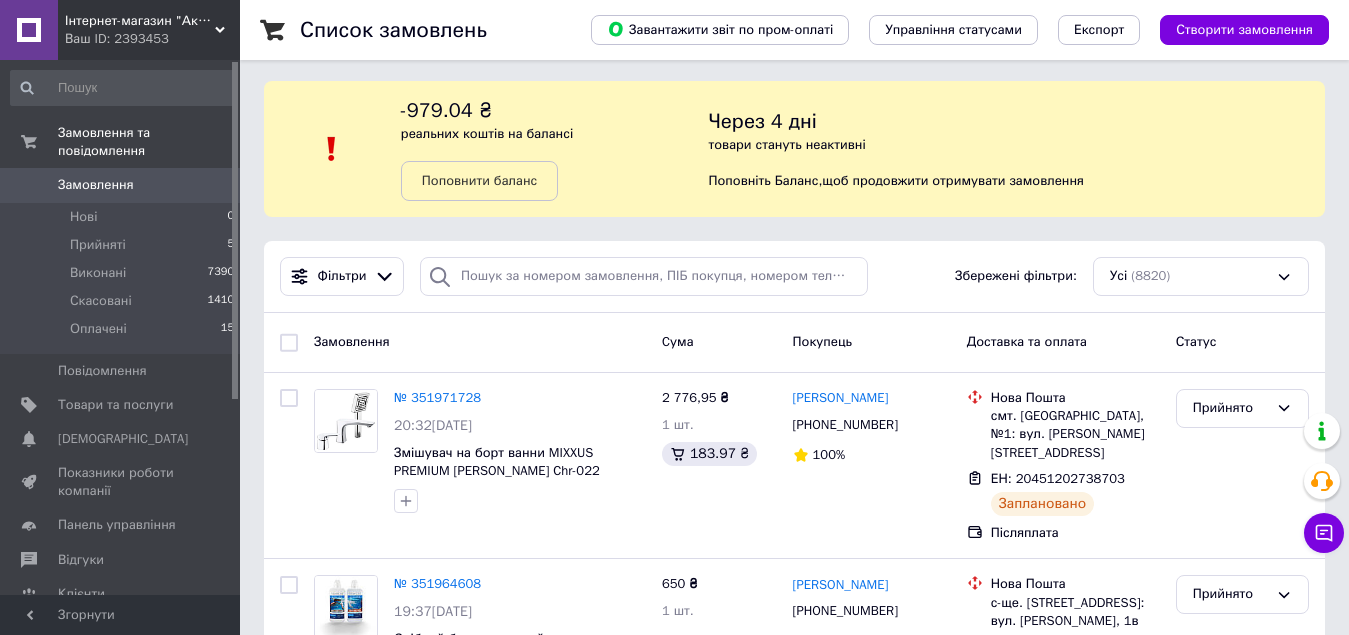 scroll, scrollTop: 0, scrollLeft: 0, axis: both 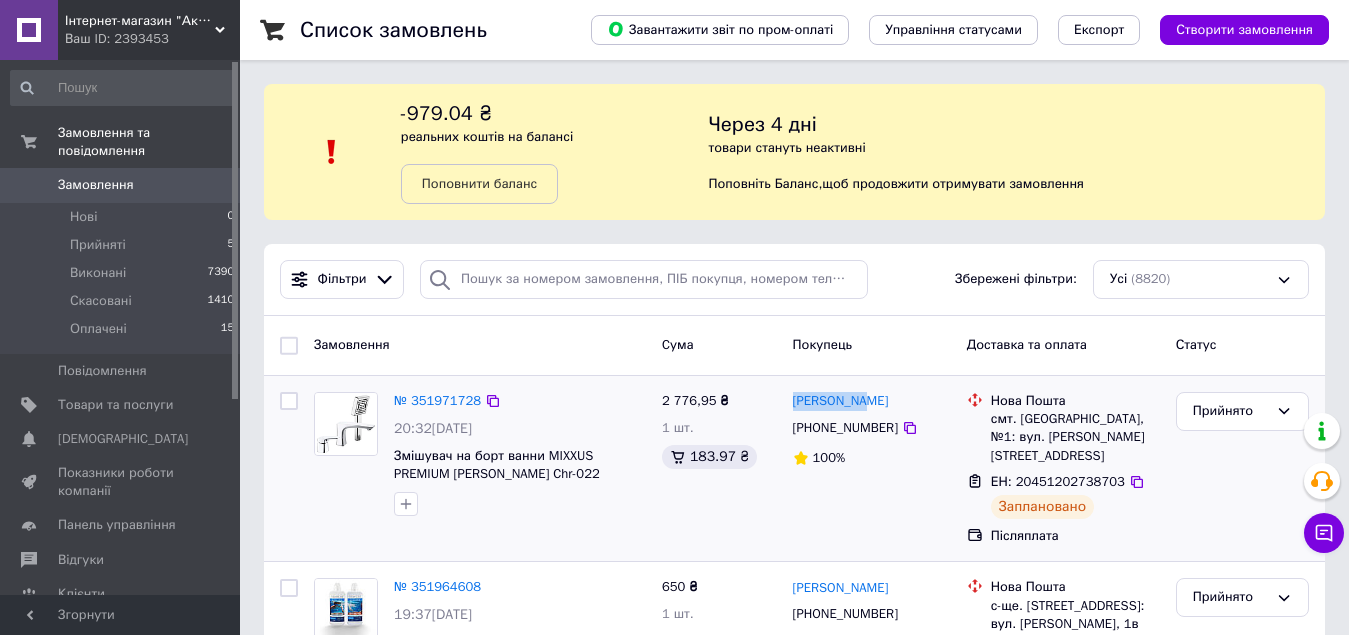 drag, startPoint x: 789, startPoint y: 397, endPoint x: 861, endPoint y: 406, distance: 72.56032 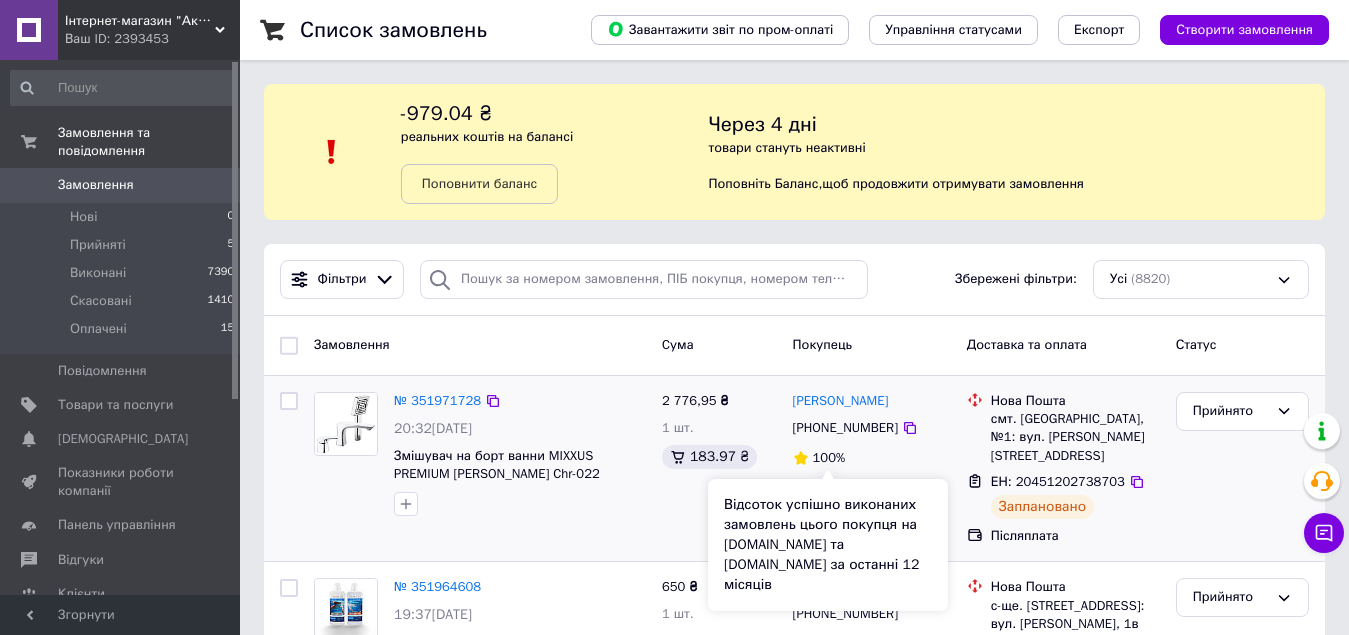 click on "100%" at bounding box center (872, 458) 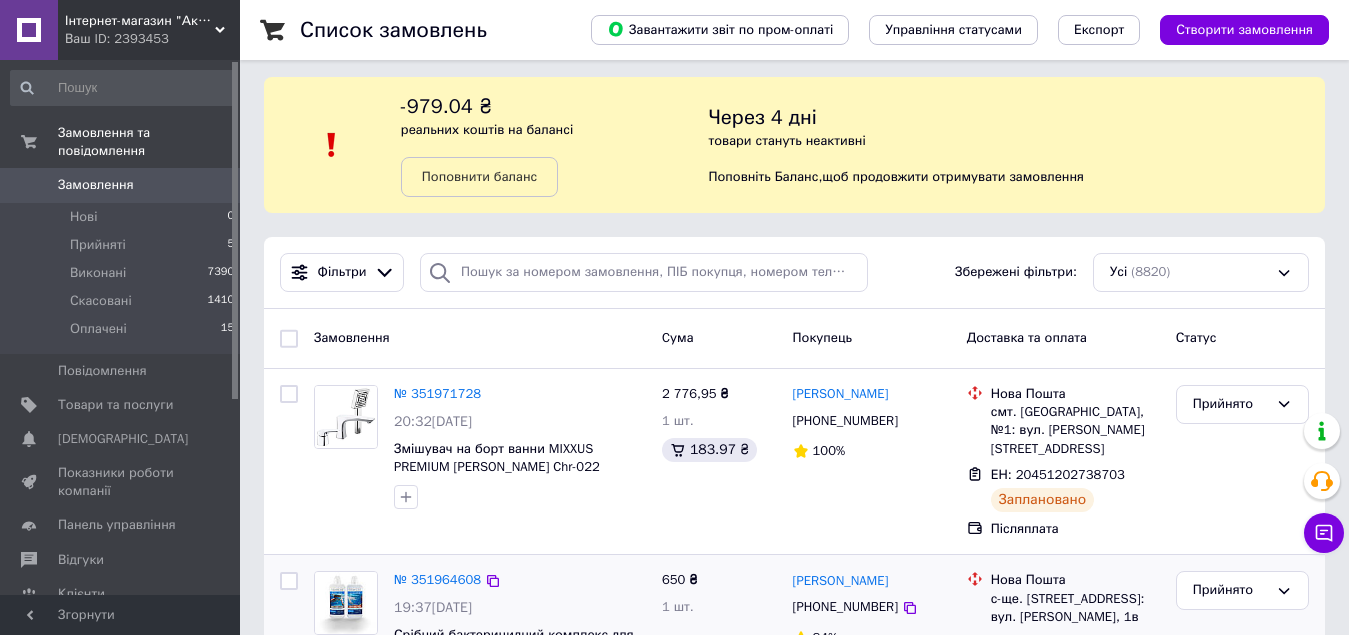 scroll, scrollTop: 0, scrollLeft: 0, axis: both 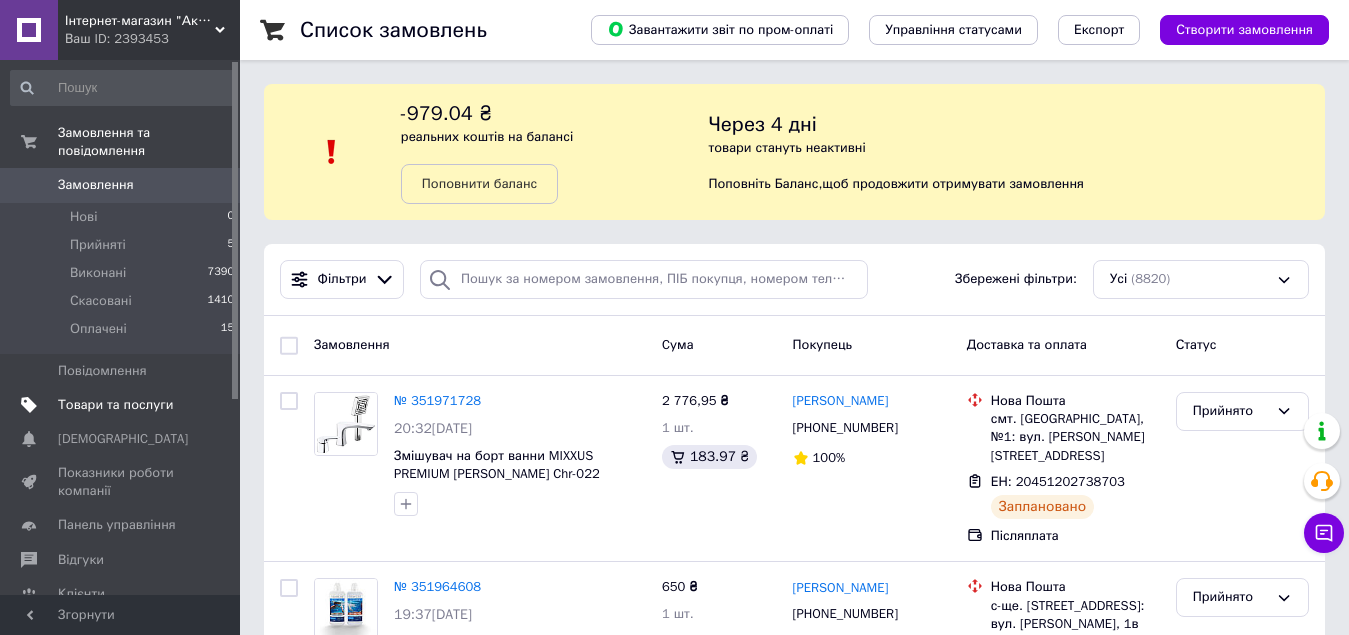 click on "Товари та послуги" at bounding box center (115, 405) 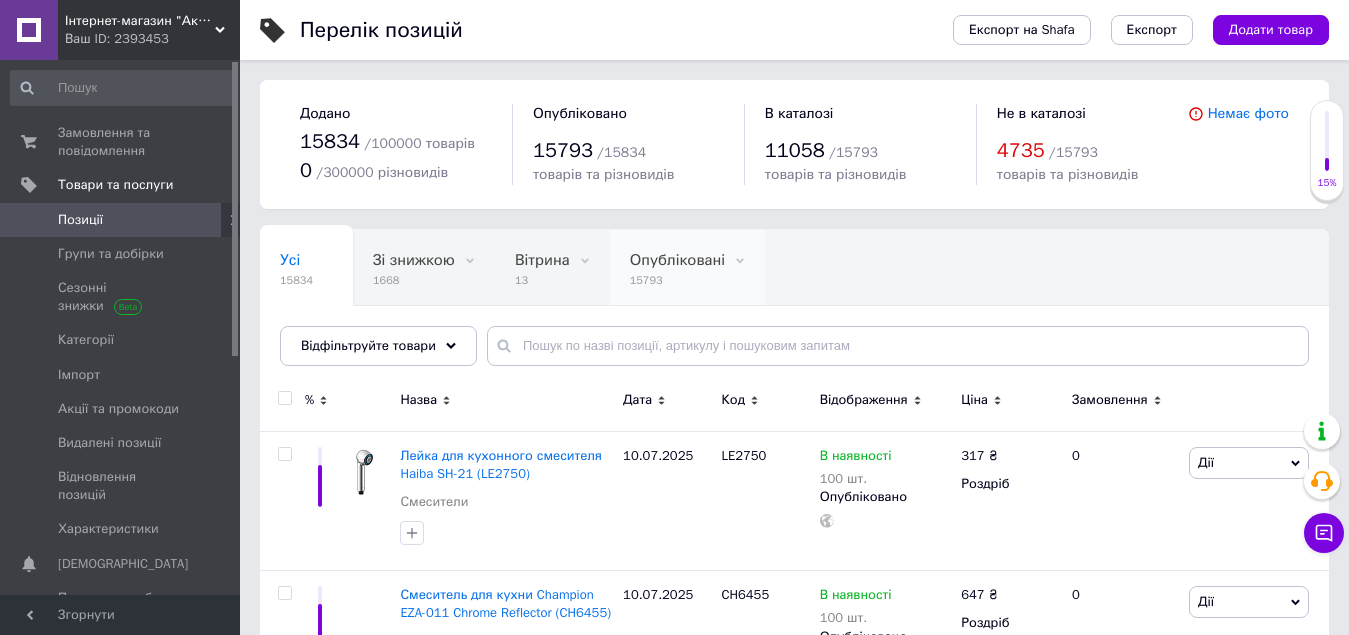 scroll, scrollTop: 200, scrollLeft: 0, axis: vertical 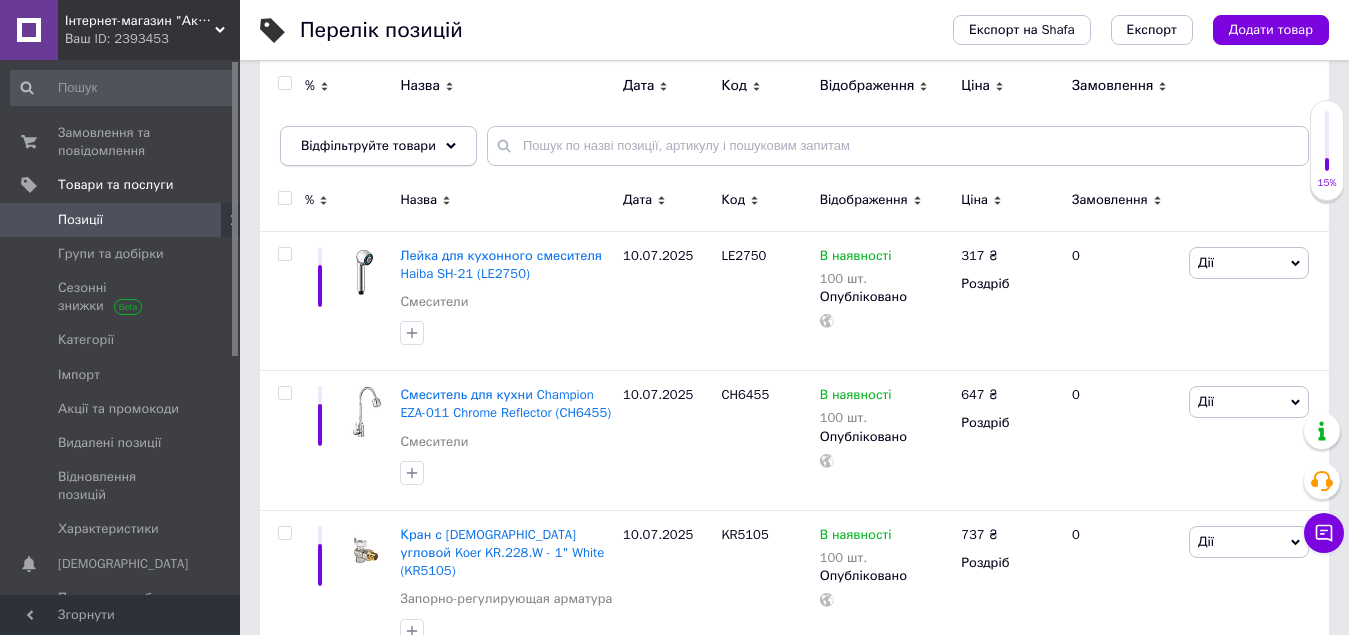 click on "Відфільтруйте товари" at bounding box center (378, 146) 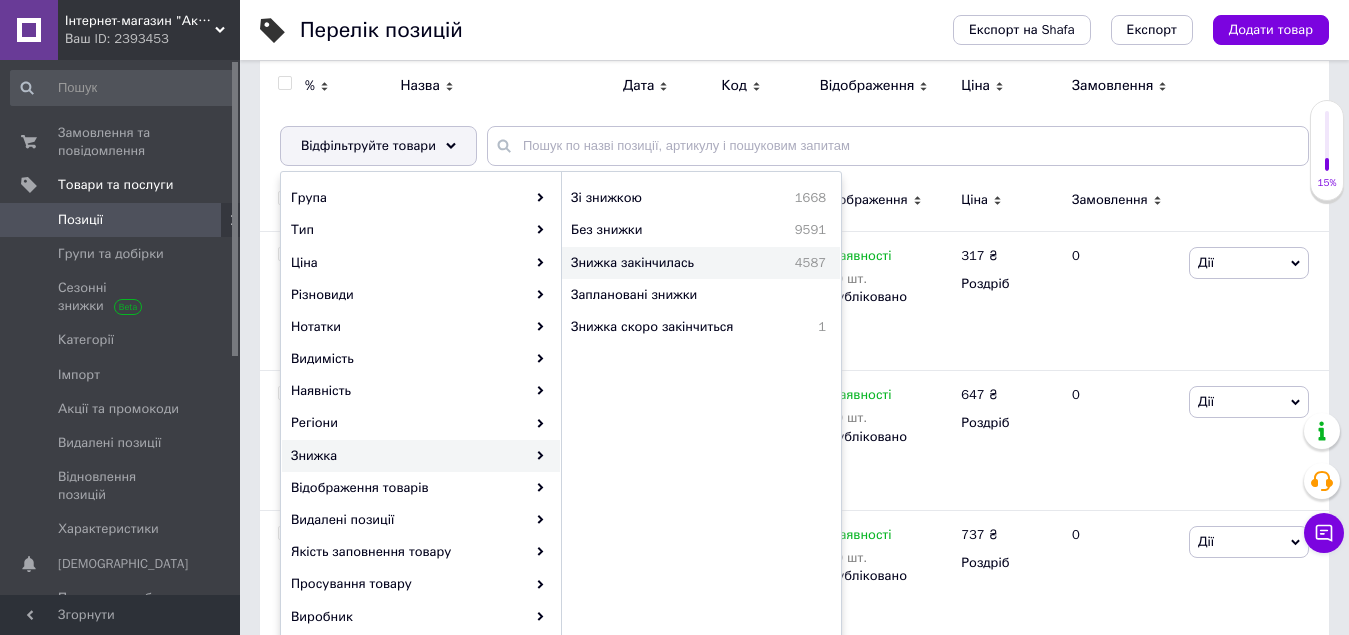 click on "Знижка закінчилась" at bounding box center (666, 263) 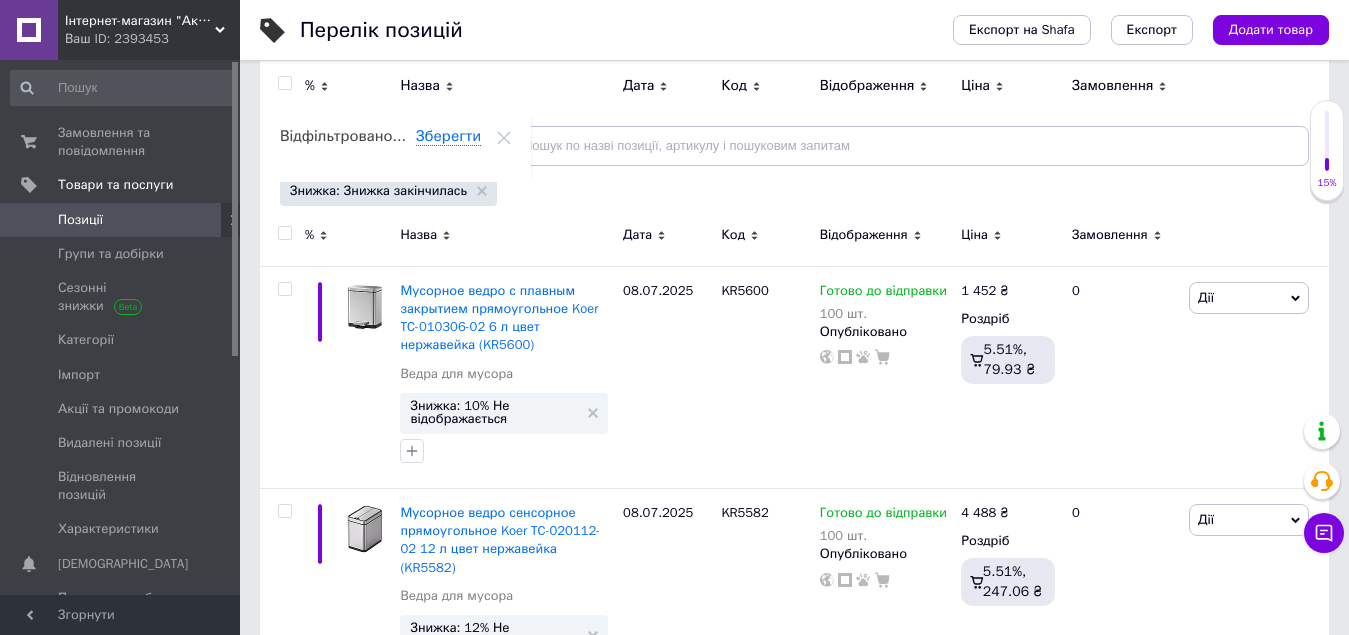 click on "Відфільтруйте товари" at bounding box center [378, 146] 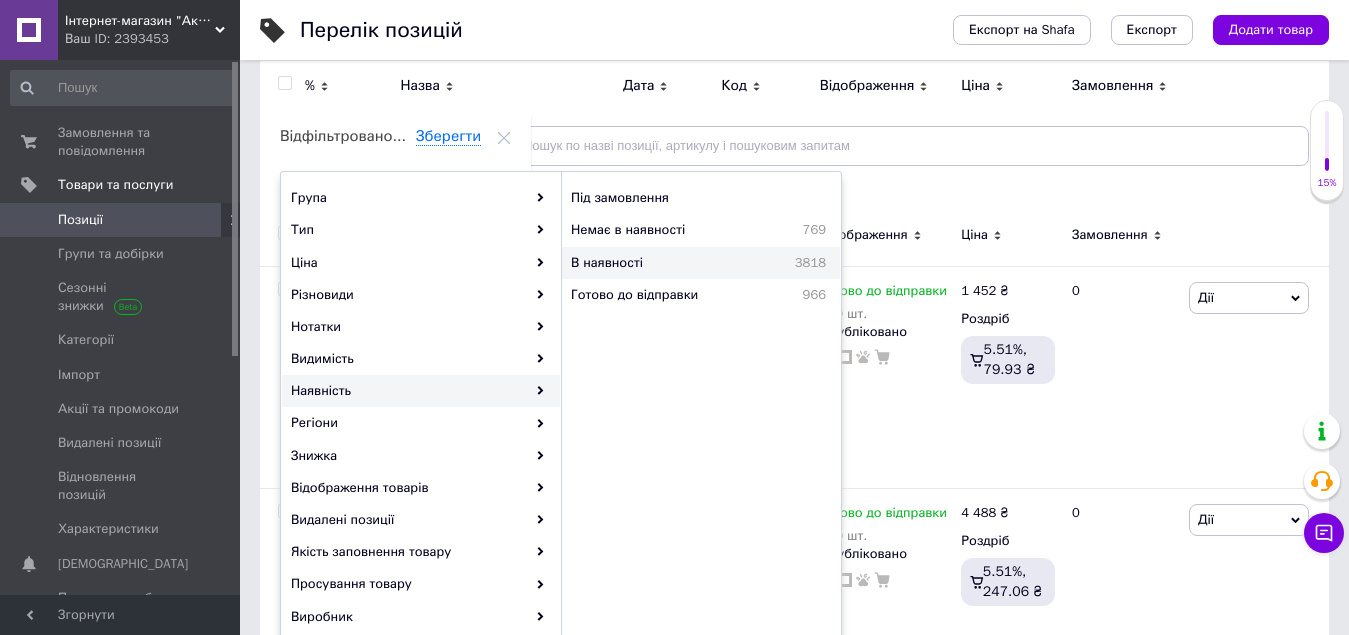 click on "В наявності" at bounding box center [652, 263] 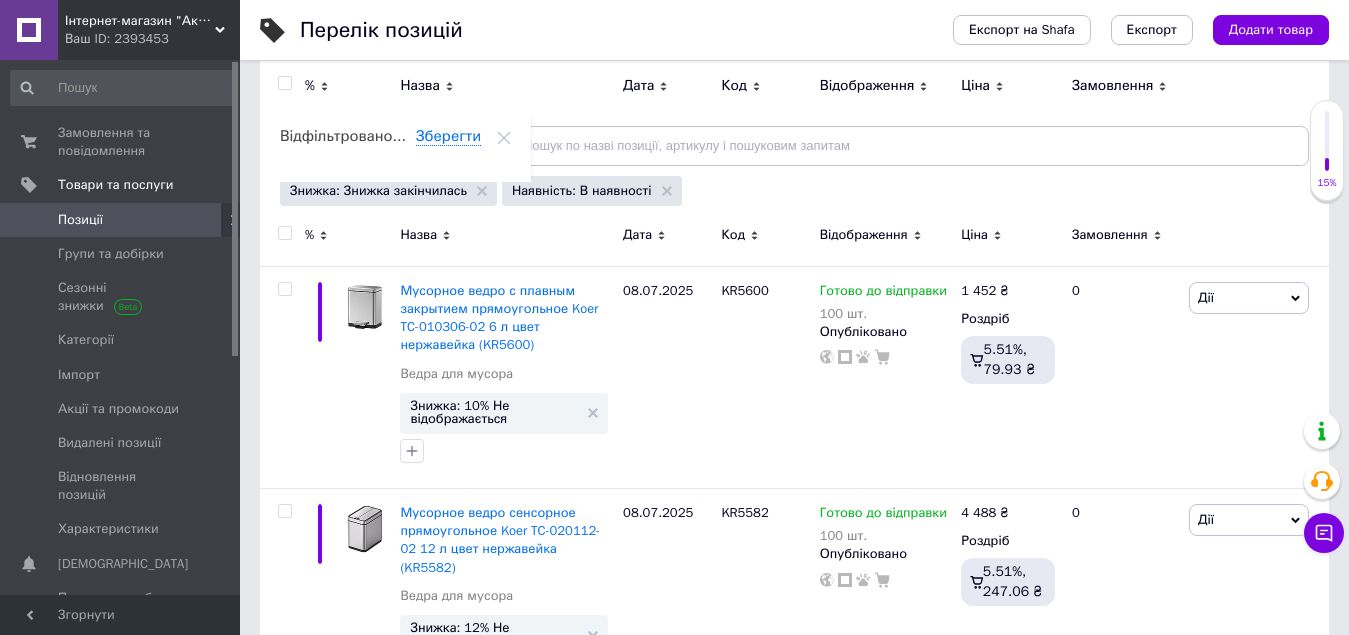click at bounding box center (284, 233) 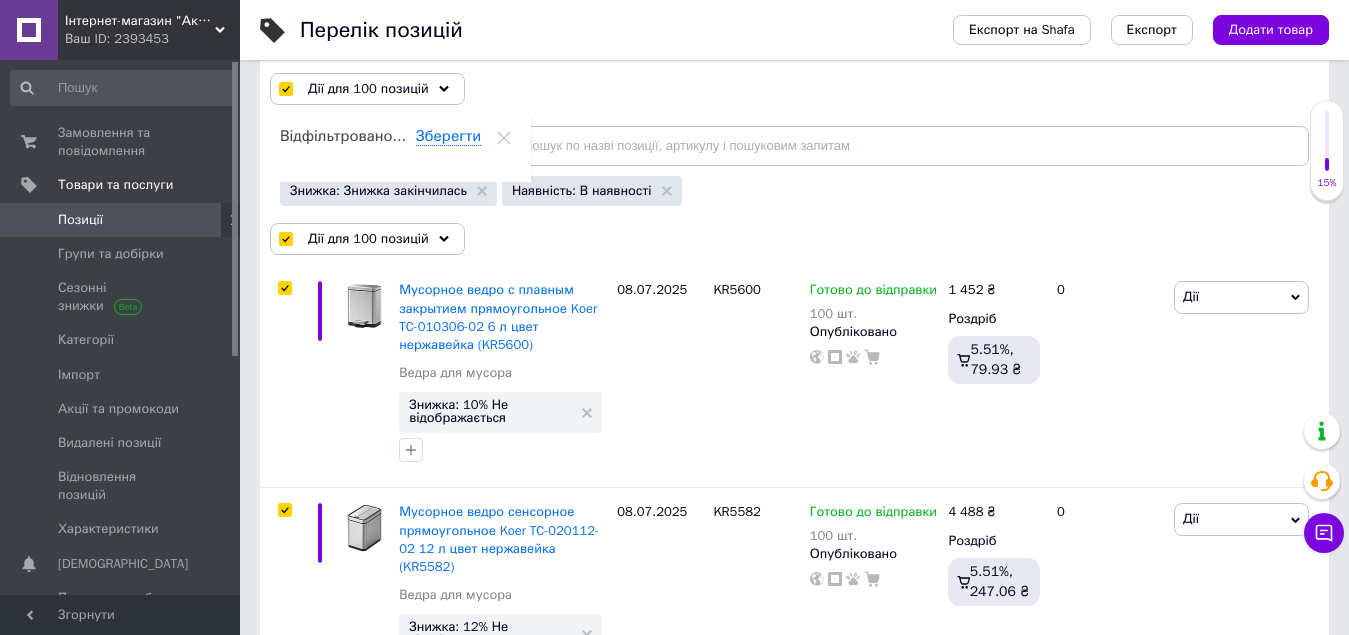 checkbox on "true" 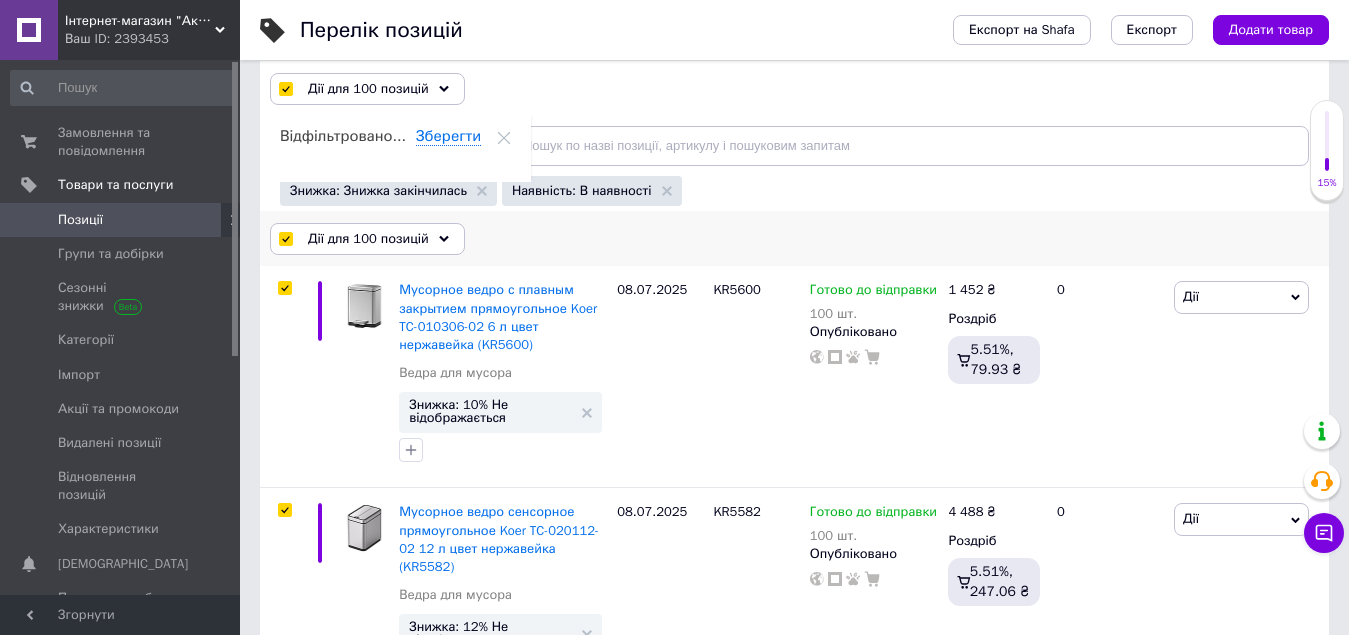 click 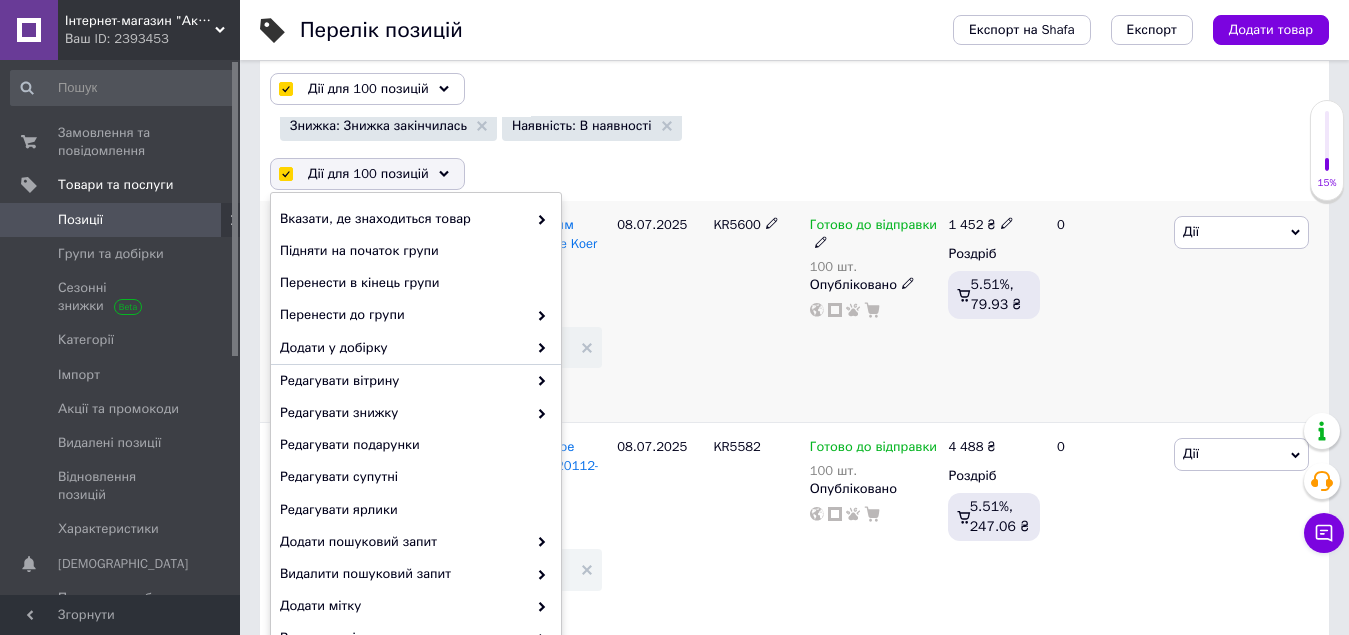 scroll, scrollTop: 300, scrollLeft: 0, axis: vertical 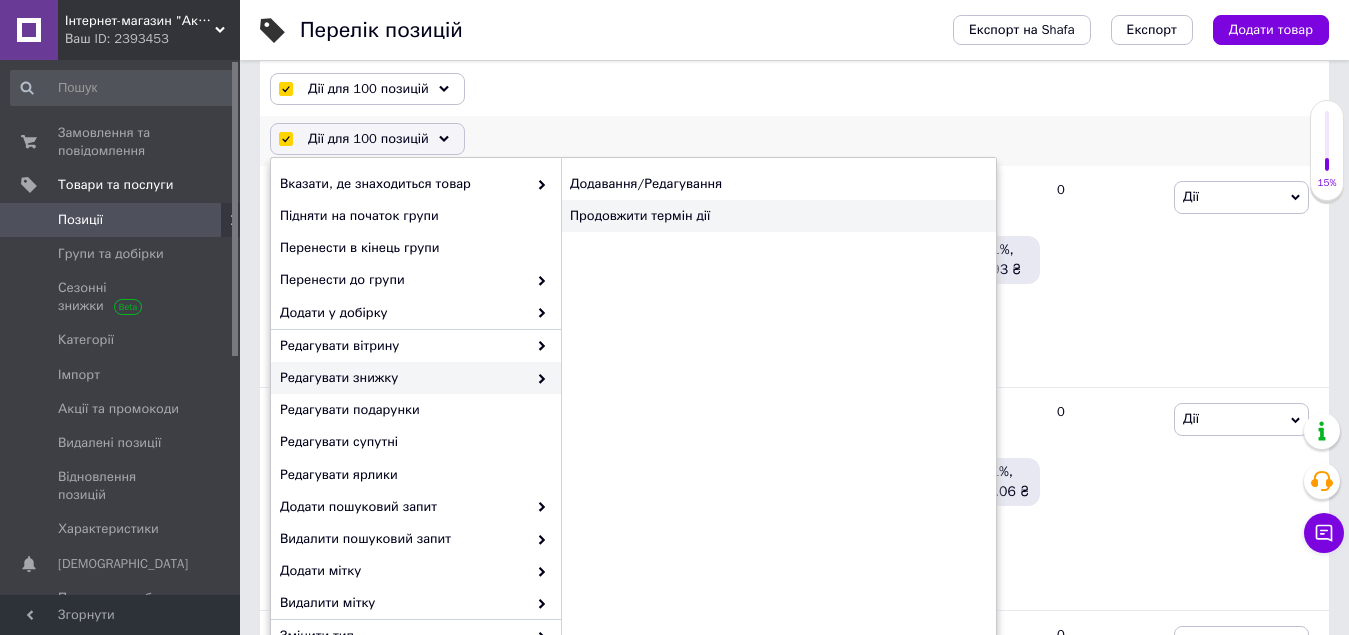 click on "Продовжити термін дії" at bounding box center (778, 216) 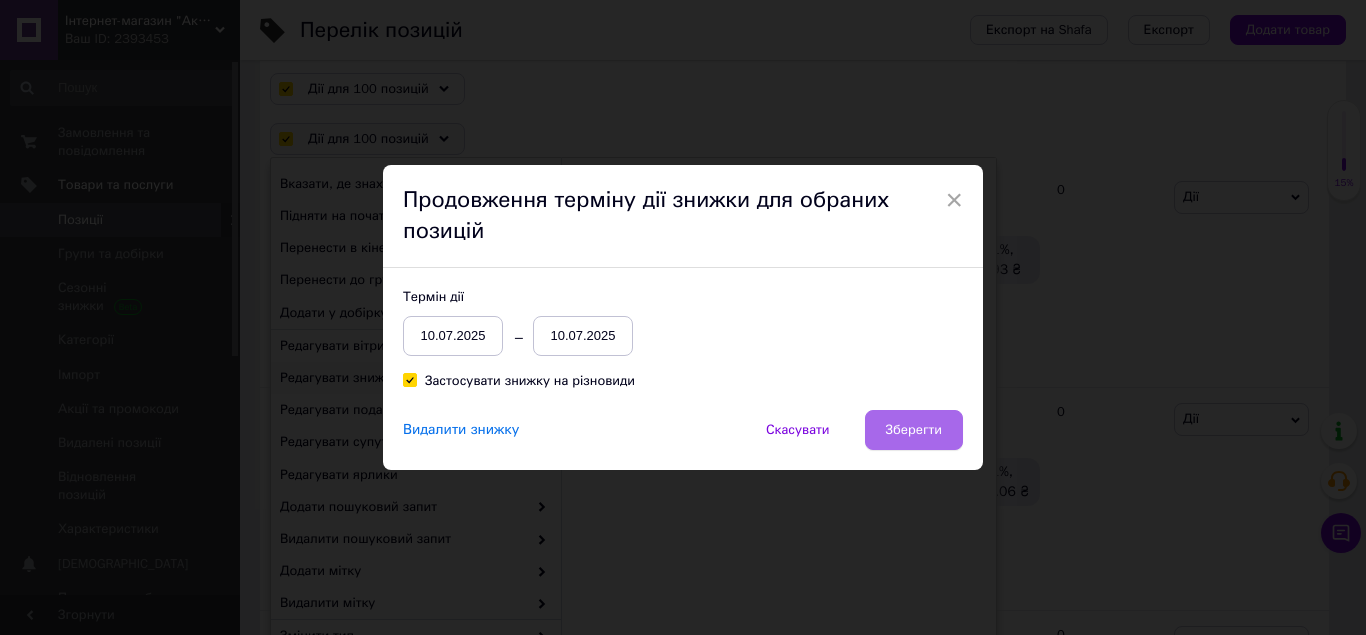 click on "Зберегти" at bounding box center [914, 430] 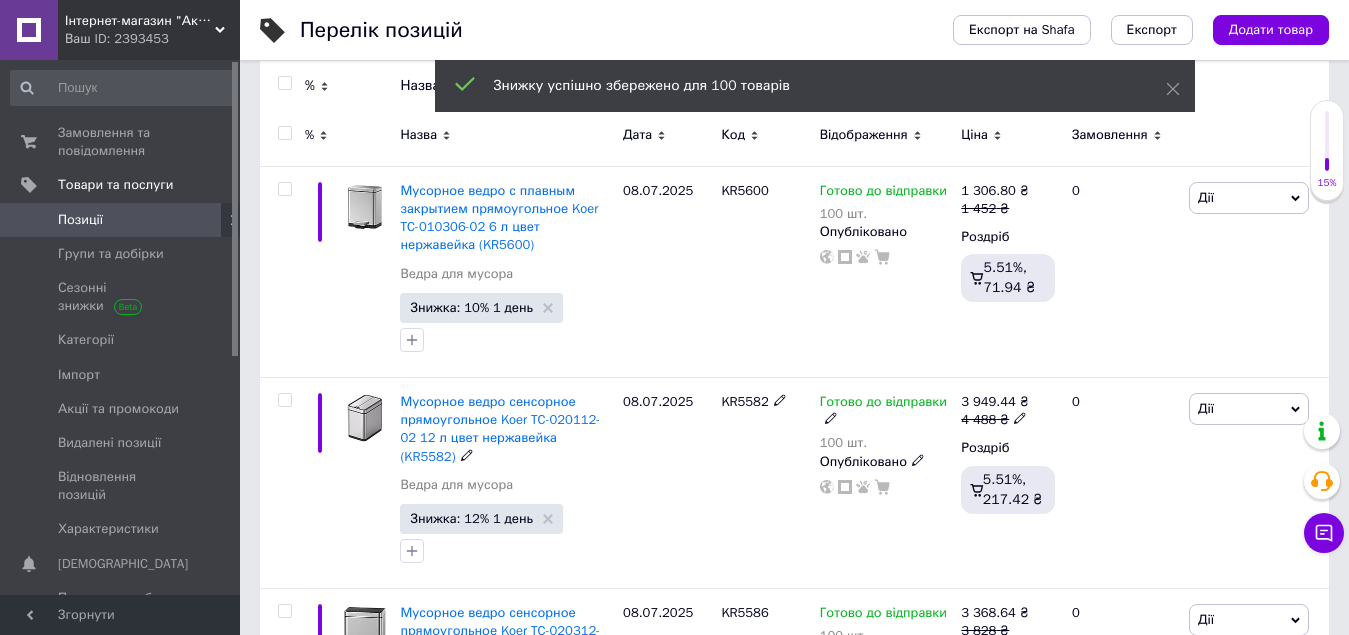 checkbox on "false" 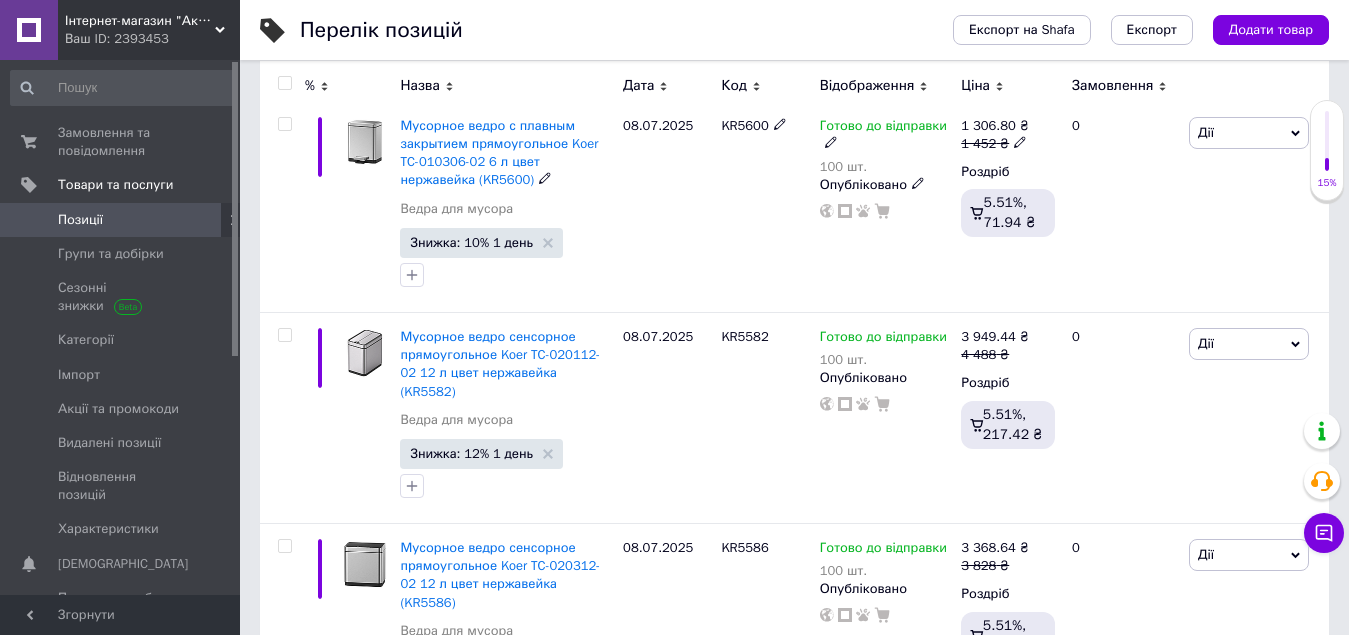 scroll, scrollTop: 400, scrollLeft: 0, axis: vertical 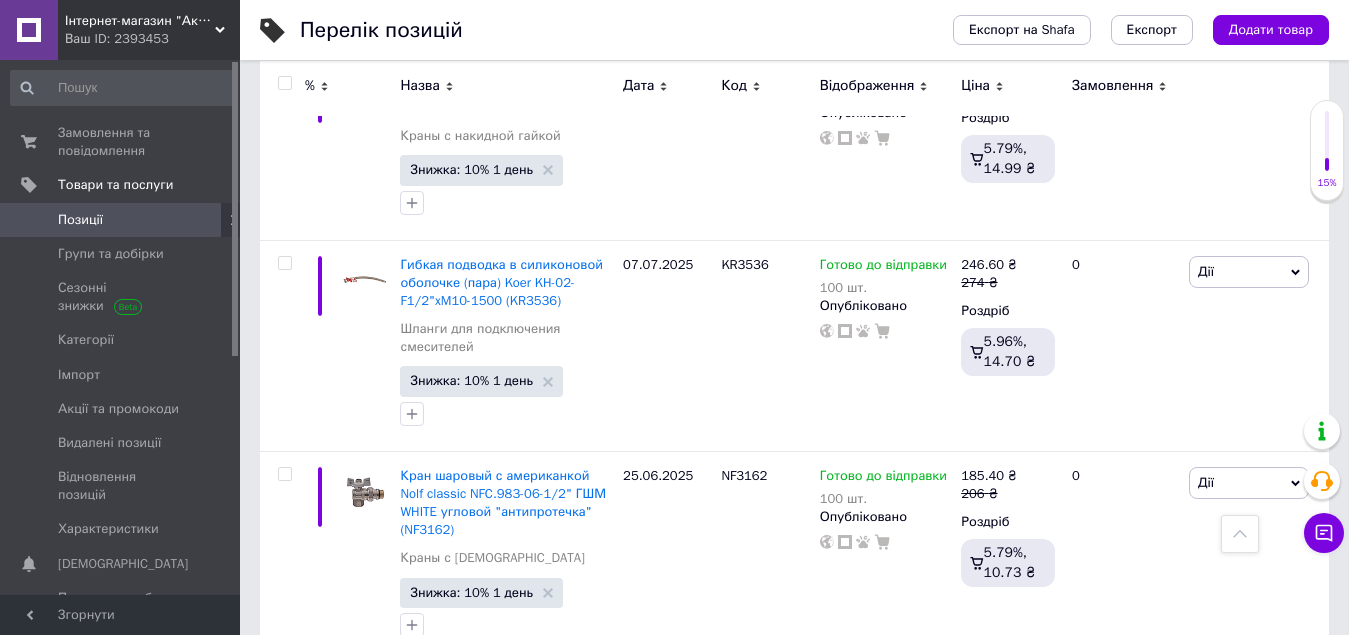 click on "2" at bounding box center [327, 703] 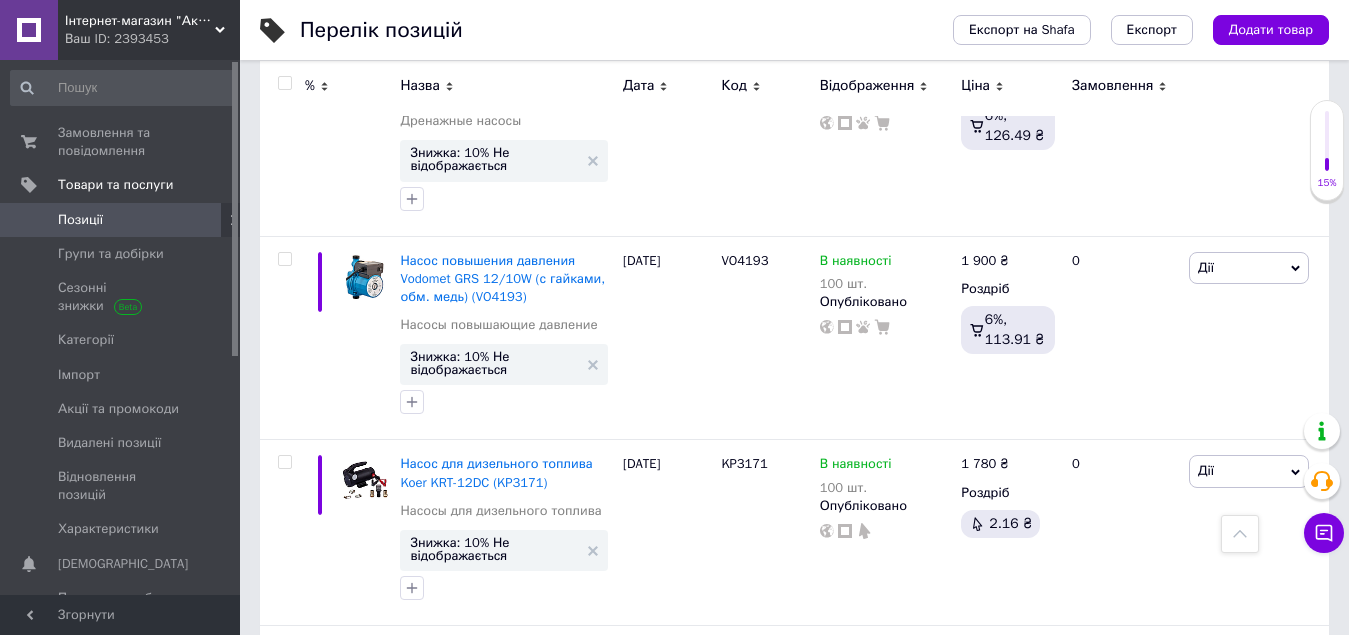 click at bounding box center (284, 83) 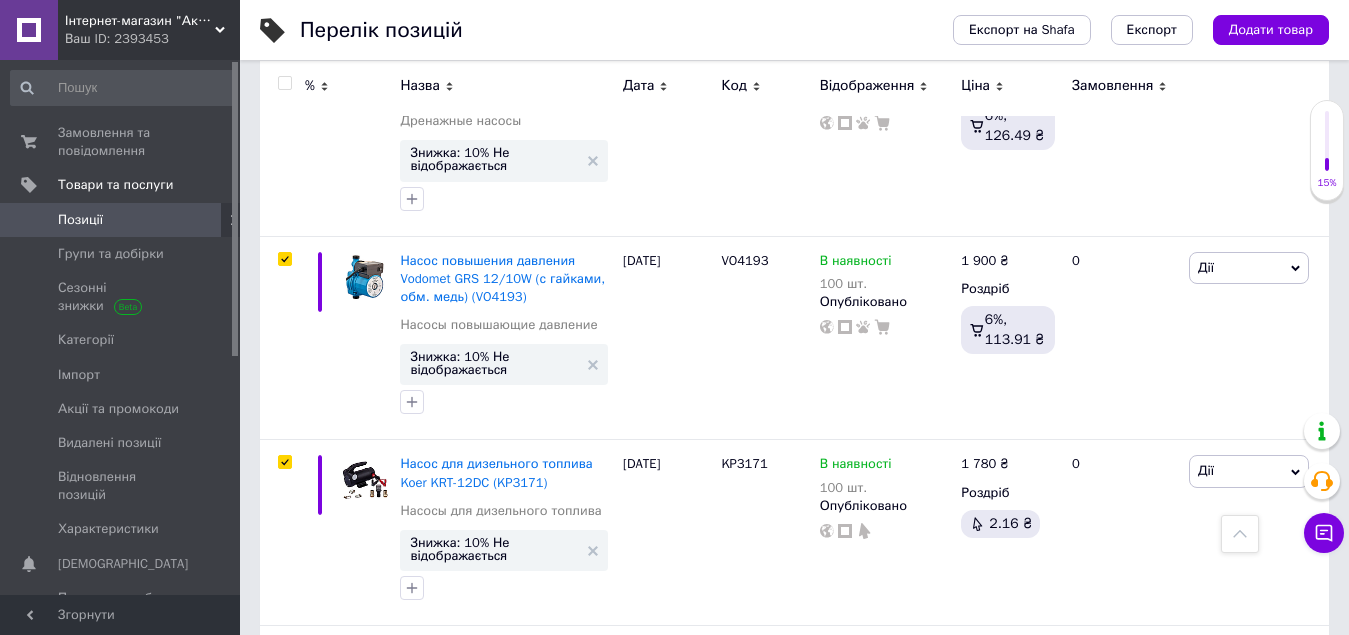 type 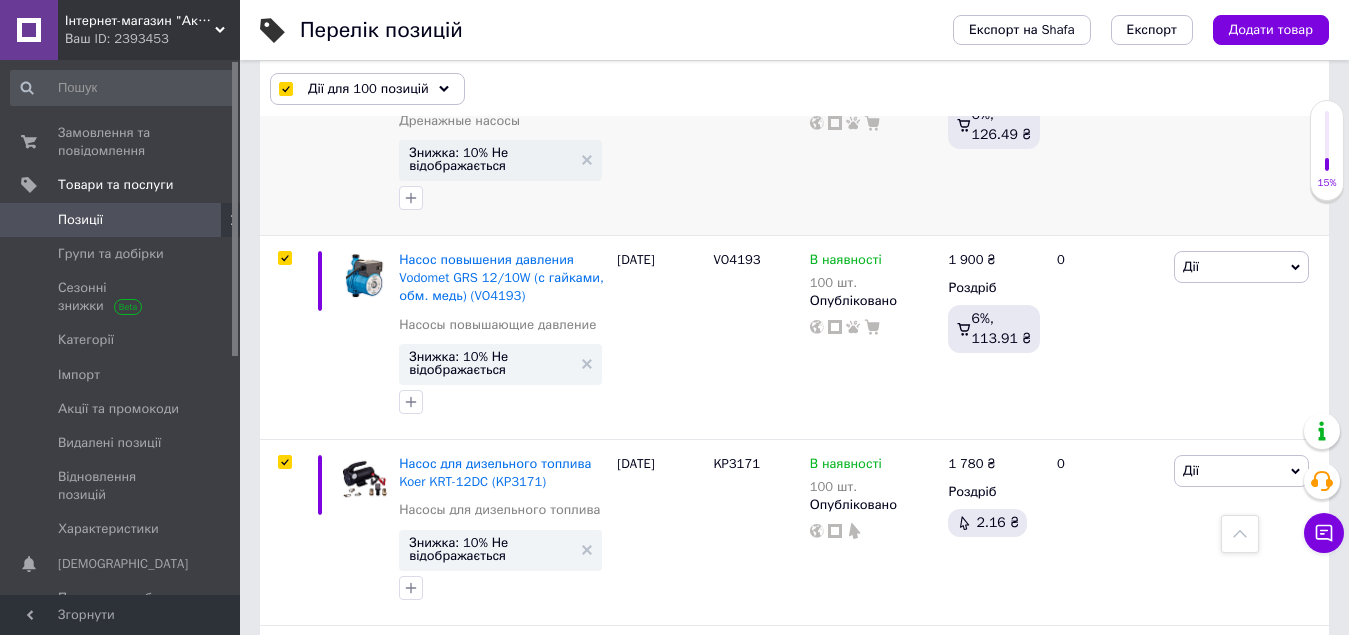 scroll, scrollTop: 20025, scrollLeft: 0, axis: vertical 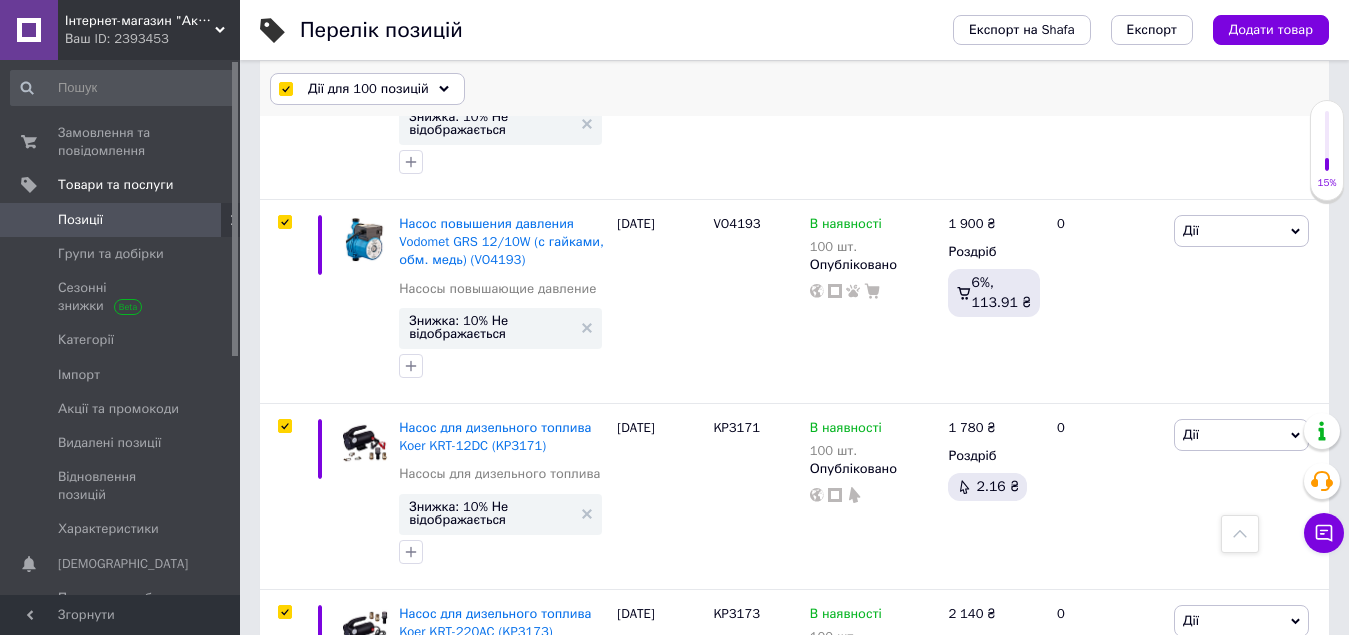 click on "Дії для 100 позицій" at bounding box center (367, 89) 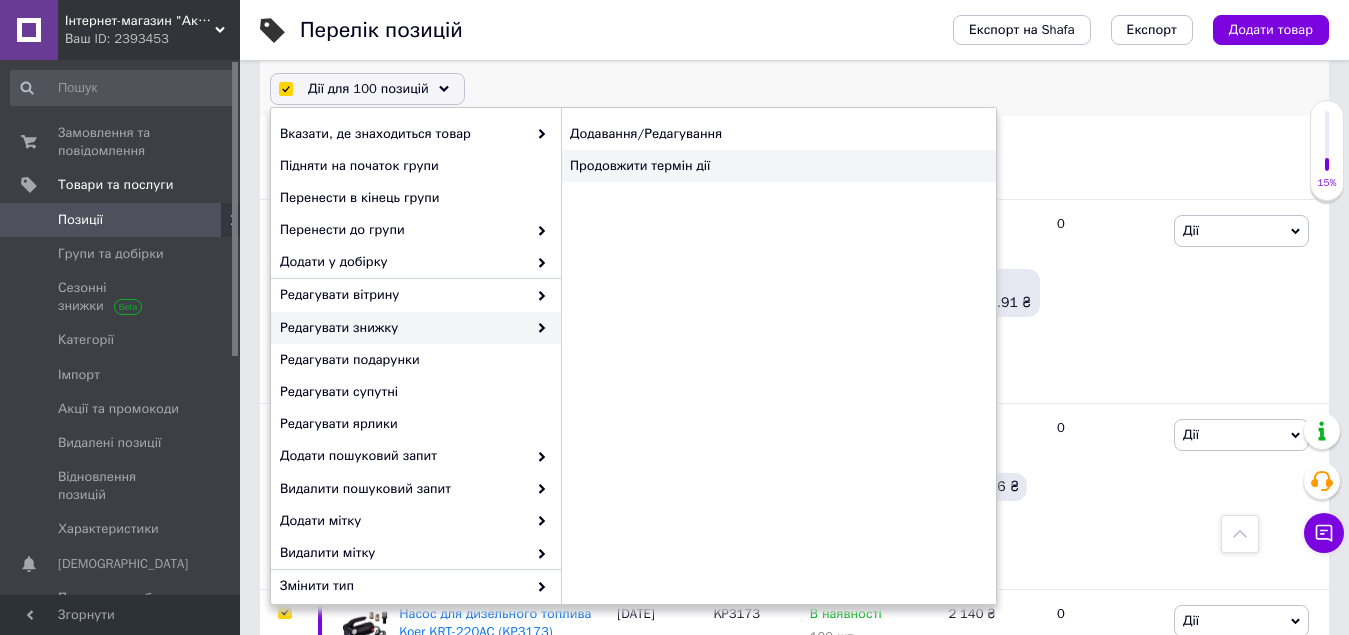 click on "Продовжити термін дії" at bounding box center [778, 166] 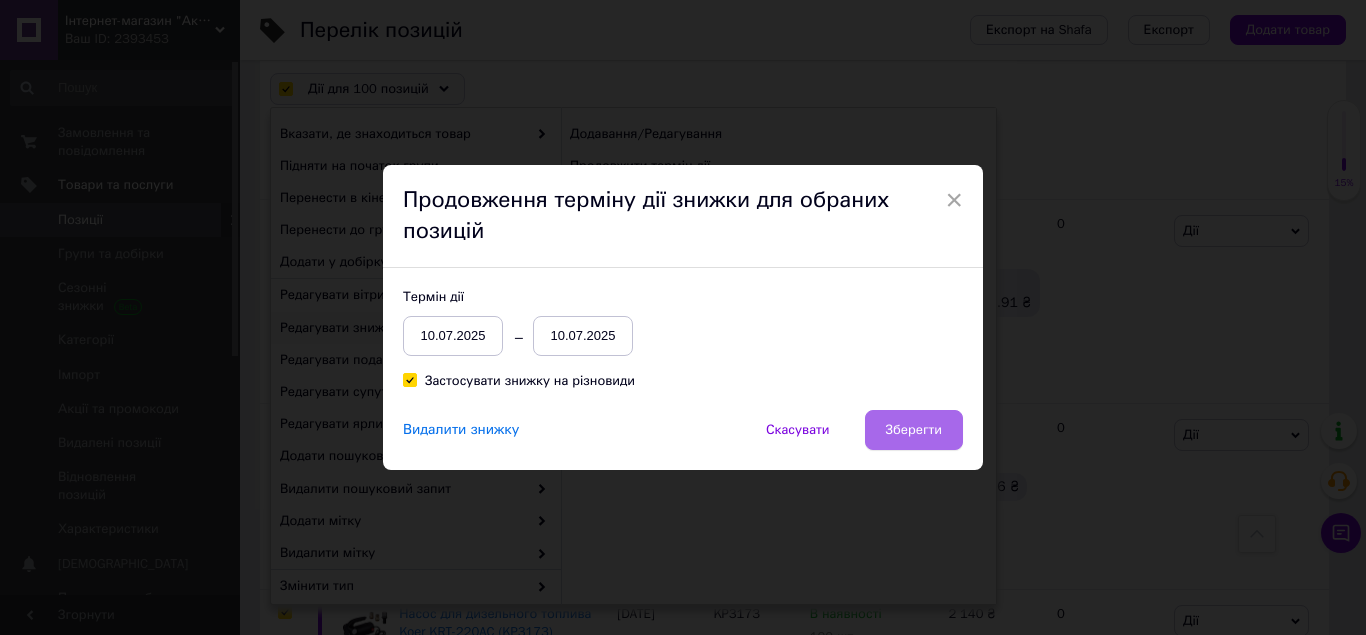 click on "Зберегти" at bounding box center (914, 430) 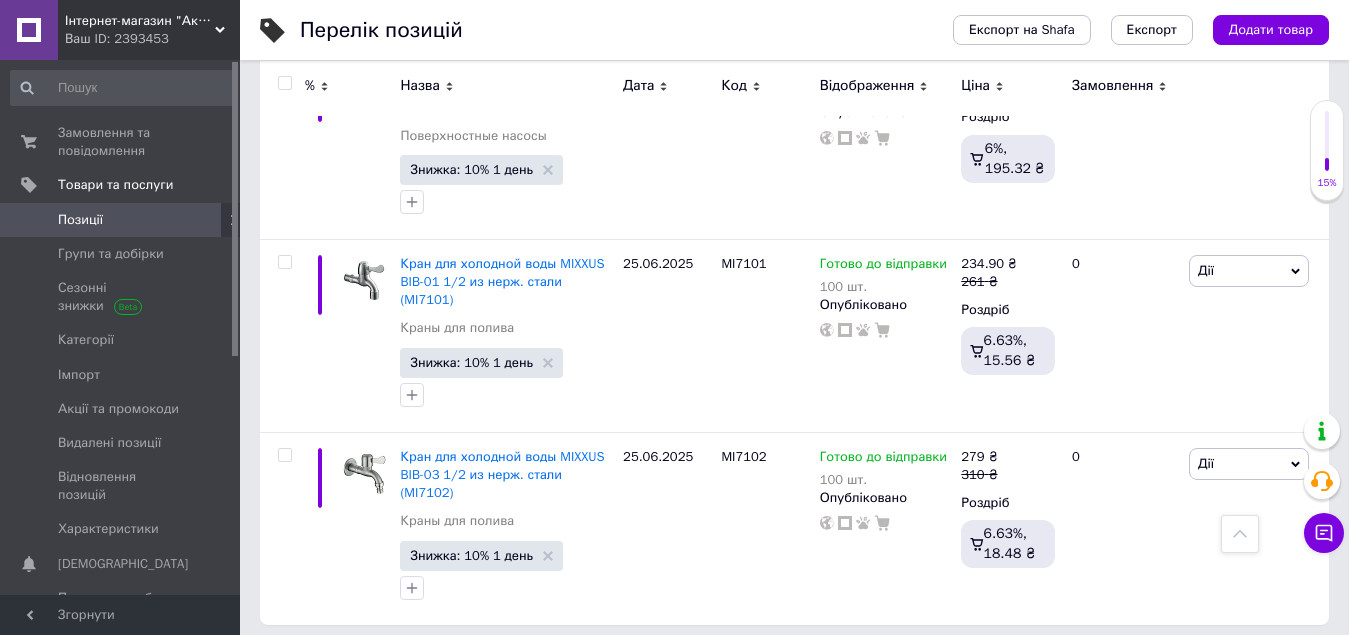 scroll, scrollTop: 20299, scrollLeft: 0, axis: vertical 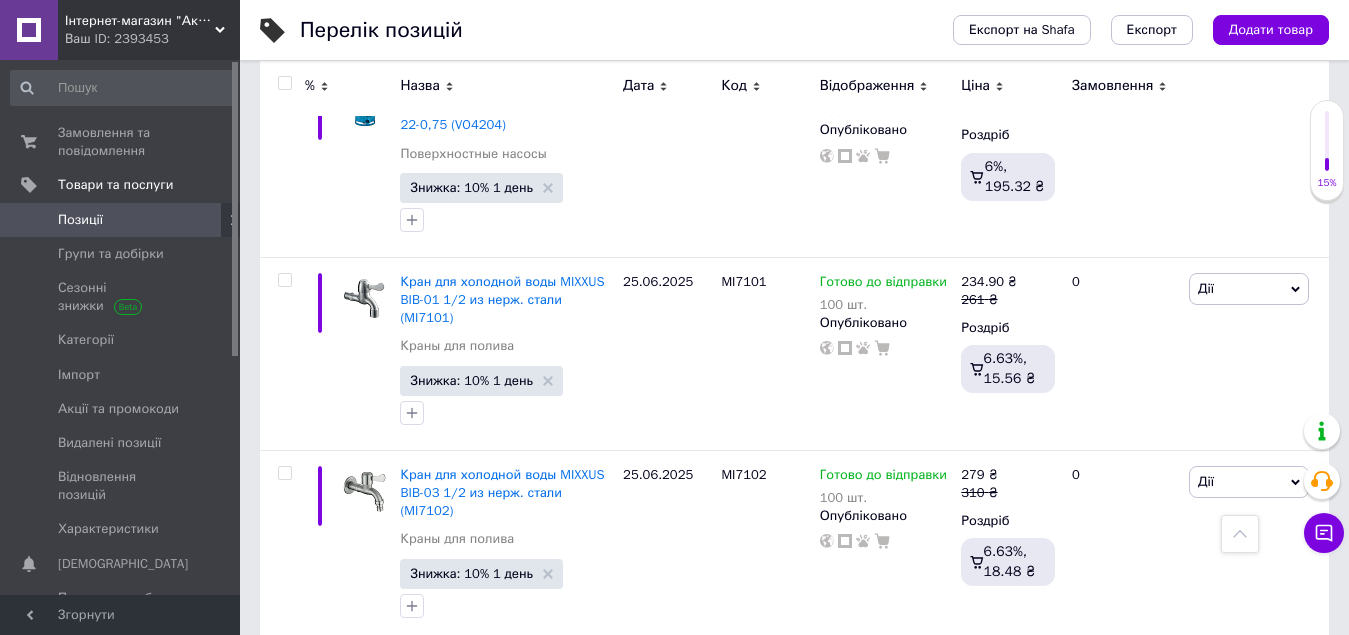 click on "3" at bounding box center (494, 684) 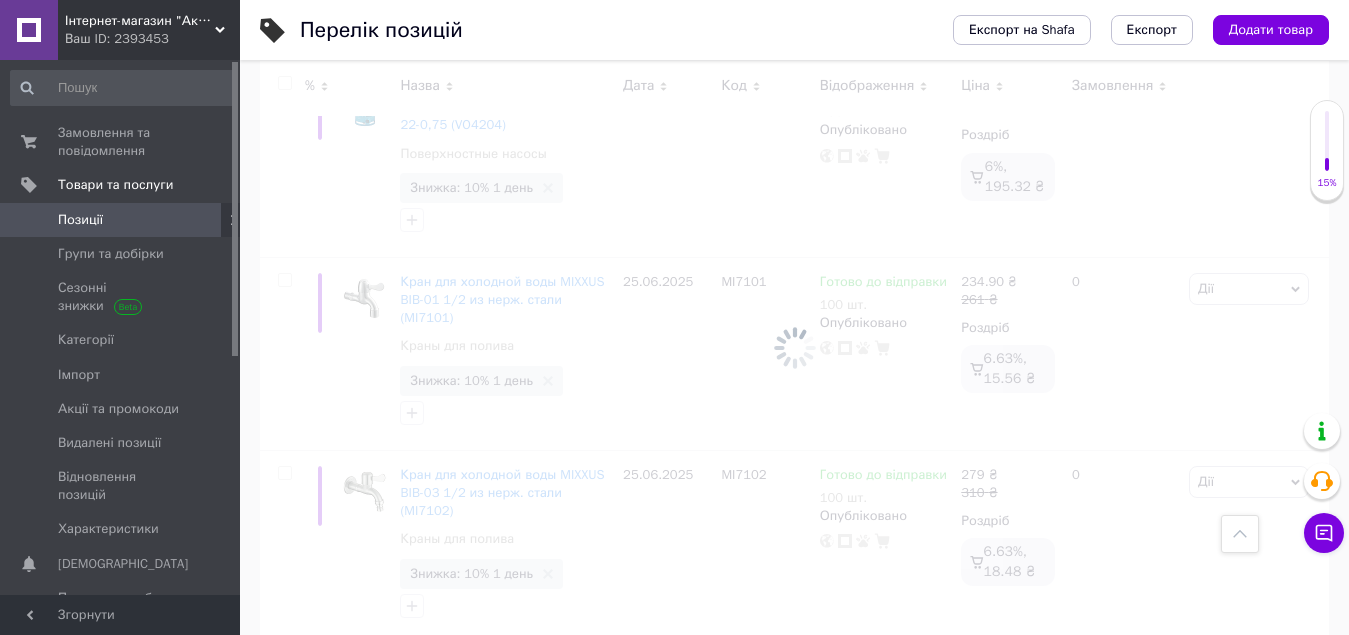 scroll, scrollTop: 20300, scrollLeft: 0, axis: vertical 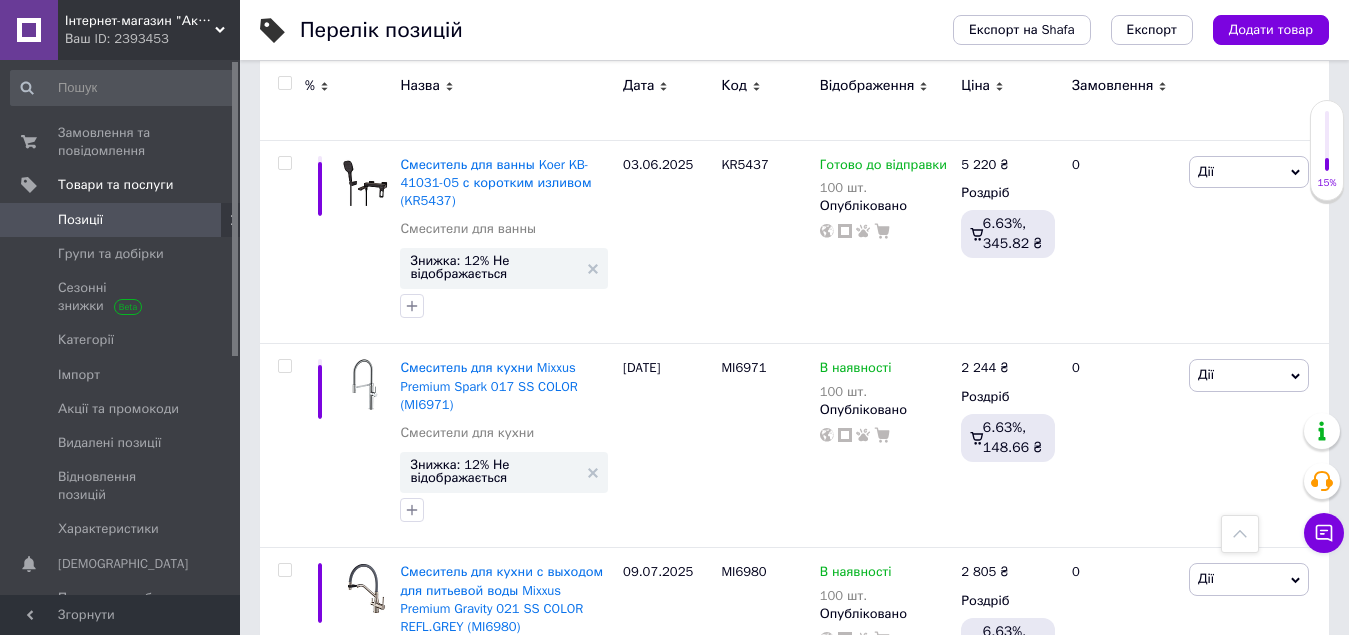 click at bounding box center (284, 83) 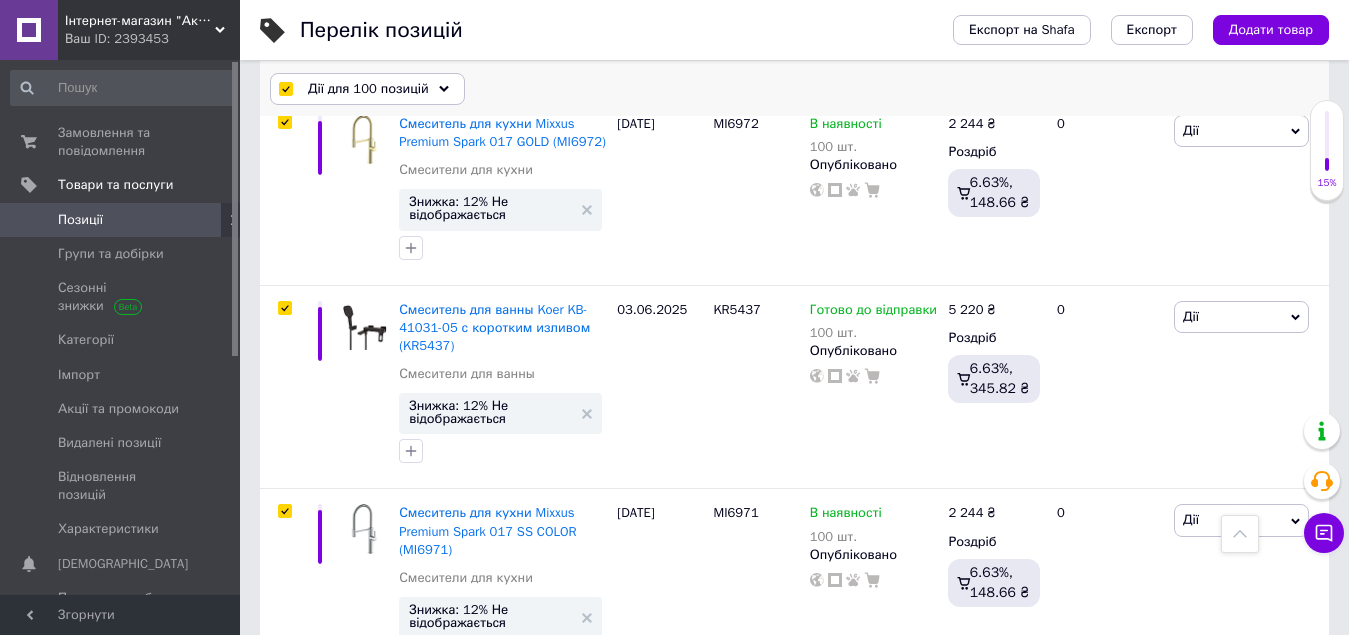 scroll, scrollTop: 20518, scrollLeft: 0, axis: vertical 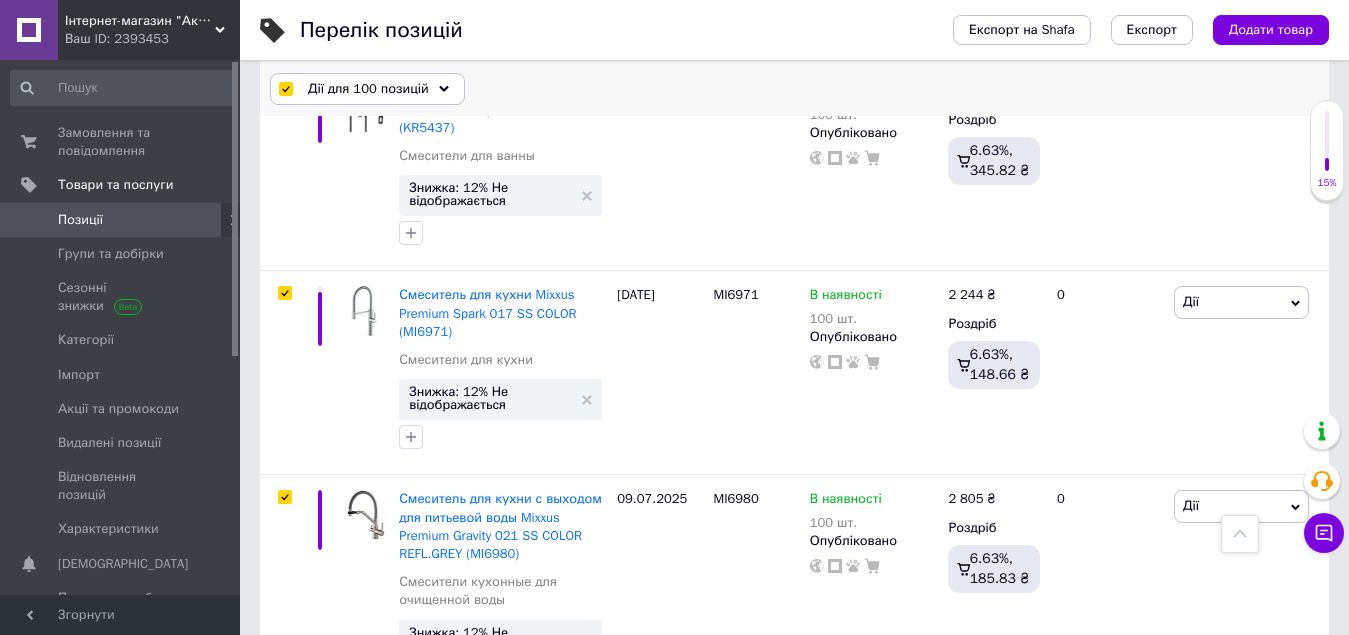 click 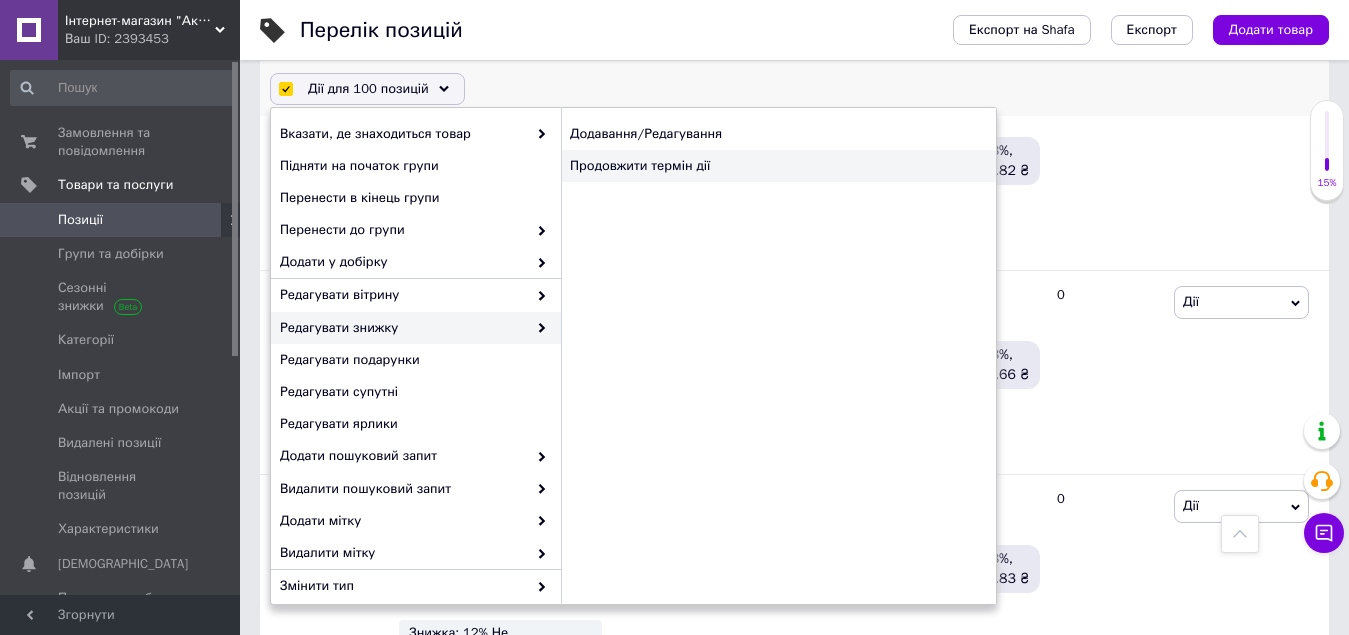 click on "Продовжити термін дії" at bounding box center (778, 166) 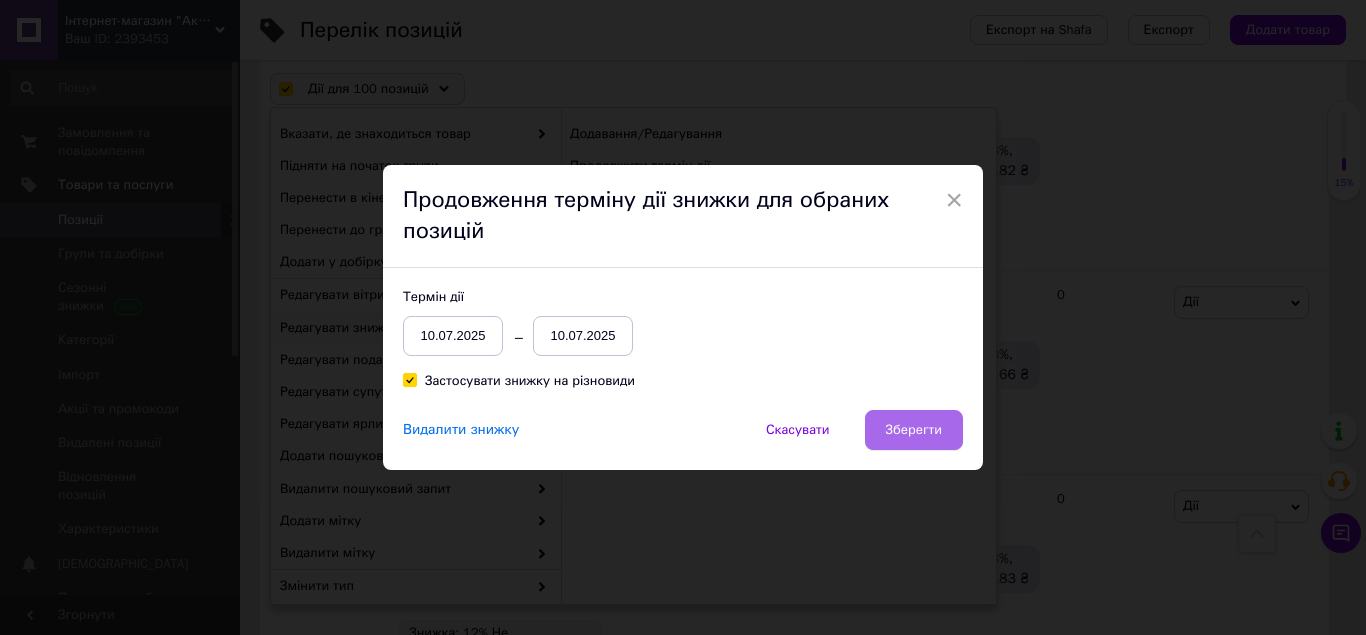 click on "Зберегти" at bounding box center (914, 430) 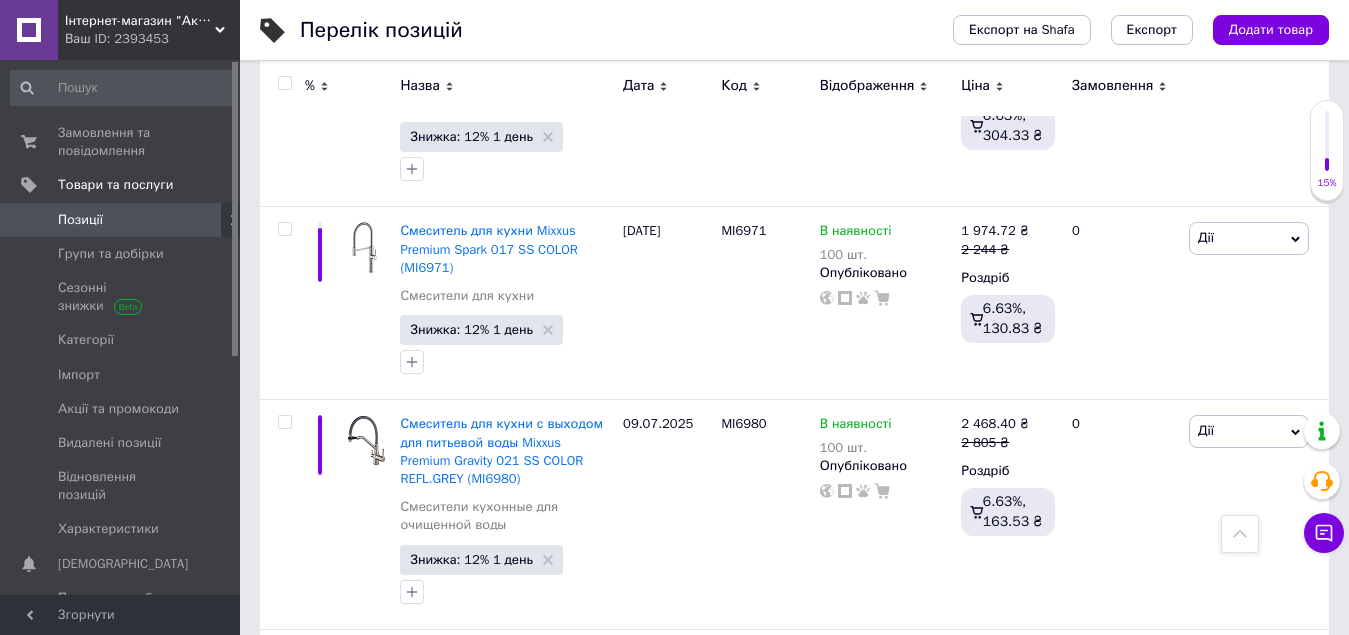 scroll, scrollTop: 19778, scrollLeft: 0, axis: vertical 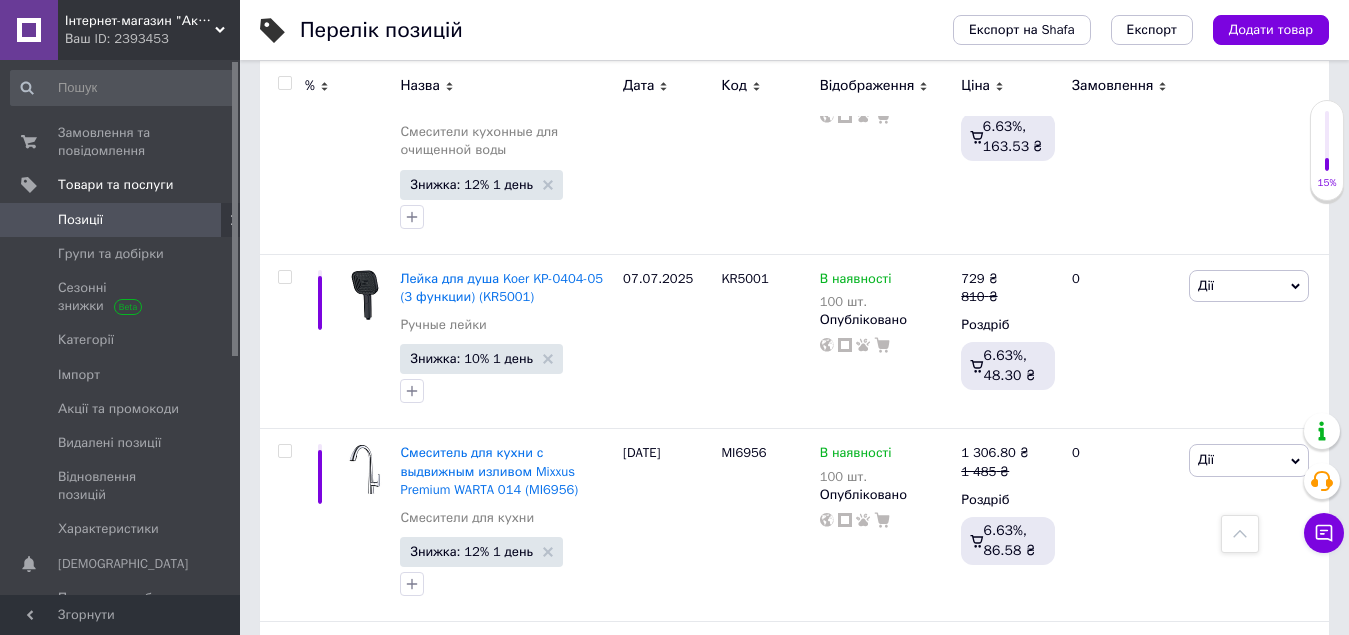 click on "4" at bounding box center [539, 1030] 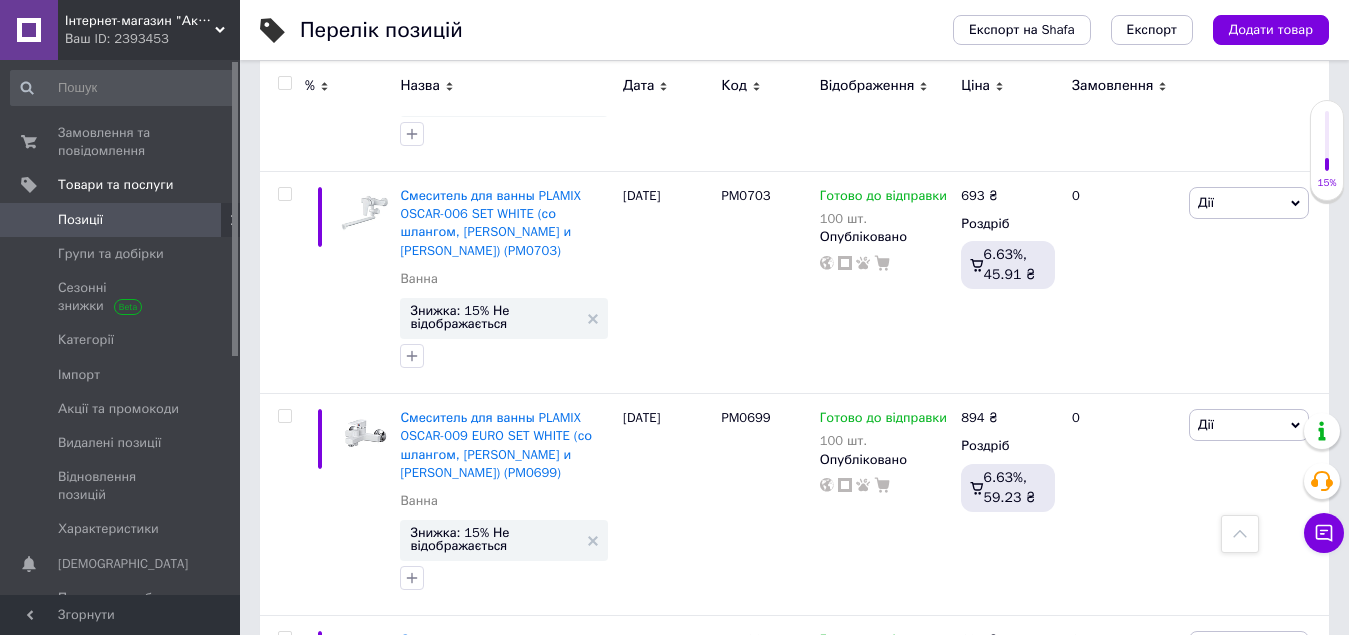 click at bounding box center (284, 83) 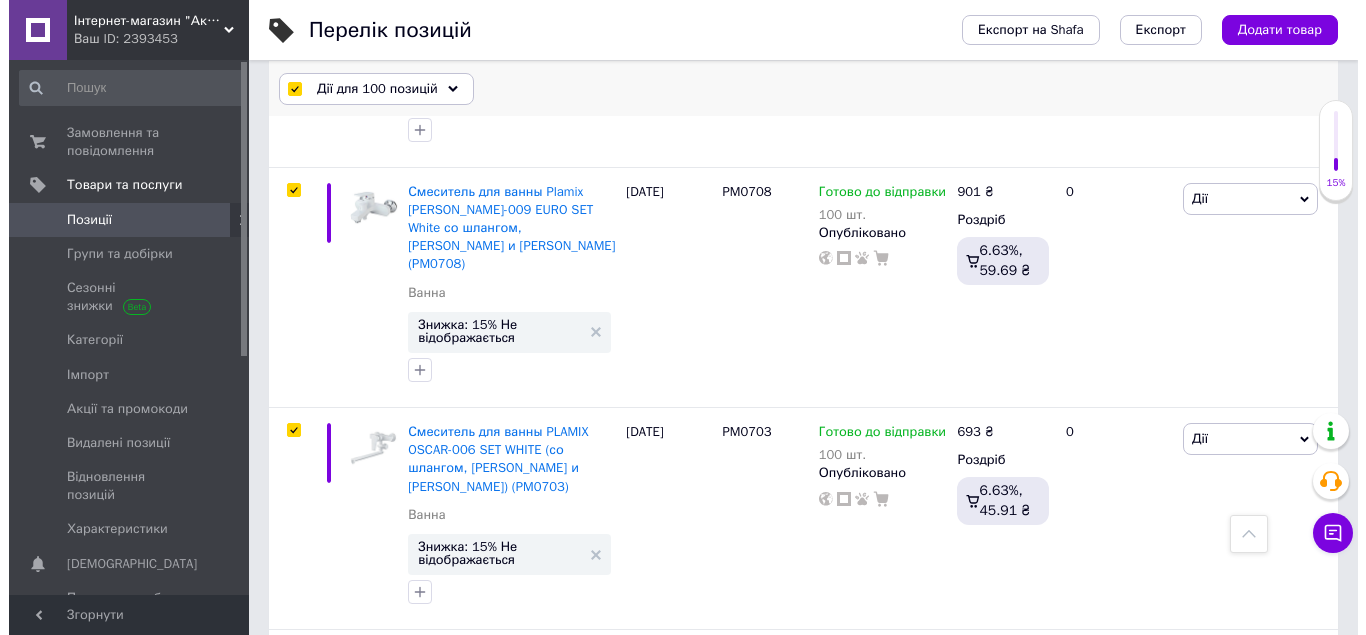 scroll, scrollTop: 19923, scrollLeft: 0, axis: vertical 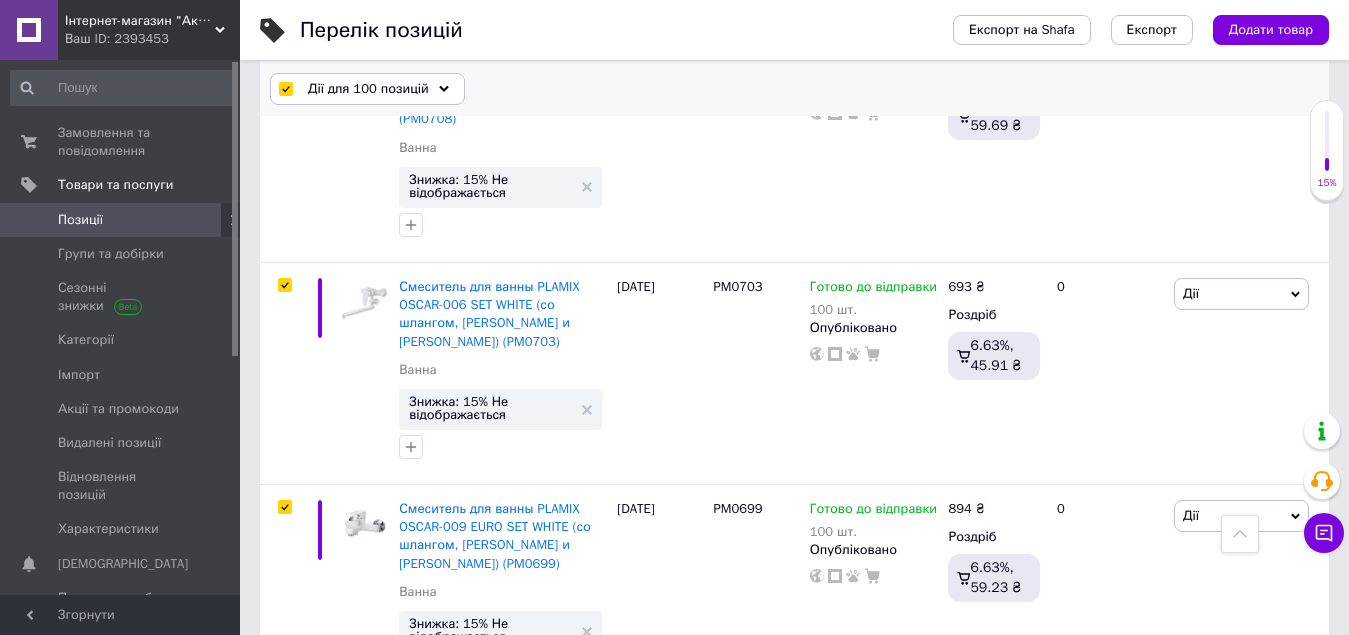 click 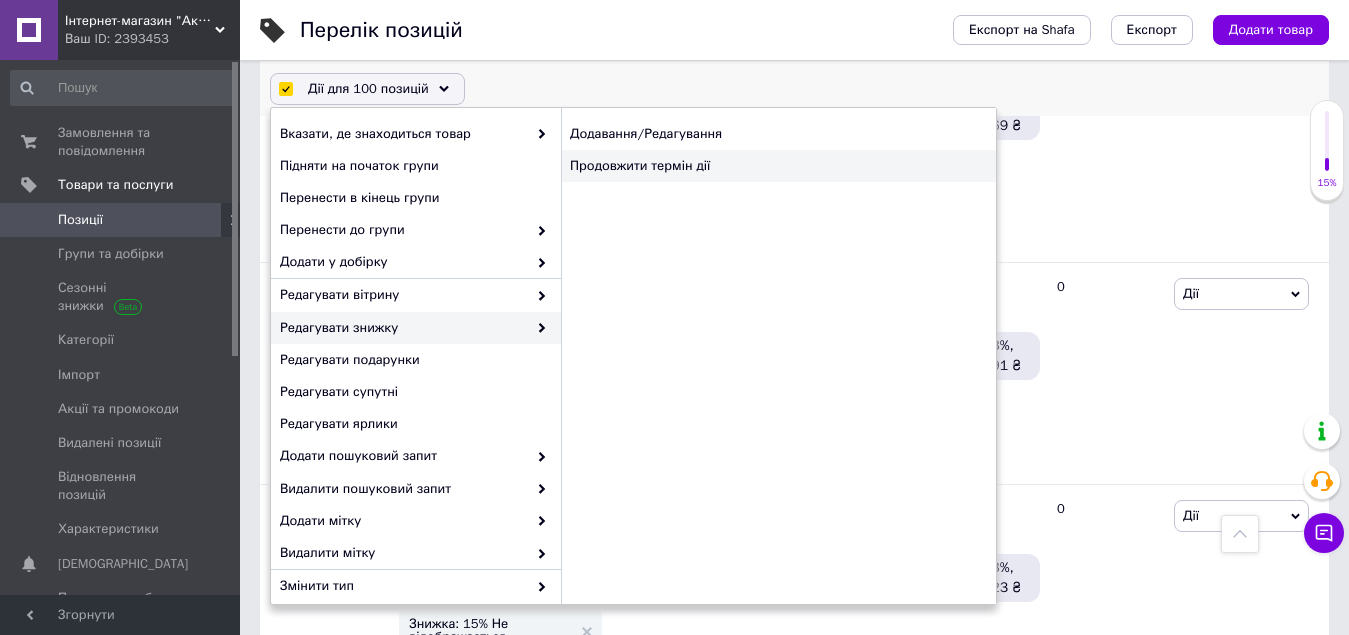 click on "Продовжити термін дії" at bounding box center [778, 166] 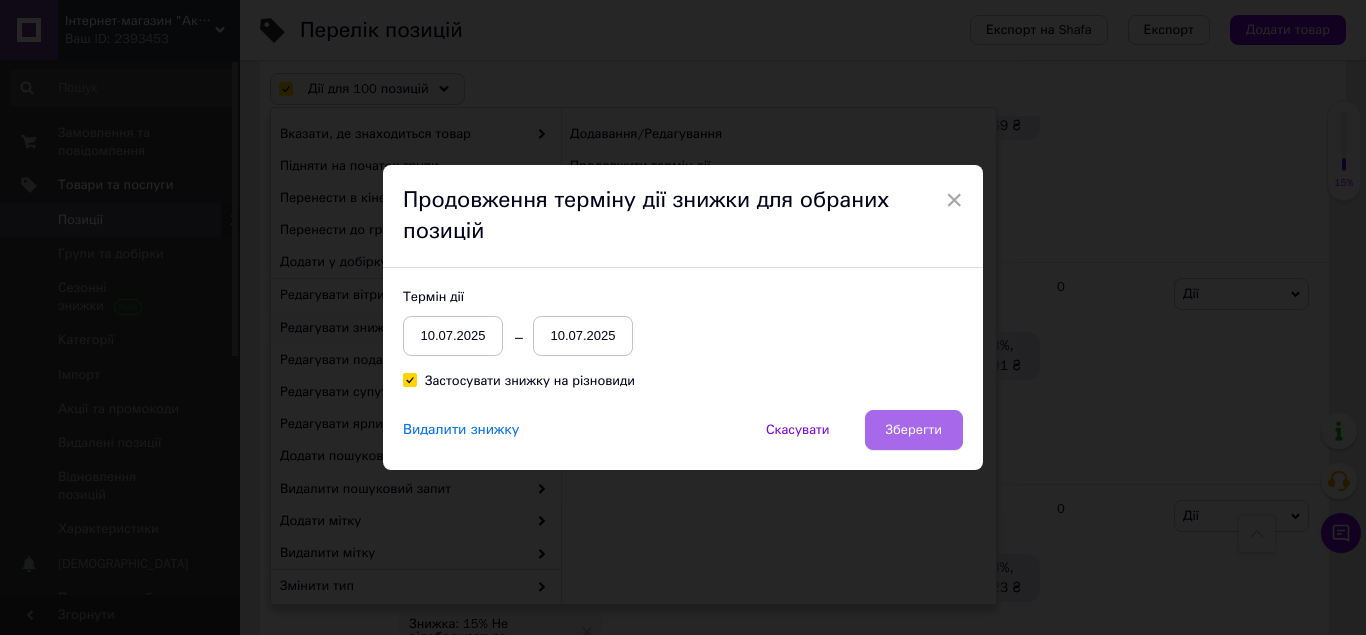 click on "Зберегти" at bounding box center (914, 430) 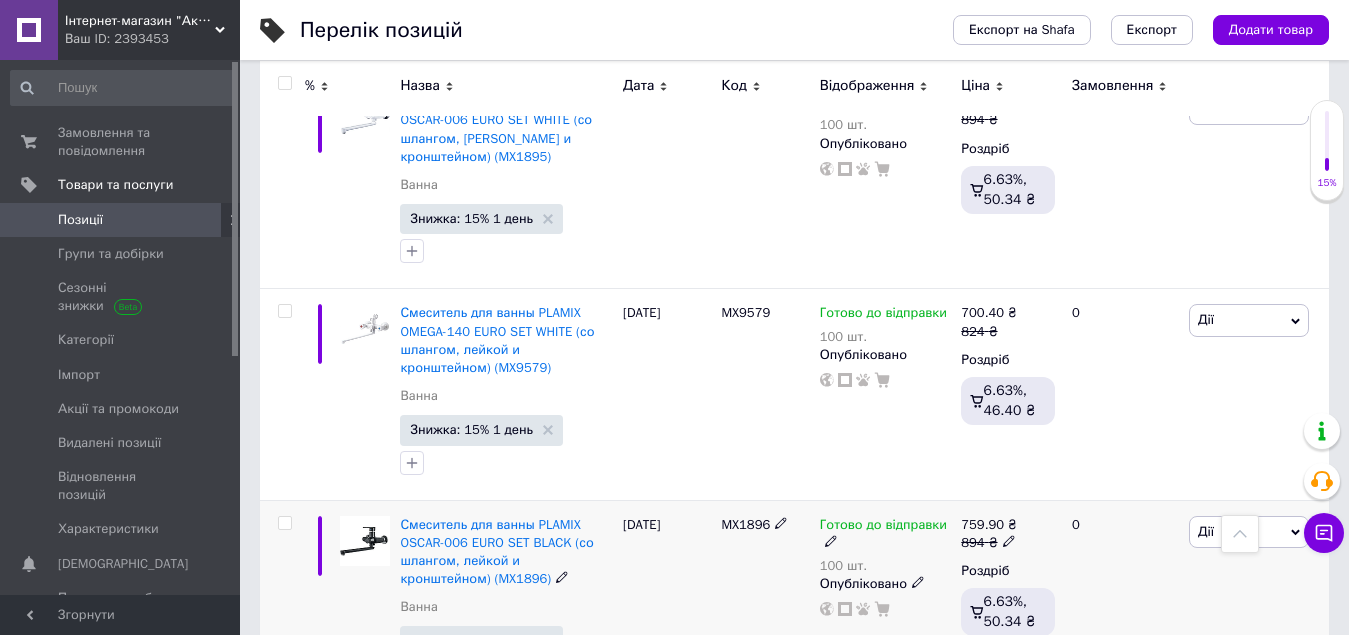 scroll, scrollTop: 19262, scrollLeft: 0, axis: vertical 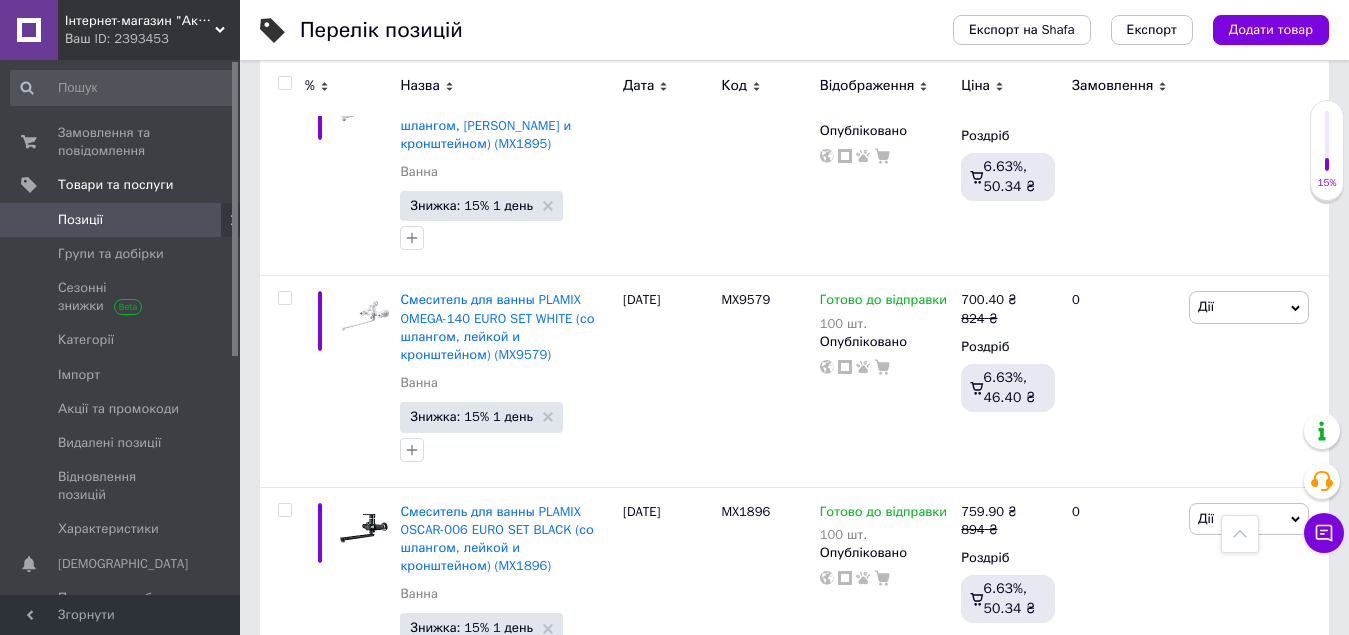 click on "5" at bounding box center (584, 739) 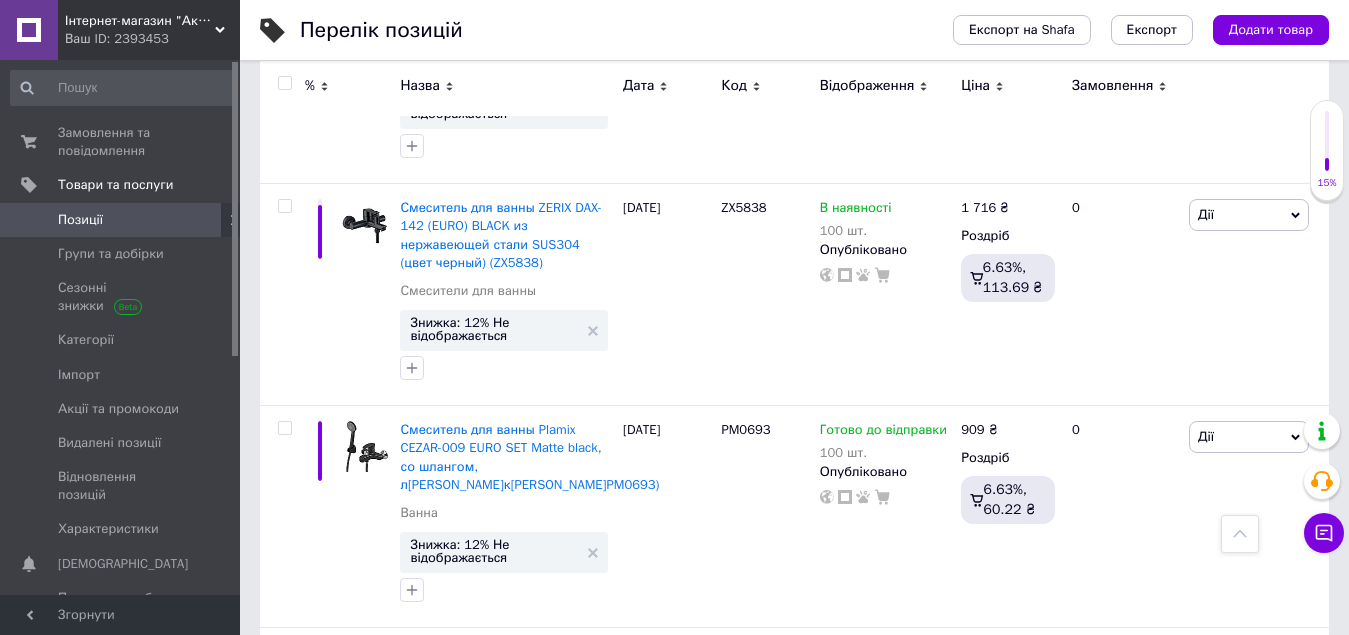 click at bounding box center (284, 83) 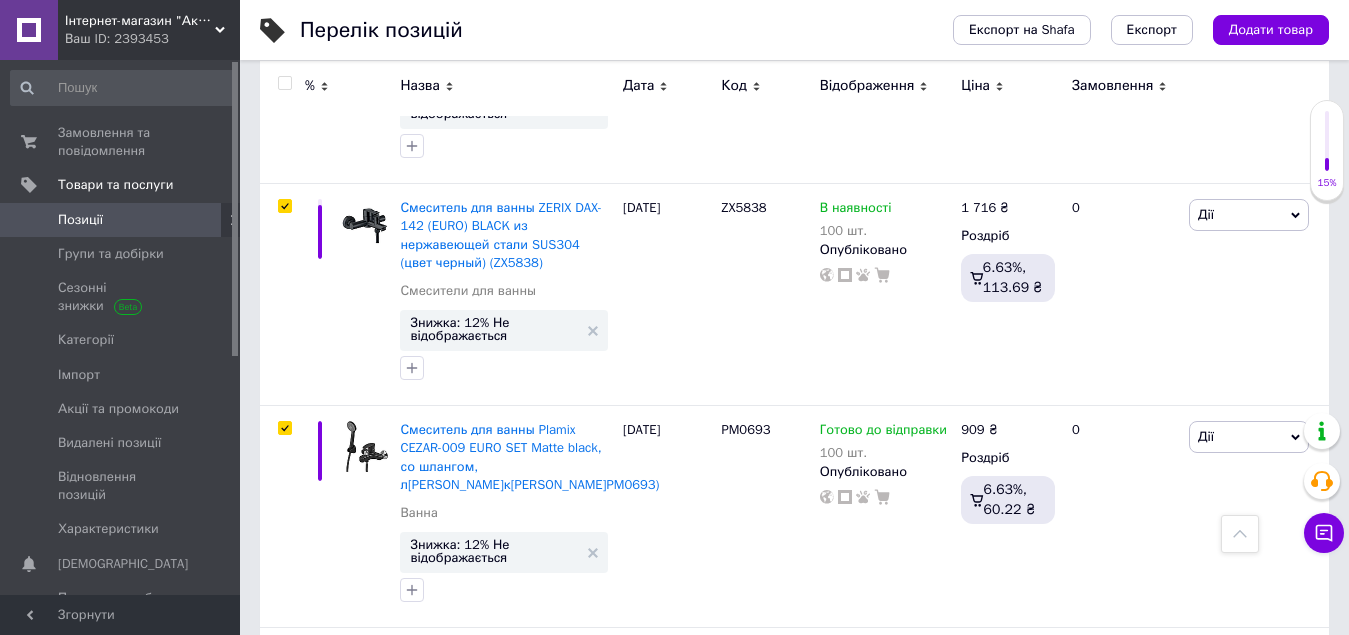 scroll, scrollTop: 19370, scrollLeft: 0, axis: vertical 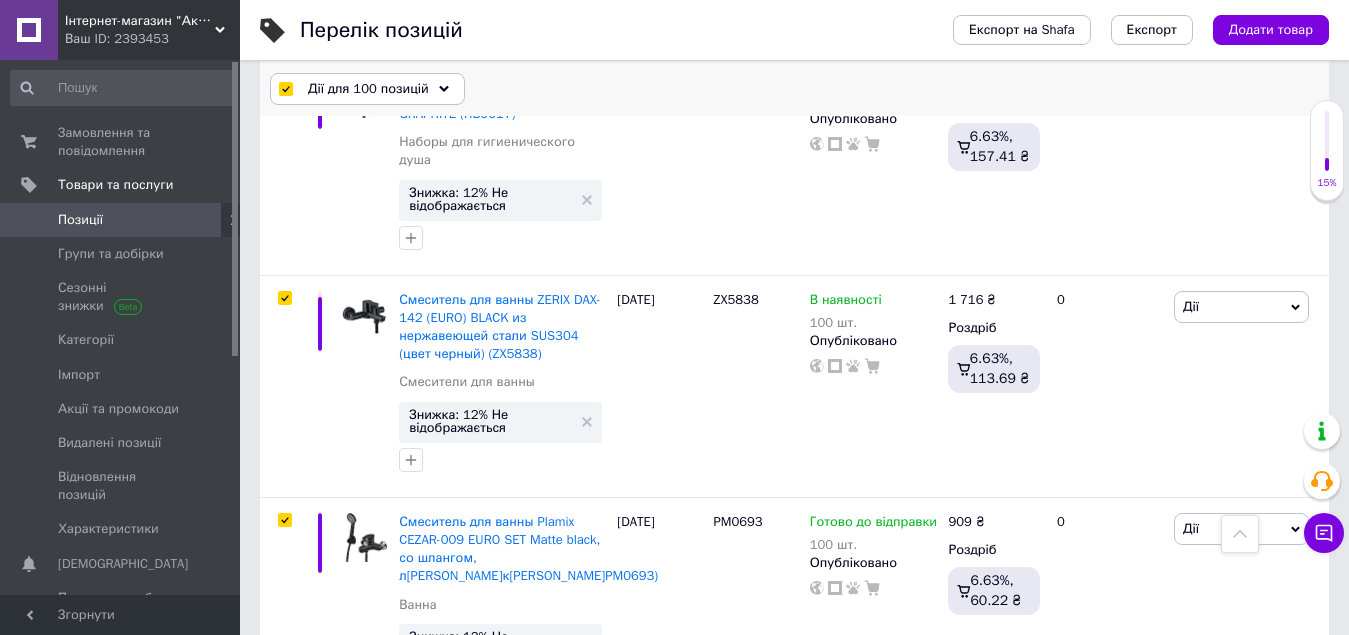 click on "Дії для 100 позицій" at bounding box center (367, 89) 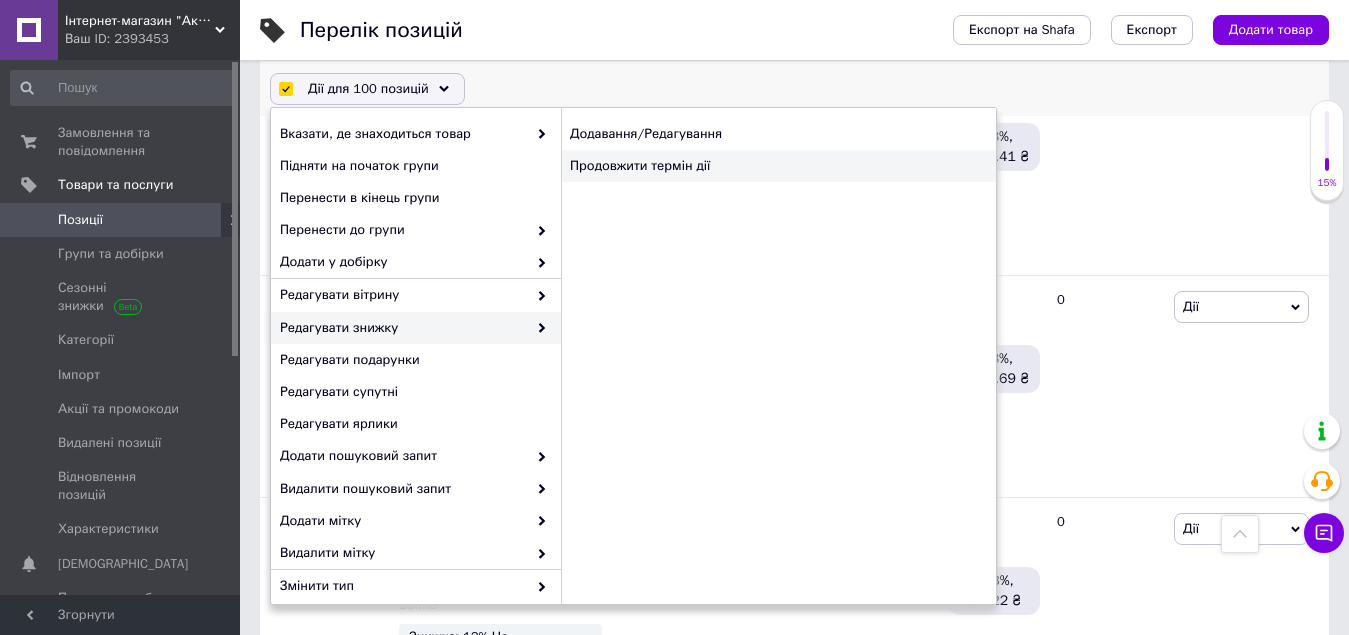 click on "Продовжити термін дії" at bounding box center (778, 166) 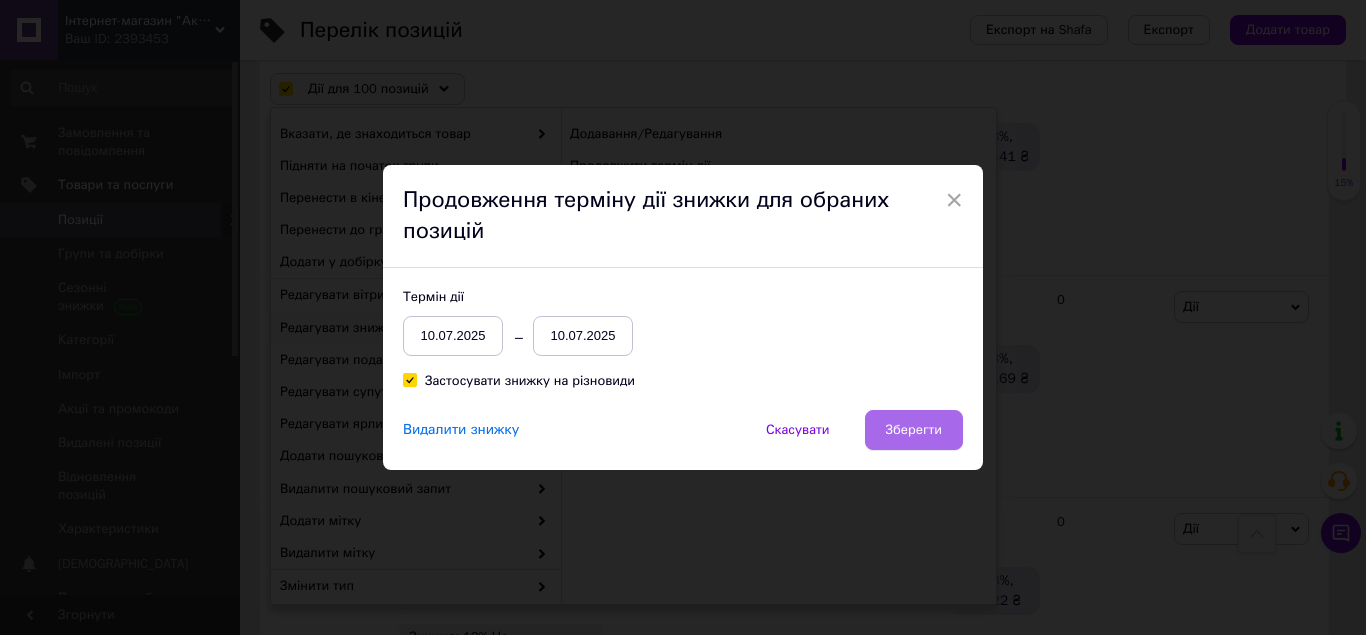 click on "Зберегти" at bounding box center (914, 430) 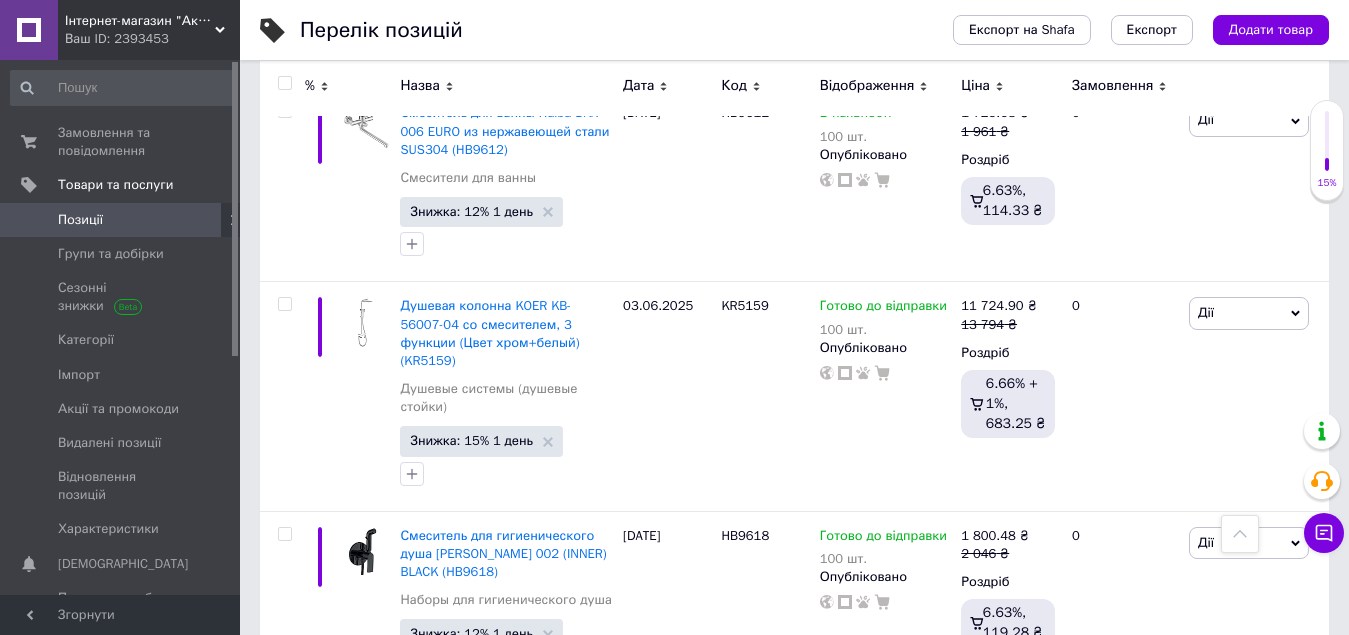 scroll, scrollTop: 20371, scrollLeft: 0, axis: vertical 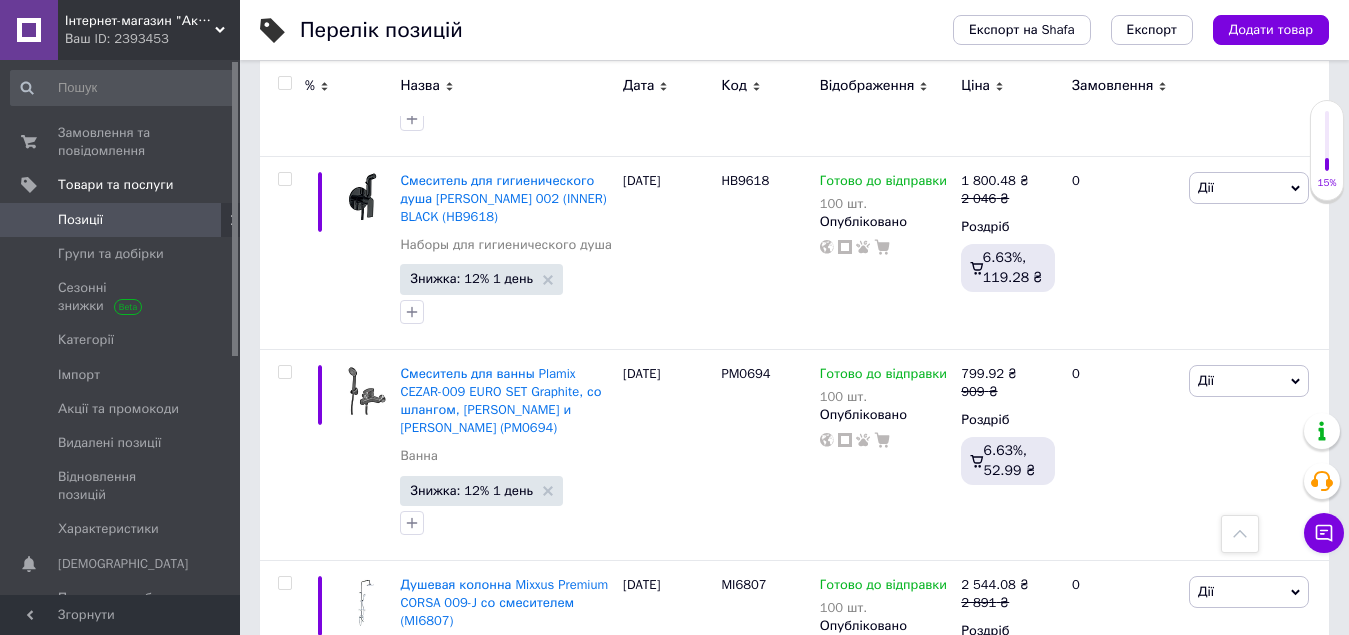 click on "6" at bounding box center (629, 812) 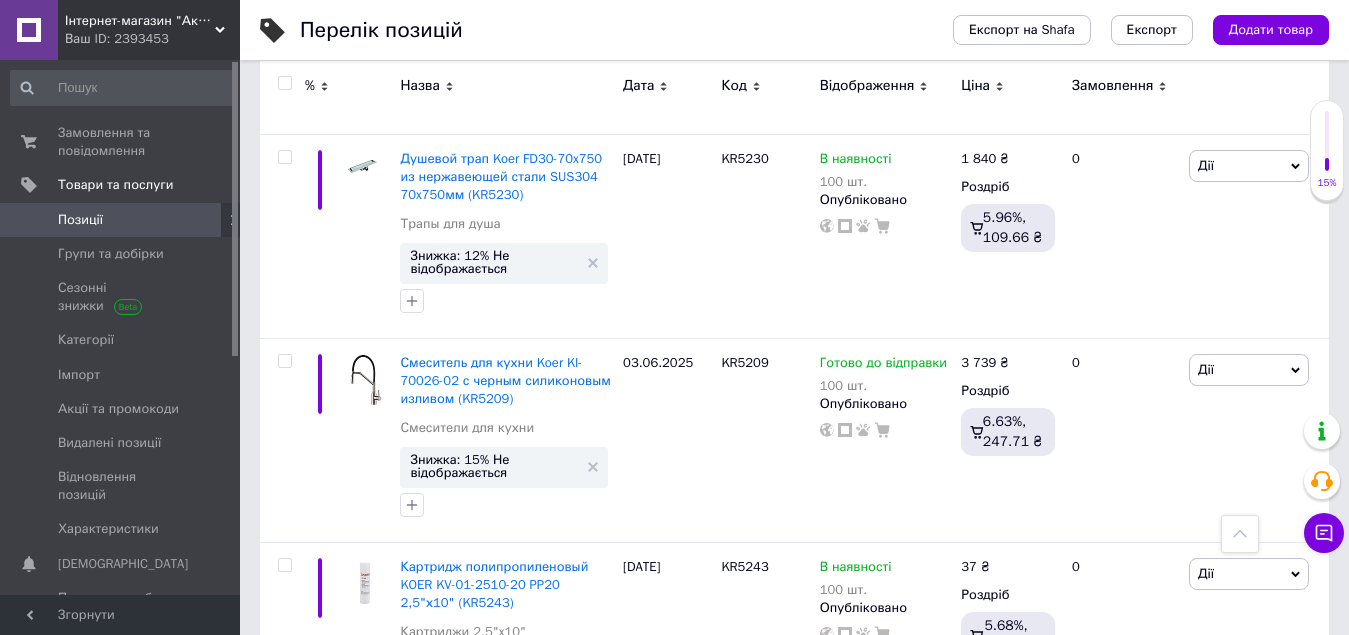 click at bounding box center (284, 83) 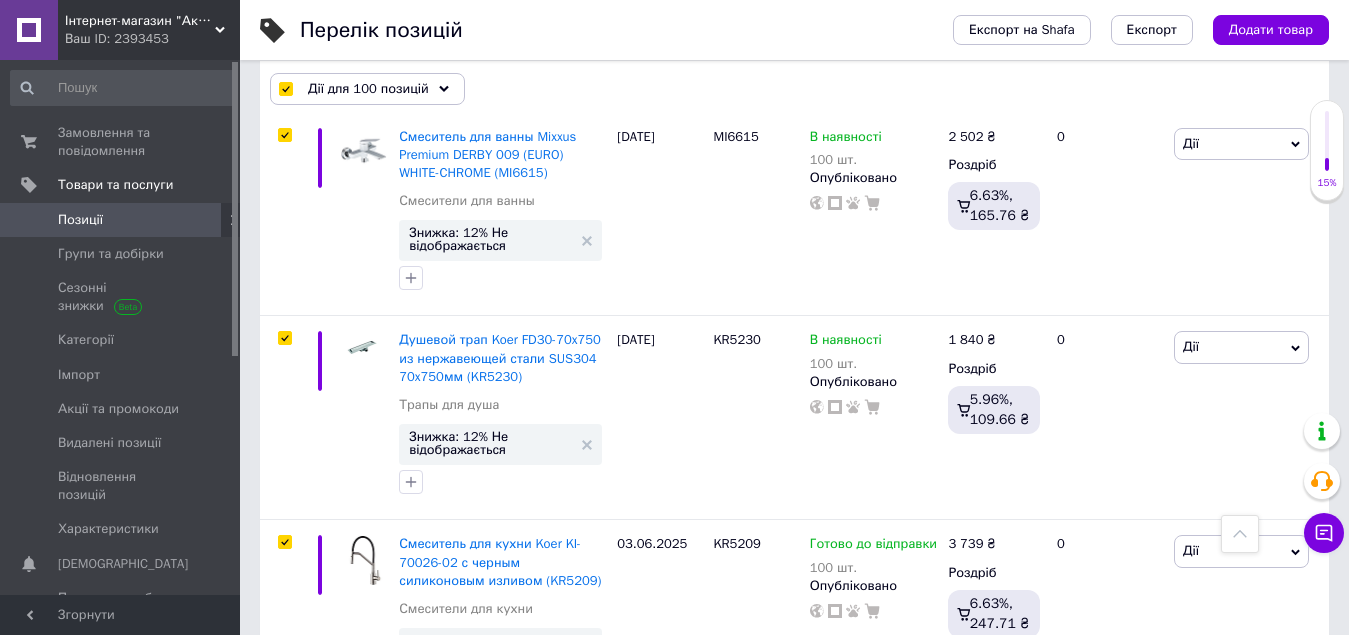 scroll, scrollTop: 20444, scrollLeft: 0, axis: vertical 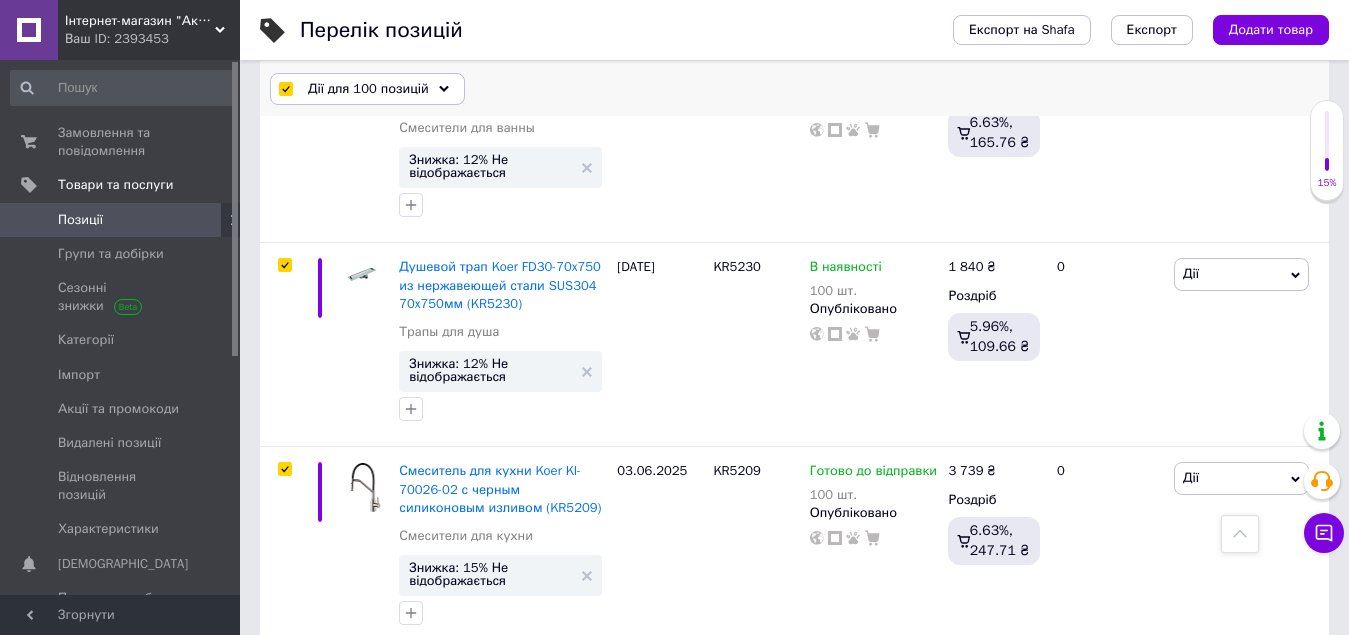 click 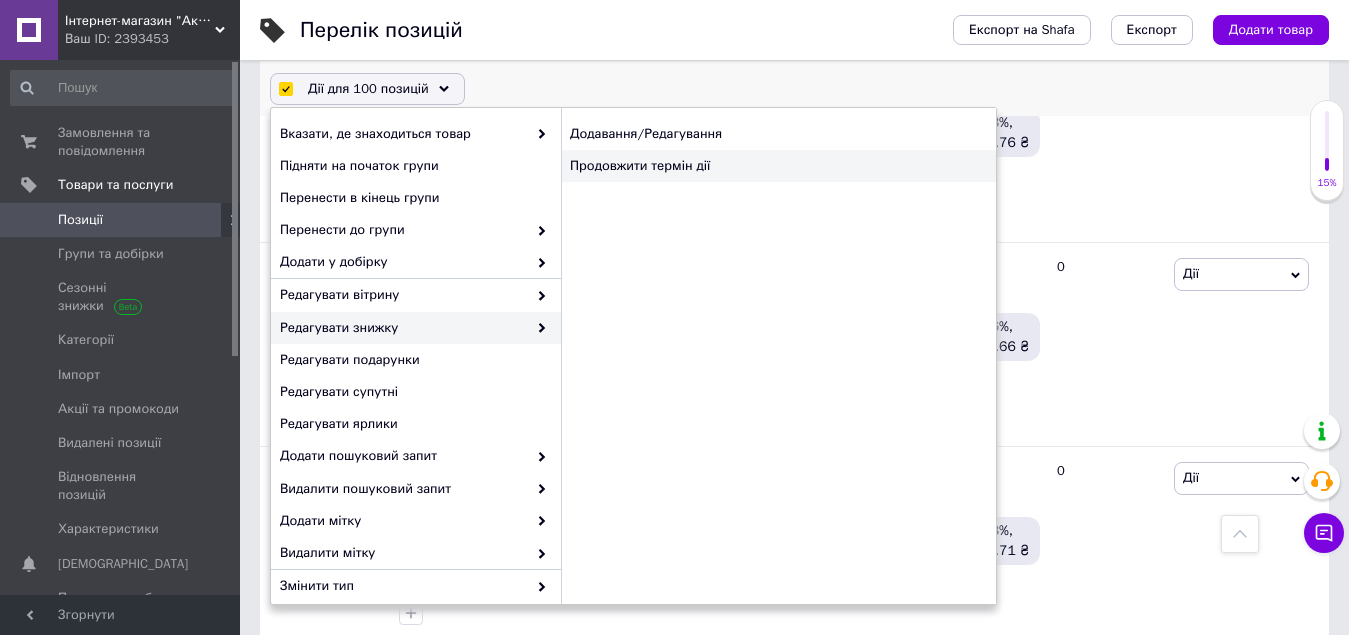 click on "Продовжити термін дії" at bounding box center (778, 166) 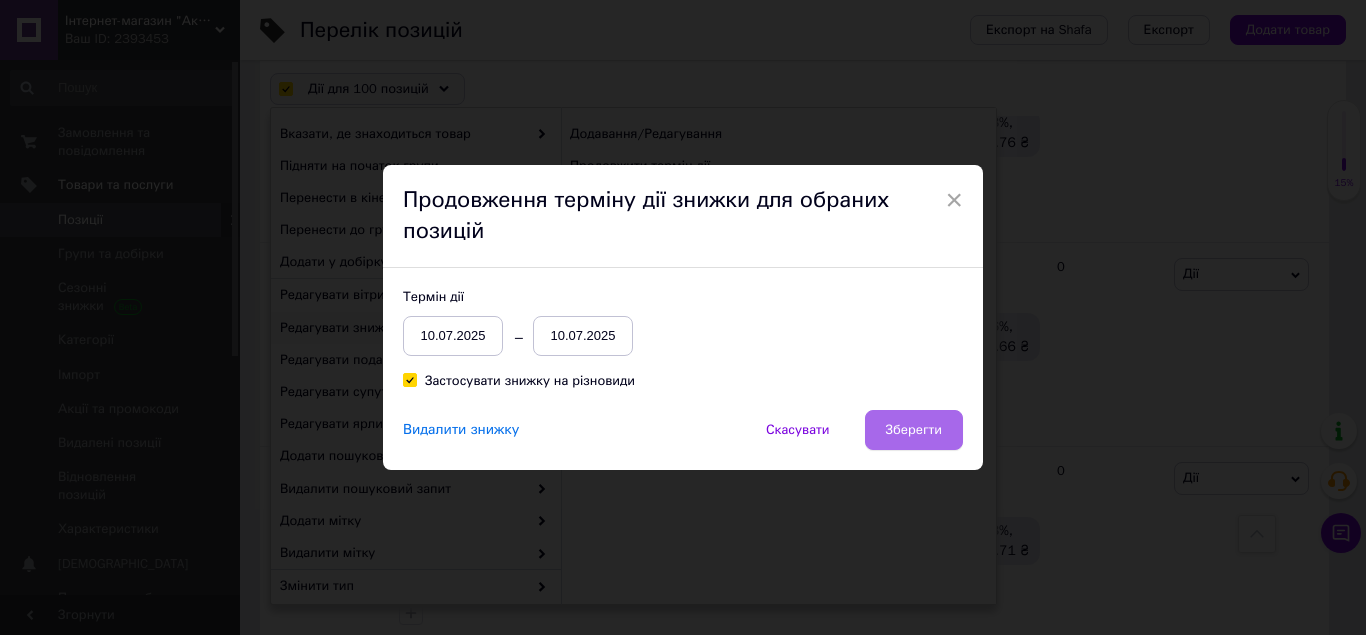 click on "Зберегти" at bounding box center (914, 430) 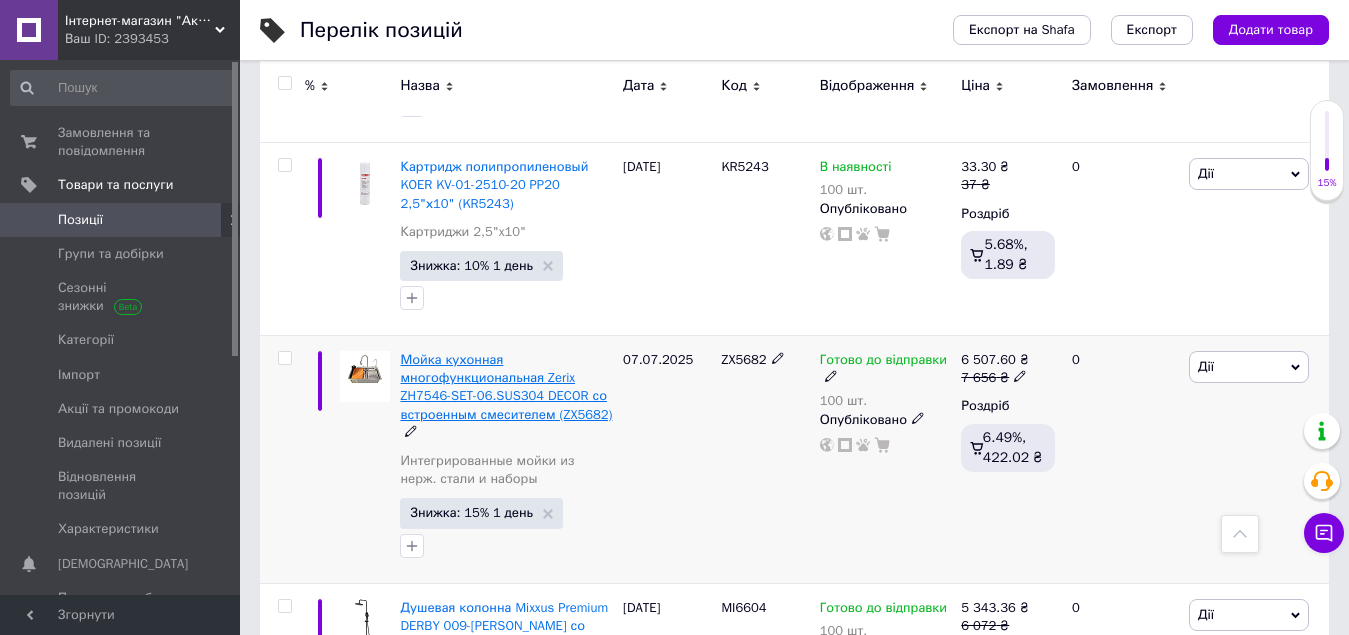 scroll, scrollTop: 19989, scrollLeft: 0, axis: vertical 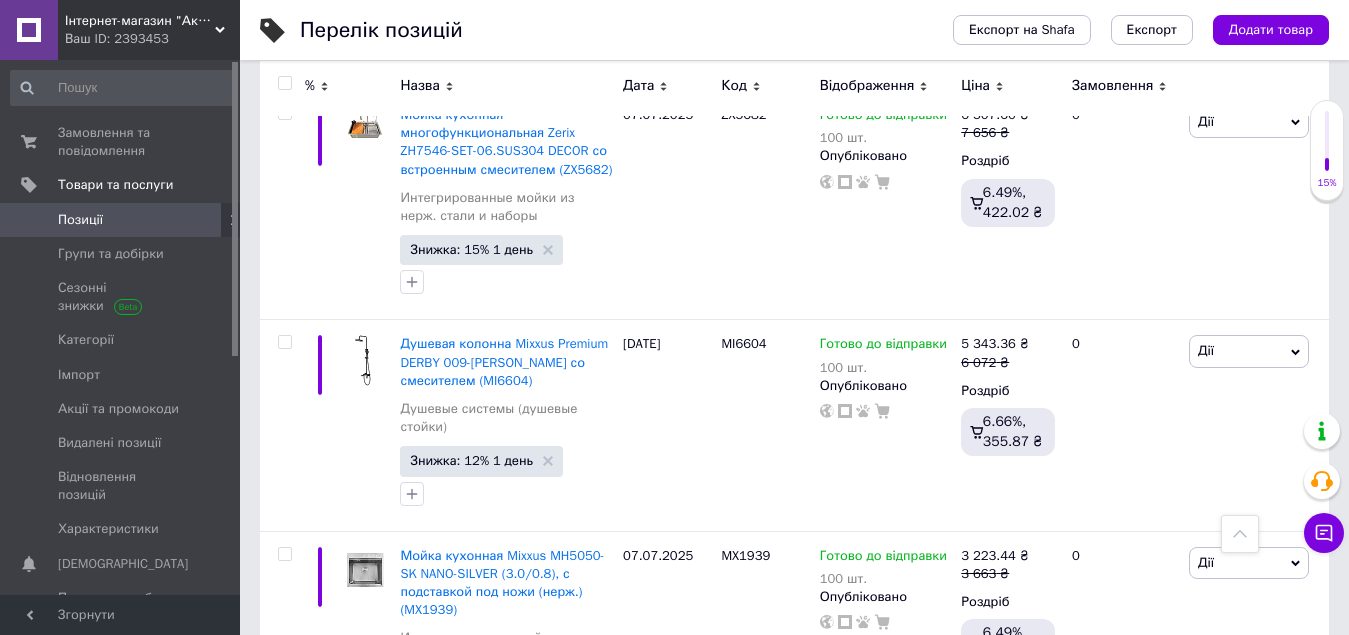 click on "7" at bounding box center [629, 994] 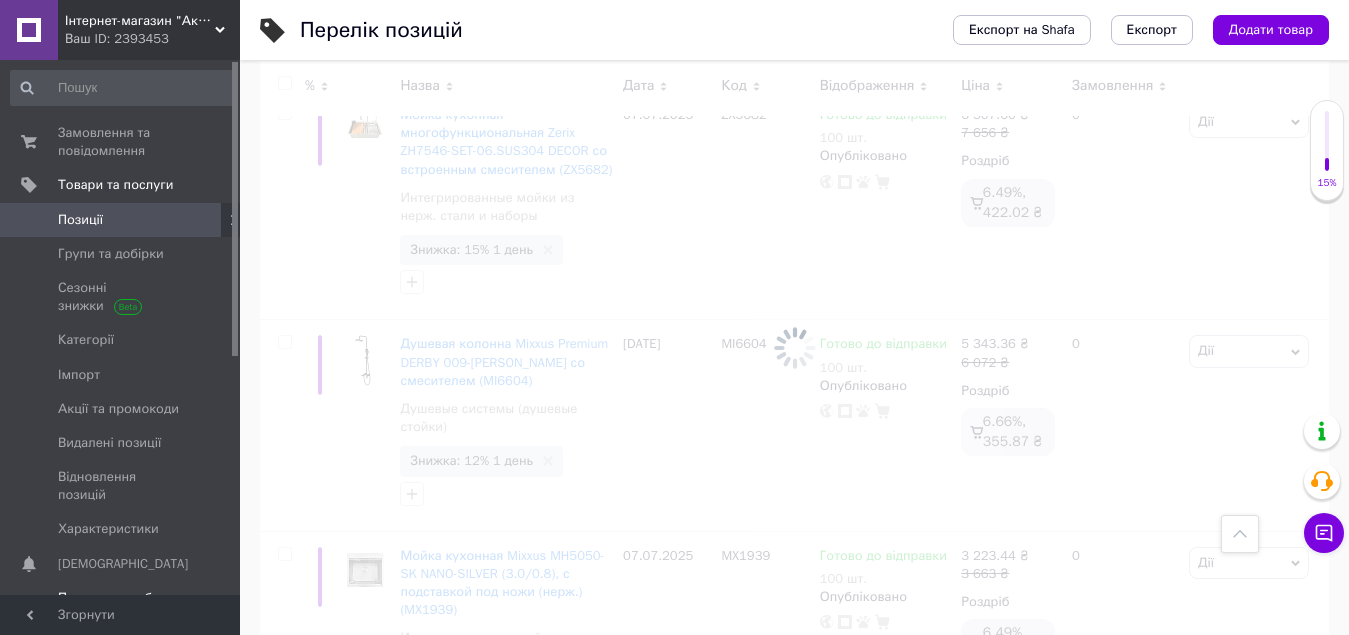 scroll, scrollTop: 19990, scrollLeft: 0, axis: vertical 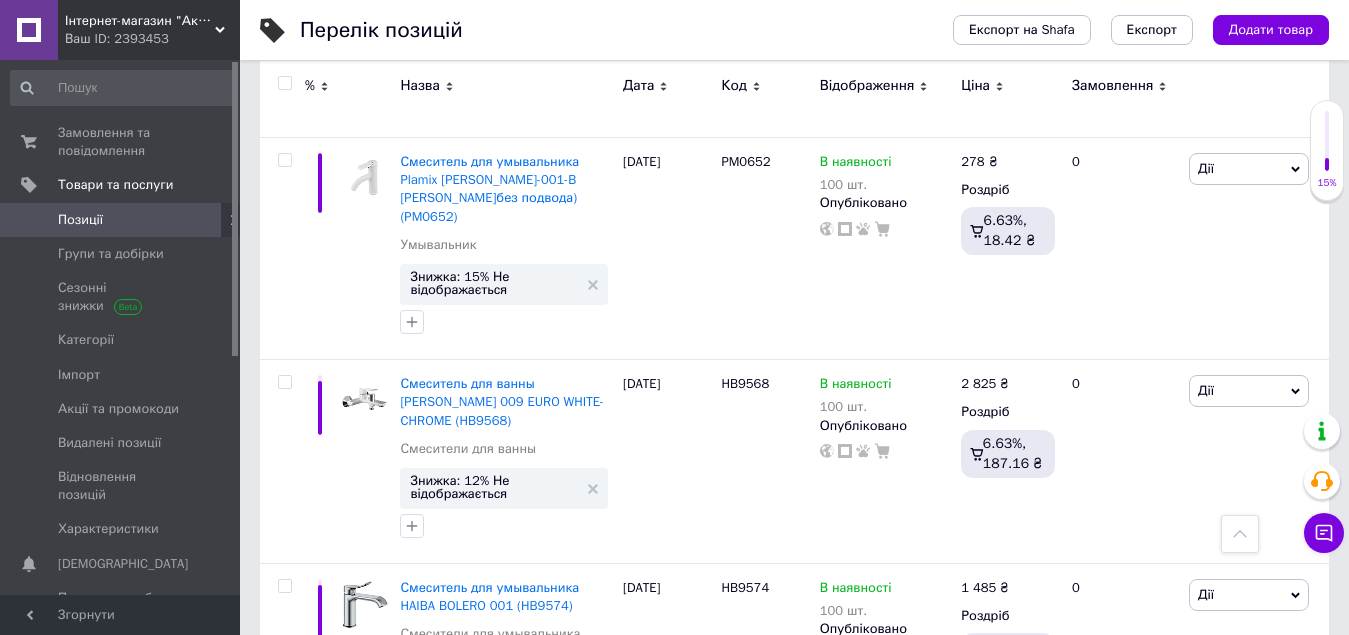 click at bounding box center [284, 83] 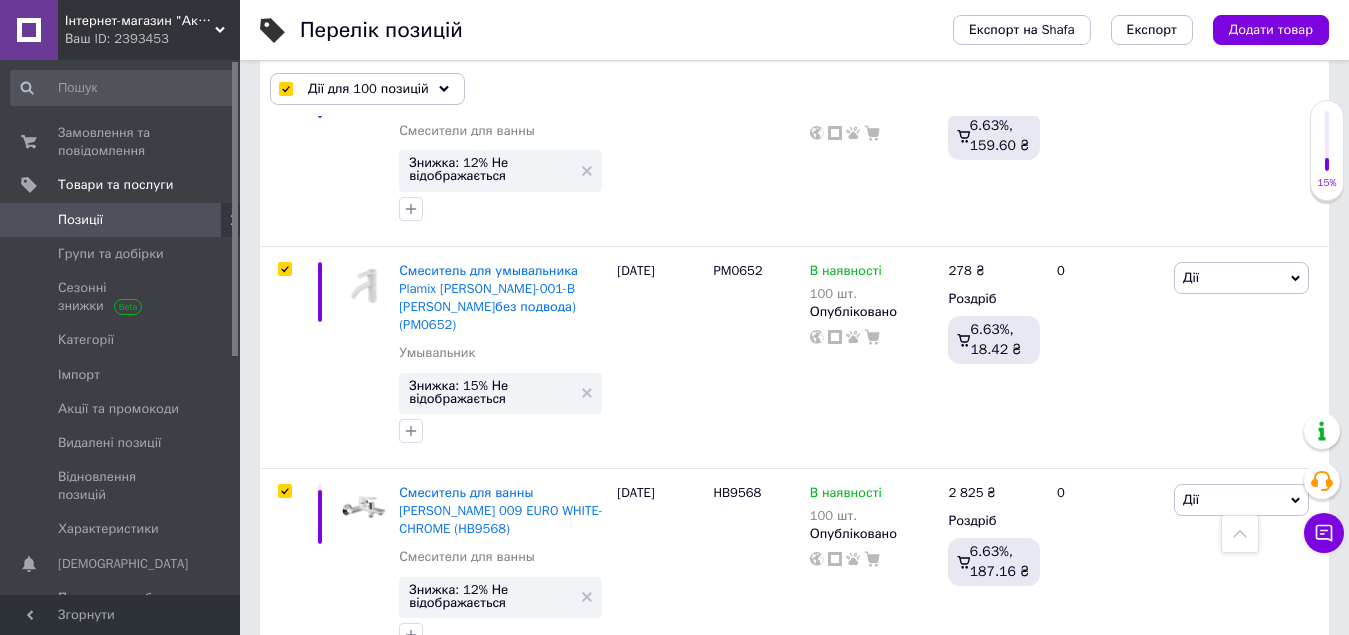 scroll, scrollTop: 20062, scrollLeft: 0, axis: vertical 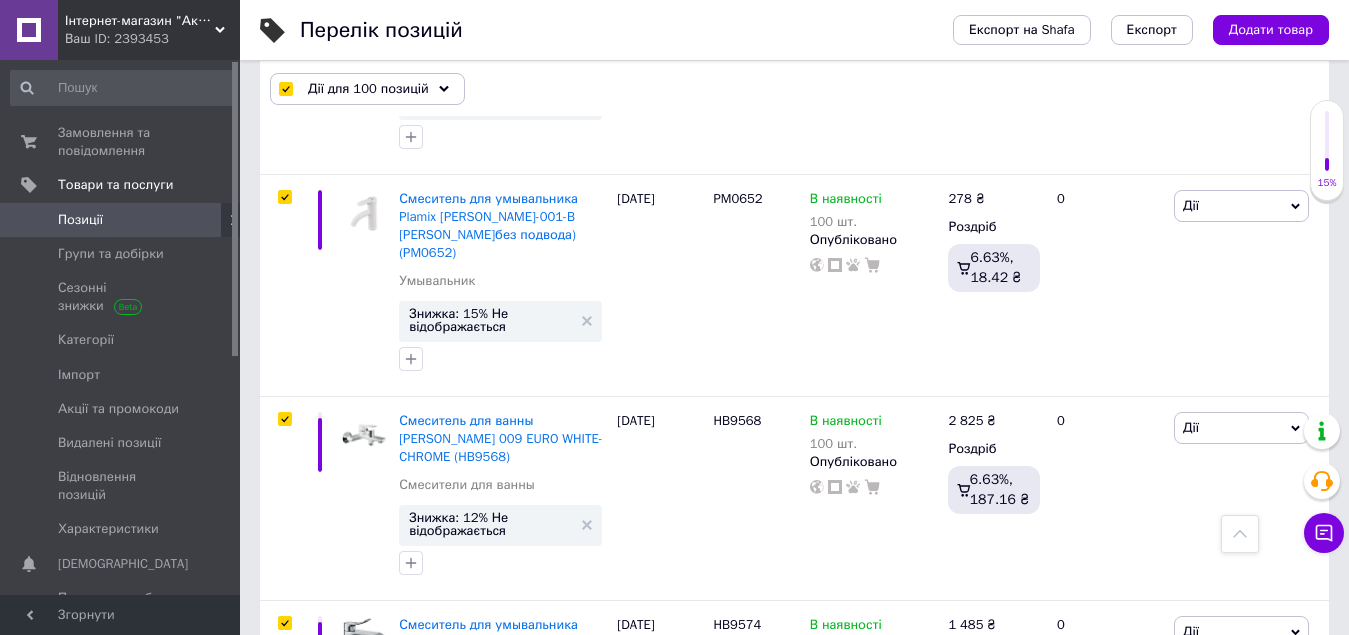 click 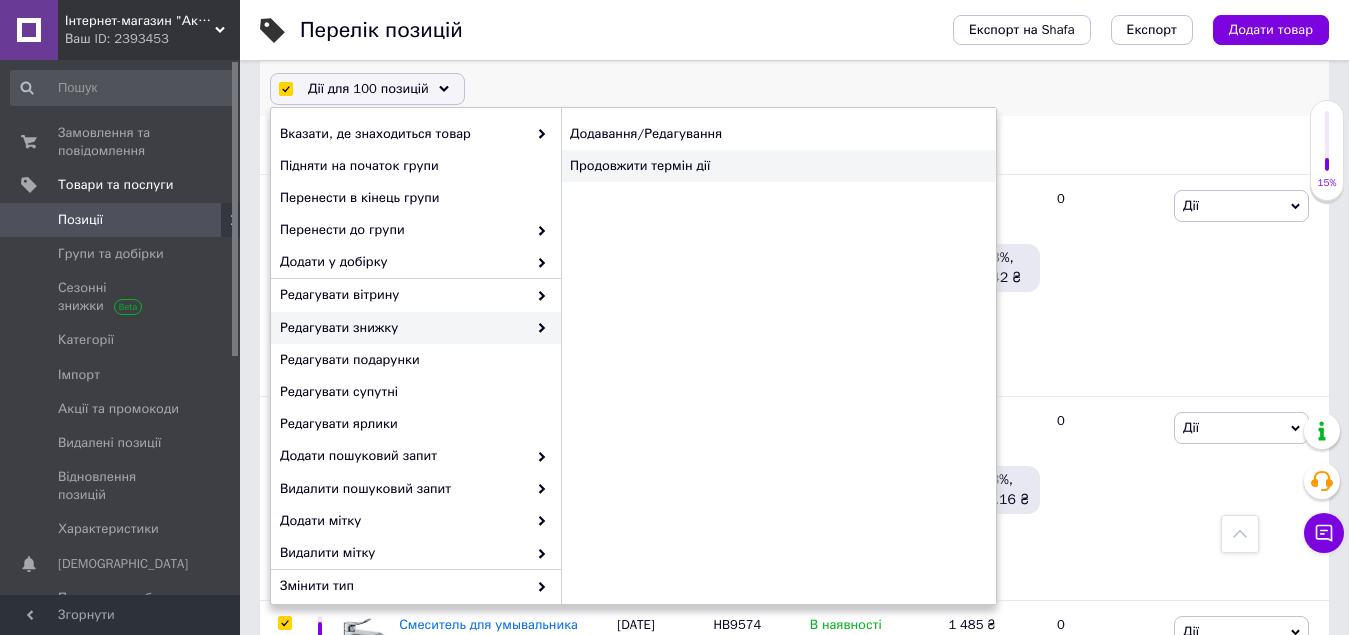 click on "Продовжити термін дії" at bounding box center (778, 166) 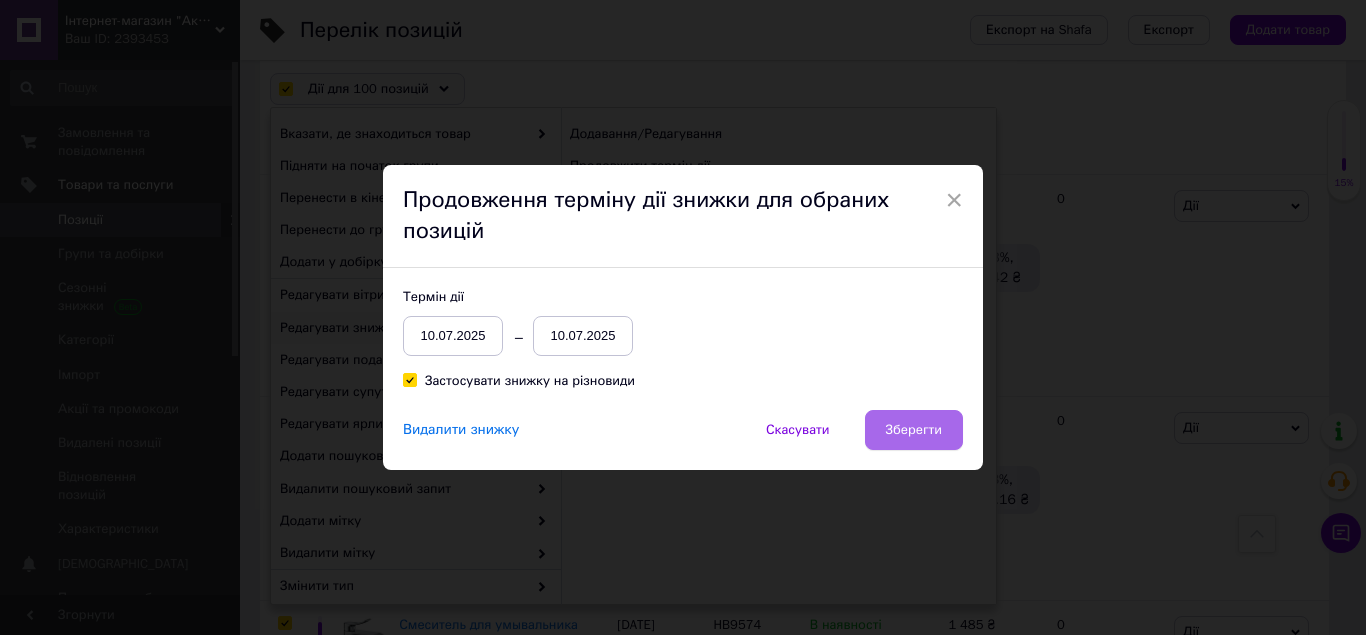 click on "Зберегти" at bounding box center [914, 430] 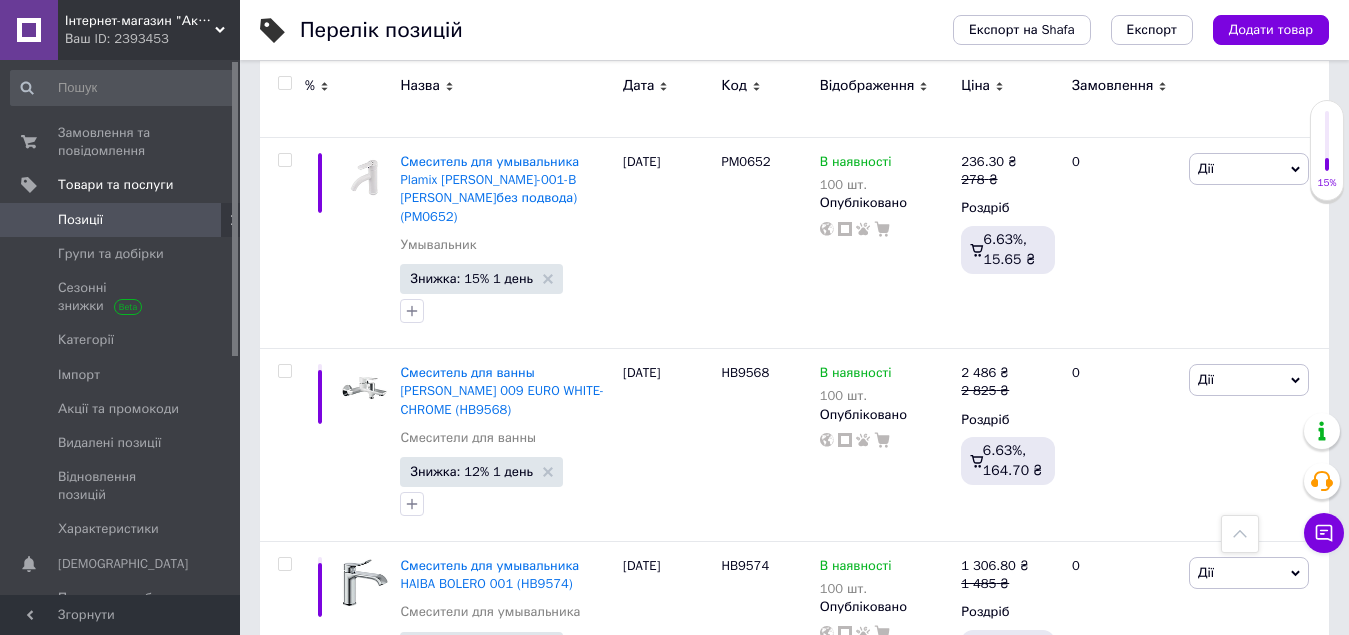 scroll, scrollTop: 19426, scrollLeft: 0, axis: vertical 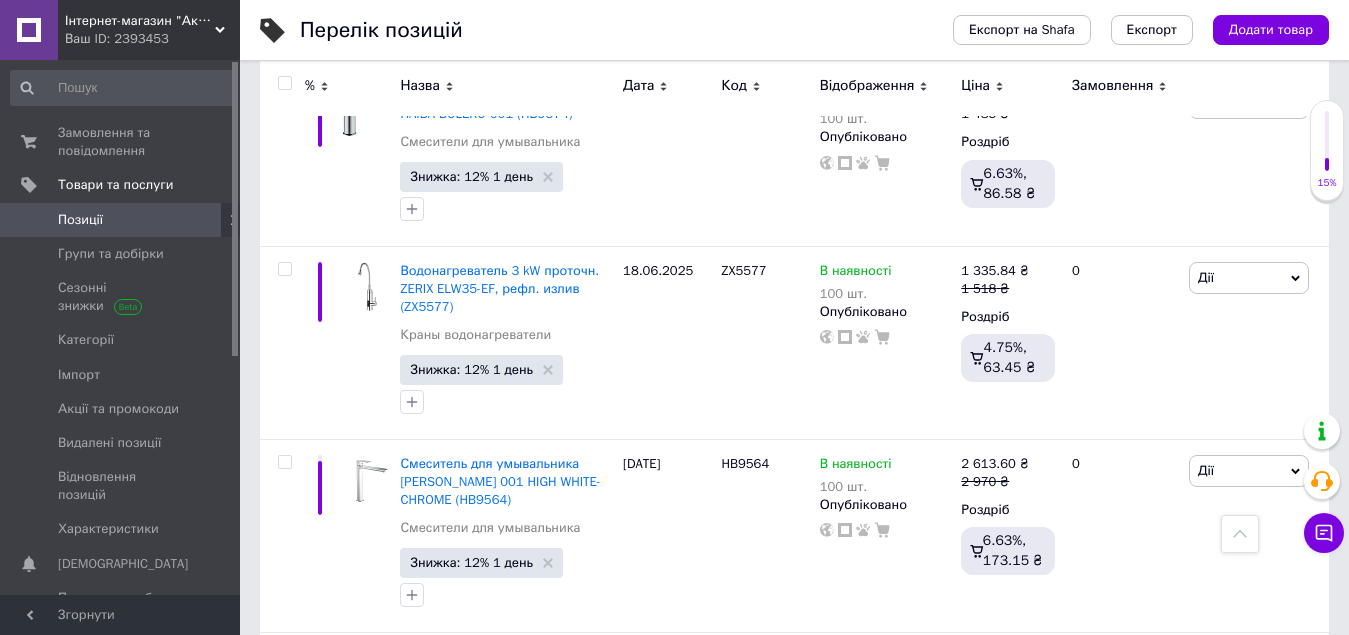click on "8" at bounding box center [629, 866] 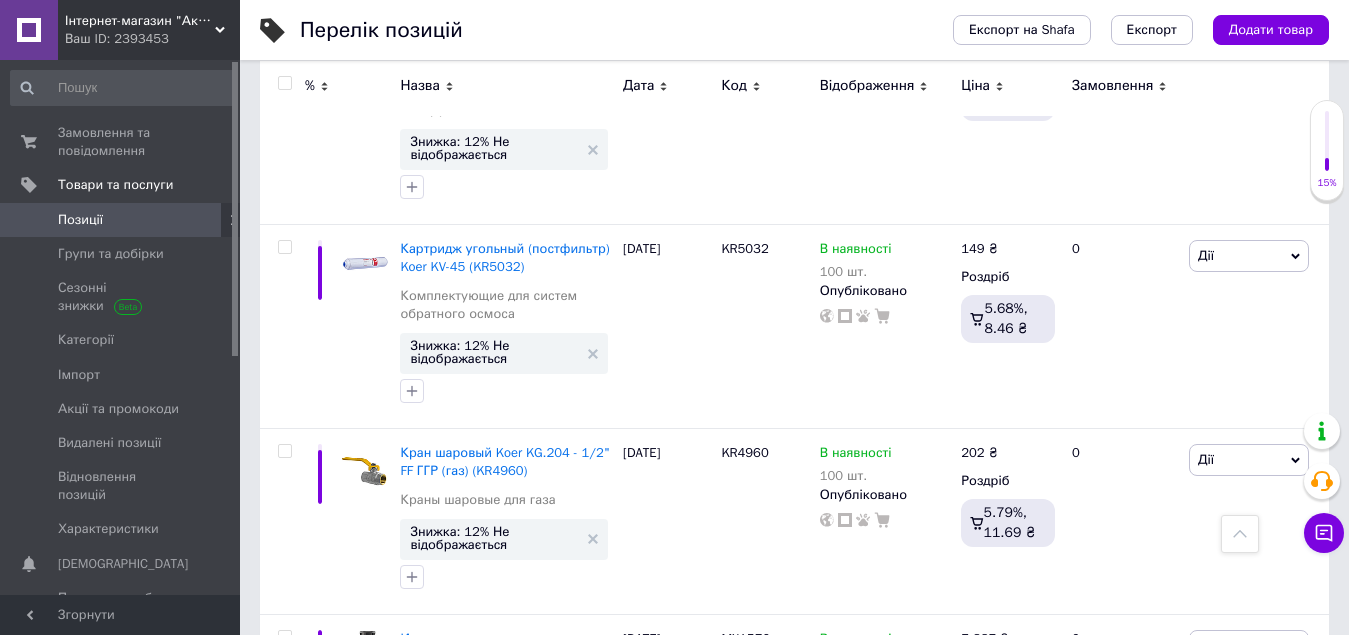 click at bounding box center [284, 83] 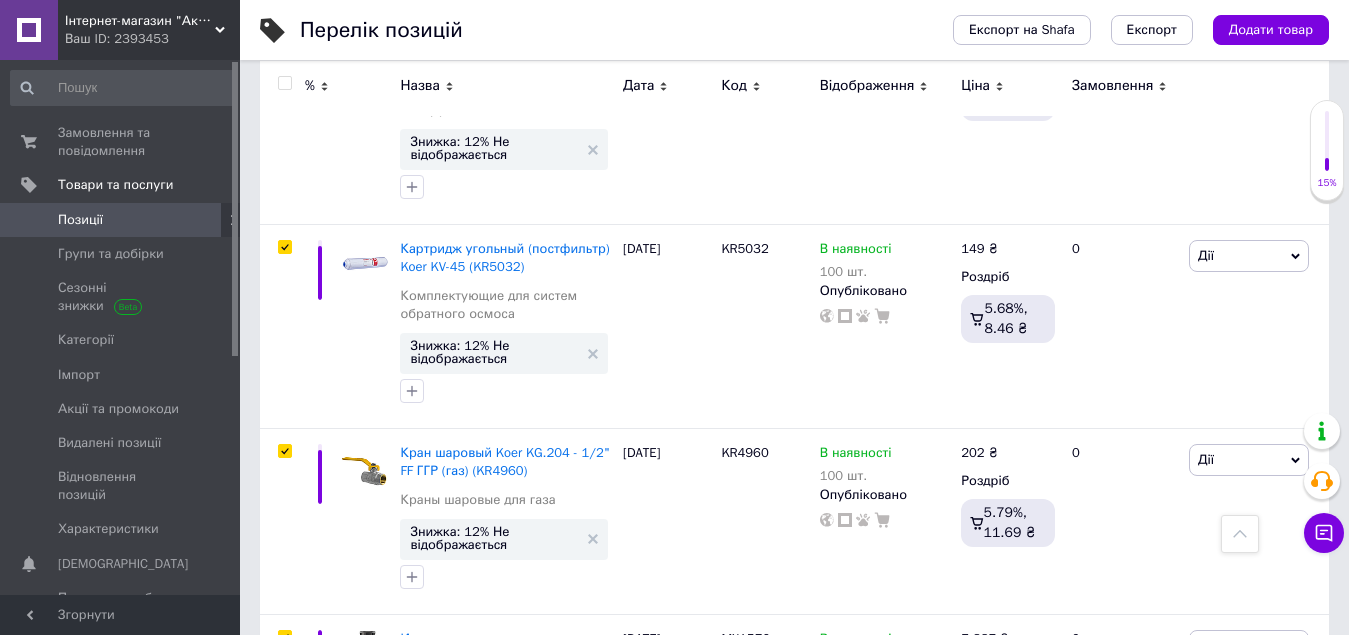 scroll, scrollTop: 19662, scrollLeft: 0, axis: vertical 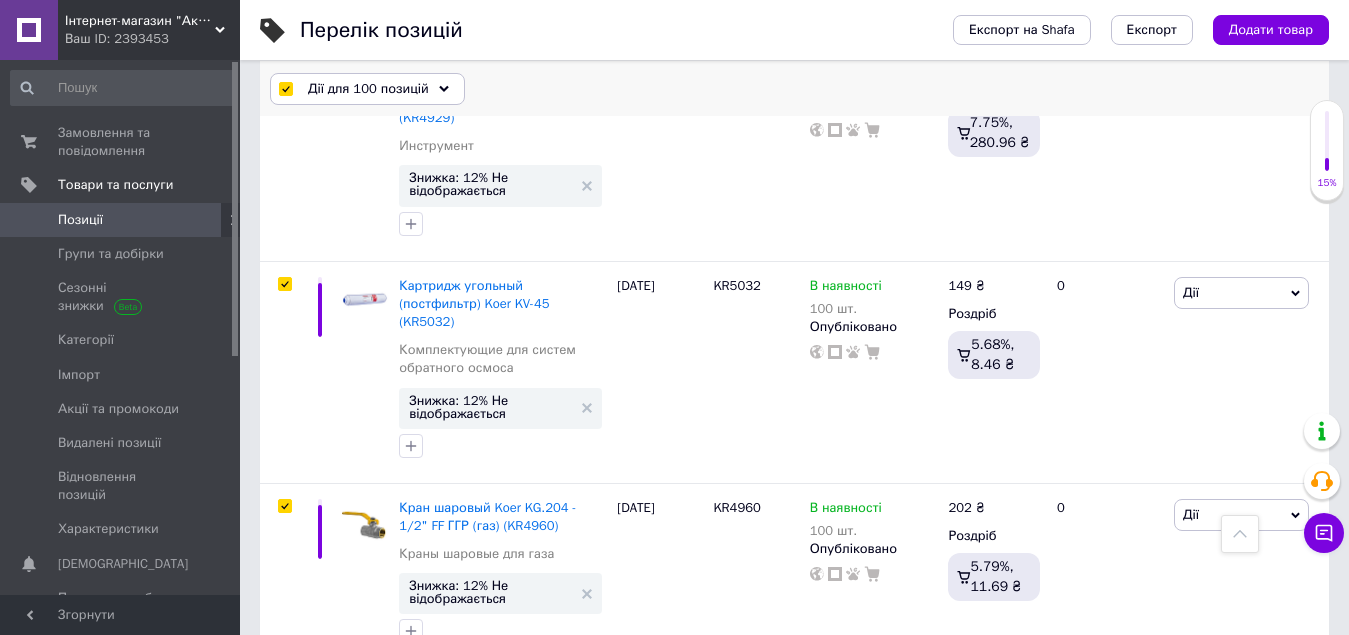 click 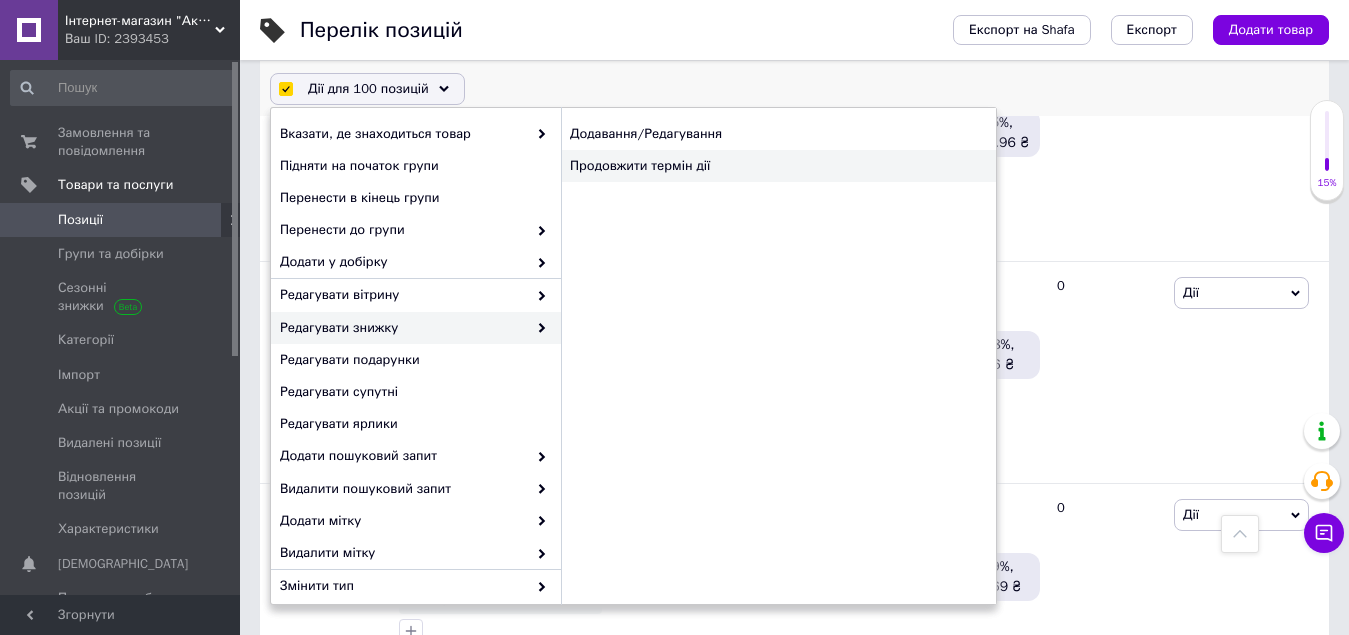 click on "Продовжити термін дії" at bounding box center [778, 166] 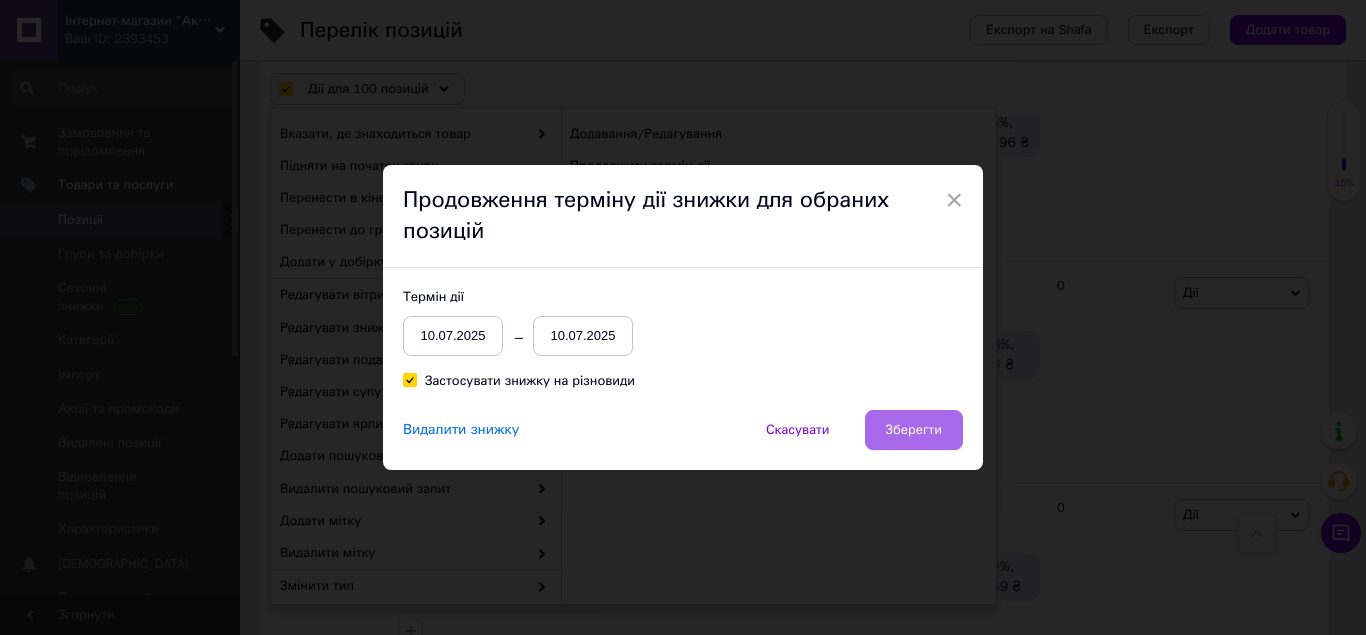 click on "Зберегти" at bounding box center (914, 430) 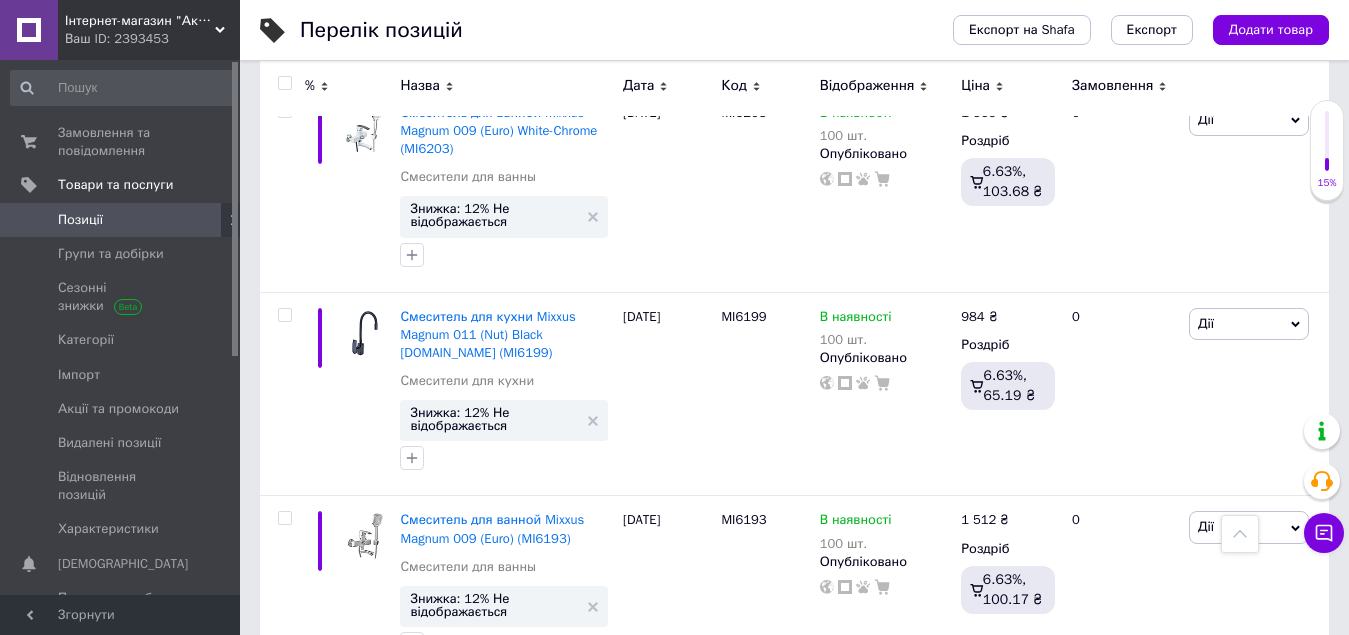 scroll, scrollTop: 19607, scrollLeft: 0, axis: vertical 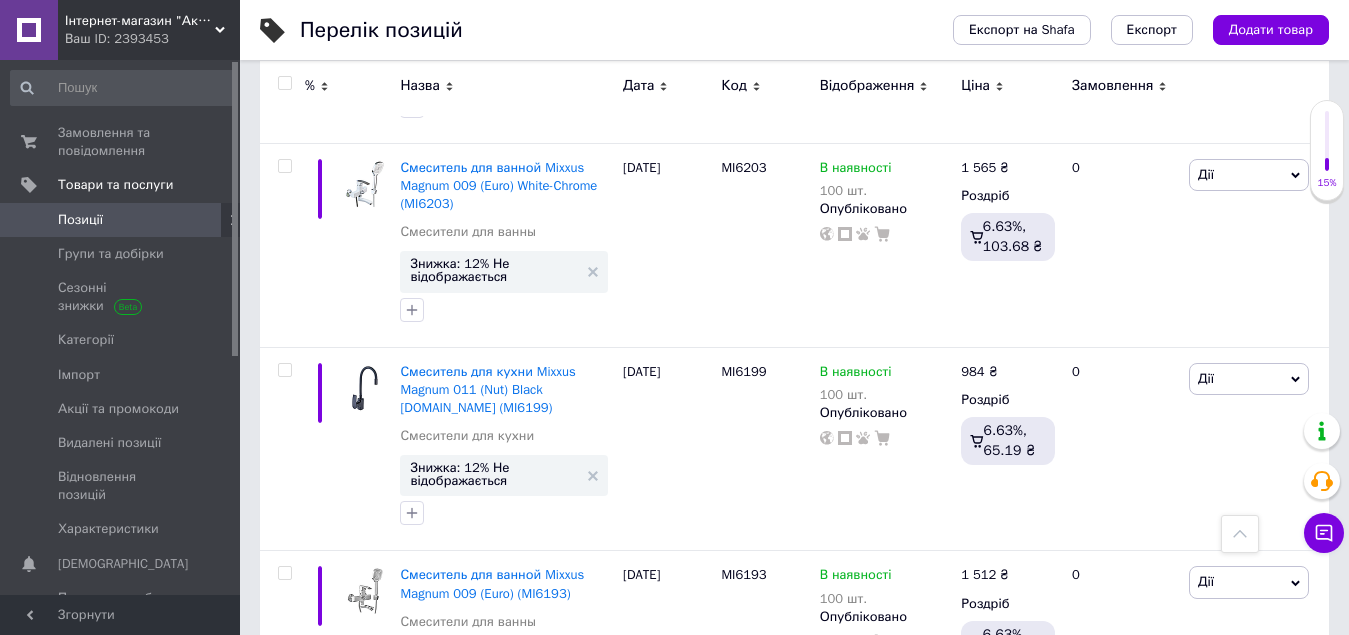 click at bounding box center [284, 83] 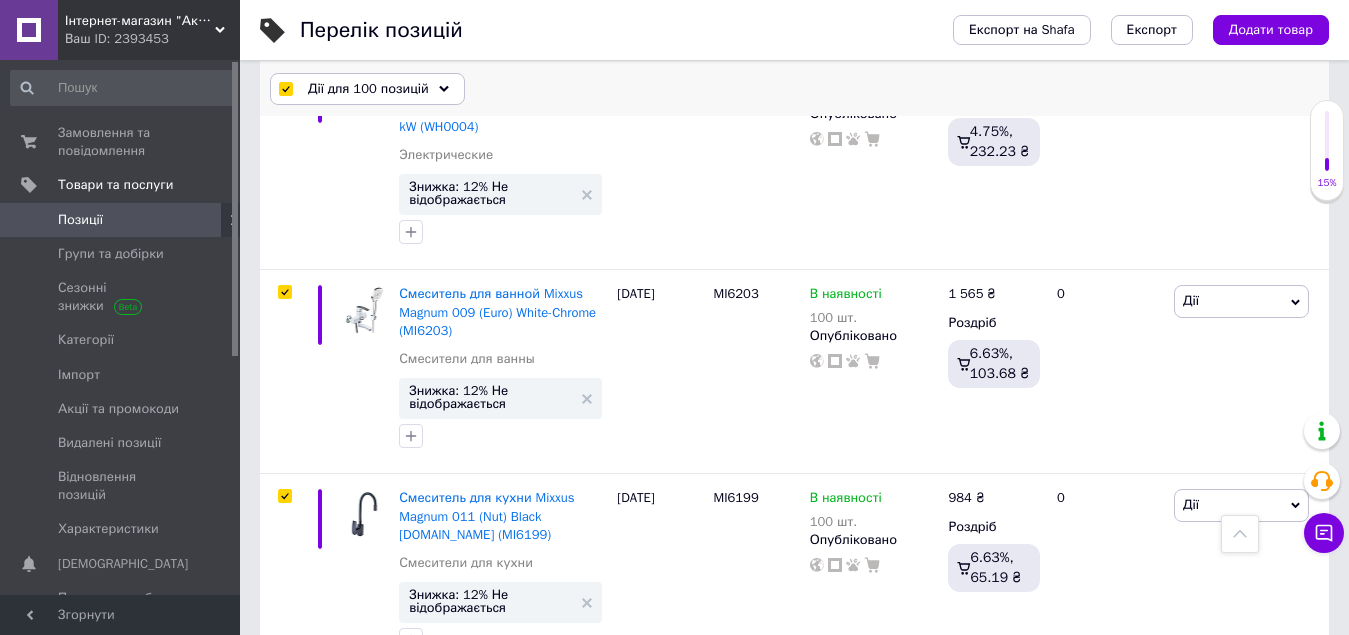 scroll, scrollTop: 19806, scrollLeft: 0, axis: vertical 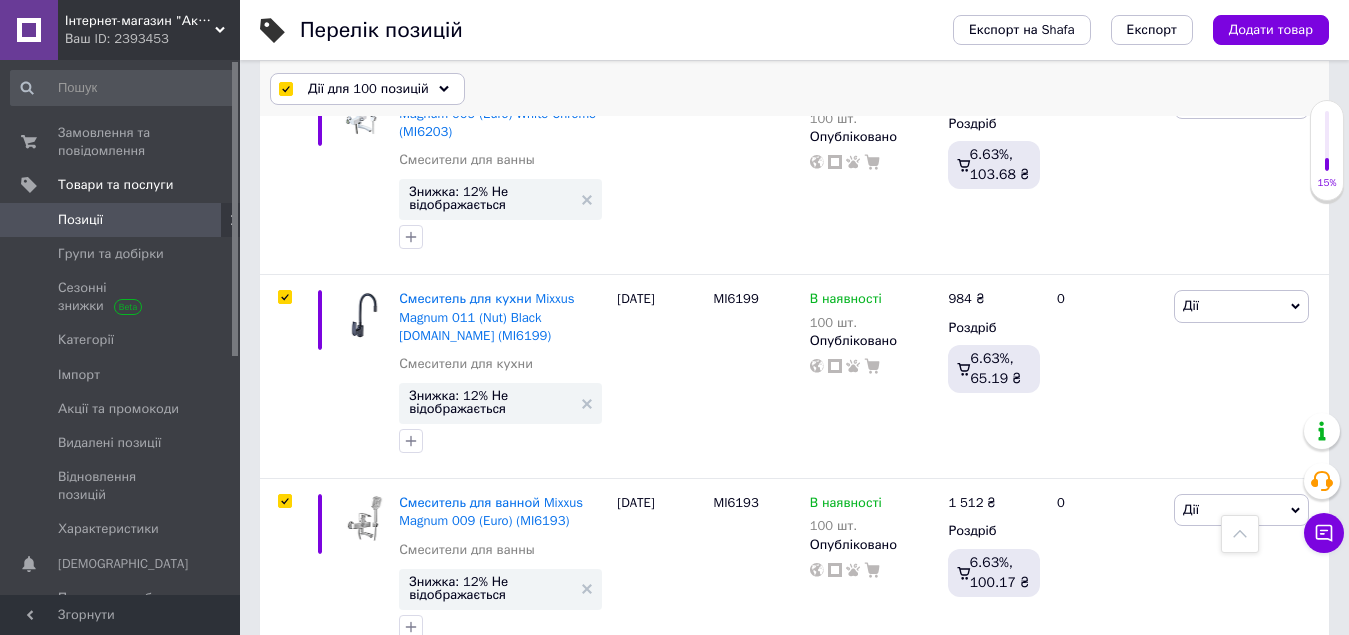 click on "Дії для 100 позицій" at bounding box center (367, 89) 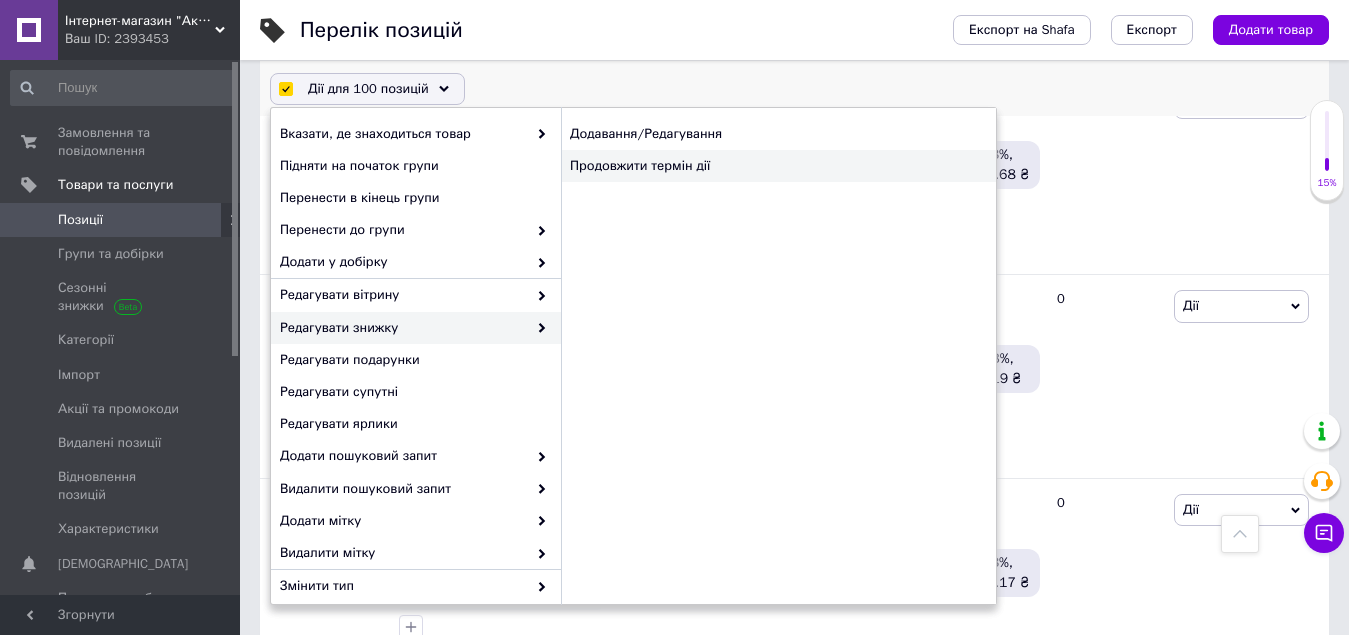 click on "Продовжити термін дії" at bounding box center [778, 166] 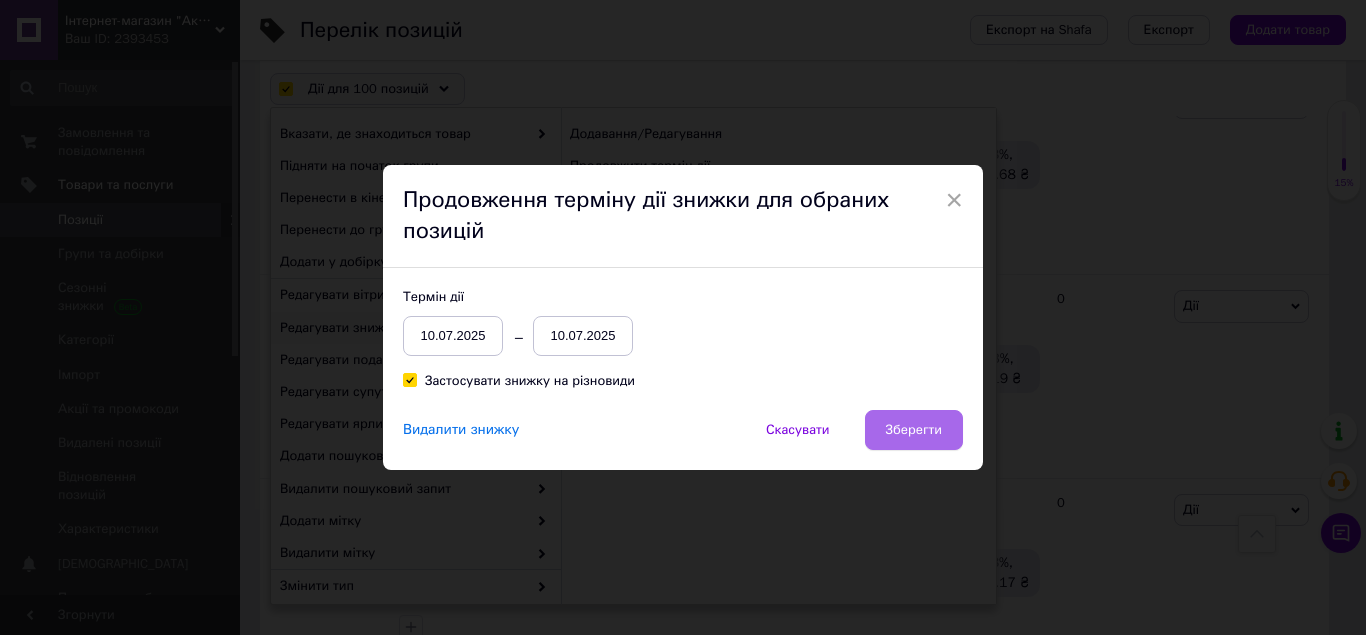 click on "Зберегти" at bounding box center (914, 430) 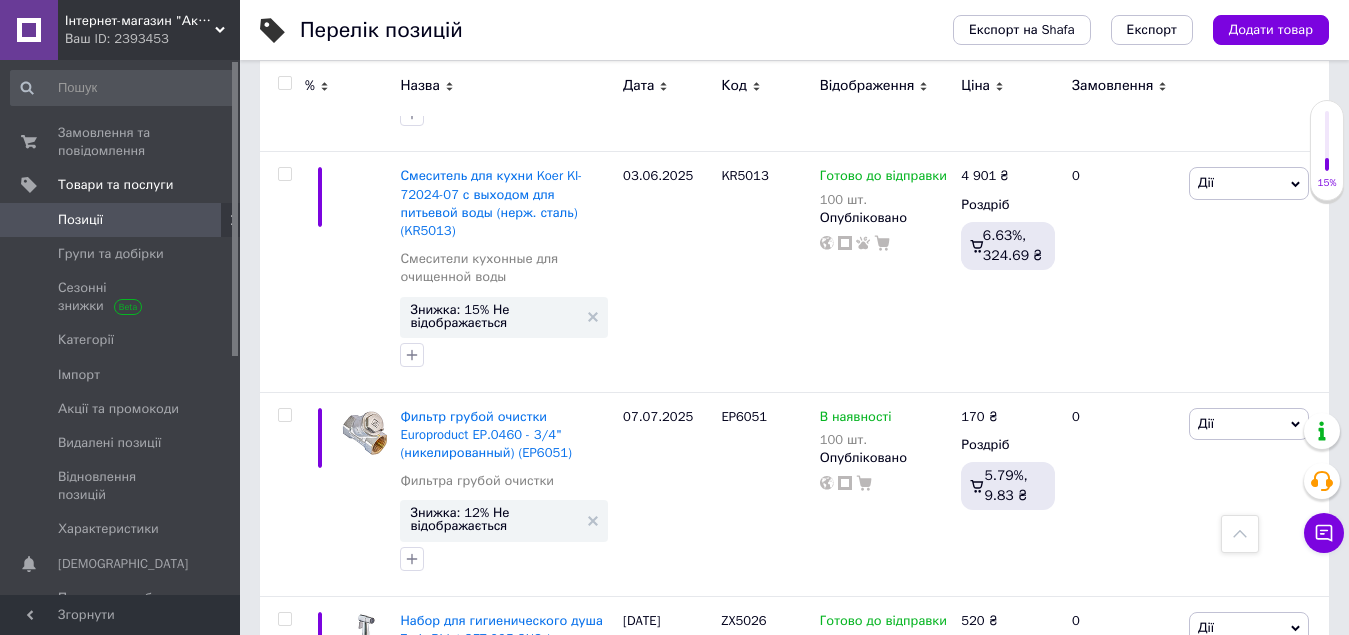 scroll, scrollTop: 19751, scrollLeft: 0, axis: vertical 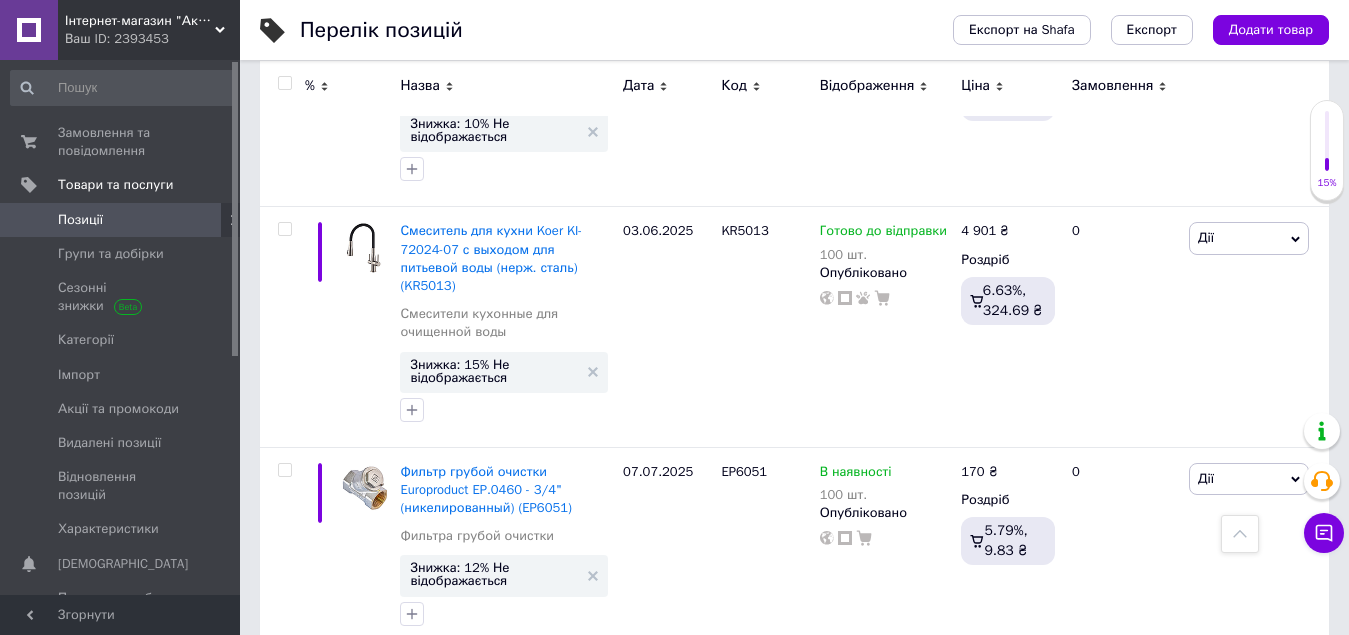 click at bounding box center (284, 83) 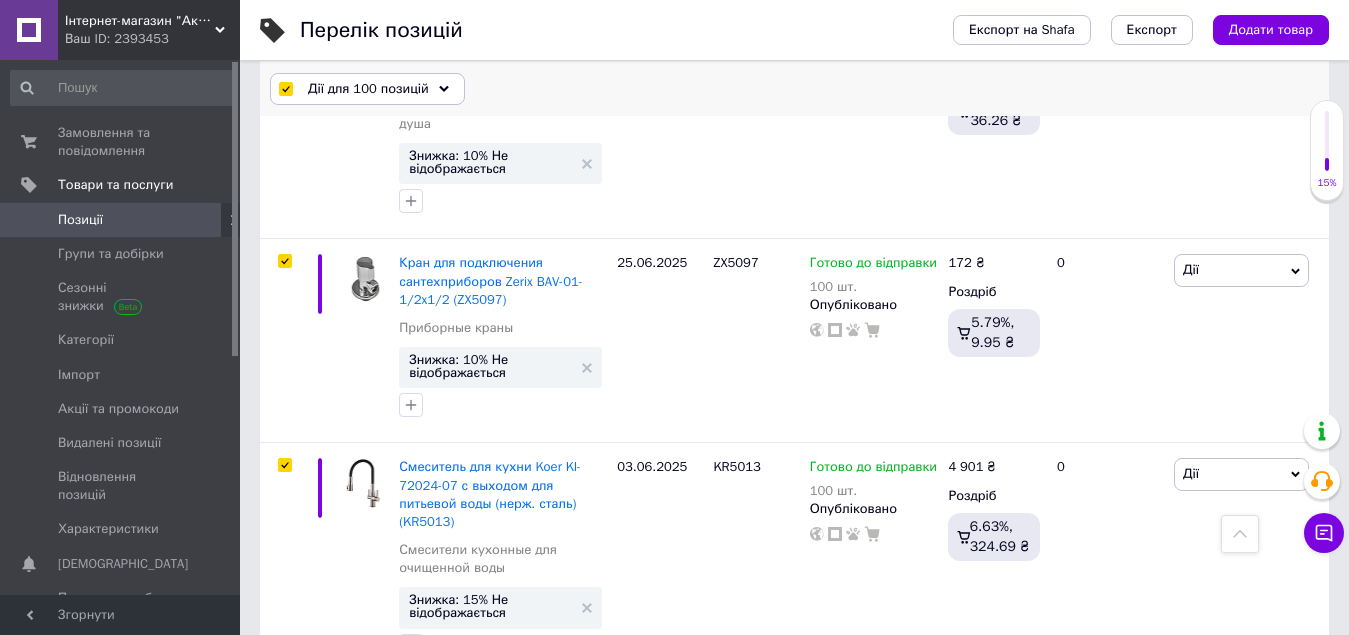 scroll, scrollTop: 19860, scrollLeft: 0, axis: vertical 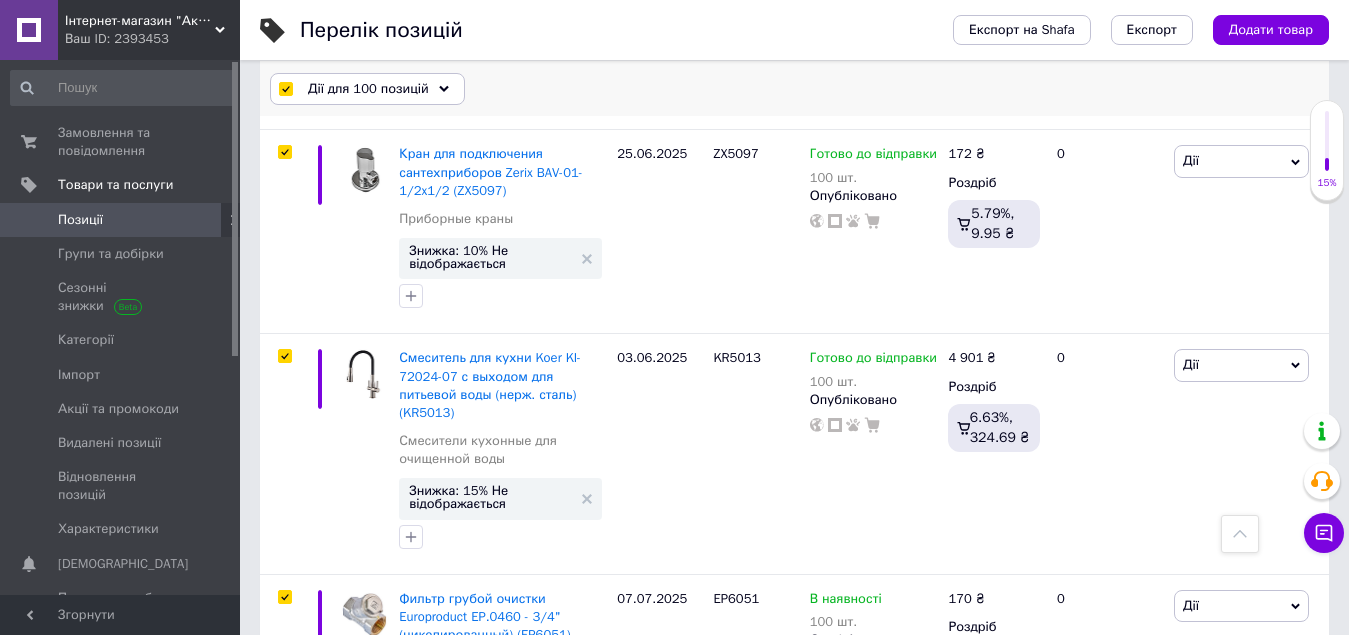 click 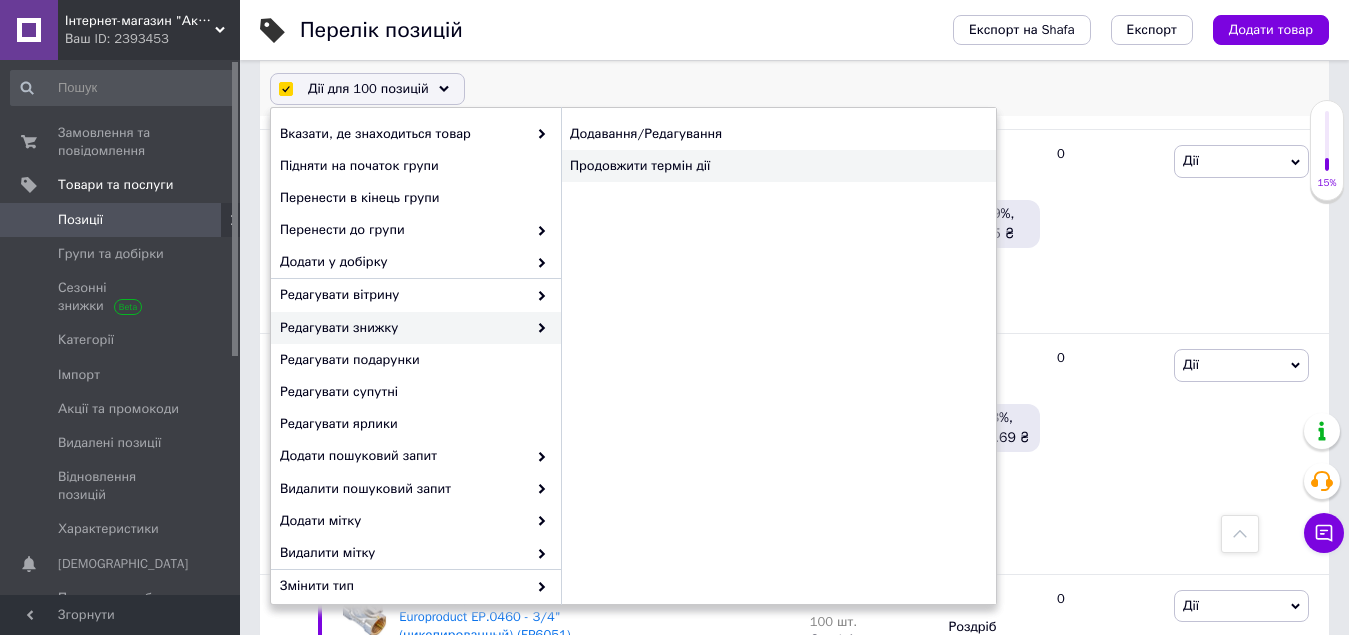 click on "Продовжити термін дії" at bounding box center [778, 166] 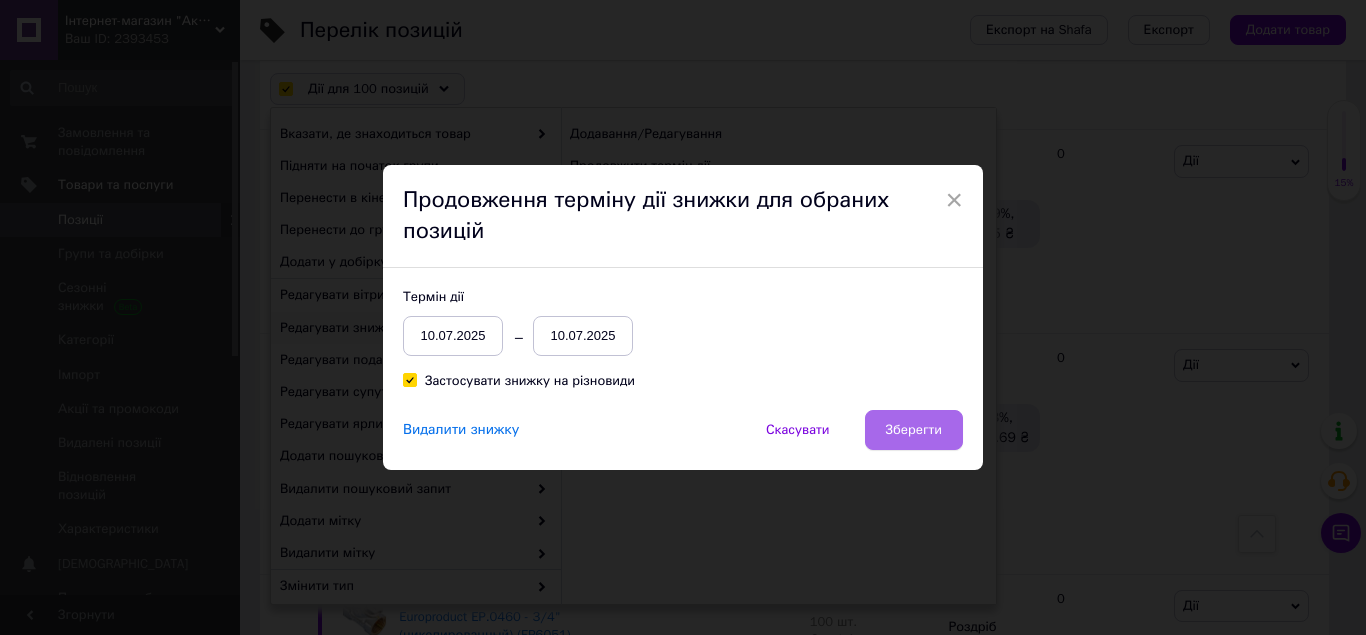 click on "Зберегти" at bounding box center (914, 430) 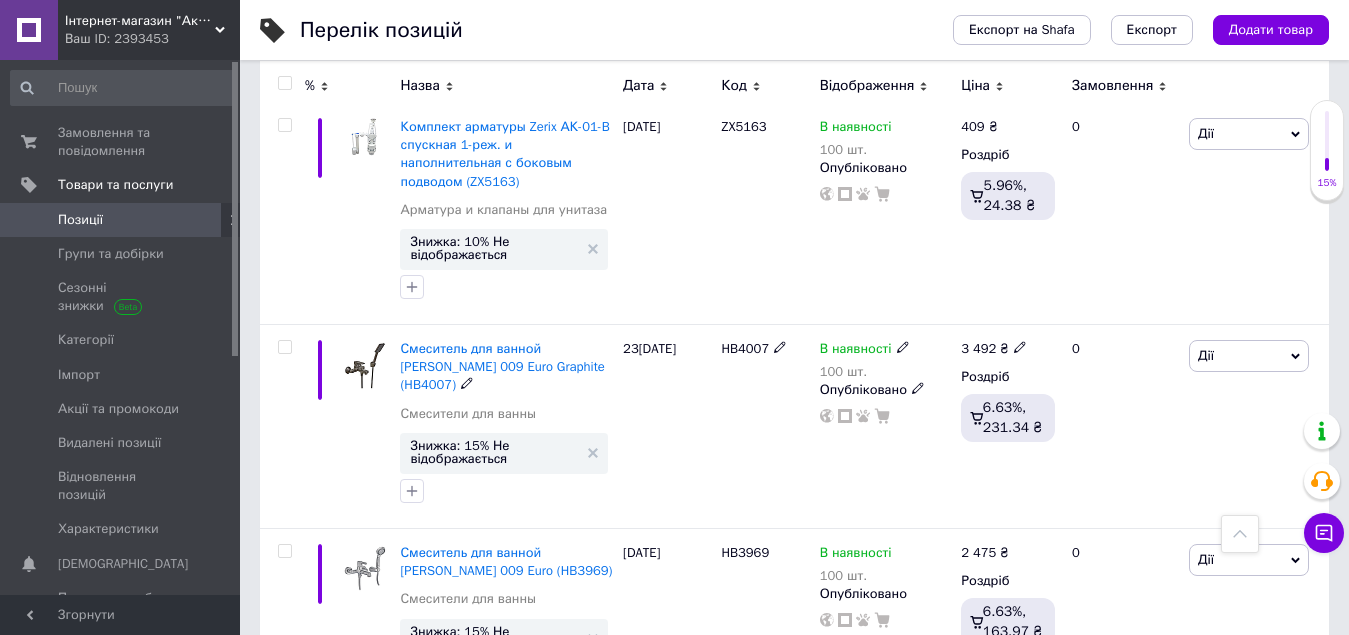 scroll, scrollTop: 19805, scrollLeft: 0, axis: vertical 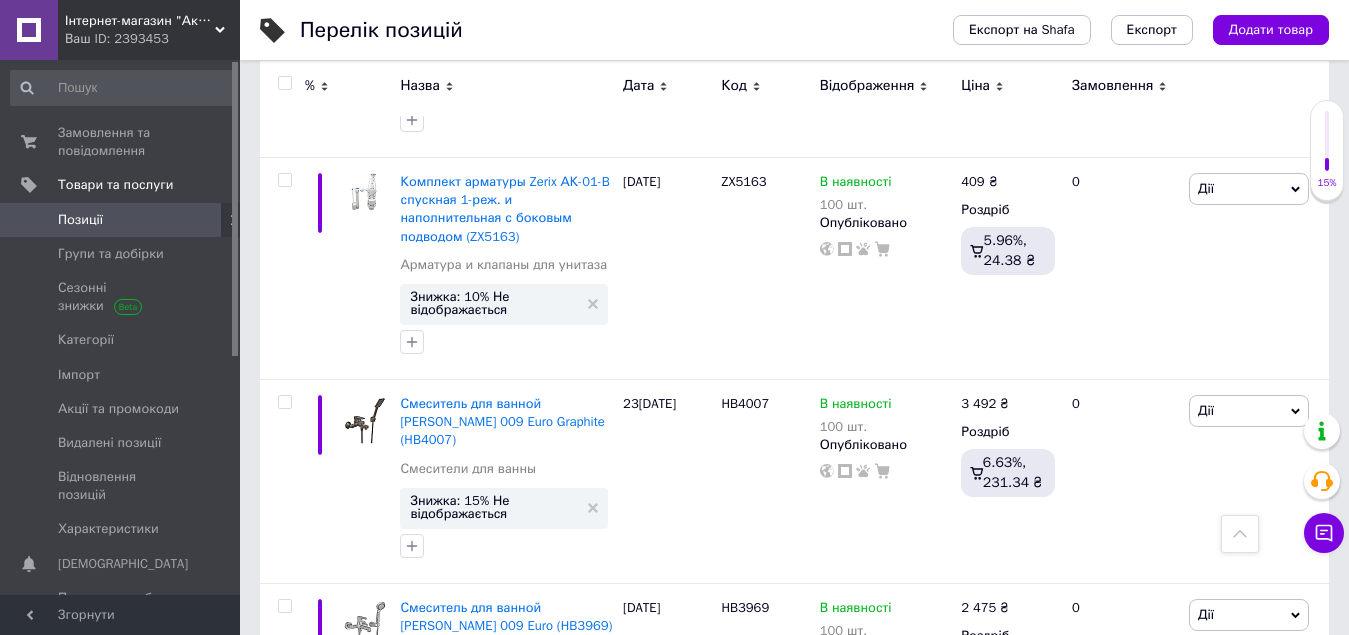click at bounding box center (284, 83) 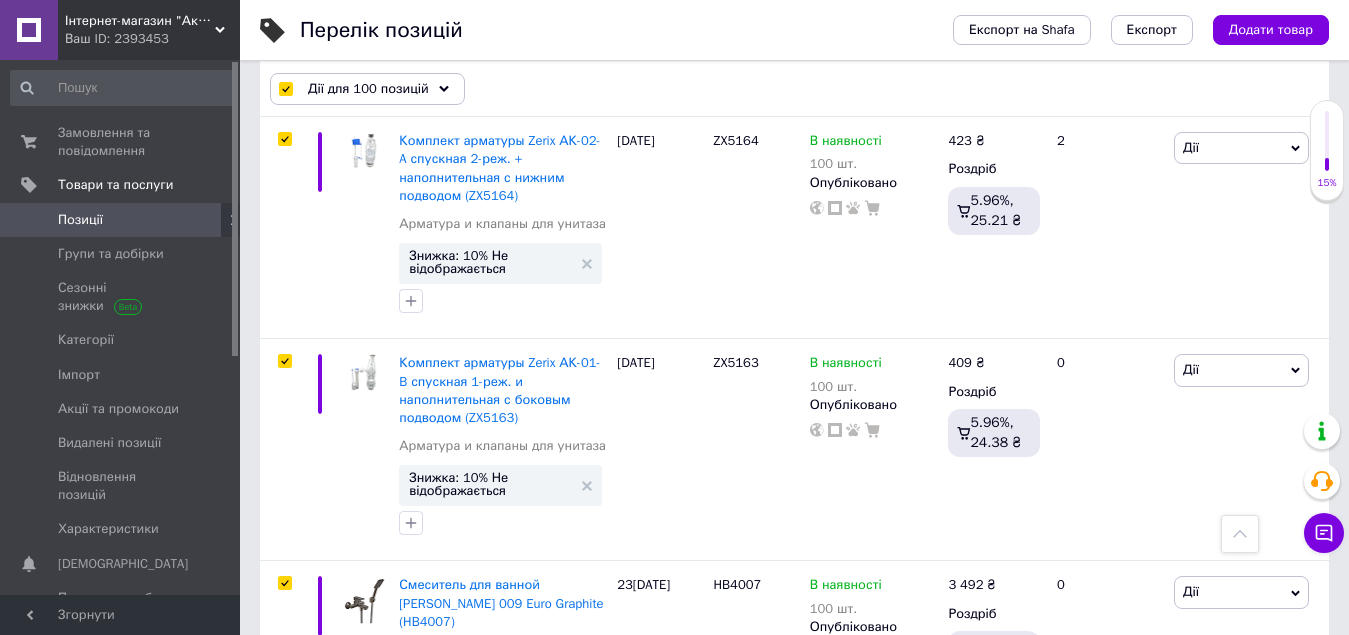 scroll, scrollTop: 19859, scrollLeft: 0, axis: vertical 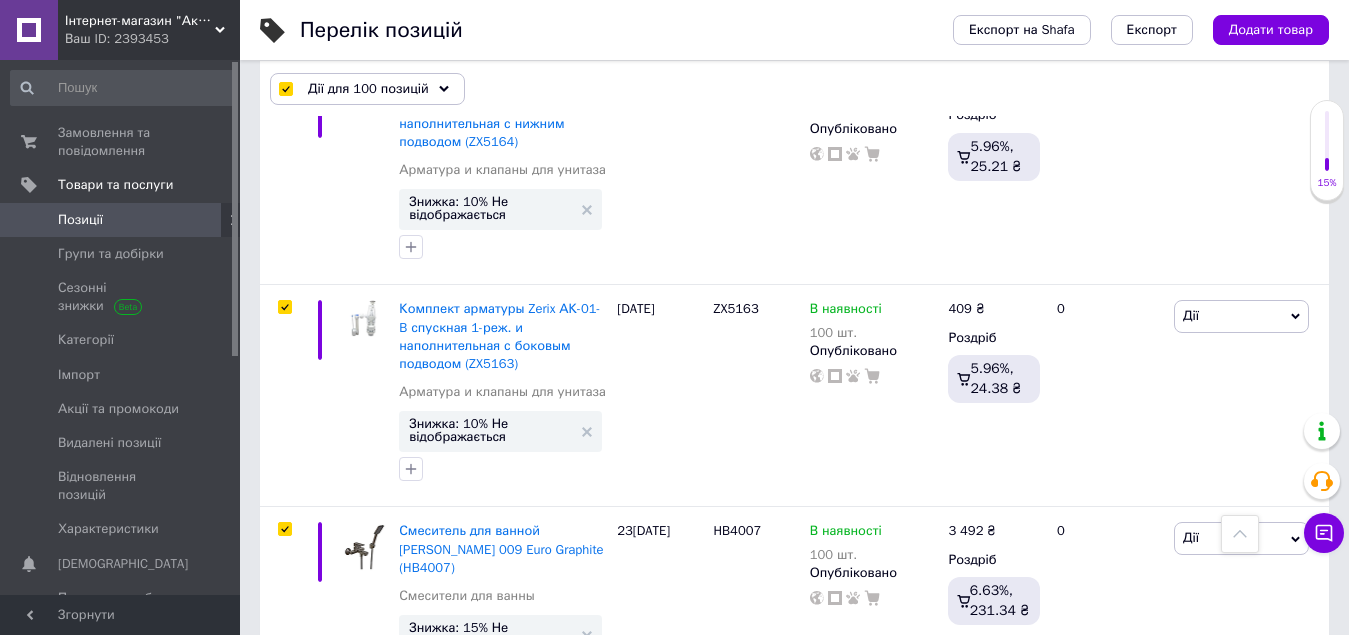 click on "Дії для 100 позицій" at bounding box center [368, 89] 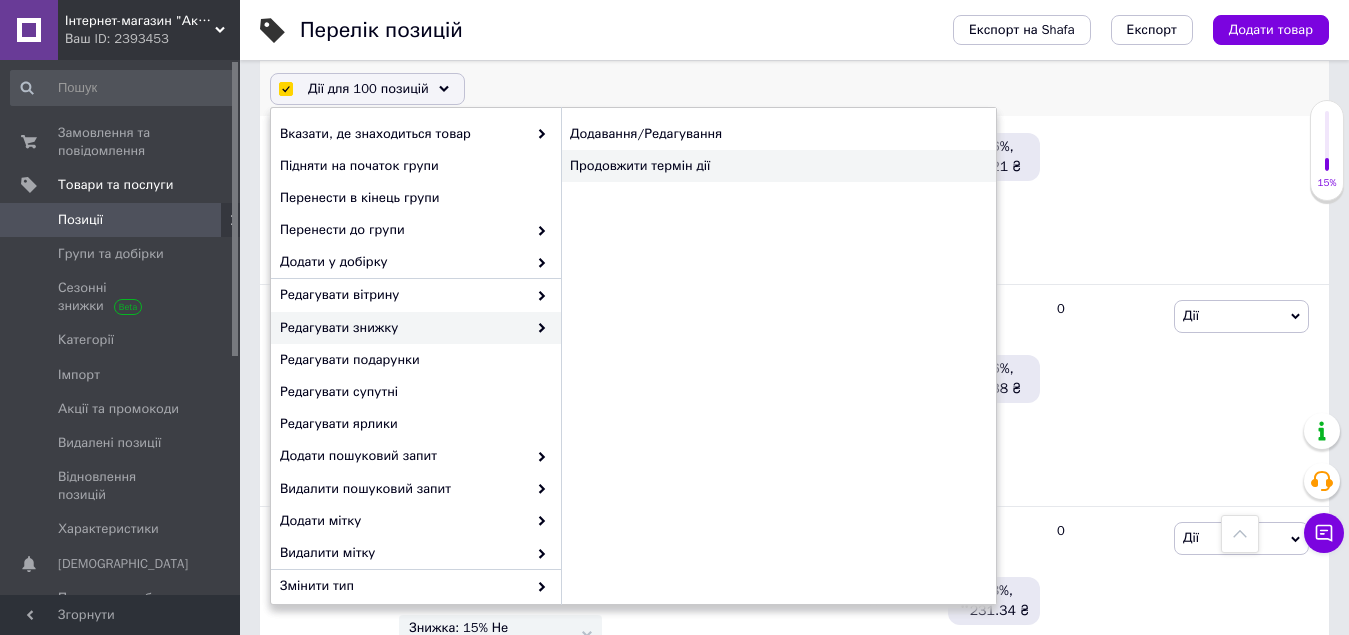 click on "Продовжити термін дії" at bounding box center [778, 166] 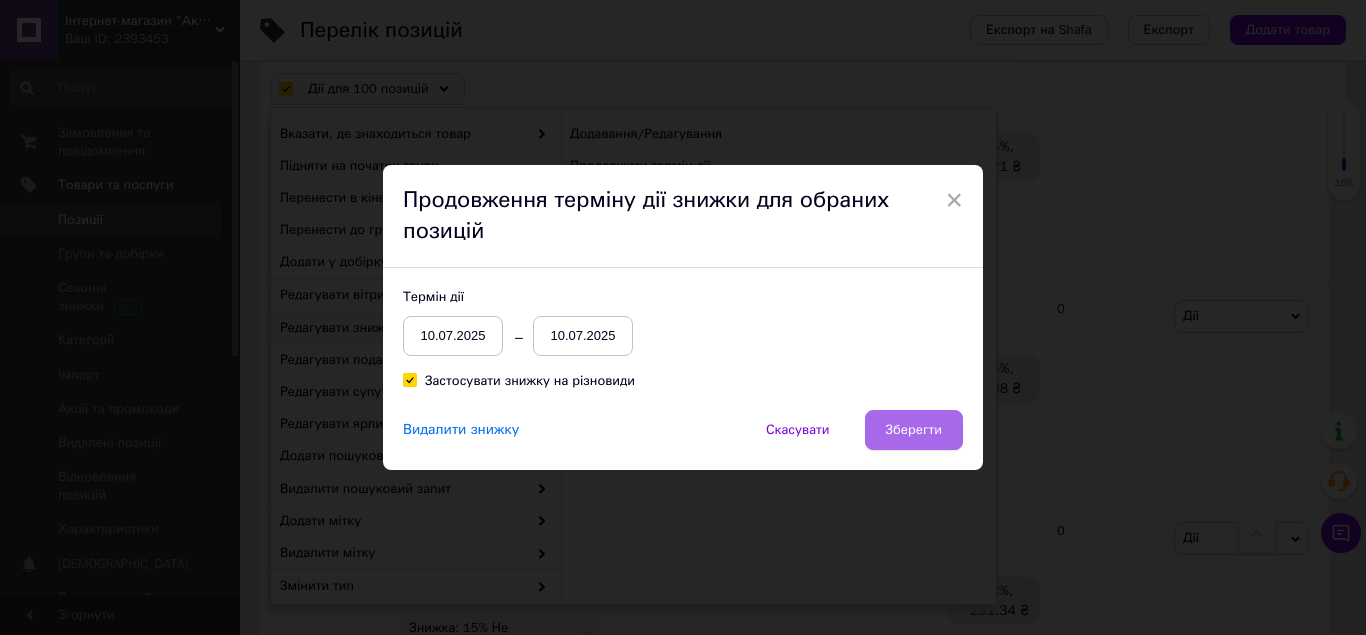 click on "Зберегти" at bounding box center (914, 430) 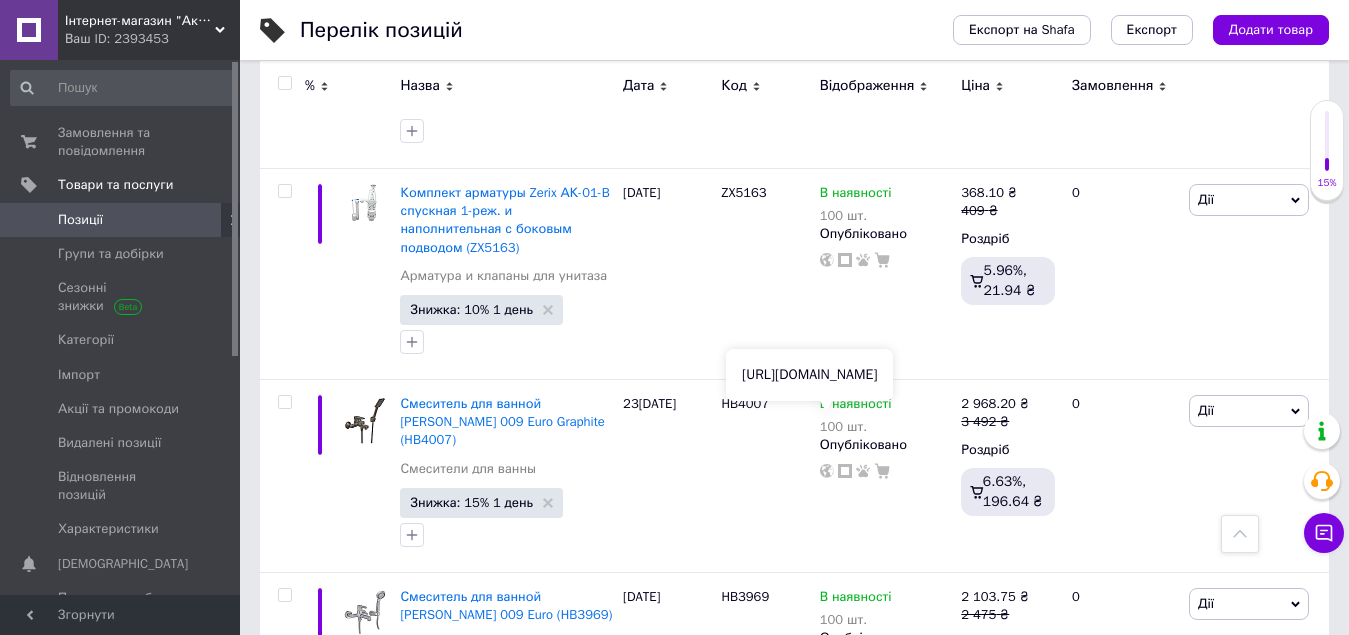 scroll, scrollTop: 19097, scrollLeft: 0, axis: vertical 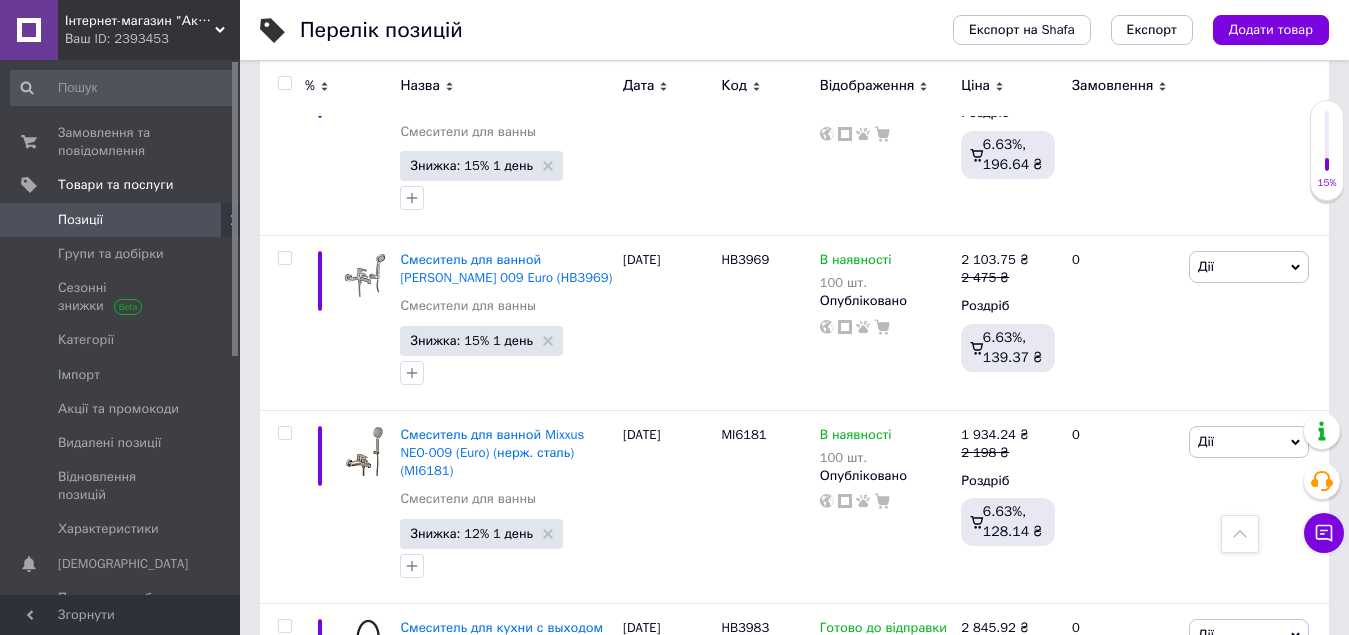 click on "9" at bounding box center (629, 1048) 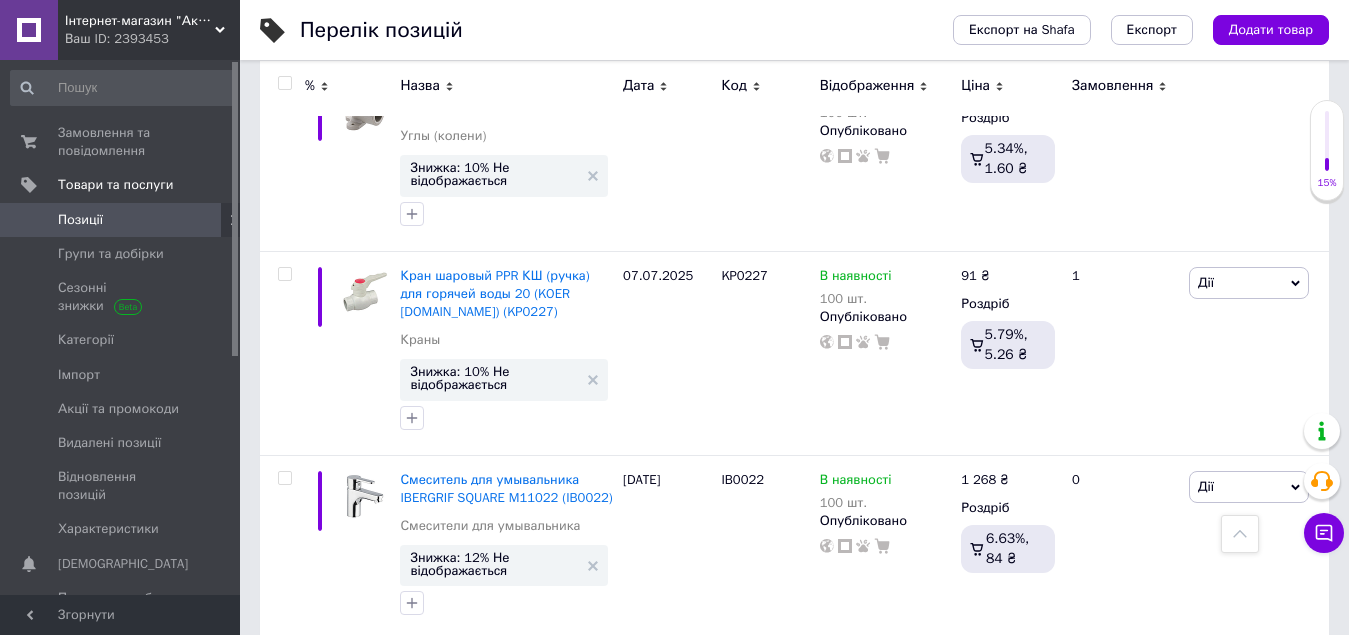 click at bounding box center (284, 83) 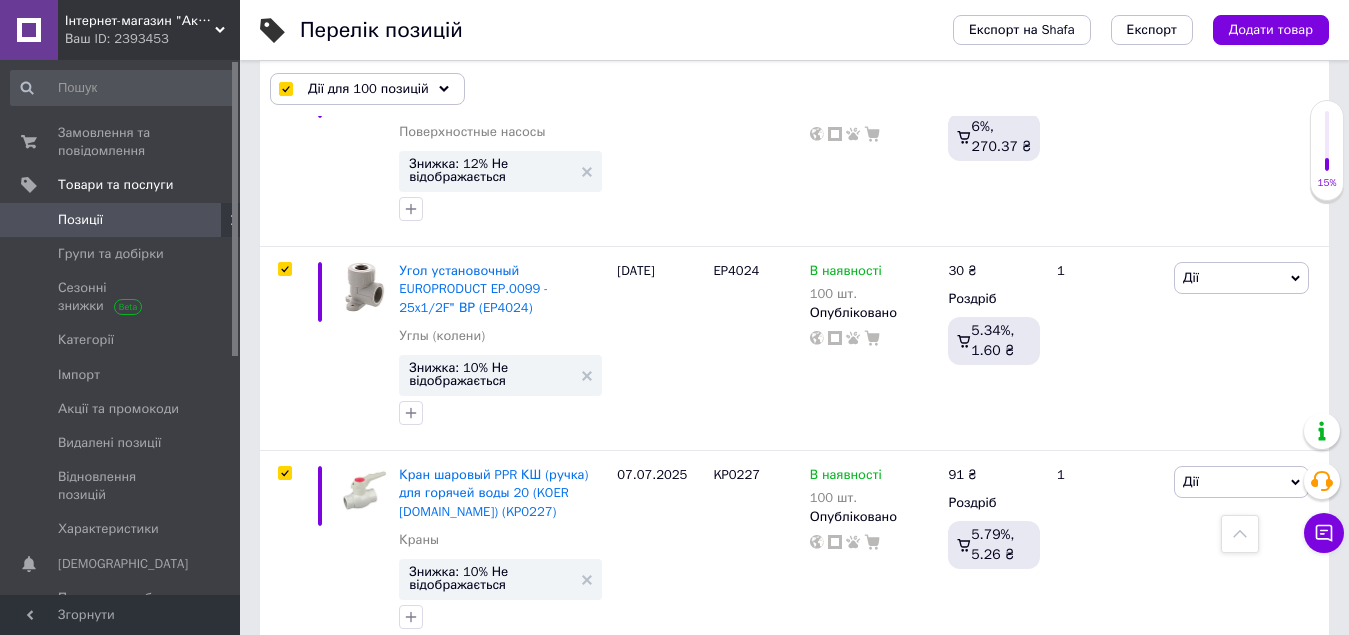 scroll, scrollTop: 19133, scrollLeft: 0, axis: vertical 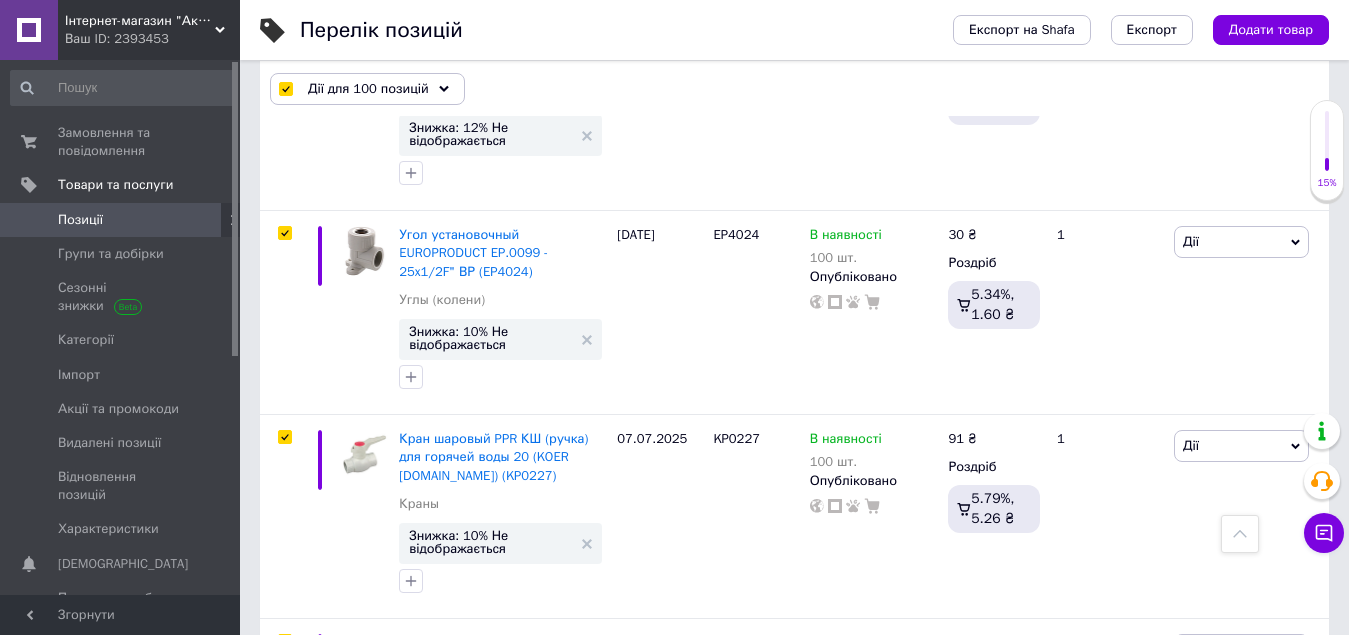 click 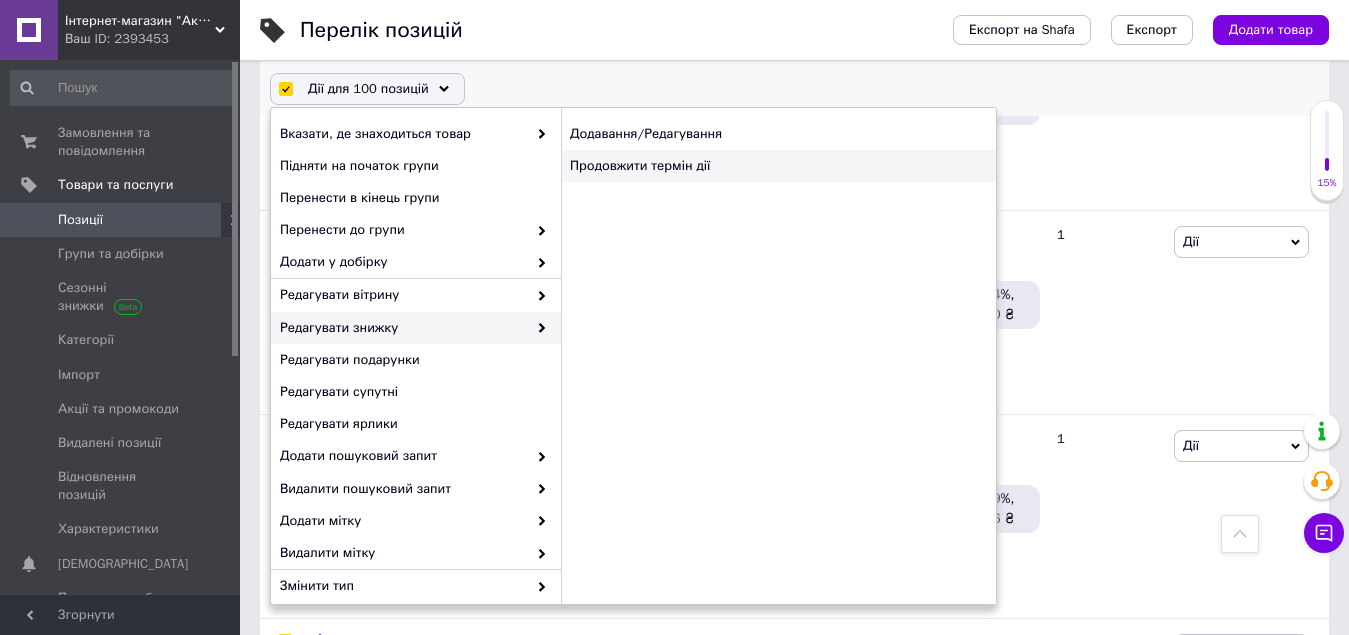 click on "Продовжити термін дії" at bounding box center (778, 166) 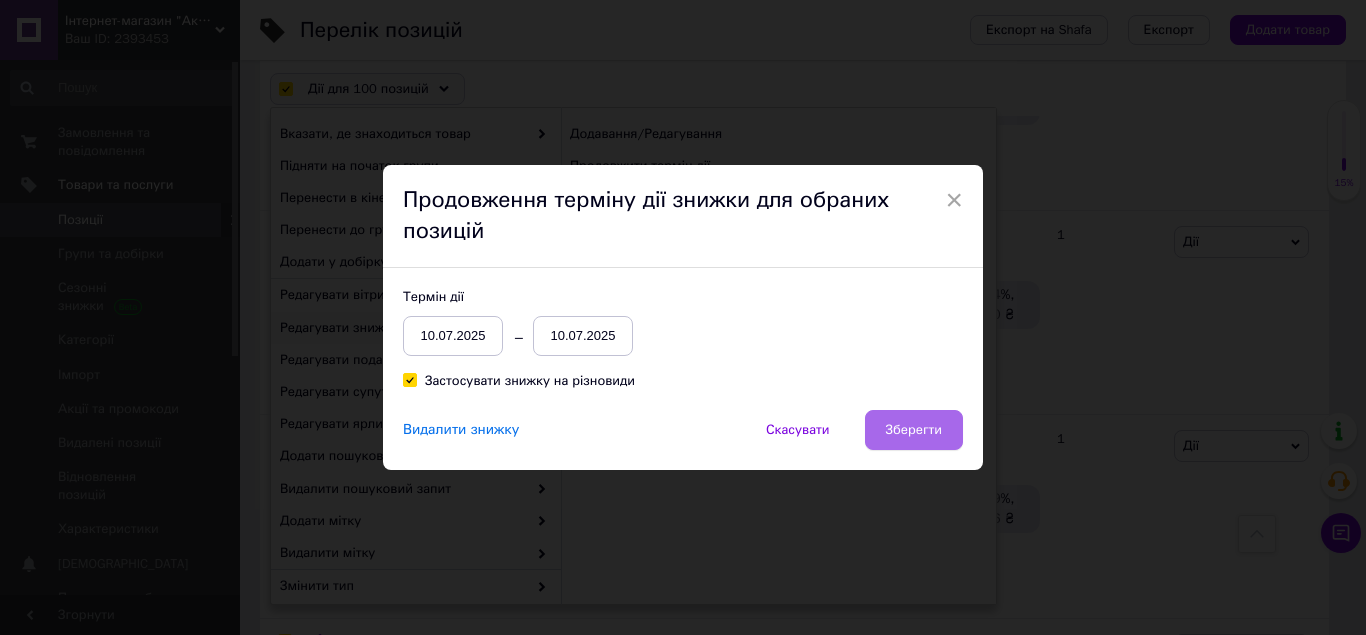 click on "Зберегти" at bounding box center [914, 430] 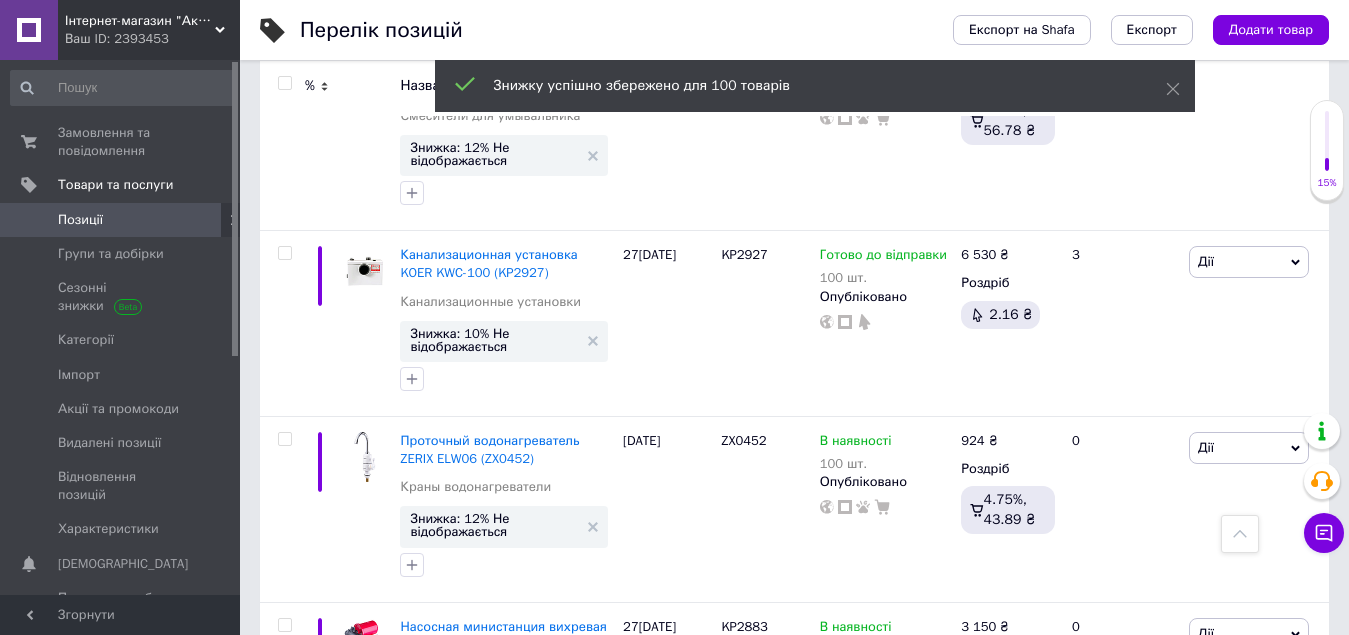 click at bounding box center (284, 83) 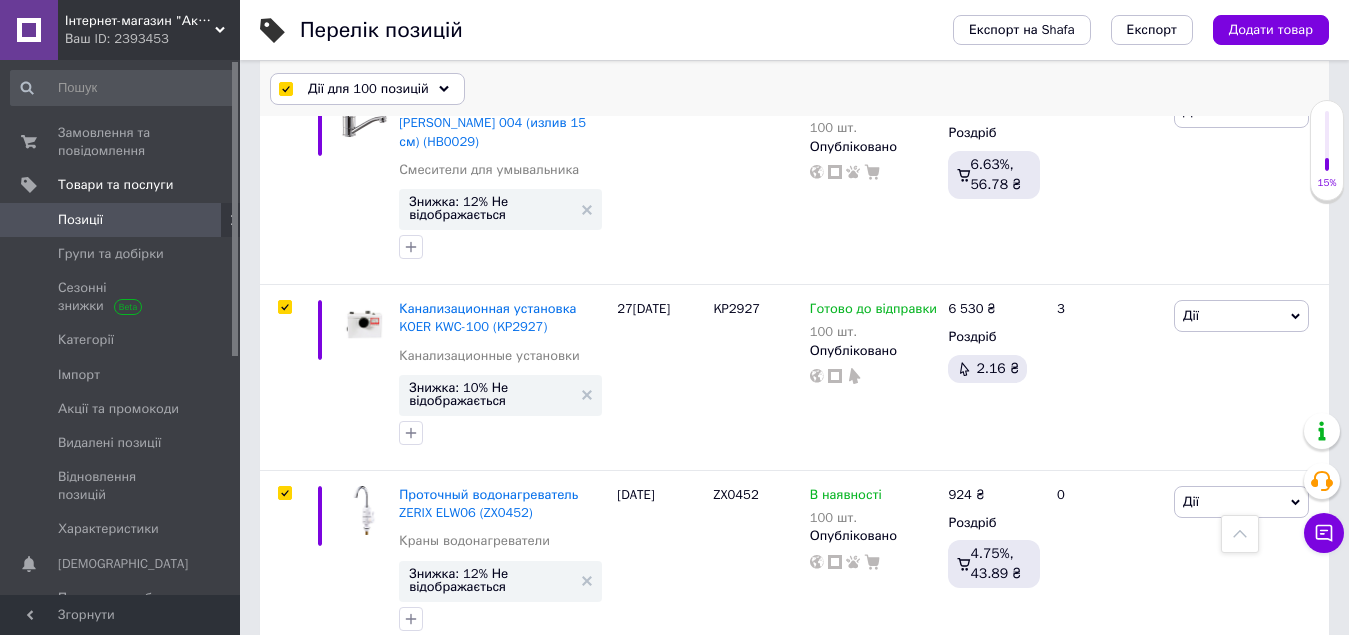 scroll, scrollTop: 19278, scrollLeft: 0, axis: vertical 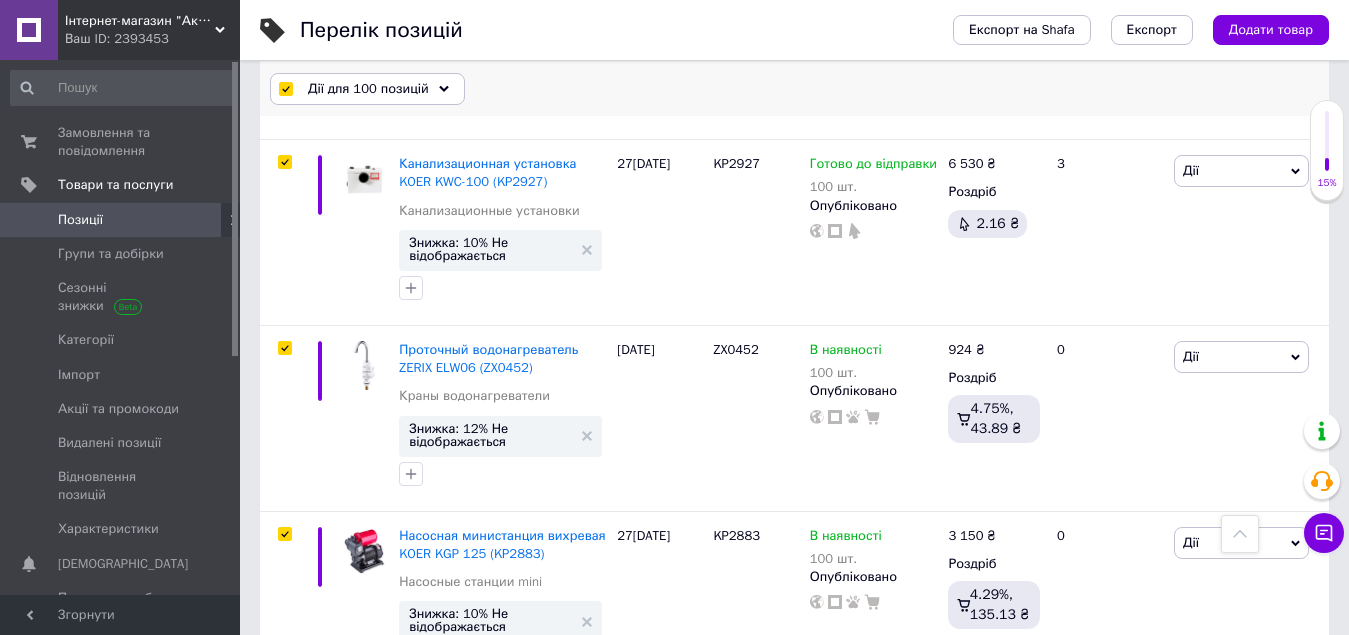 click on "Дії для 100 позицій" at bounding box center (368, 89) 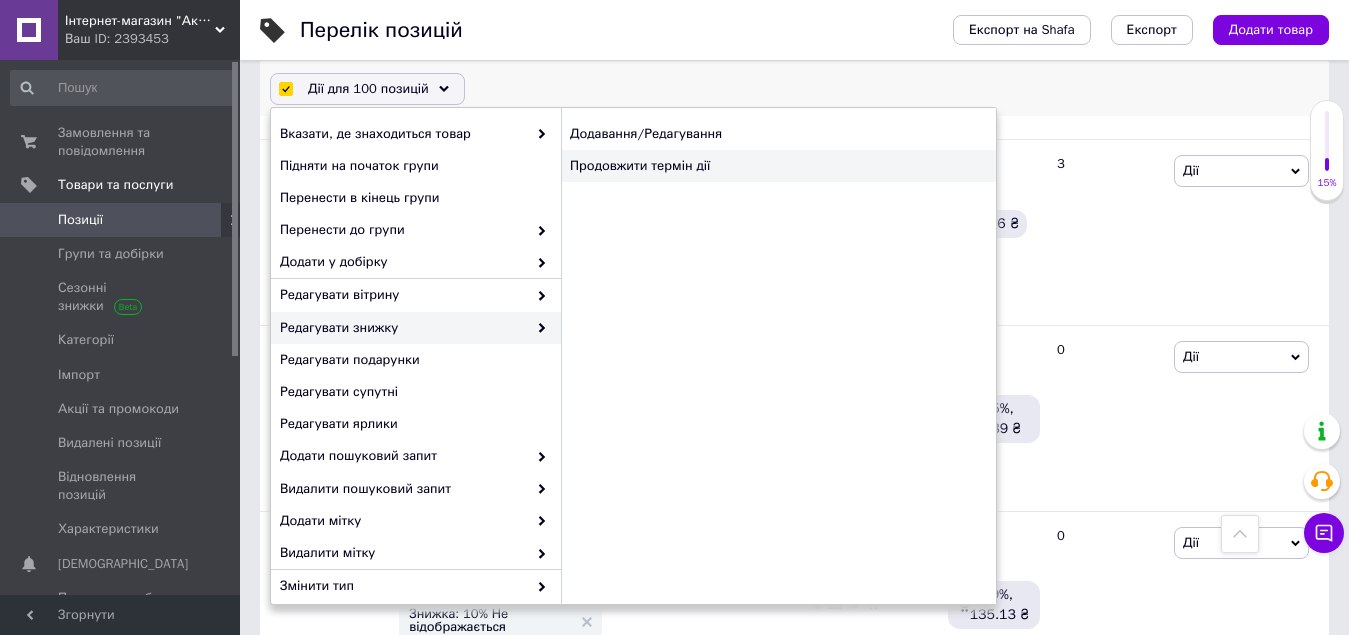 click on "Продовжити термін дії" at bounding box center (778, 166) 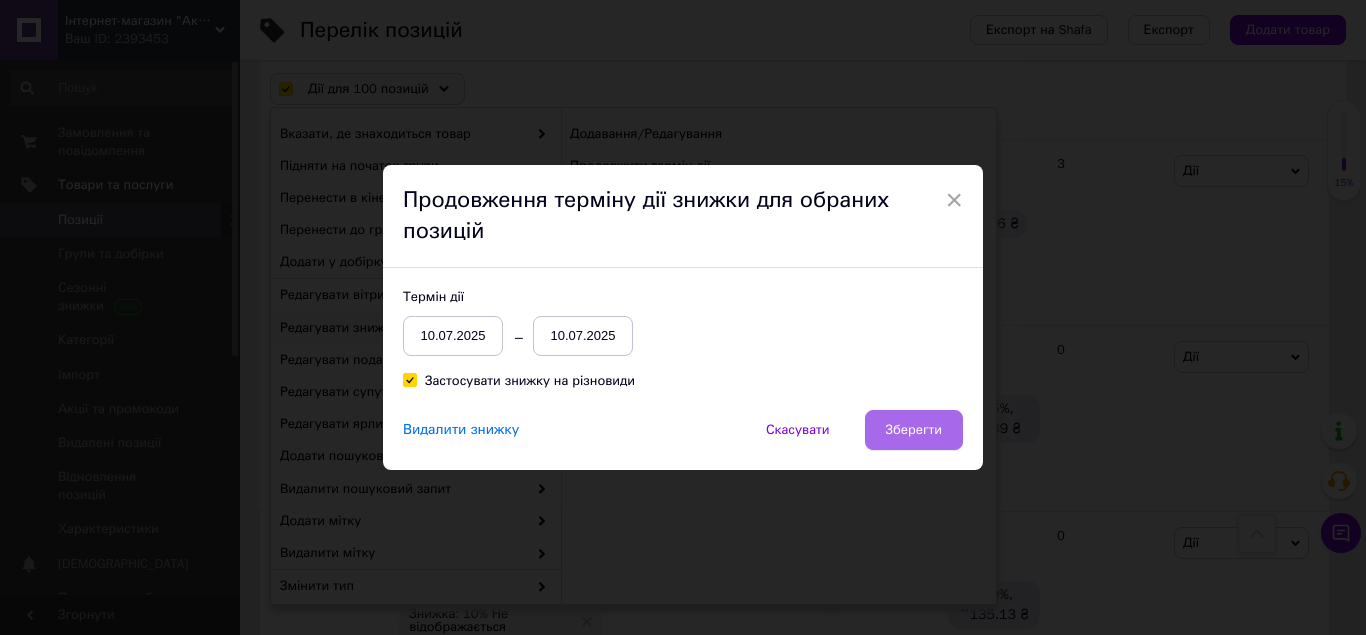 click on "Зберегти" at bounding box center [914, 430] 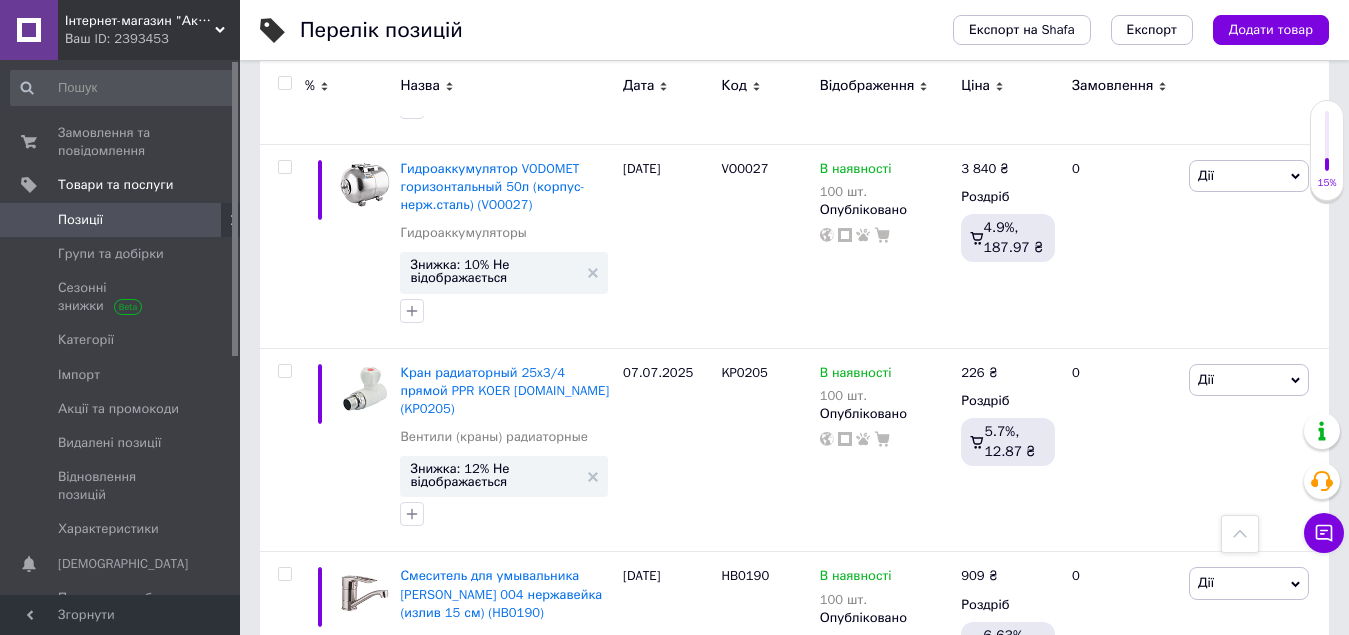 scroll, scrollTop: 19223, scrollLeft: 0, axis: vertical 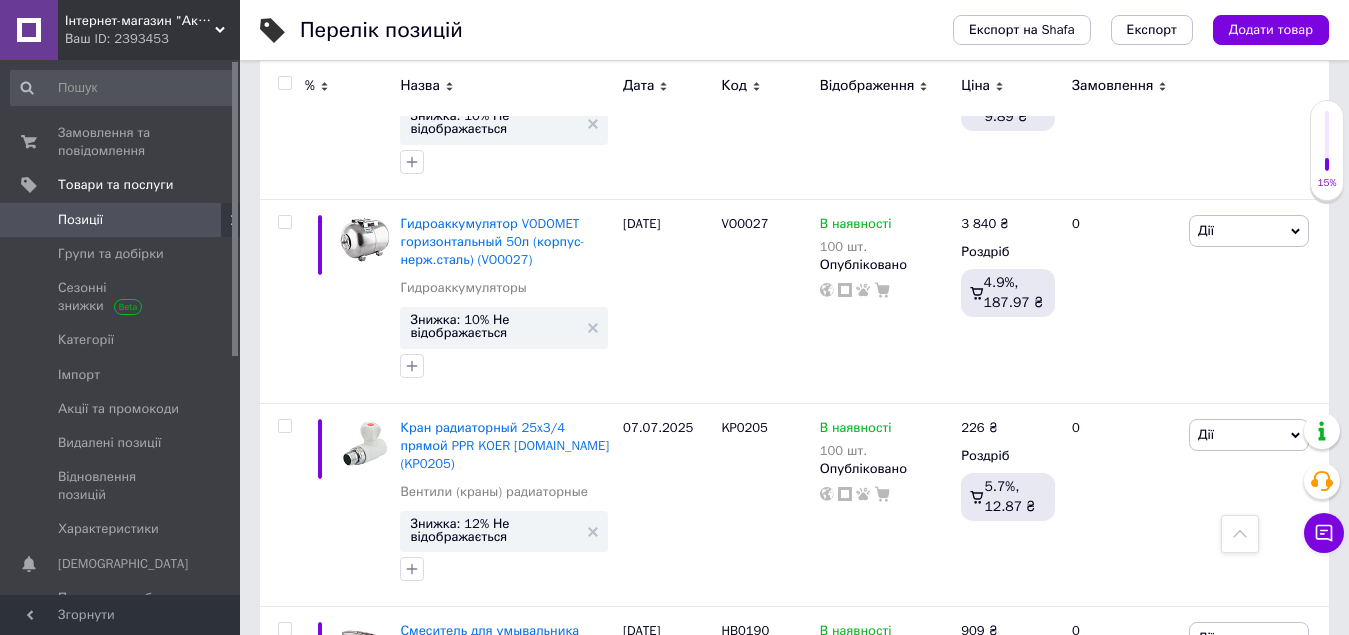 click at bounding box center (284, 83) 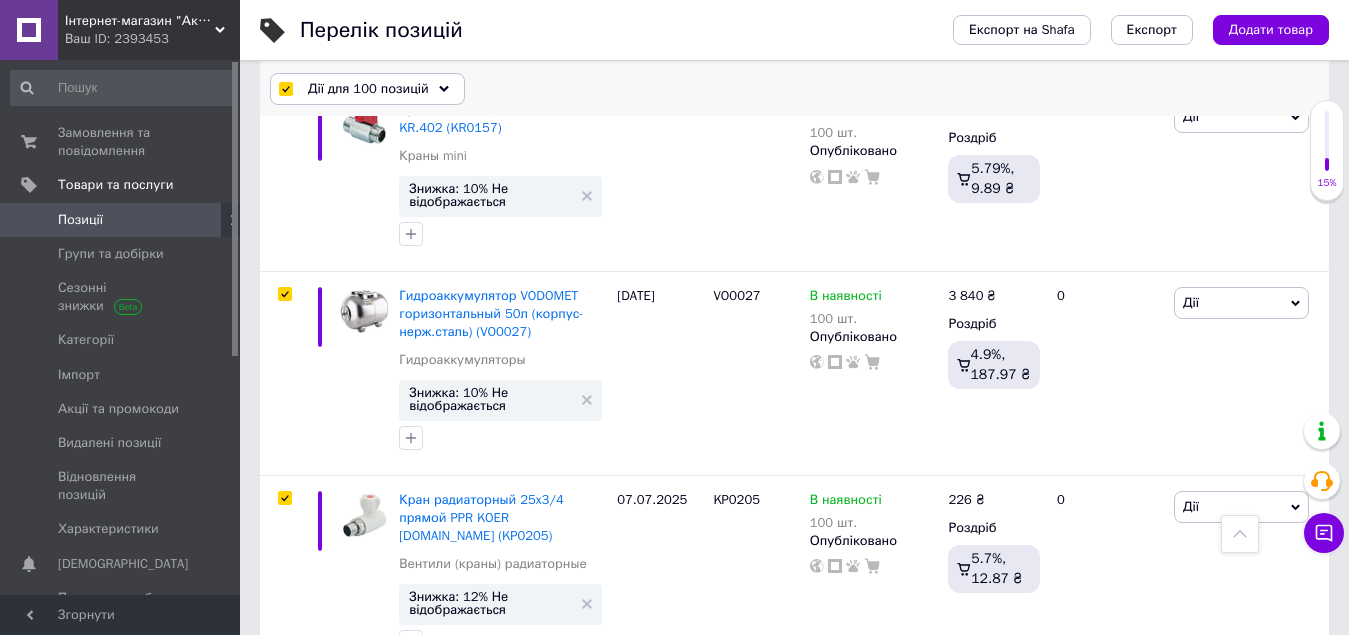 scroll, scrollTop: 19368, scrollLeft: 0, axis: vertical 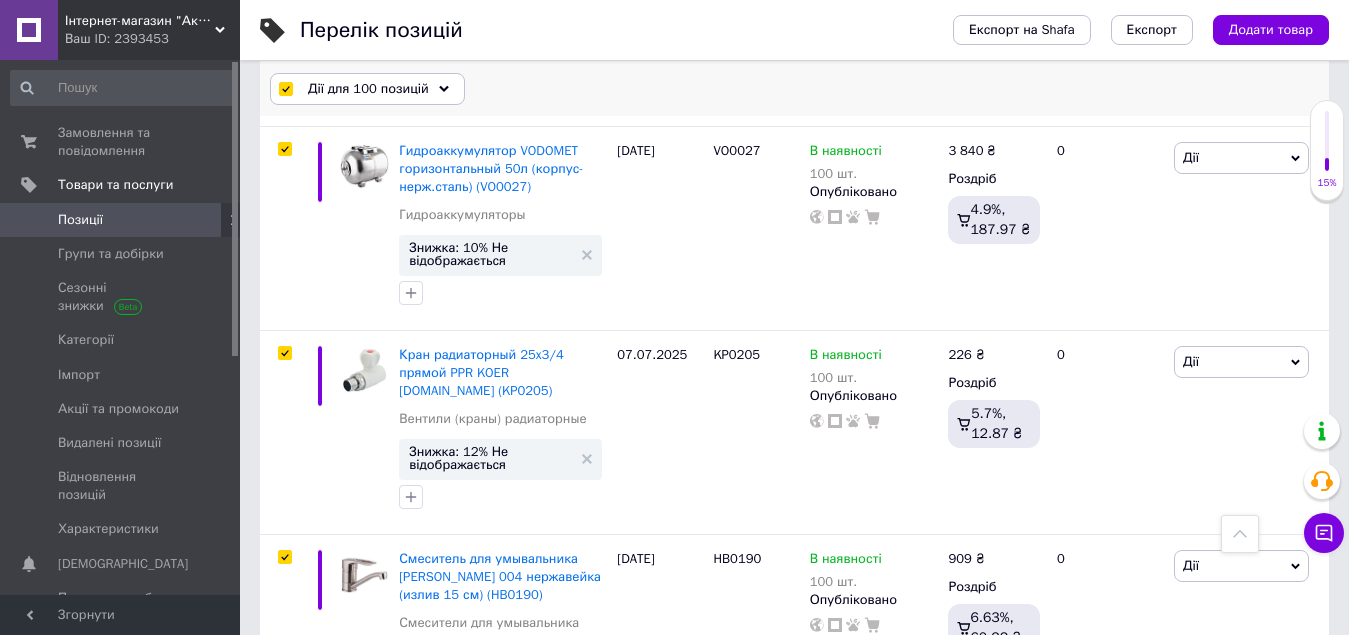 click 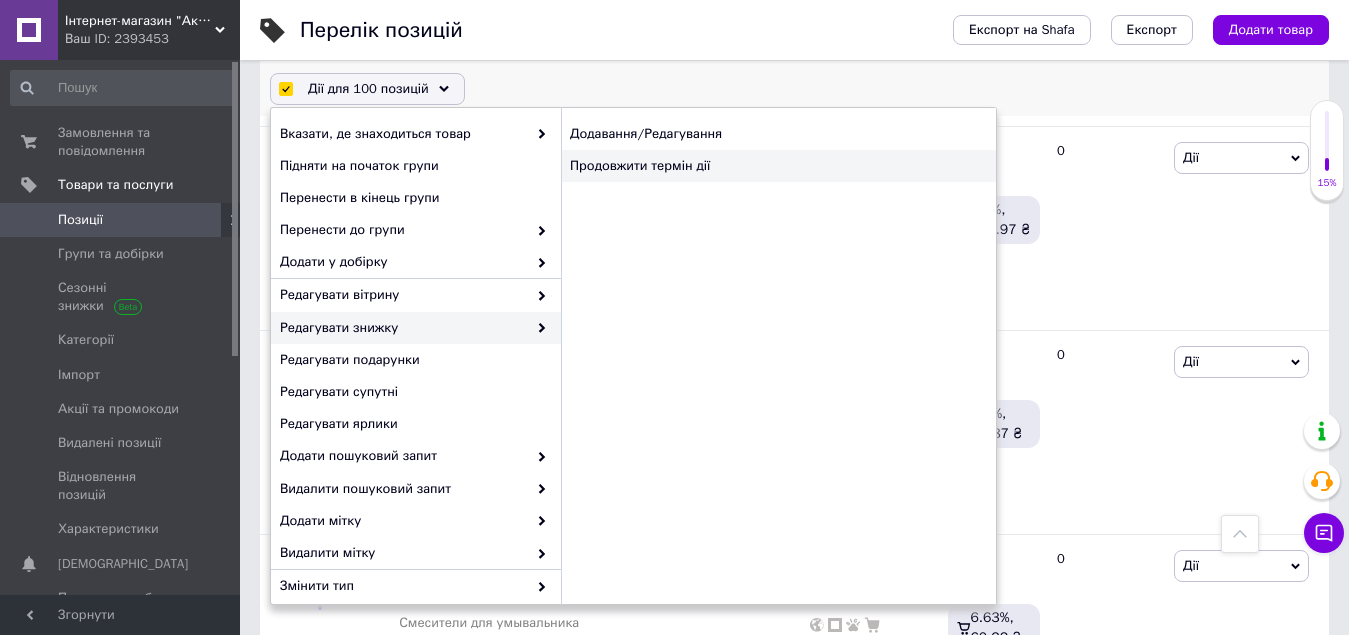 click on "Продовжити термін дії" at bounding box center (778, 166) 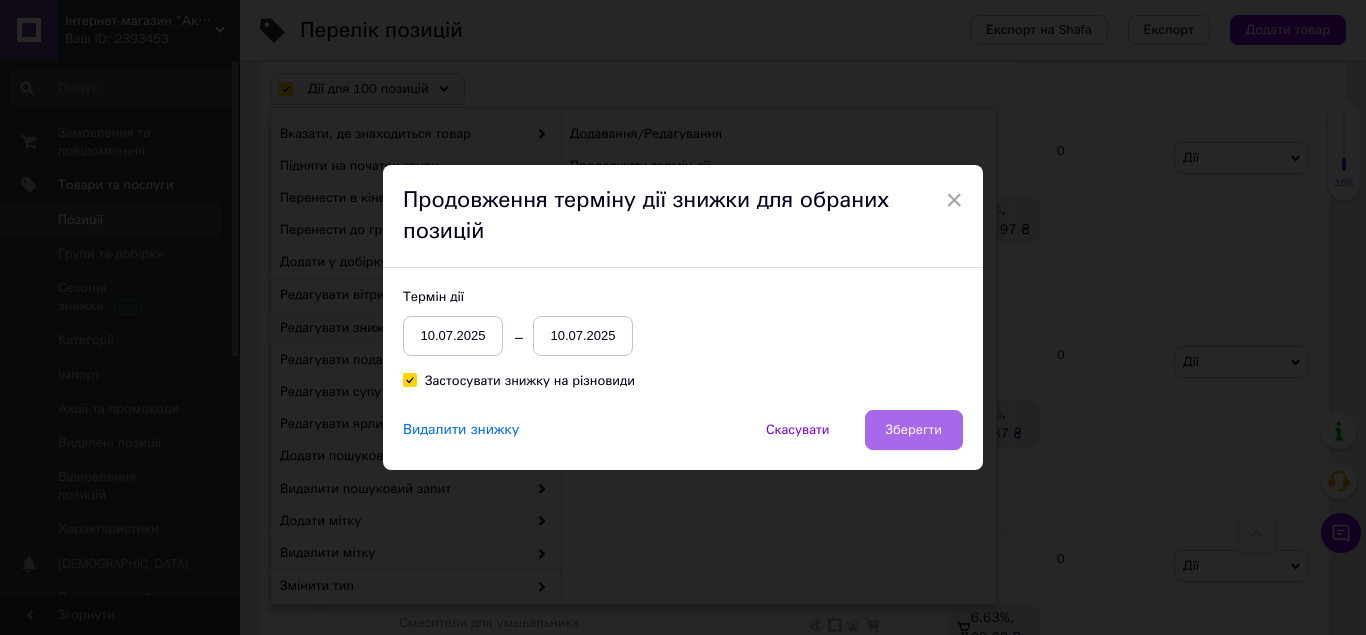 click on "Зберегти" at bounding box center [914, 430] 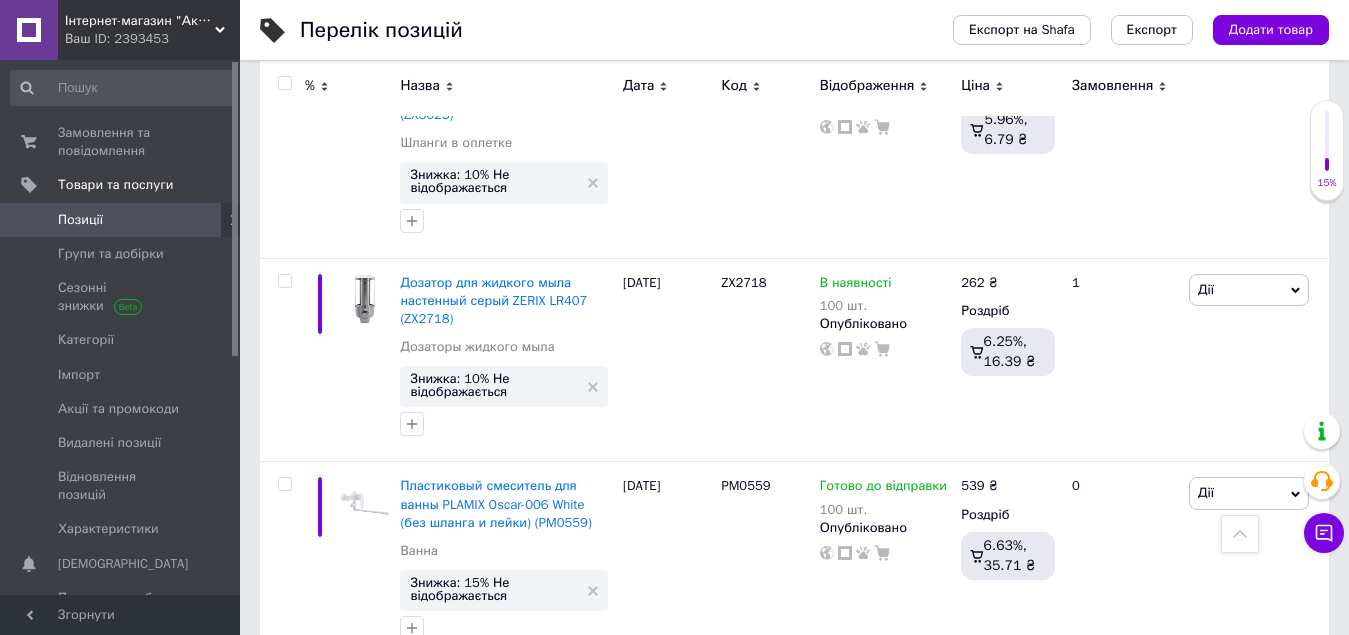scroll, scrollTop: 19313, scrollLeft: 0, axis: vertical 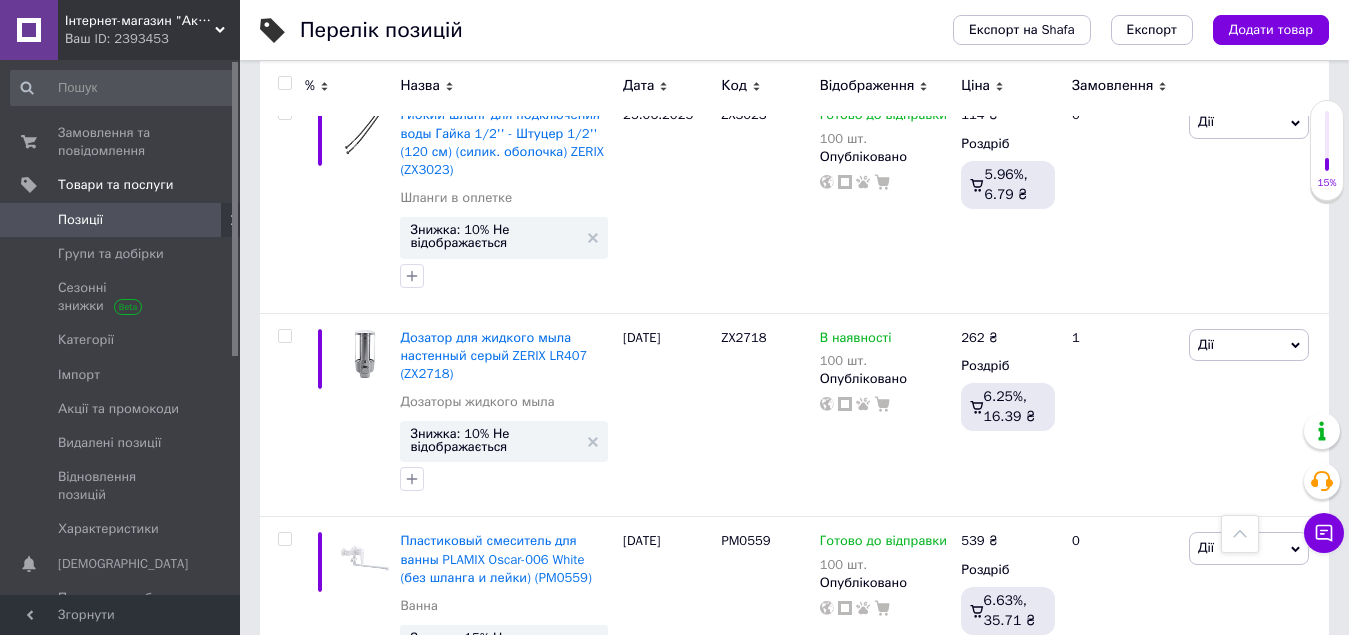 click at bounding box center [284, 83] 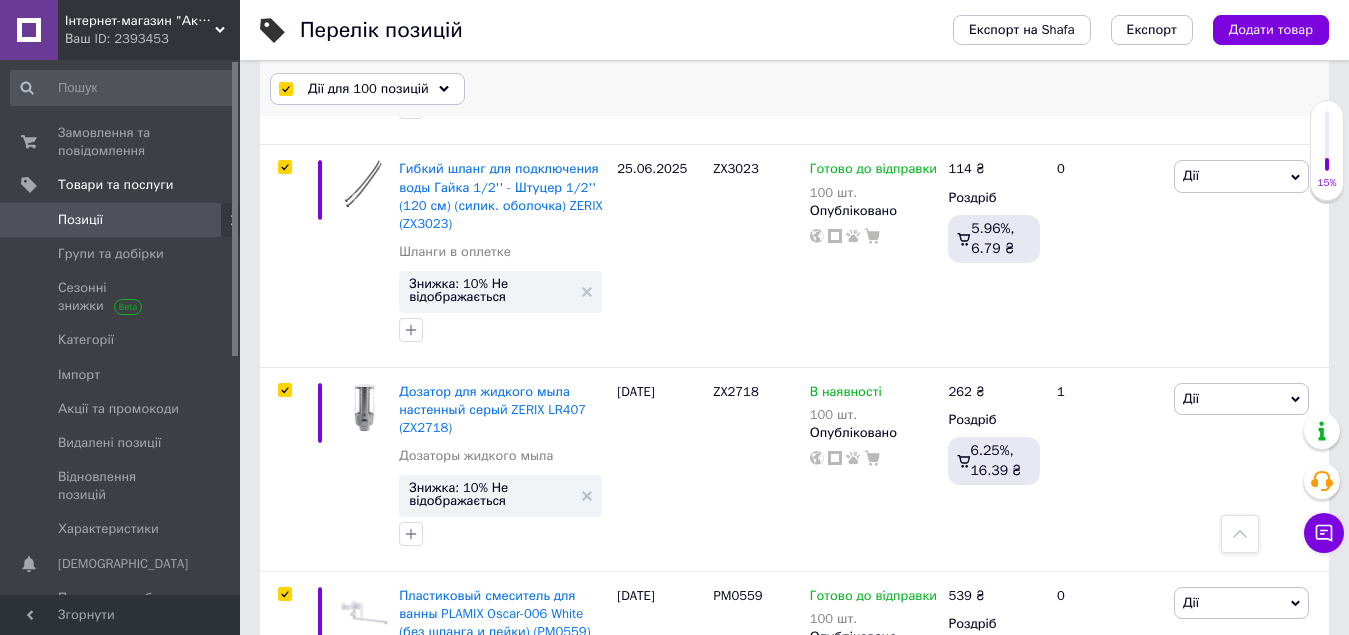 scroll, scrollTop: 19367, scrollLeft: 0, axis: vertical 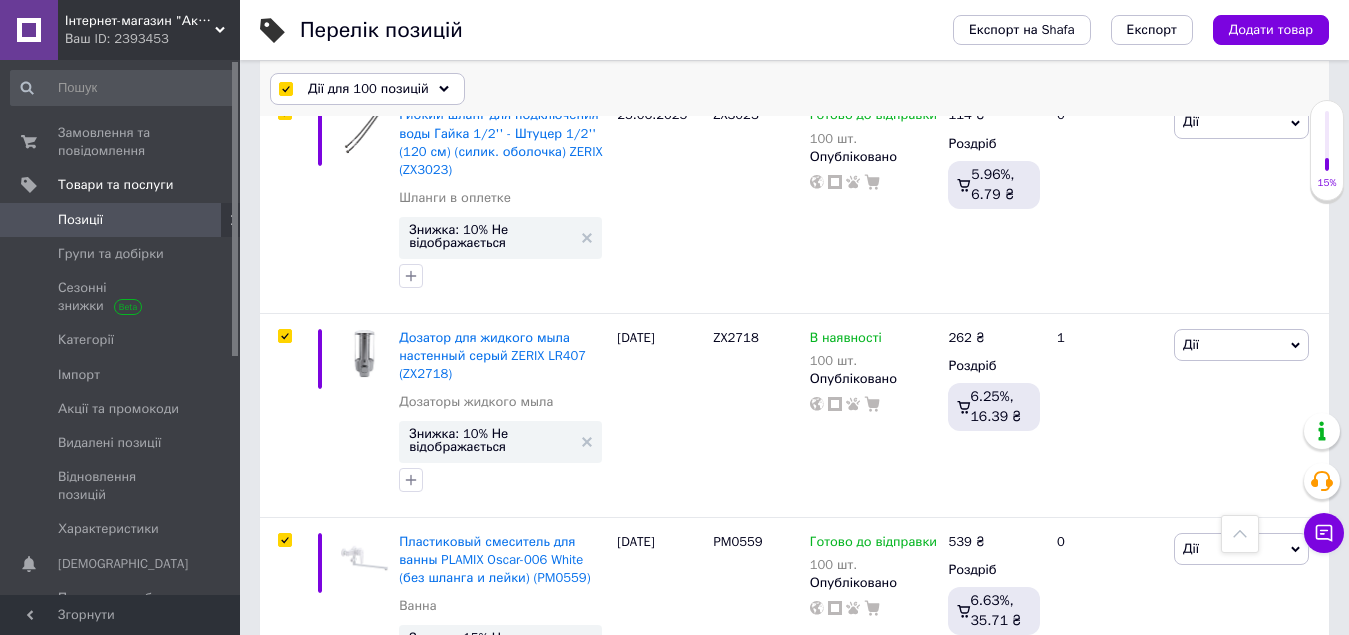 click 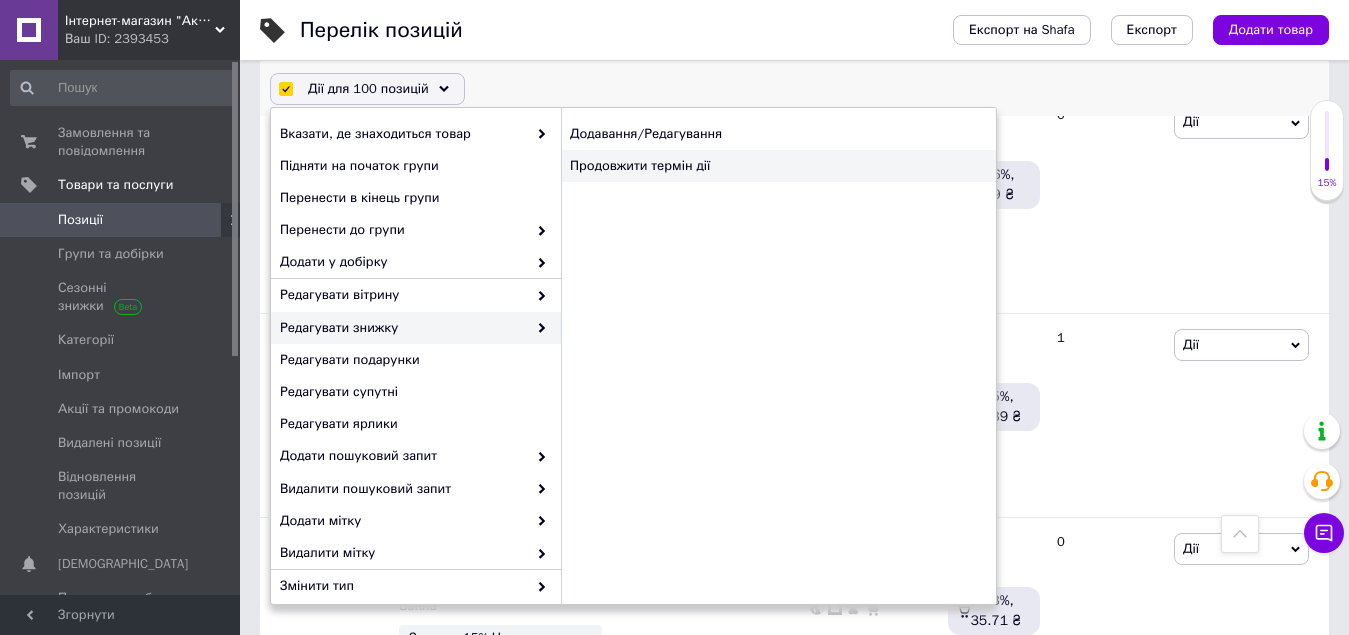 click on "Продовжити термін дії" at bounding box center (778, 166) 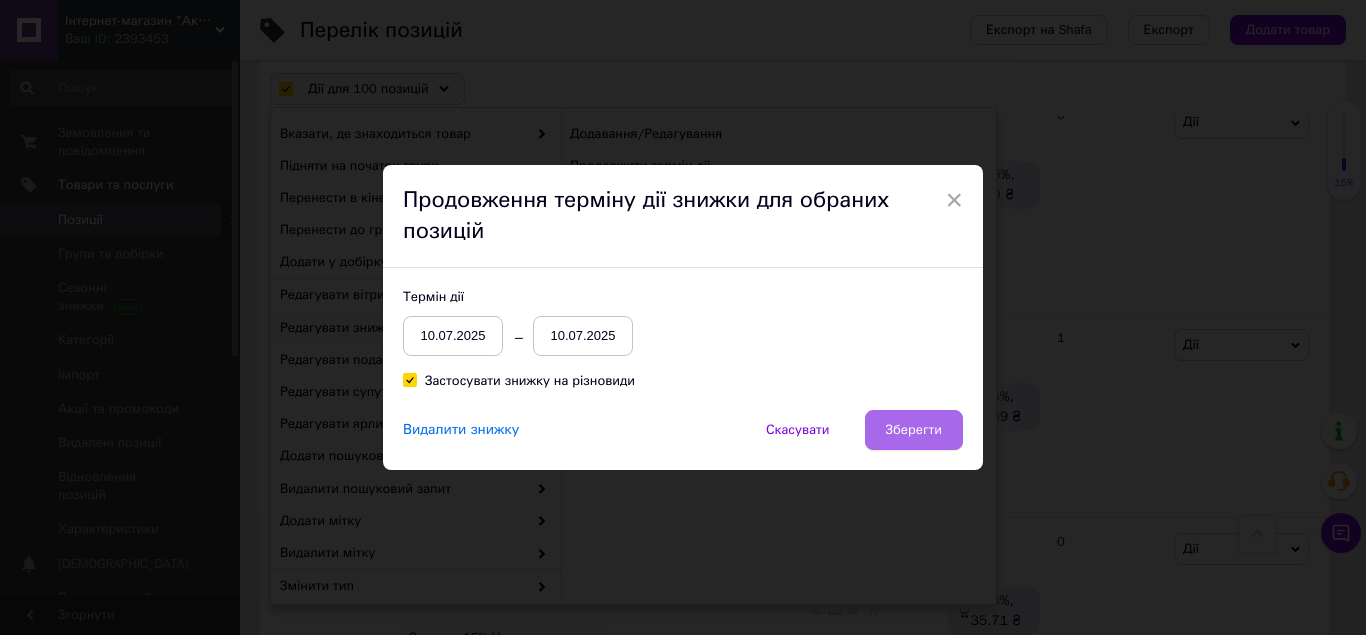 click on "Зберегти" at bounding box center [914, 430] 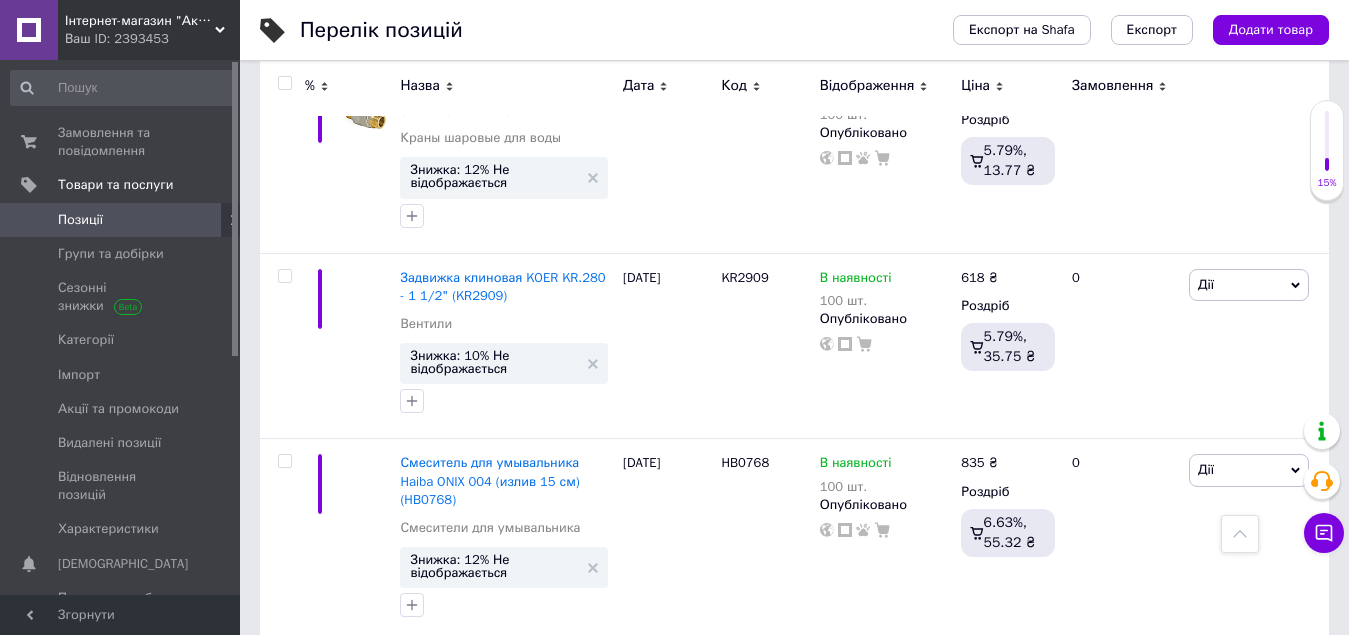 scroll, scrollTop: 19312, scrollLeft: 0, axis: vertical 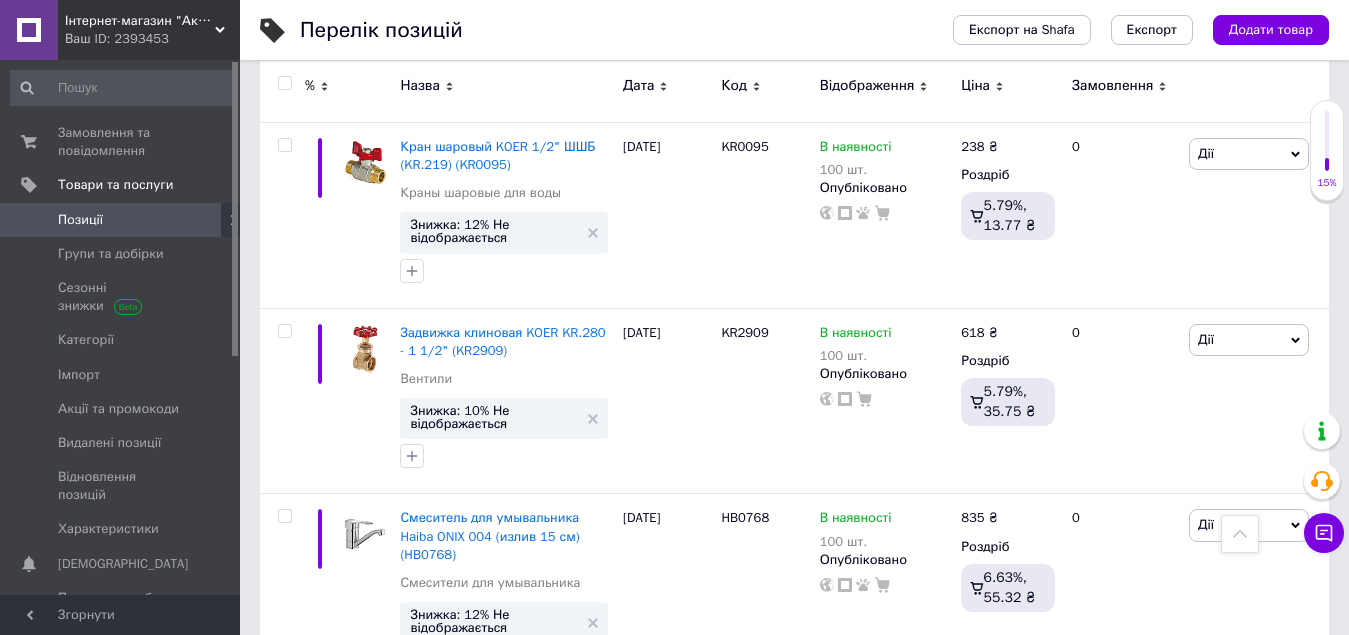 click at bounding box center [284, 83] 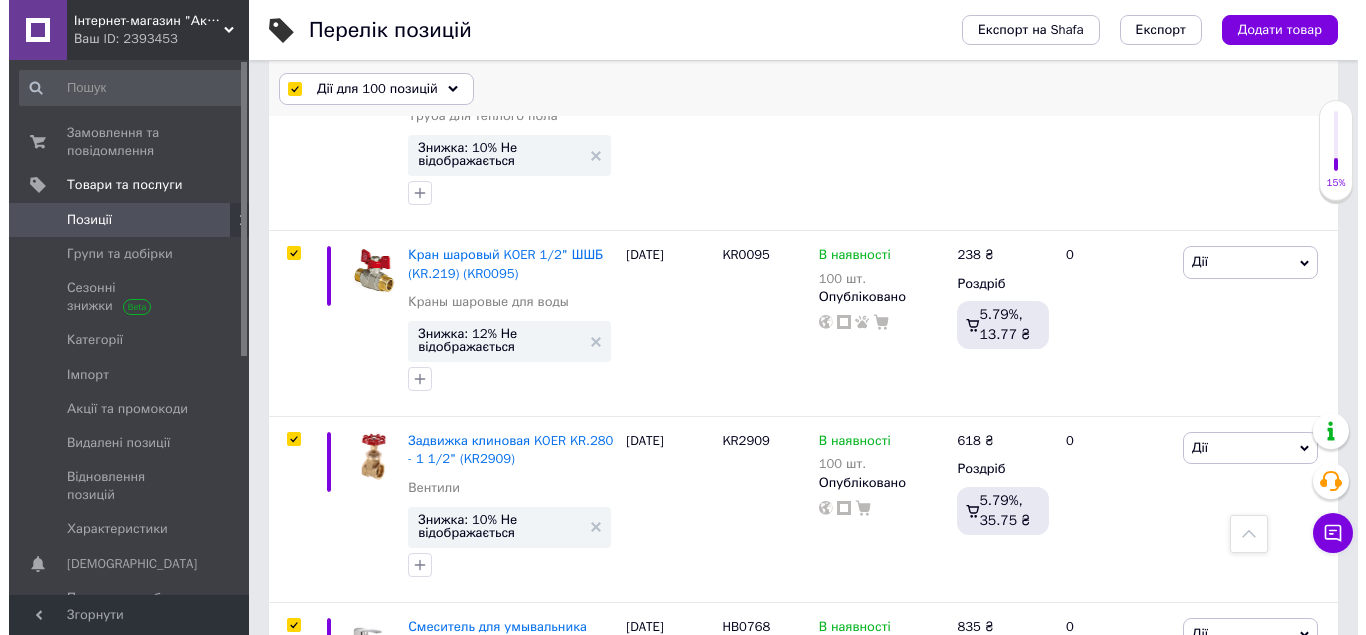 scroll, scrollTop: 19457, scrollLeft: 0, axis: vertical 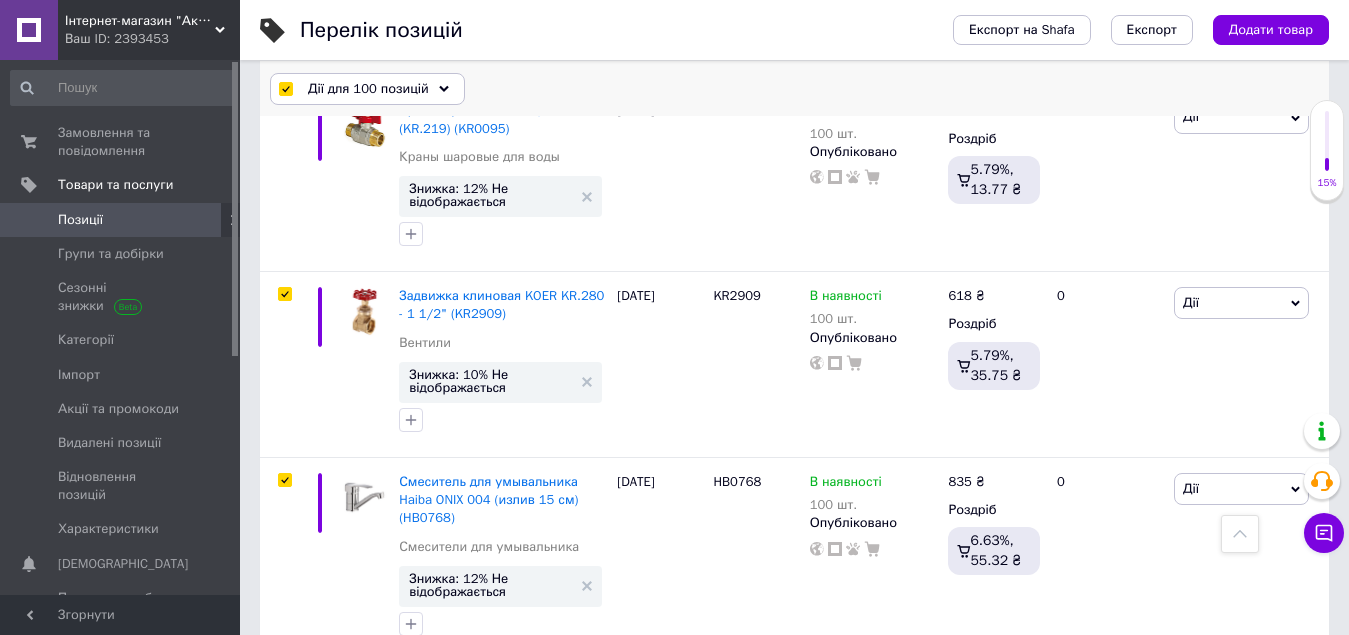 click on "Дії для 100 позицій" at bounding box center (367, 89) 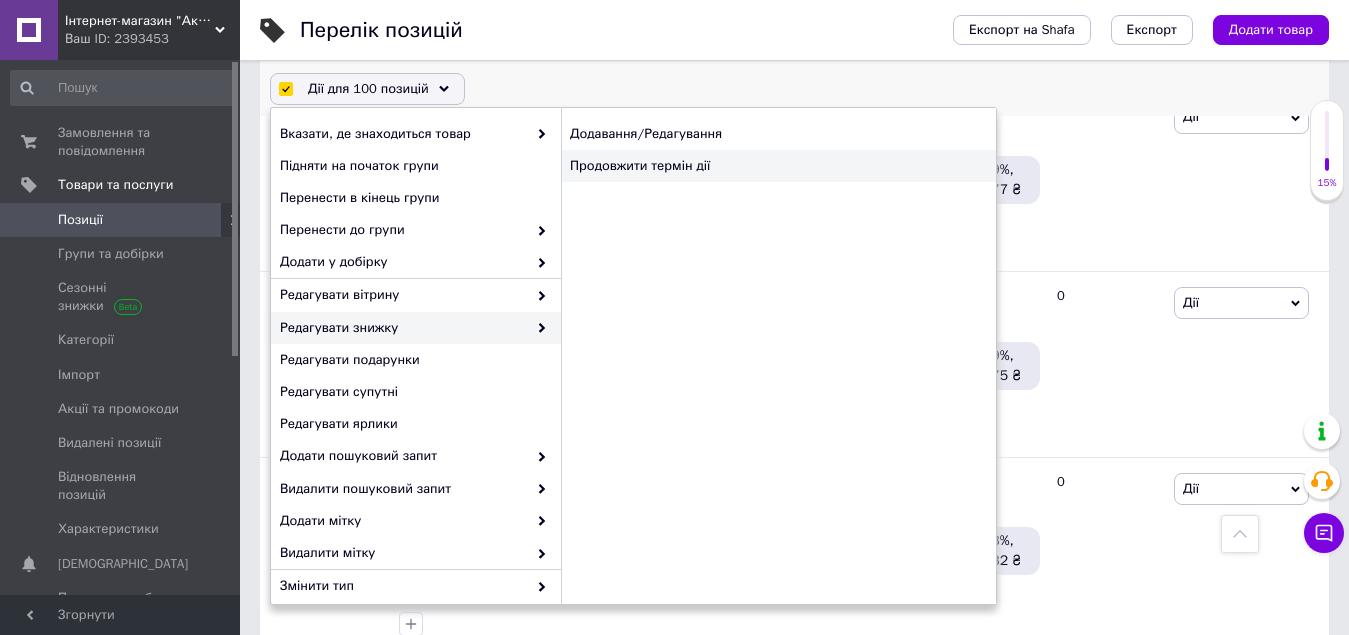 click on "Продовжити термін дії" at bounding box center [778, 166] 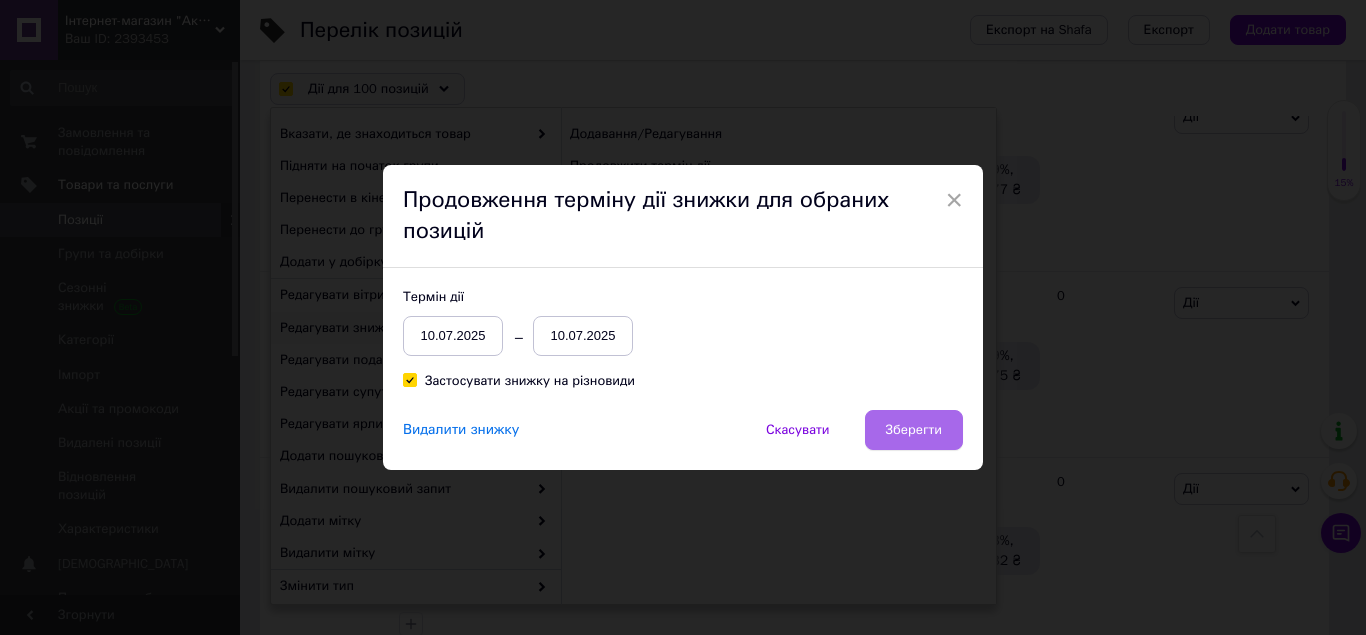 click on "Зберегти" at bounding box center (914, 430) 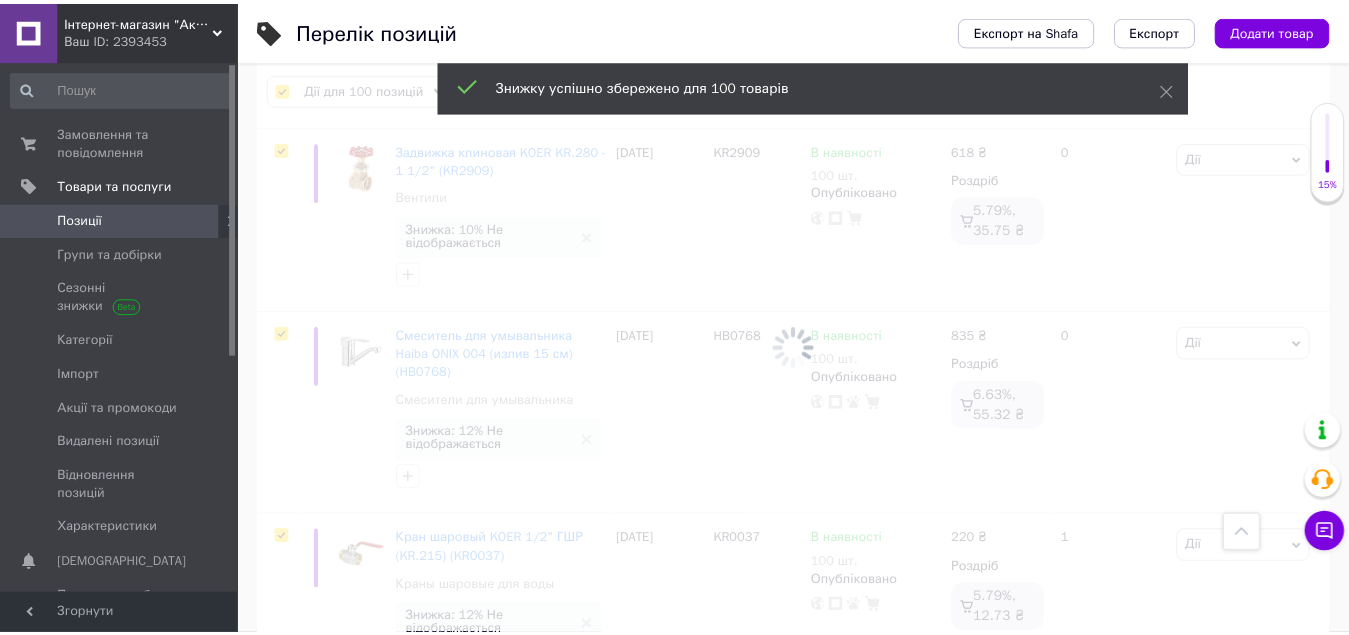 scroll, scrollTop: 19388, scrollLeft: 0, axis: vertical 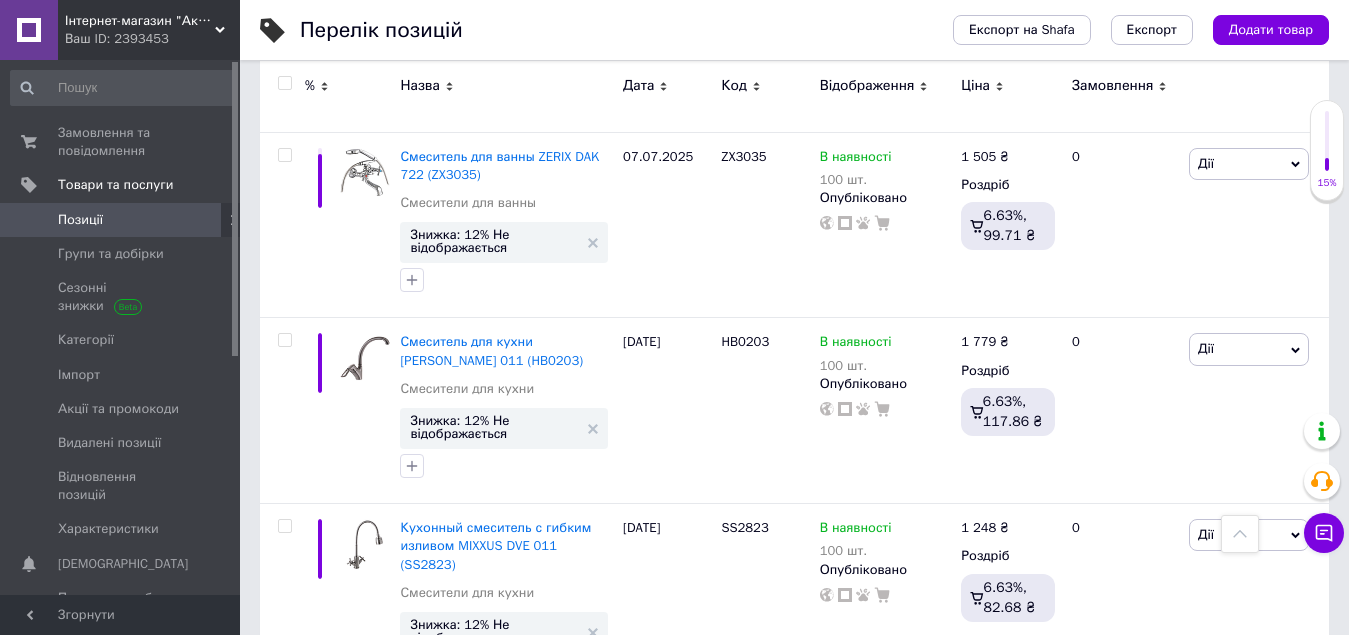 click at bounding box center [284, 83] 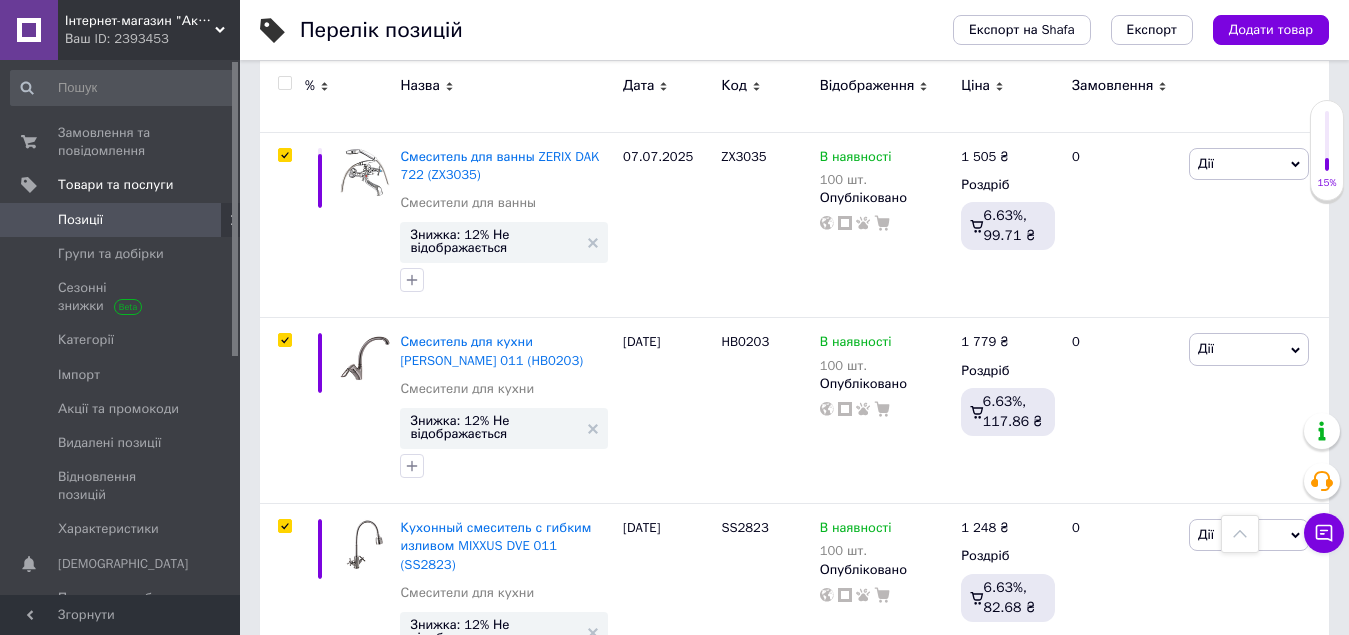 scroll, scrollTop: 19478, scrollLeft: 0, axis: vertical 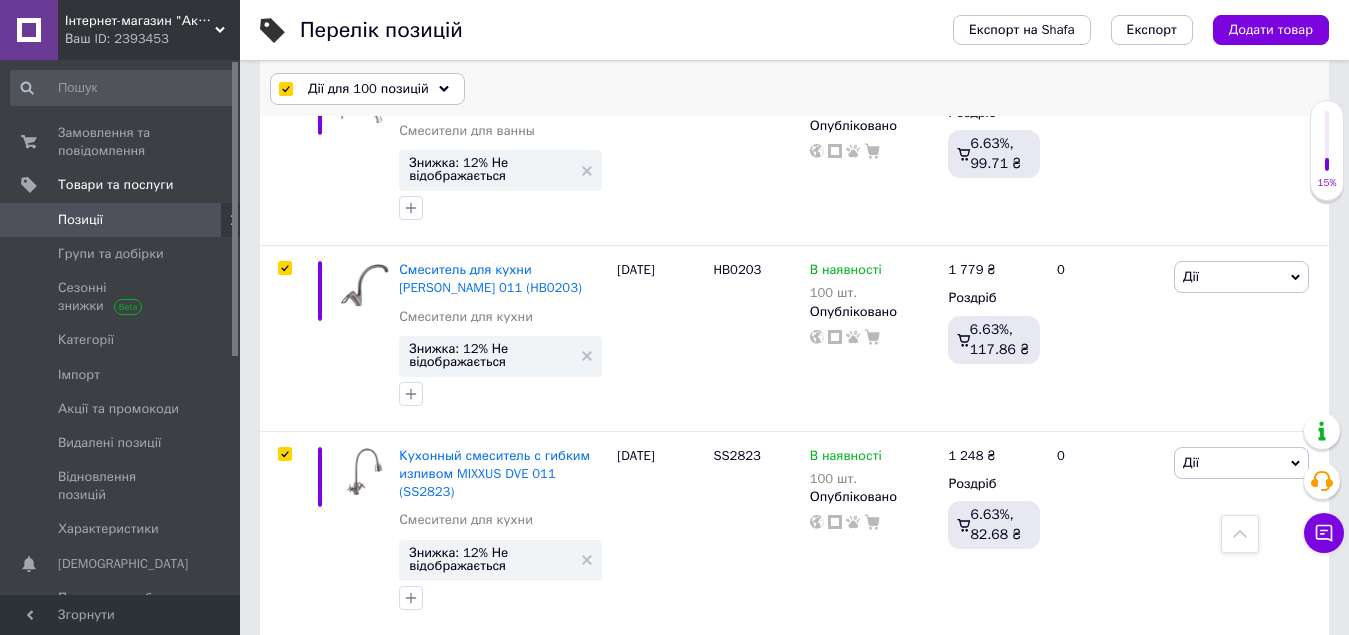 click on "Дії для 100 позицій" at bounding box center [367, 89] 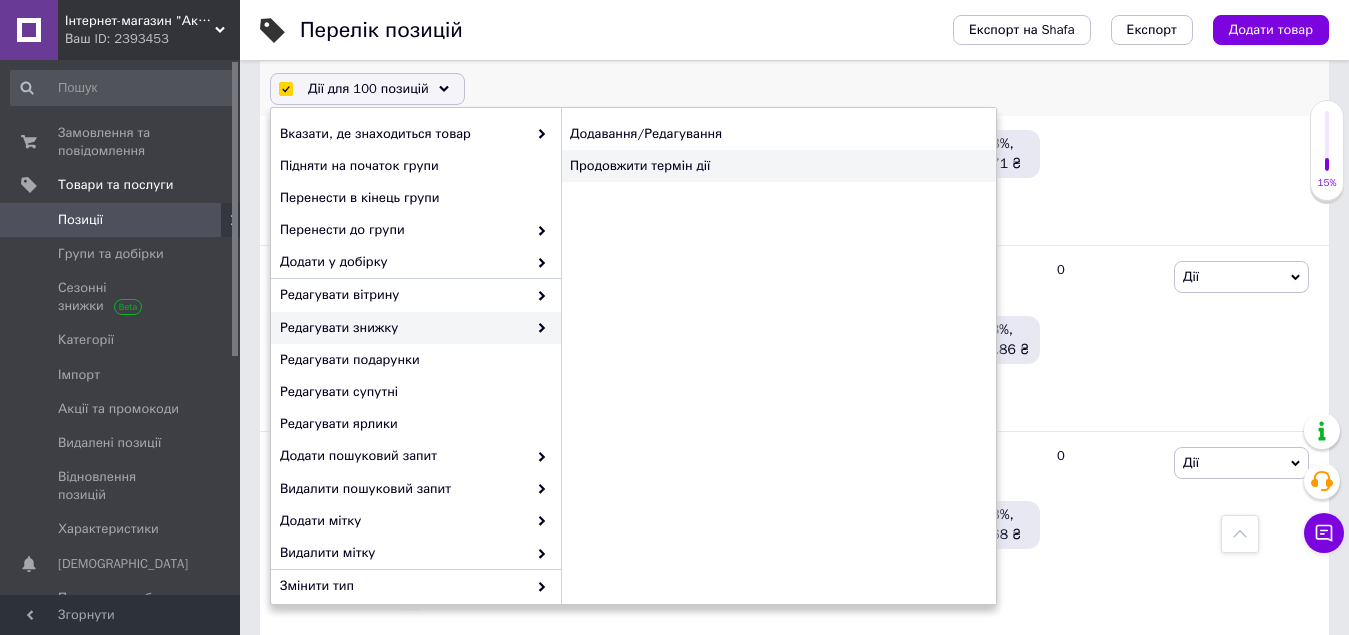click on "Продовжити термін дії" at bounding box center (778, 166) 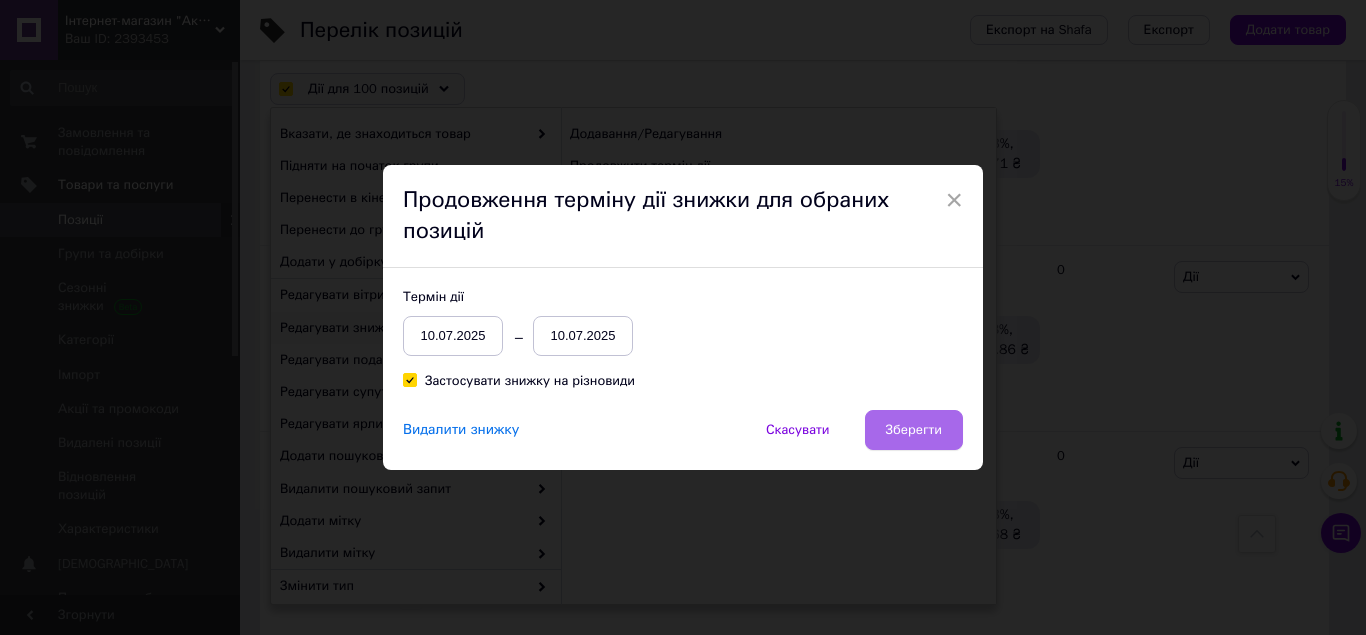 click on "Зберегти" at bounding box center [914, 430] 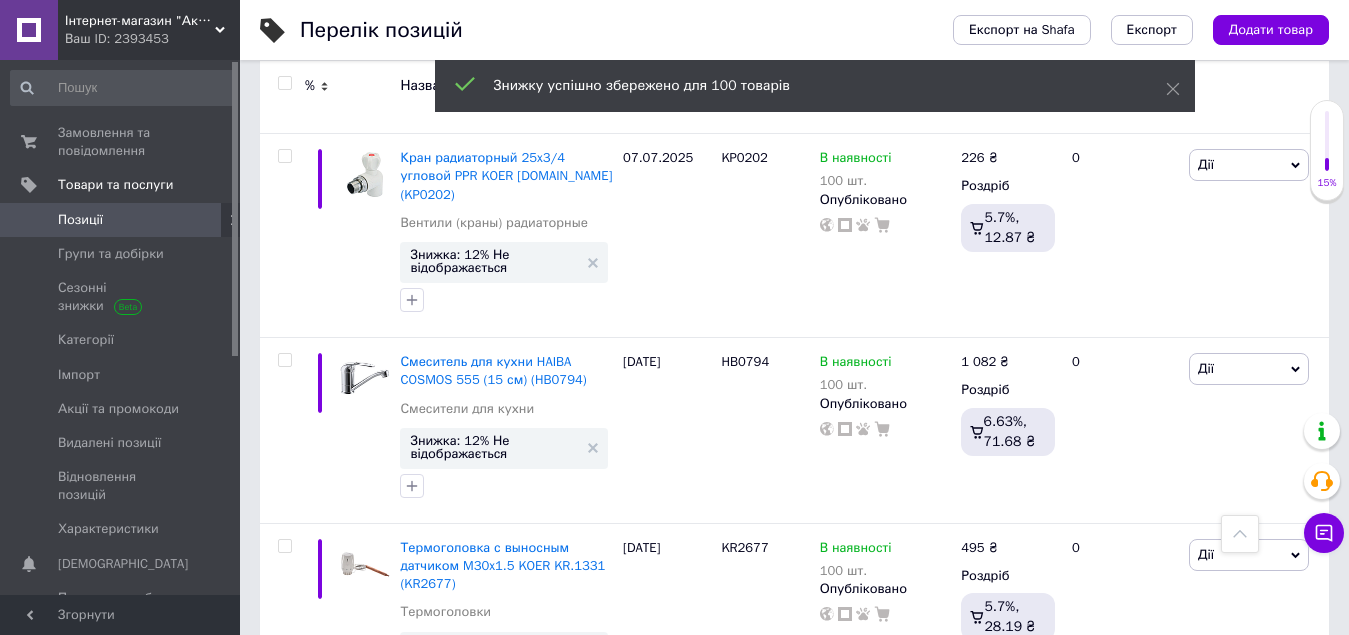 click at bounding box center [284, 83] 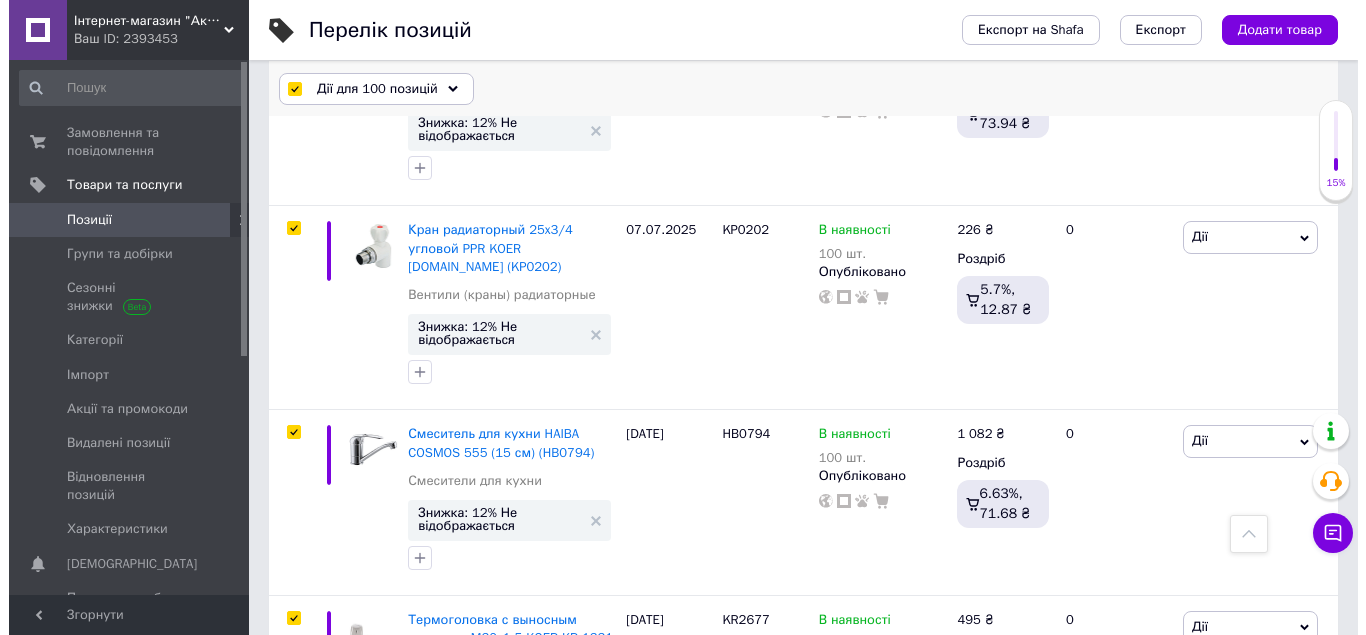 scroll, scrollTop: 19507, scrollLeft: 0, axis: vertical 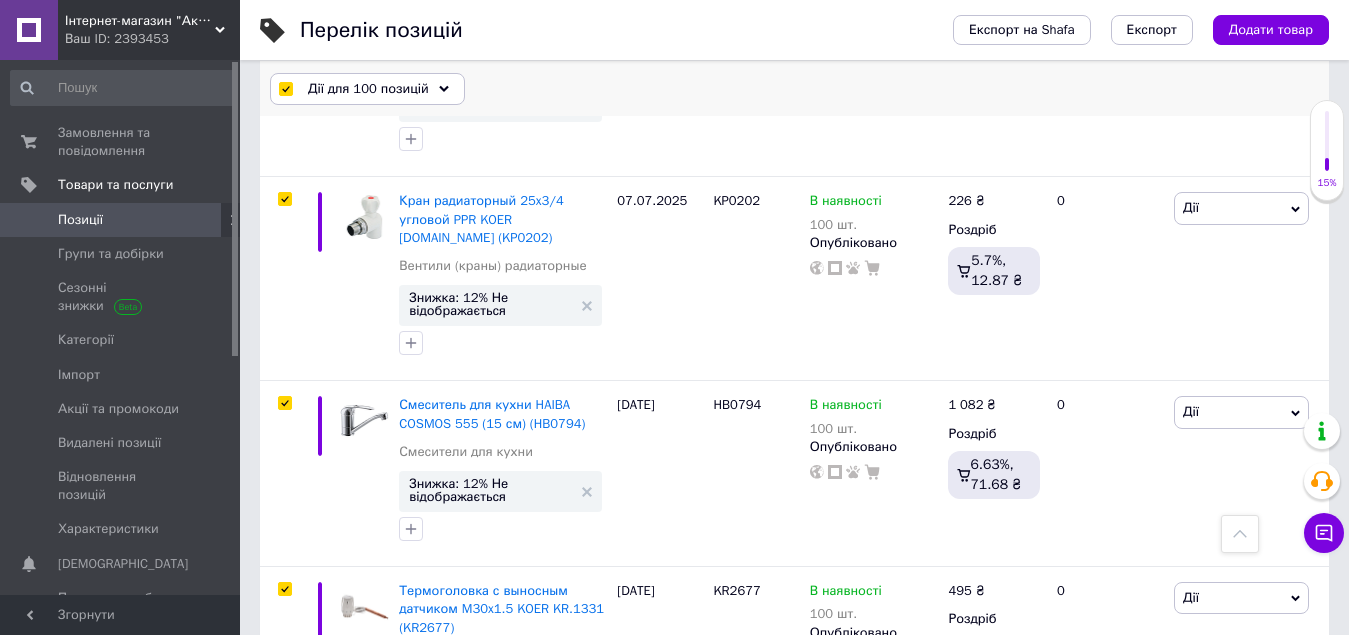 click 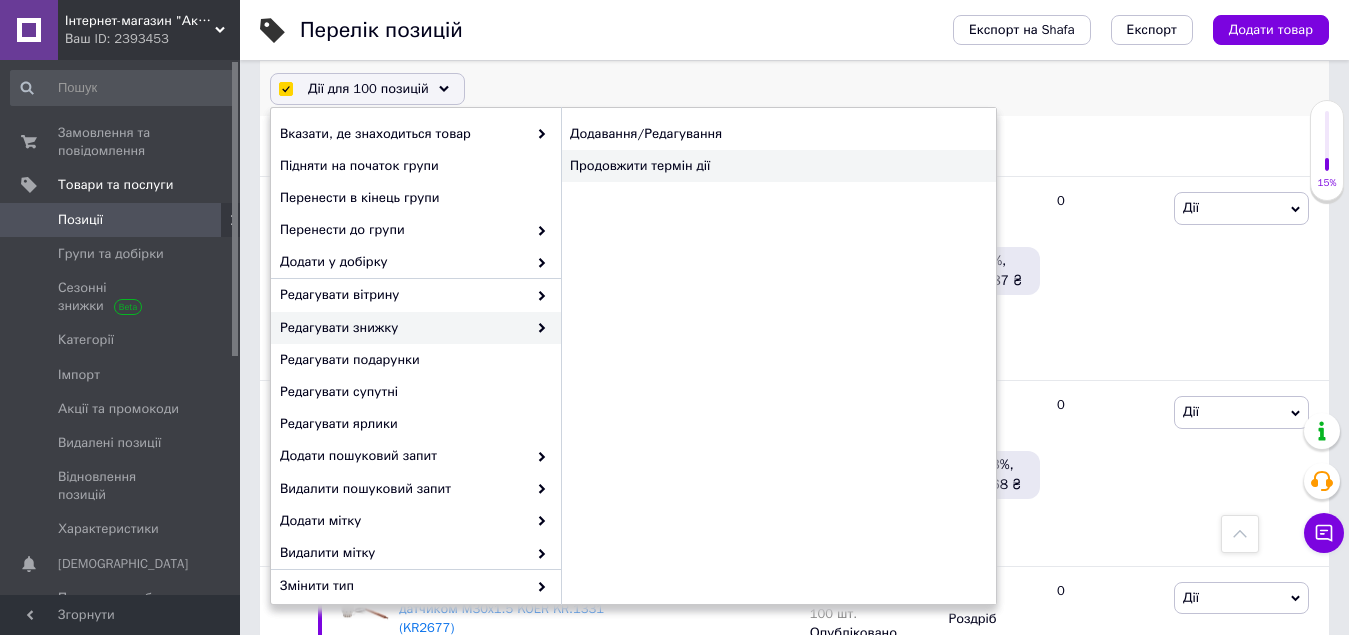 click on "Продовжити термін дії" at bounding box center (778, 166) 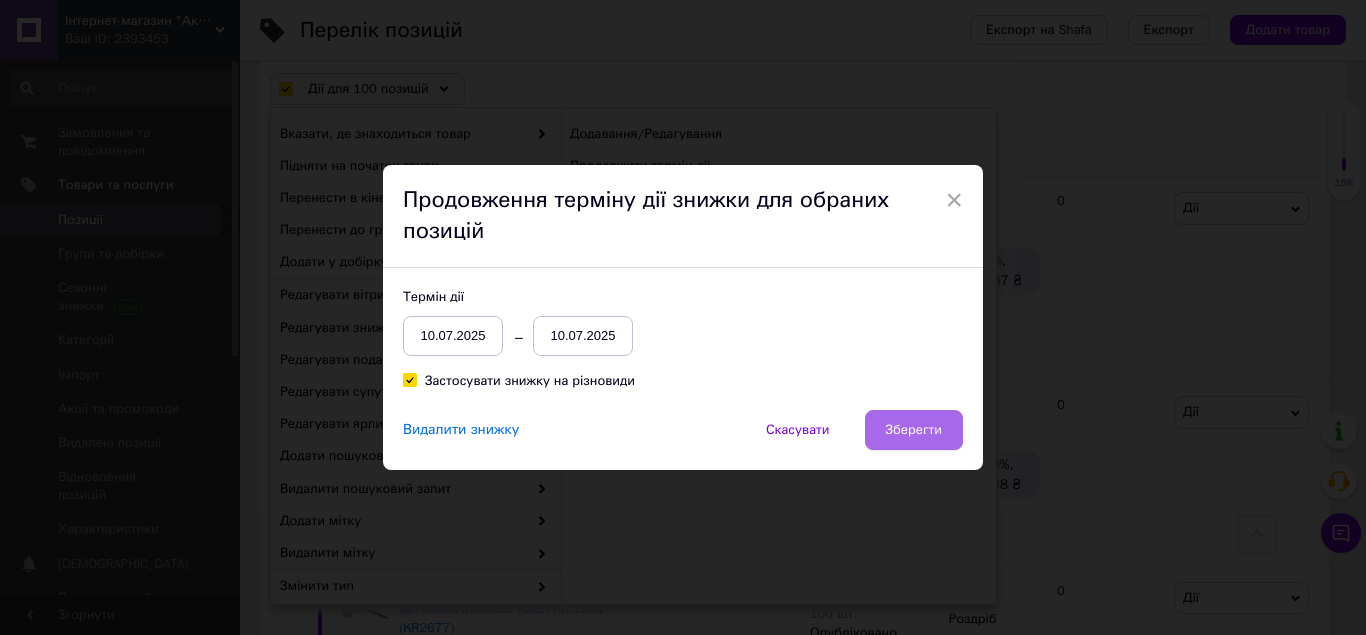 click on "Зберегти" at bounding box center [914, 430] 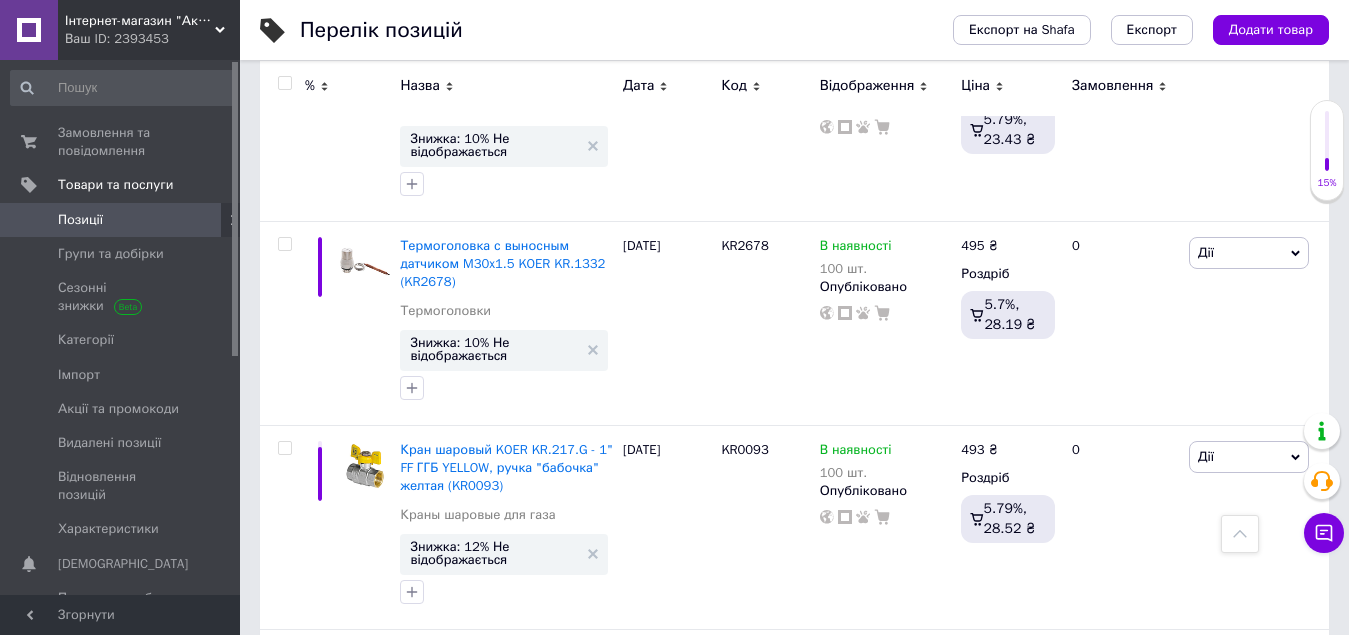scroll, scrollTop: 19306, scrollLeft: 0, axis: vertical 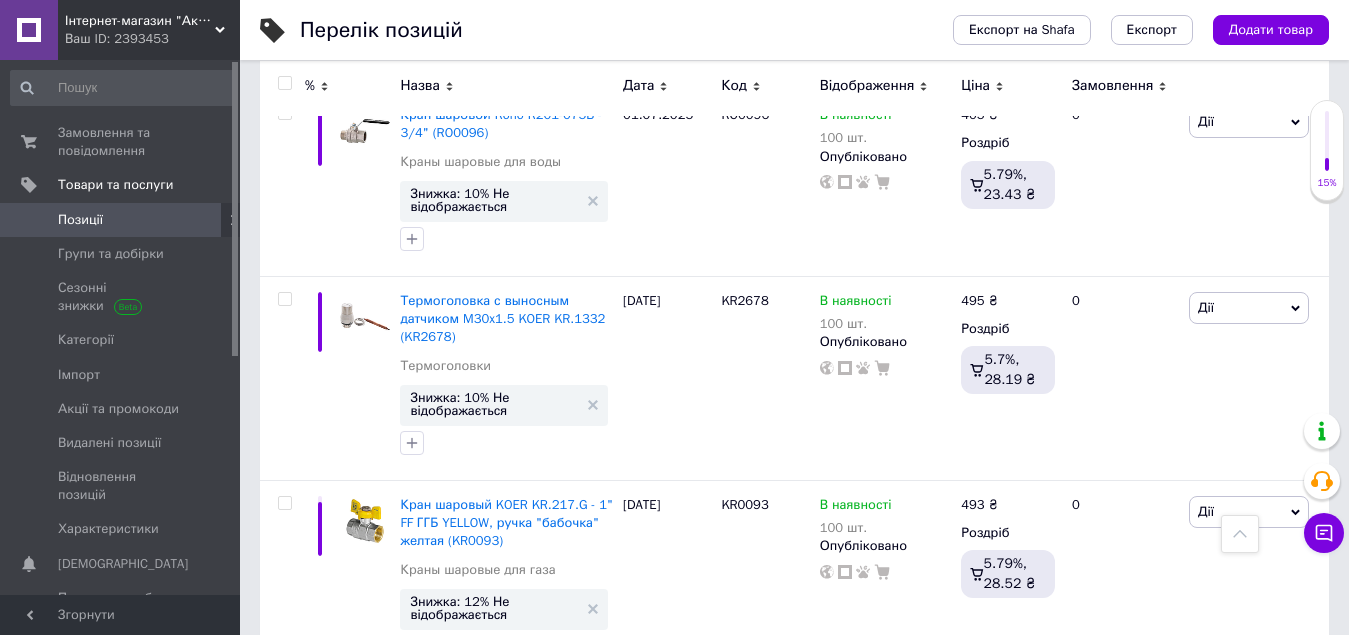 click at bounding box center [284, 83] 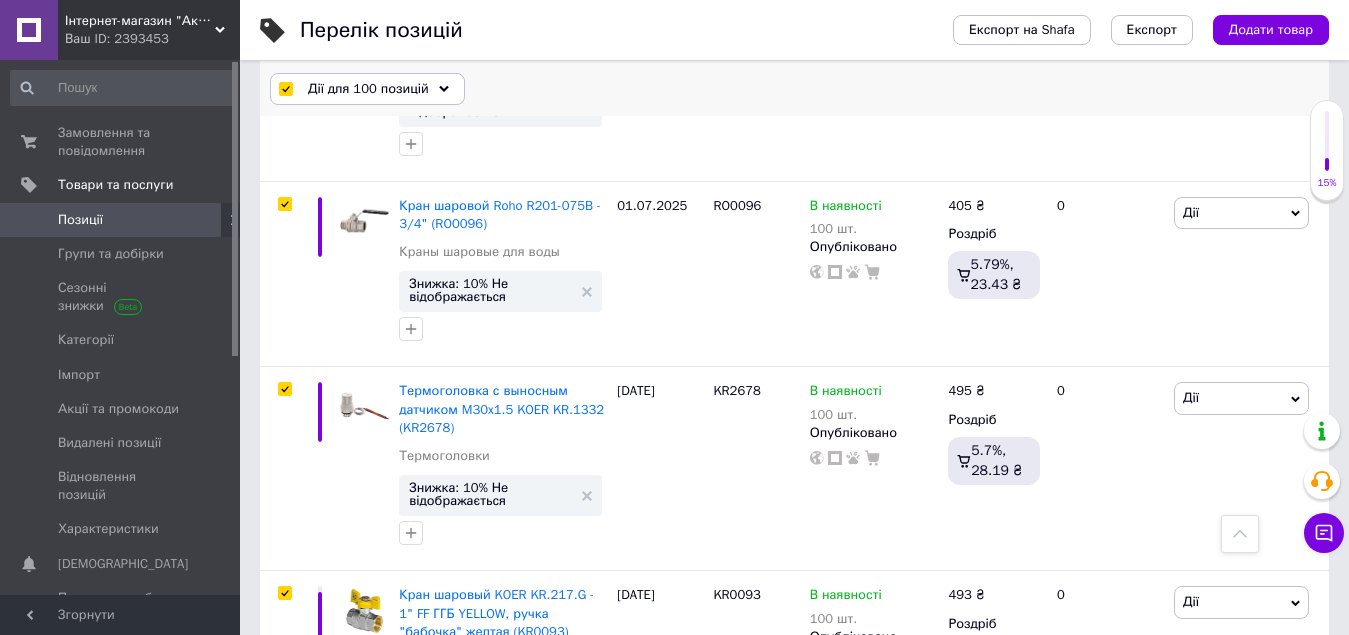 scroll, scrollTop: 19324, scrollLeft: 0, axis: vertical 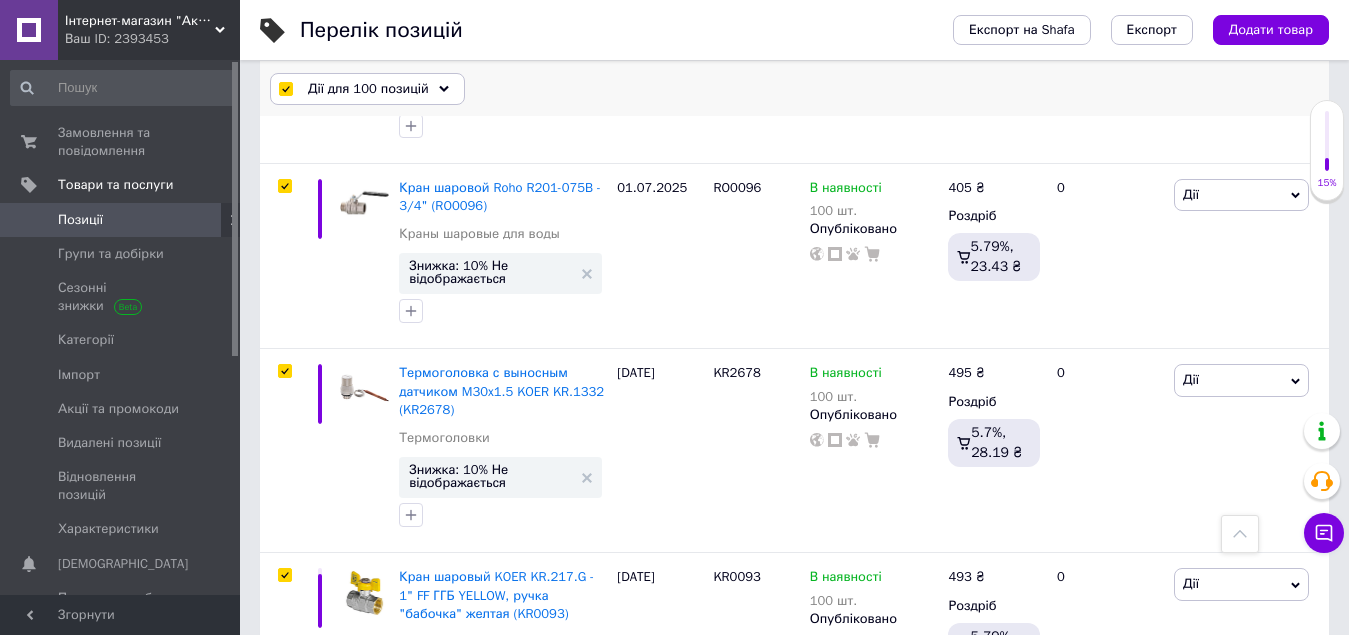 click 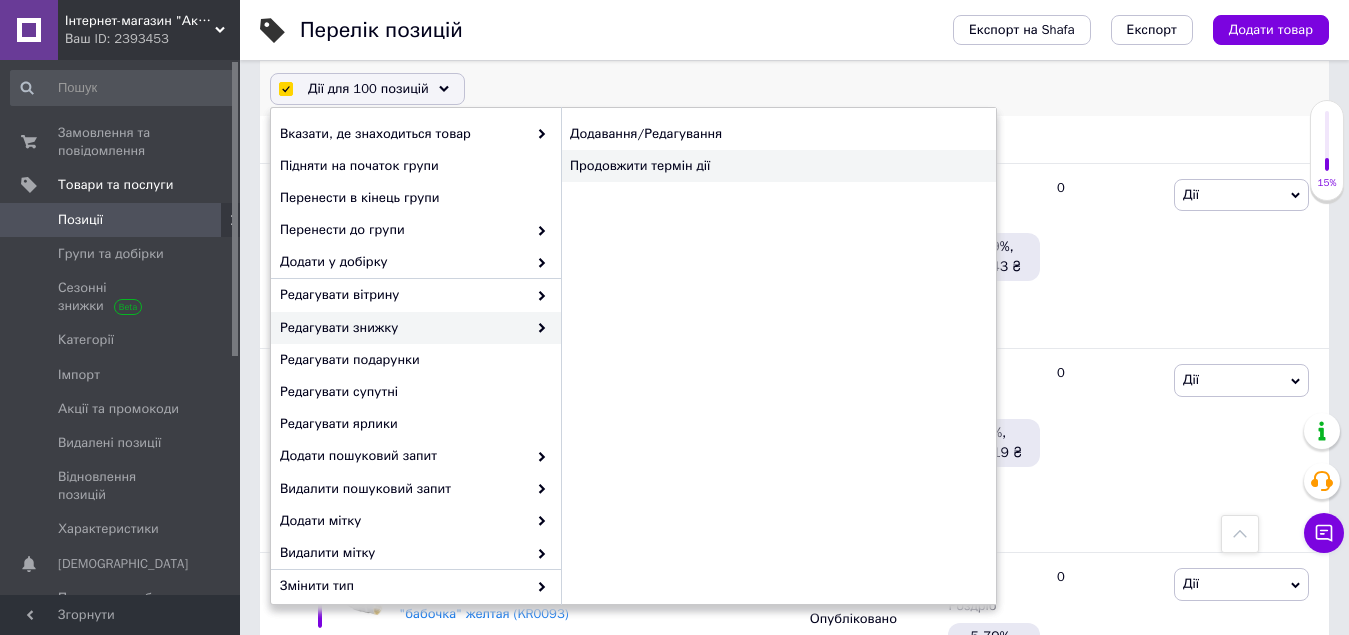 click on "Продовжити термін дії" at bounding box center [778, 166] 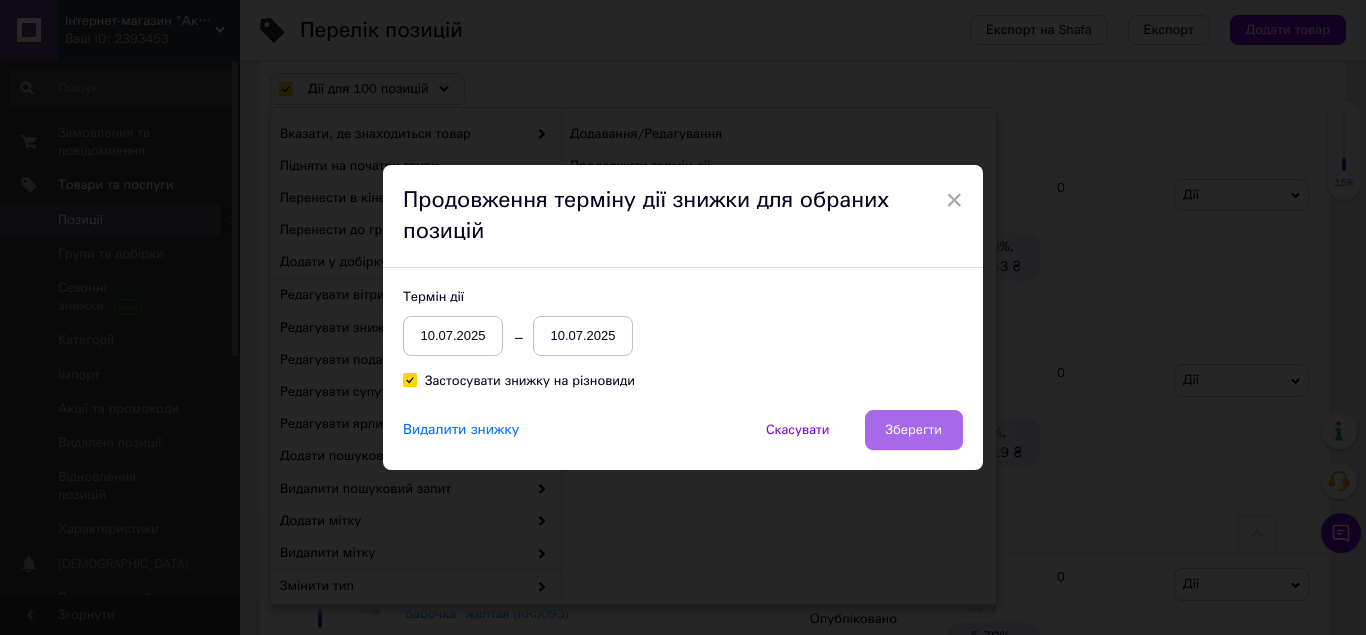 click on "Зберегти" at bounding box center (914, 430) 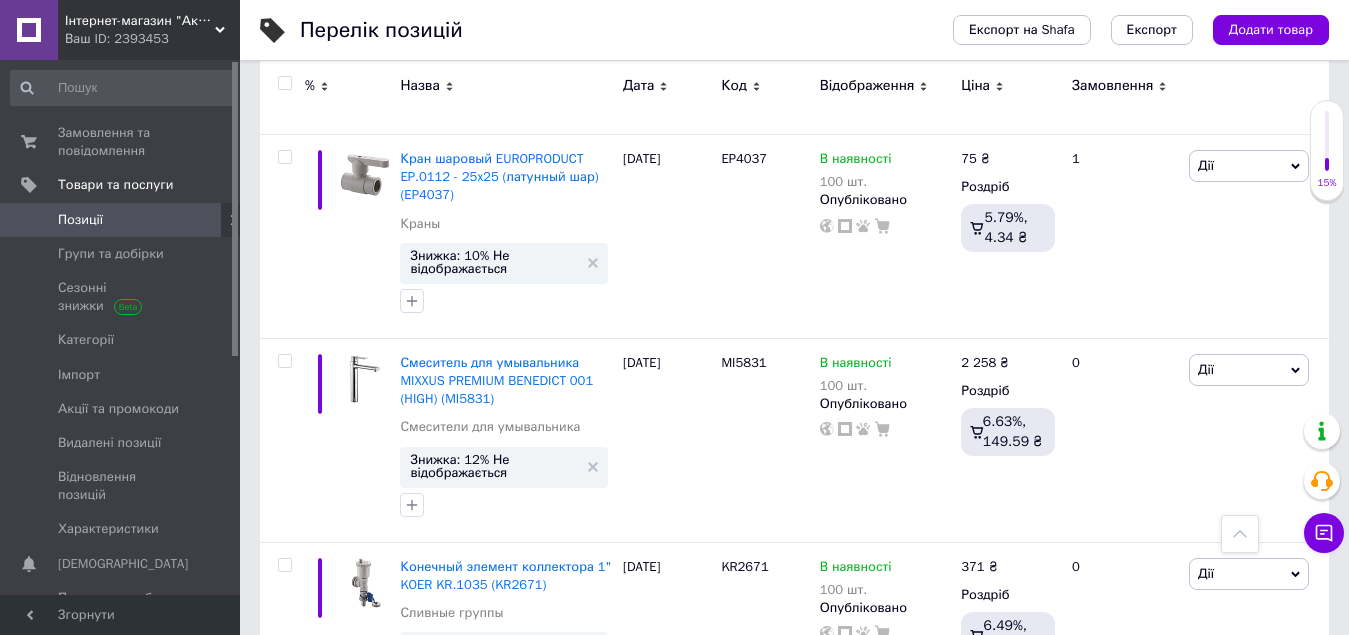 scroll, scrollTop: 19269, scrollLeft: 0, axis: vertical 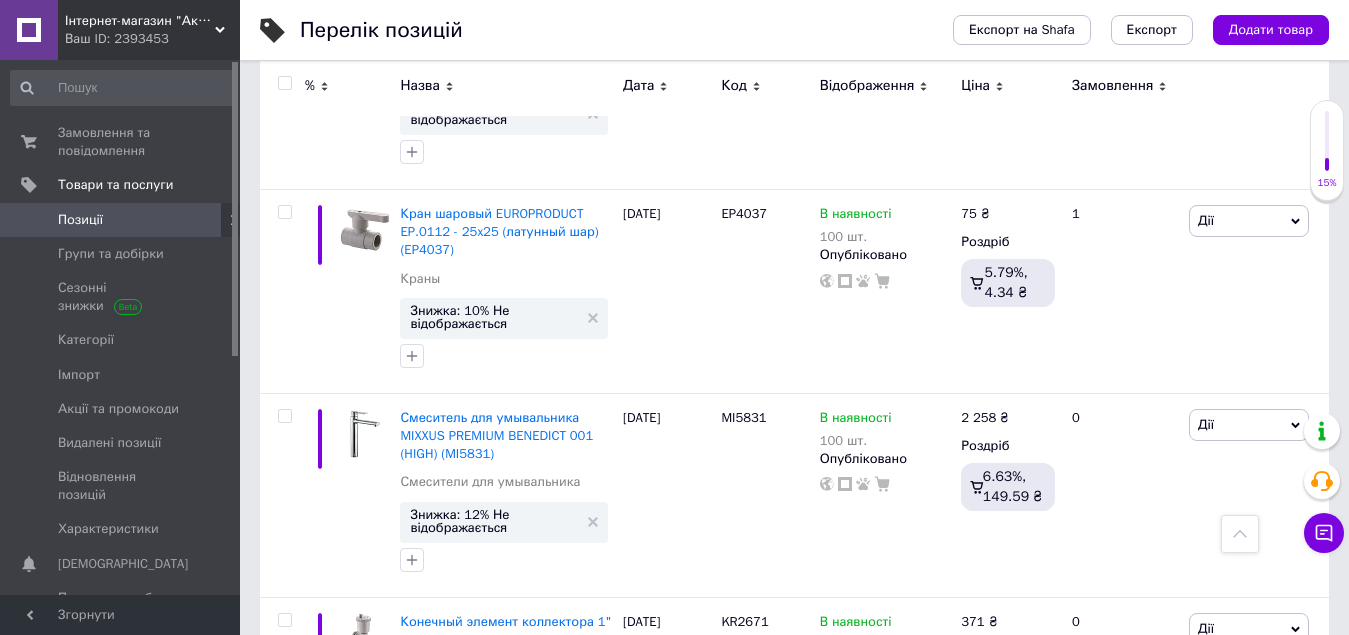 click at bounding box center (284, 83) 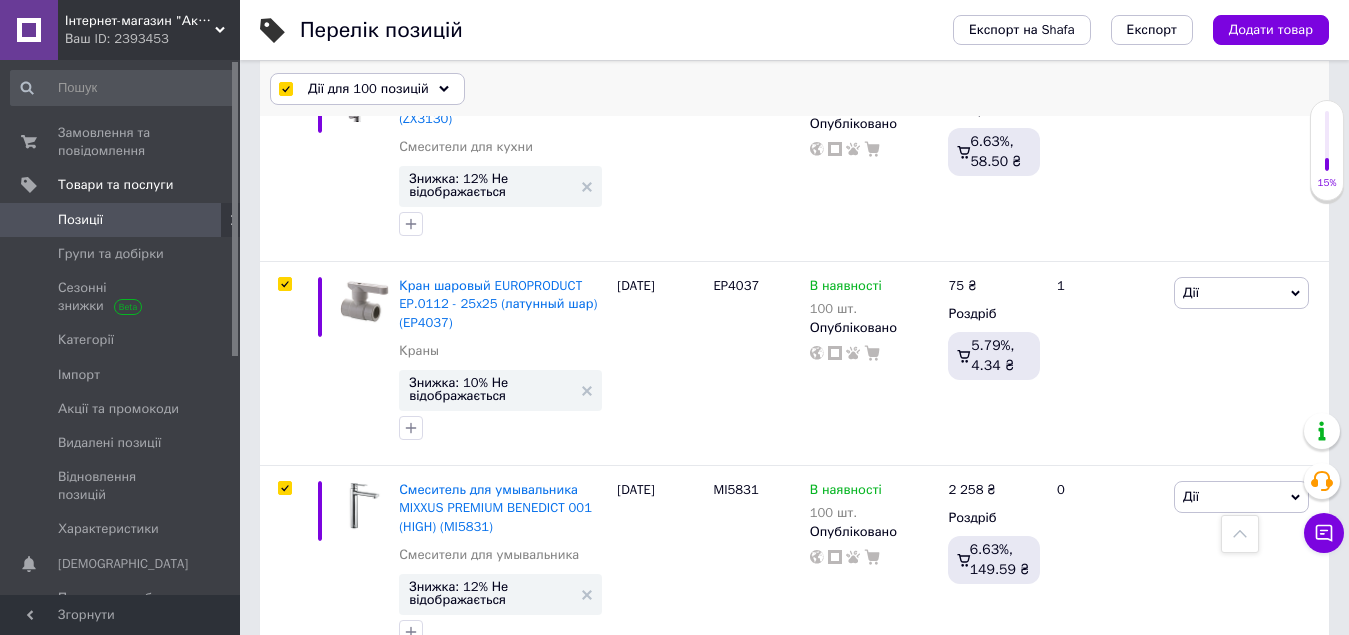 scroll, scrollTop: 19396, scrollLeft: 0, axis: vertical 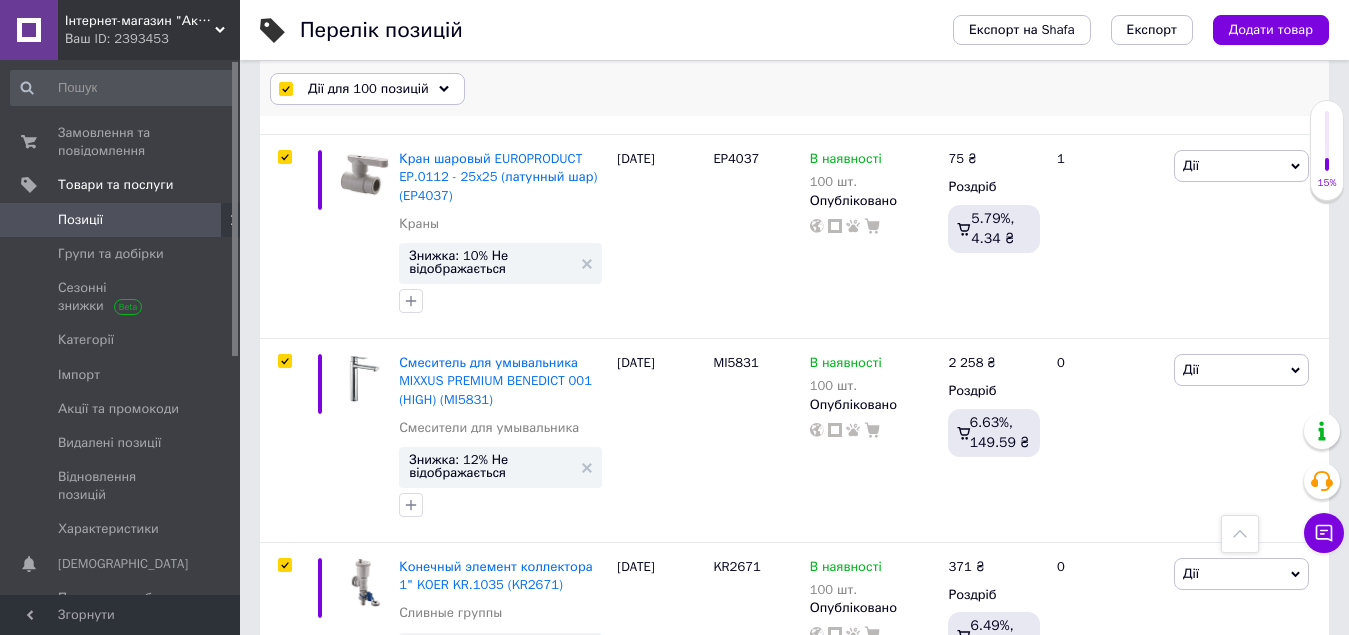 click on "Дії для 100 позицій" at bounding box center (367, 89) 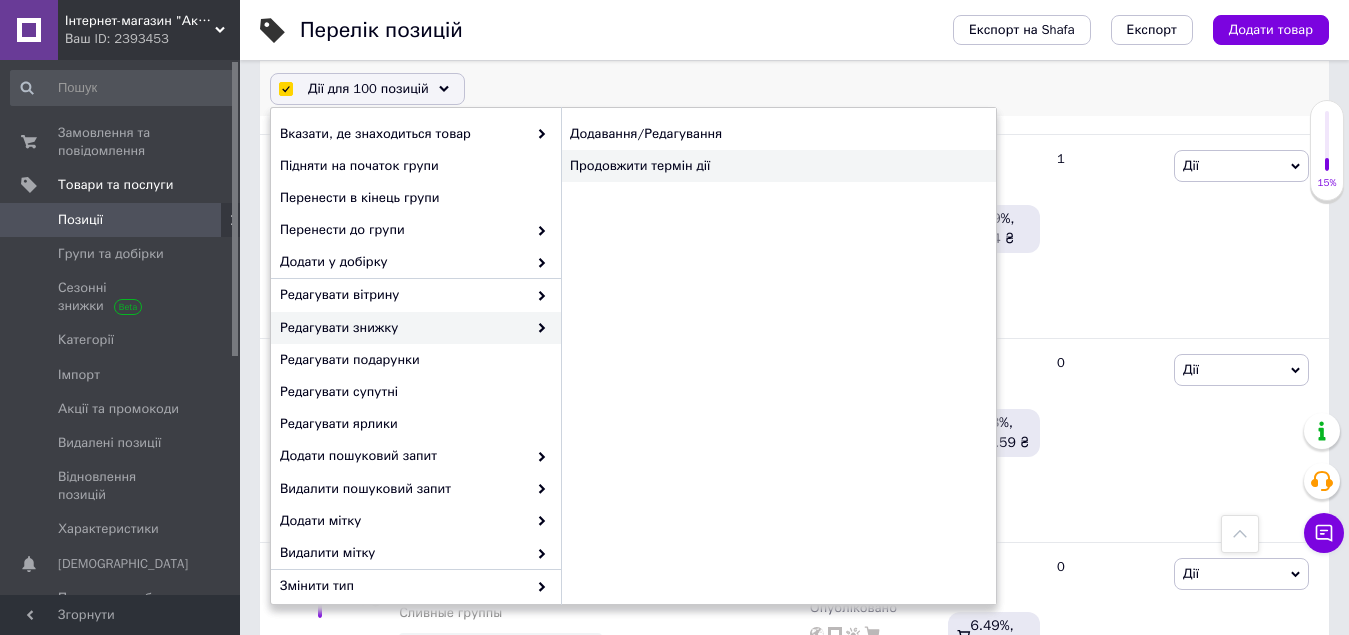 click on "Продовжити термін дії" at bounding box center [778, 166] 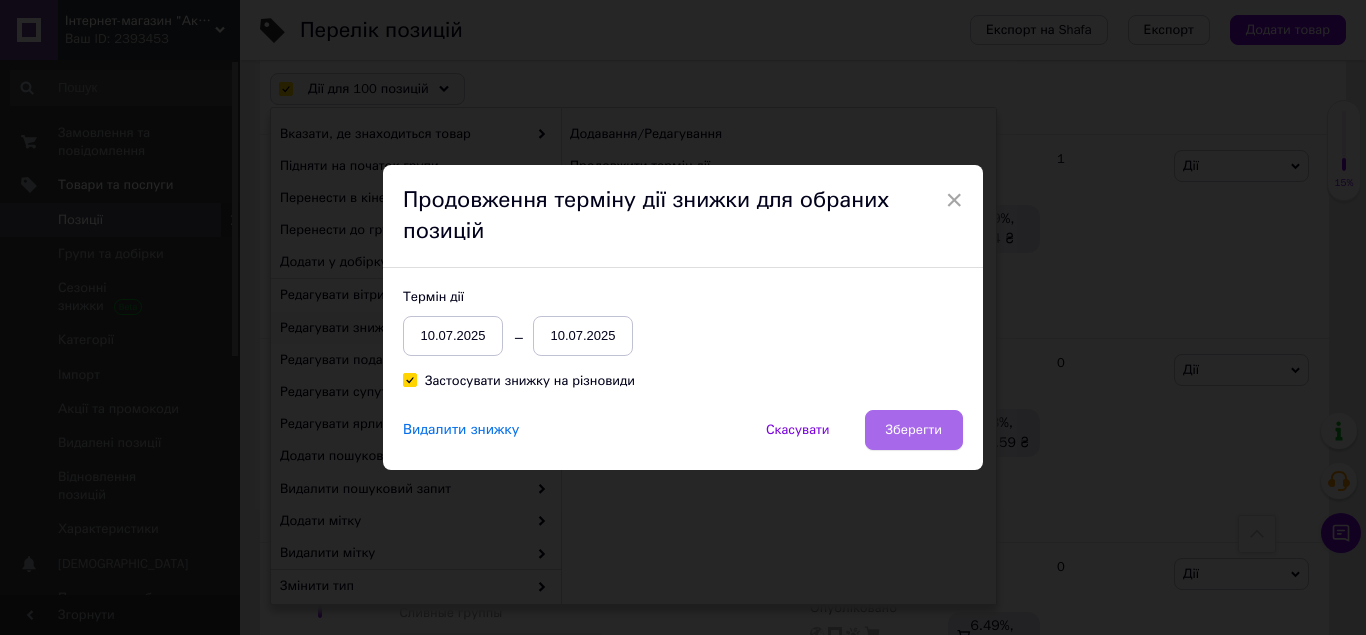 click on "Зберегти" at bounding box center (914, 430) 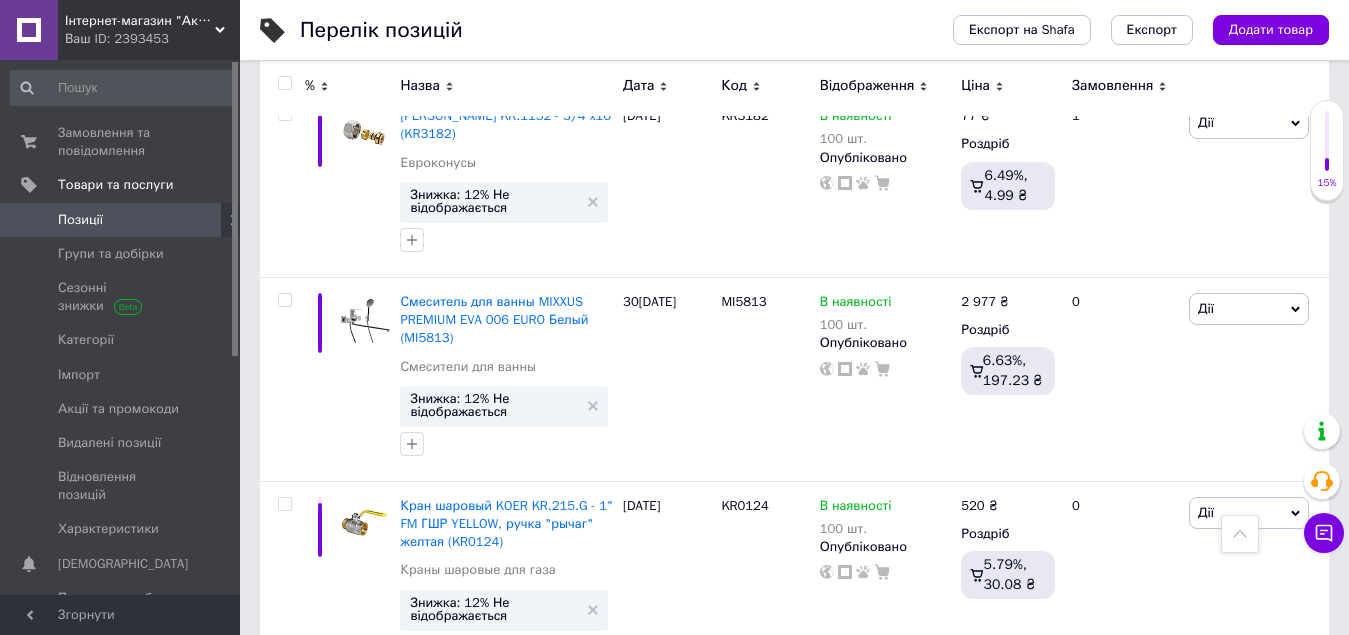 scroll, scrollTop: 19341, scrollLeft: 0, axis: vertical 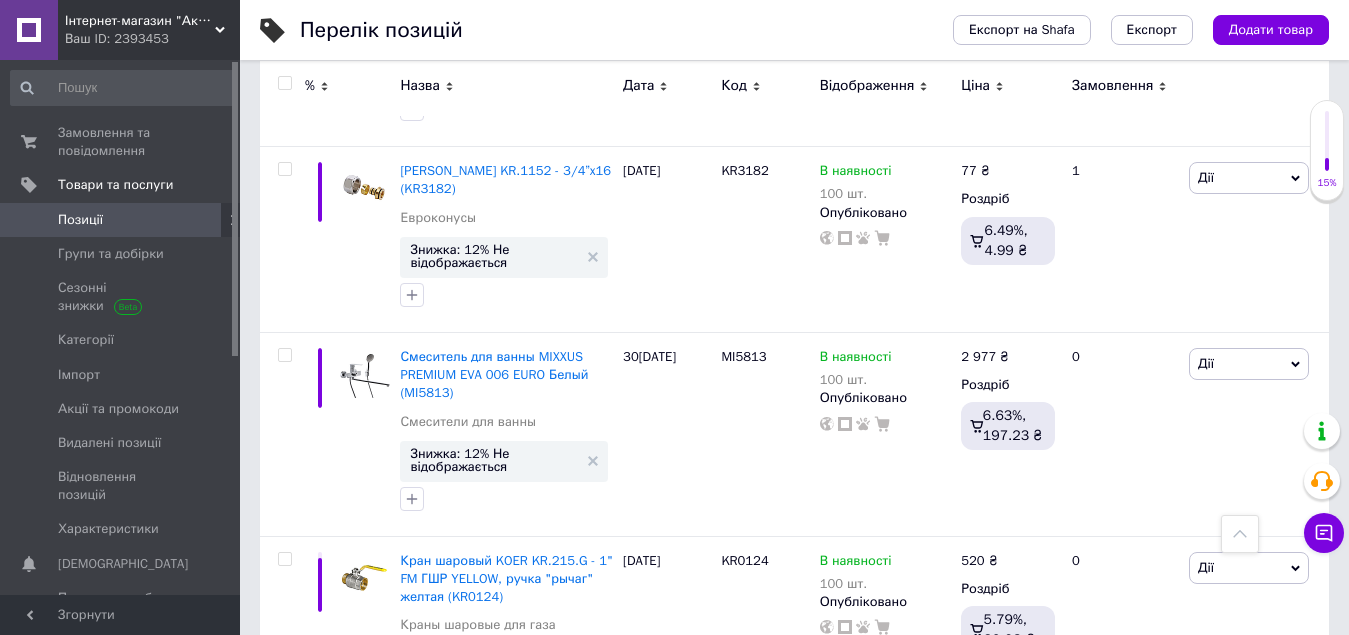 click at bounding box center (284, 83) 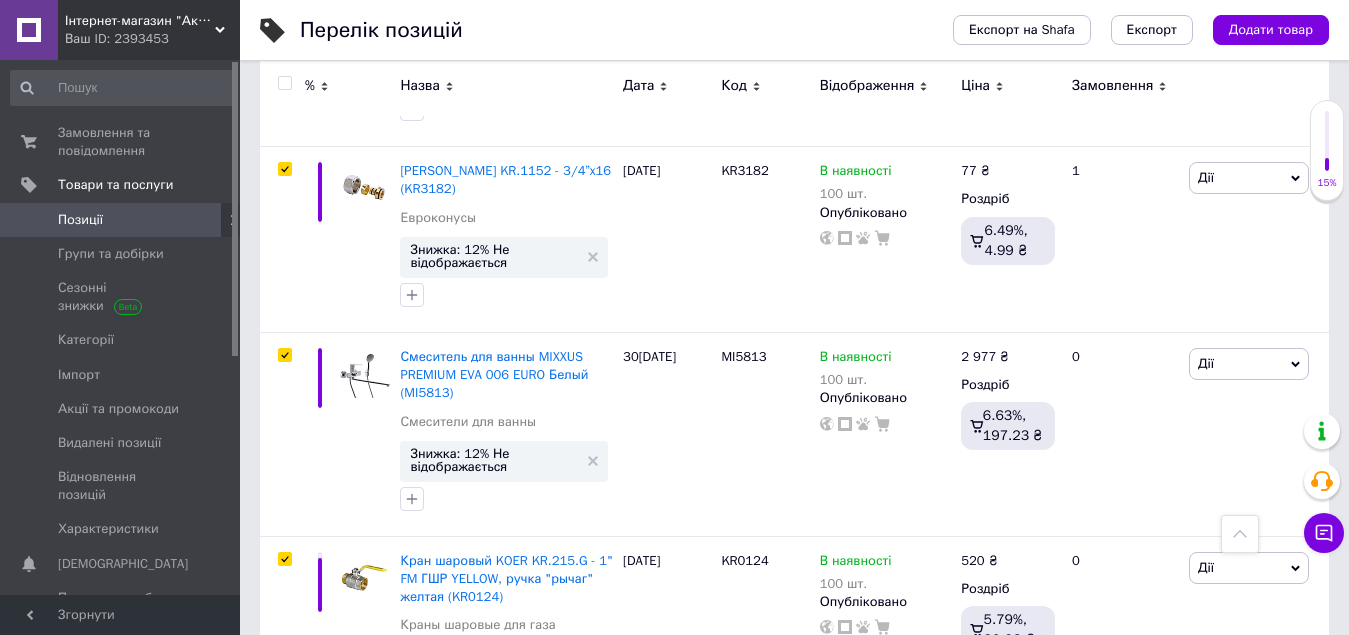 scroll, scrollTop: 19432, scrollLeft: 0, axis: vertical 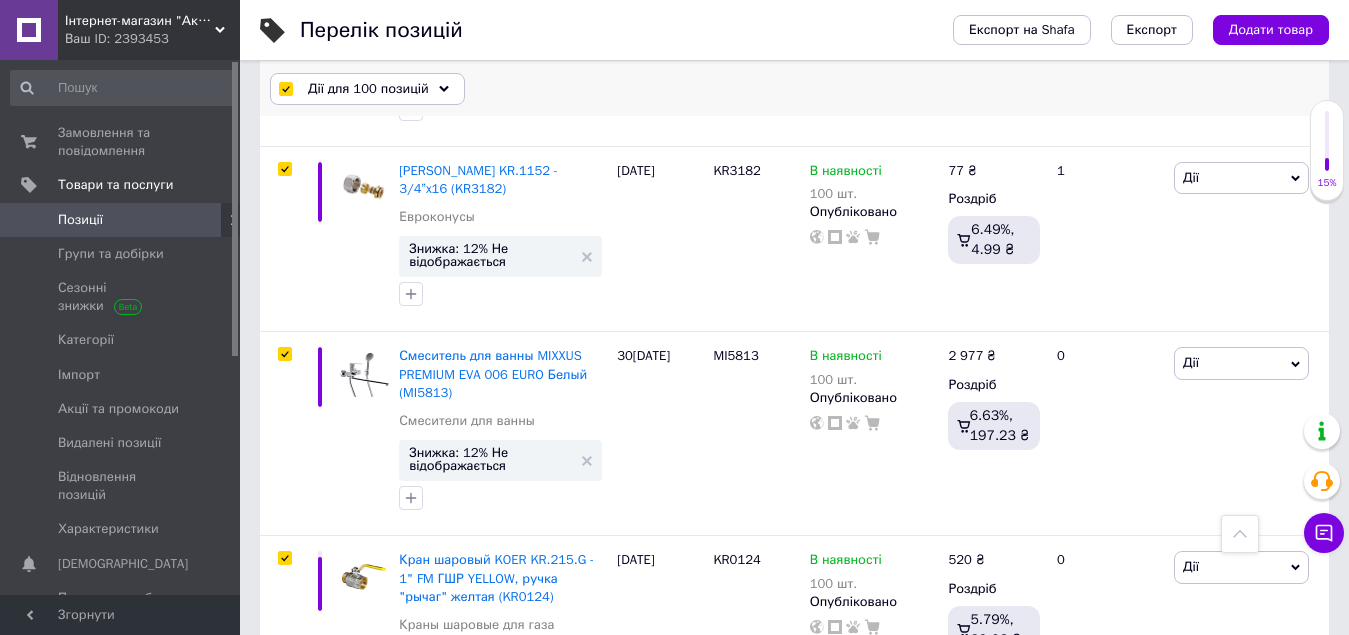 click 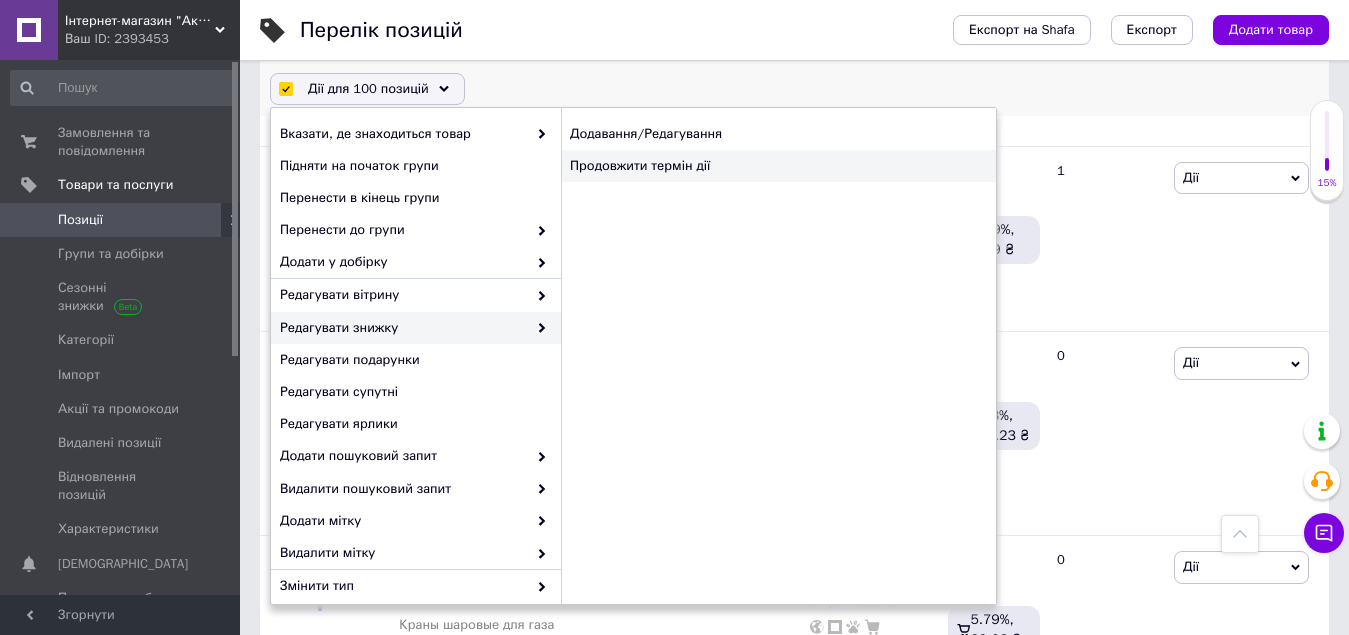 click on "Продовжити термін дії" at bounding box center (778, 166) 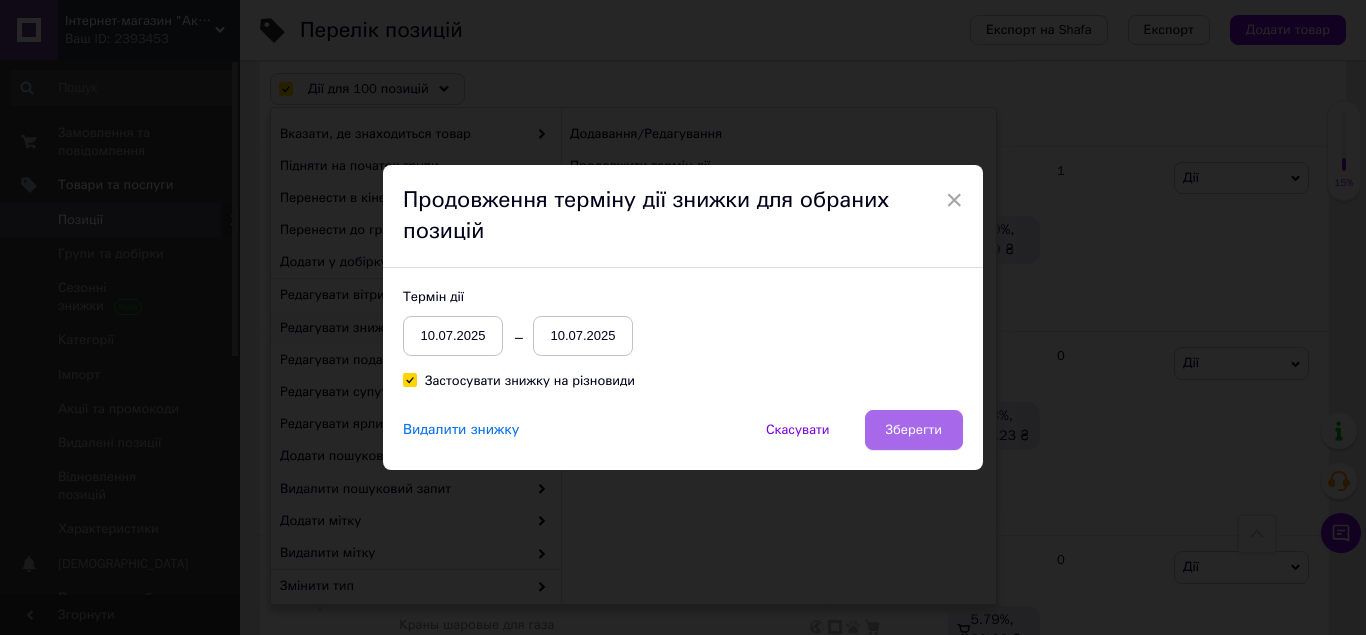 click on "Зберегти" at bounding box center (914, 430) 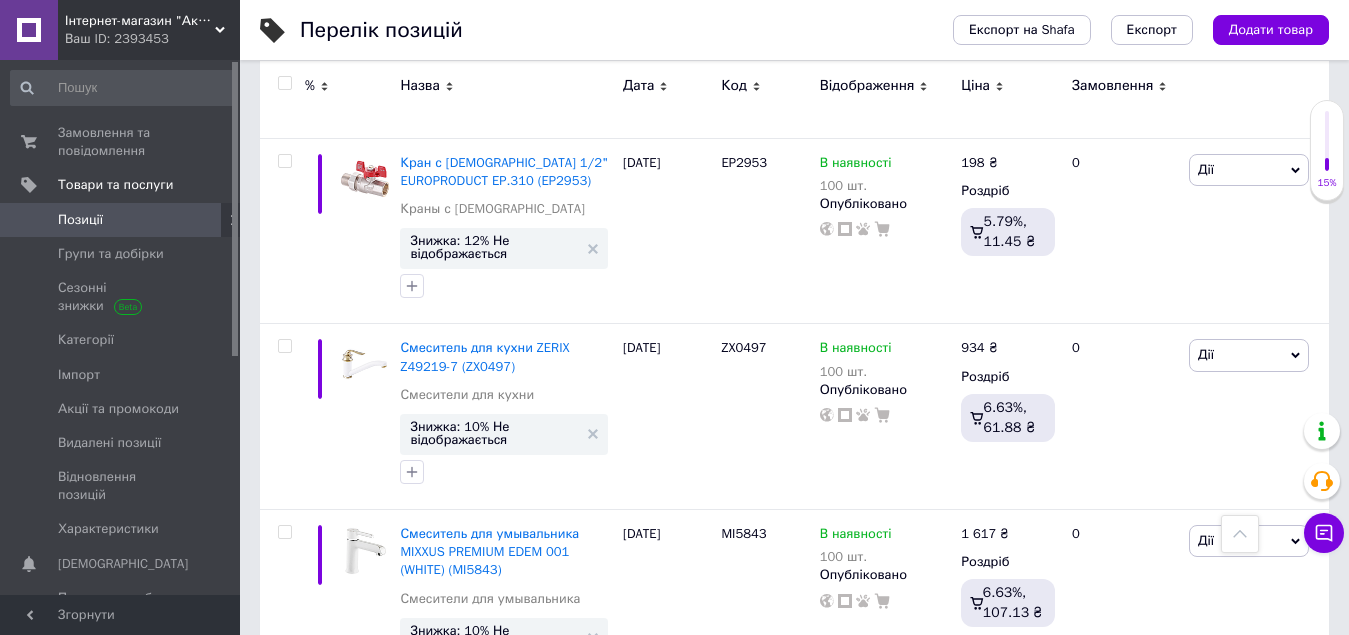 scroll, scrollTop: 19377, scrollLeft: 0, axis: vertical 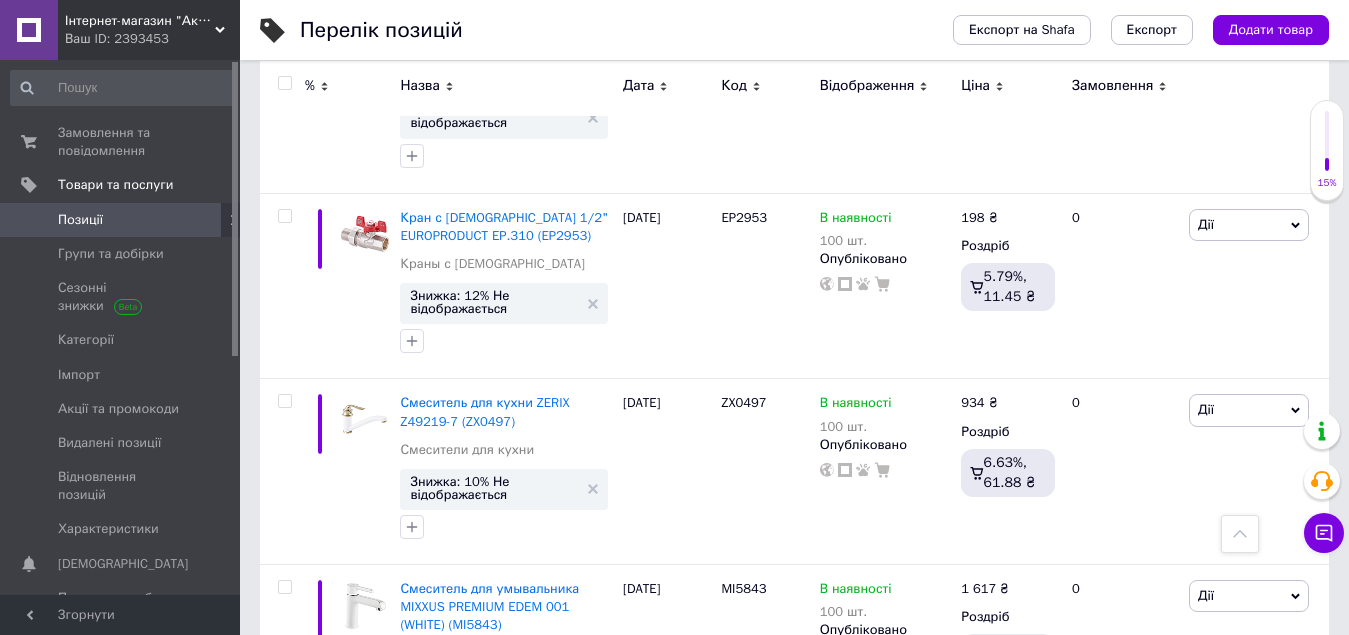 click at bounding box center (284, 83) 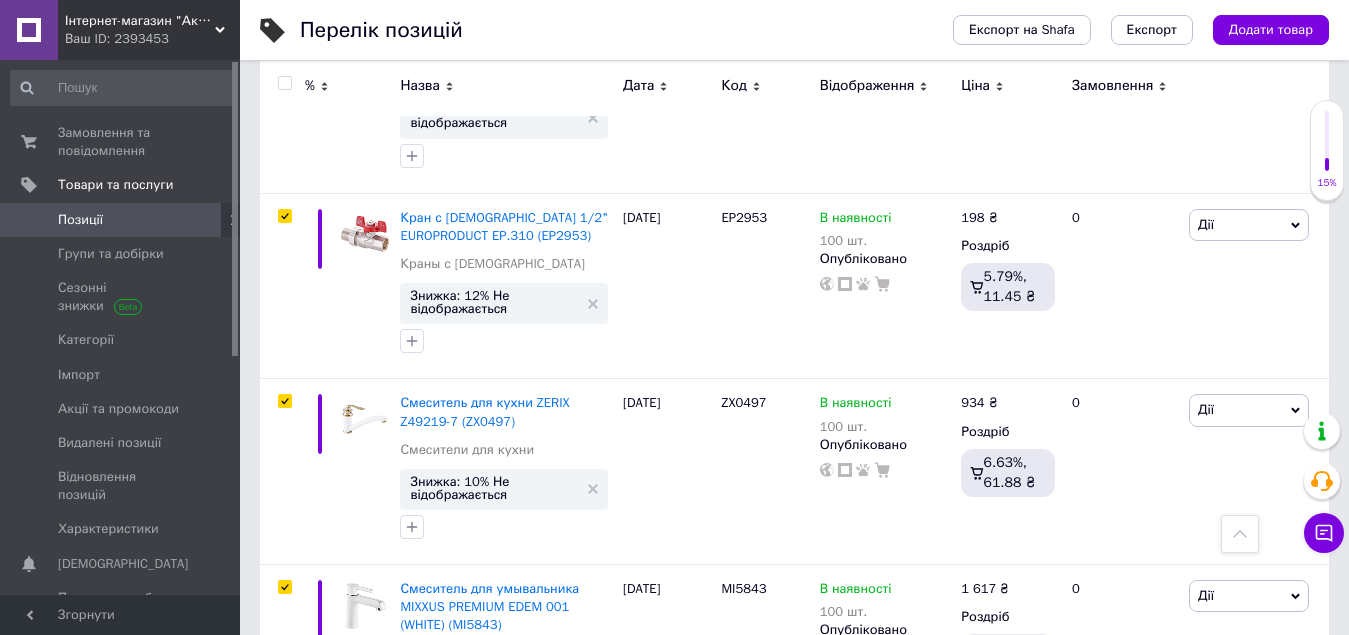 scroll, scrollTop: 19394, scrollLeft: 0, axis: vertical 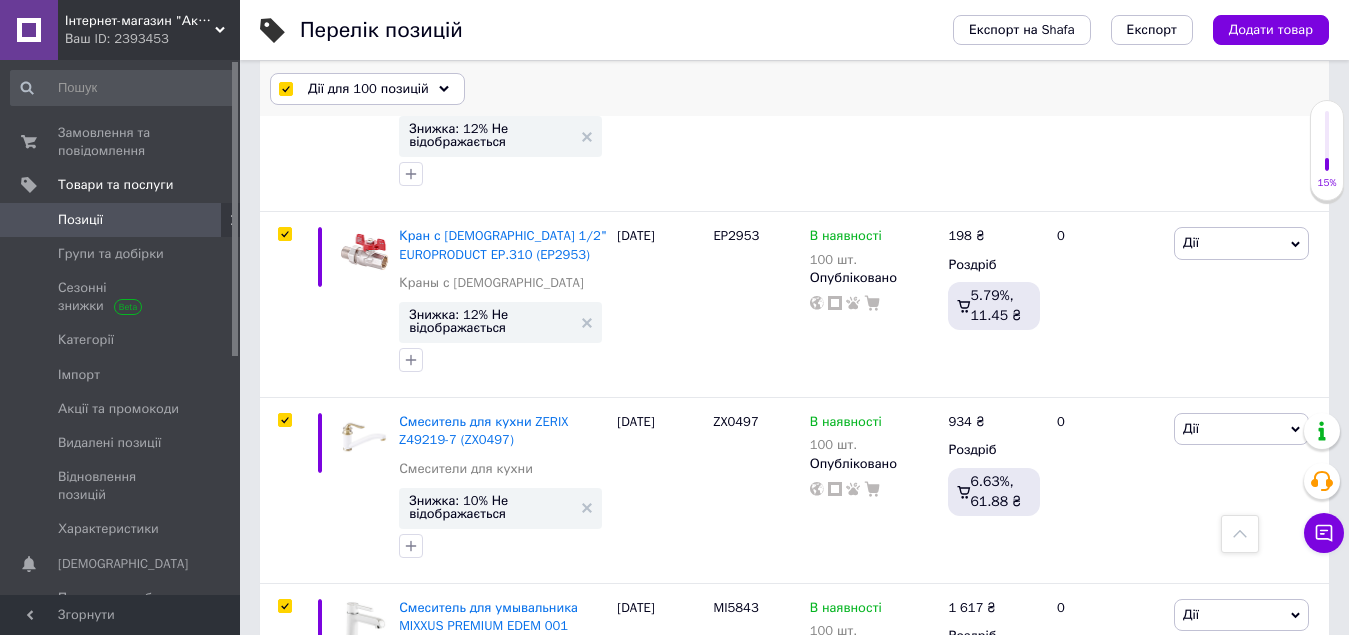 click on "Дії для 100 позицій" at bounding box center (367, 89) 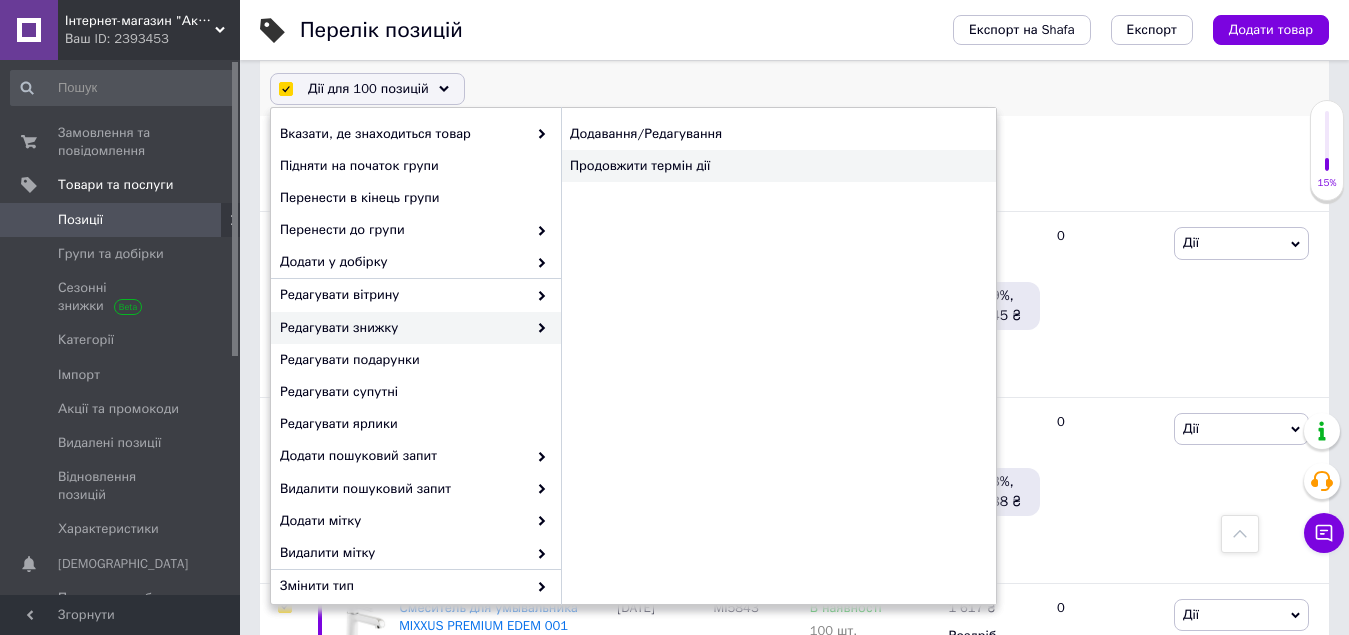 click on "Продовжити термін дії" at bounding box center [778, 166] 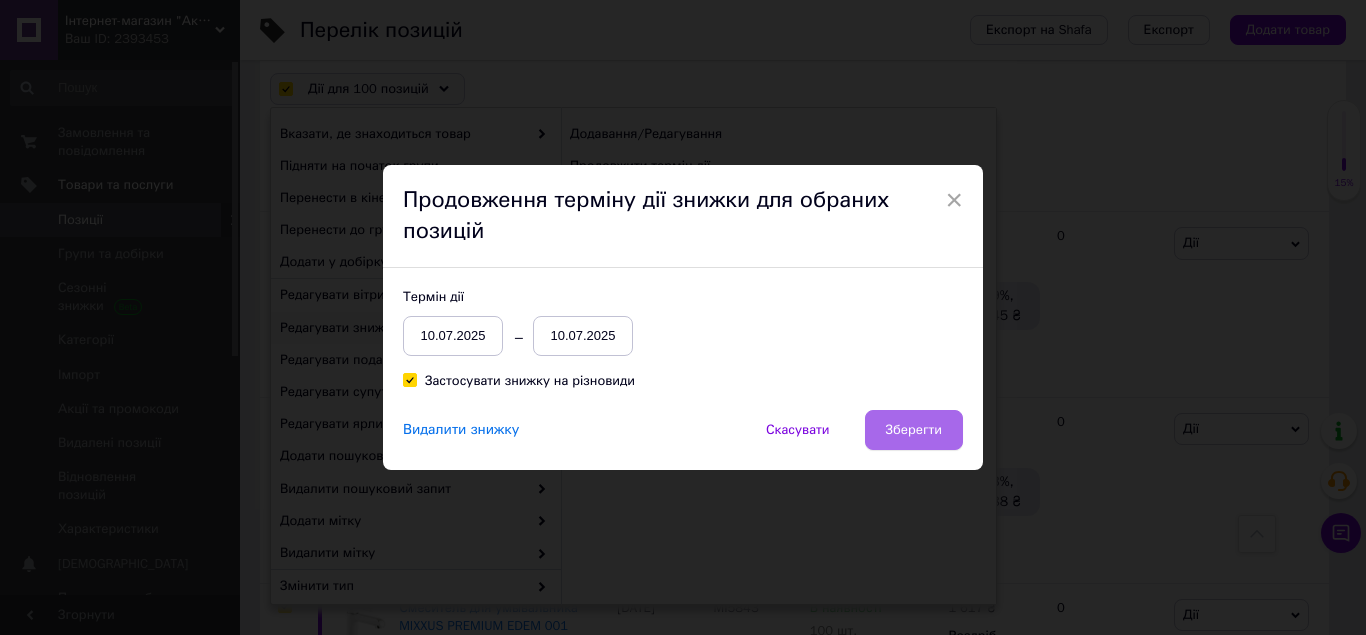 click on "Зберегти" at bounding box center [914, 430] 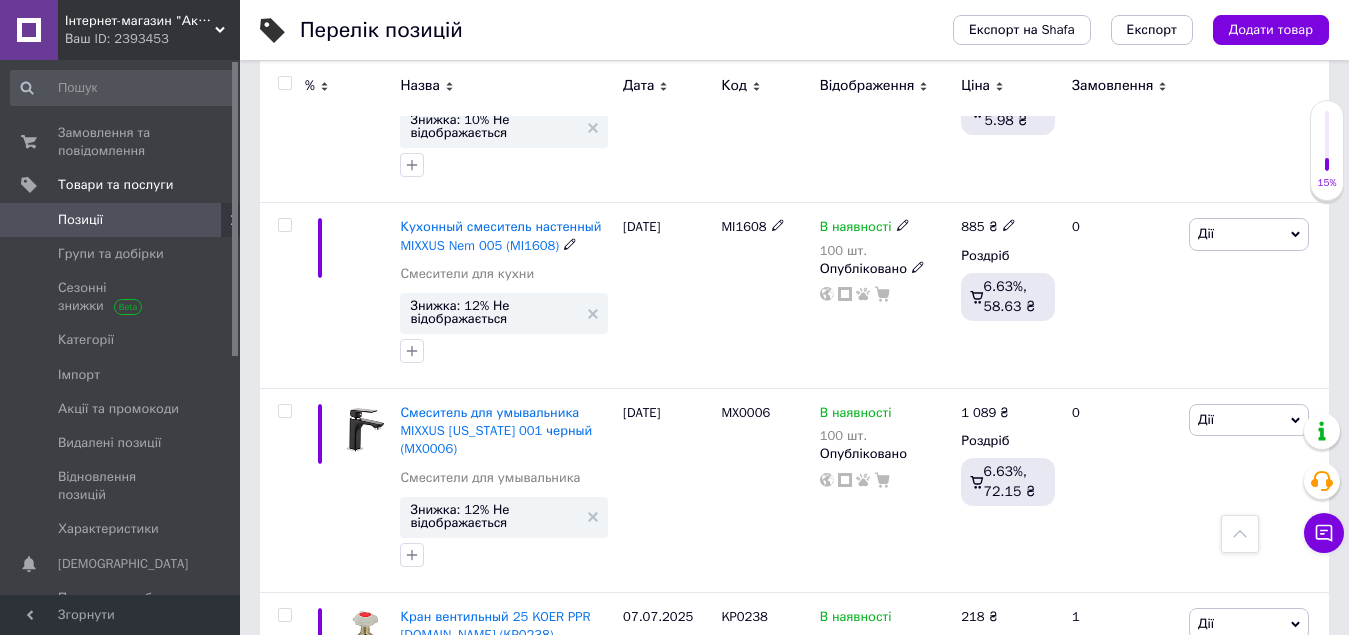 scroll, scrollTop: 19339, scrollLeft: 0, axis: vertical 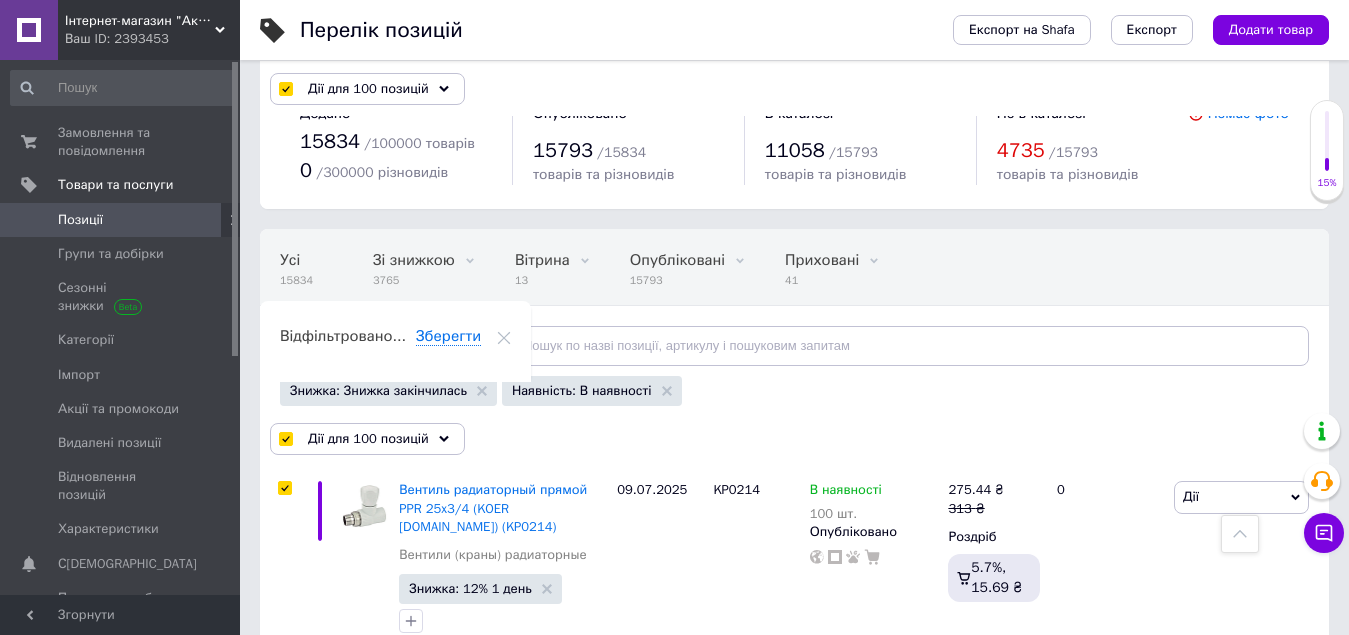 click on "Дії для 100 позицій" at bounding box center (367, 89) 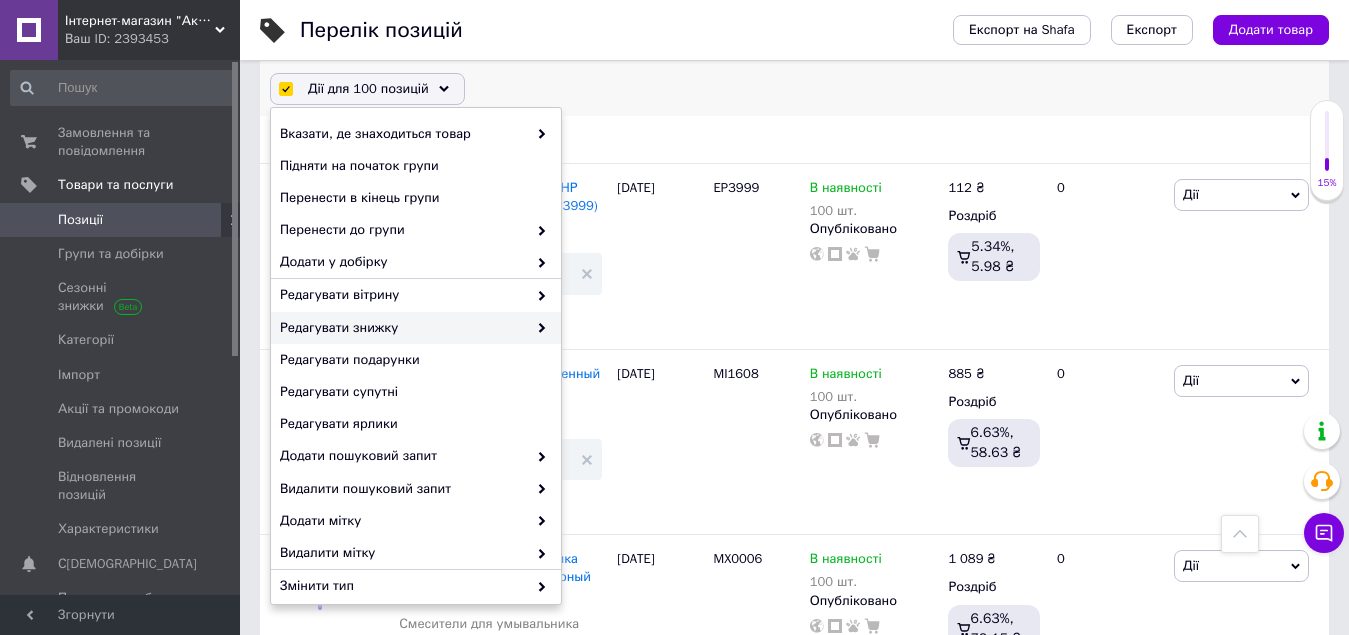 scroll, scrollTop: 19411, scrollLeft: 0, axis: vertical 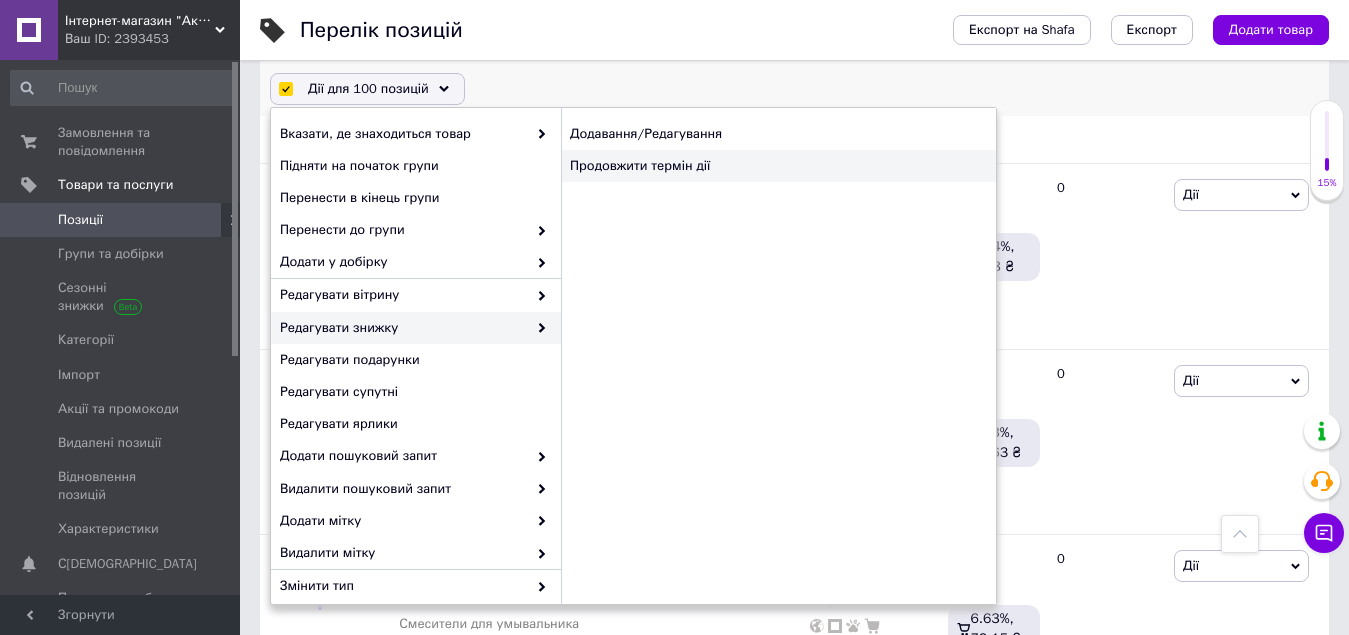 click on "Продовжити термін дії" at bounding box center [778, 166] 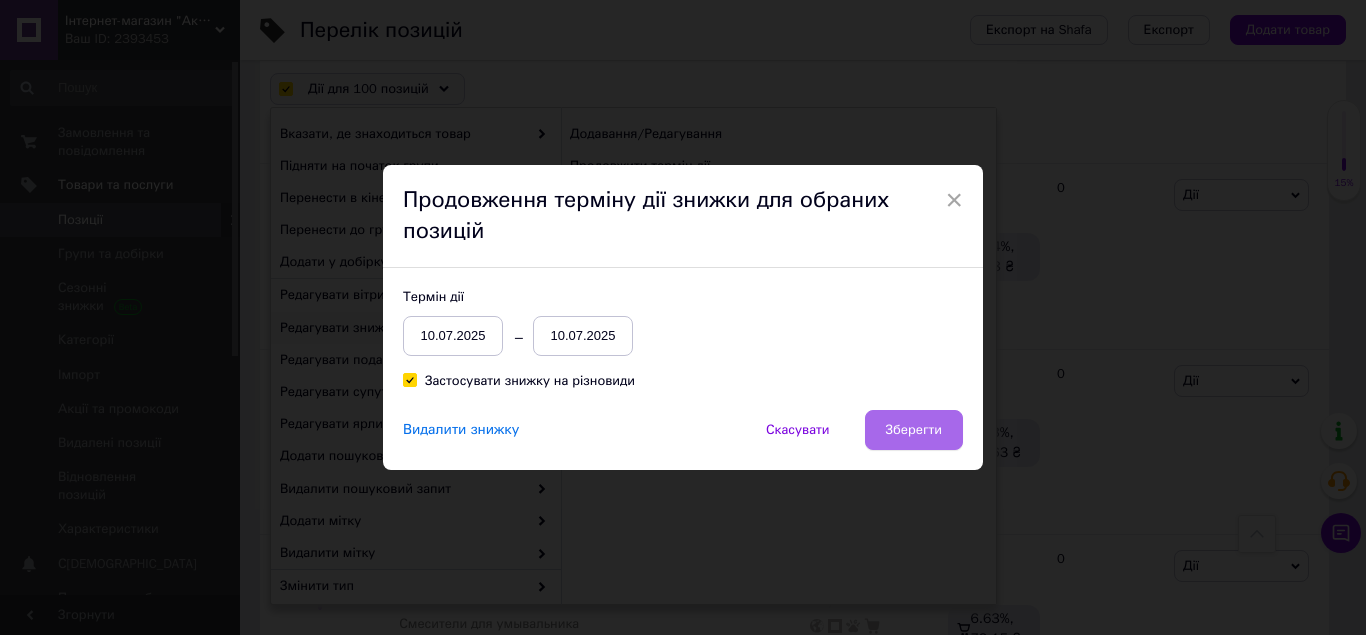 click on "Зберегти" at bounding box center (914, 430) 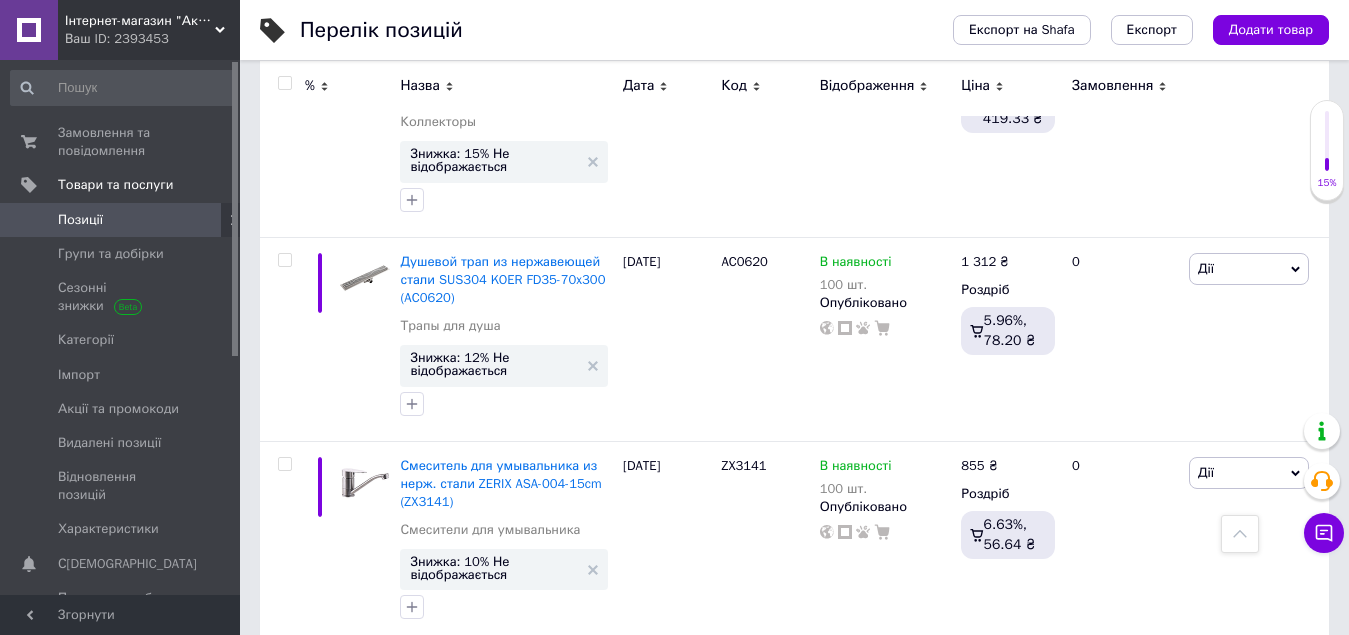scroll, scrollTop: 19356, scrollLeft: 0, axis: vertical 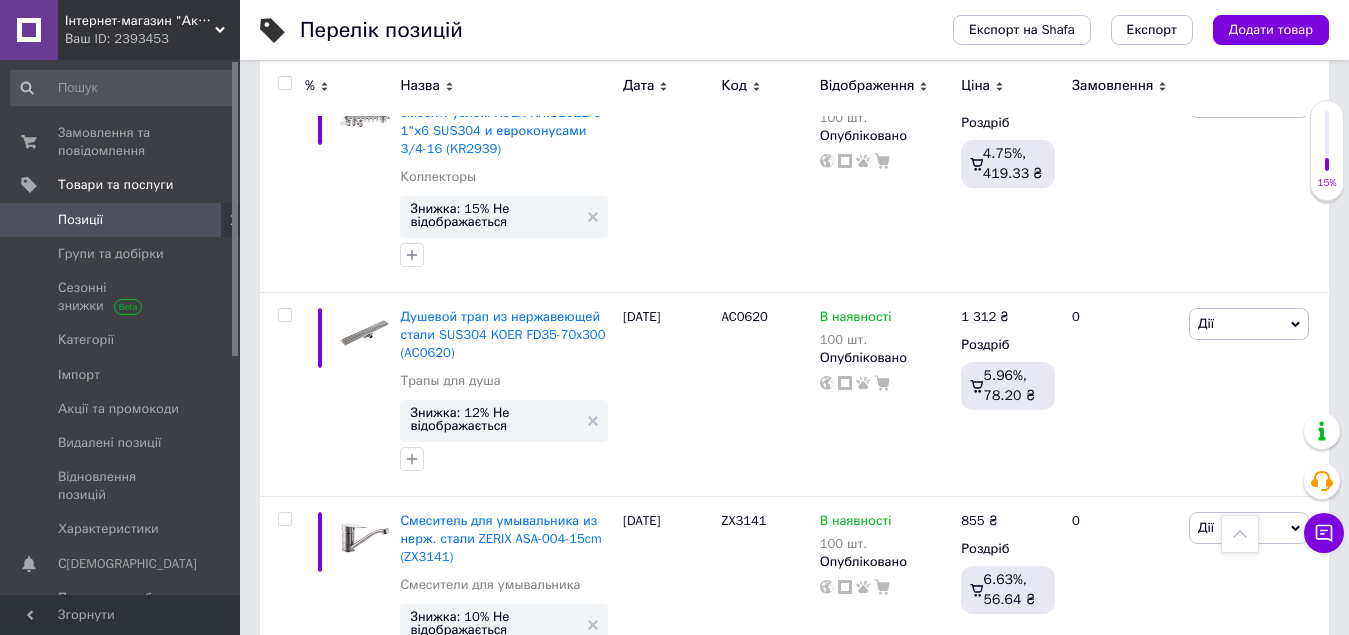 click at bounding box center [284, 83] 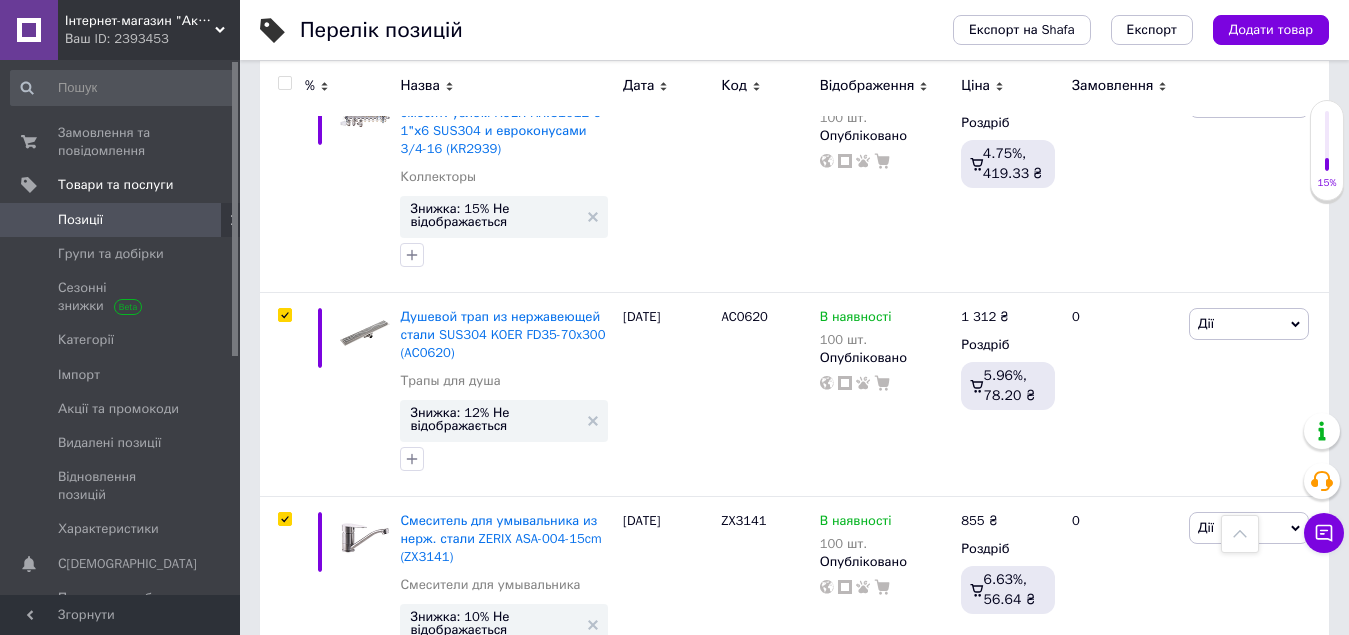 checkbox on "true" 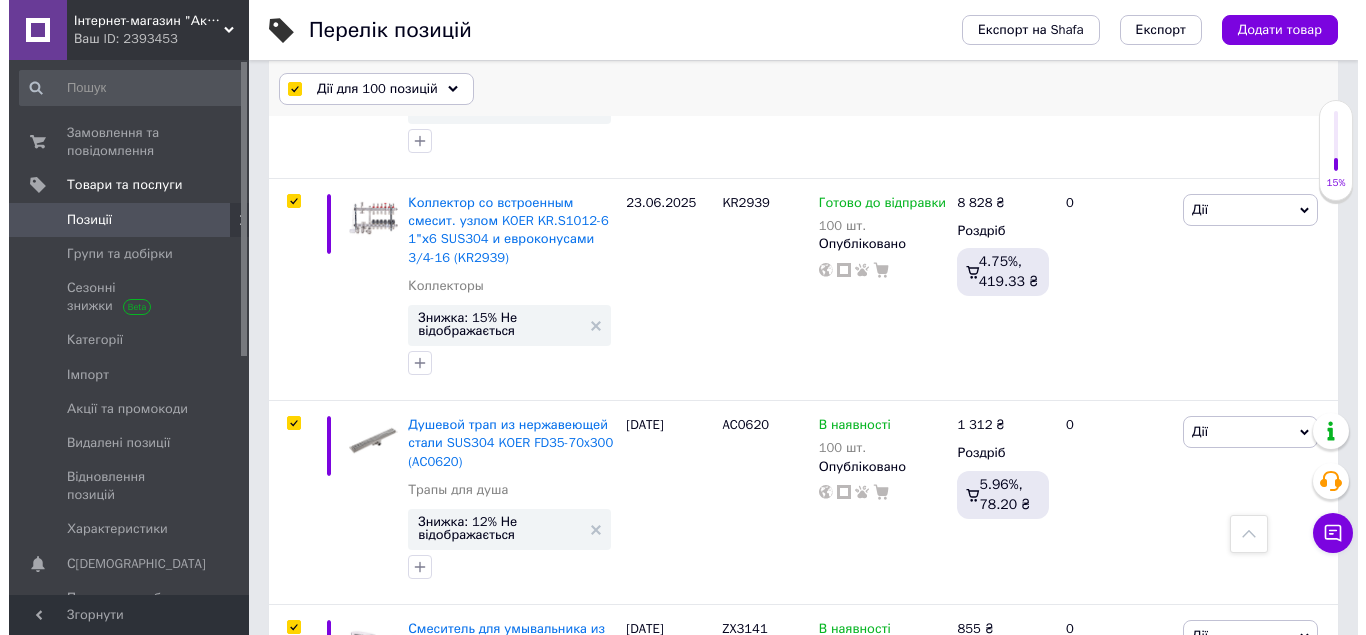 scroll, scrollTop: 19428, scrollLeft: 0, axis: vertical 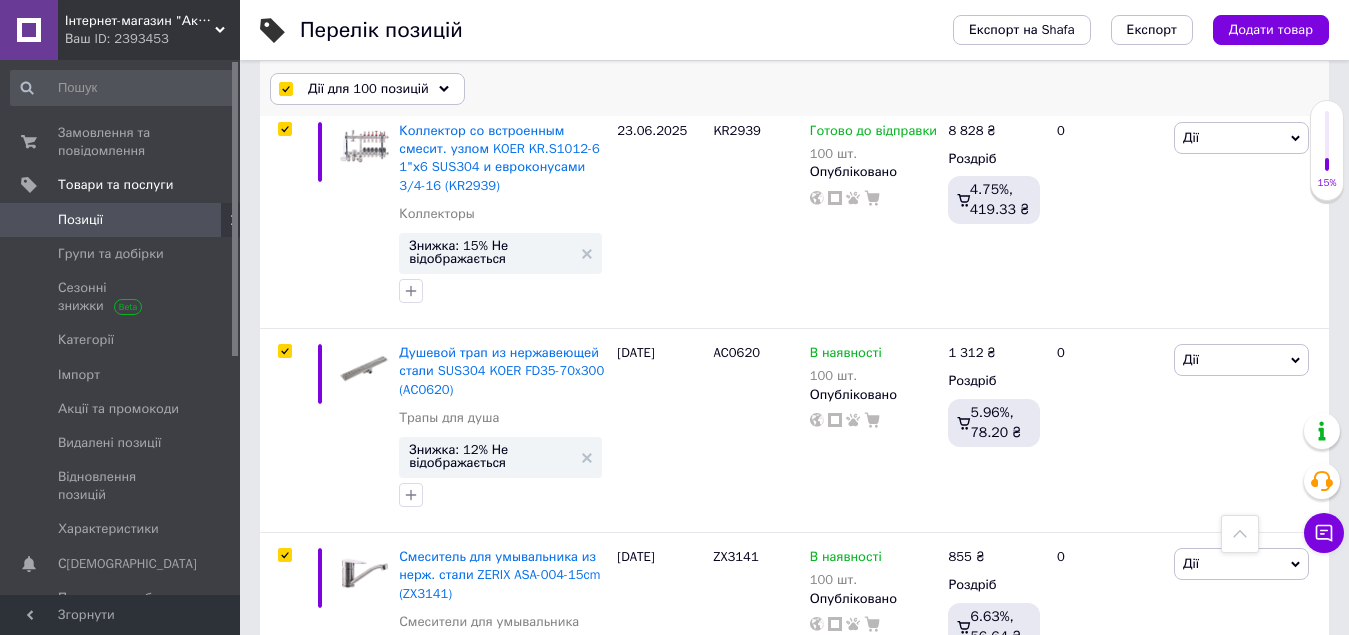 click on "Дії для 100 позицій" at bounding box center (367, 89) 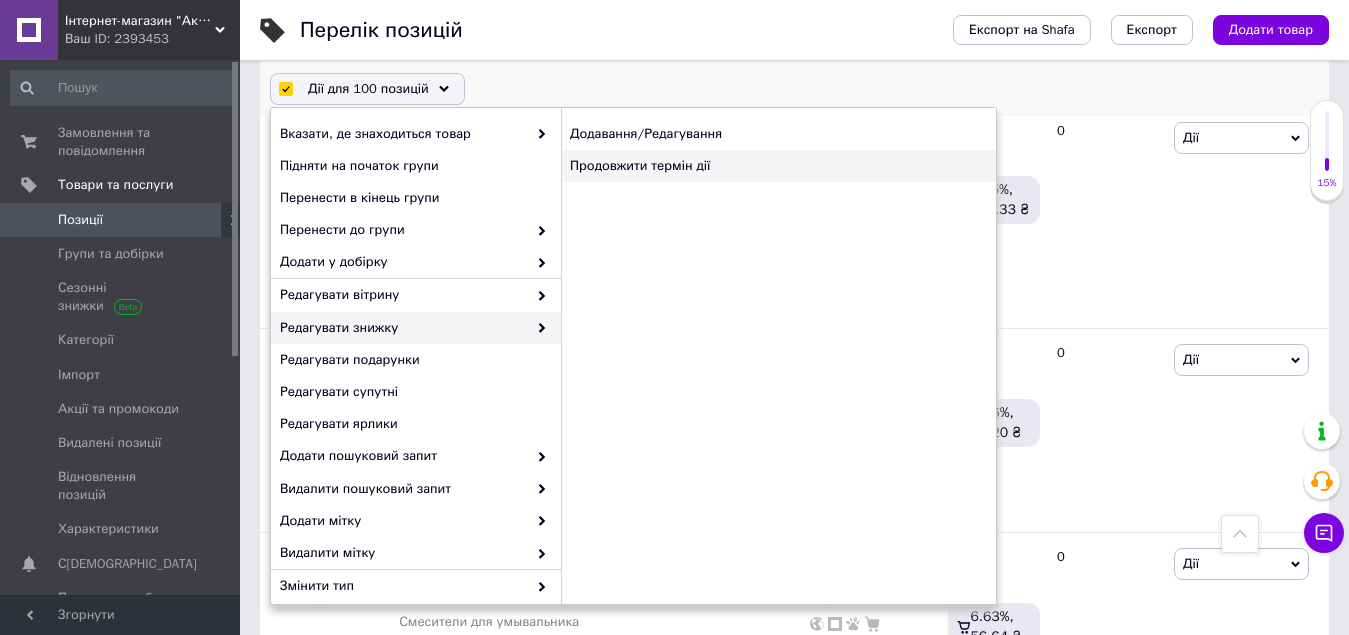 click on "Продовжити термін дії" at bounding box center (778, 166) 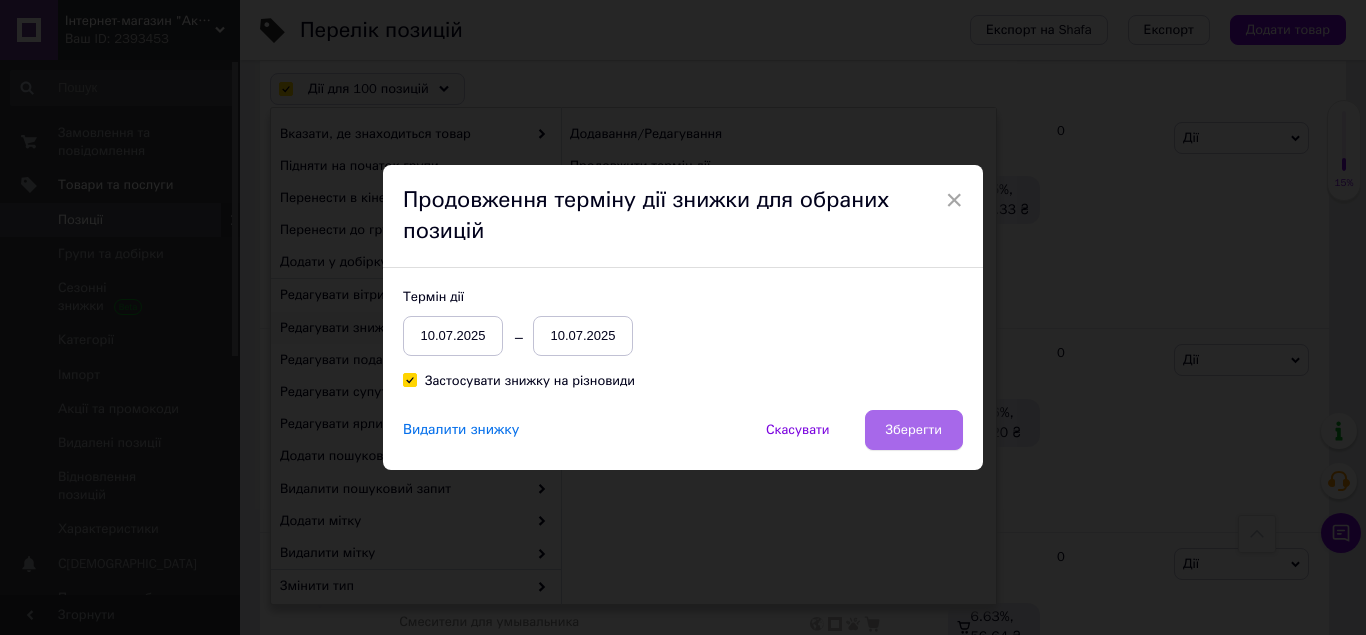 click on "Зберегти" at bounding box center (914, 430) 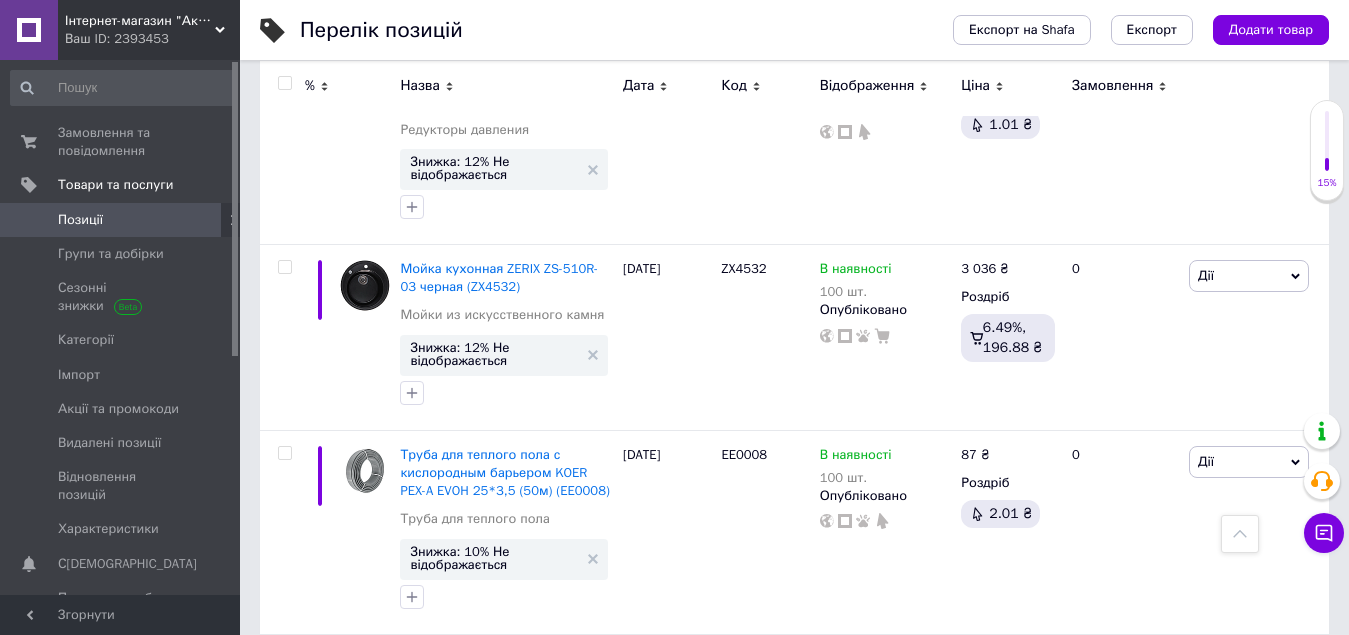 scroll, scrollTop: 19342, scrollLeft: 0, axis: vertical 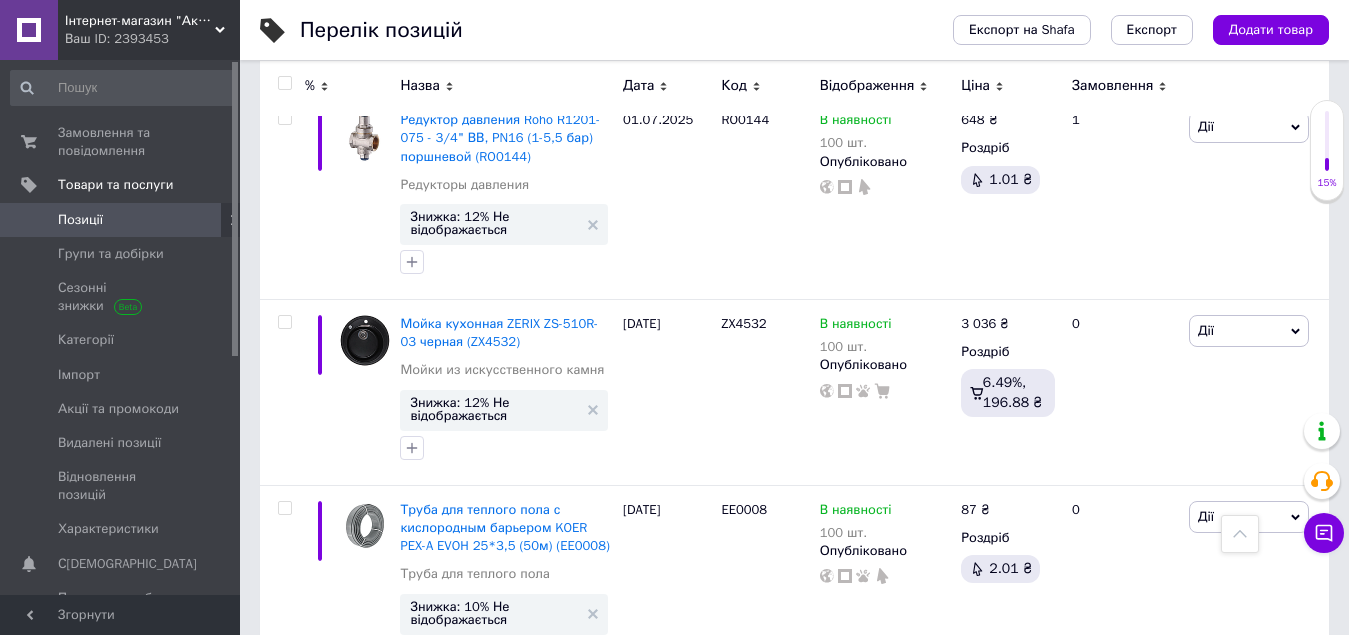 click at bounding box center (284, 83) 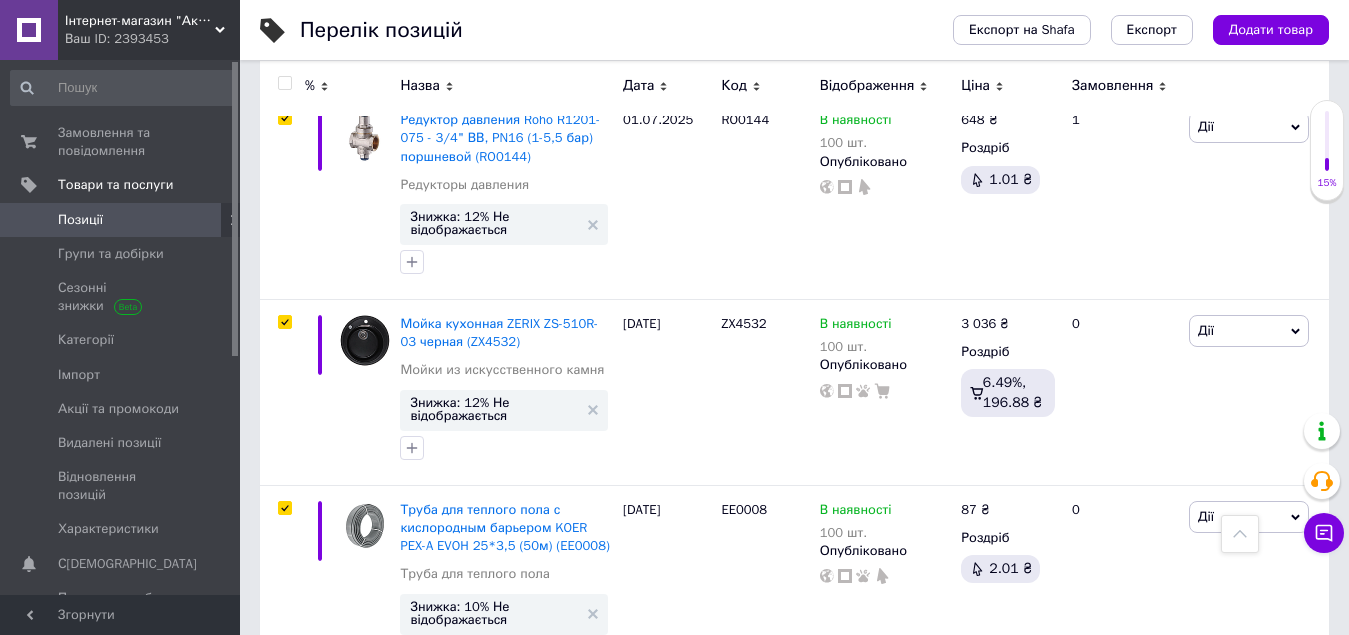 checkbox on "true" 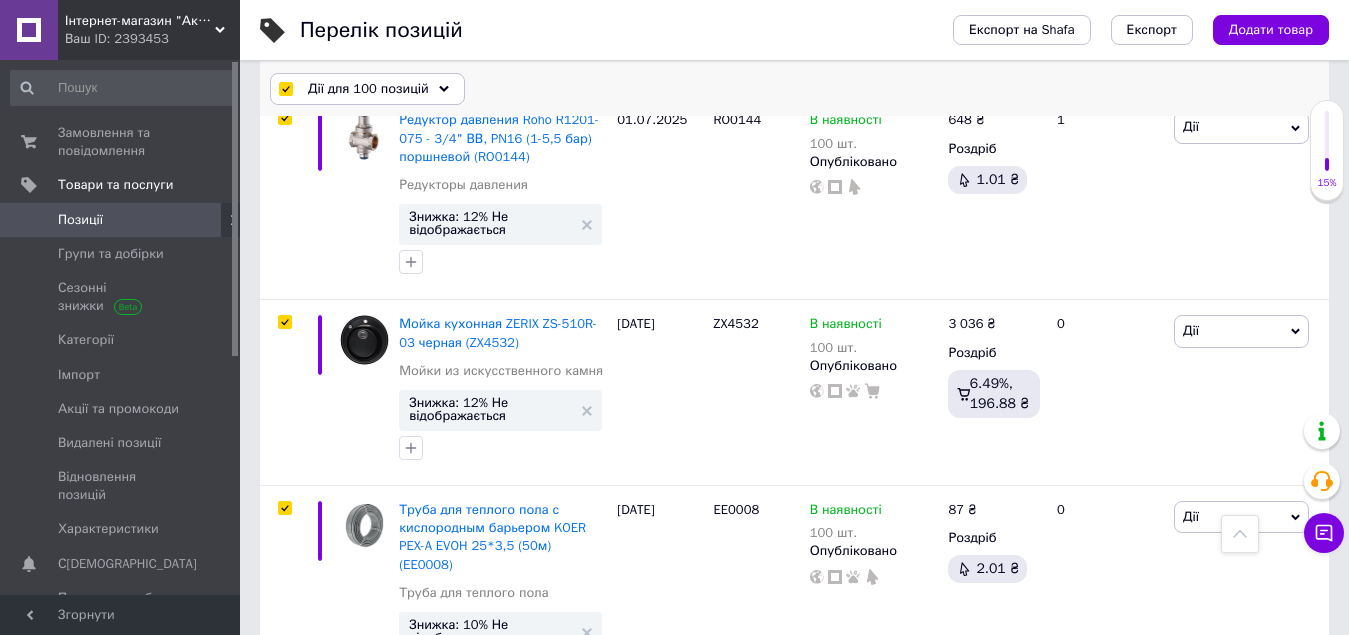 click on "Дії для 100 позицій" at bounding box center (367, 89) 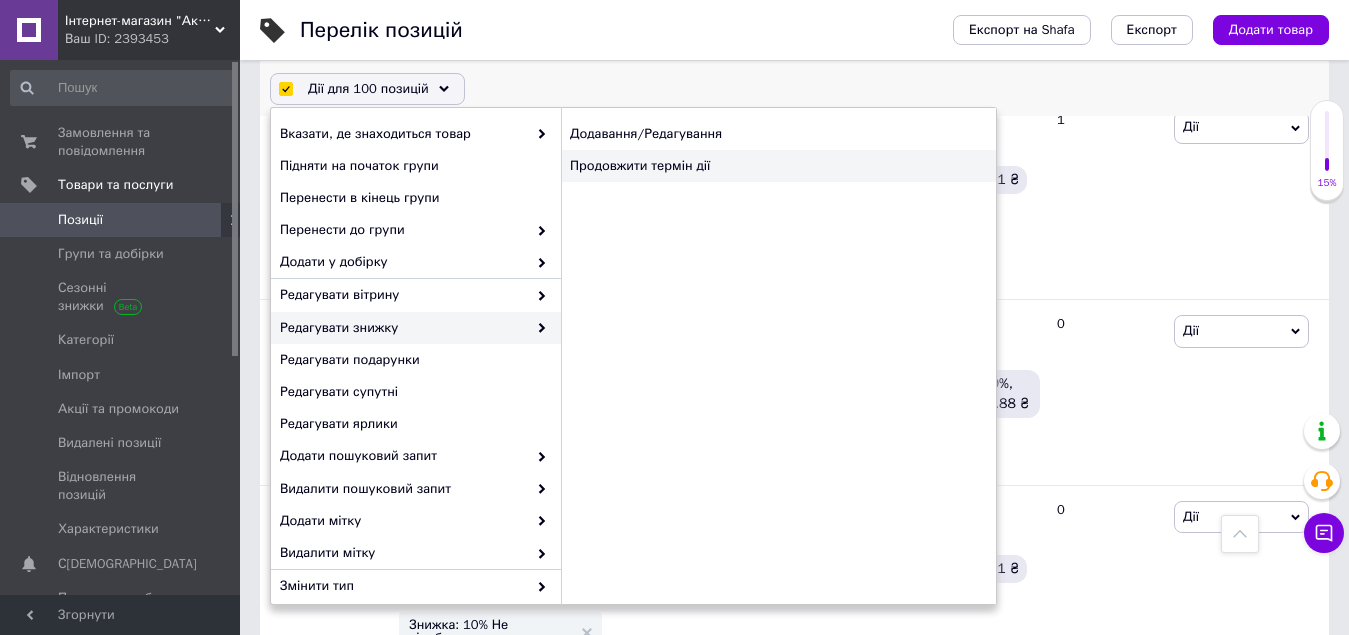 click on "Продовжити термін дії" at bounding box center (778, 166) 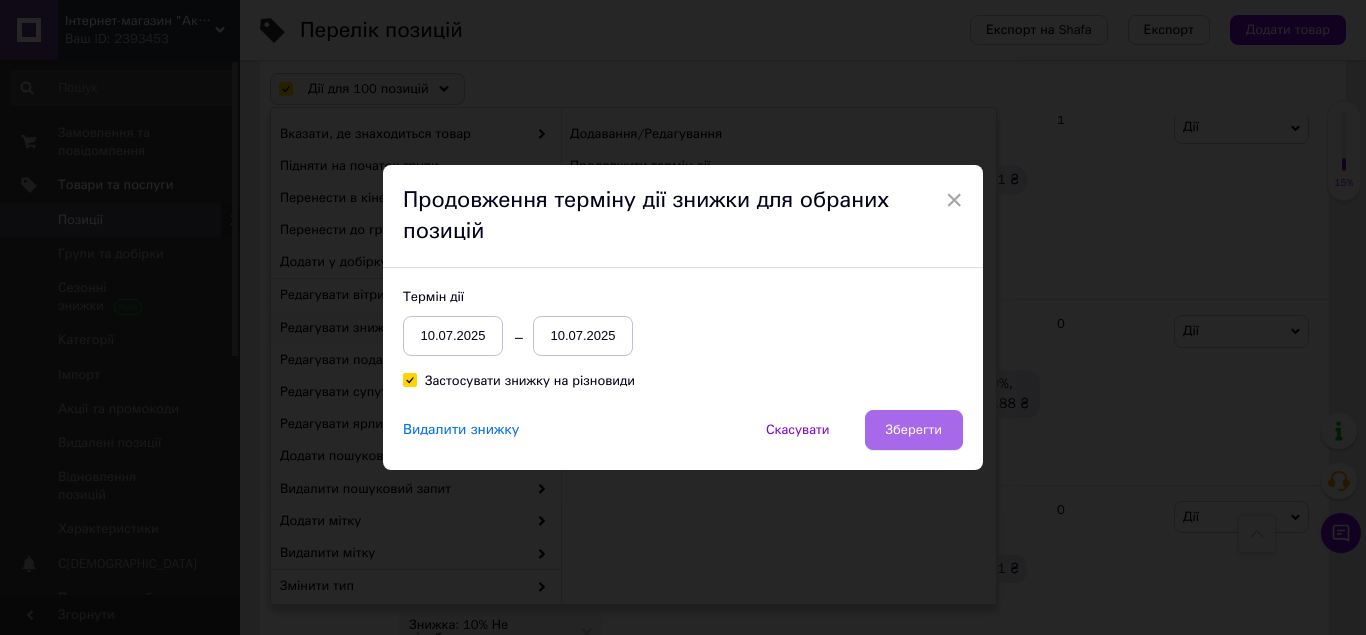 click on "Зберегти" at bounding box center (914, 430) 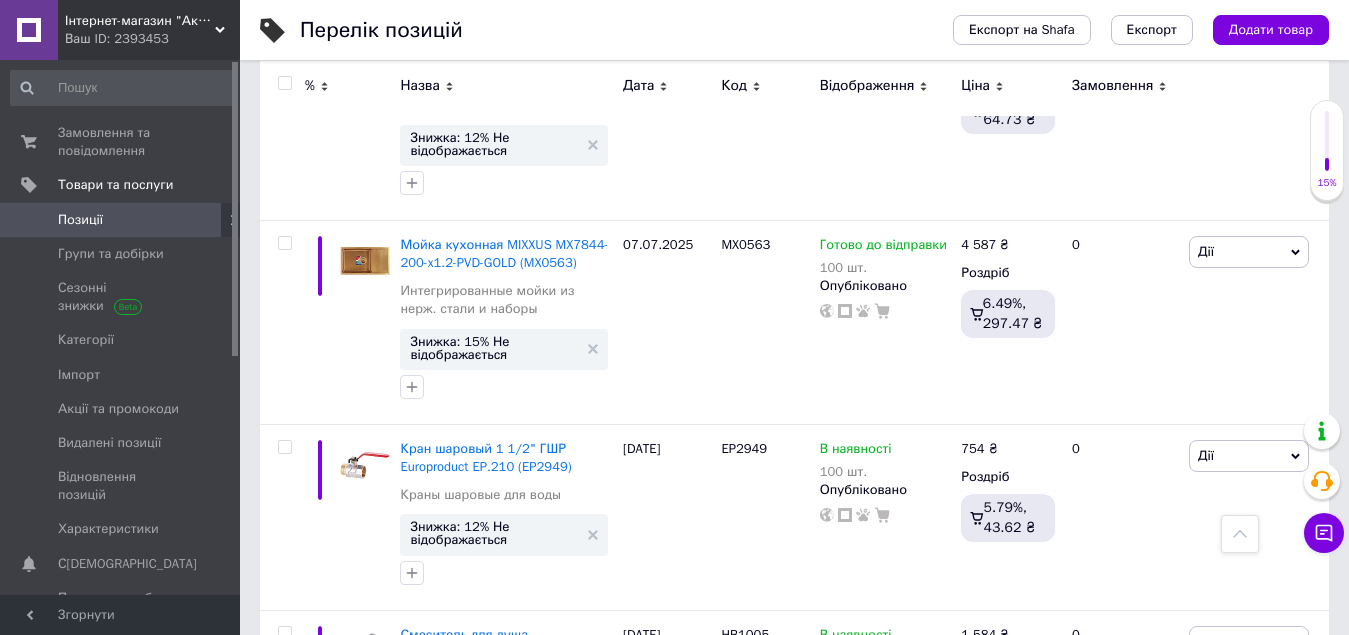 scroll, scrollTop: 19359, scrollLeft: 0, axis: vertical 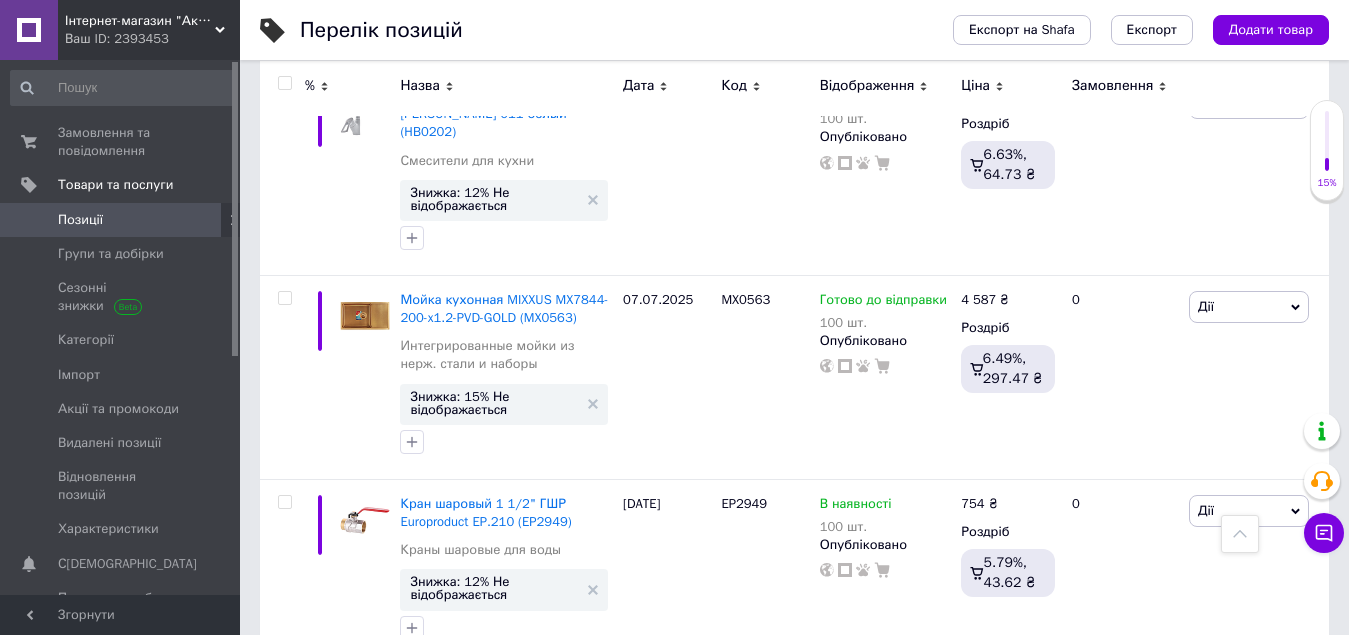 click at bounding box center (284, 83) 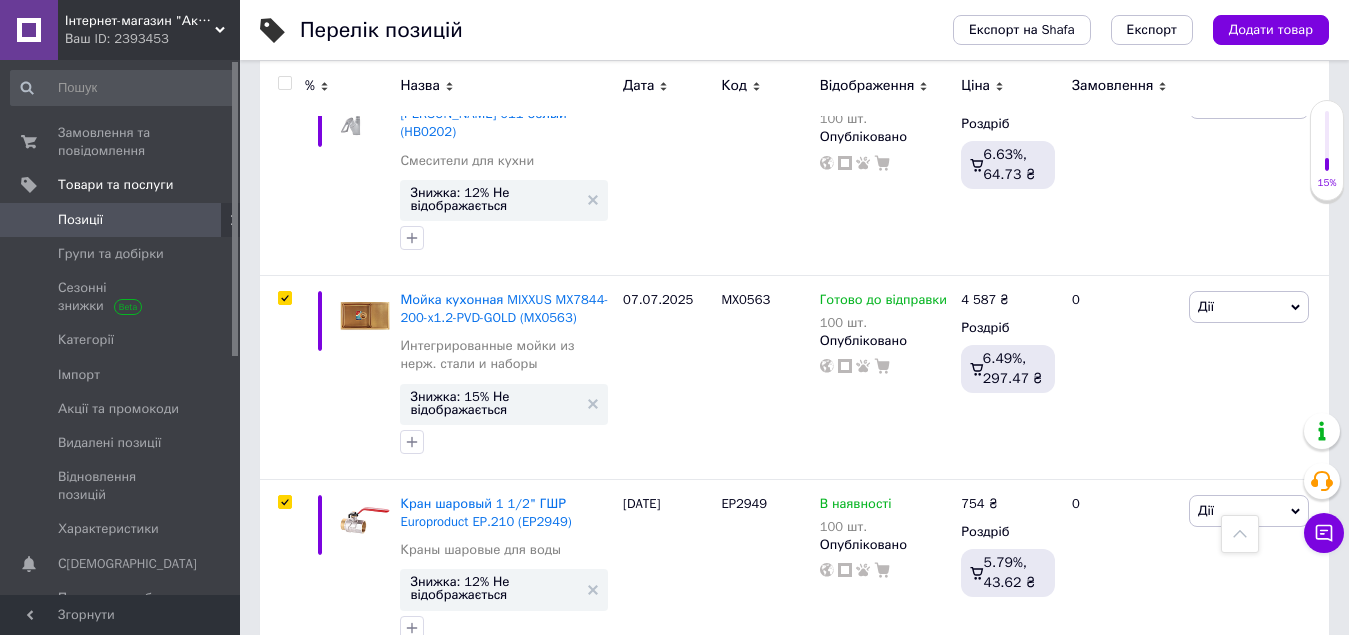 scroll, scrollTop: 19486, scrollLeft: 0, axis: vertical 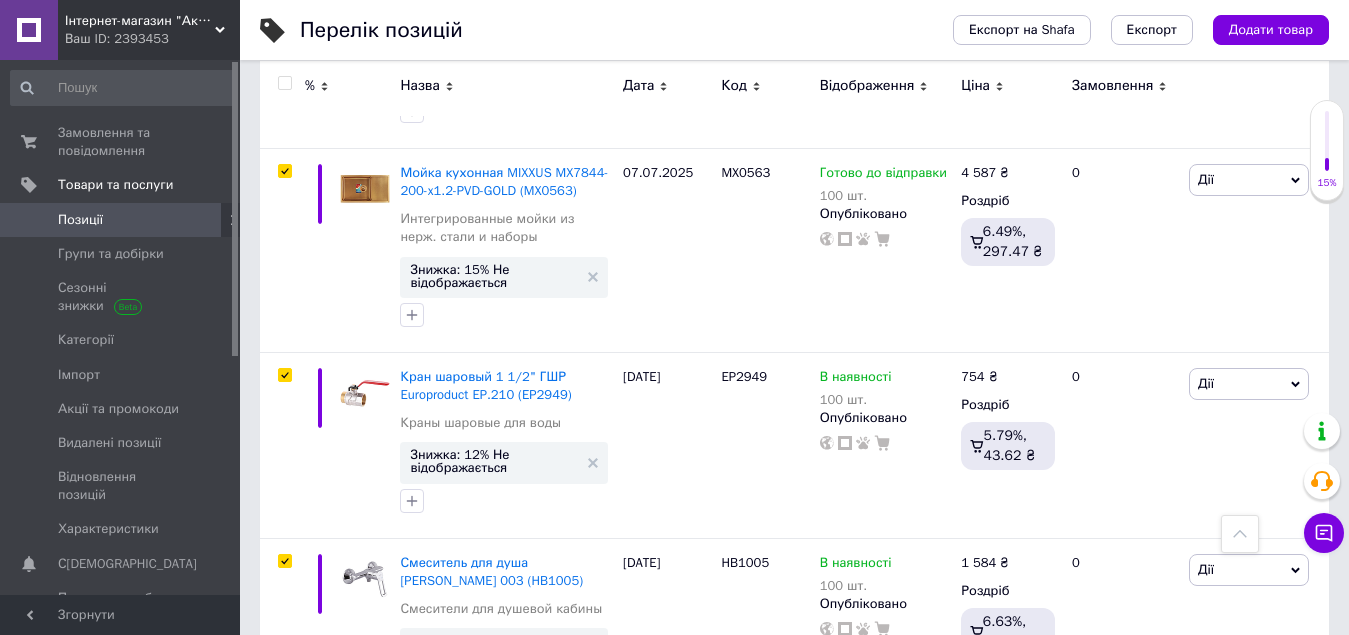 type 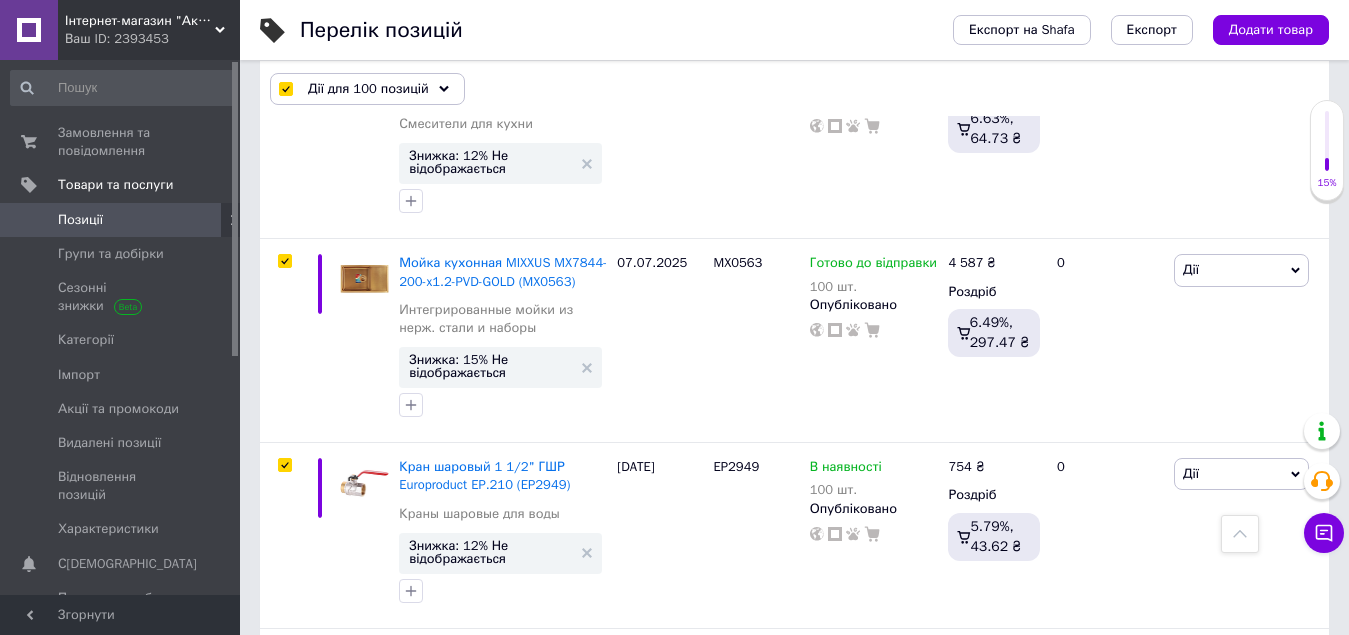 click on "Дії для 100 позицій" at bounding box center (367, 89) 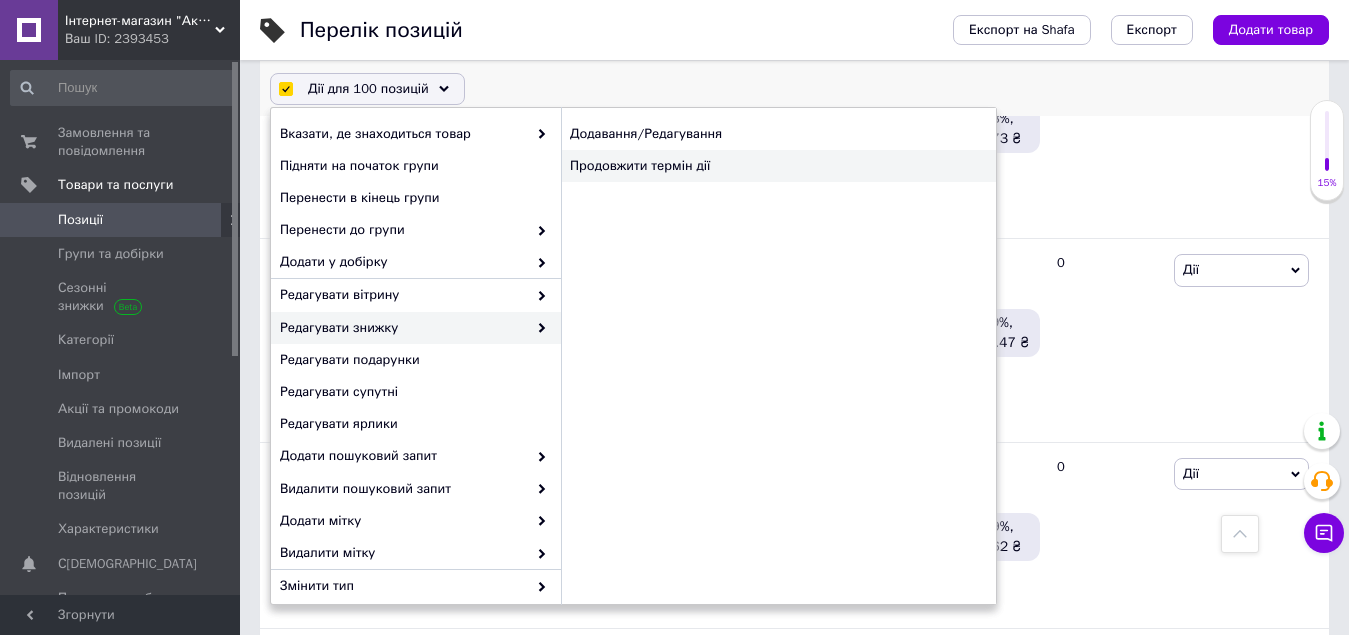 click on "Продовжити термін дії" at bounding box center [778, 166] 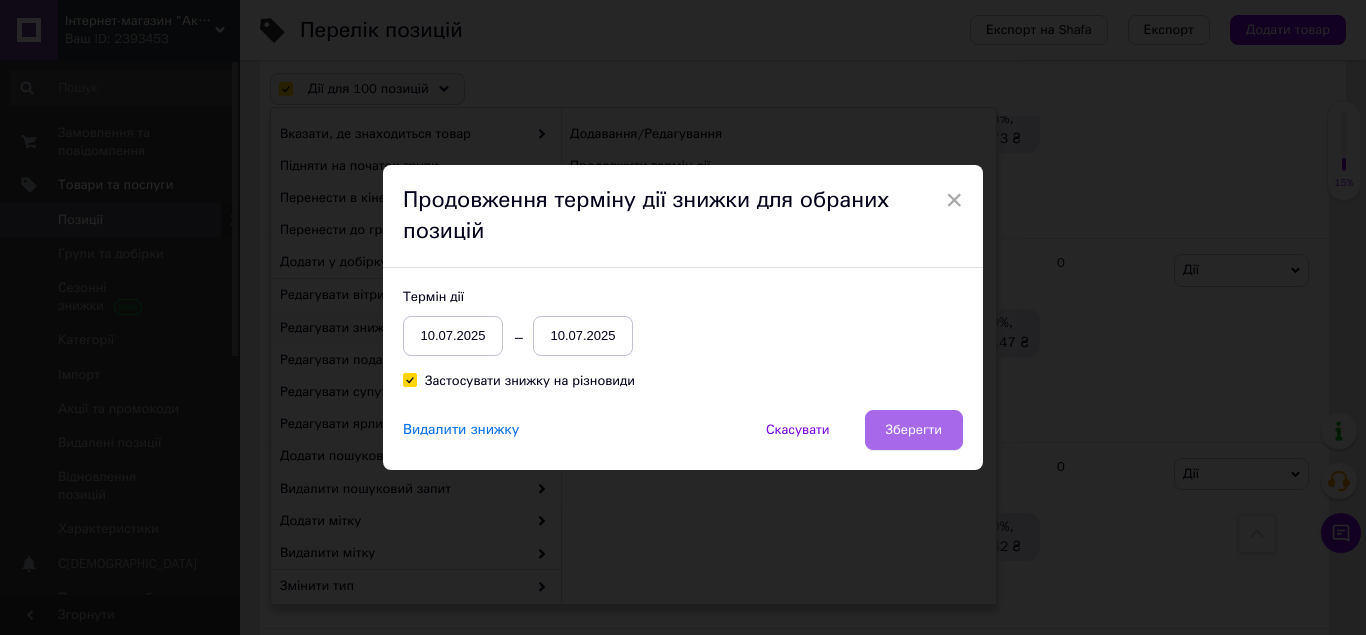 click on "Зберегти" at bounding box center (914, 430) 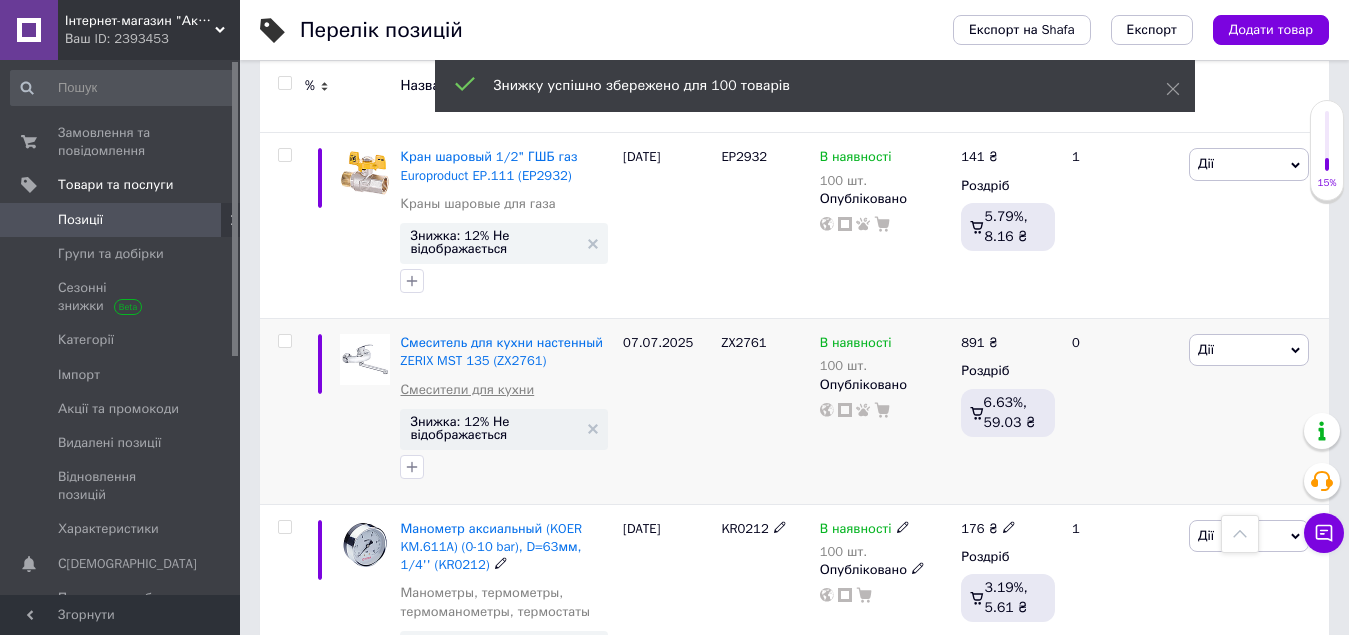 scroll, scrollTop: 19405, scrollLeft: 0, axis: vertical 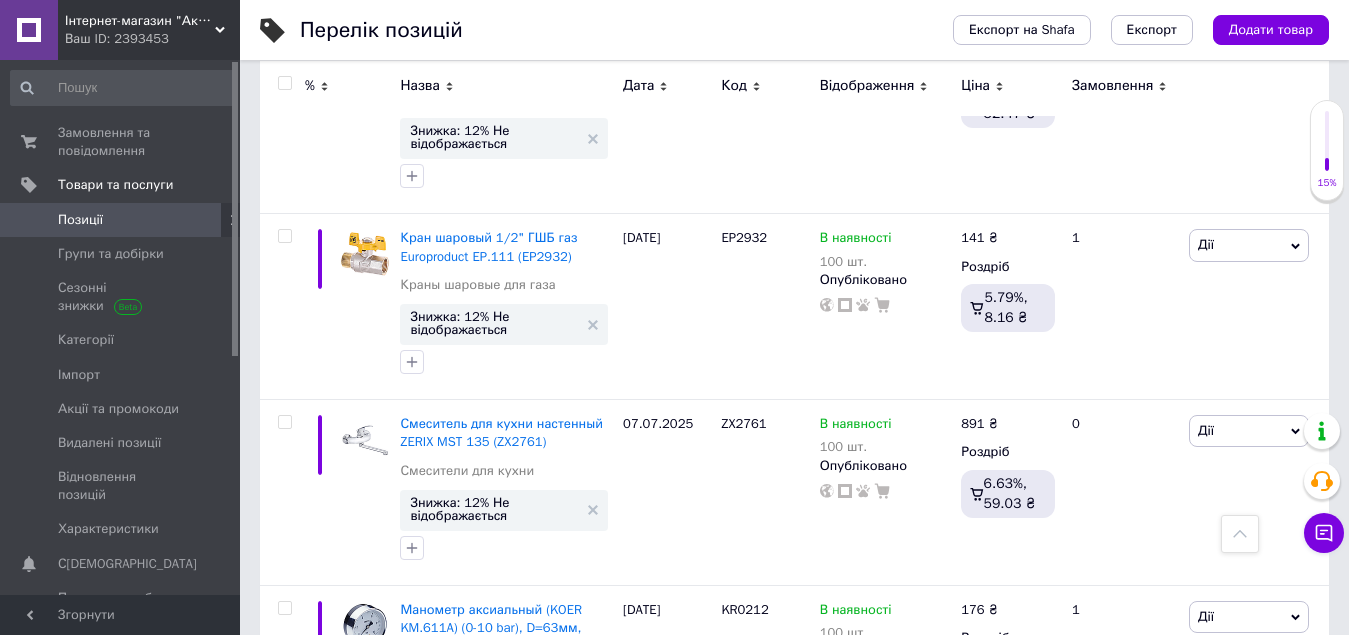 click at bounding box center (284, 83) 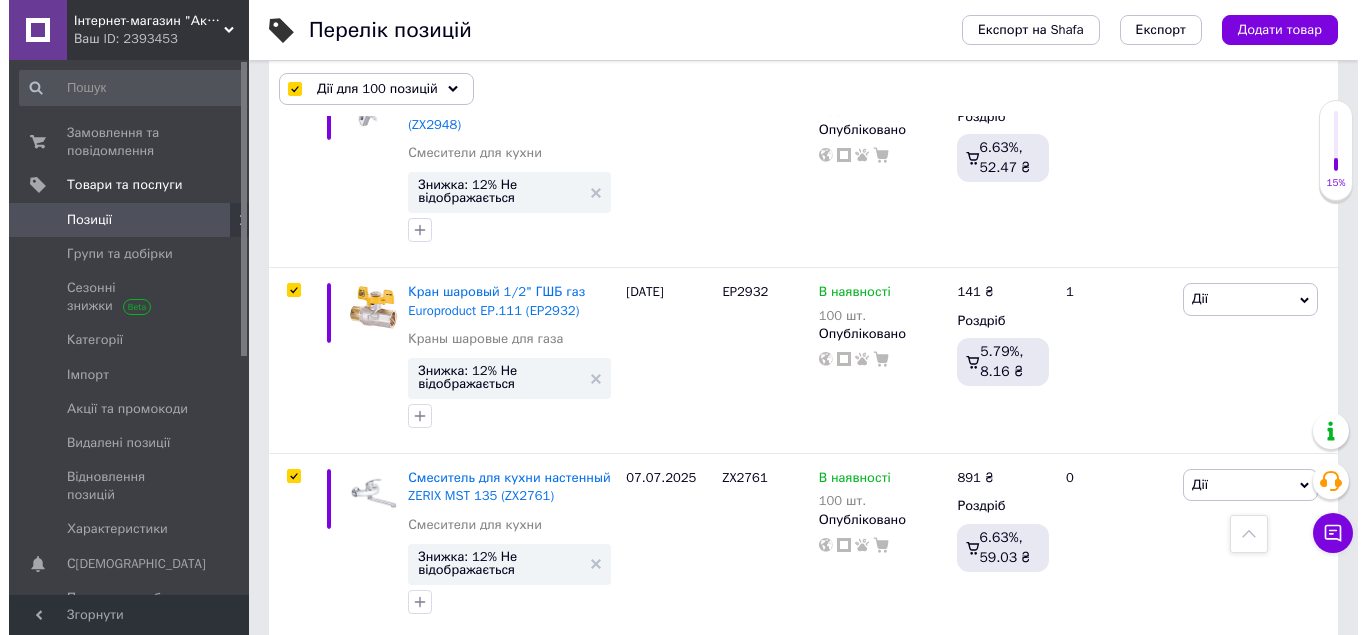scroll, scrollTop: 19477, scrollLeft: 0, axis: vertical 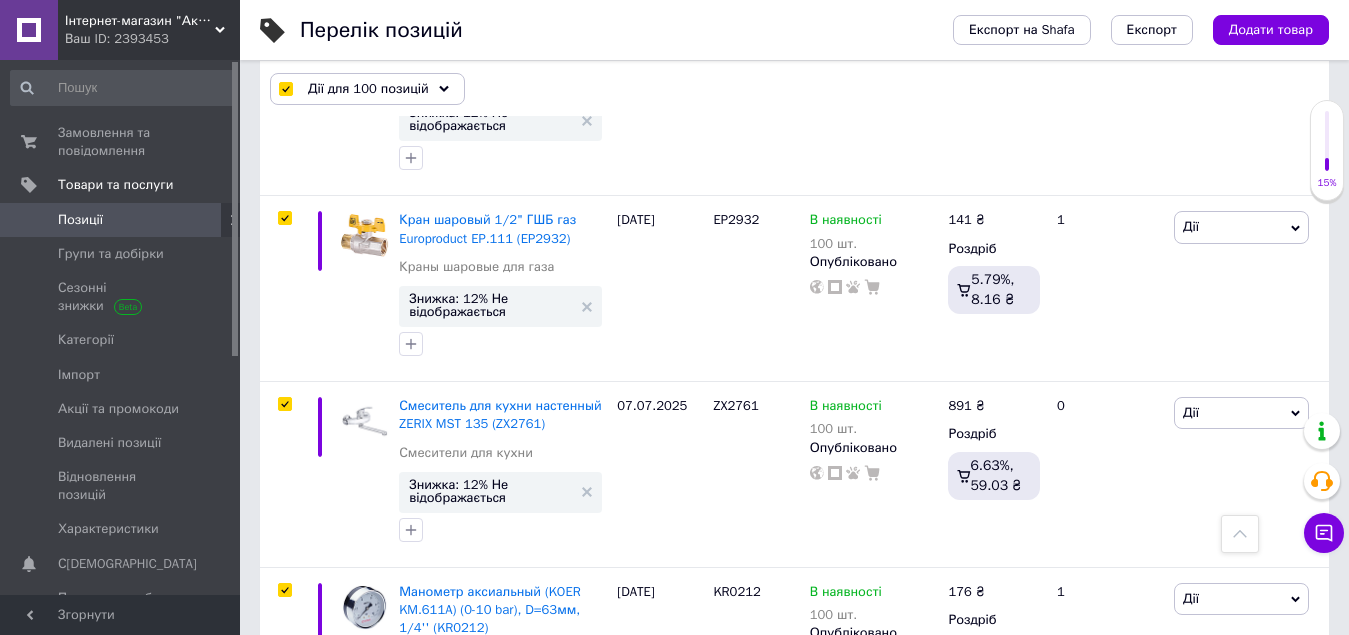 click on "Дії для 100 позицій" at bounding box center (367, 89) 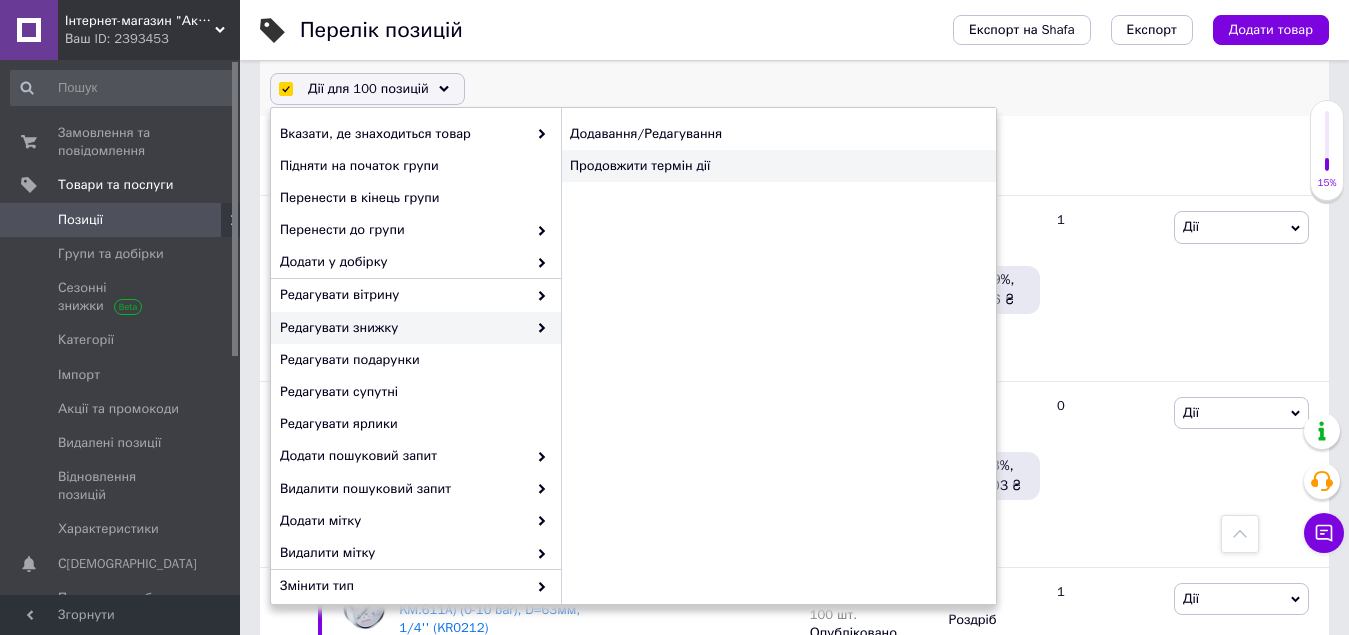 click on "Продовжити термін дії" at bounding box center (778, 166) 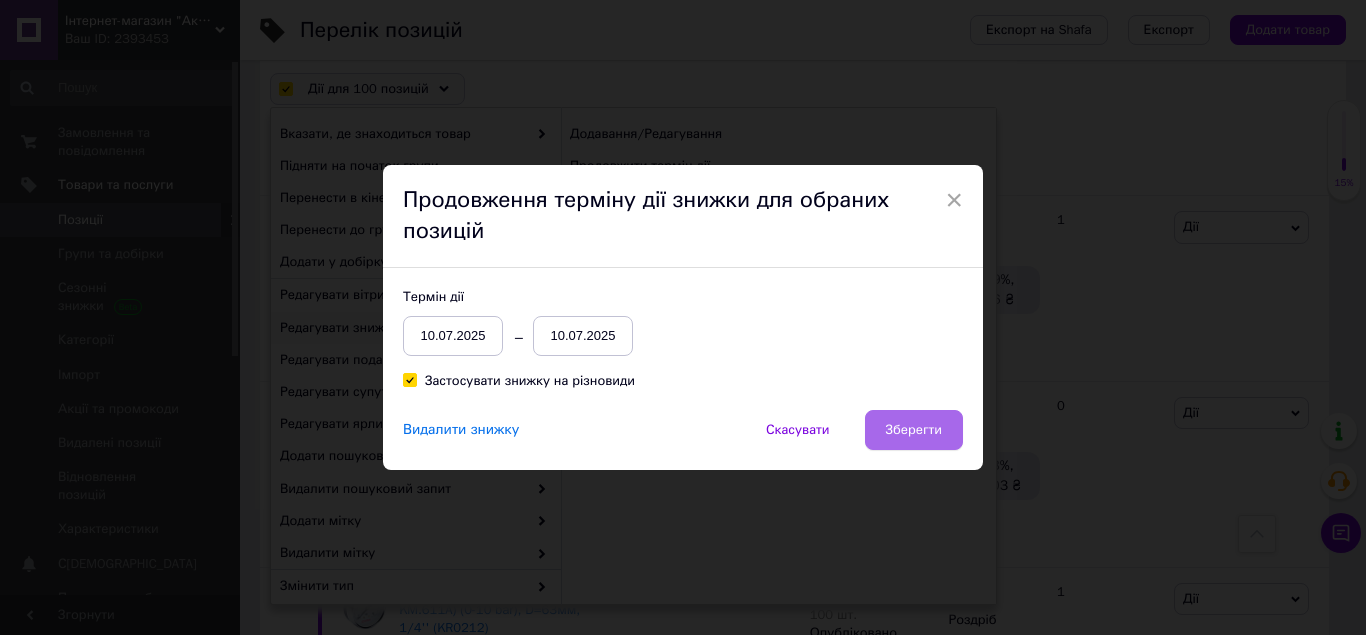 click on "Зберегти" at bounding box center (914, 430) 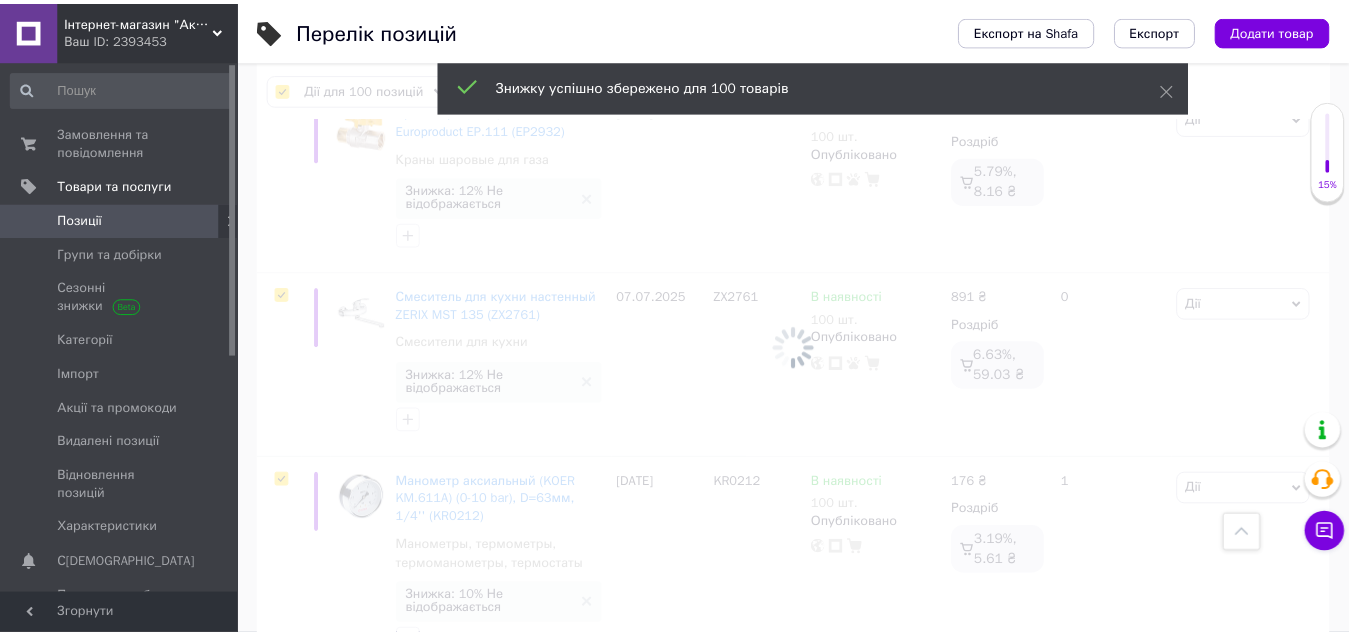 scroll, scrollTop: 19405, scrollLeft: 0, axis: vertical 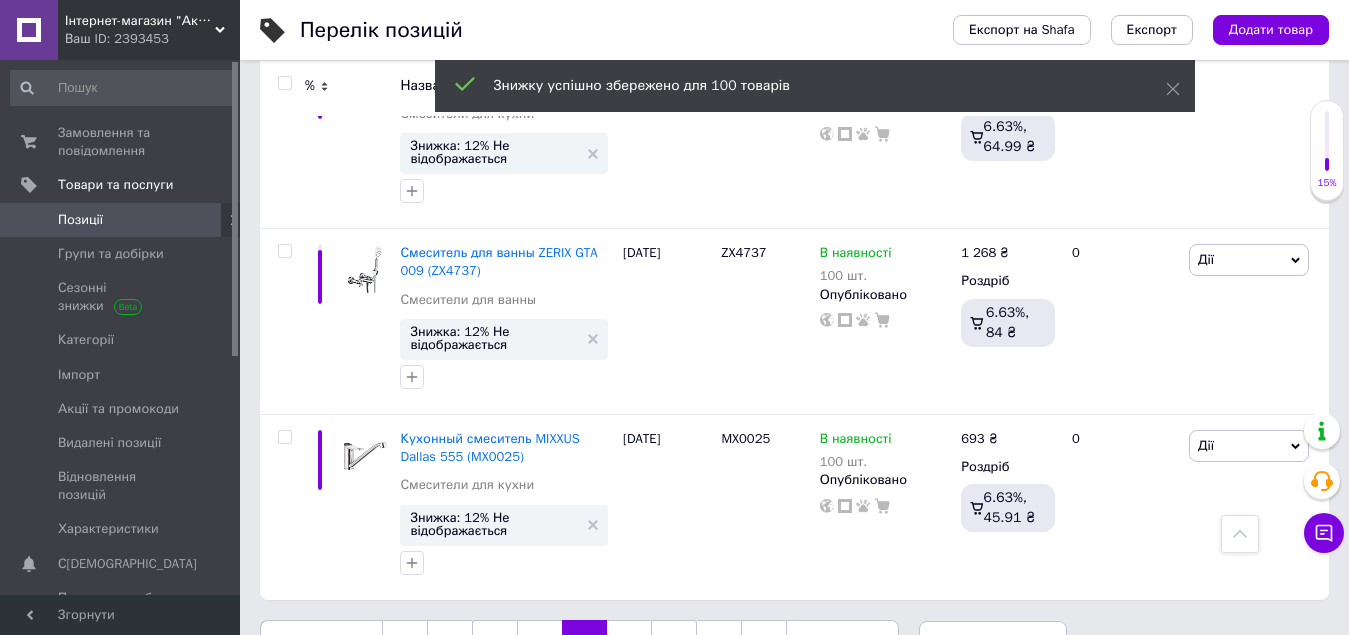 click at bounding box center (284, 83) 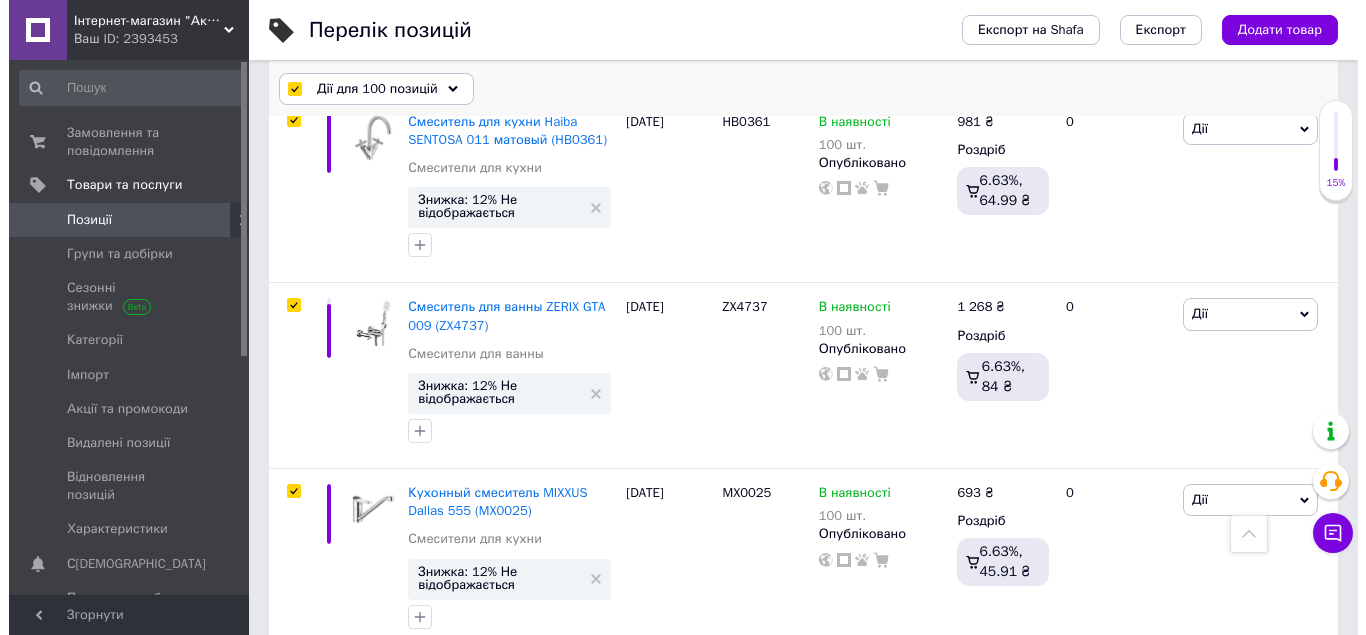 scroll, scrollTop: 19307, scrollLeft: 0, axis: vertical 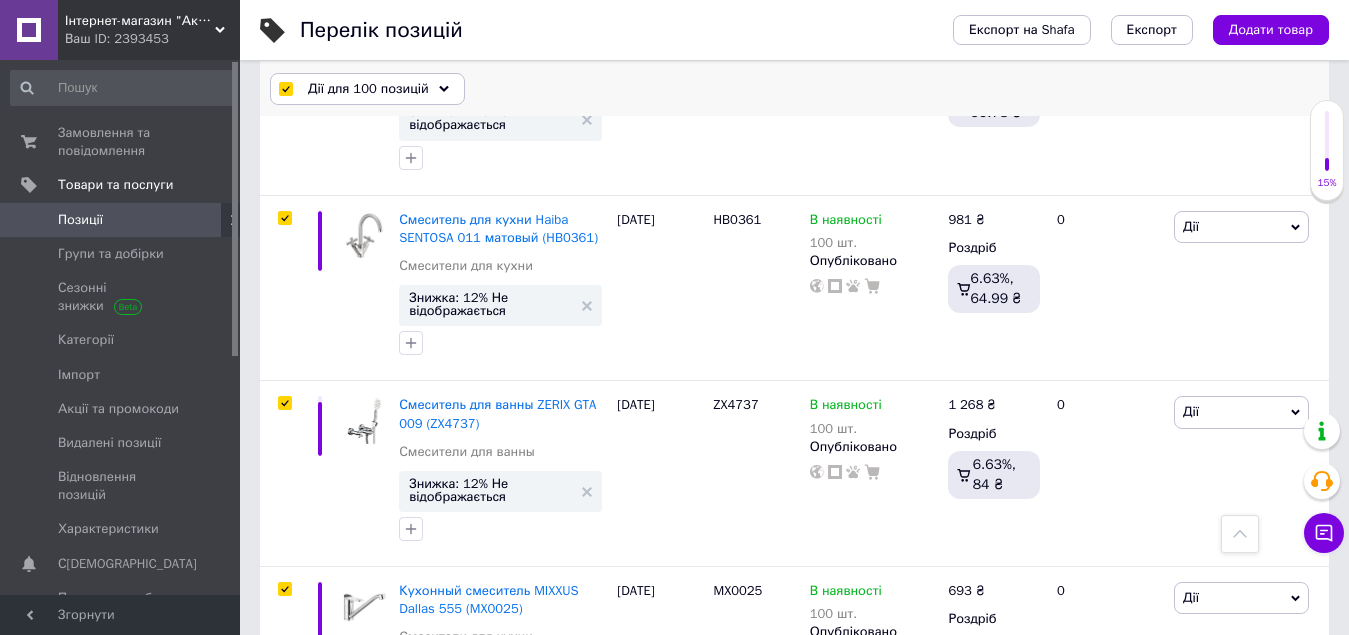click on "Дії для 100 позицій" at bounding box center [367, 89] 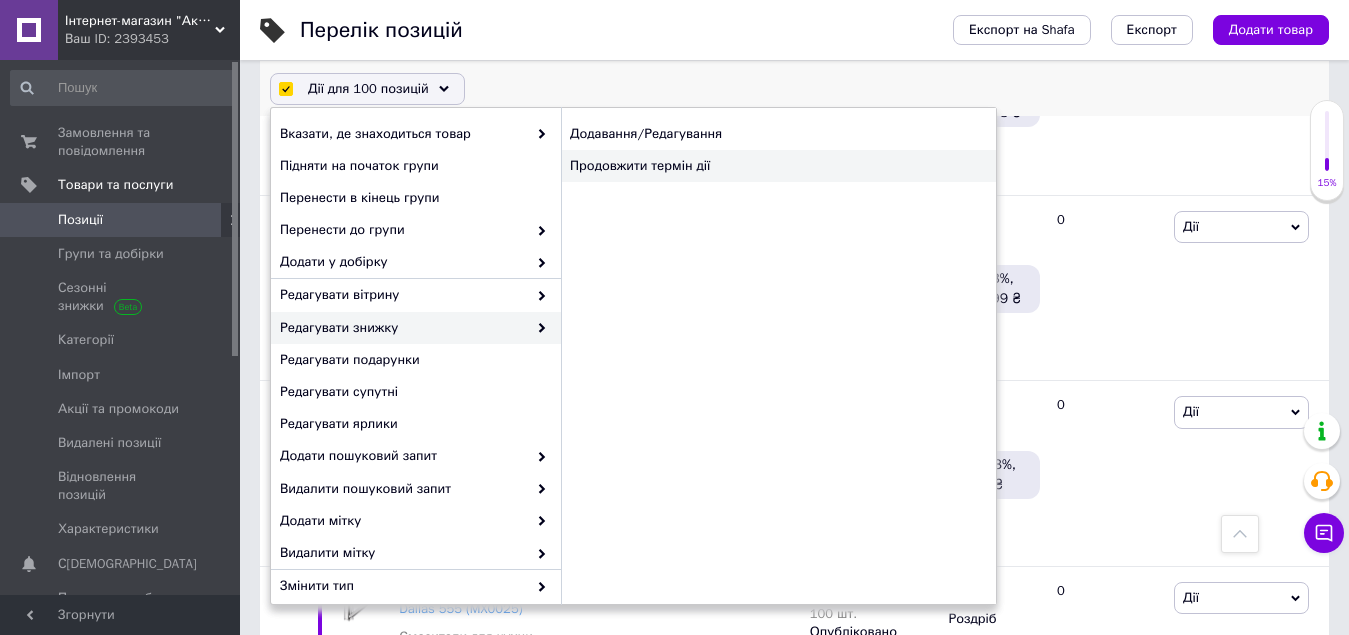 click on "Продовжити термін дії" at bounding box center [778, 166] 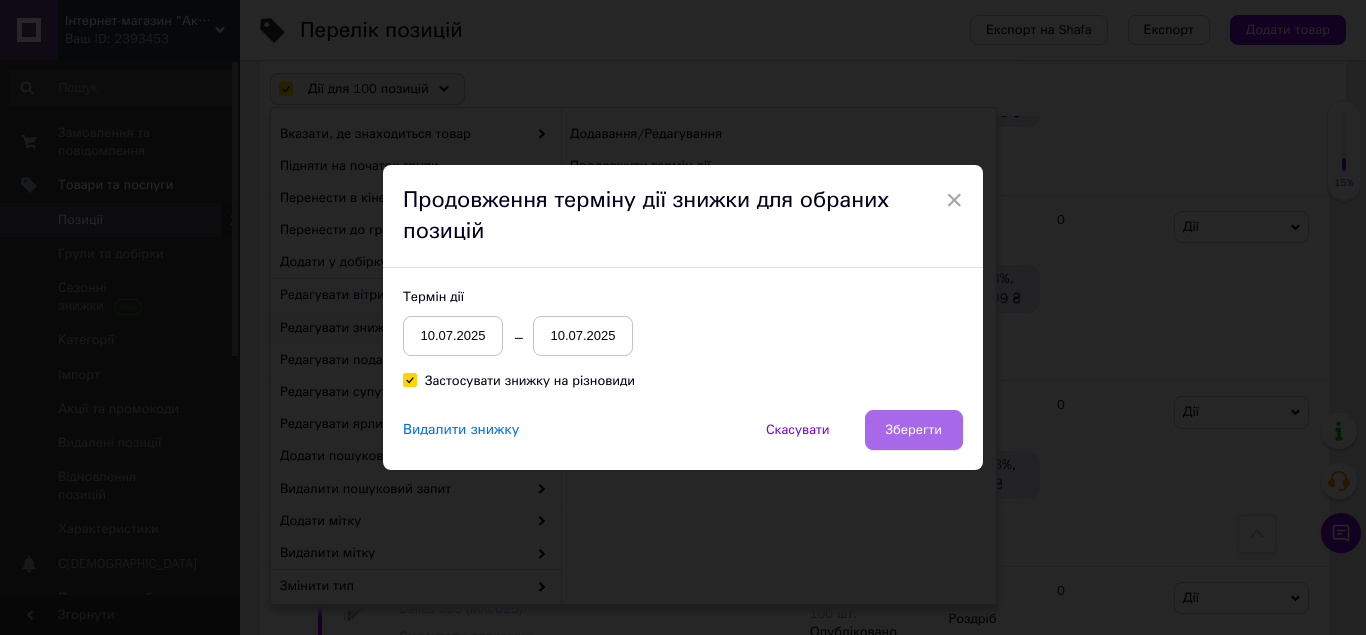 click on "Зберегти" at bounding box center (914, 430) 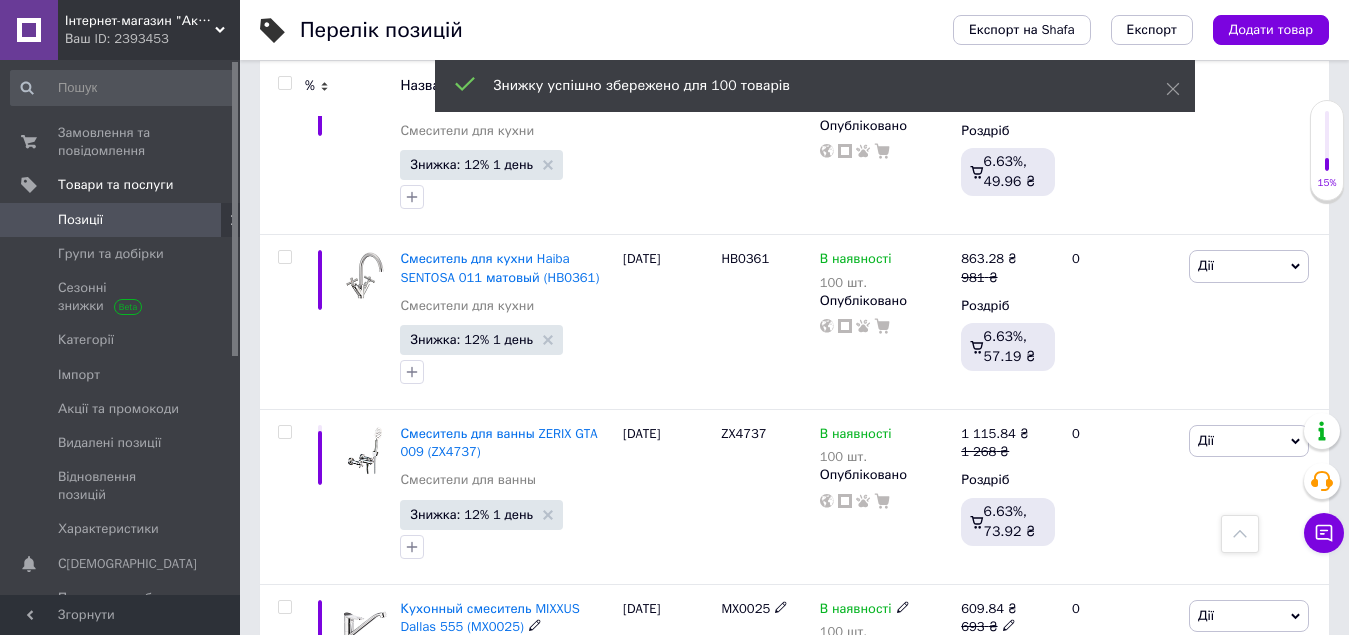 scroll, scrollTop: 18157, scrollLeft: 0, axis: vertical 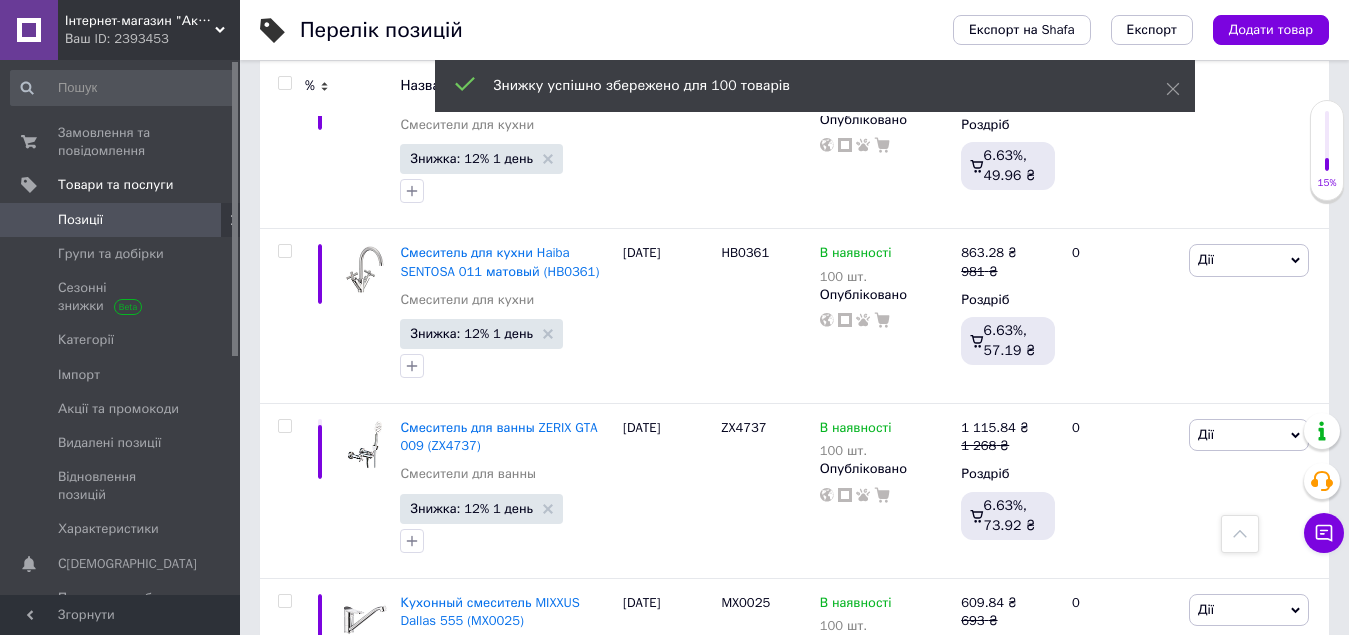 click on "10" at bounding box center (629, 794) 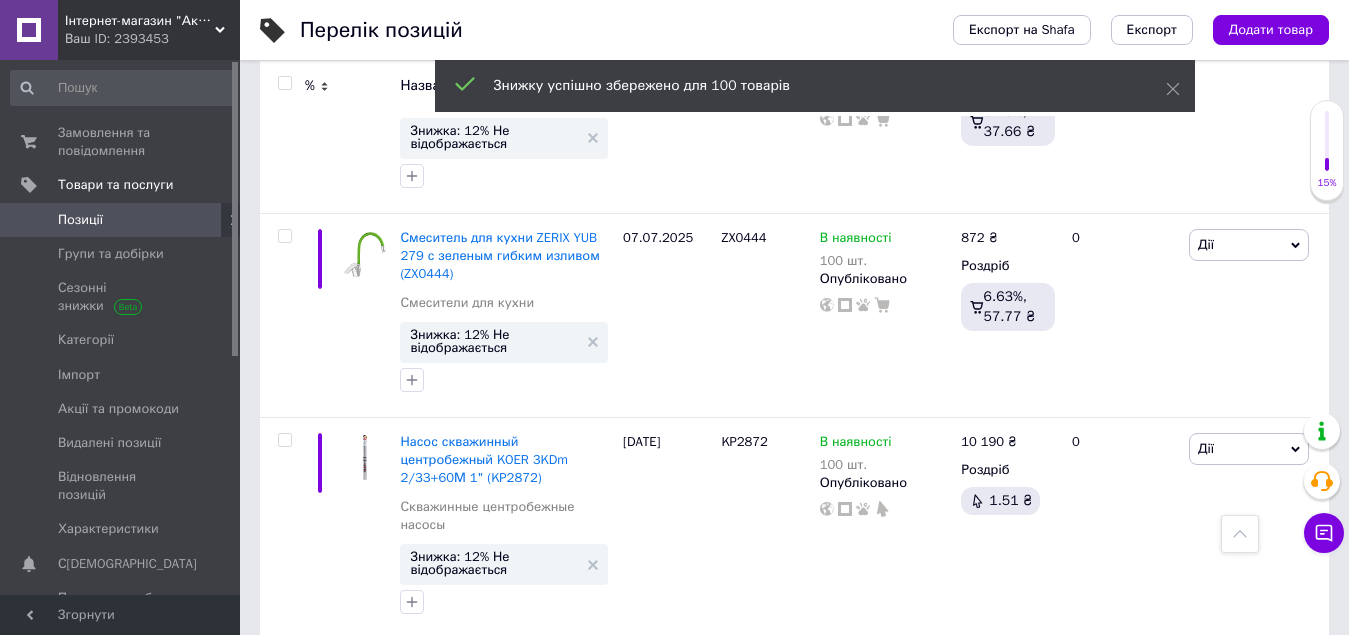 click at bounding box center (284, 83) 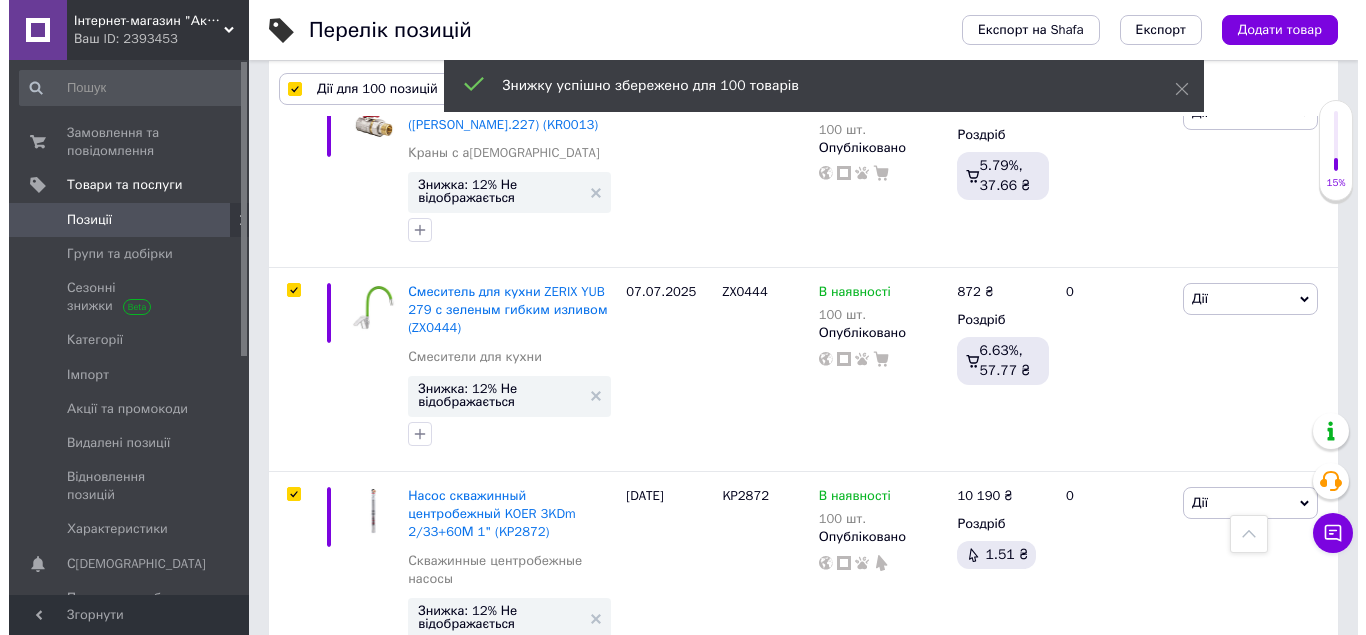scroll, scrollTop: 18211, scrollLeft: 0, axis: vertical 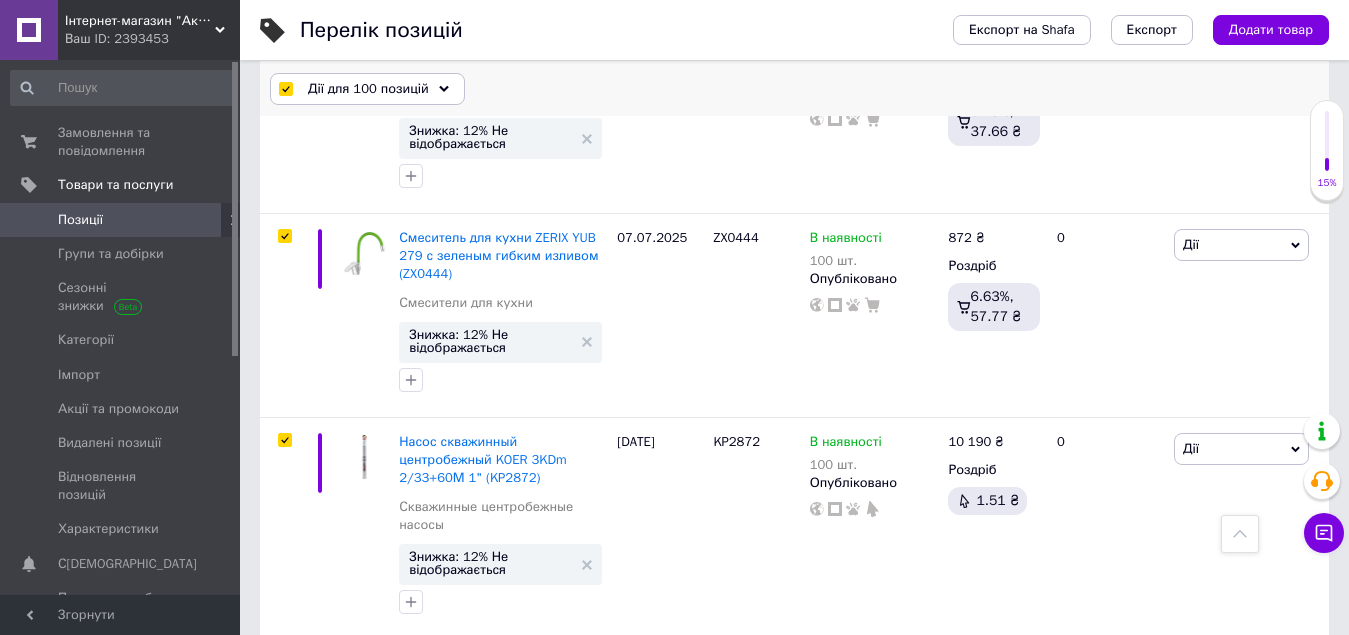 click 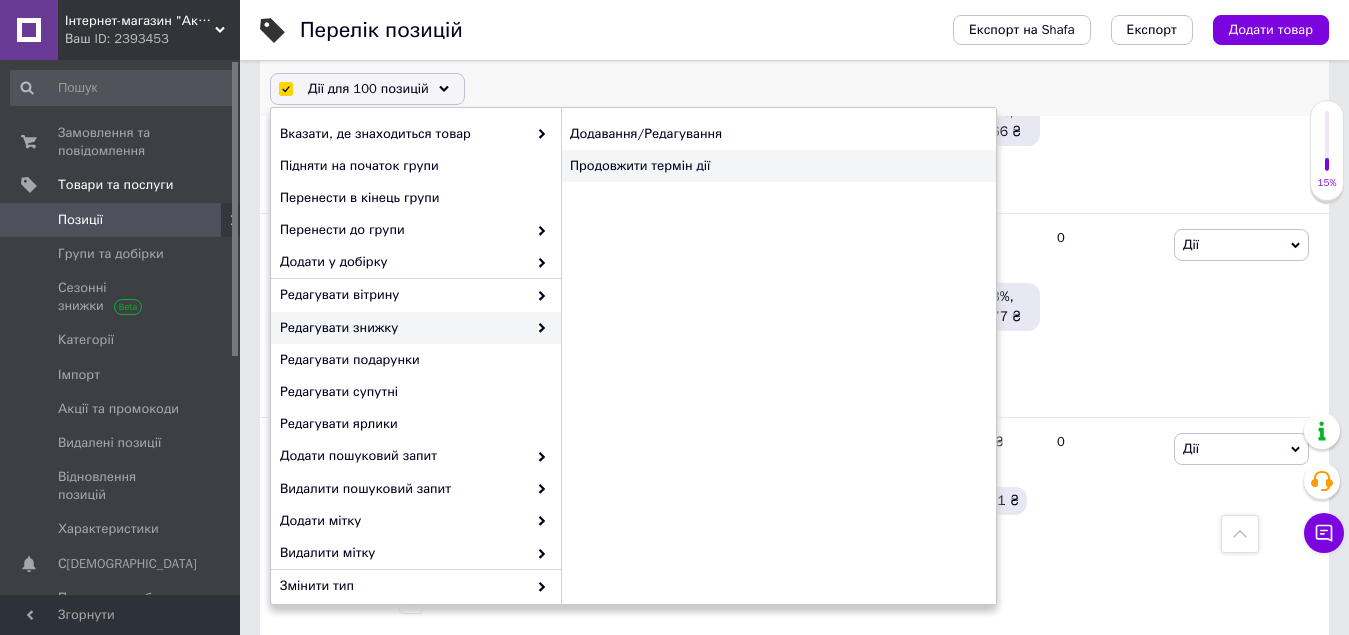 click on "Продовжити термін дії" at bounding box center (778, 166) 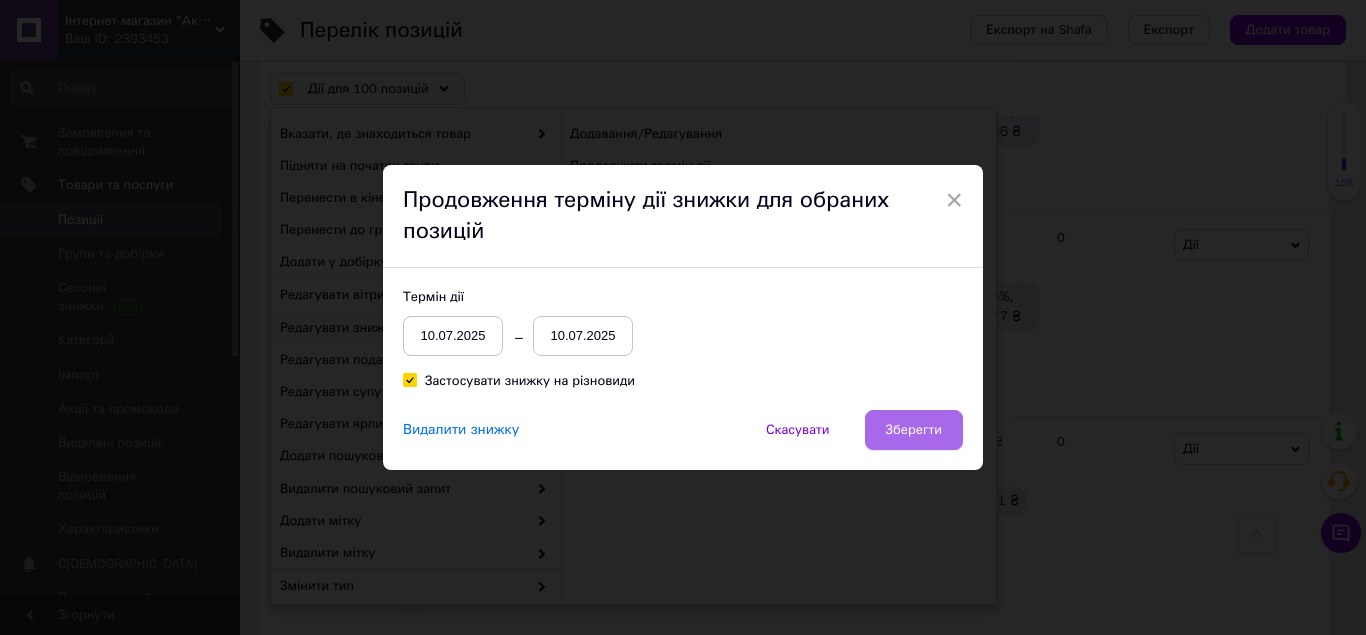 click on "Зберегти" at bounding box center (914, 430) 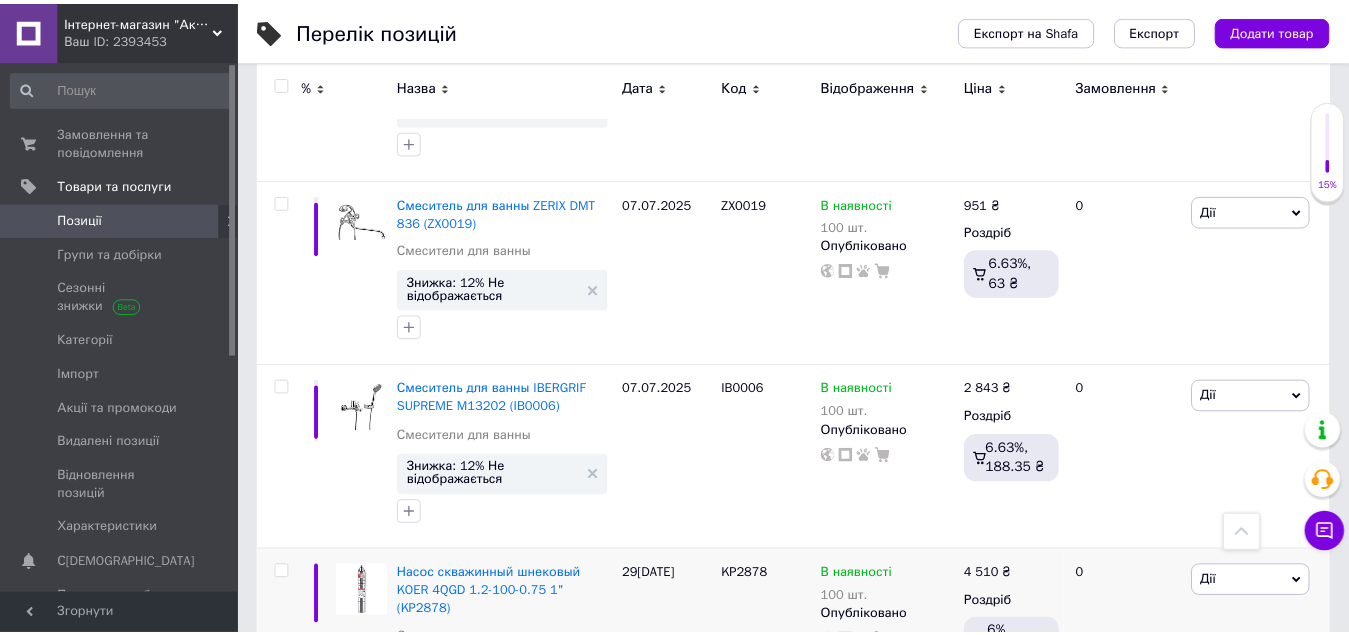 scroll, scrollTop: 18156, scrollLeft: 0, axis: vertical 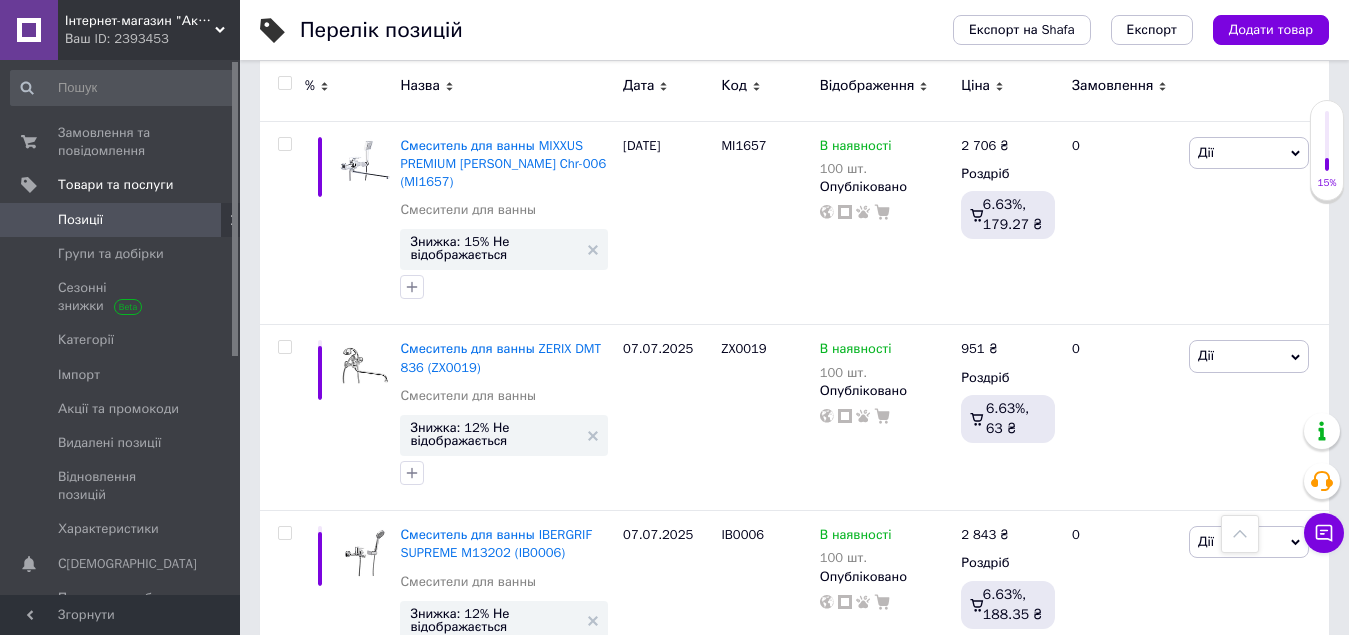 click at bounding box center [284, 83] 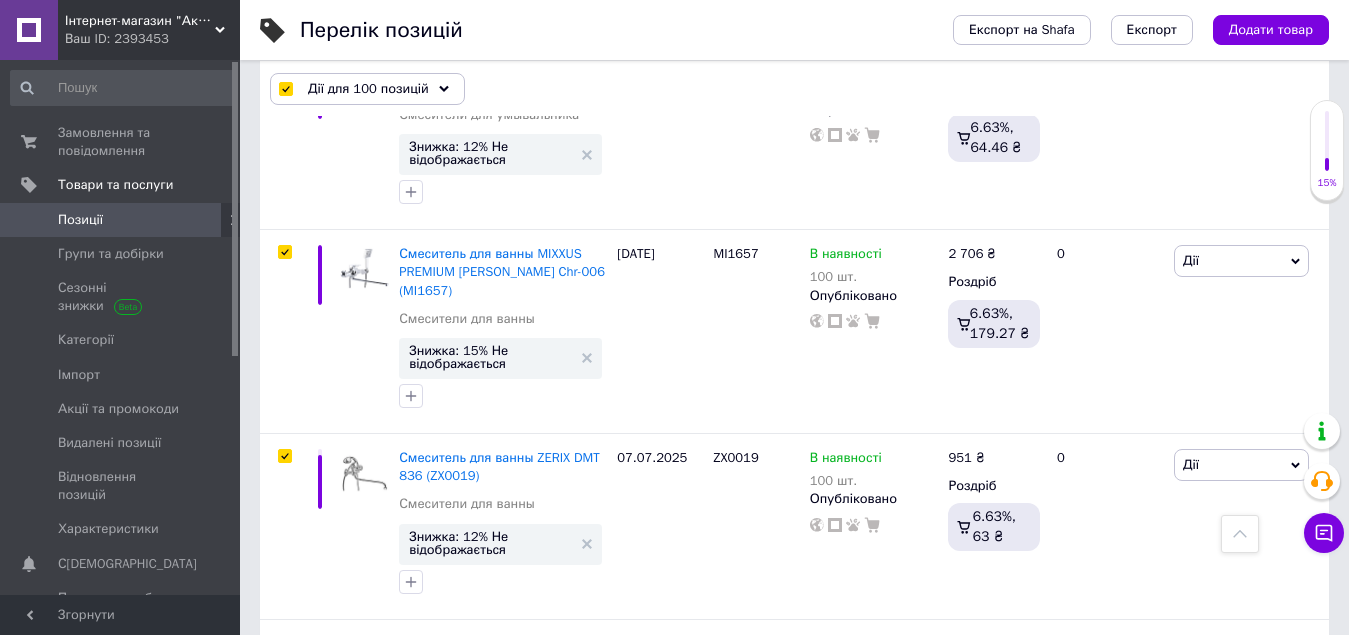 scroll, scrollTop: 18228, scrollLeft: 0, axis: vertical 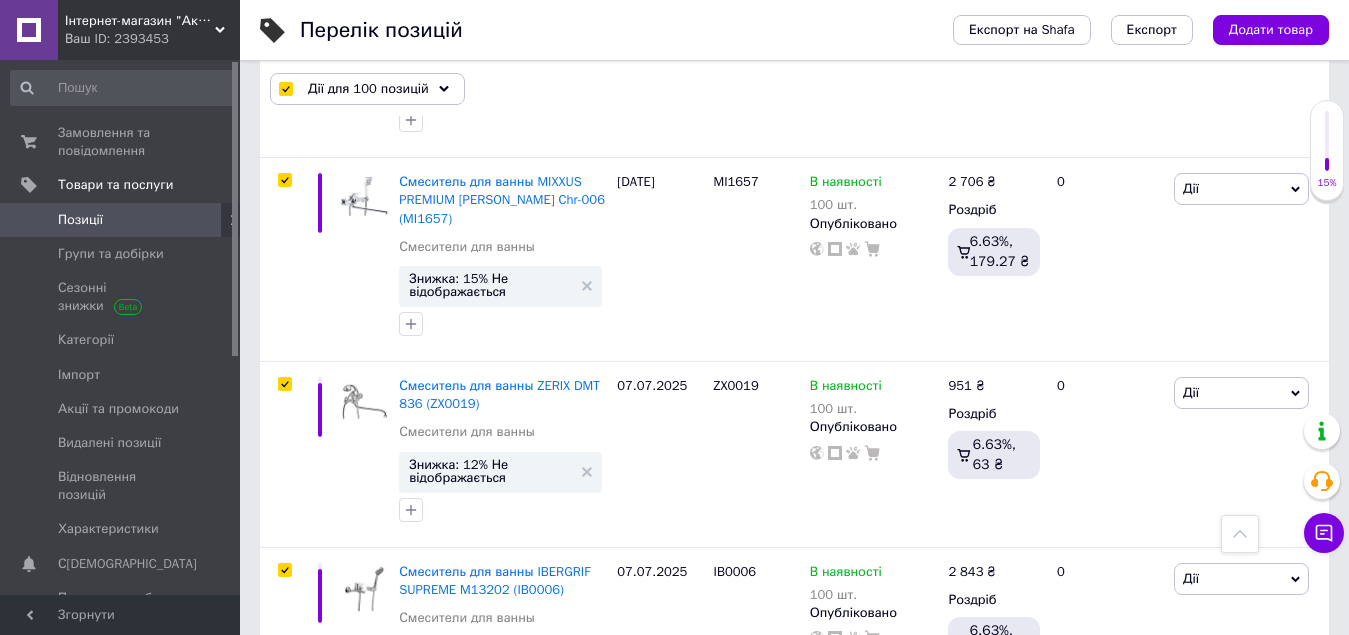 click 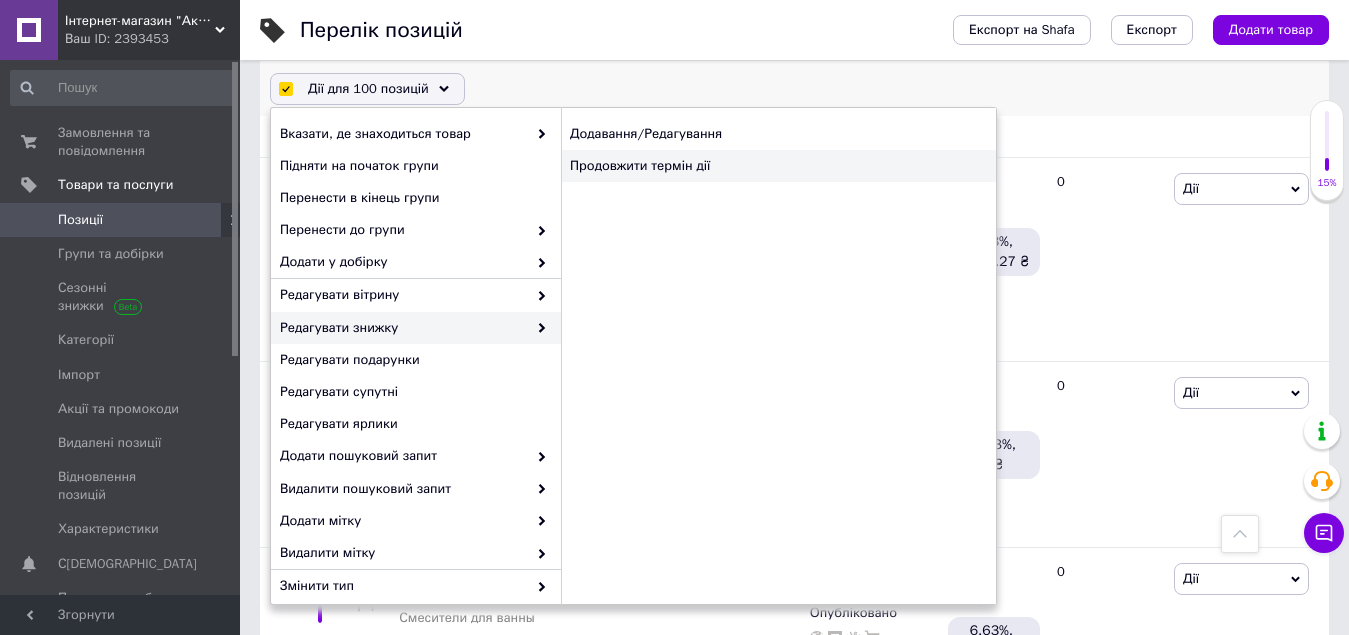 click on "Продовжити термін дії" at bounding box center [778, 166] 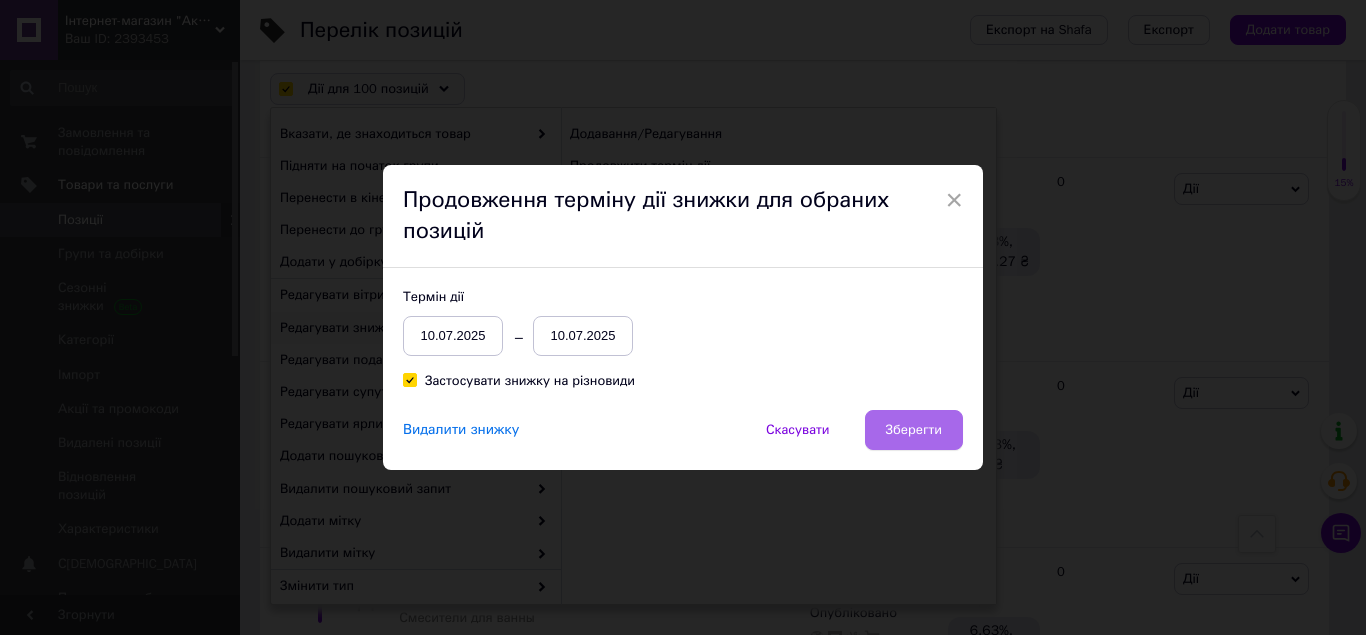 click on "Зберегти" at bounding box center [914, 430] 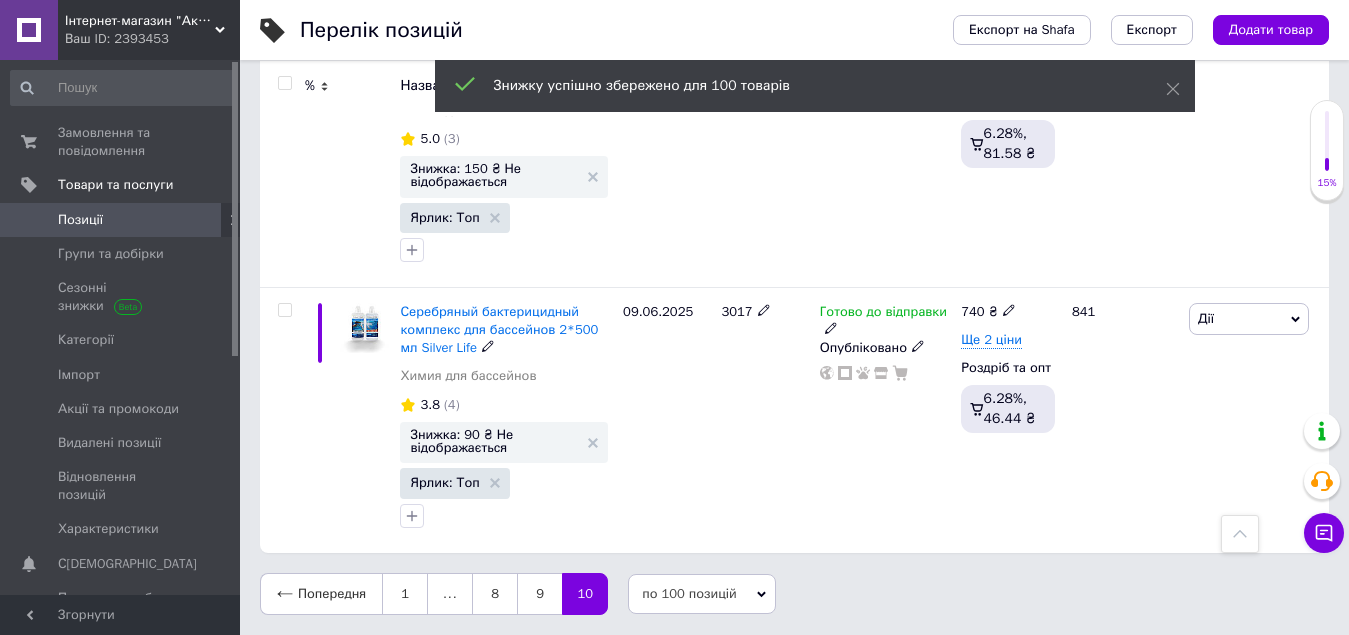 scroll, scrollTop: 4841, scrollLeft: 0, axis: vertical 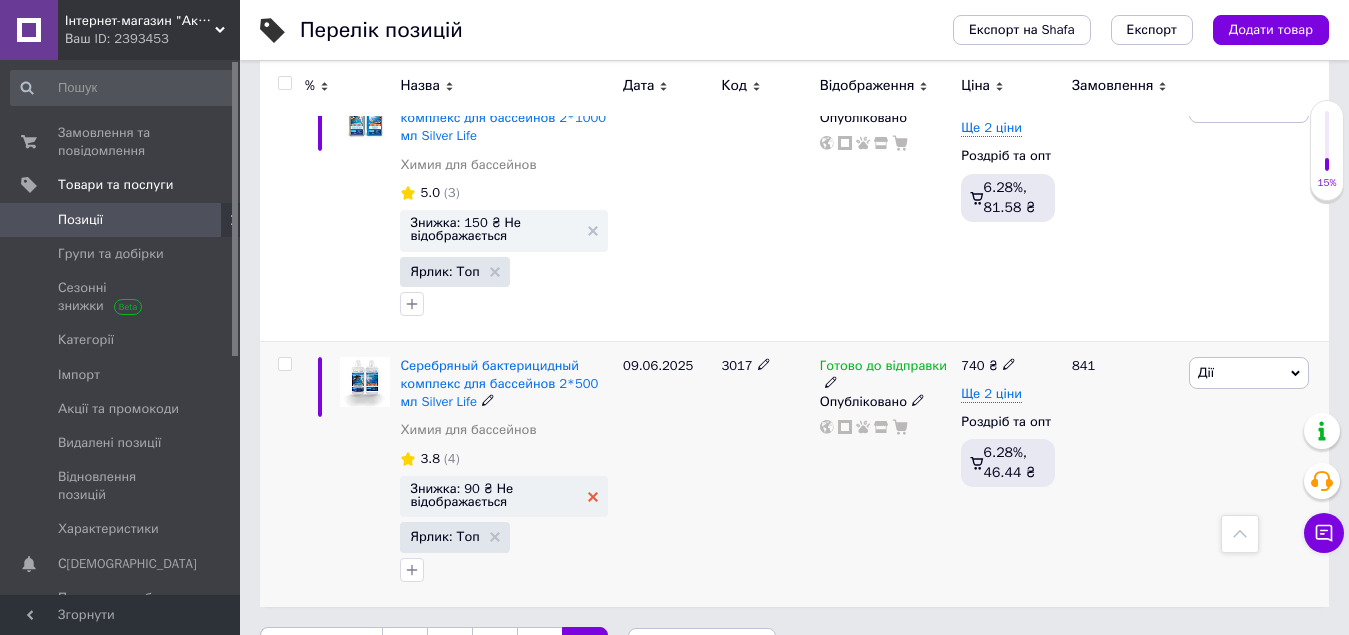 click 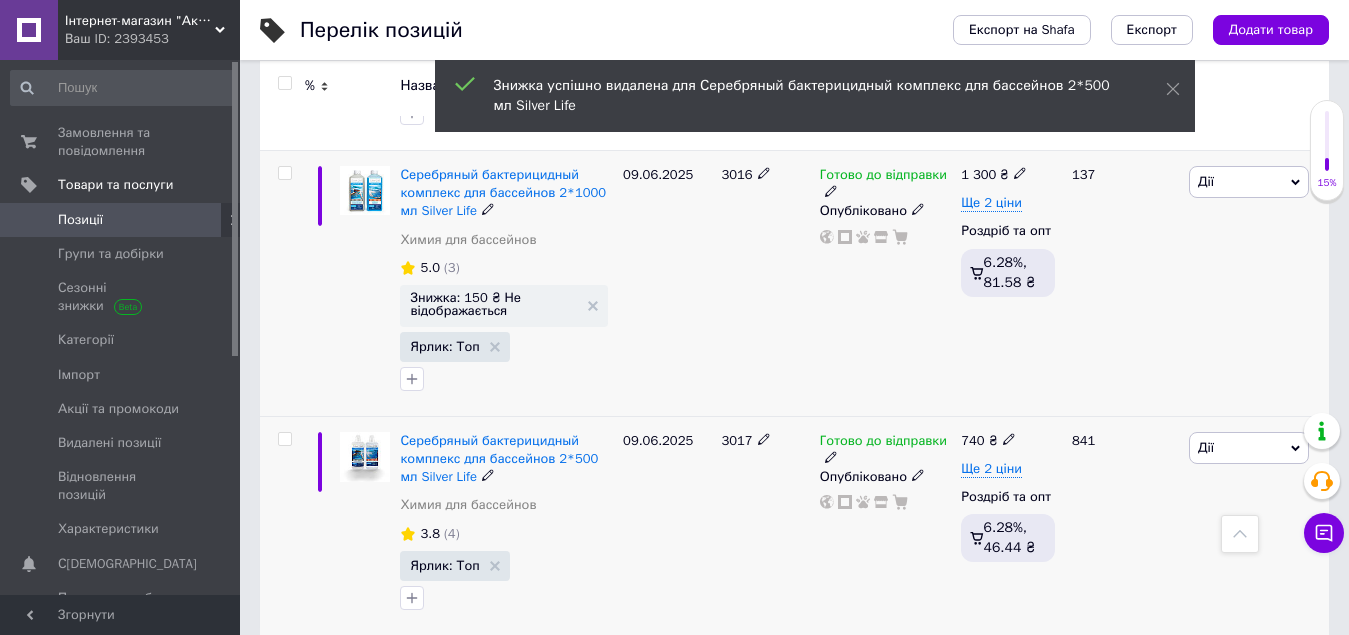 scroll, scrollTop: 4641, scrollLeft: 0, axis: vertical 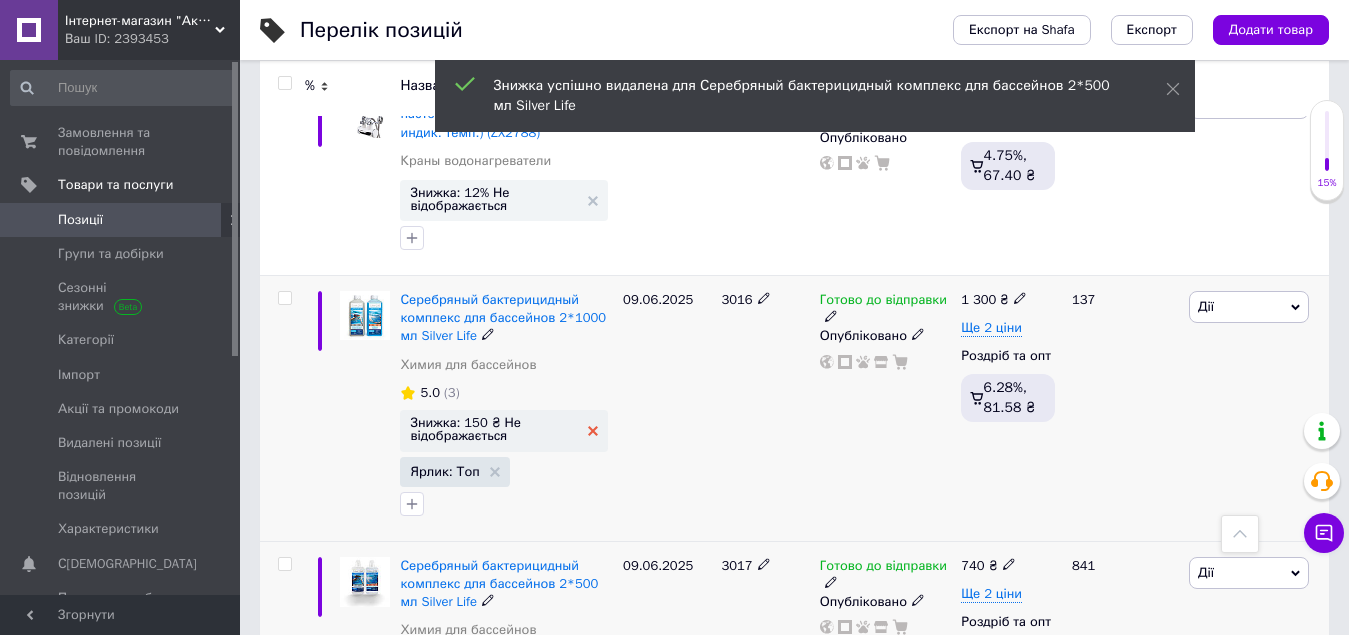 click 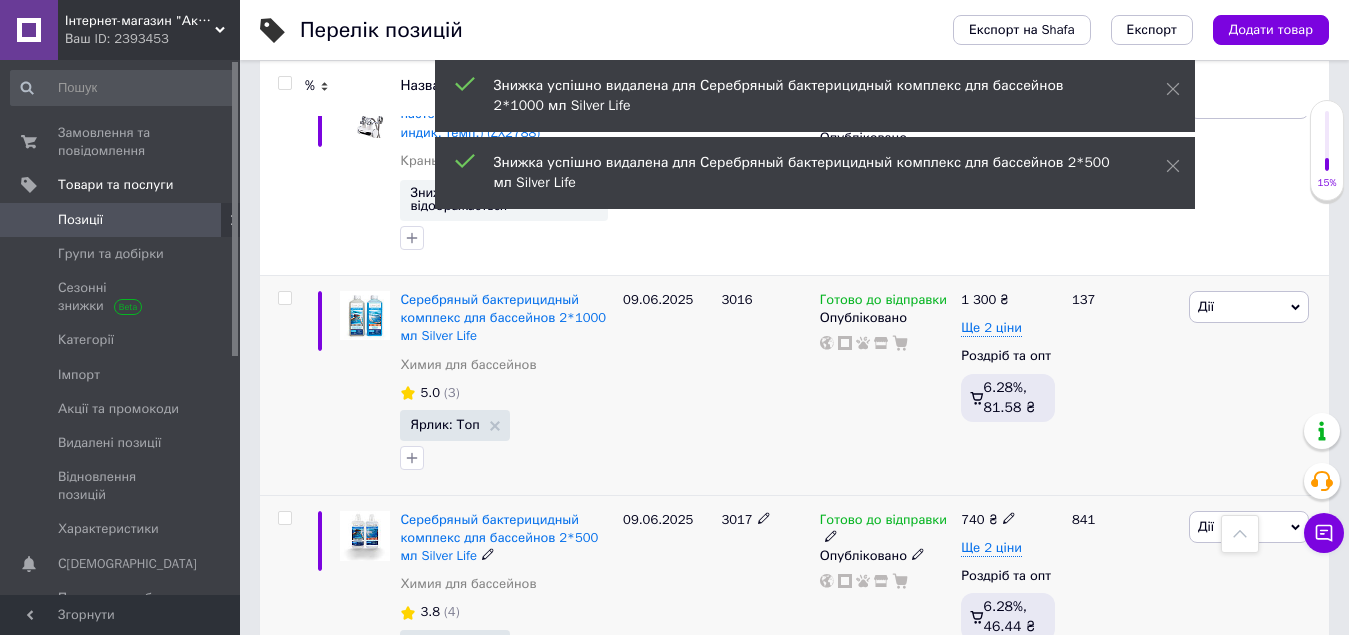 click at bounding box center [284, 83] 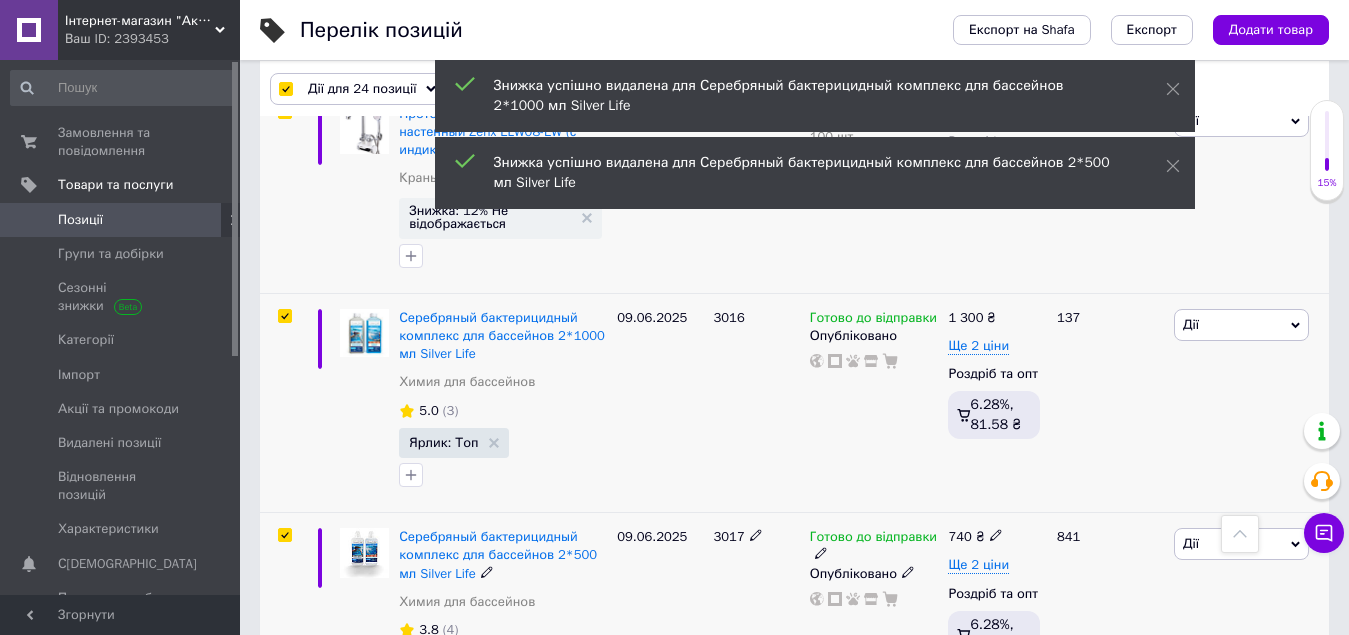 scroll, scrollTop: 4659, scrollLeft: 0, axis: vertical 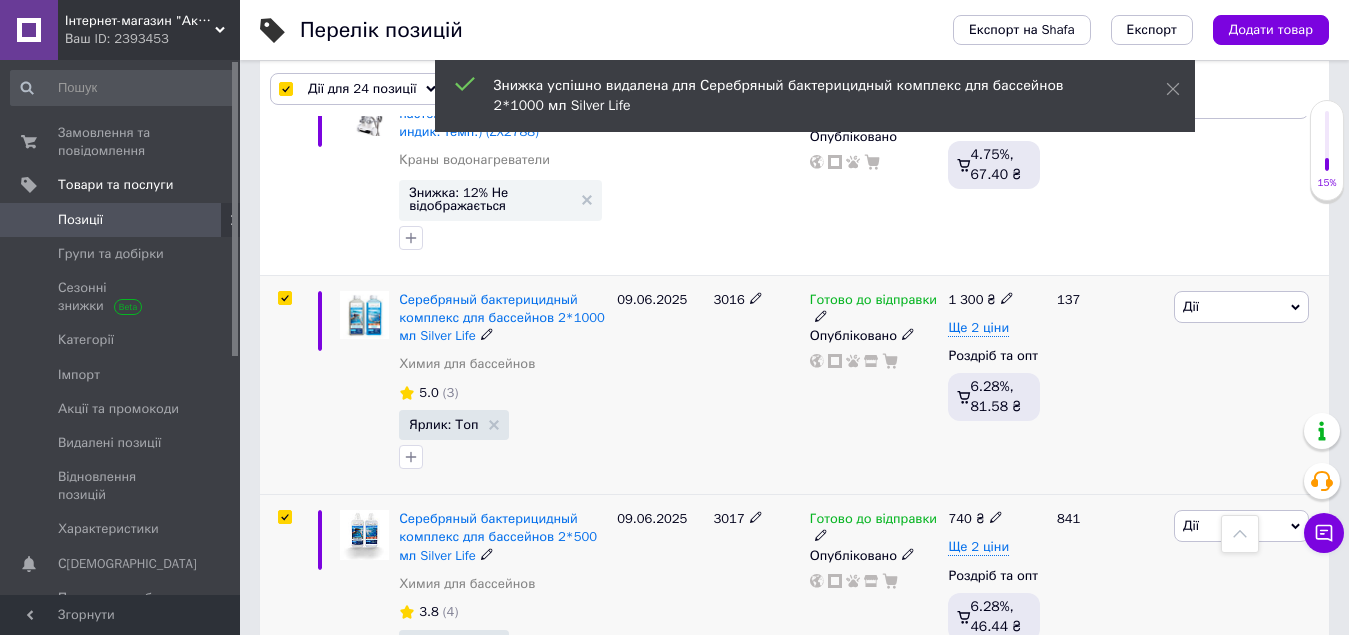 click at bounding box center [284, 298] 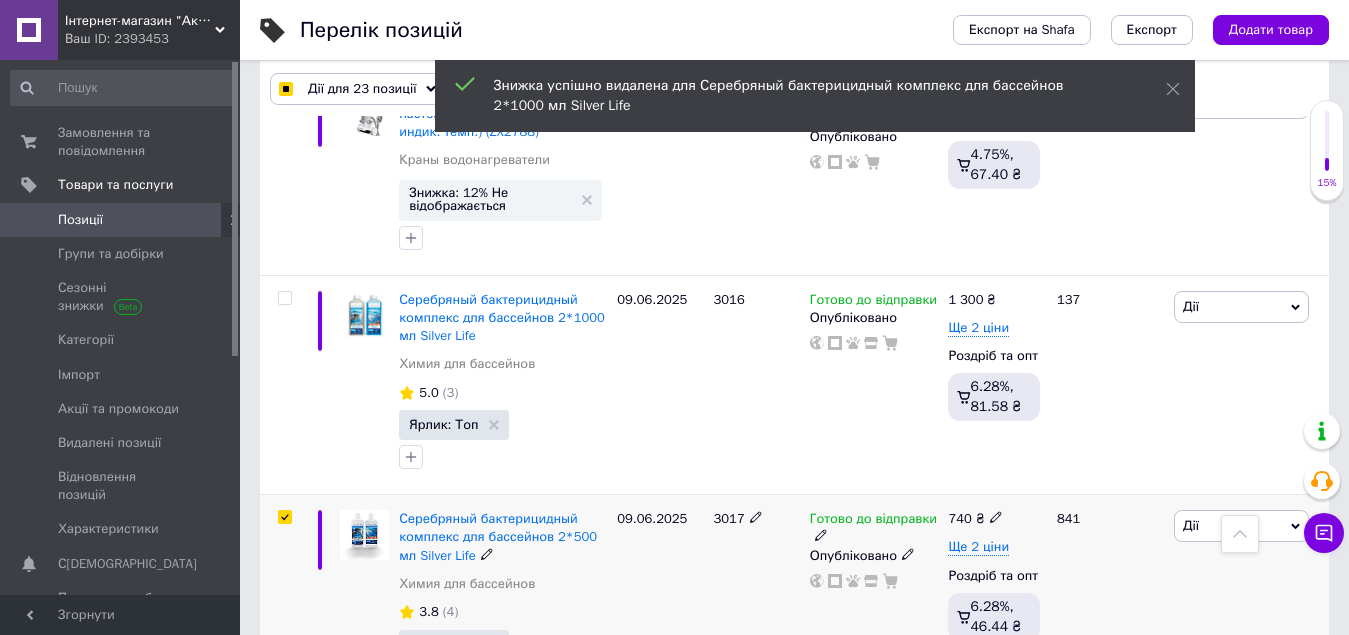 click at bounding box center (284, 517) 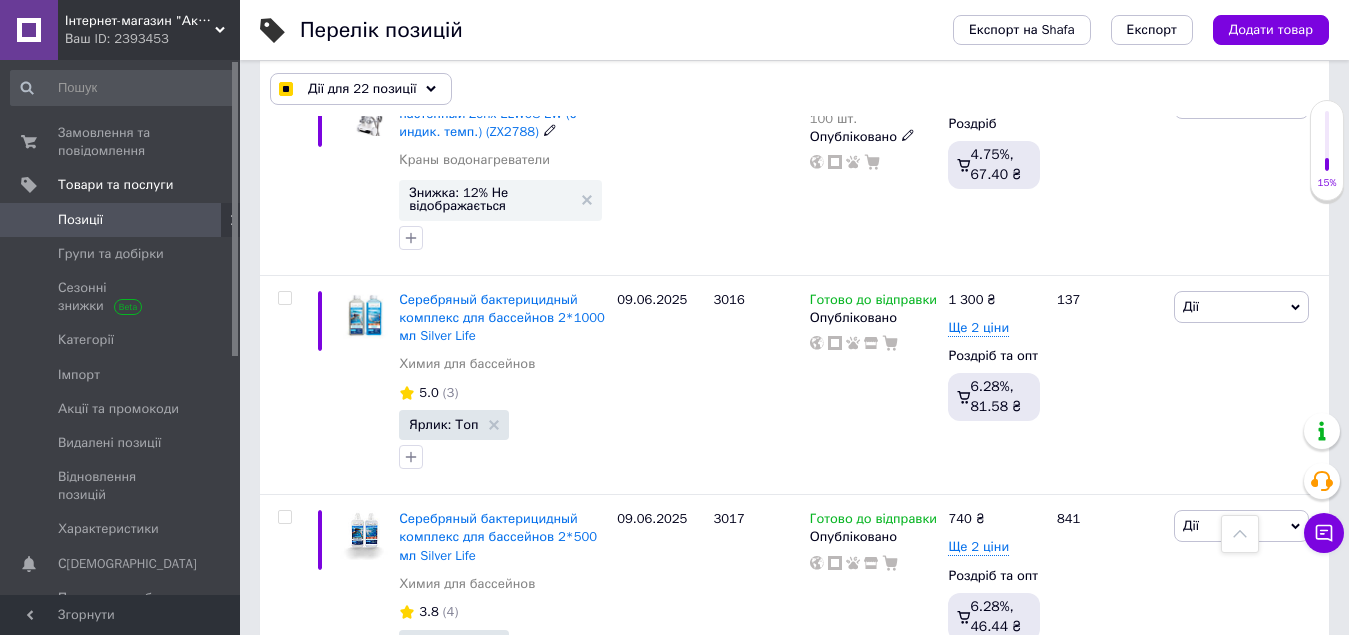 scroll, scrollTop: 4459, scrollLeft: 0, axis: vertical 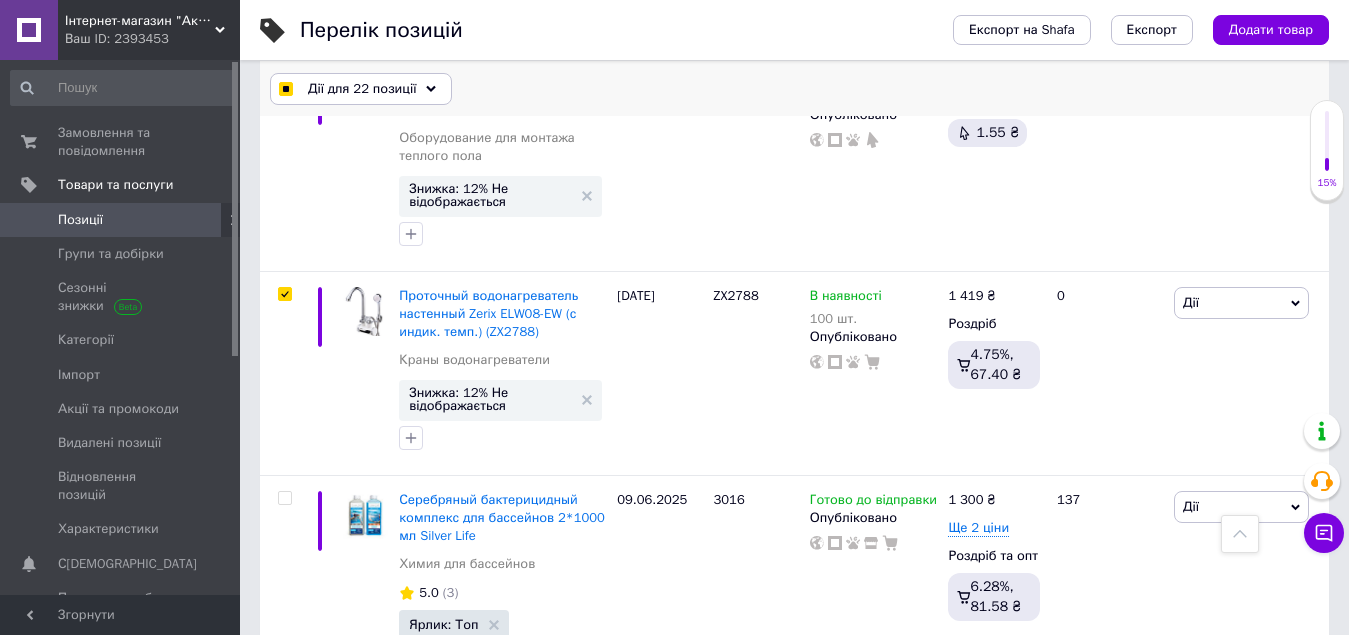 click on "Дії для 22 позиції" at bounding box center (361, 89) 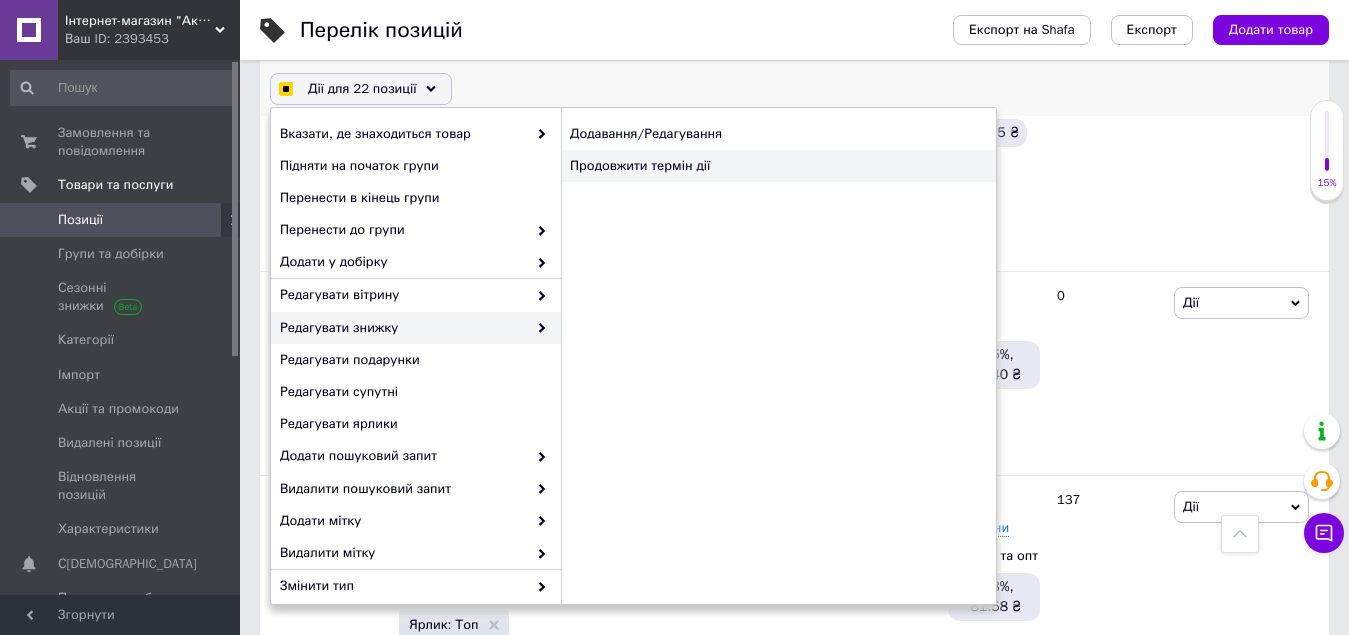 click on "Продовжити термін дії" at bounding box center [778, 166] 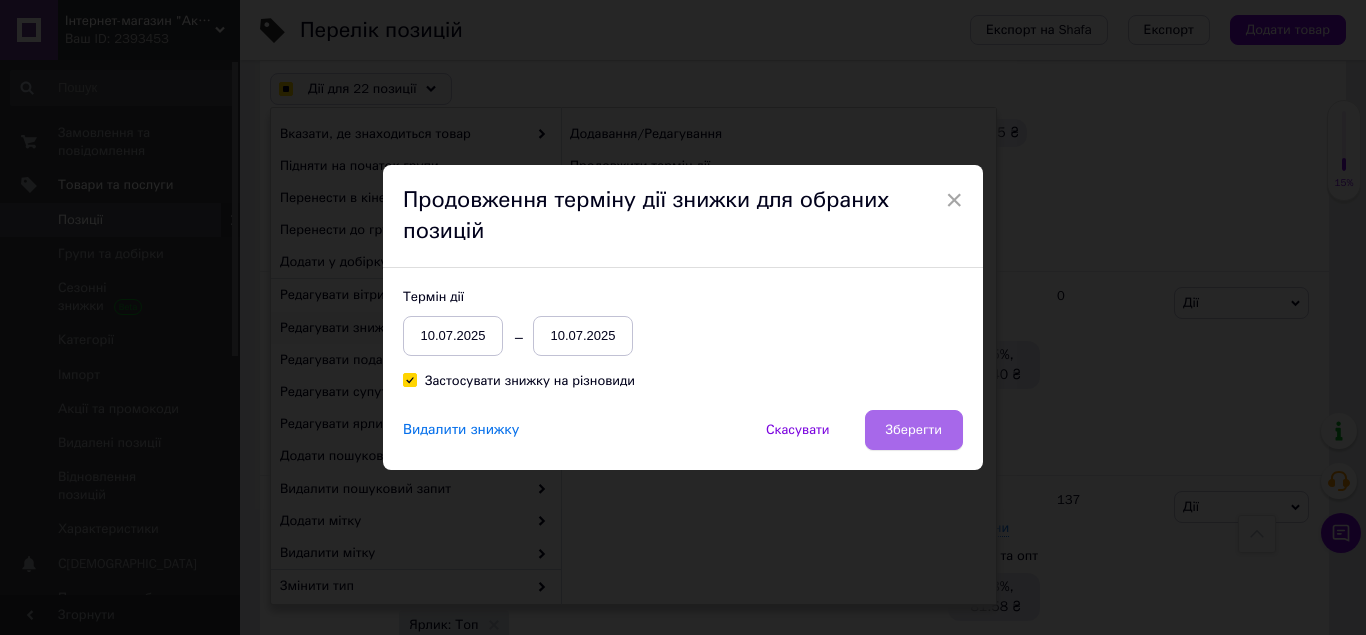 click on "Зберегти" at bounding box center [914, 430] 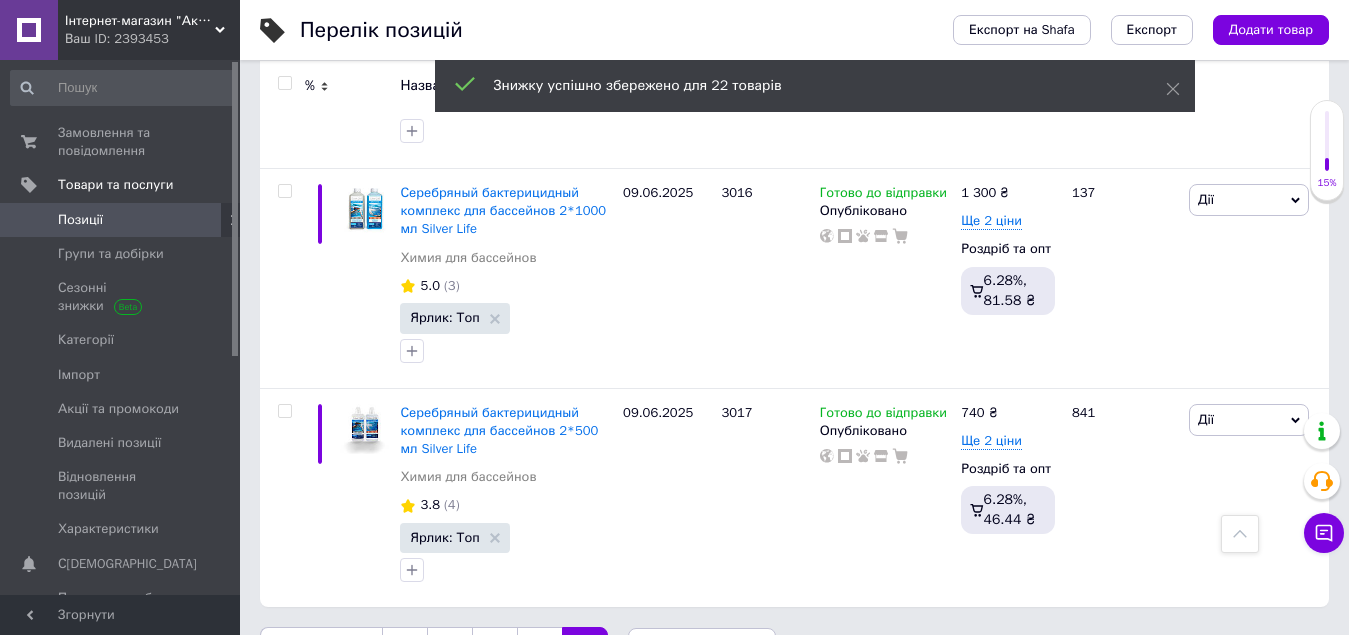 click on "1" at bounding box center (405, 648) 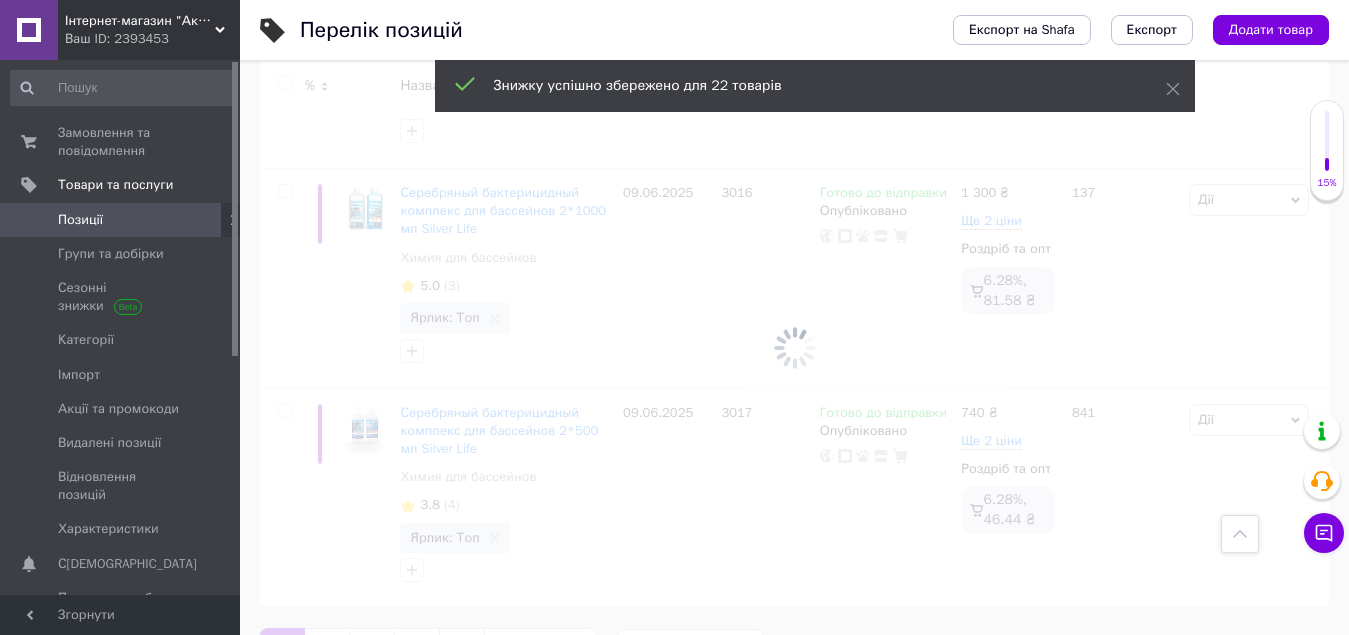 scroll, scrollTop: 4507, scrollLeft: 0, axis: vertical 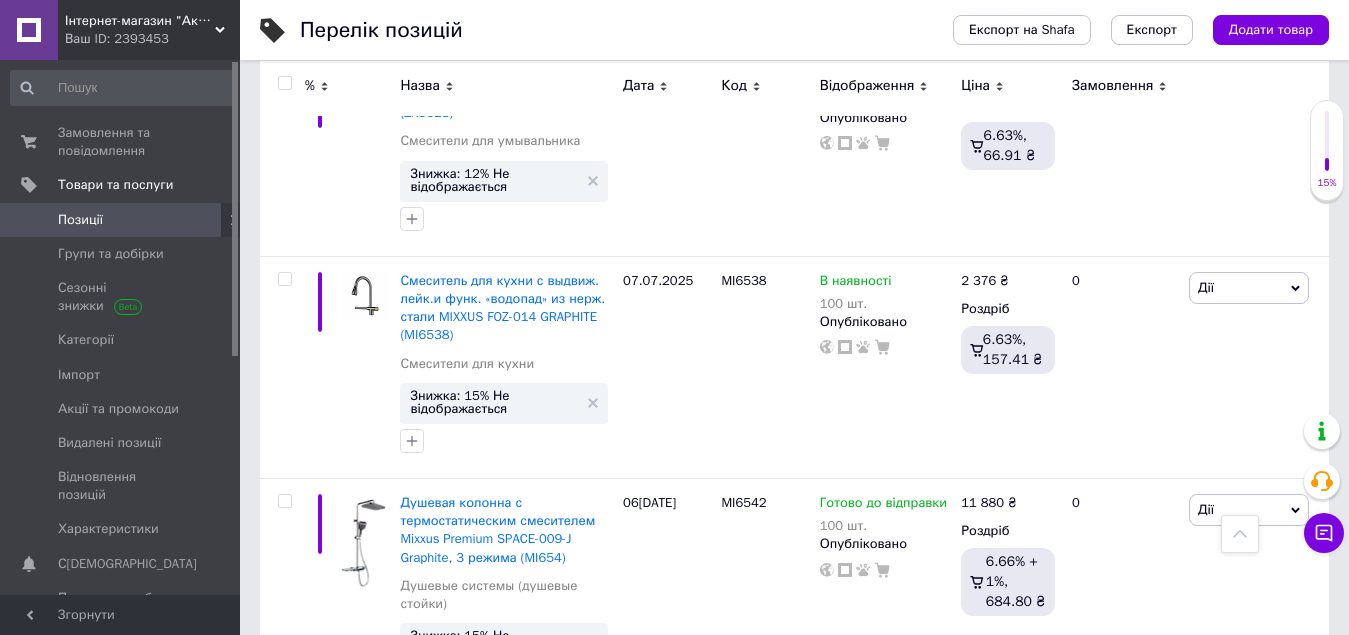 click at bounding box center (284, 83) 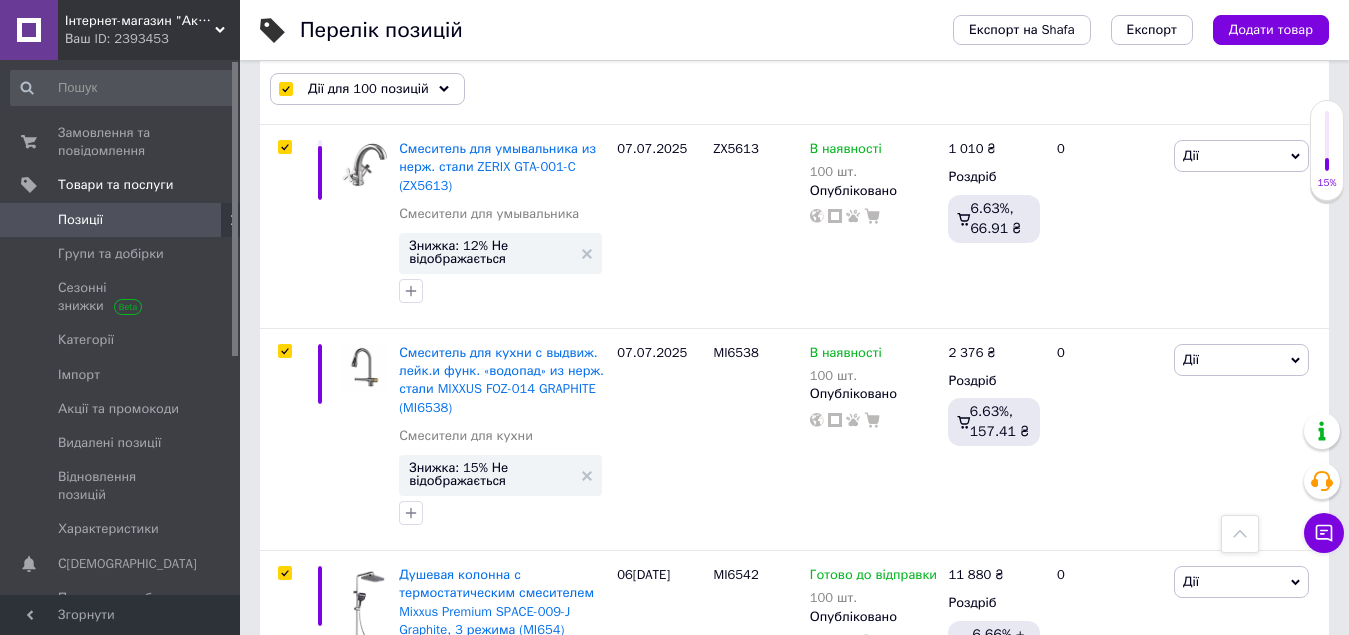 click on "Дії для 100 позицій" at bounding box center (367, 89) 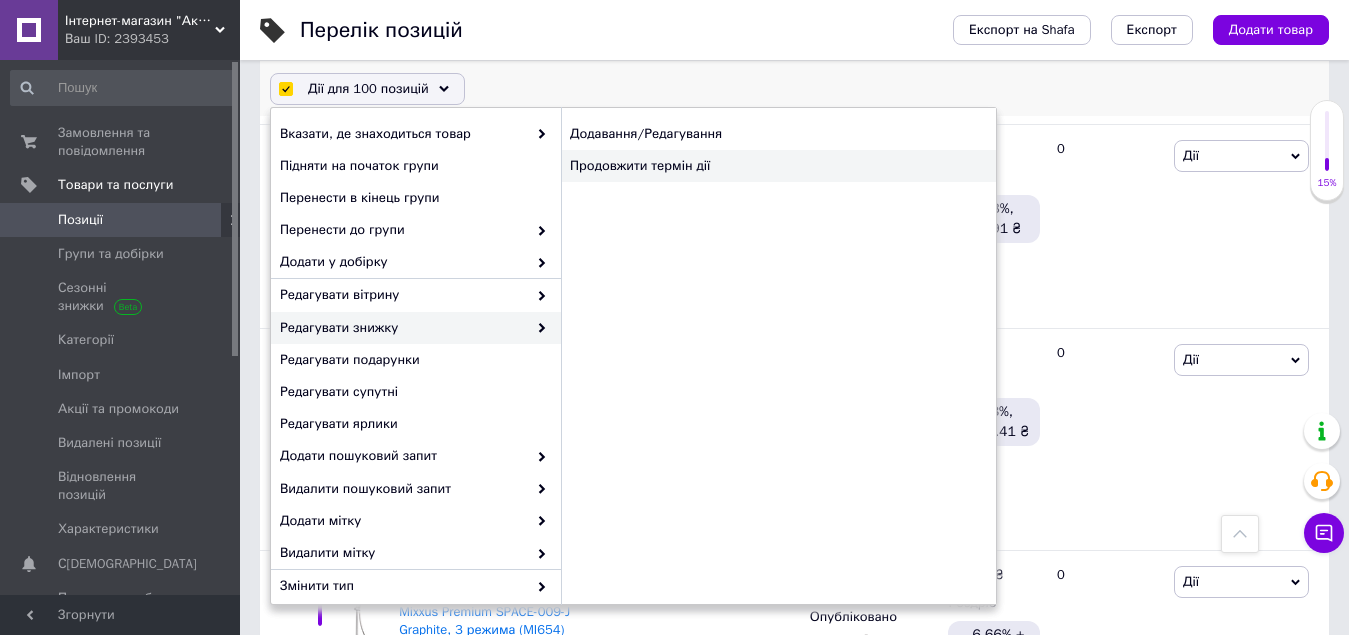 click on "Продовжити термін дії" at bounding box center [778, 166] 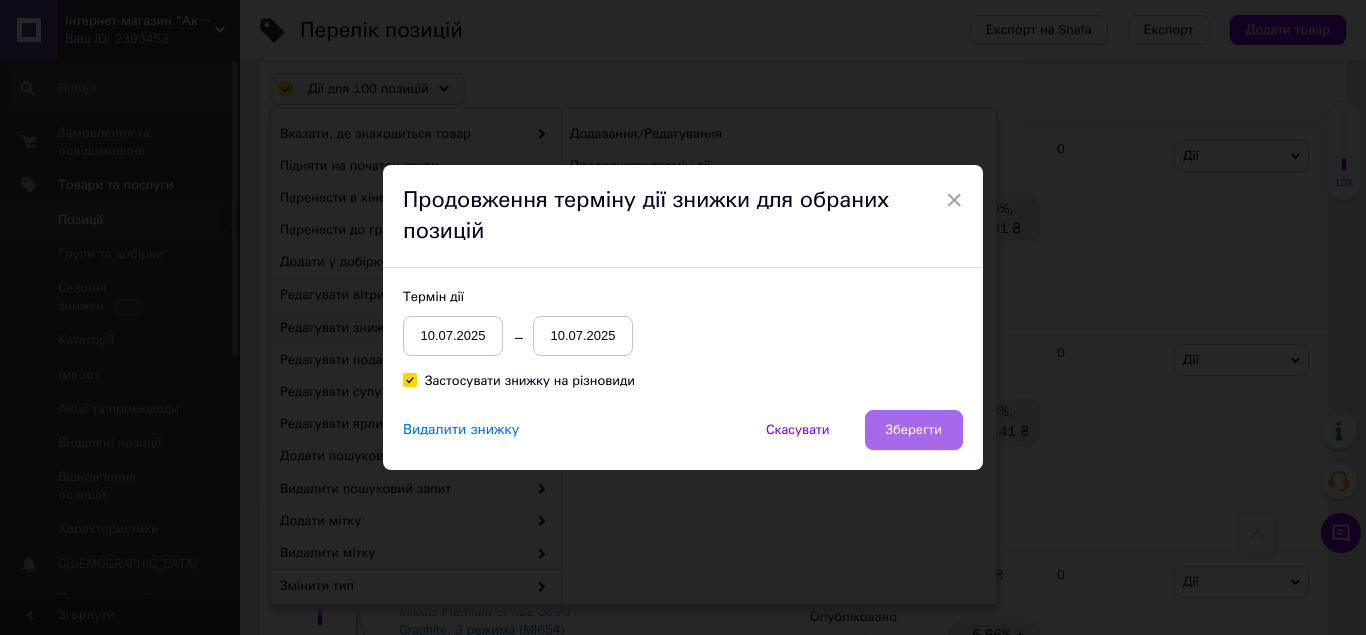 click on "Зберегти" at bounding box center (914, 430) 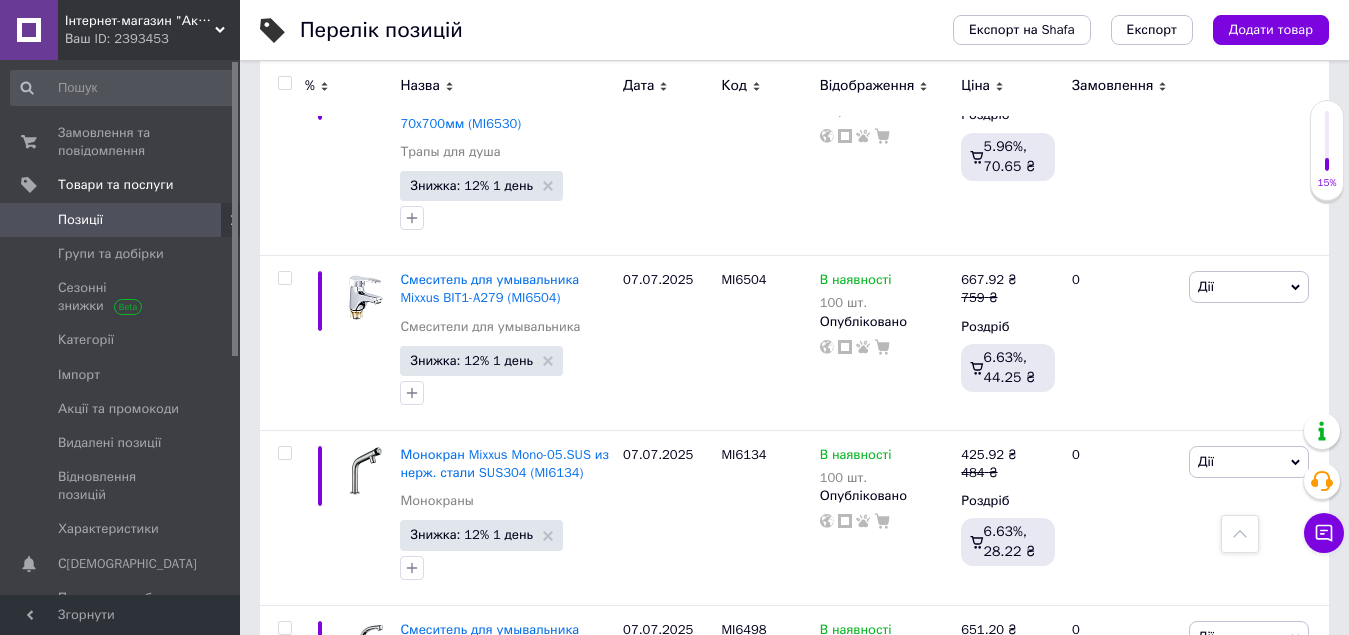 scroll, scrollTop: 19389, scrollLeft: 0, axis: vertical 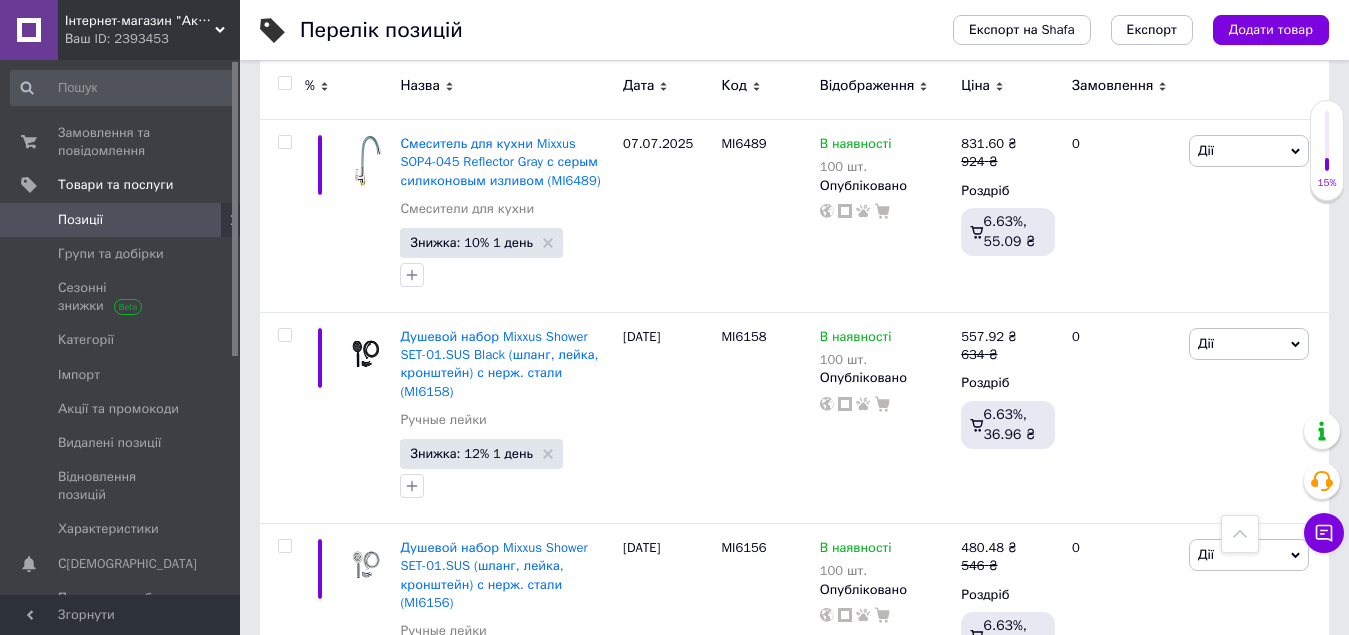 click on "Перелік позицій Експорт на Shafa Експорт Додати товар Додано 15834   / 100000   товарів 0   / 300000   різновидів Опубліковано 15793   / 15834 товарів та різновидів В каталозі 11058   / 15793 товарів та різновидів Не в каталозі 4735   / 15793 товарів та різновидів Немає фото Усі 15834 Зі знижкою 4661 Видалити Редагувати Вітрина 13 Видалити Редагувати Опубліковані 15793 Видалити Редагувати Приховані 41 Видалити Редагувати Ok Відфільтровано...  Зберегти Нічого не знайдено Можливо, помилка у слові  або немає відповідностей за вашим запитом. Усі 15834 Зі знижкою 4661 Вітрина 13 Опубліковані 15793 Приховані 41 %" at bounding box center (794, -9286) 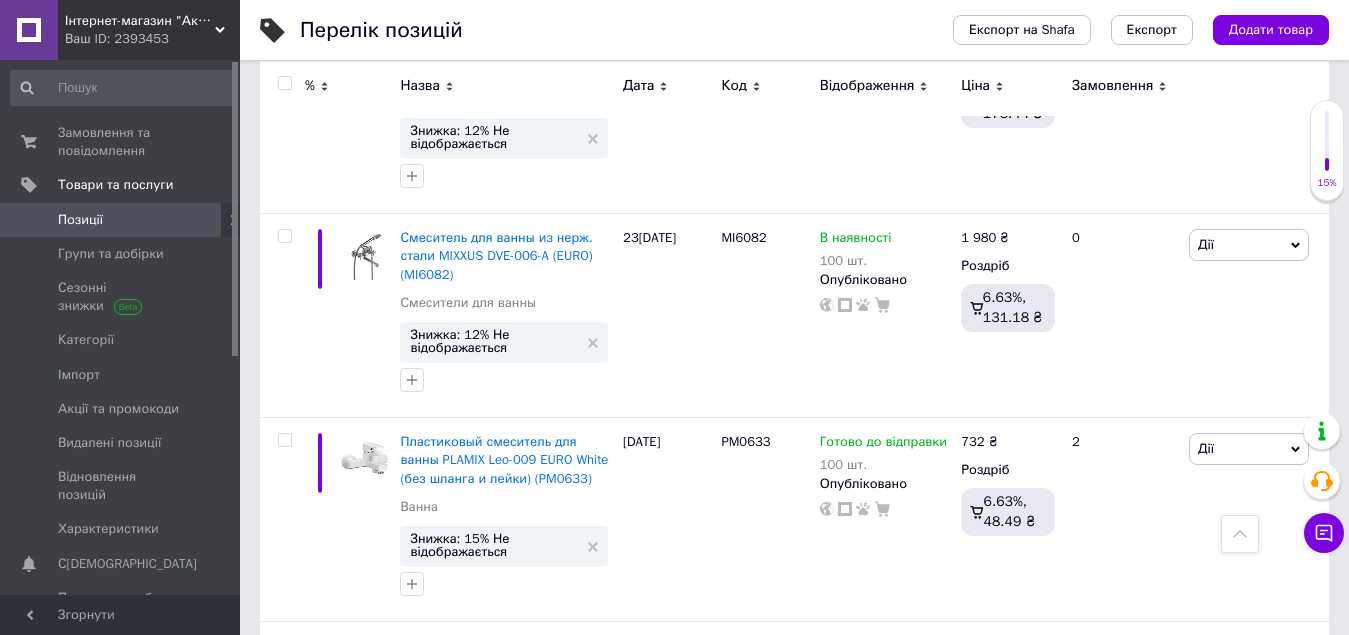 click at bounding box center (284, 83) 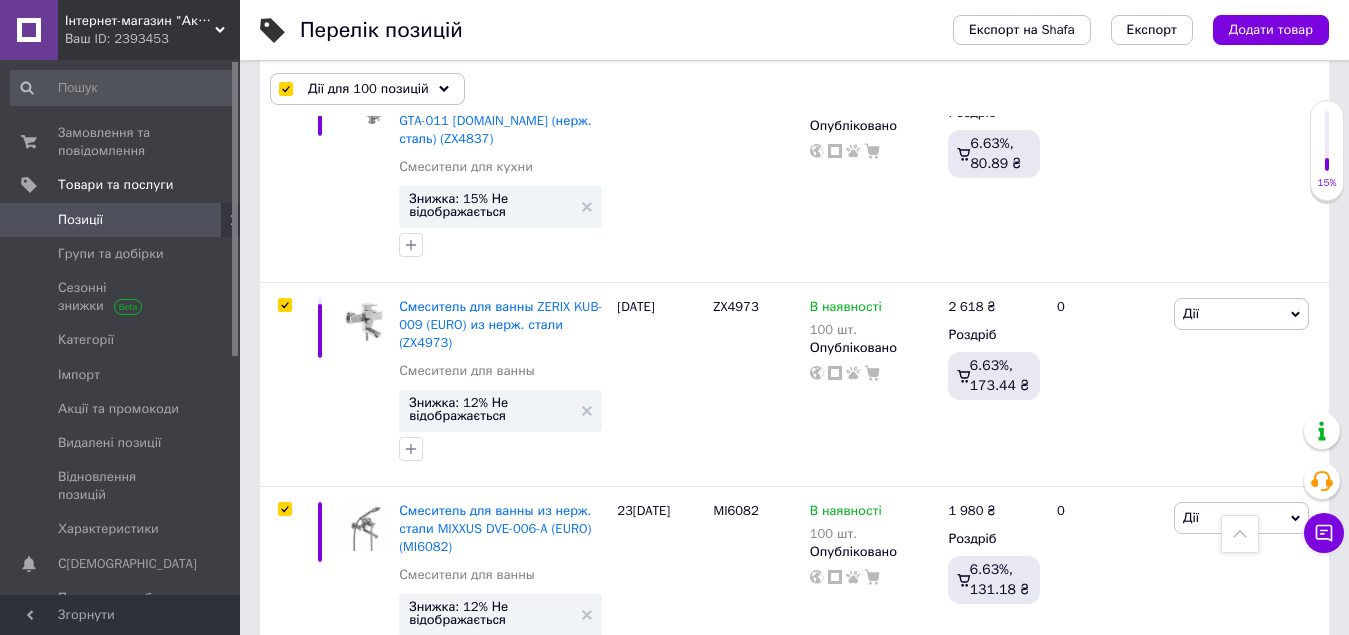 scroll, scrollTop: 19534, scrollLeft: 0, axis: vertical 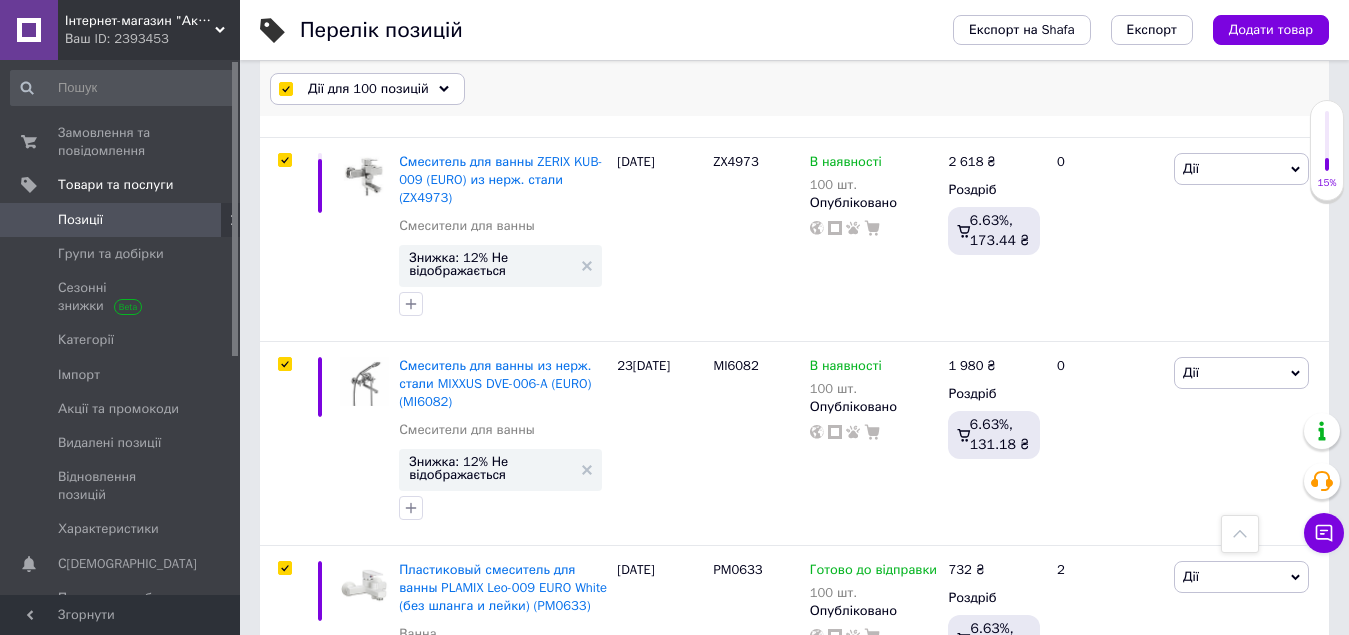 click 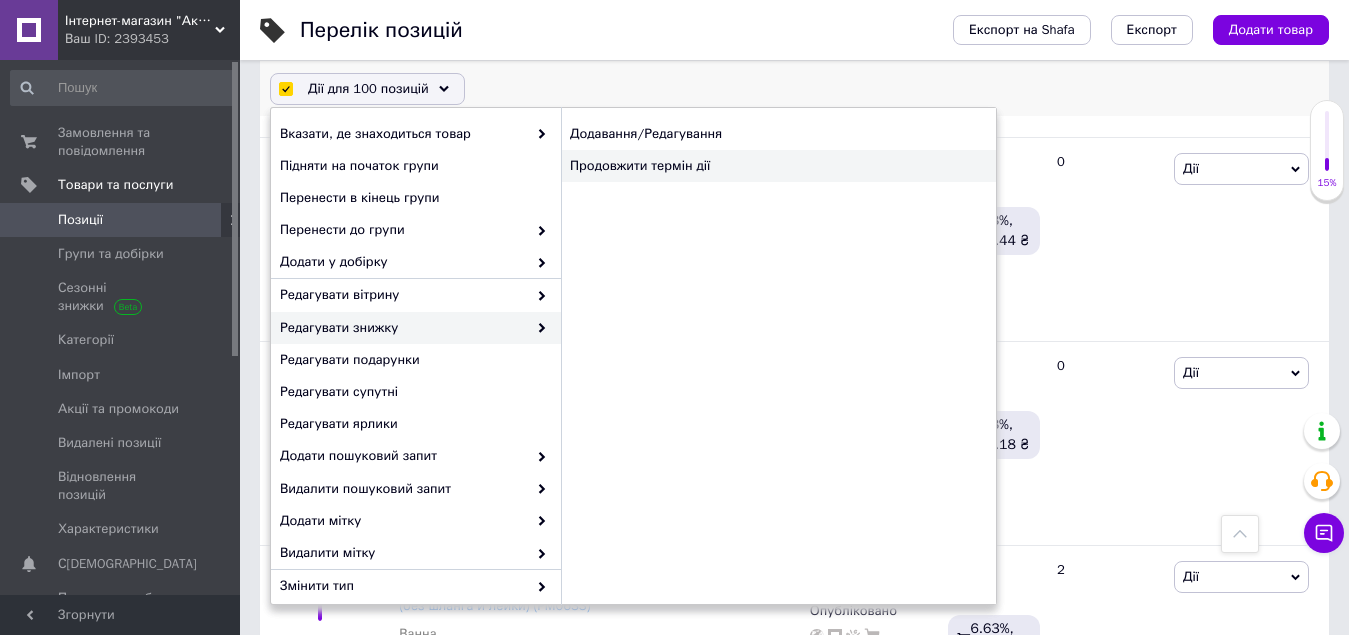 click on "Продовжити термін дії" at bounding box center [778, 166] 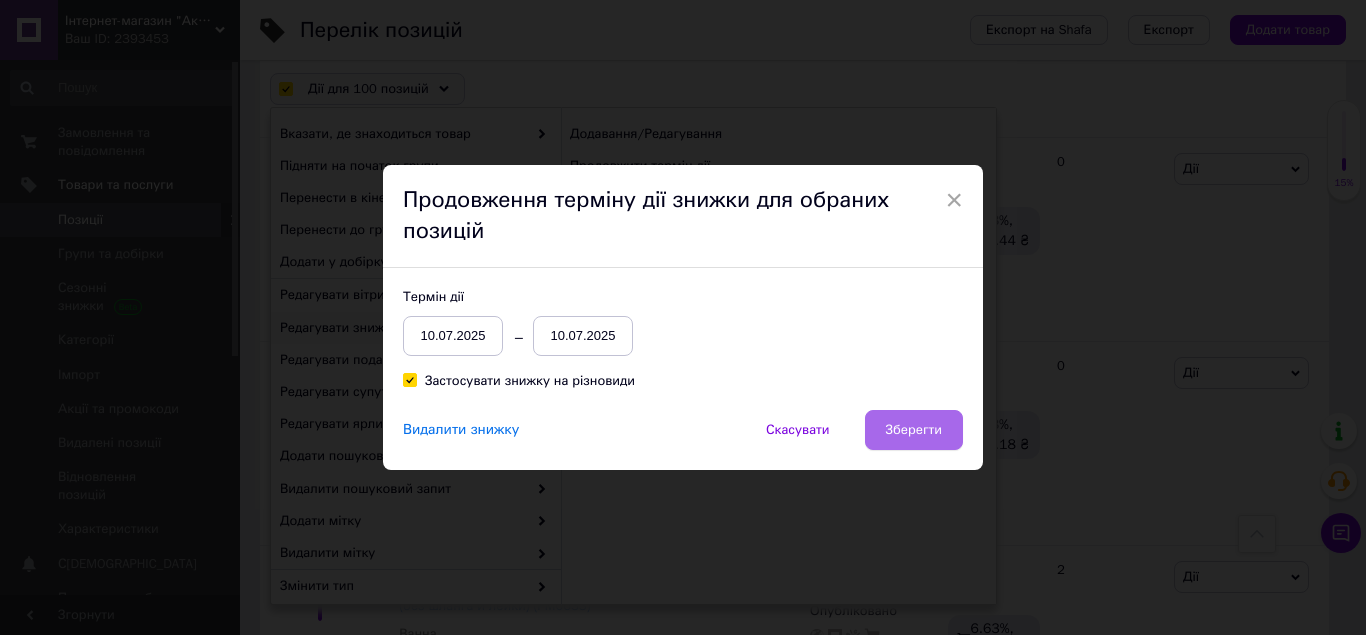 click on "Зберегти" at bounding box center (914, 430) 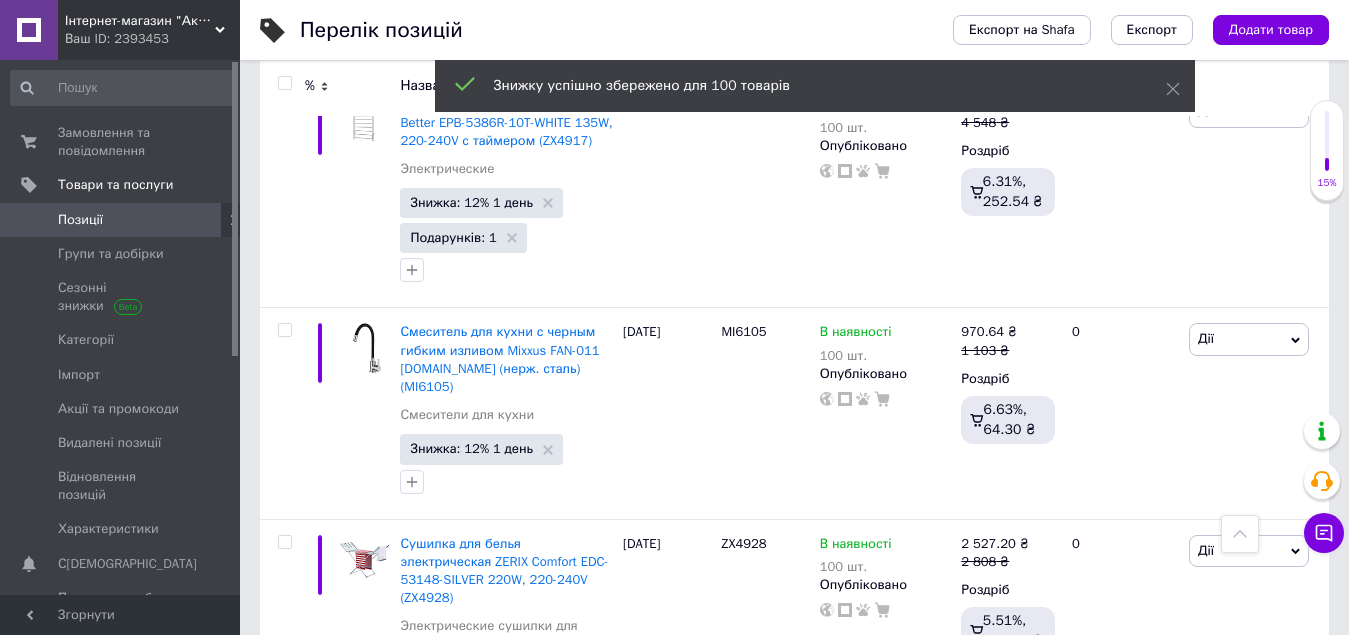 scroll, scrollTop: 19734, scrollLeft: 0, axis: vertical 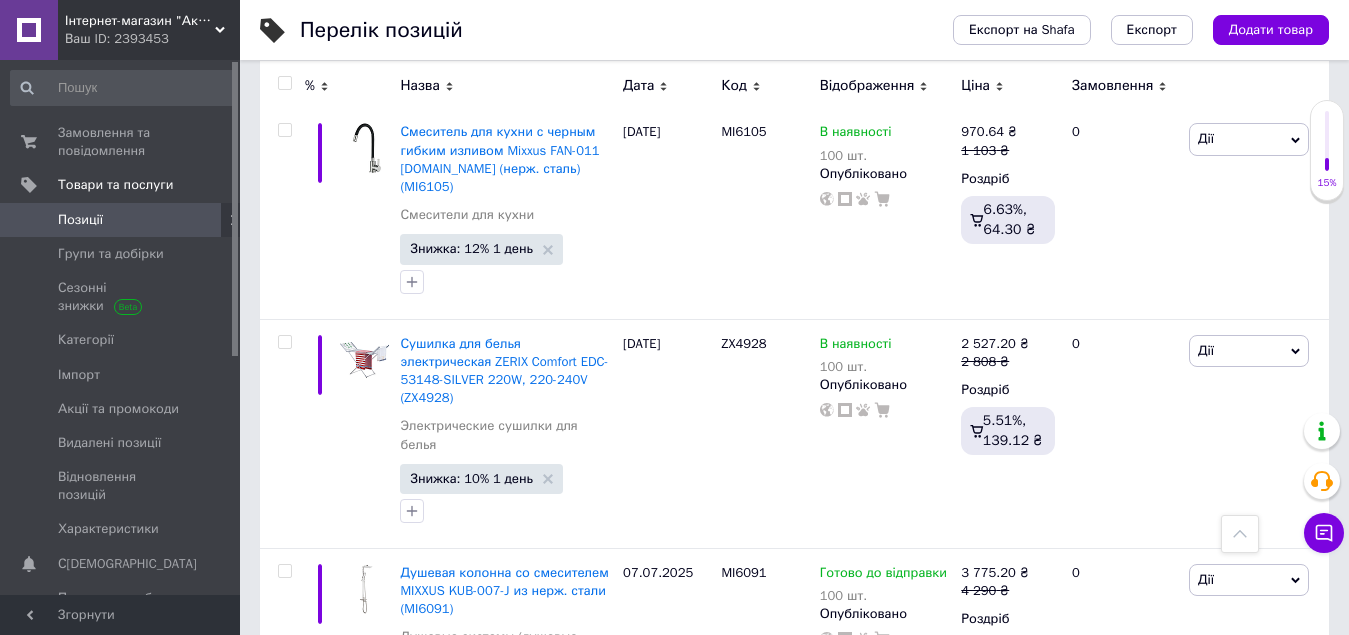 click on "3" at bounding box center (494, 993) 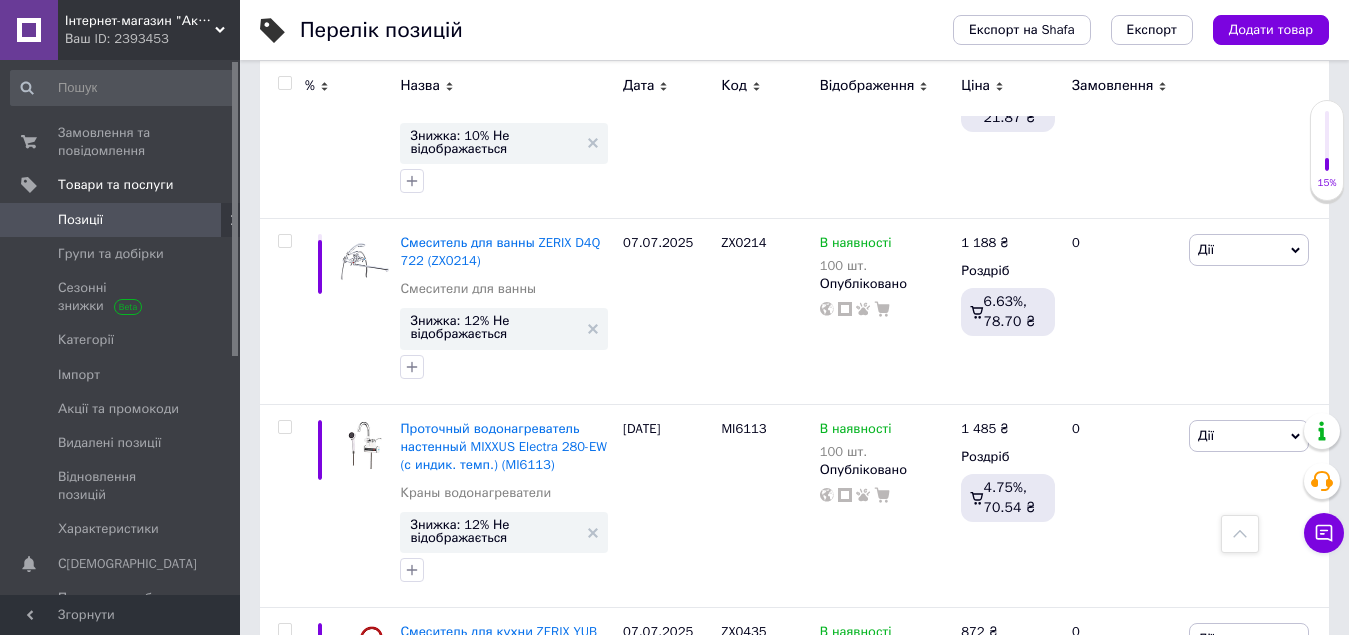 click at bounding box center (284, 83) 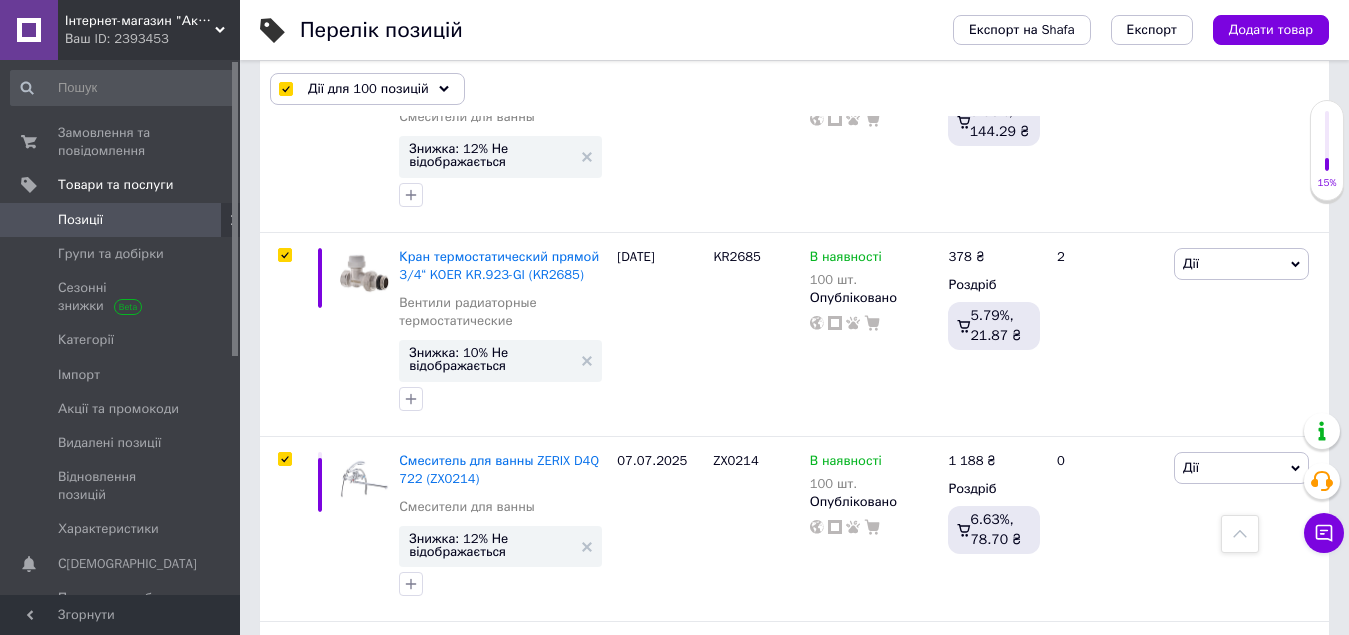 scroll, scrollTop: 19788, scrollLeft: 0, axis: vertical 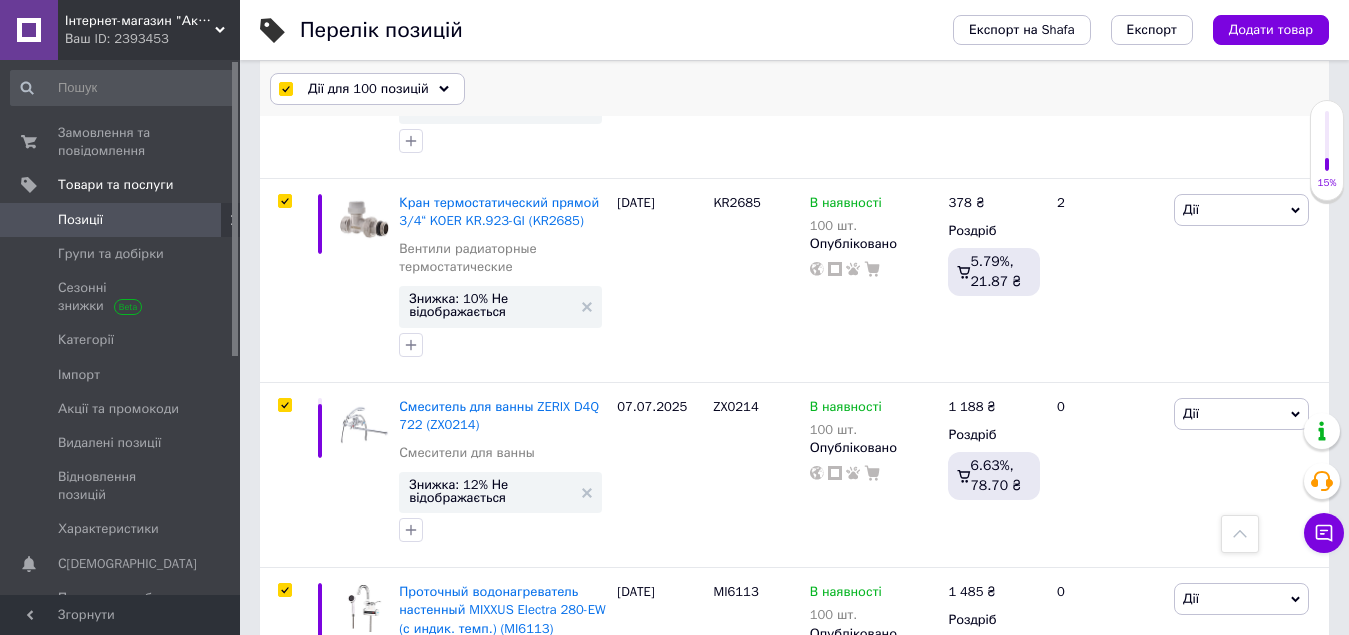 click on "Дії для 100 позицій" at bounding box center [367, 89] 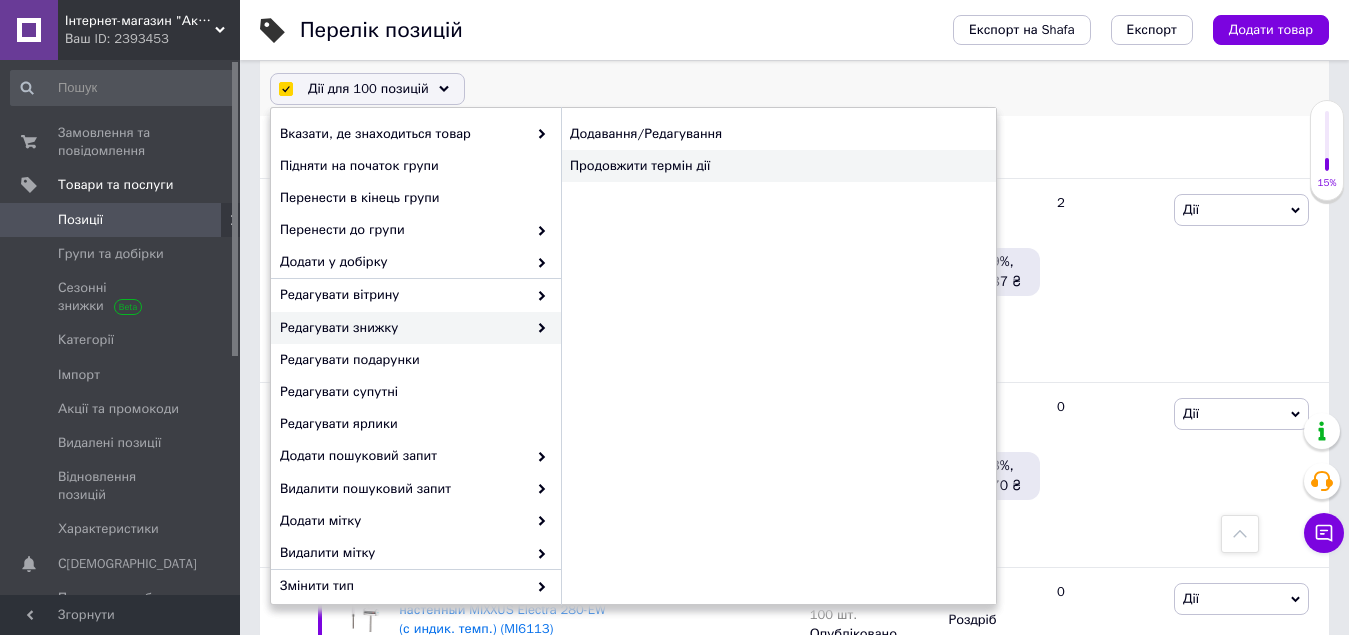 click on "Продовжити термін дії" at bounding box center [778, 166] 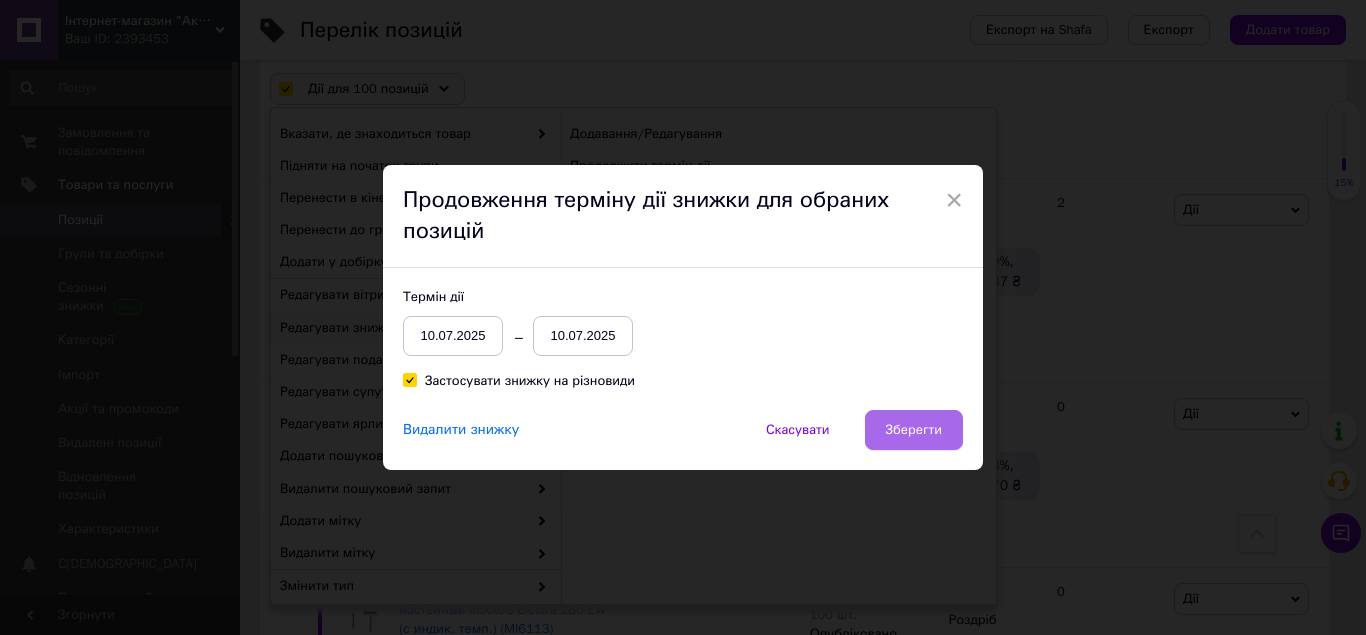 click on "Зберегти" at bounding box center [914, 430] 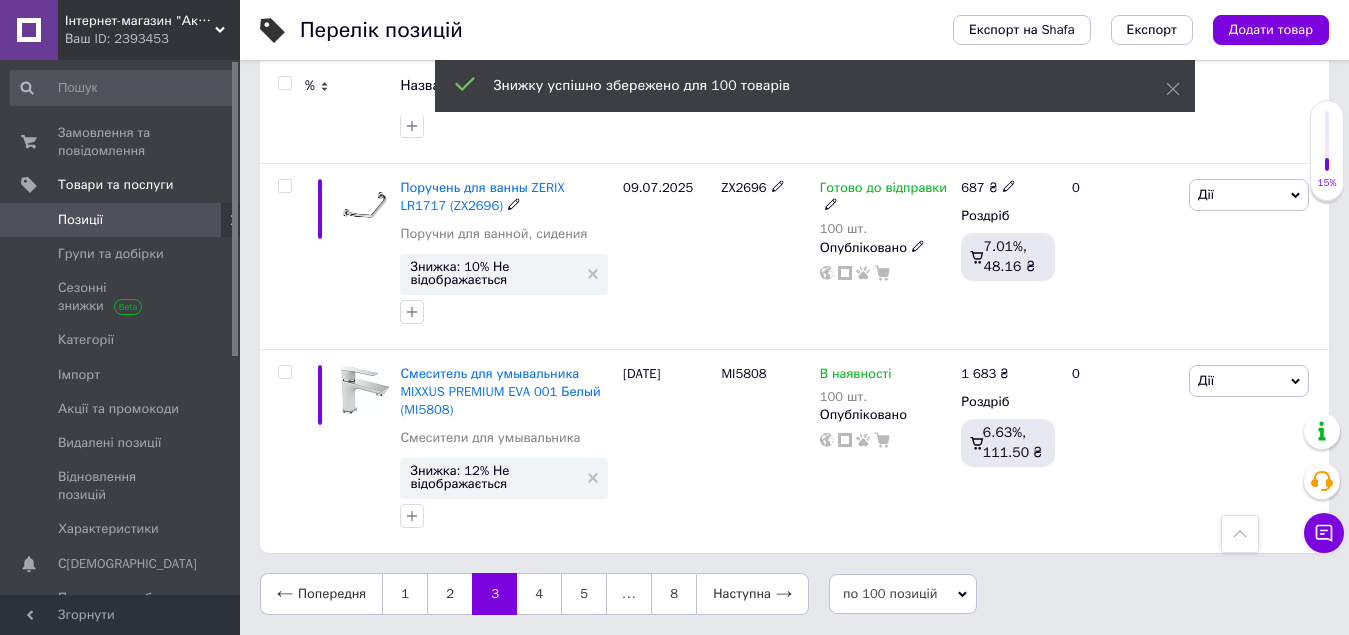 scroll, scrollTop: 19471, scrollLeft: 0, axis: vertical 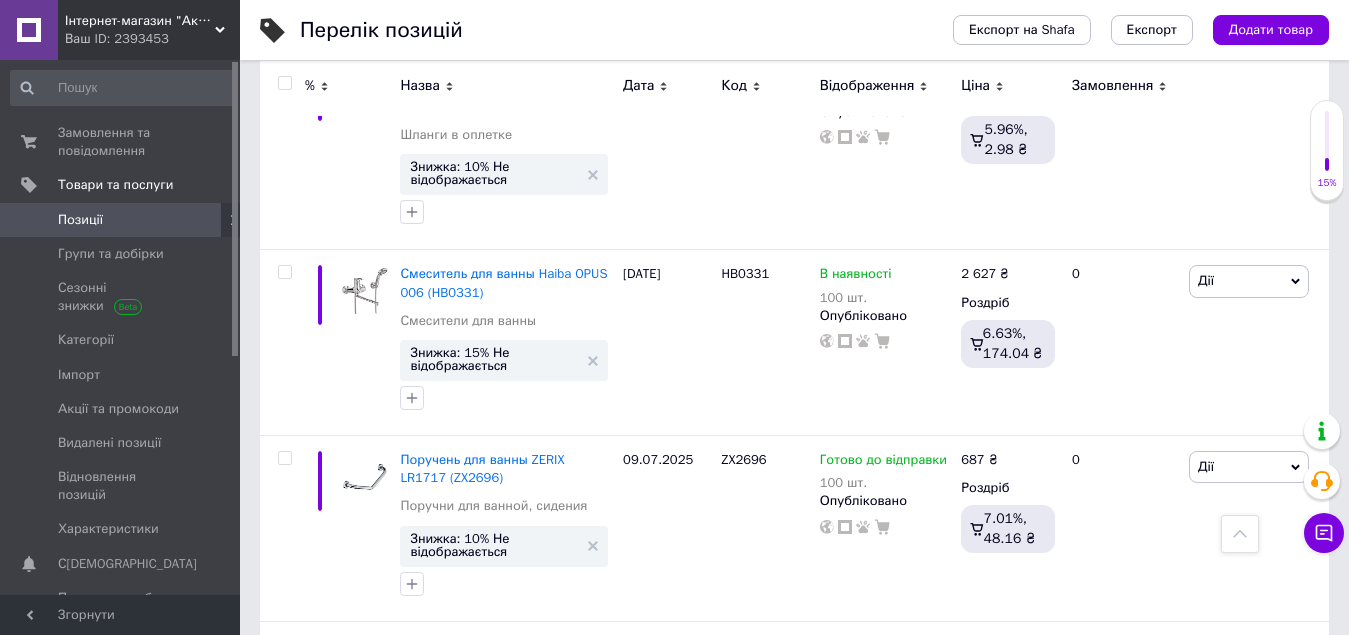 click at bounding box center [284, 83] 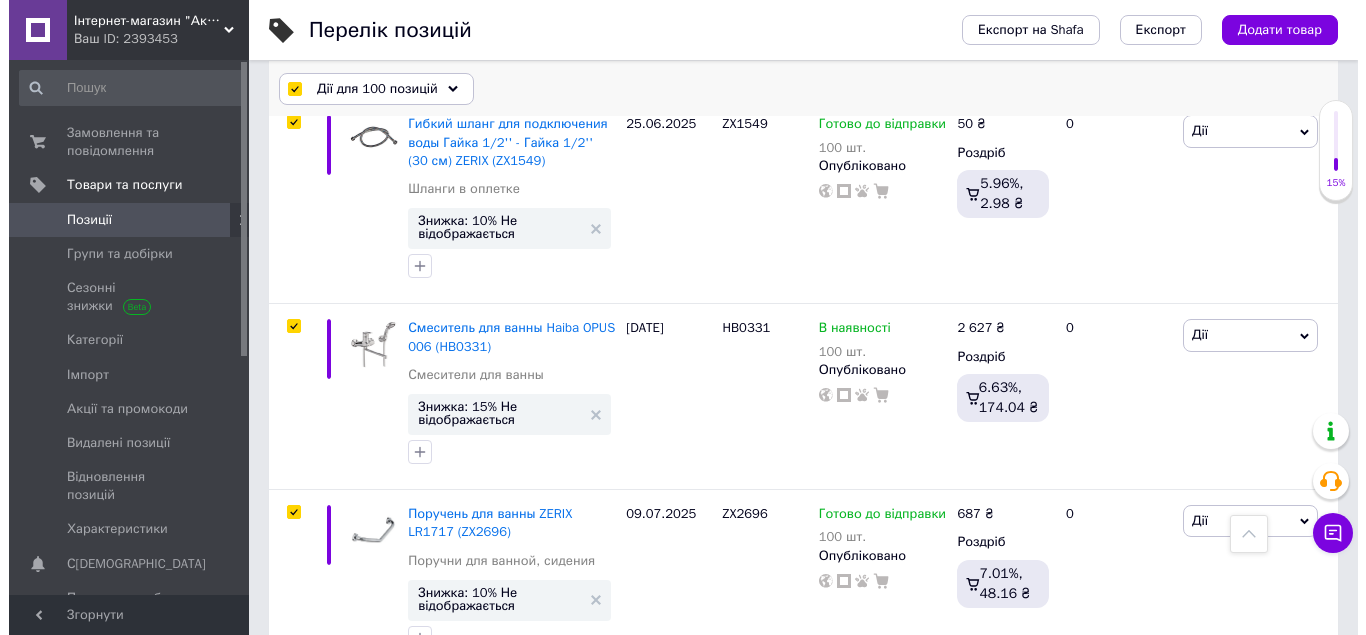 scroll, scrollTop: 19616, scrollLeft: 0, axis: vertical 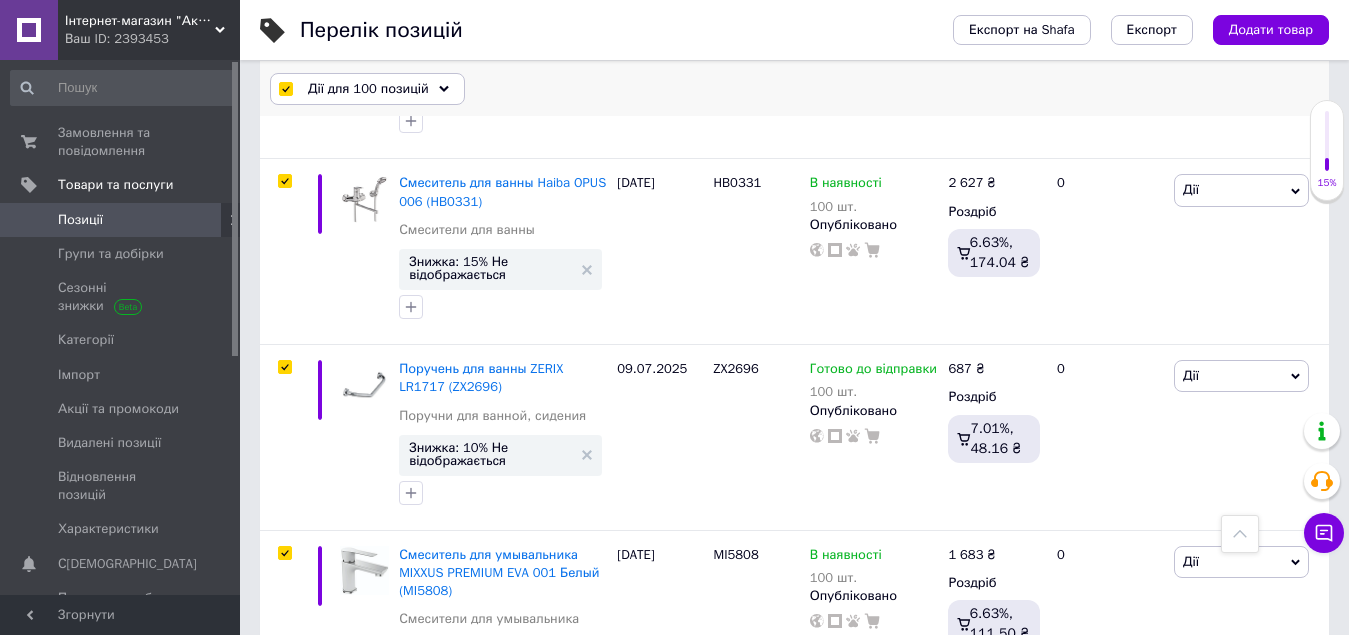 click on "Дії для 100 позицій" at bounding box center [367, 89] 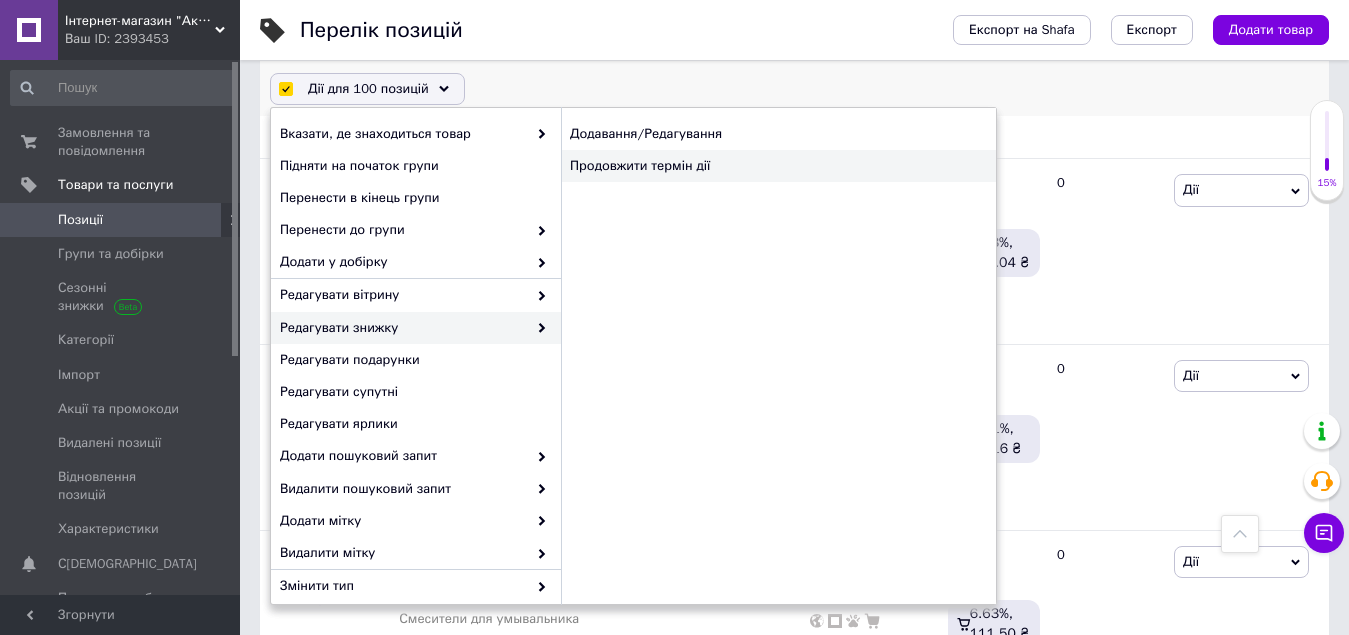 click on "Продовжити термін дії" at bounding box center (778, 166) 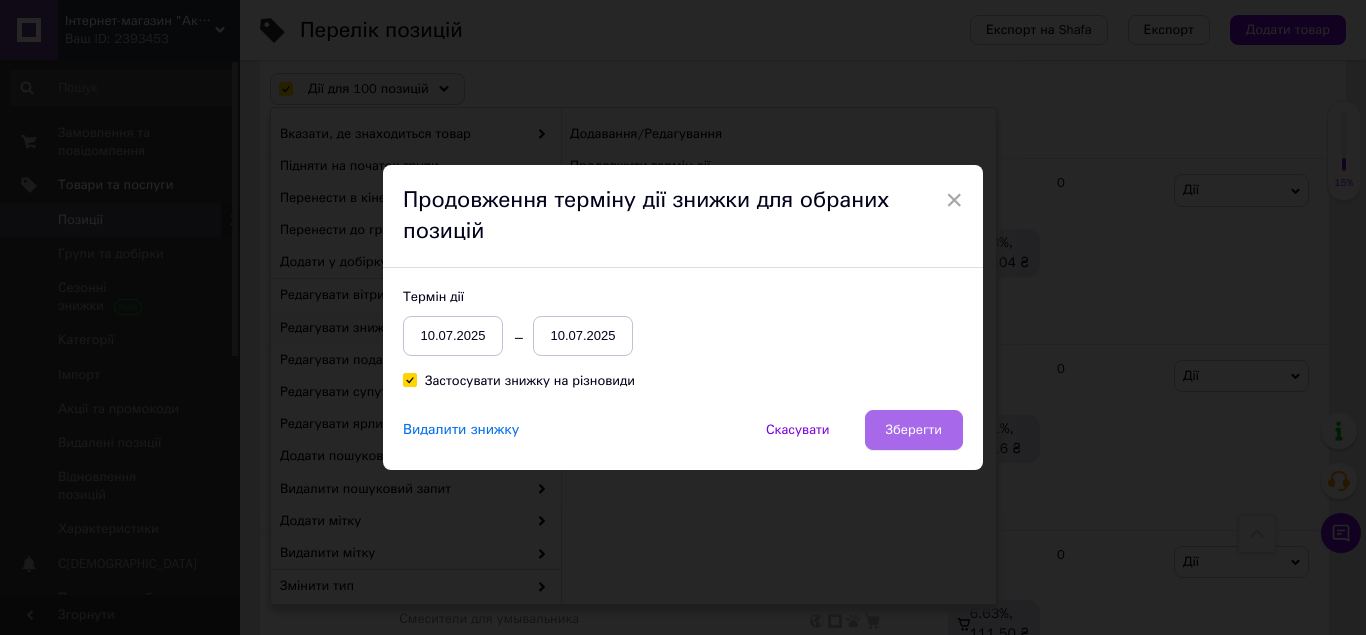 click on "Зберегти" at bounding box center (914, 430) 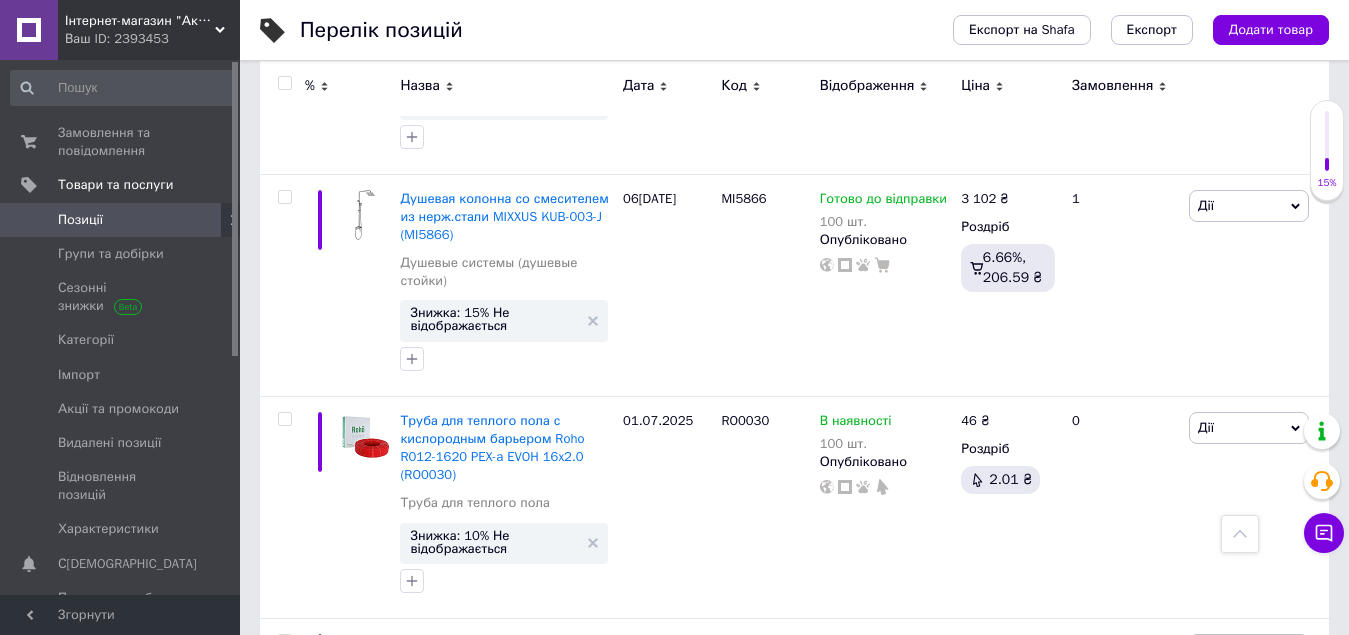 scroll, scrollTop: 19397, scrollLeft: 0, axis: vertical 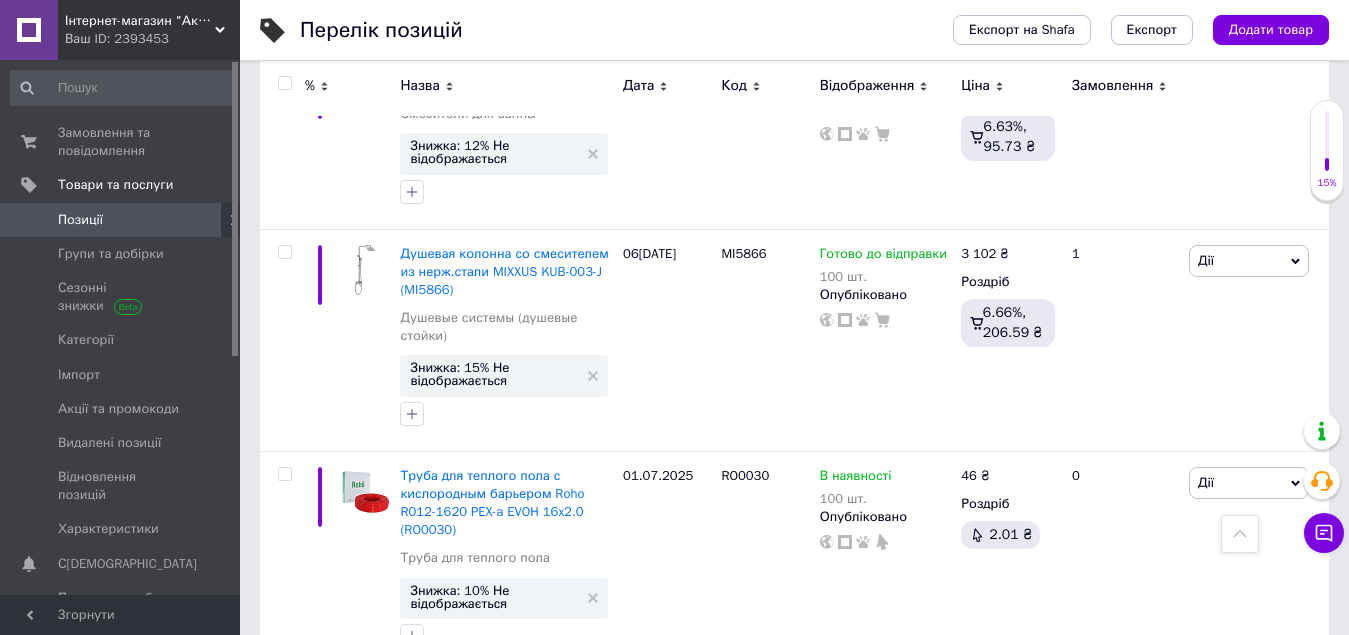click at bounding box center [284, 83] 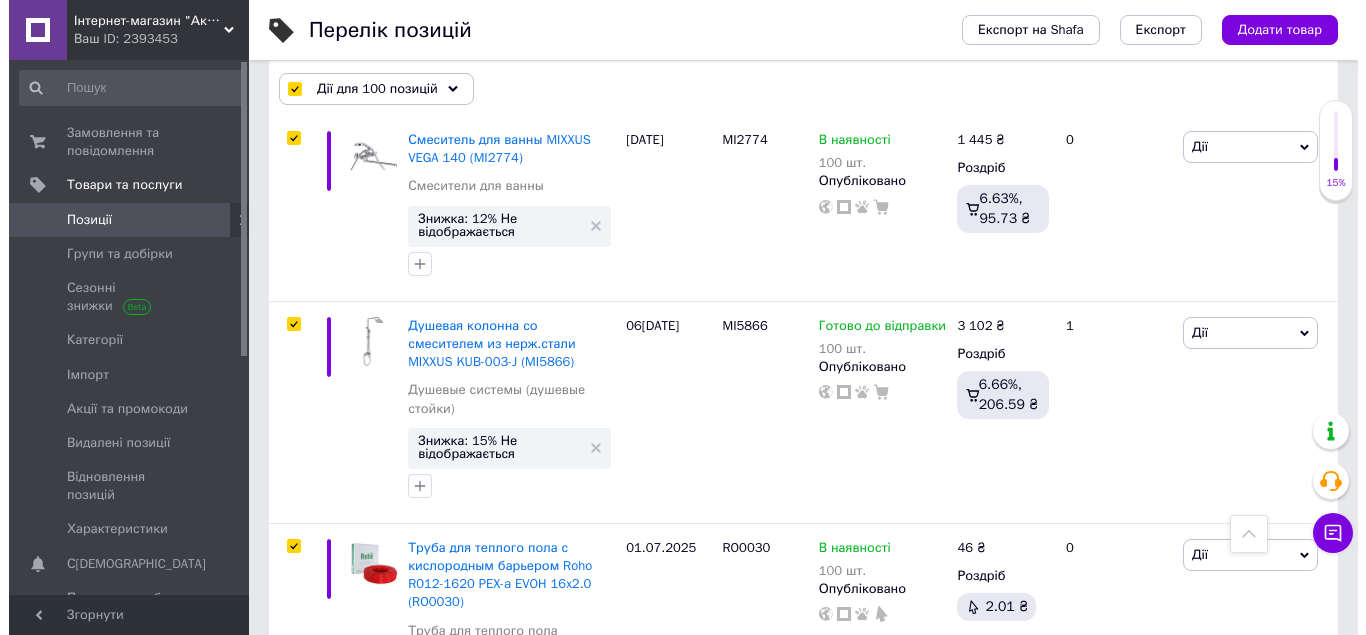scroll, scrollTop: 19615, scrollLeft: 0, axis: vertical 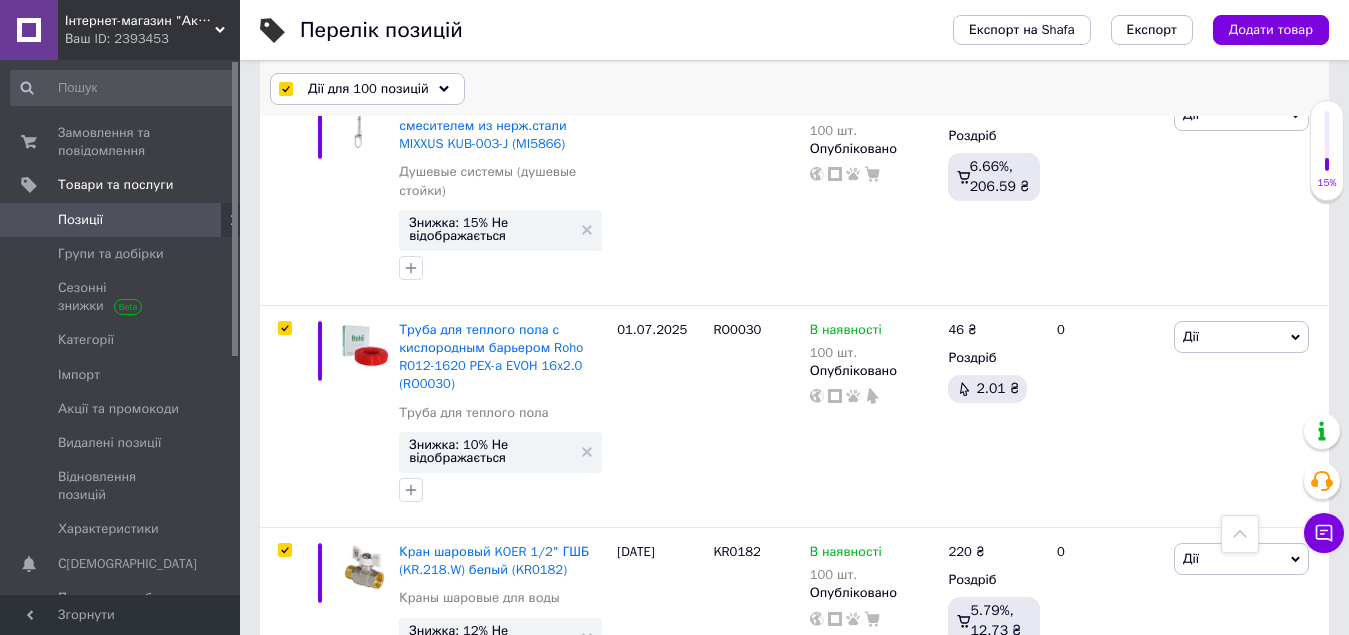 click 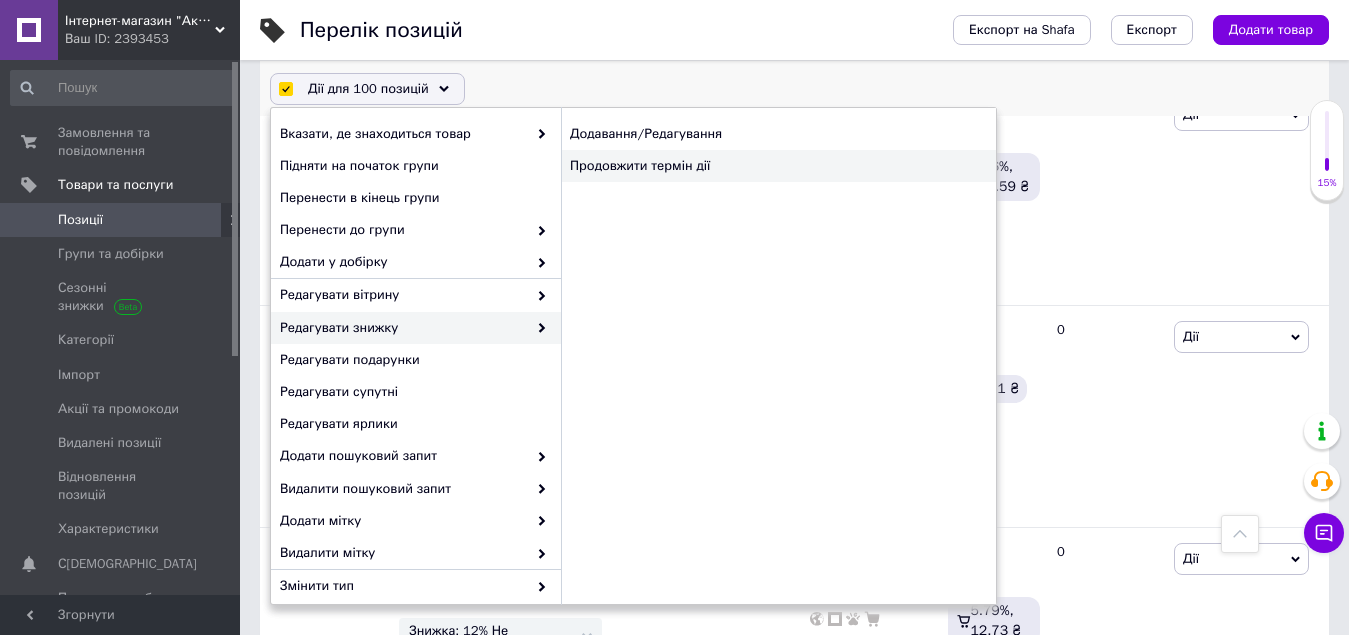 click on "Продовжити термін дії" at bounding box center (778, 166) 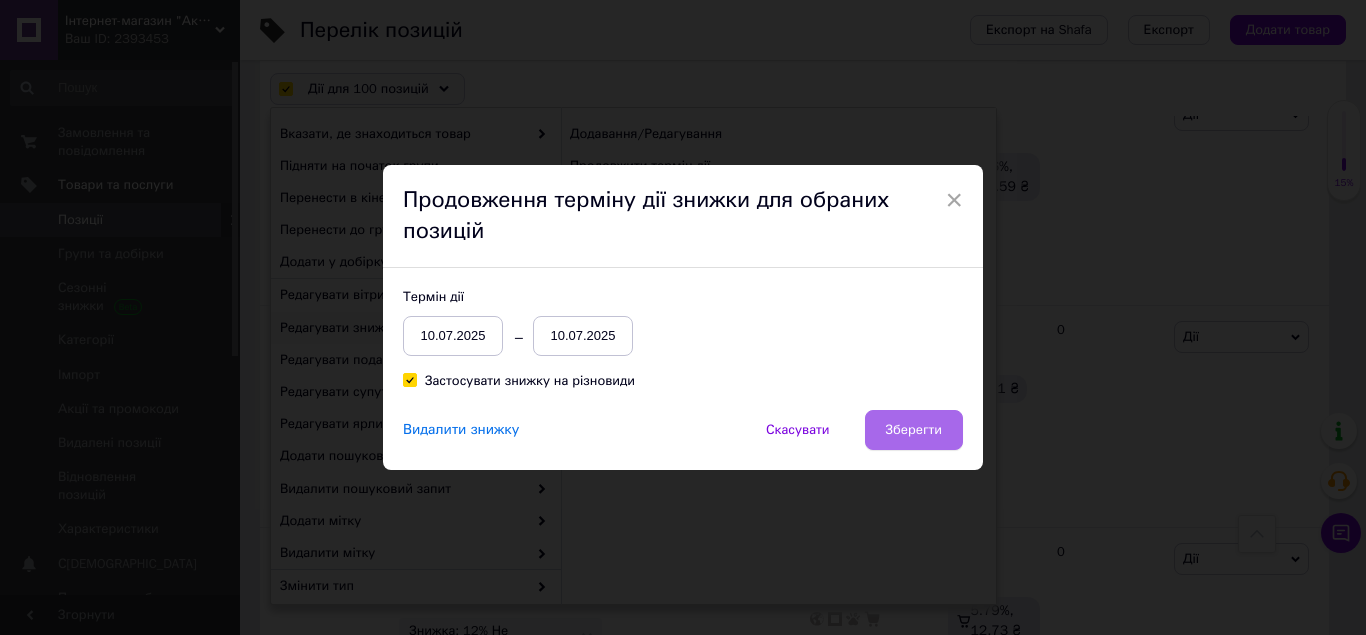 click on "Зберегти" at bounding box center [914, 430] 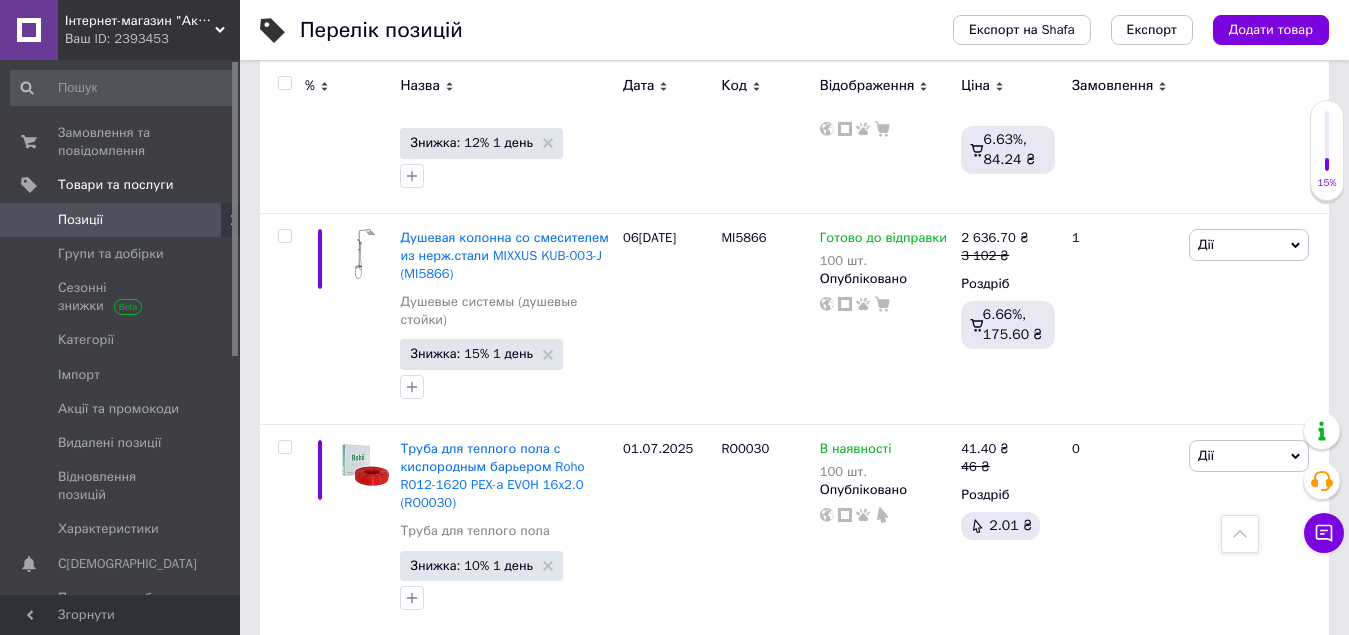 scroll, scrollTop: 18443, scrollLeft: 0, axis: vertical 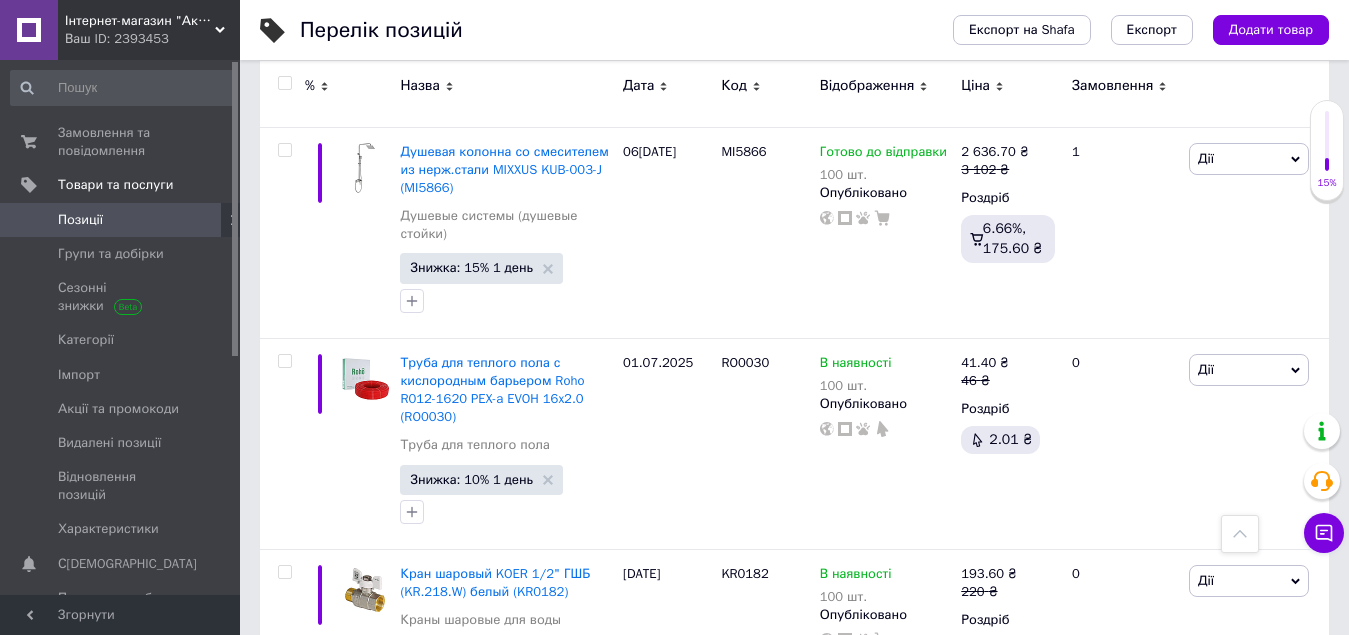 click on "4" at bounding box center [539, 939] 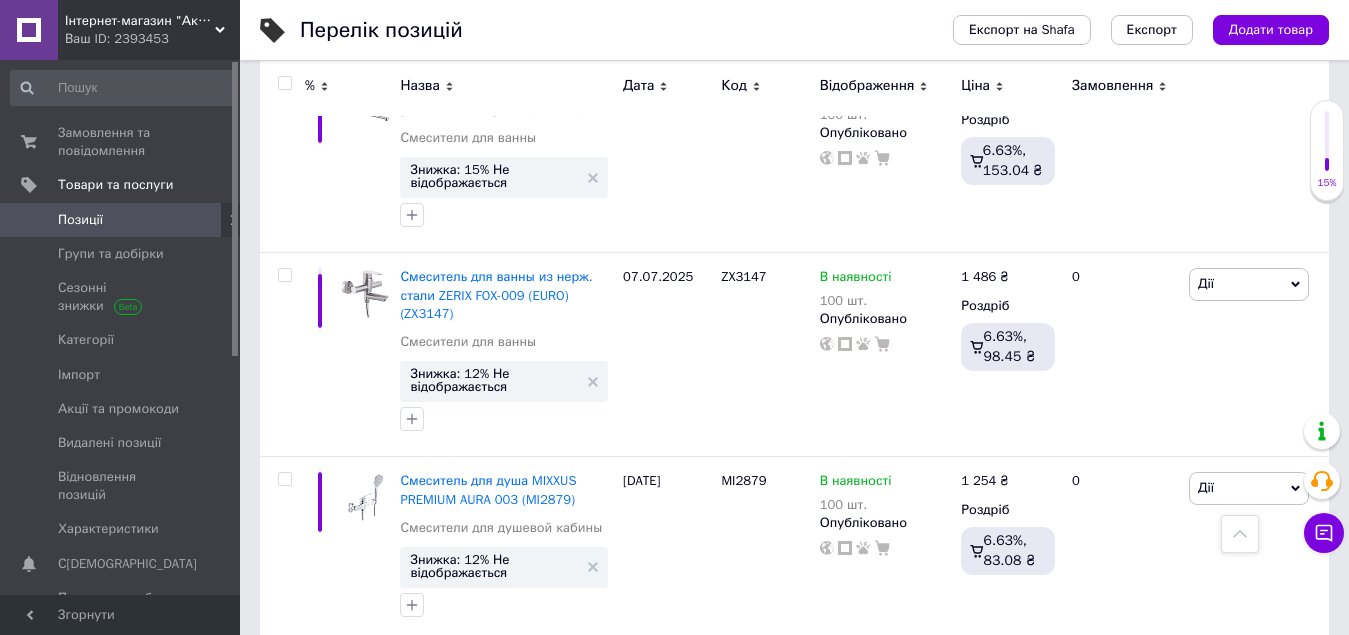 click at bounding box center (284, 83) 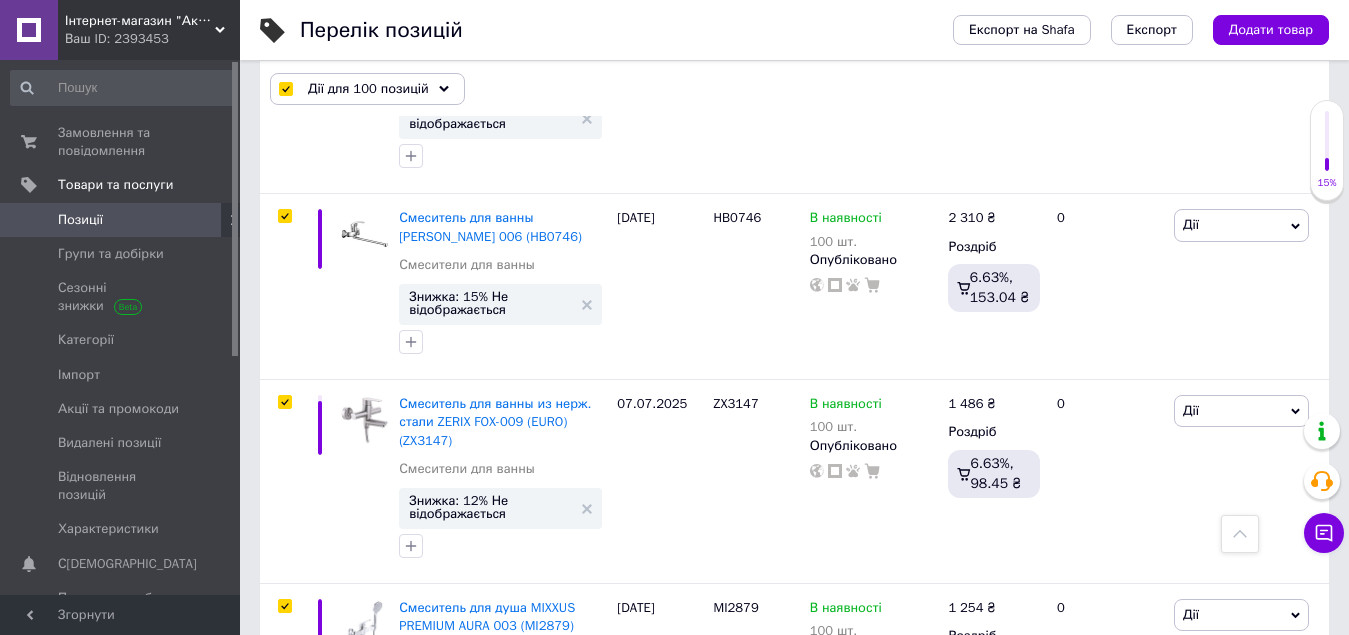 scroll, scrollTop: 18479, scrollLeft: 0, axis: vertical 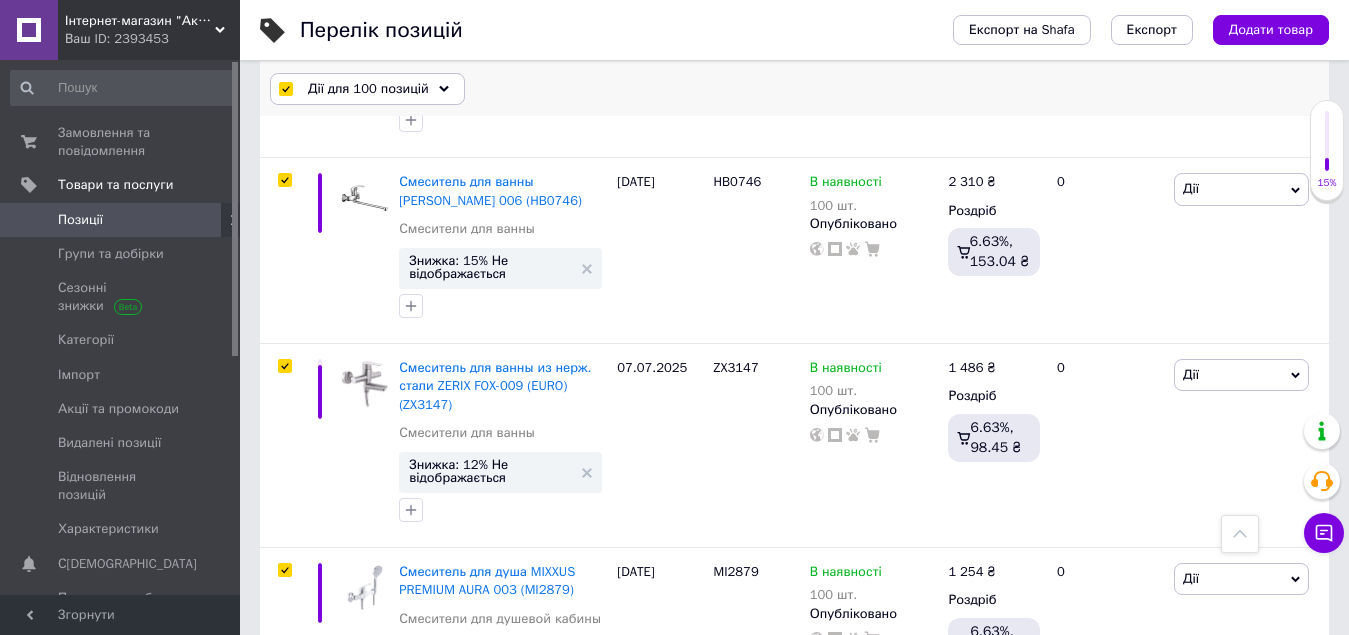 click on "Дії для 100 позицій" at bounding box center (367, 89) 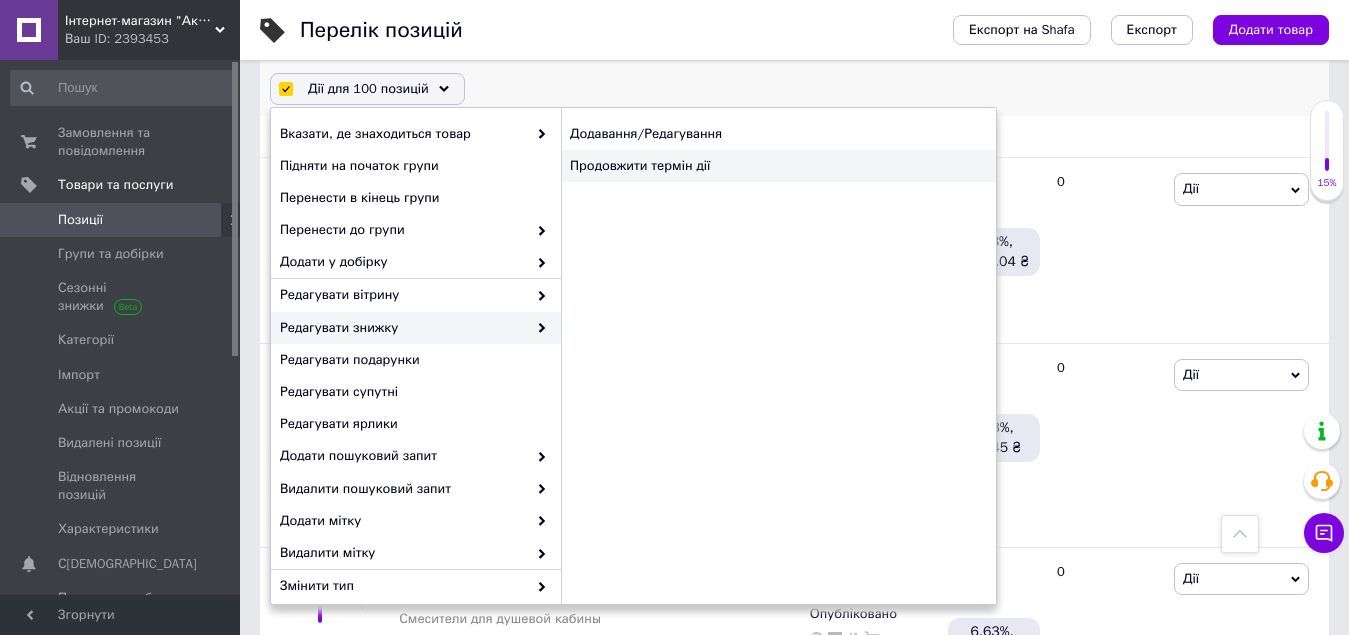 click on "Продовжити термін дії" at bounding box center [778, 166] 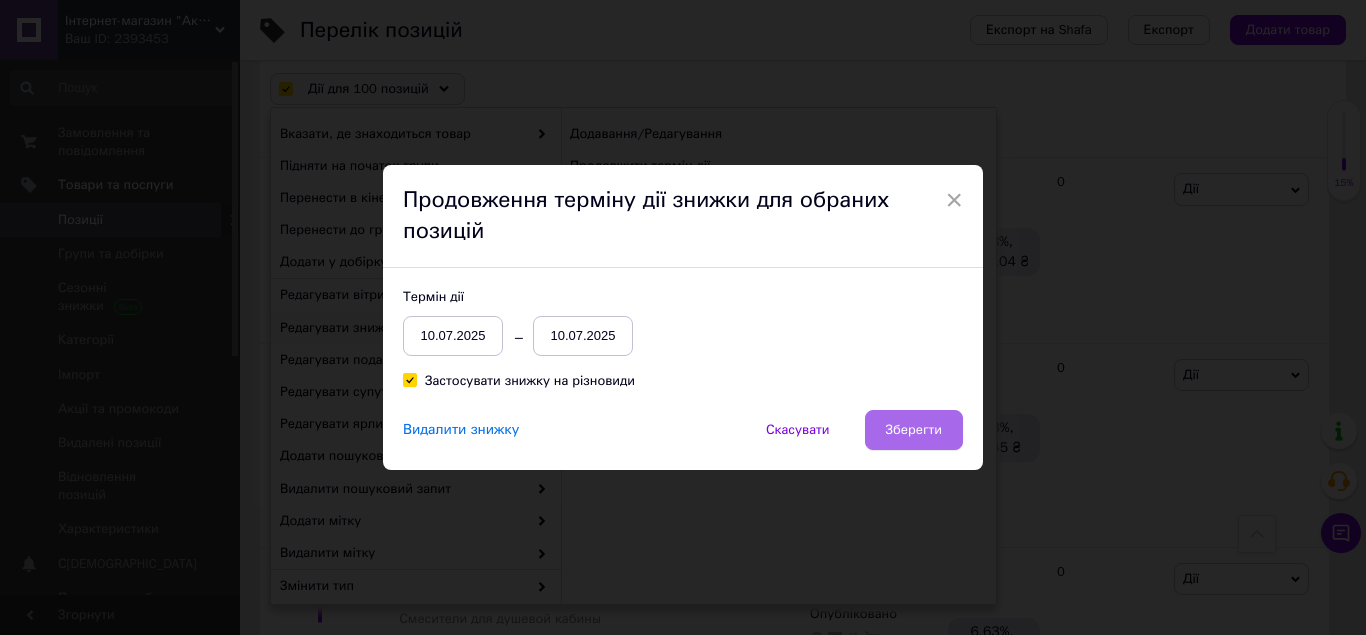 click on "Зберегти" at bounding box center (914, 430) 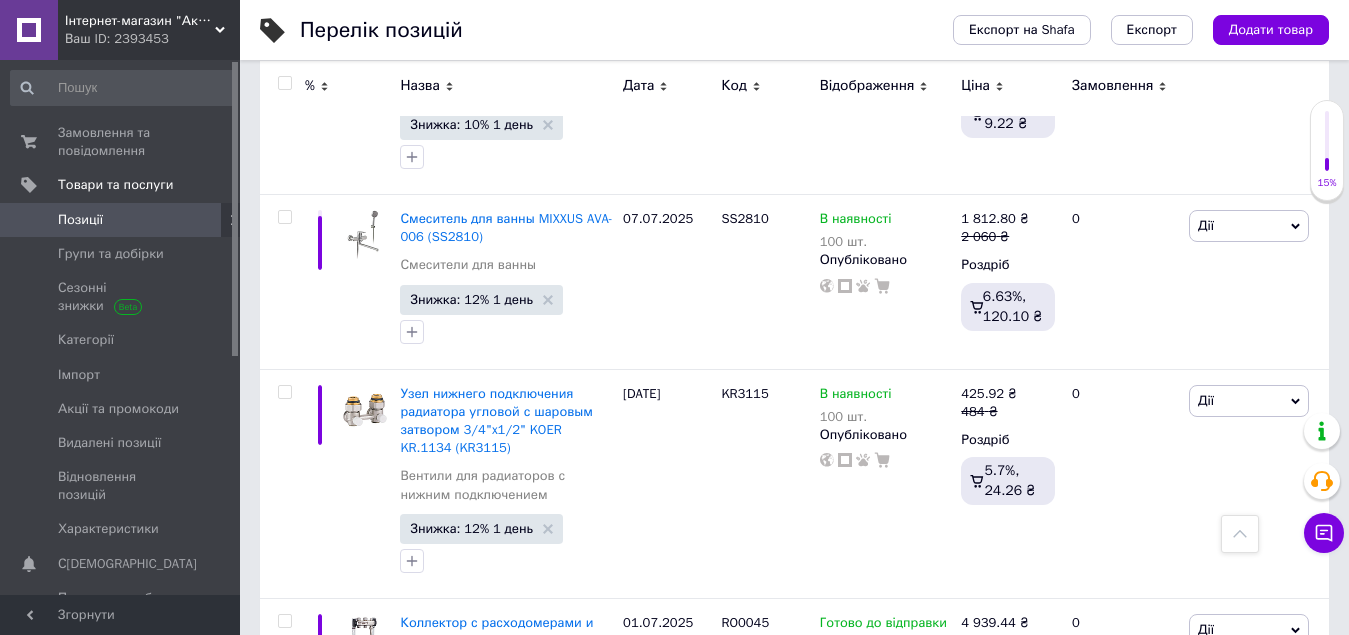 scroll, scrollTop: 18788, scrollLeft: 0, axis: vertical 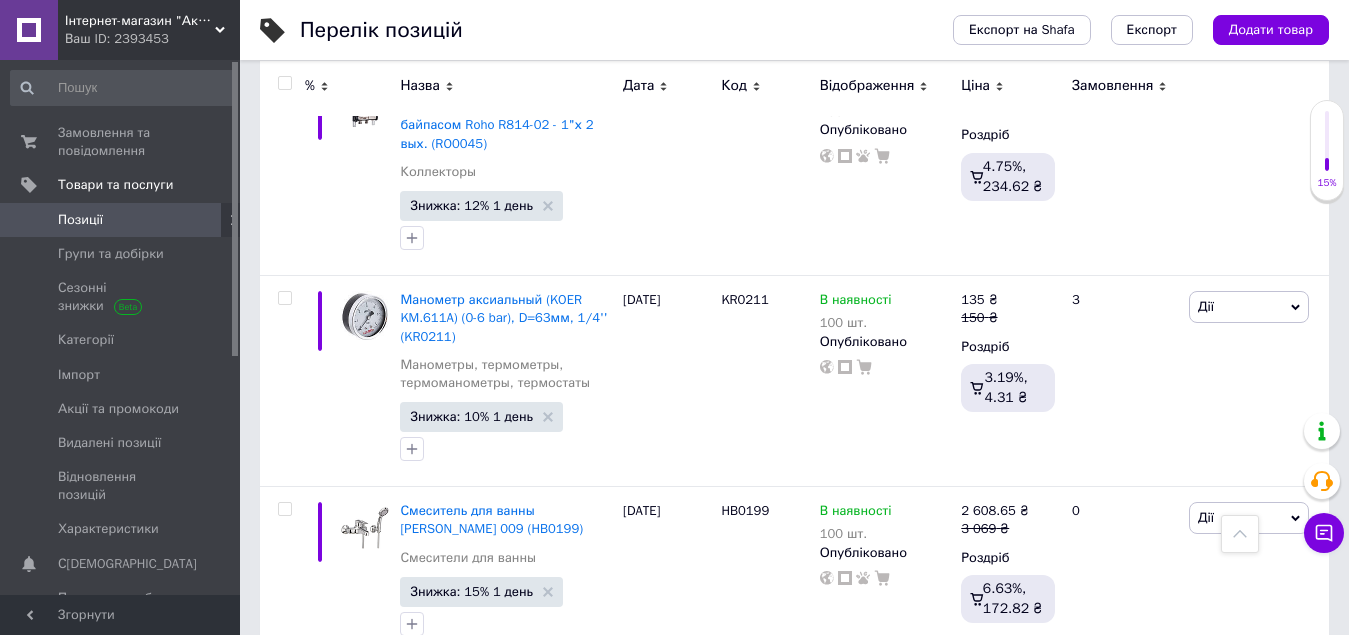 click on "5" at bounding box center (584, 702) 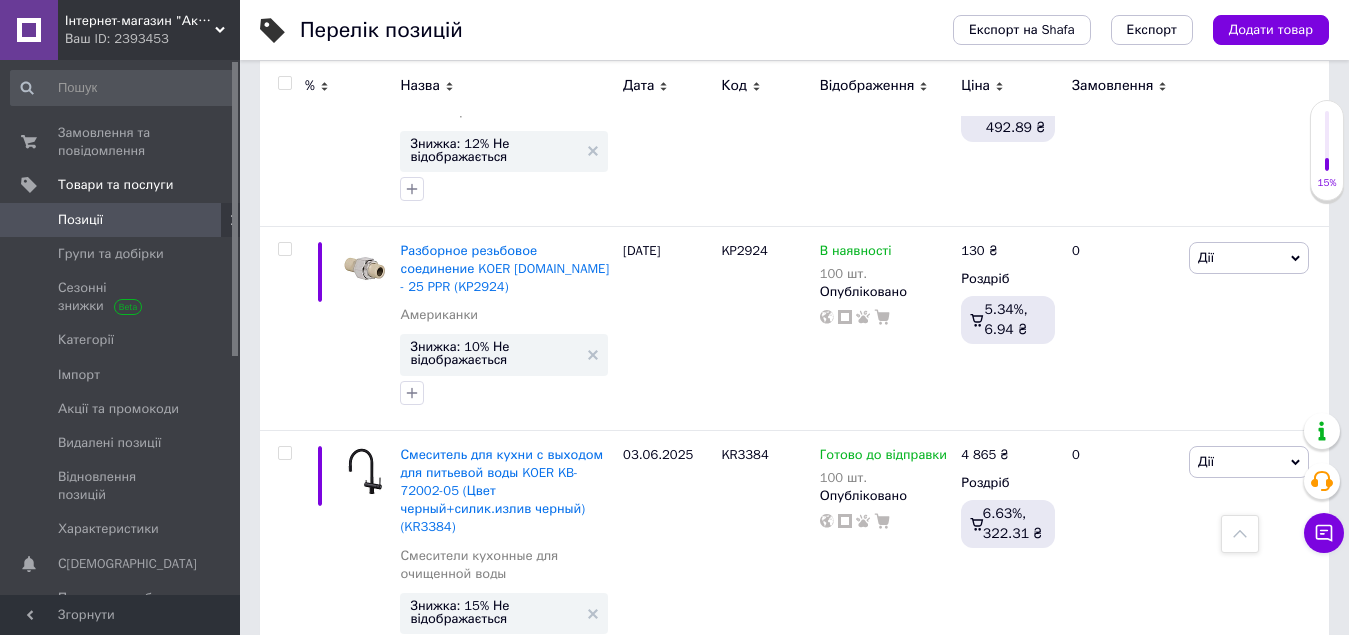 click at bounding box center (284, 83) 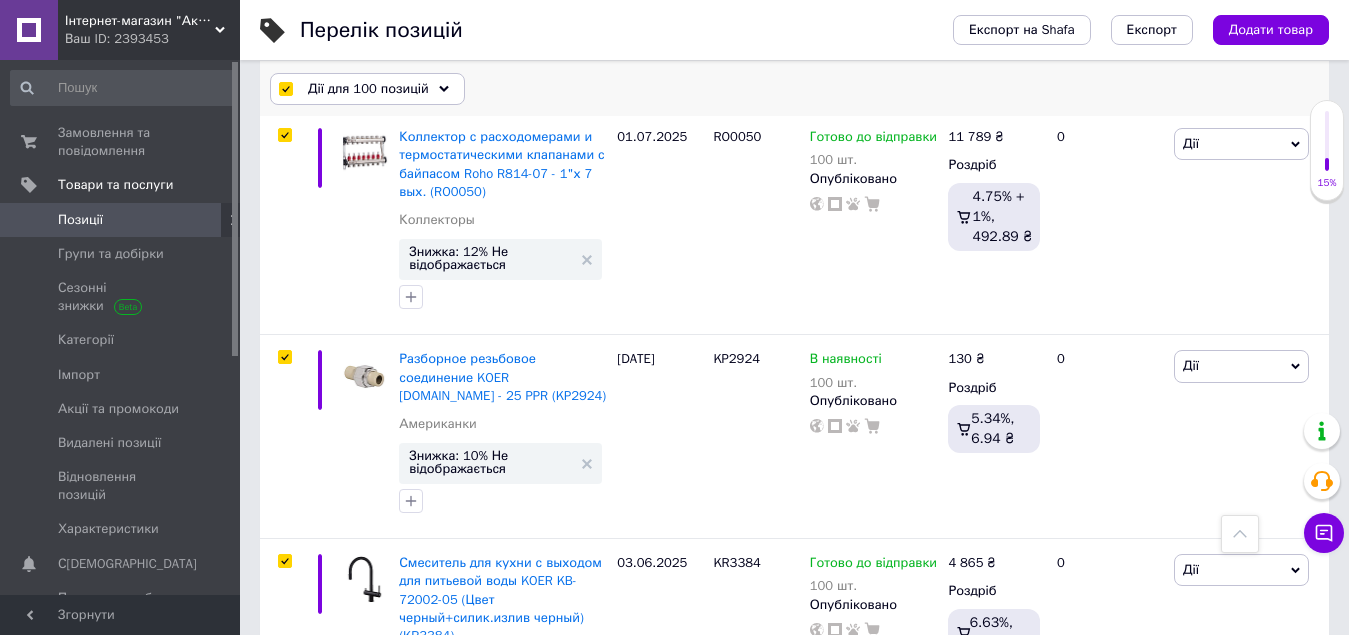 scroll, scrollTop: 18806, scrollLeft: 0, axis: vertical 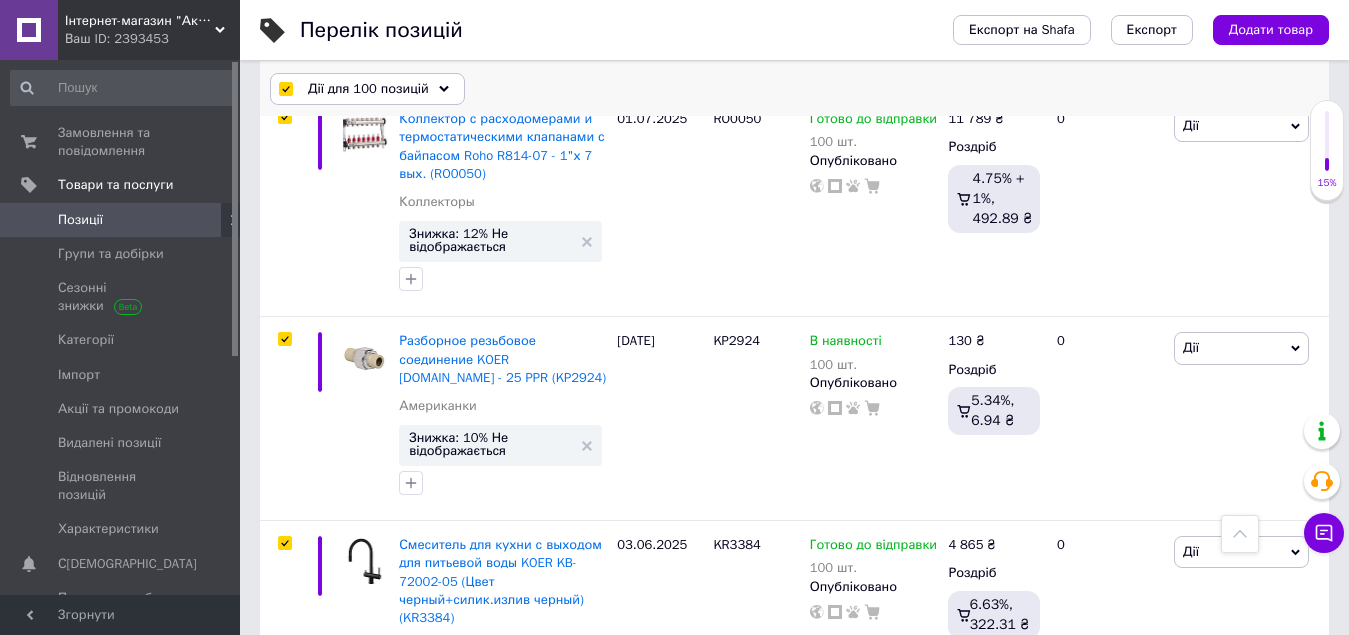 click on "Дії для 100 позицій" at bounding box center [367, 89] 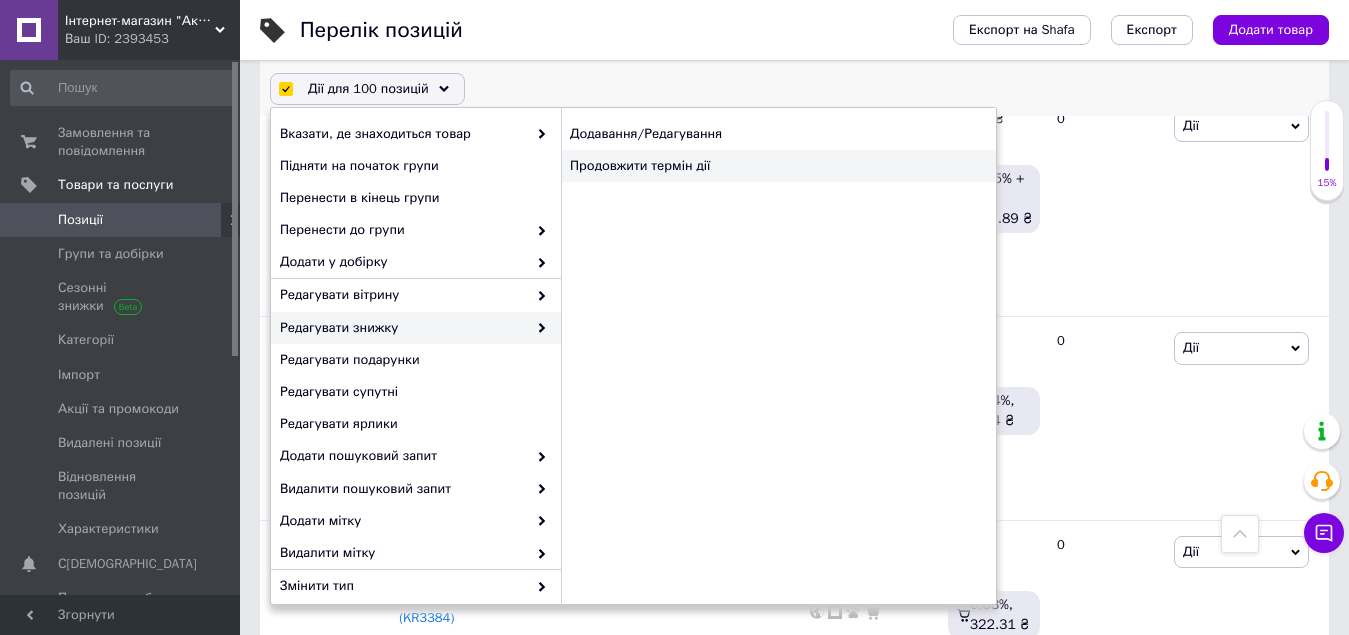 click on "Продовжити термін дії" at bounding box center [778, 166] 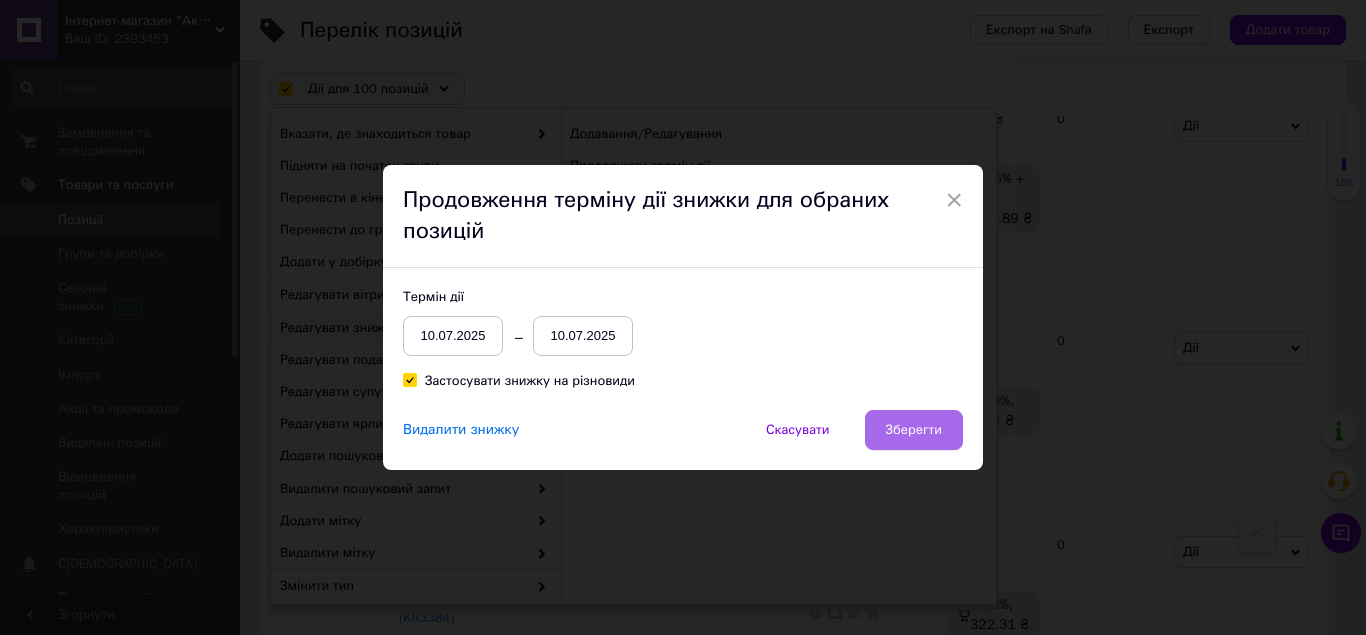 click on "Зберегти" at bounding box center (914, 430) 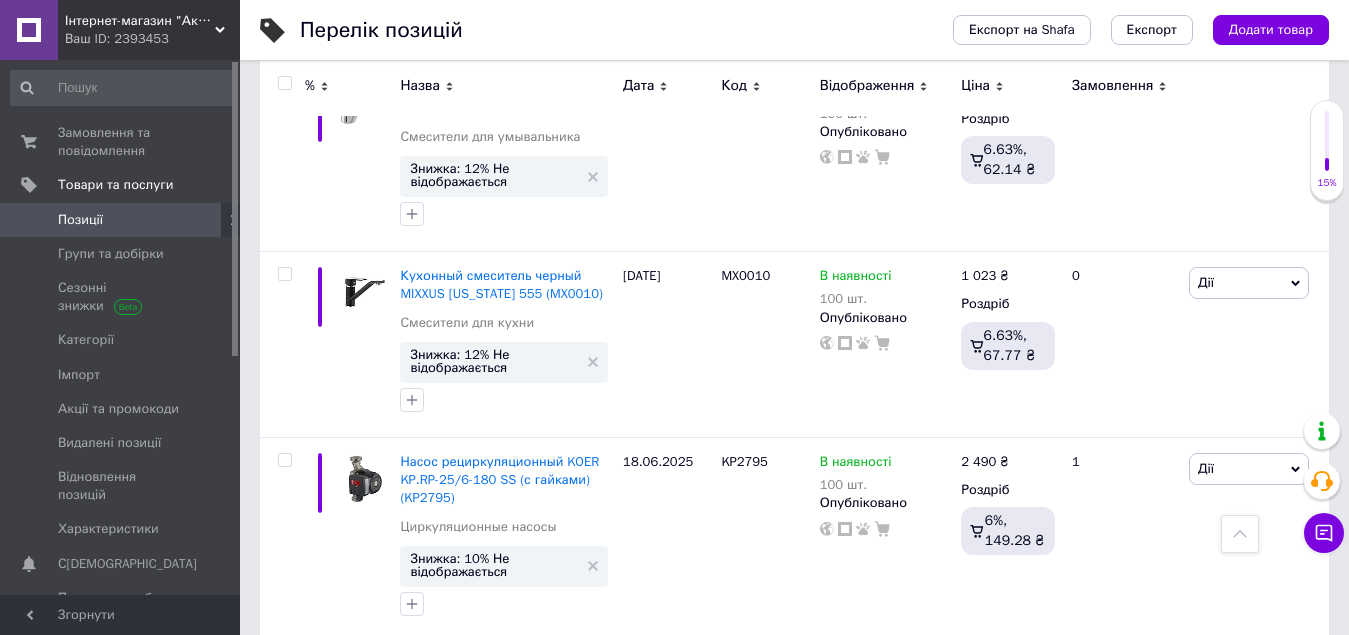 scroll, scrollTop: 18751, scrollLeft: 0, axis: vertical 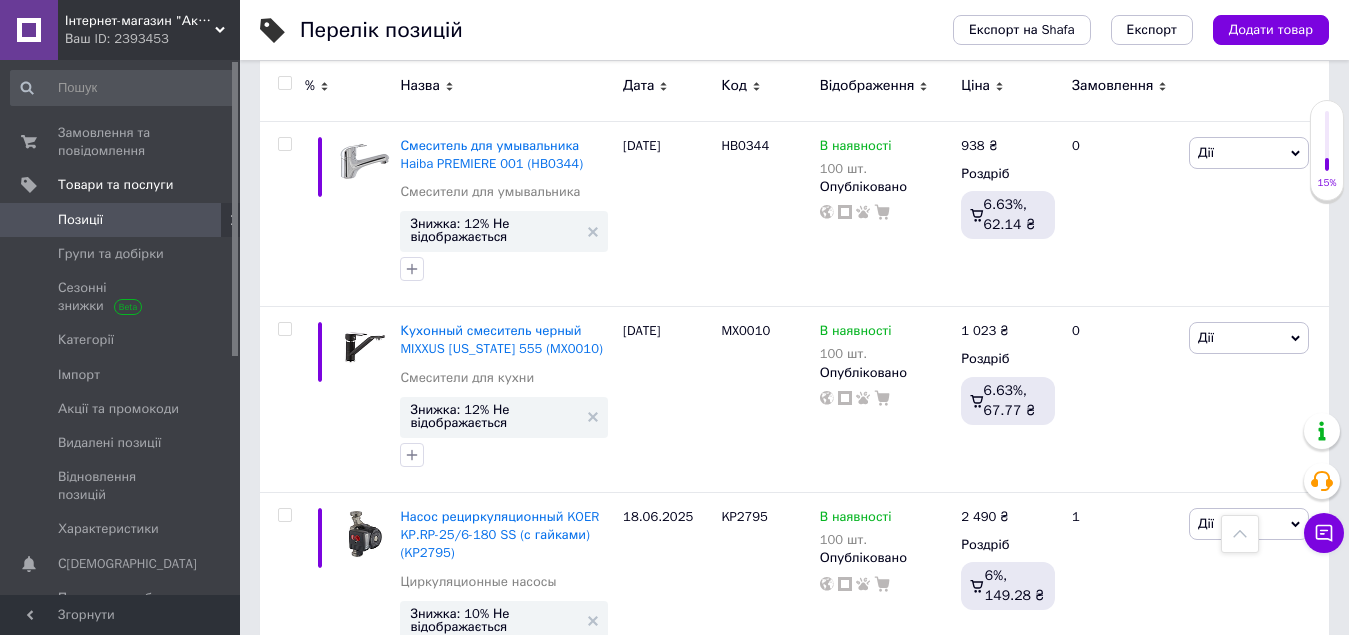 click at bounding box center (284, 83) 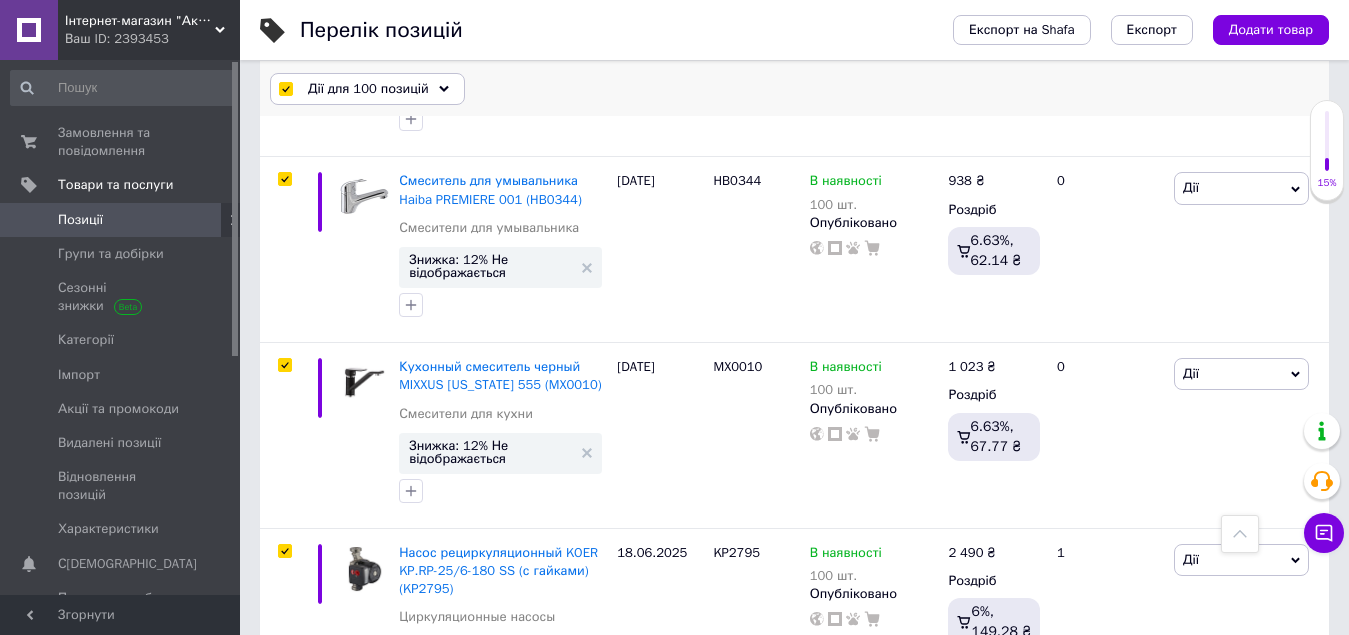 scroll, scrollTop: 18787, scrollLeft: 0, axis: vertical 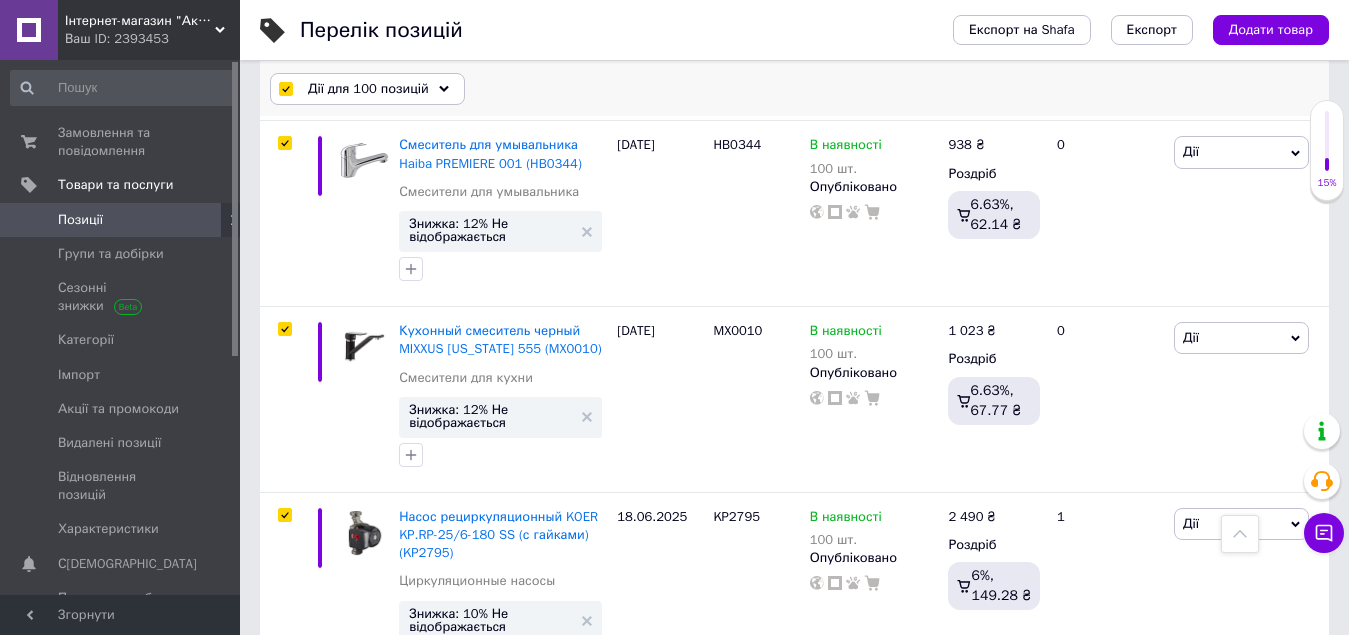 click on "Дії для 100 позицій" at bounding box center [367, 89] 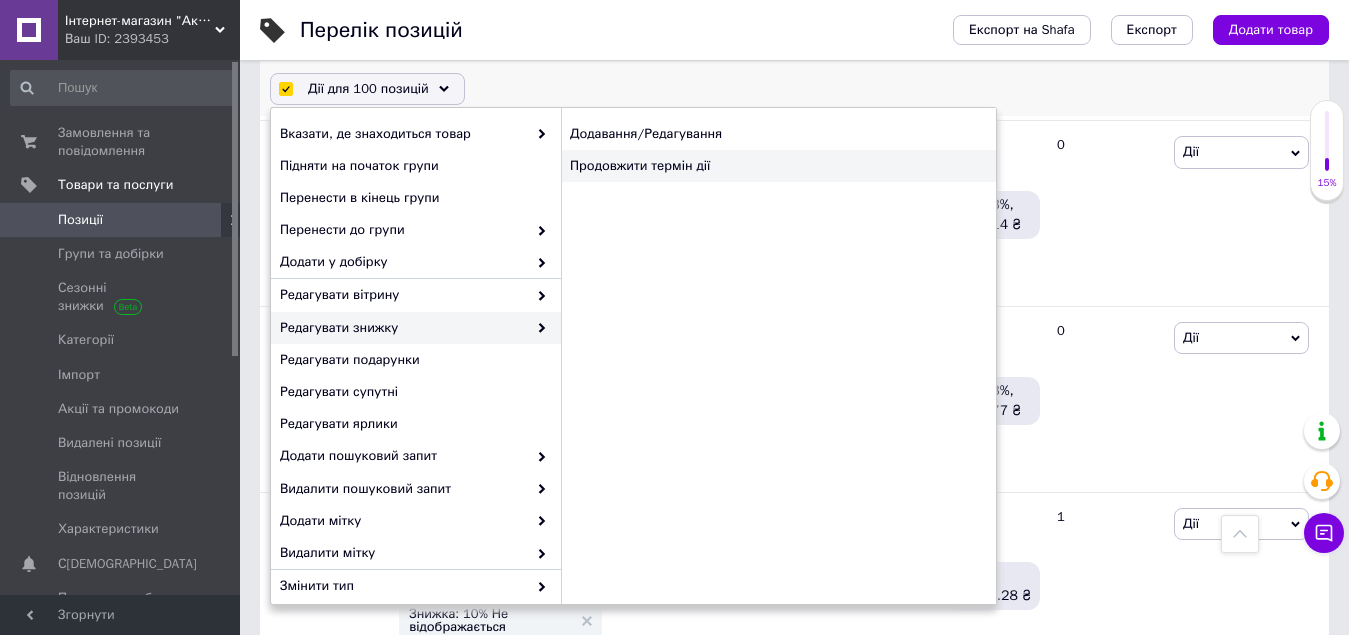 click on "Продовжити термін дії" at bounding box center [778, 166] 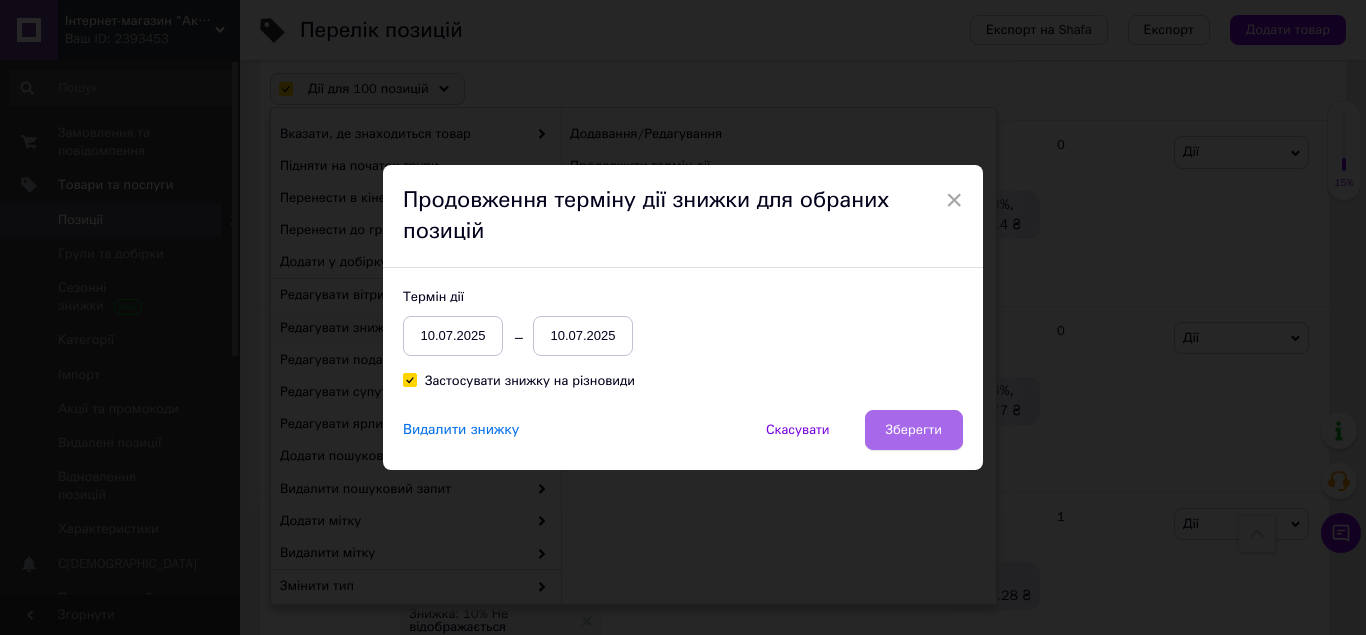 click on "Зберегти" at bounding box center [914, 430] 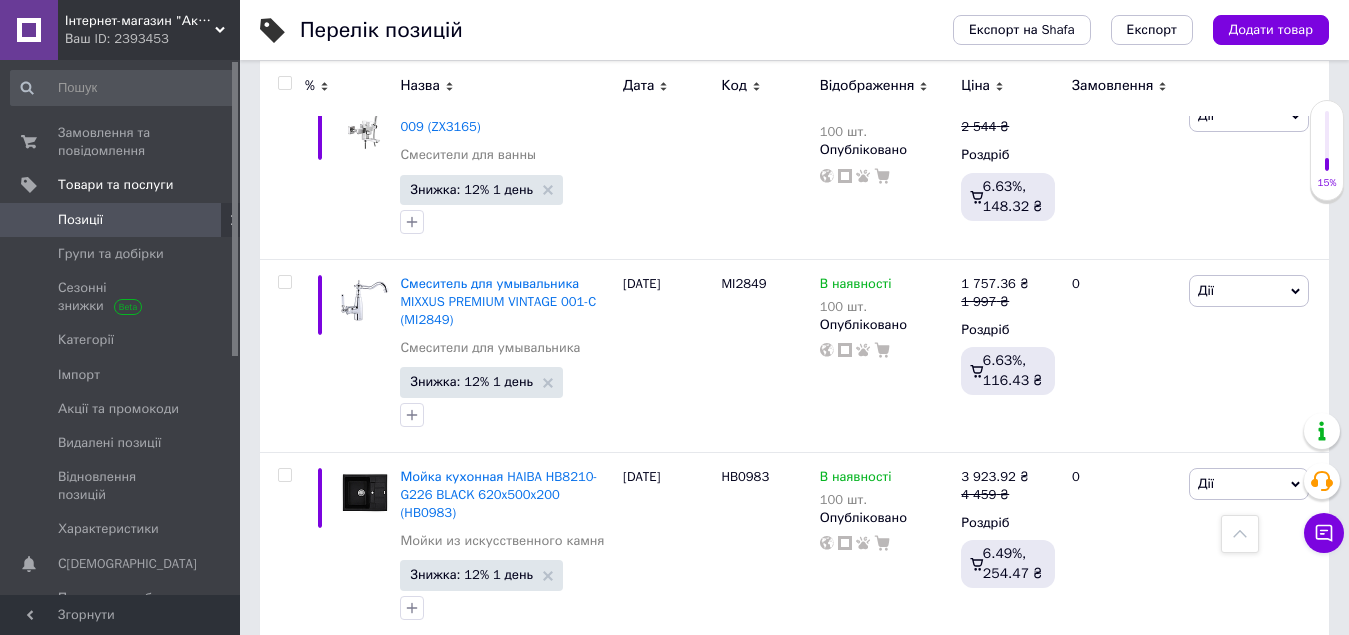 scroll, scrollTop: 18625, scrollLeft: 0, axis: vertical 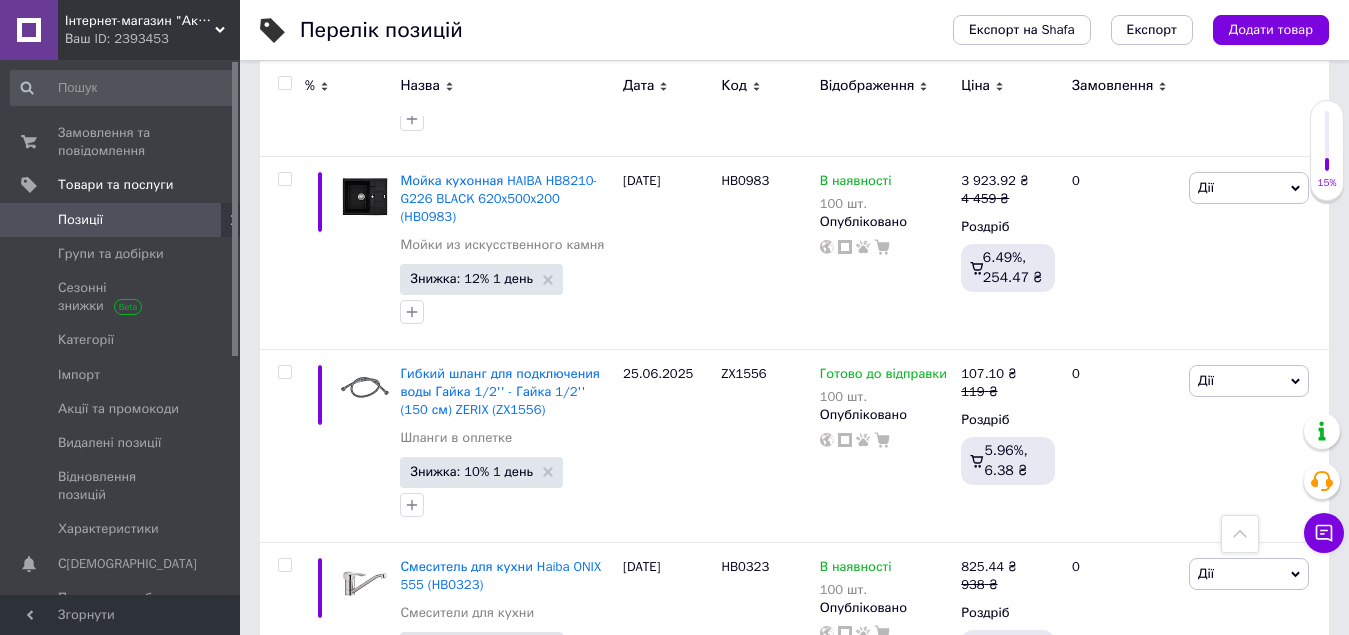 click on "6" at bounding box center [629, 757] 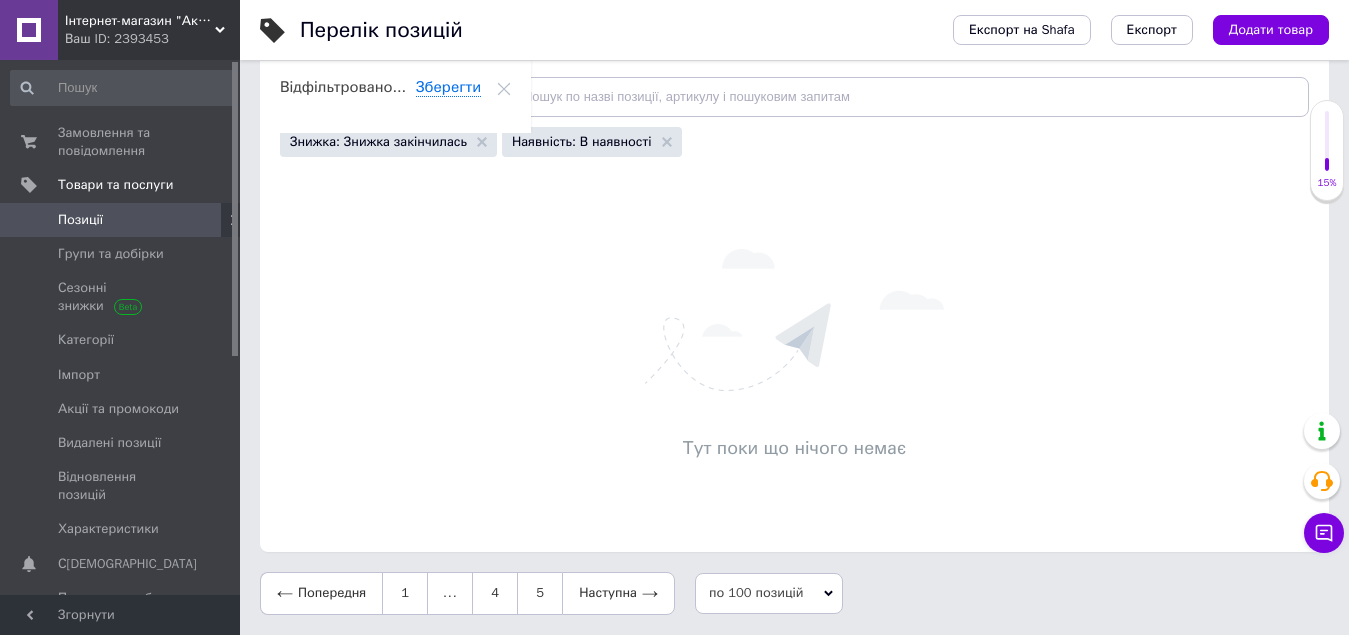 scroll, scrollTop: 249, scrollLeft: 0, axis: vertical 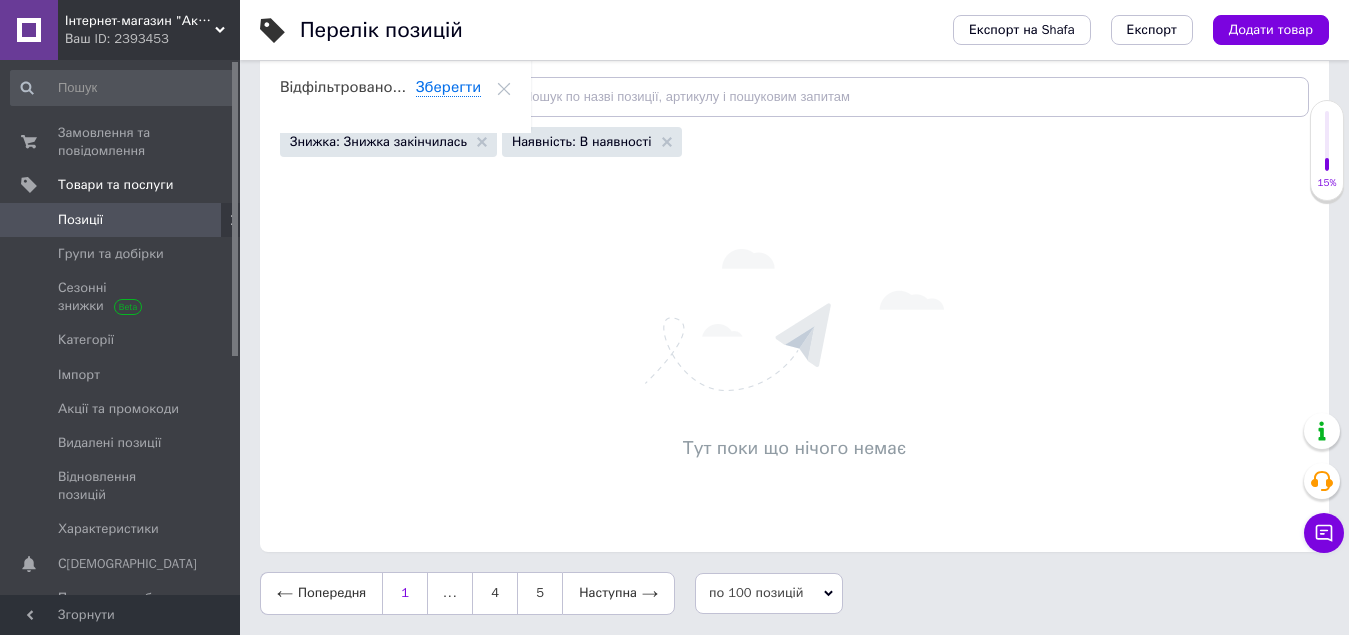 click on "1" at bounding box center [405, 593] 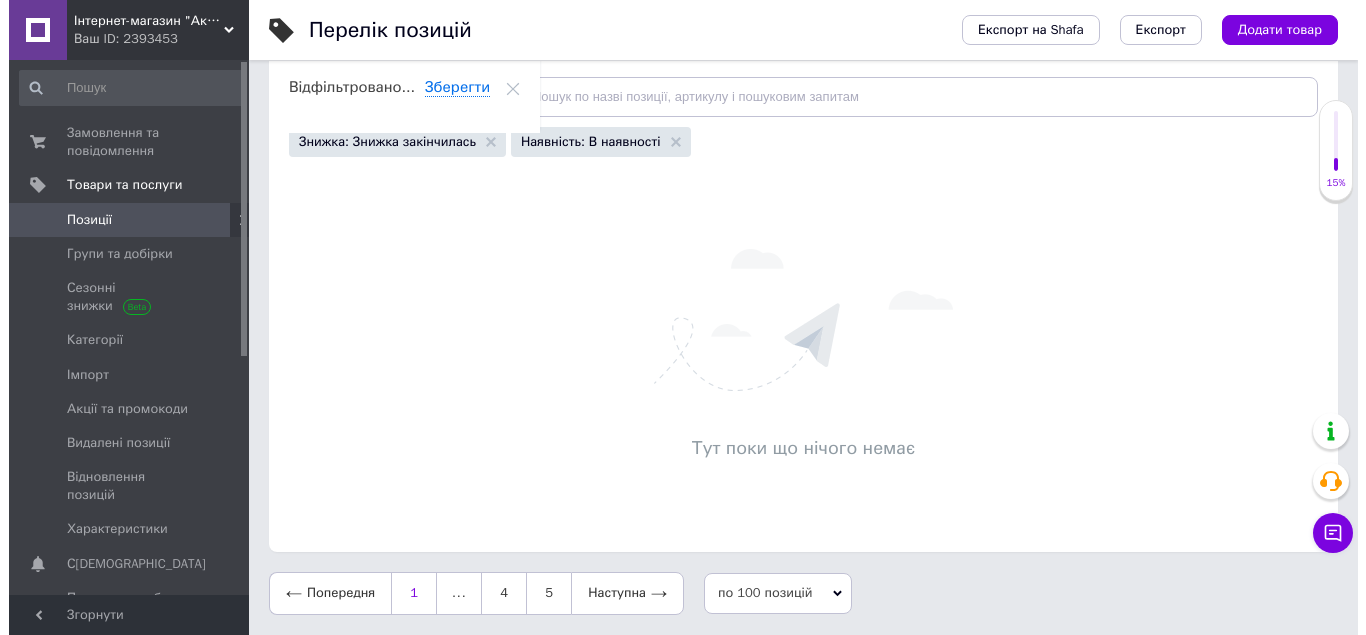 scroll, scrollTop: 0, scrollLeft: 0, axis: both 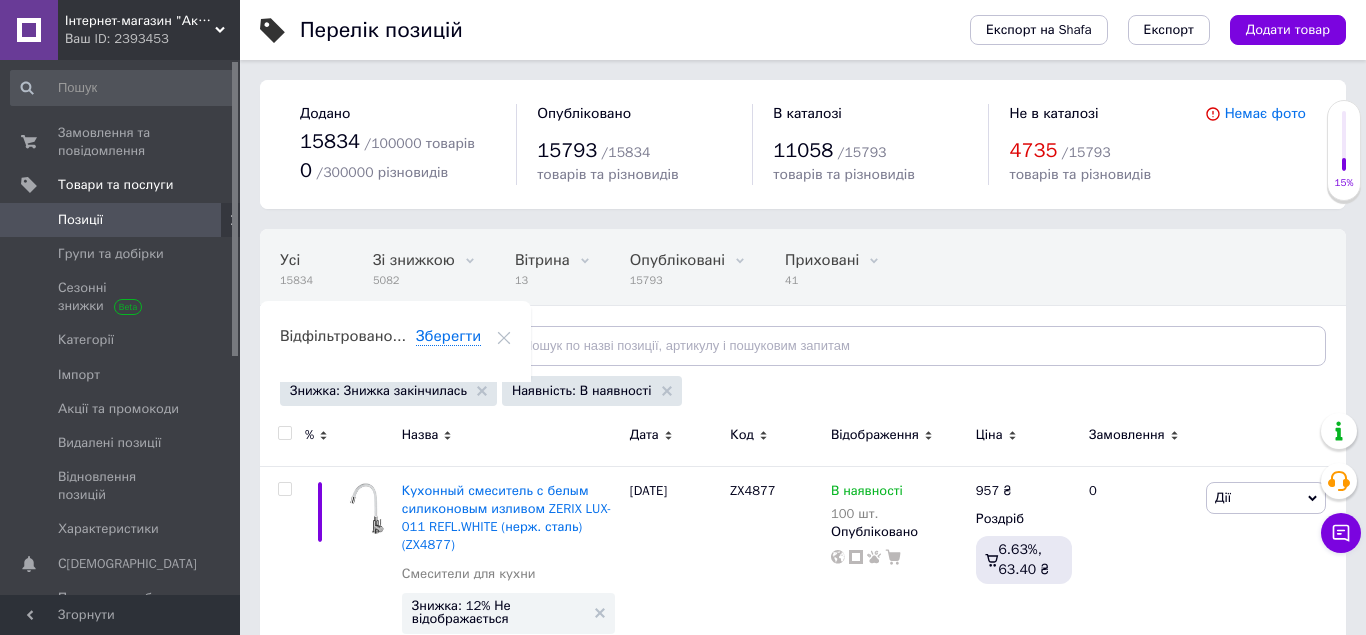 click at bounding box center (284, 433) 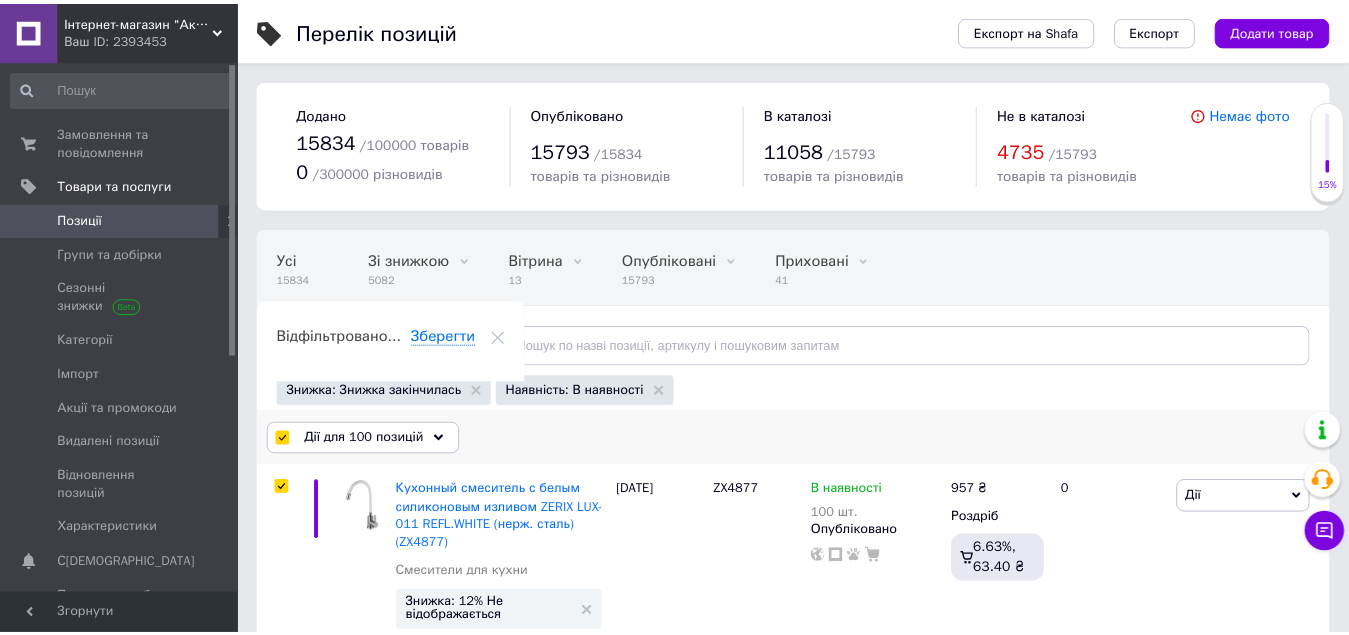 scroll, scrollTop: 200, scrollLeft: 0, axis: vertical 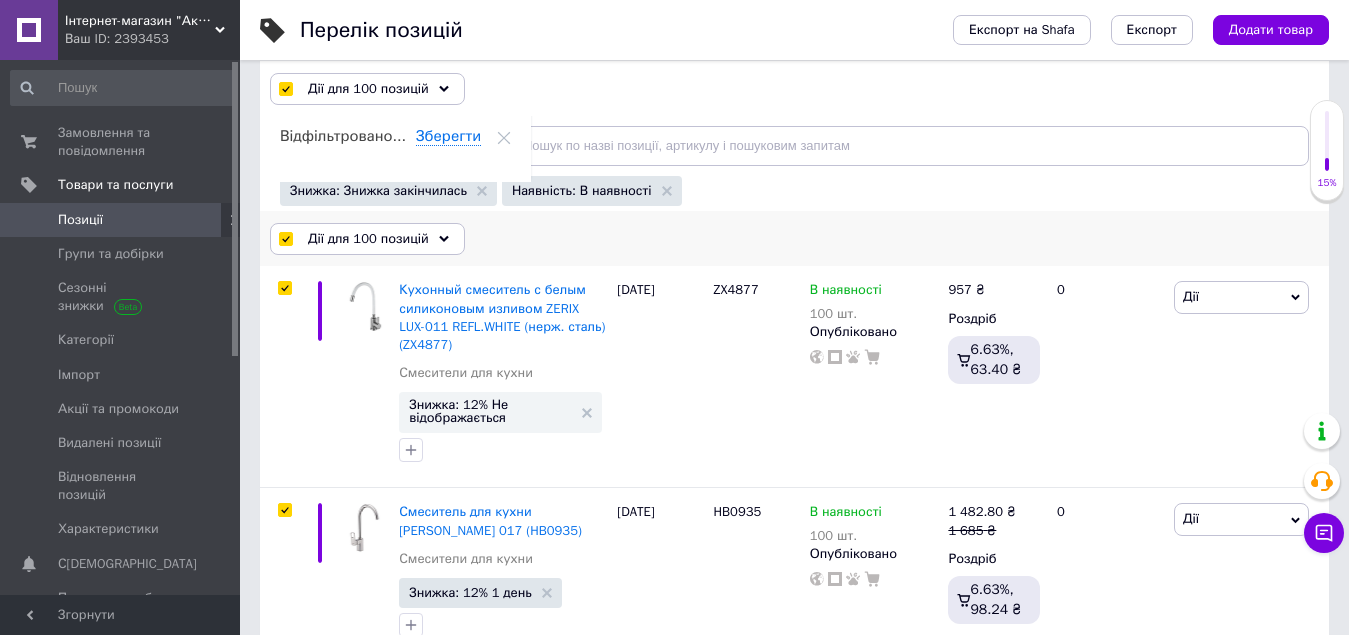 click 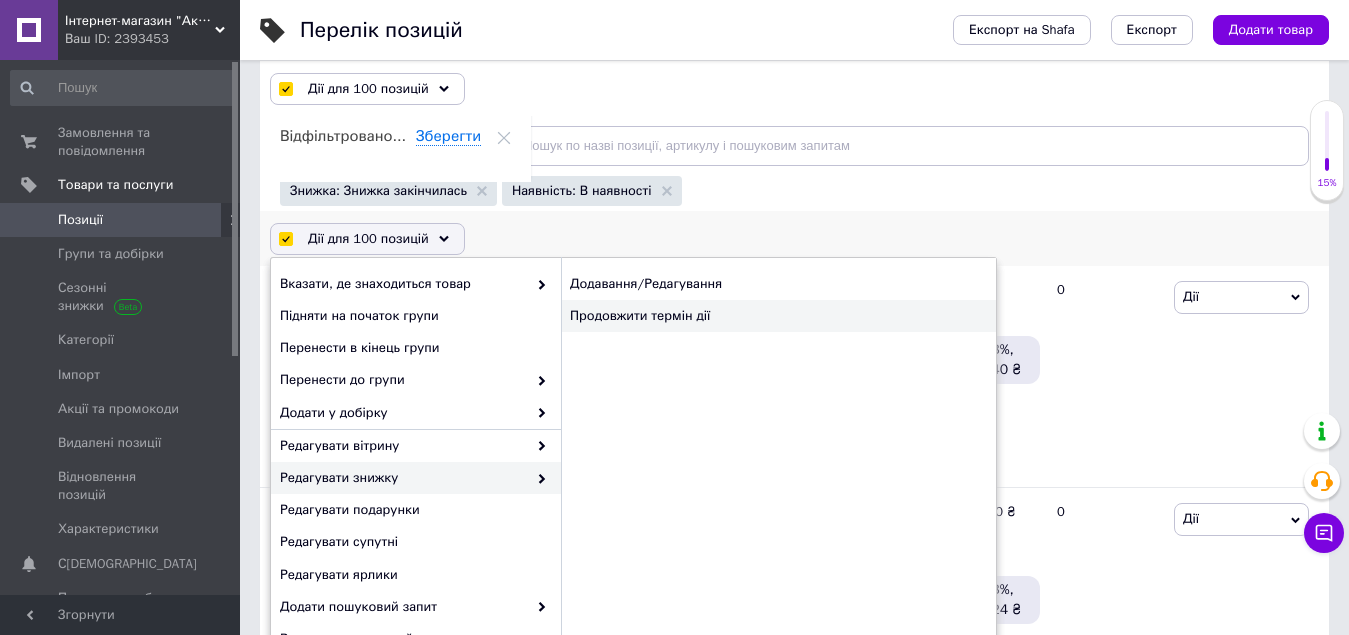 click on "Продовжити термін дії" at bounding box center (778, 316) 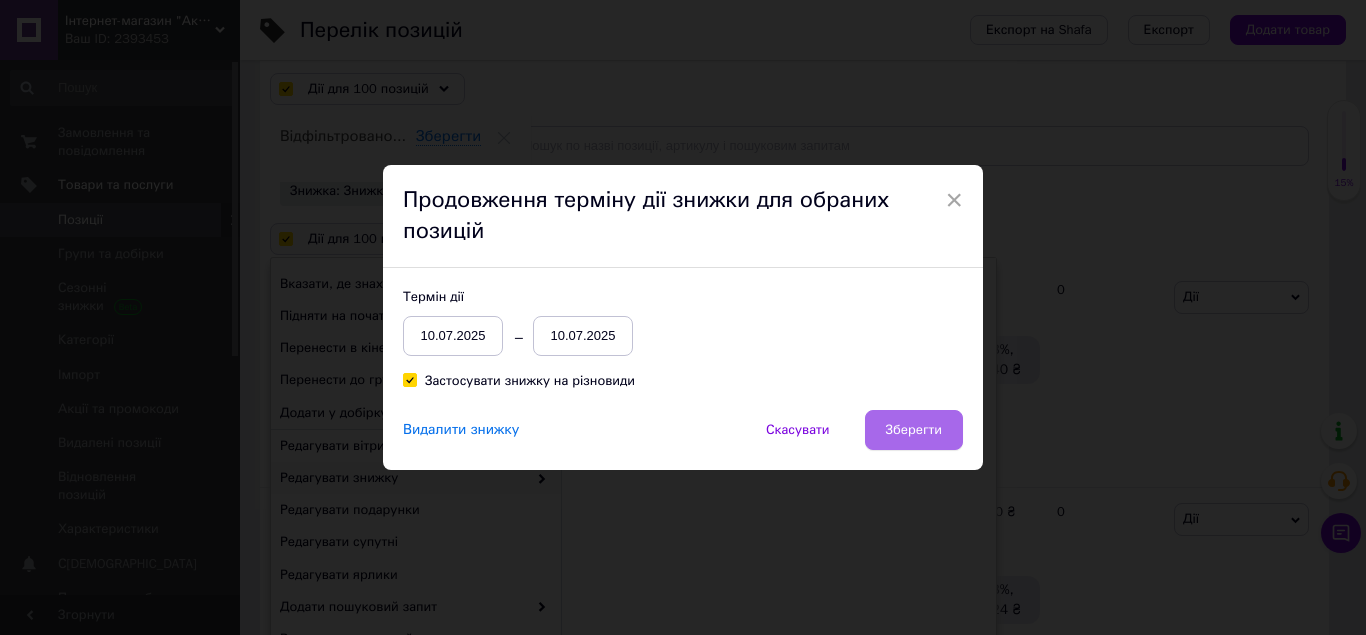 click on "Зберегти" at bounding box center [914, 430] 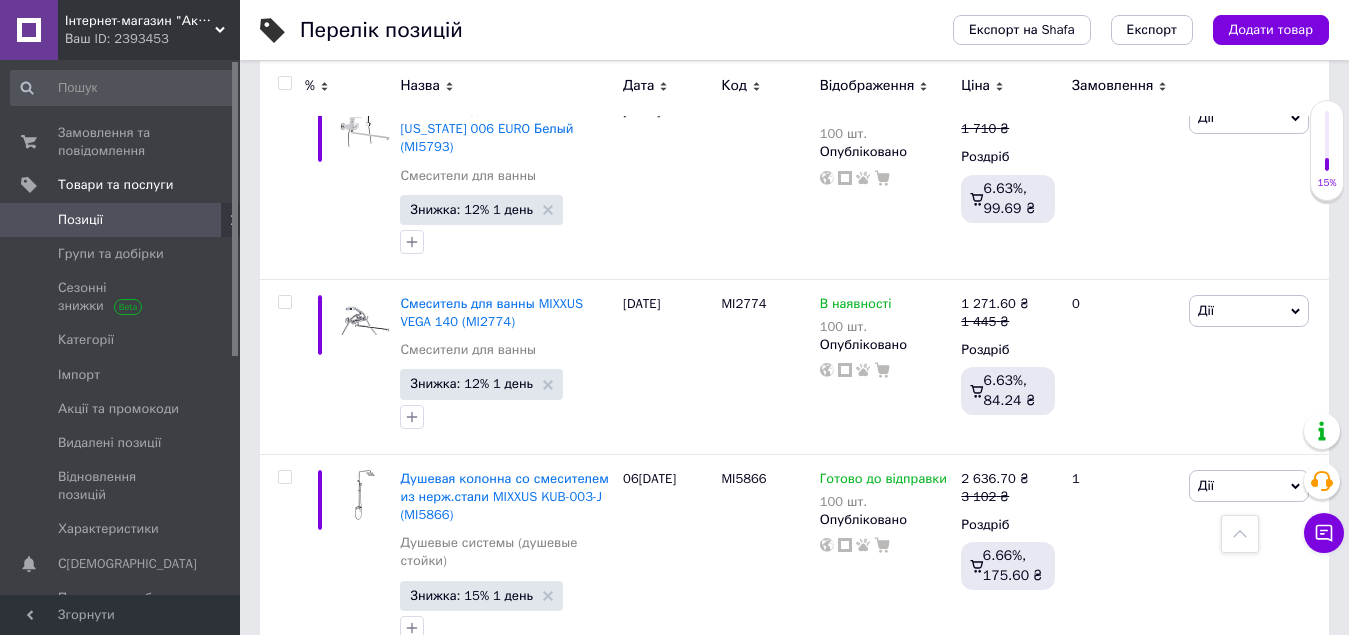 scroll, scrollTop: 18480, scrollLeft: 0, axis: vertical 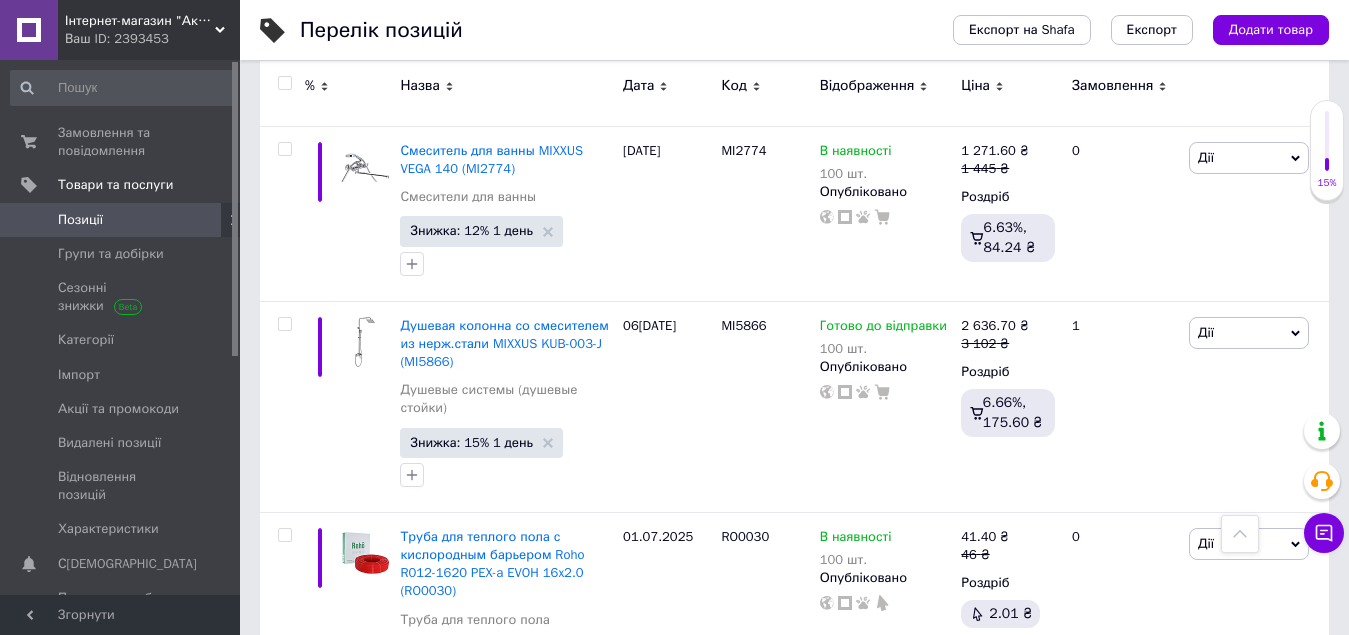 click on "2" at bounding box center [327, 939] 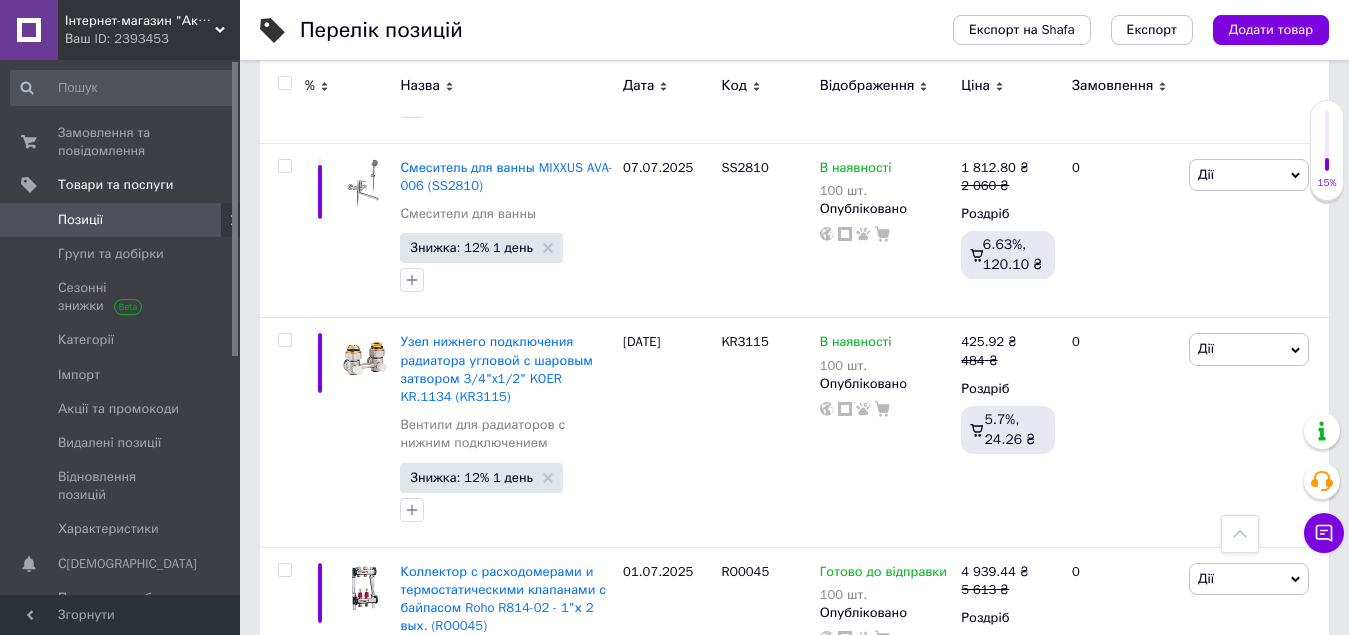 click at bounding box center [284, 83] 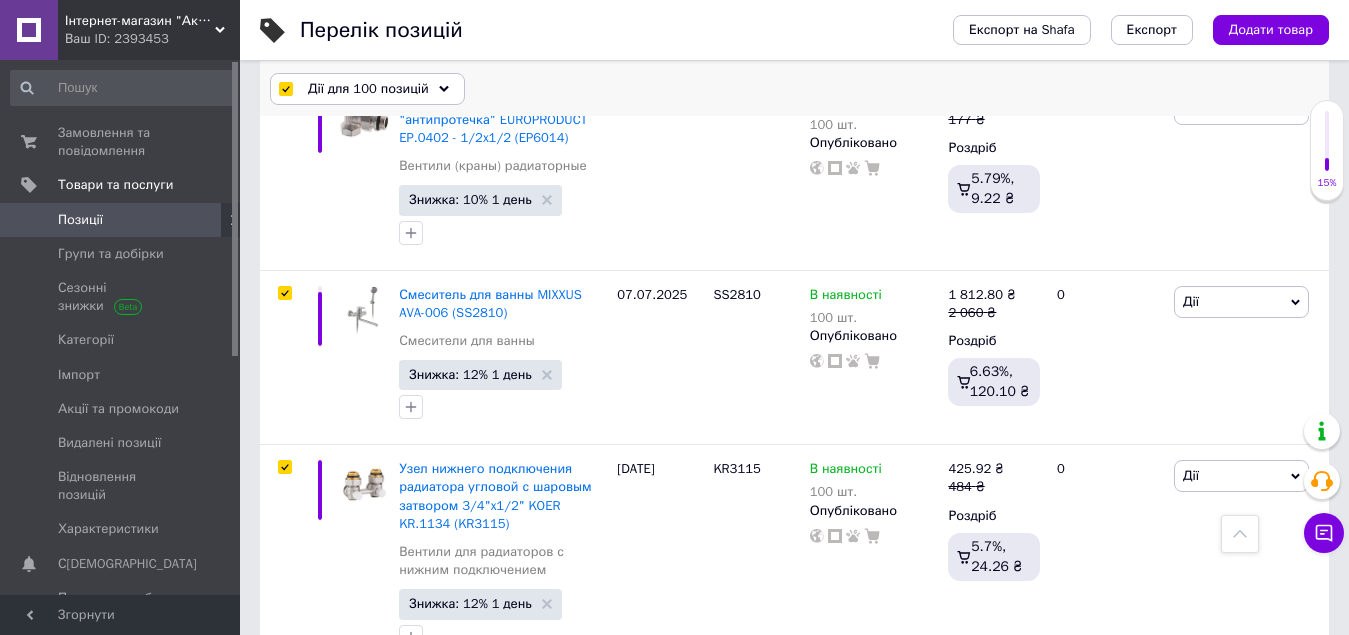 scroll, scrollTop: 18516, scrollLeft: 0, axis: vertical 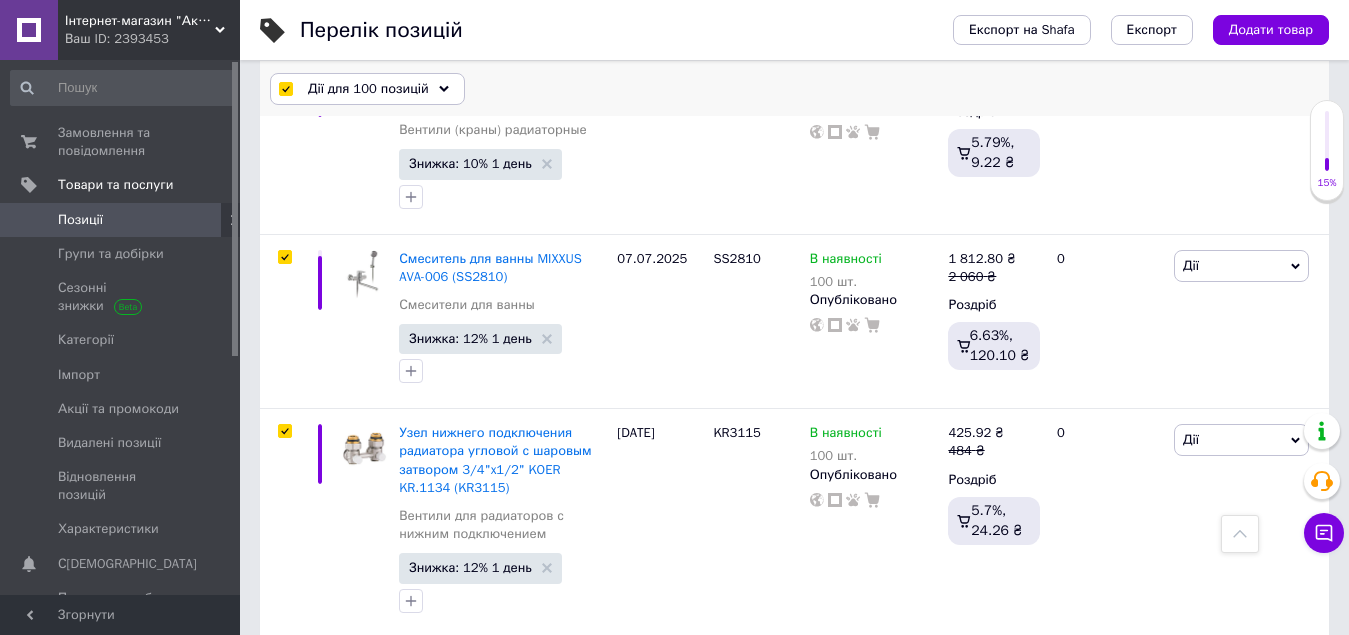 click 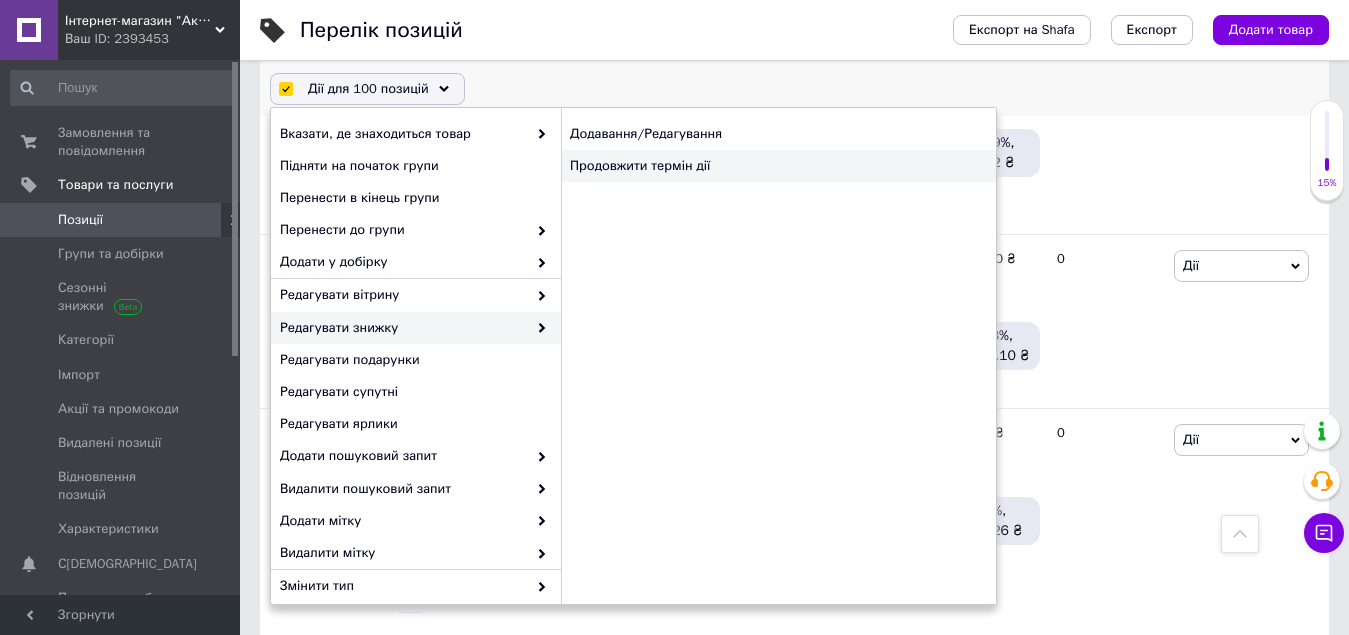 click on "Продовжити термін дії" at bounding box center [778, 166] 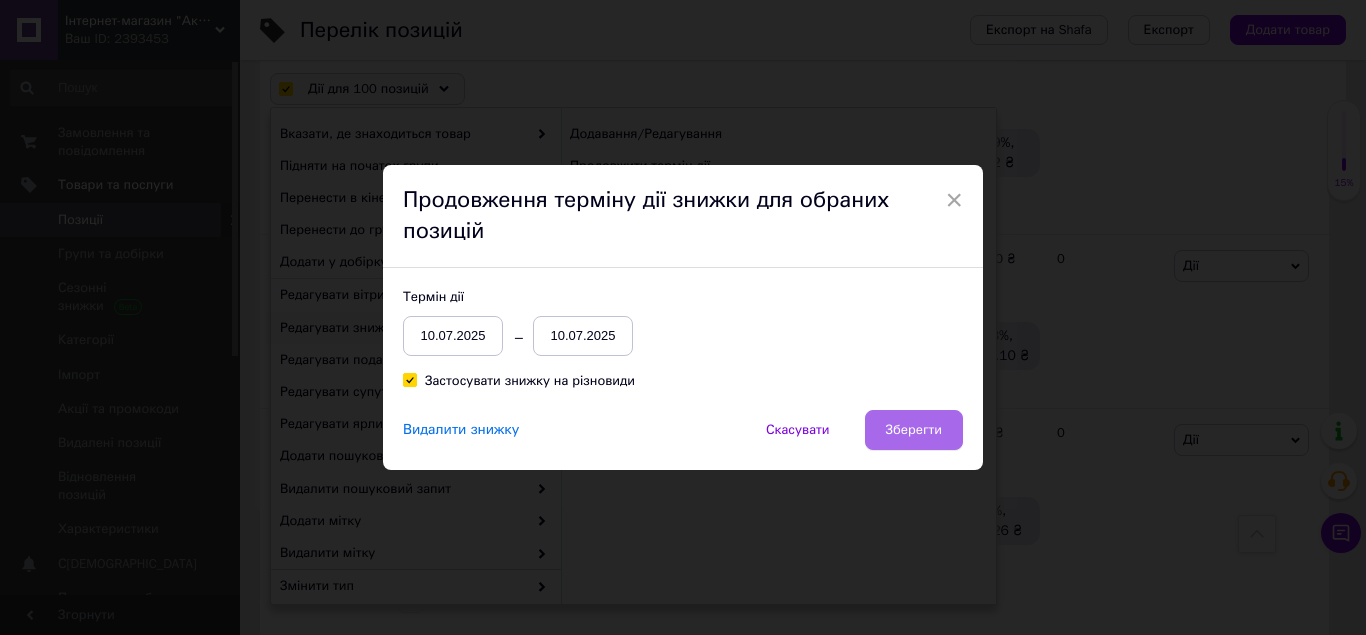 click on "Зберегти" at bounding box center [914, 430] 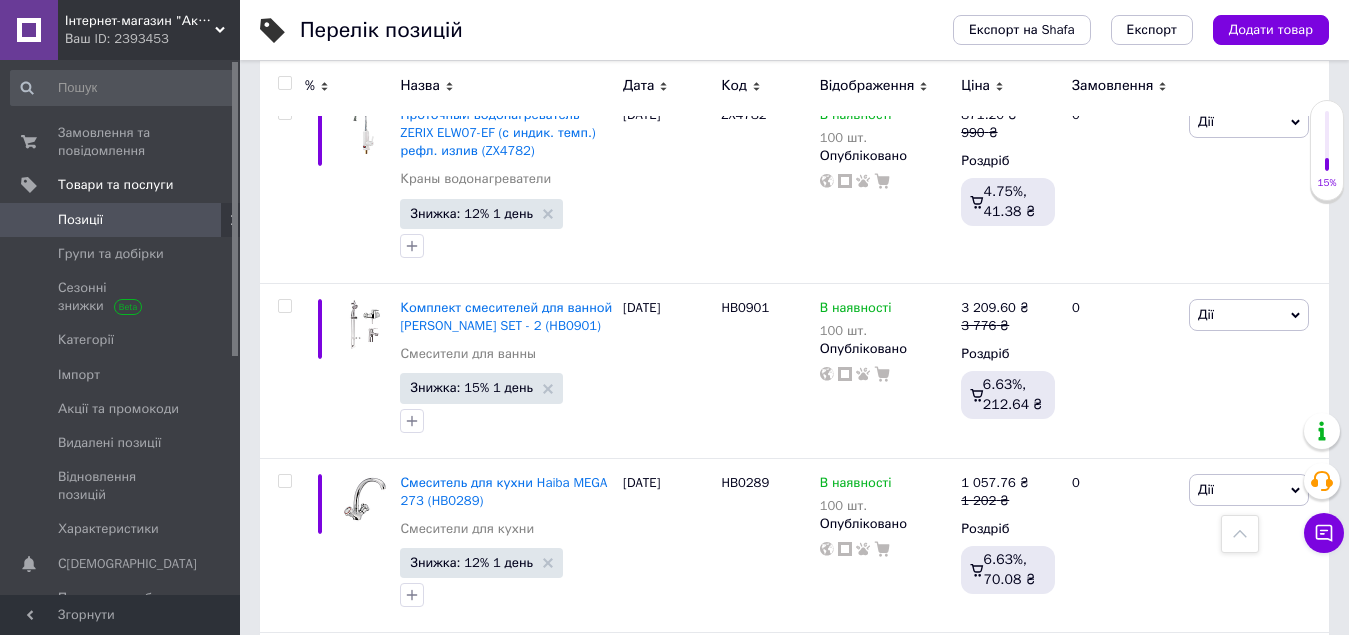 scroll, scrollTop: 18461, scrollLeft: 0, axis: vertical 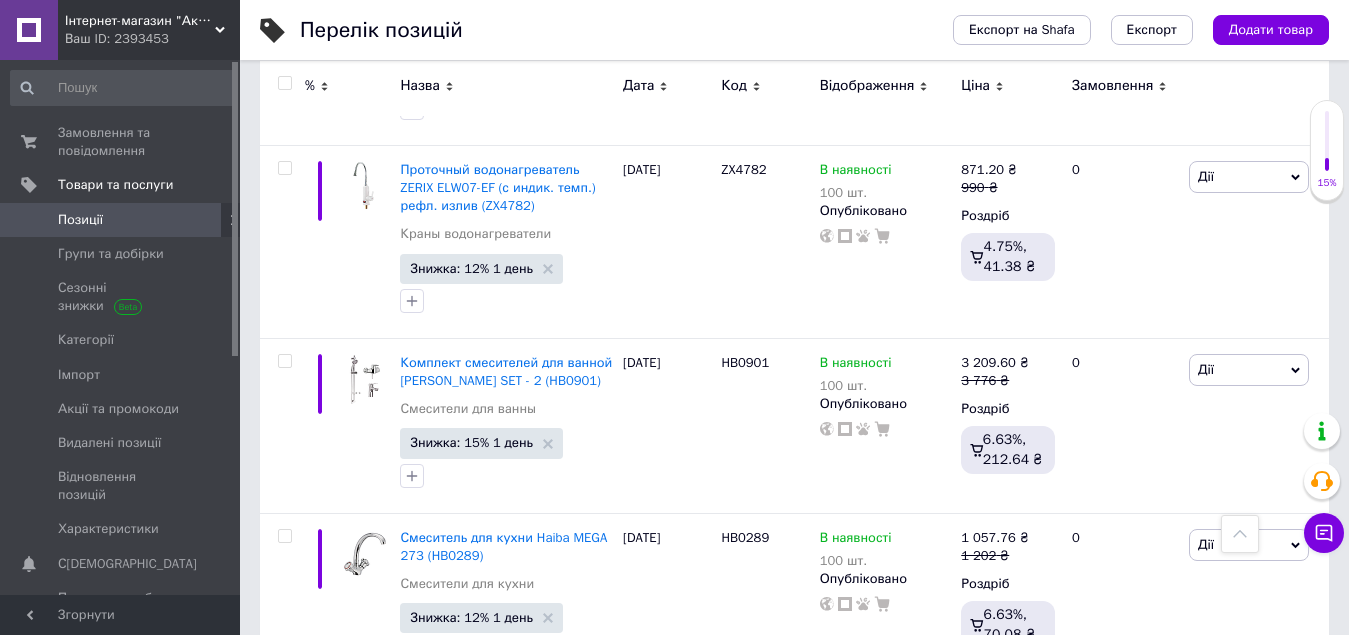 click at bounding box center (284, 83) 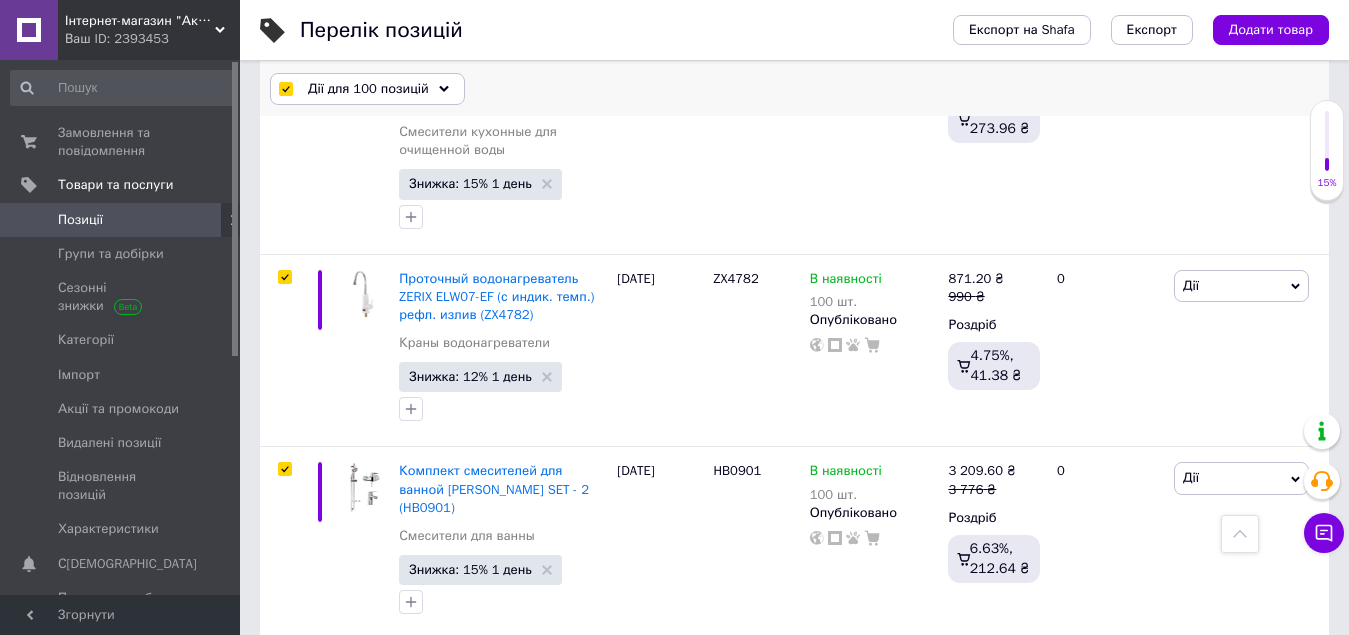 scroll, scrollTop: 18478, scrollLeft: 0, axis: vertical 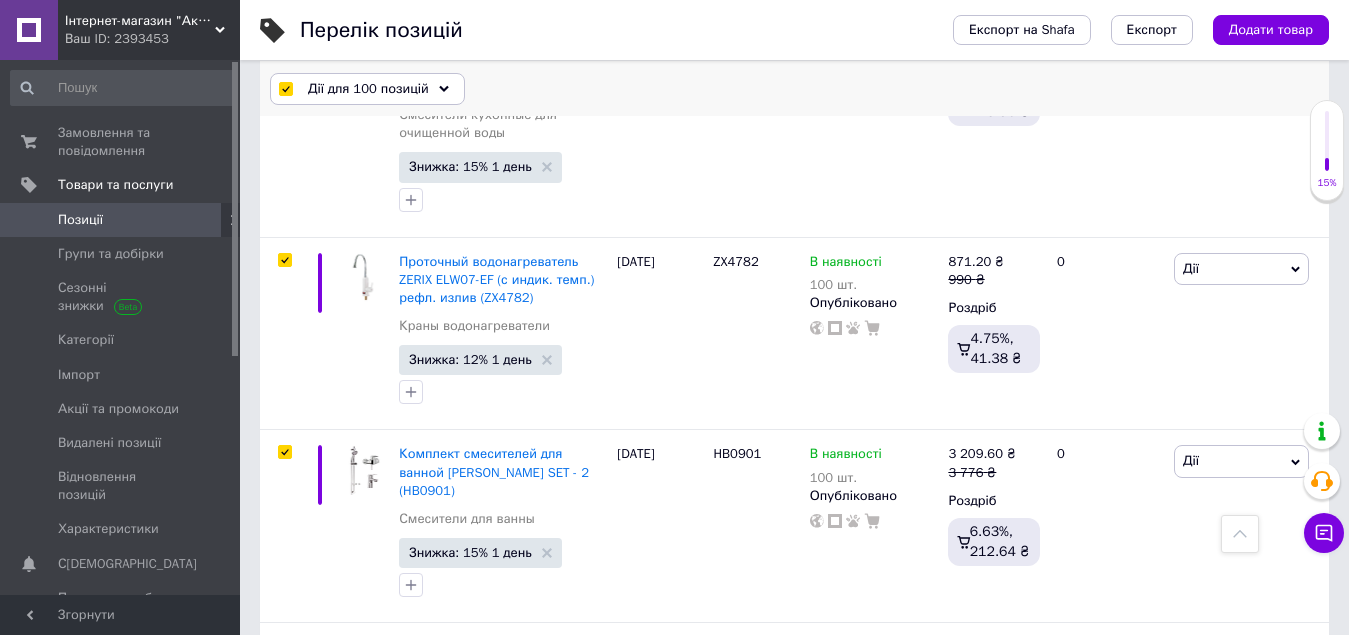 click 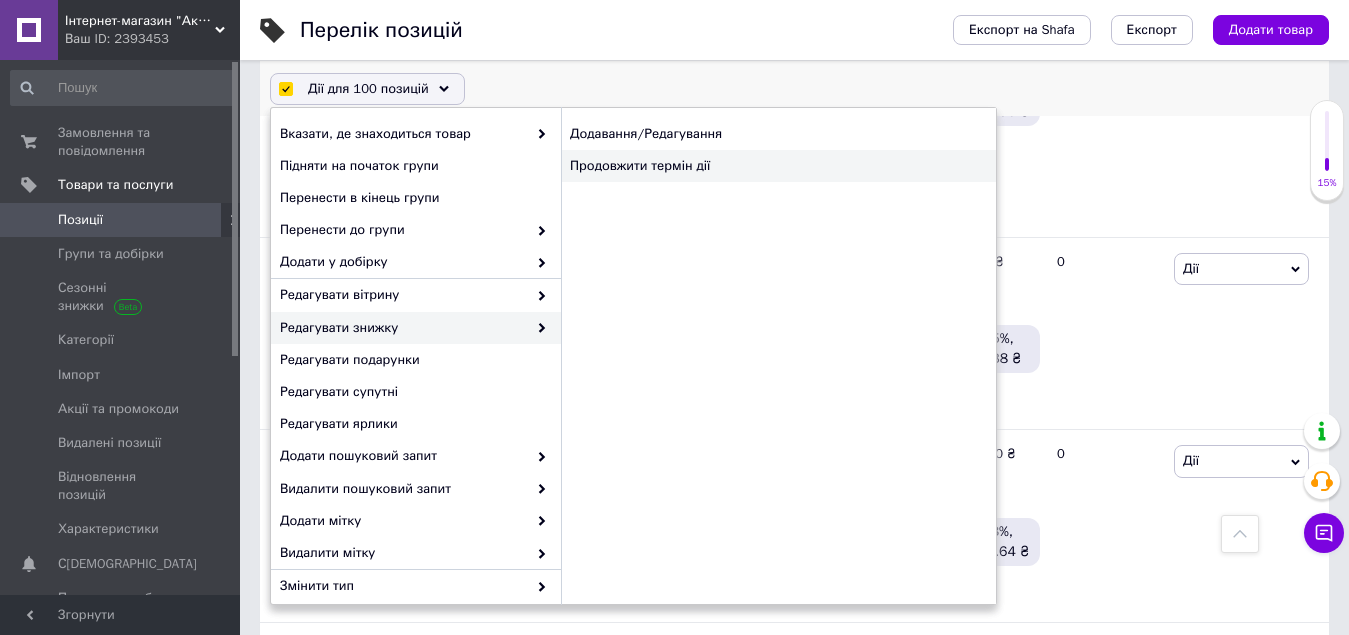 click on "Продовжити термін дії" at bounding box center [778, 166] 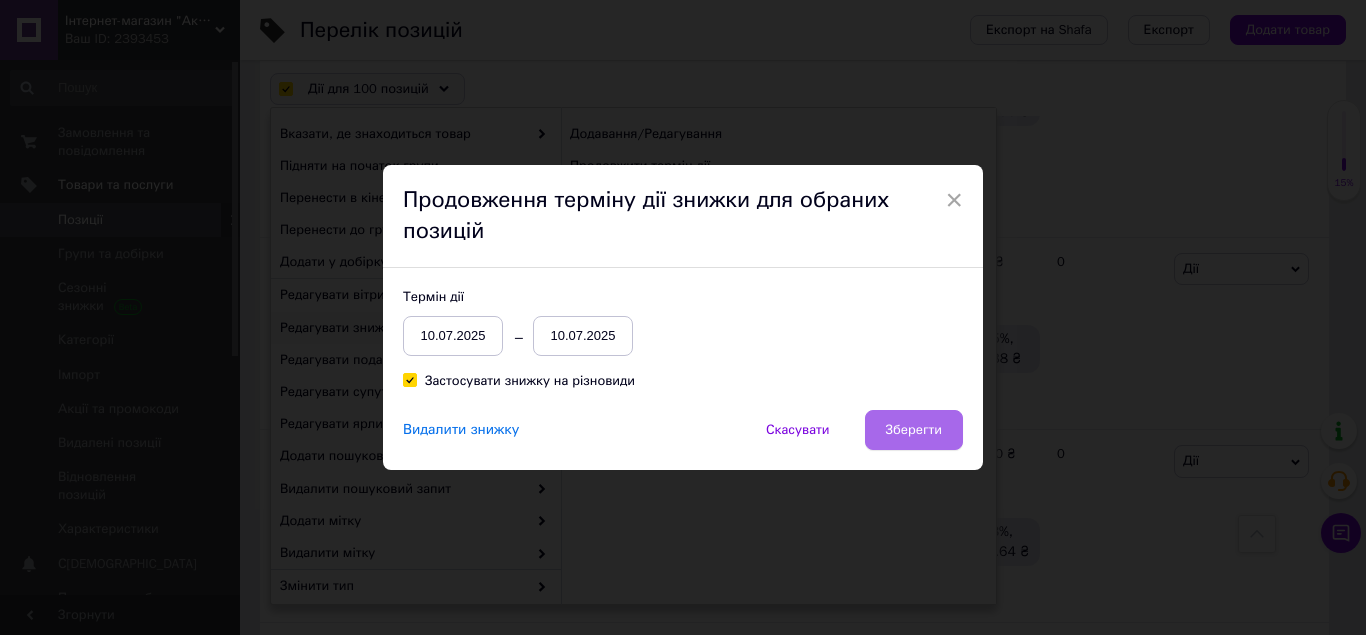 click on "Зберегти" at bounding box center (914, 430) 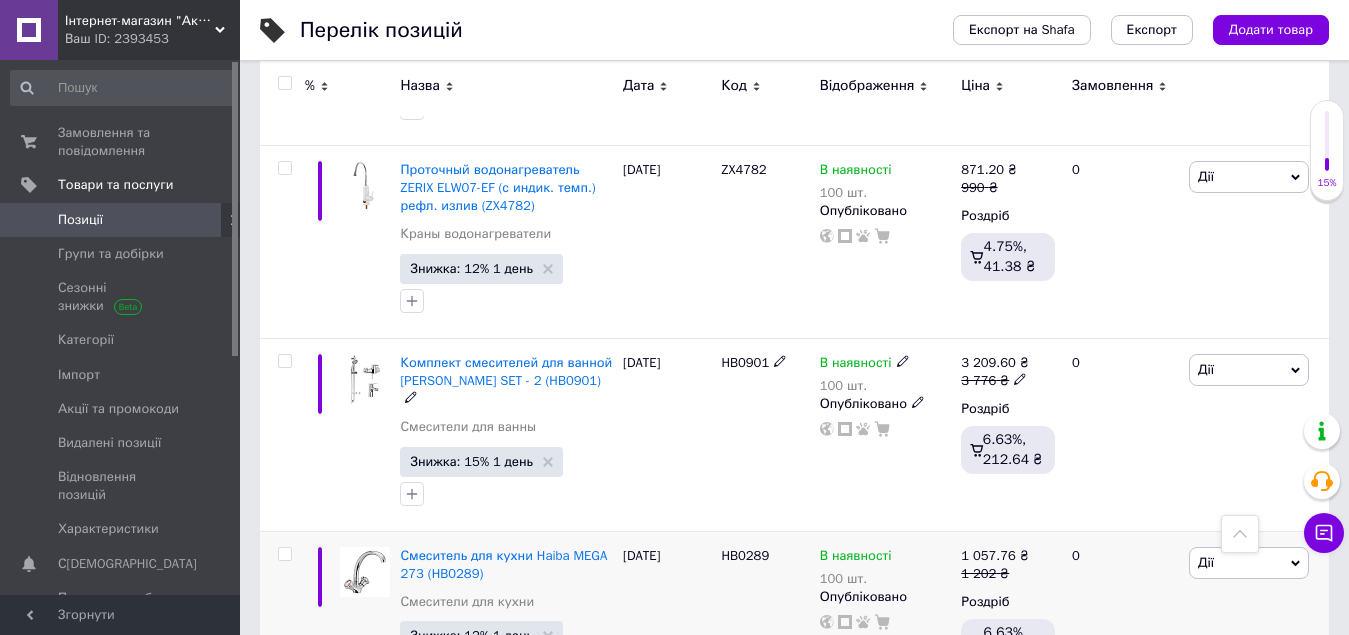 scroll, scrollTop: 18589, scrollLeft: 0, axis: vertical 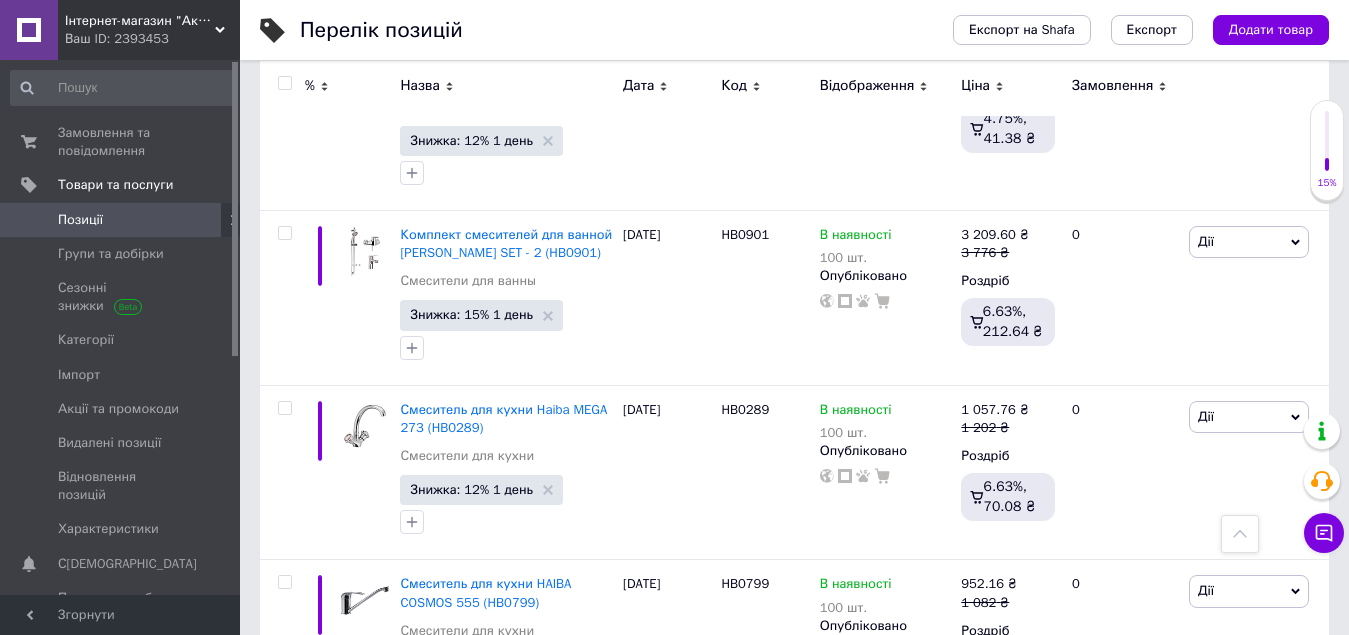 click on "3" at bounding box center (494, 775) 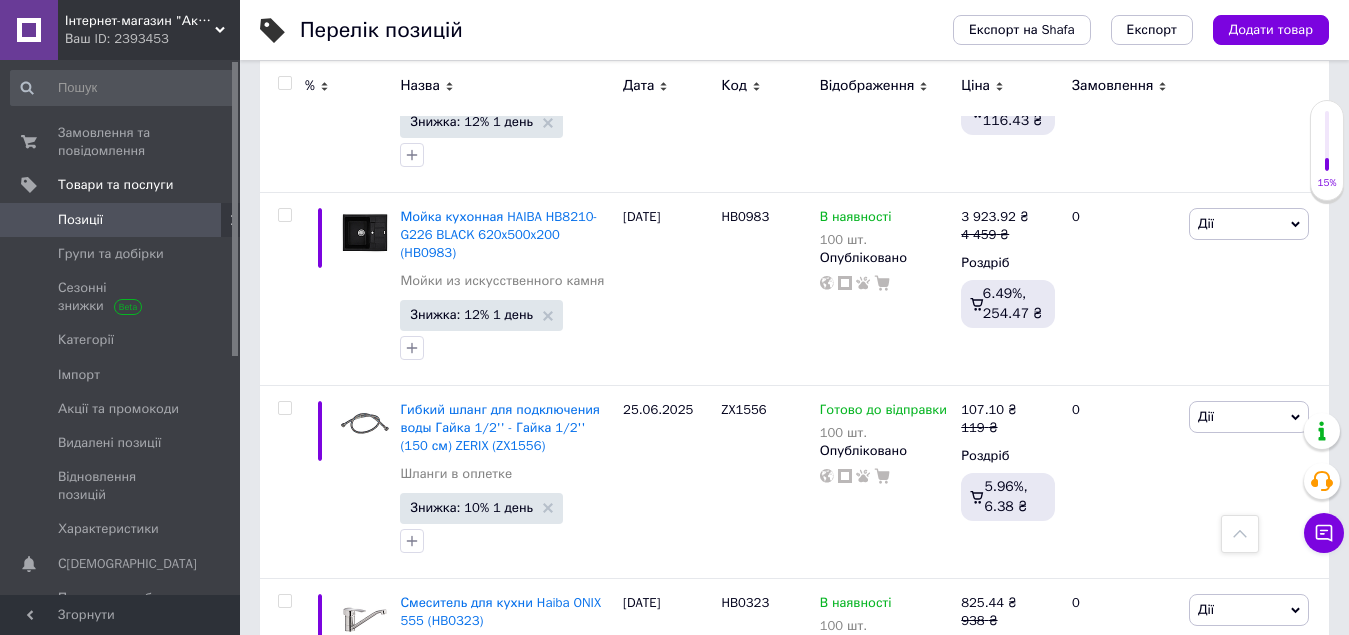 click at bounding box center [284, 83] 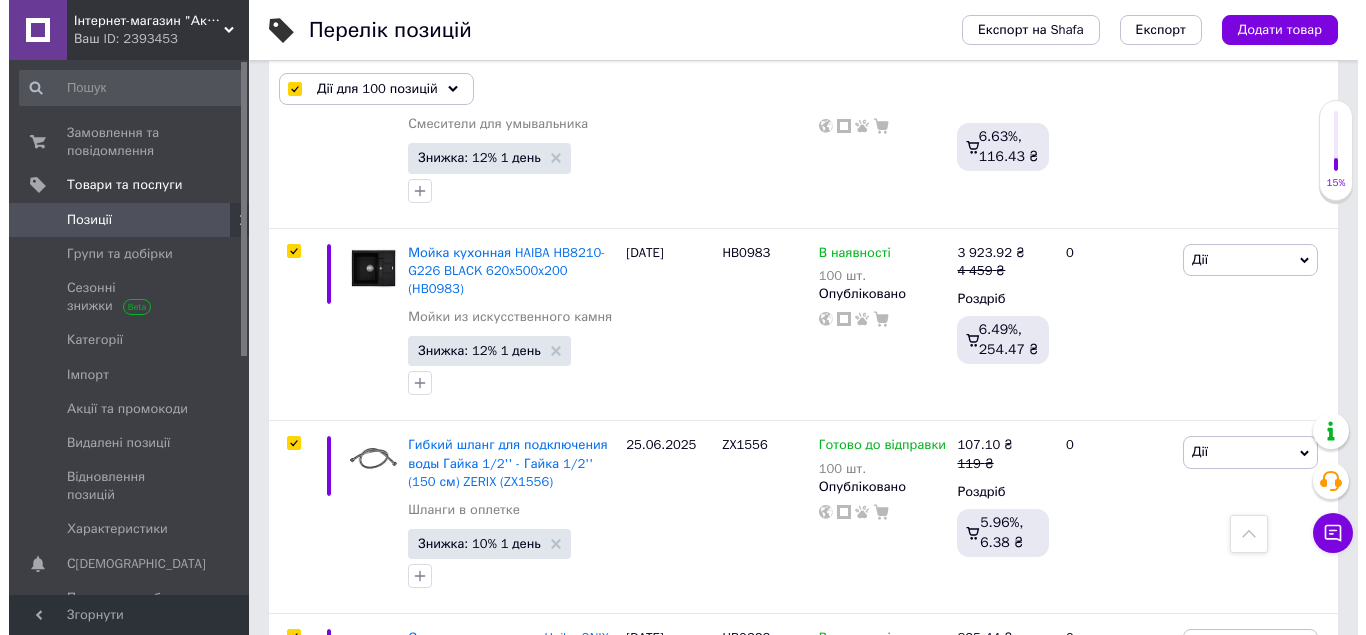 scroll, scrollTop: 18625, scrollLeft: 0, axis: vertical 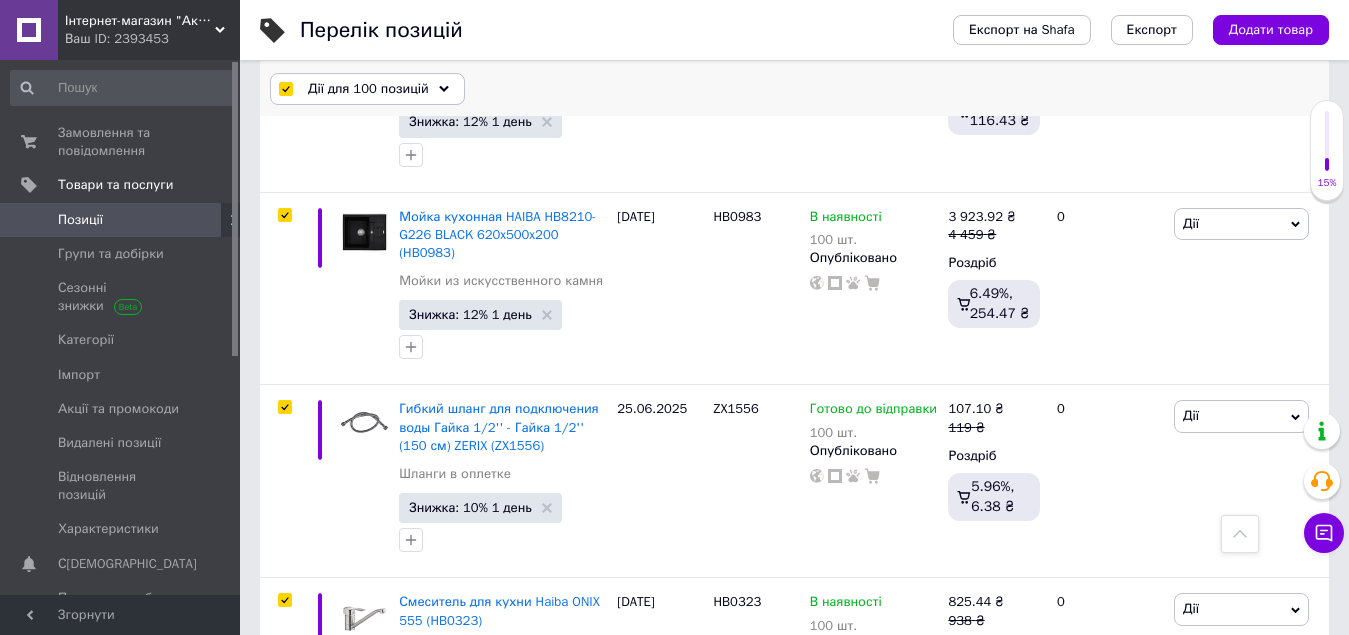 click on "Дії для 100 позицій" at bounding box center [367, 89] 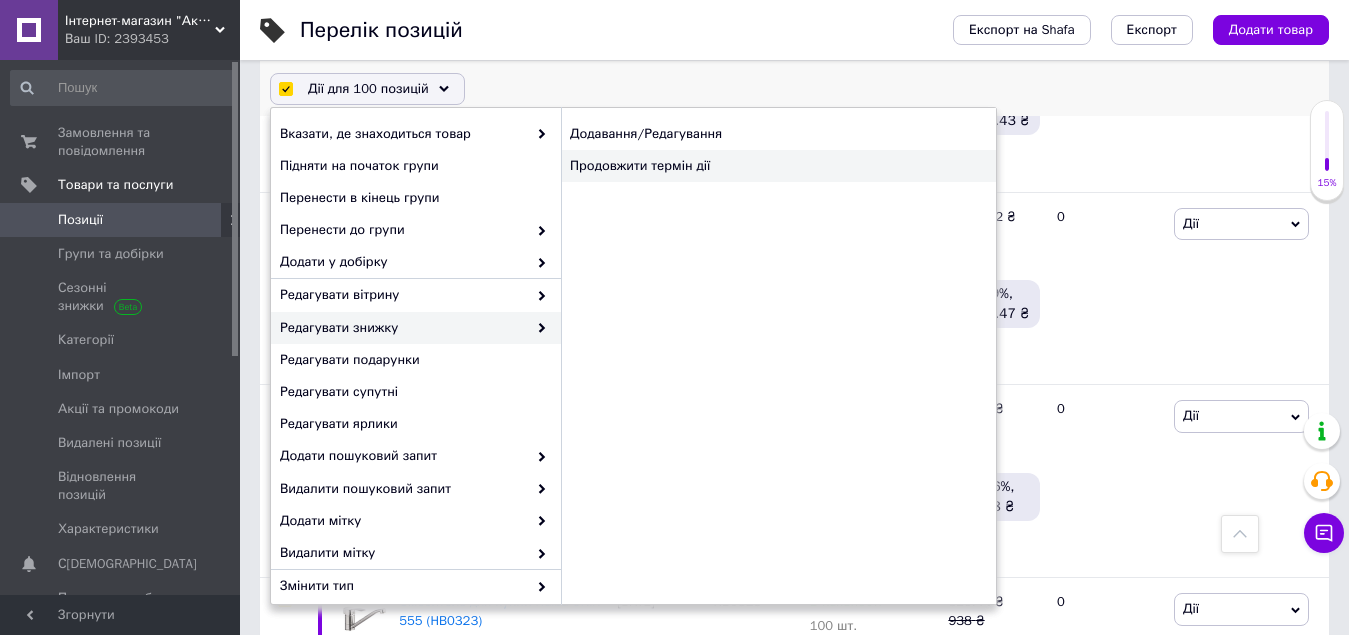 click on "Продовжити термін дії" at bounding box center (778, 166) 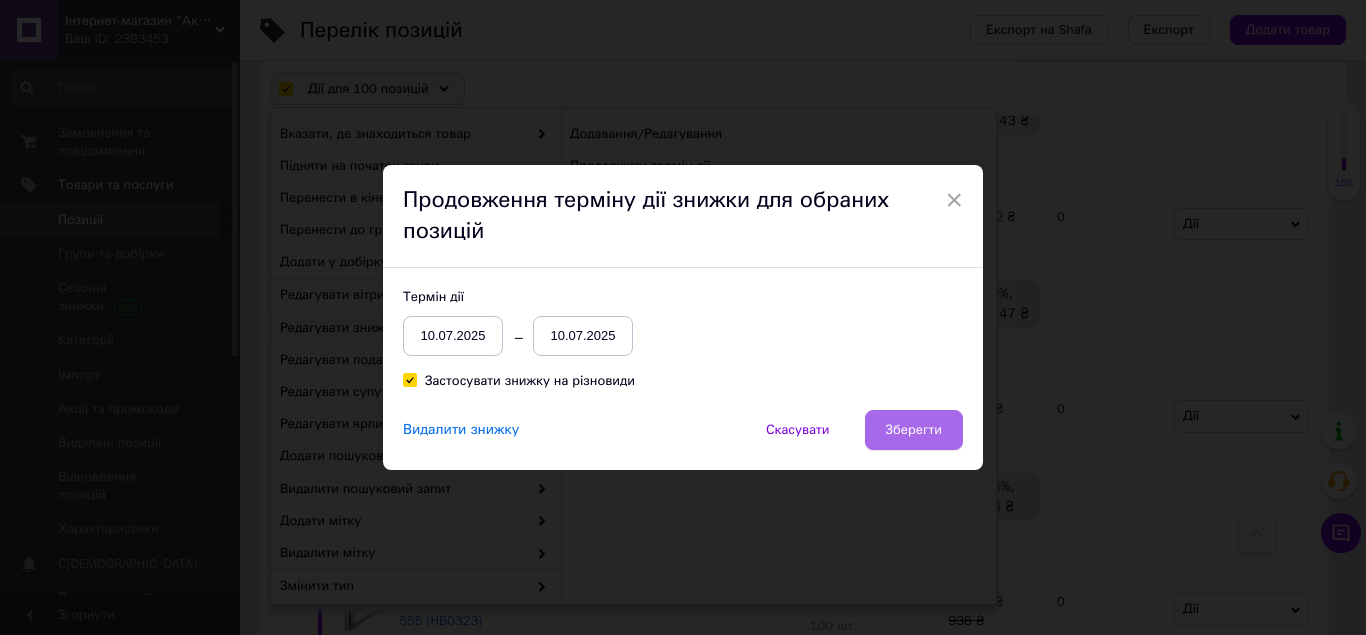 click on "Зберегти" at bounding box center [914, 430] 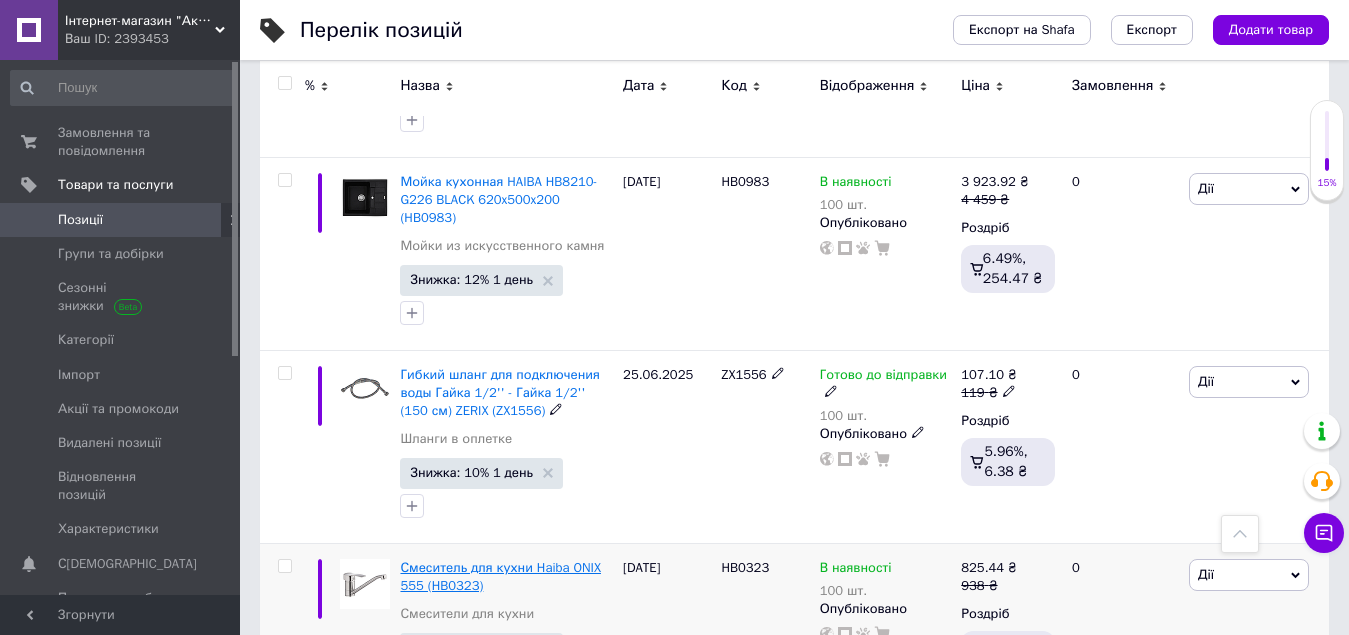 scroll, scrollTop: 18625, scrollLeft: 0, axis: vertical 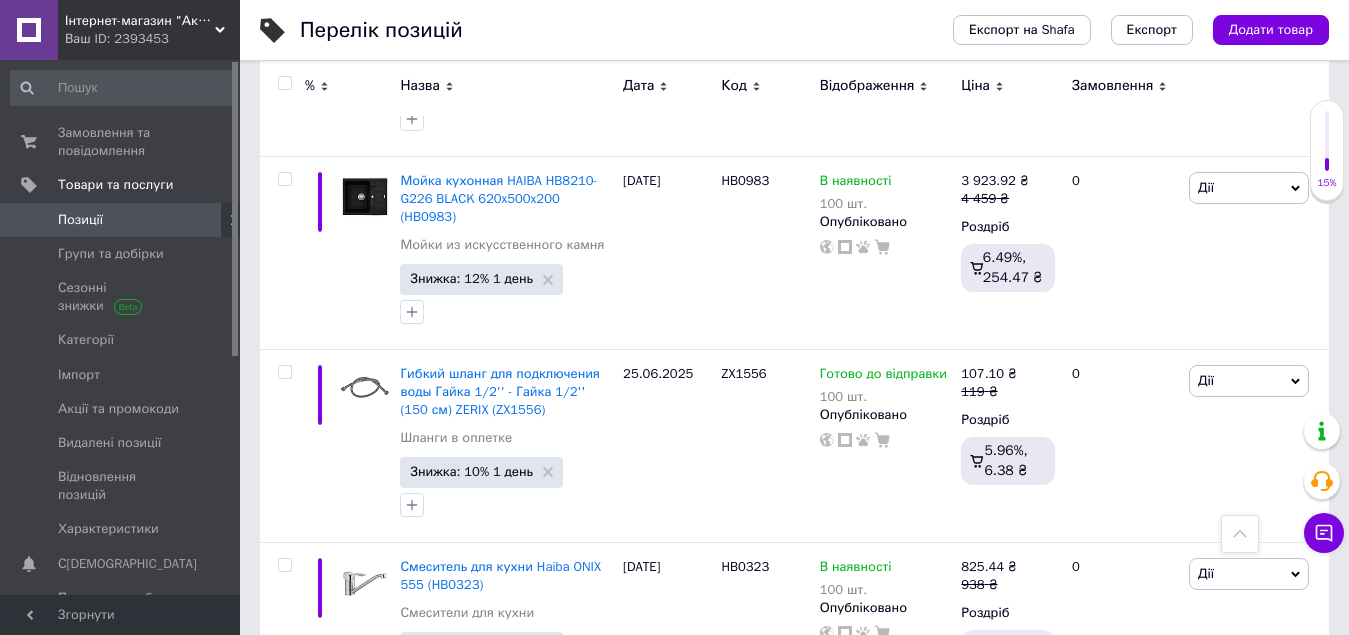 click at bounding box center [284, 83] 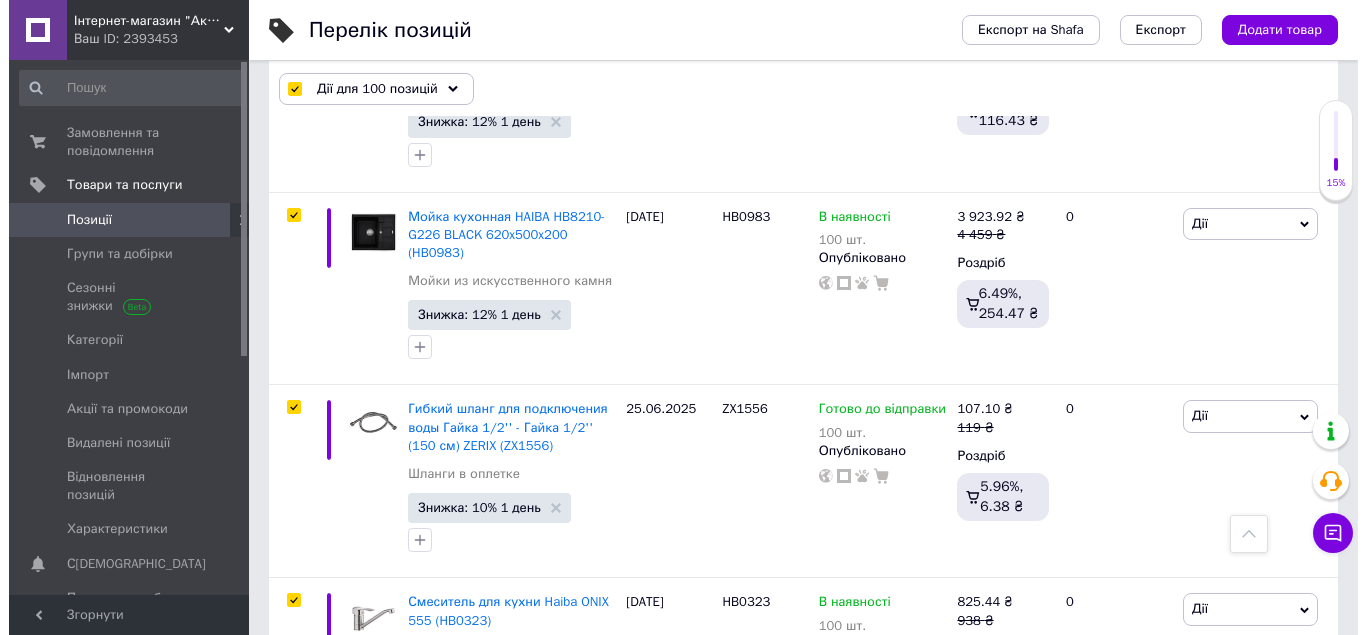 scroll, scrollTop: 18661, scrollLeft: 0, axis: vertical 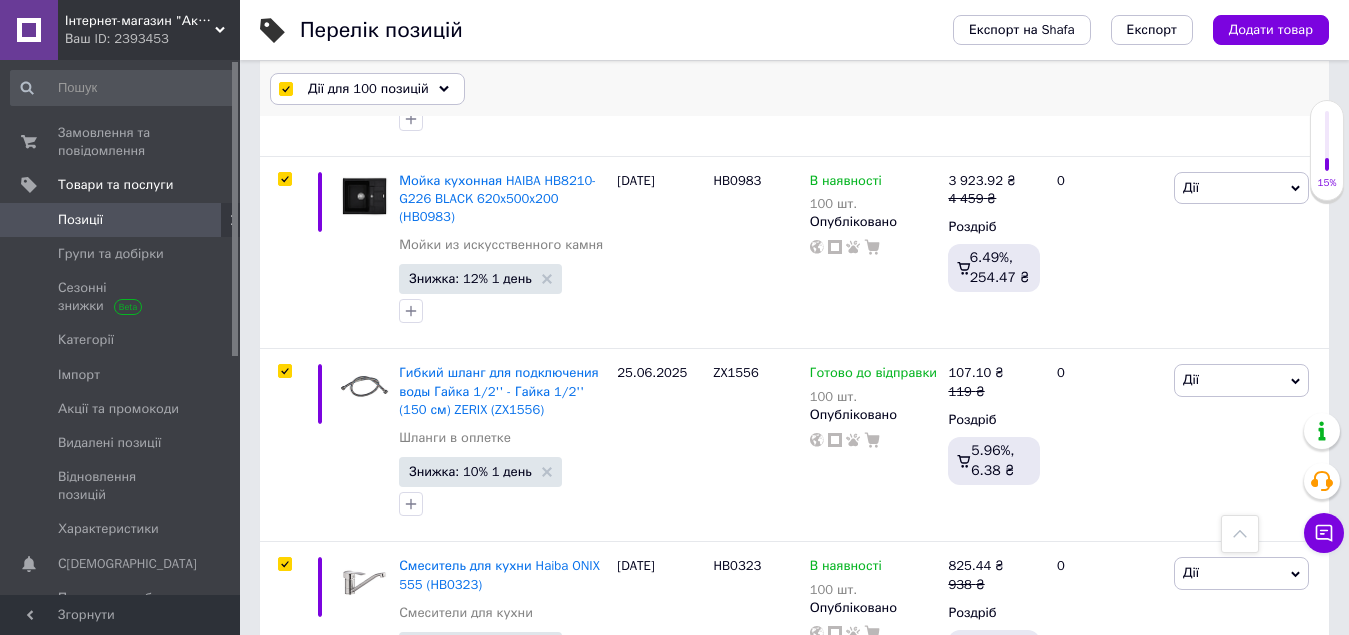 click on "Дії для 100 позицій" at bounding box center (367, 89) 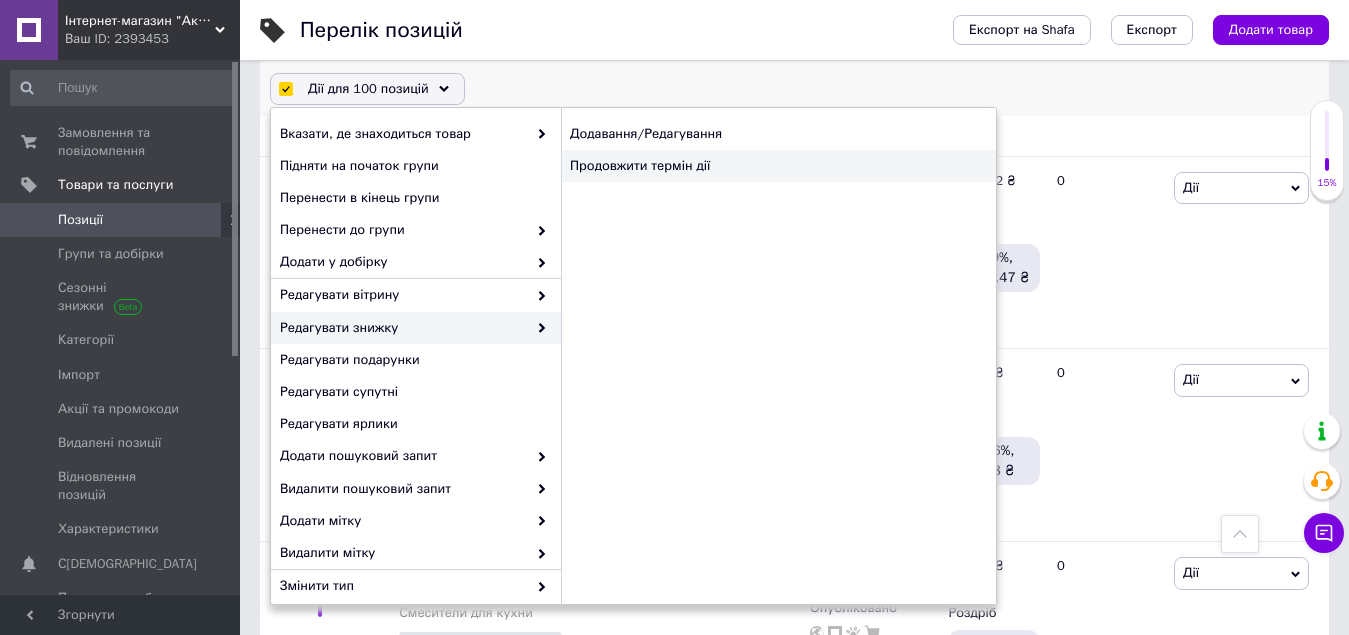 click on "Продовжити термін дії" at bounding box center (778, 166) 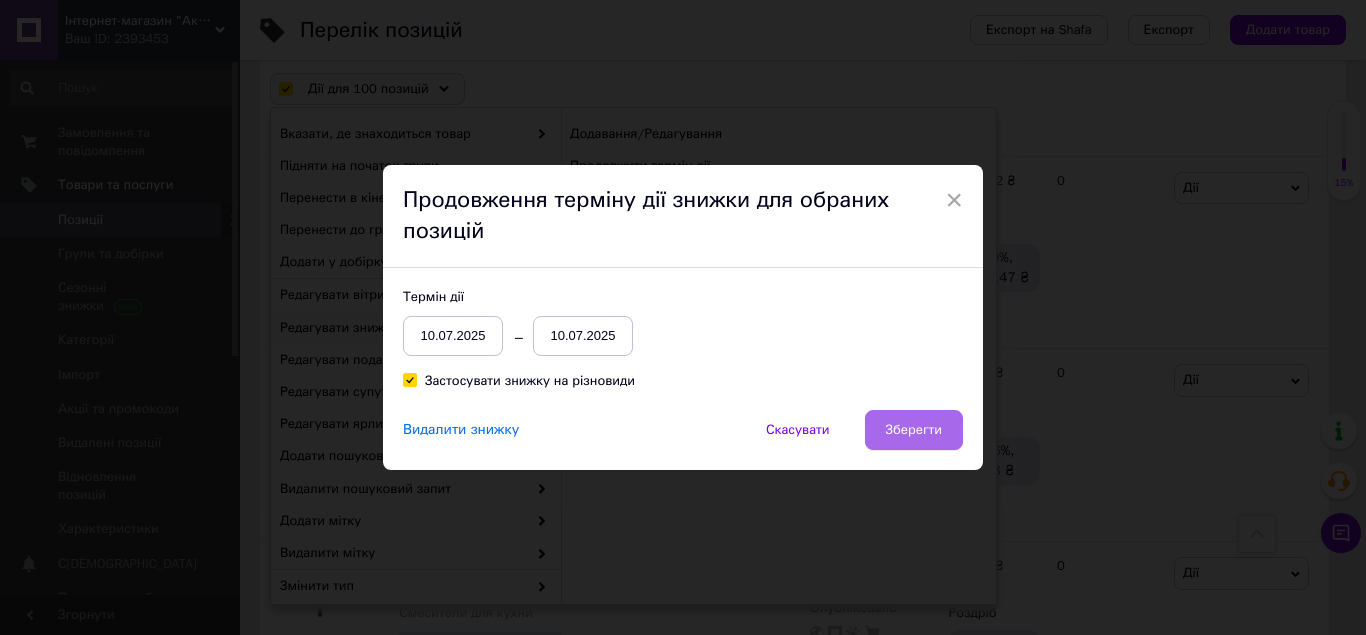 click on "Зберегти" at bounding box center [914, 430] 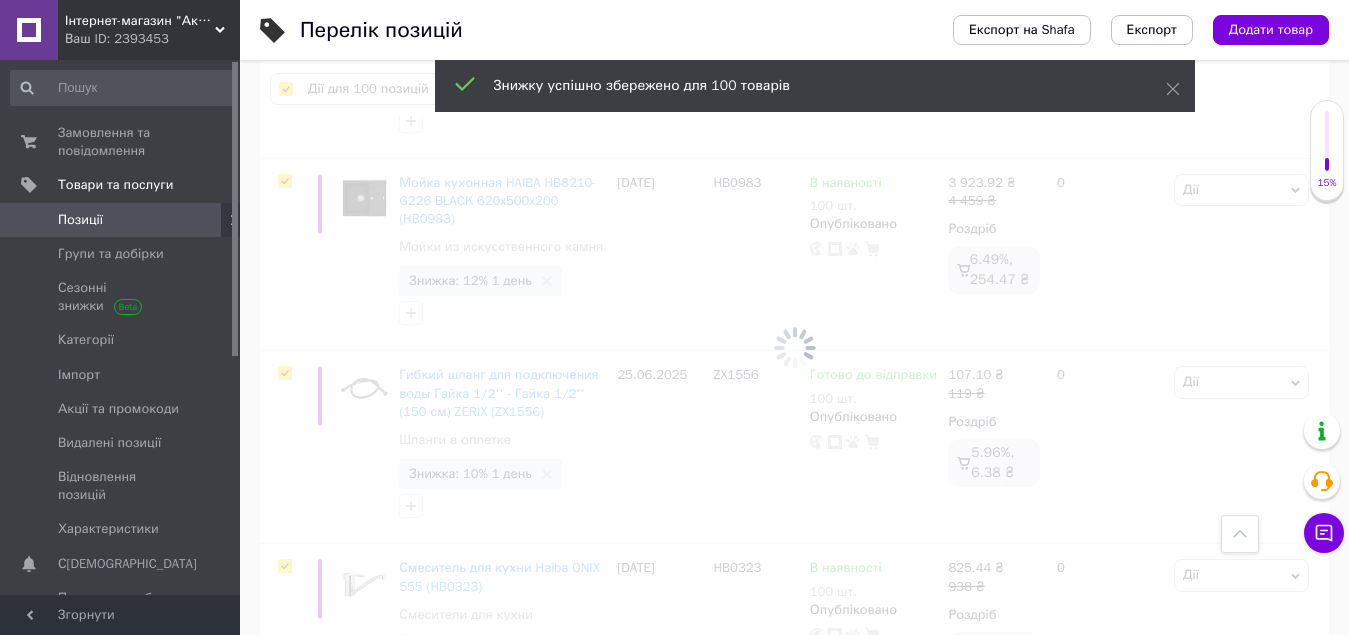 scroll, scrollTop: 18662, scrollLeft: 0, axis: vertical 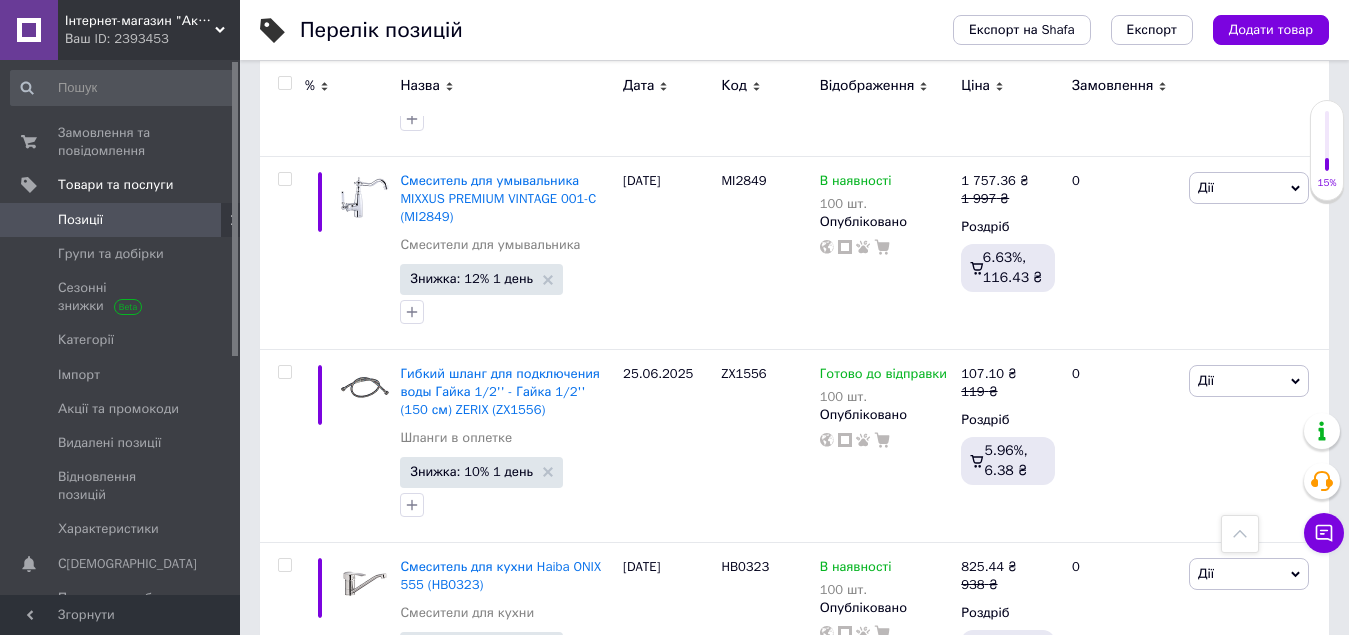 click on "1" at bounding box center [404, 757] 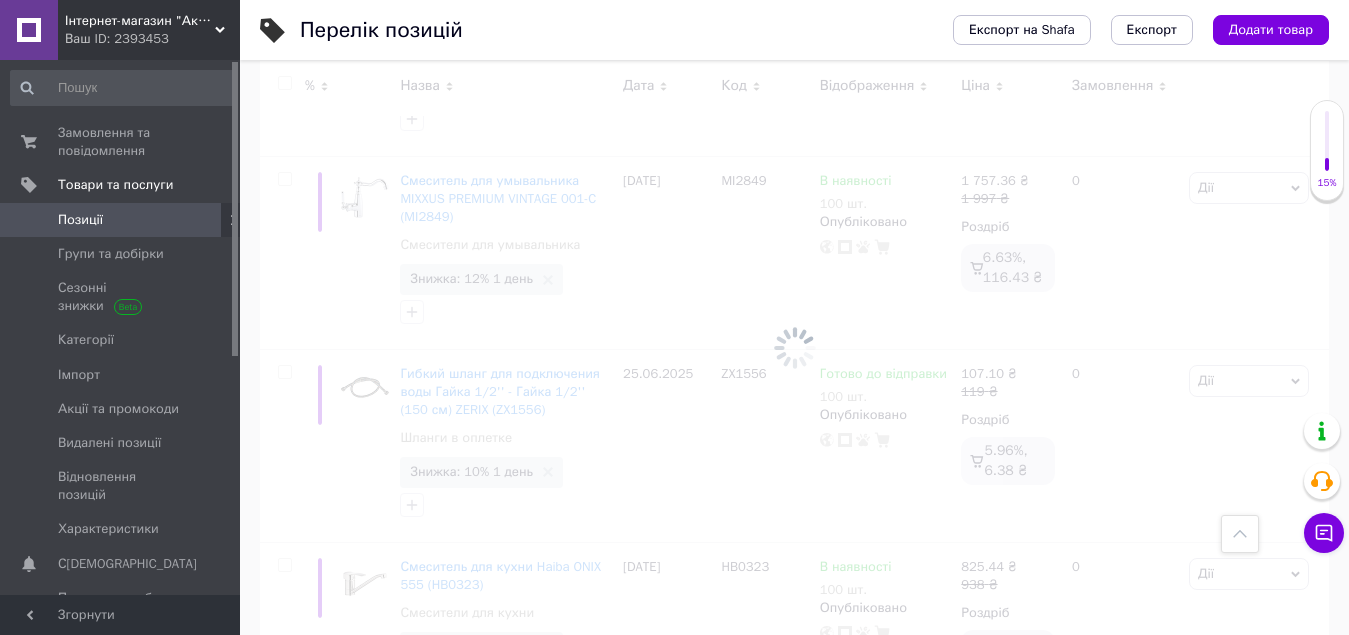 scroll, scrollTop: 18626, scrollLeft: 0, axis: vertical 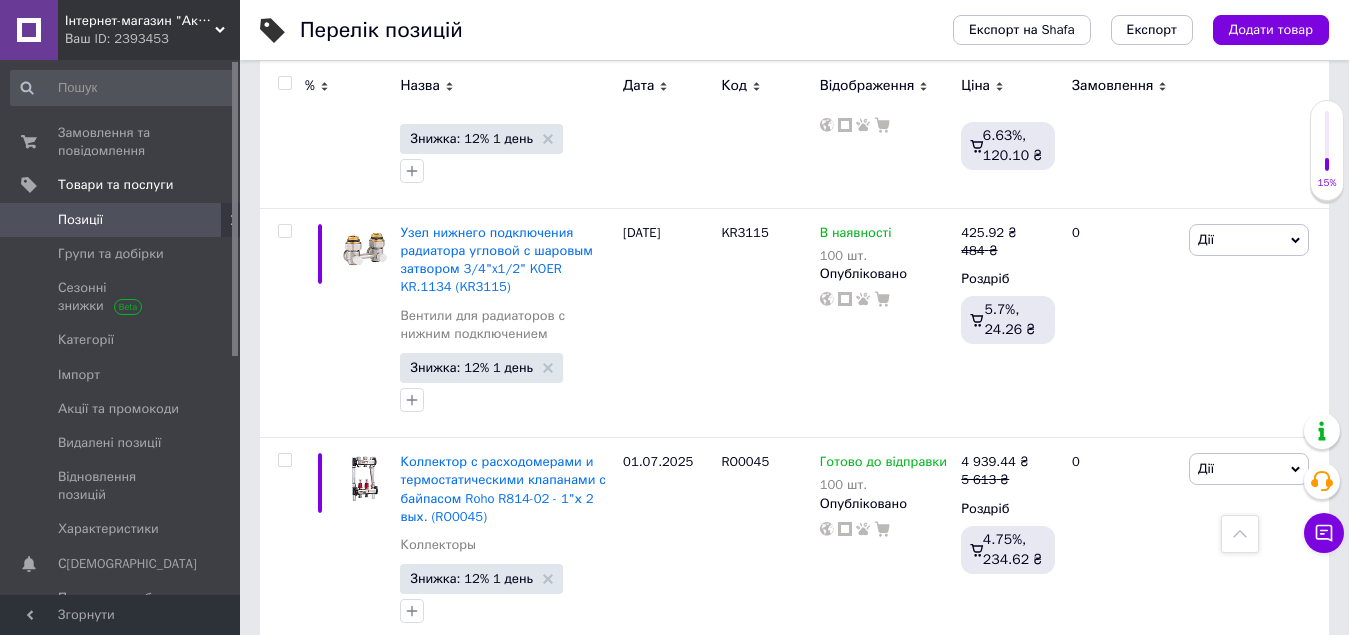 click at bounding box center (284, 83) 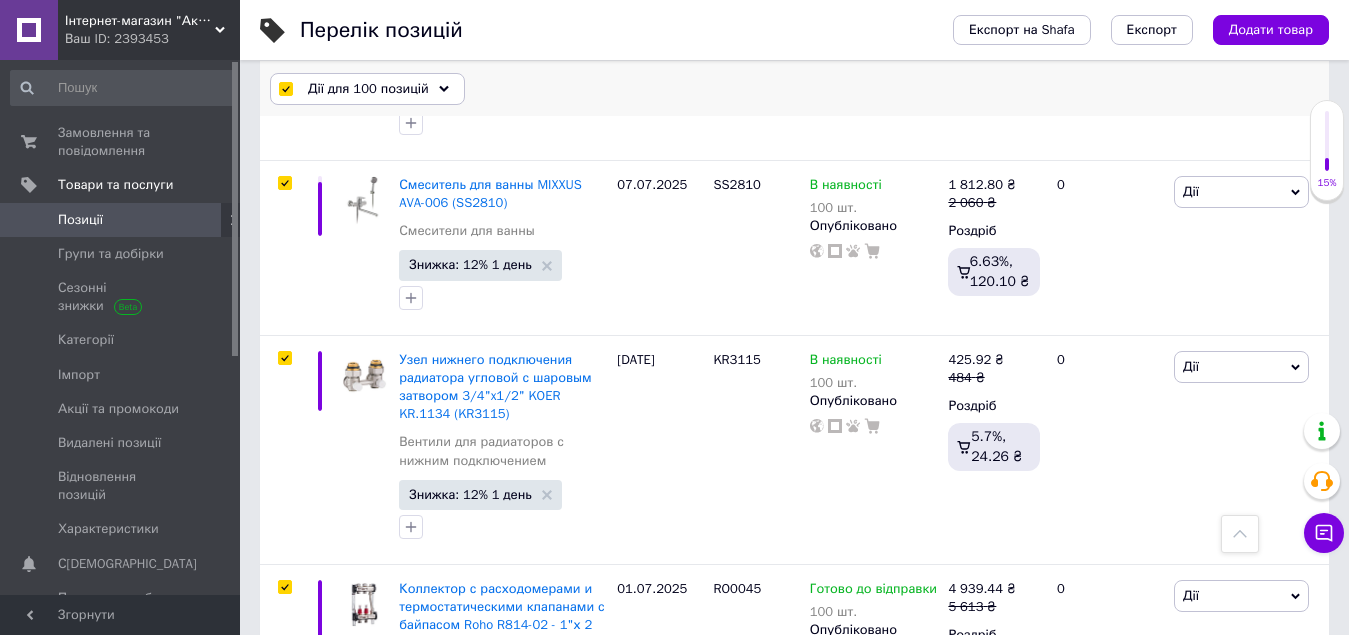 scroll, scrollTop: 18662, scrollLeft: 0, axis: vertical 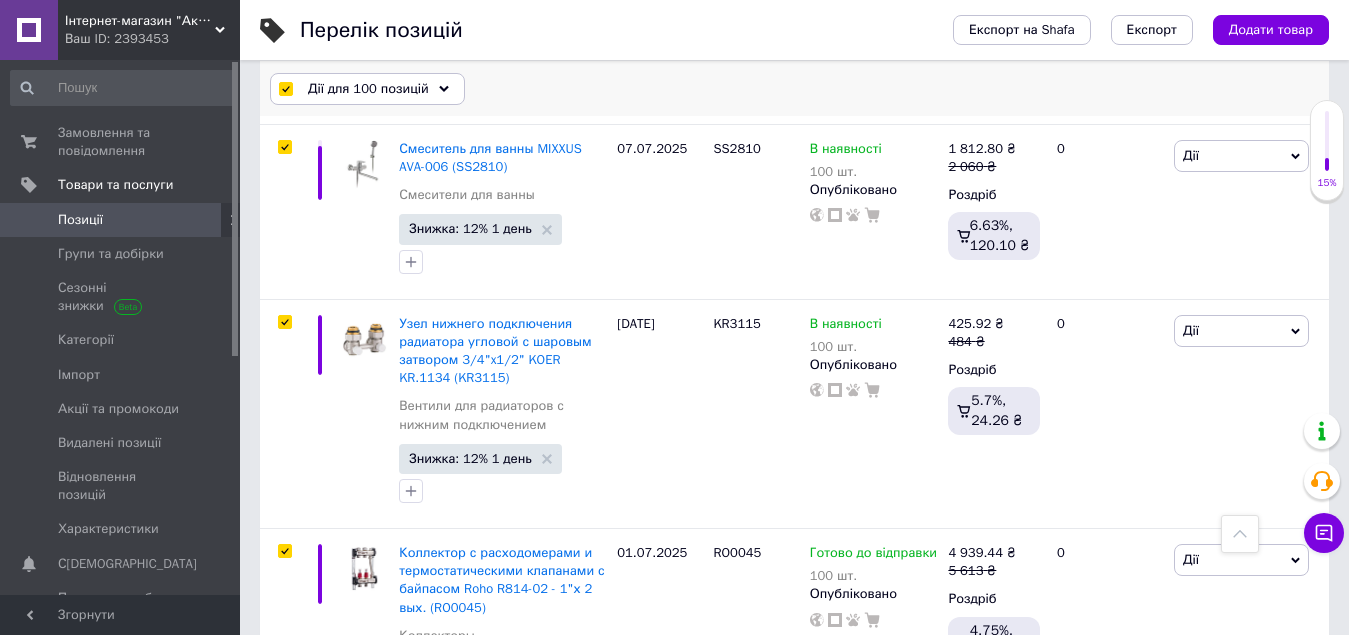 click on "Дії для 100 позицій" at bounding box center (367, 89) 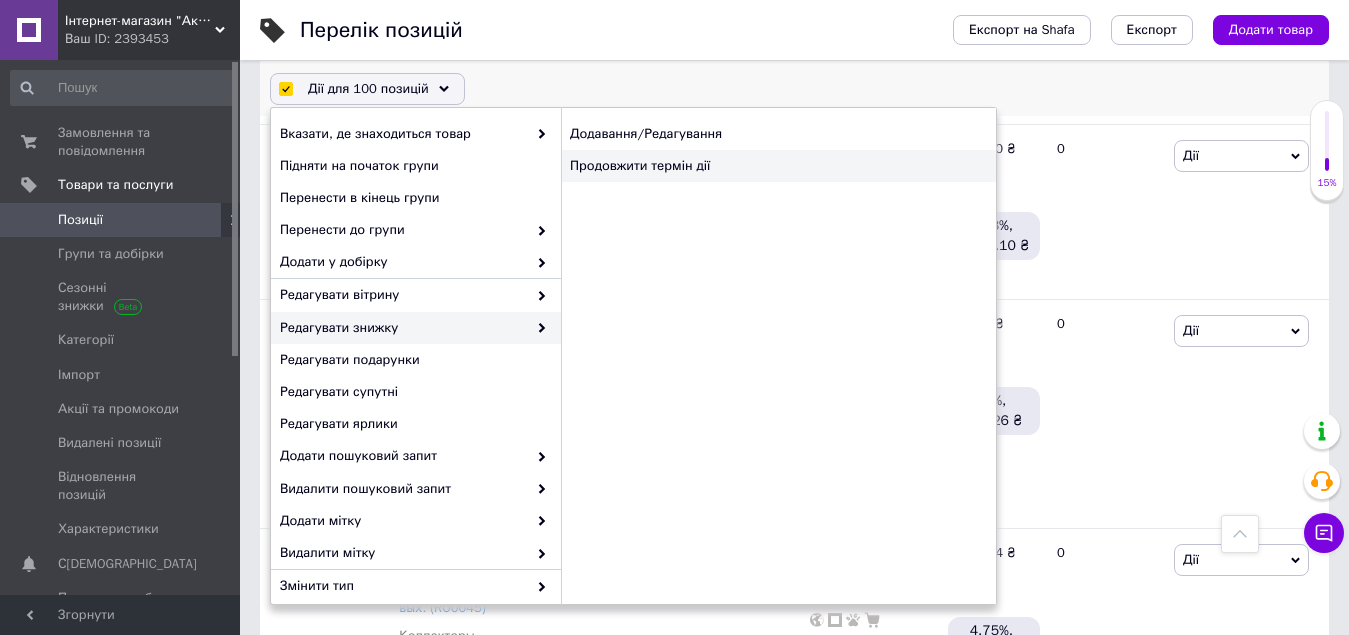 click on "Продовжити термін дії" at bounding box center (778, 166) 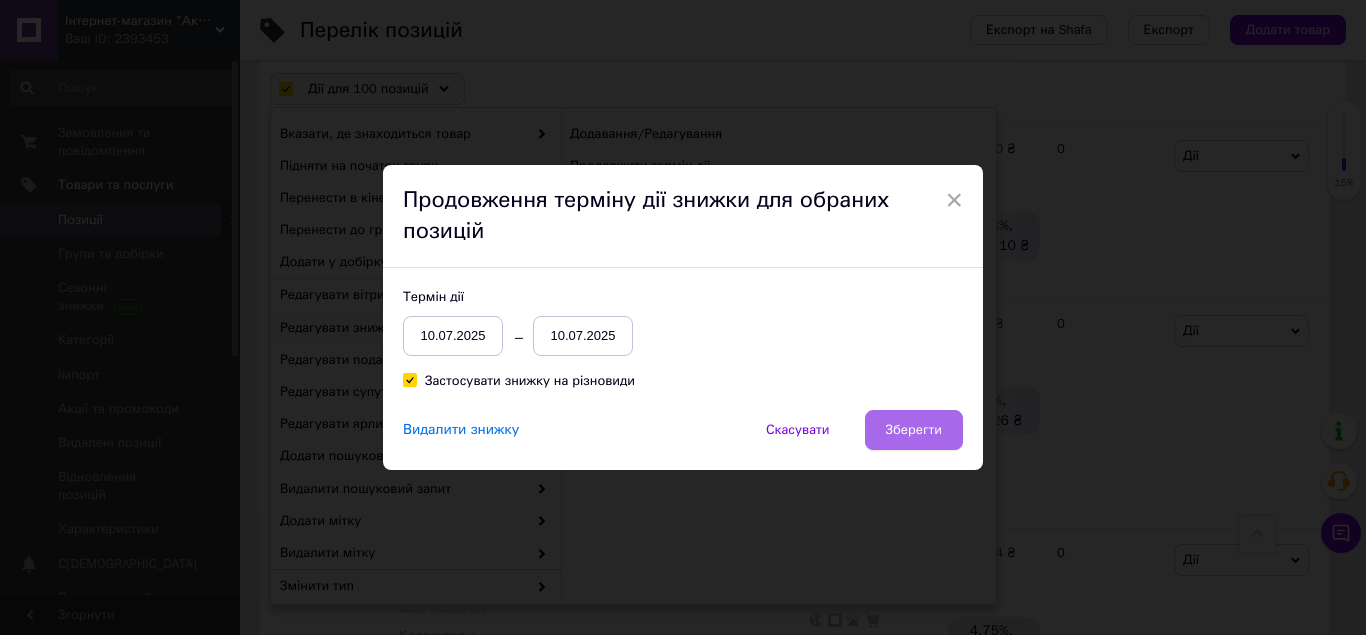 click on "Зберегти" at bounding box center (914, 430) 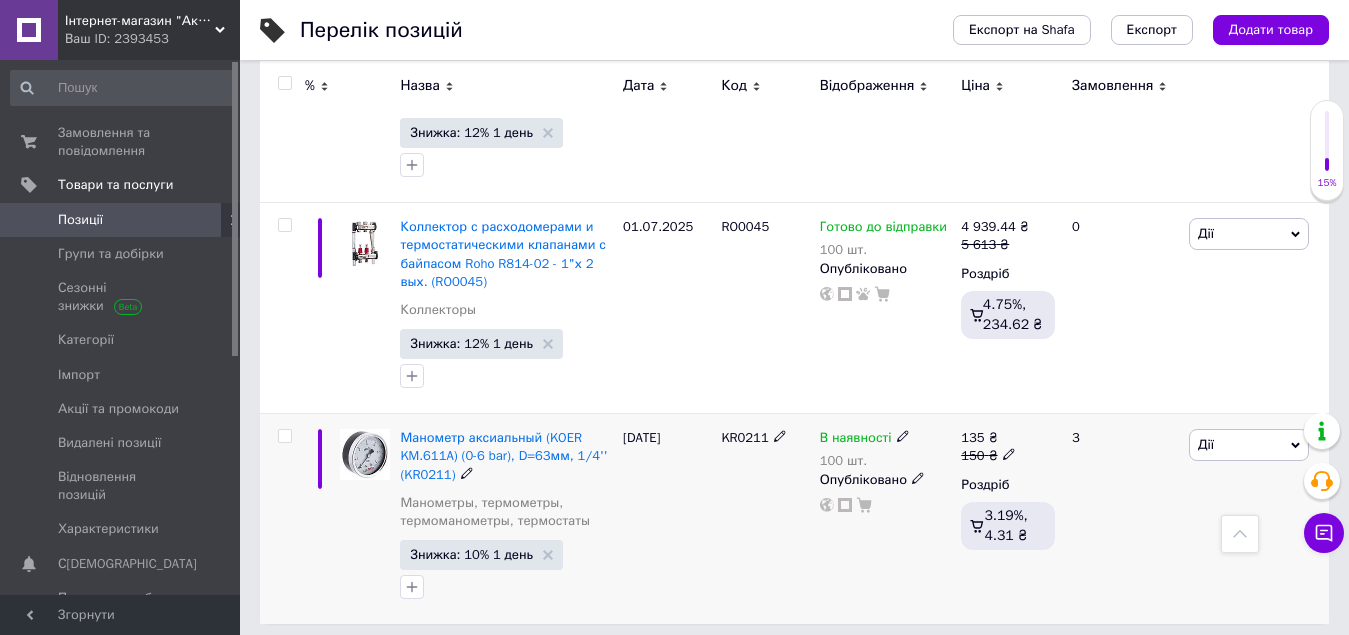 scroll, scrollTop: 18824, scrollLeft: 0, axis: vertical 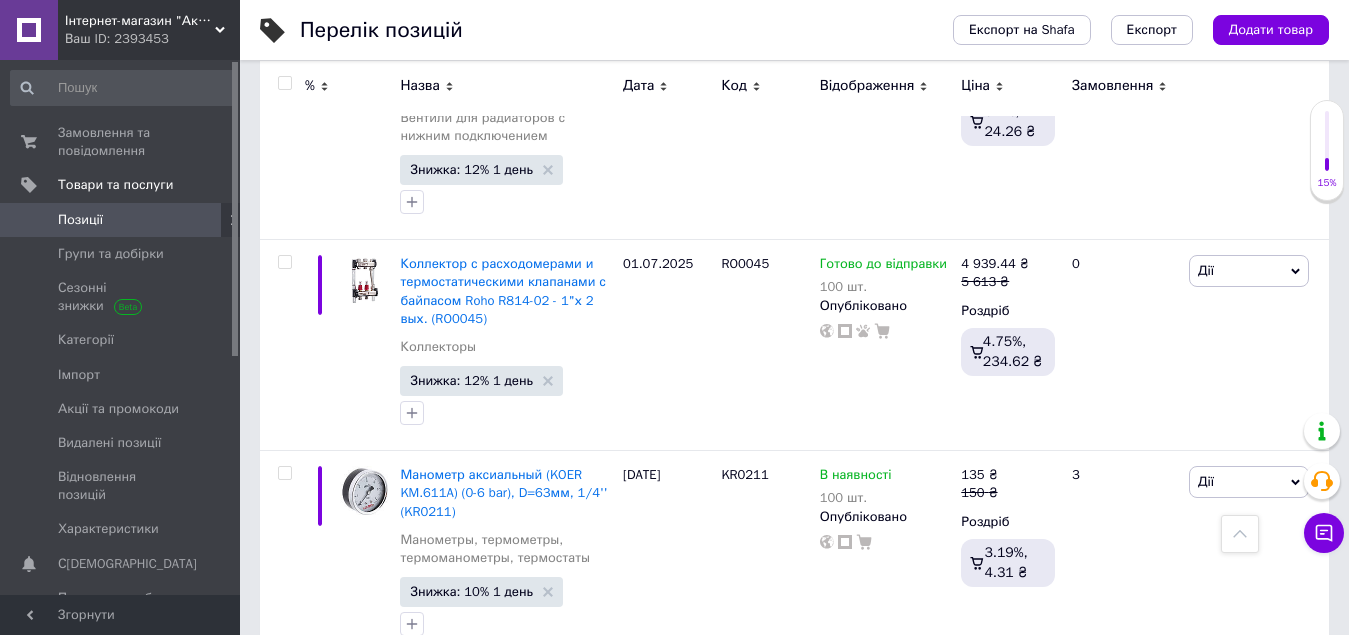 click on "2" at bounding box center [327, 702] 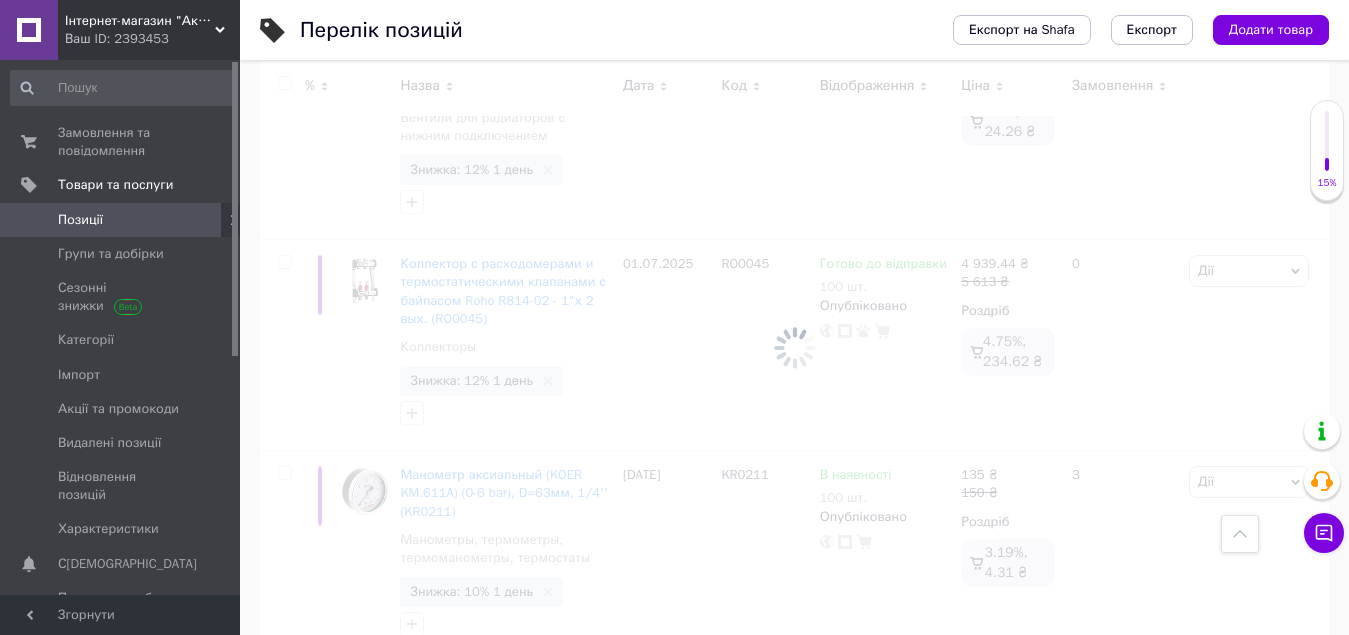 scroll, scrollTop: 18825, scrollLeft: 0, axis: vertical 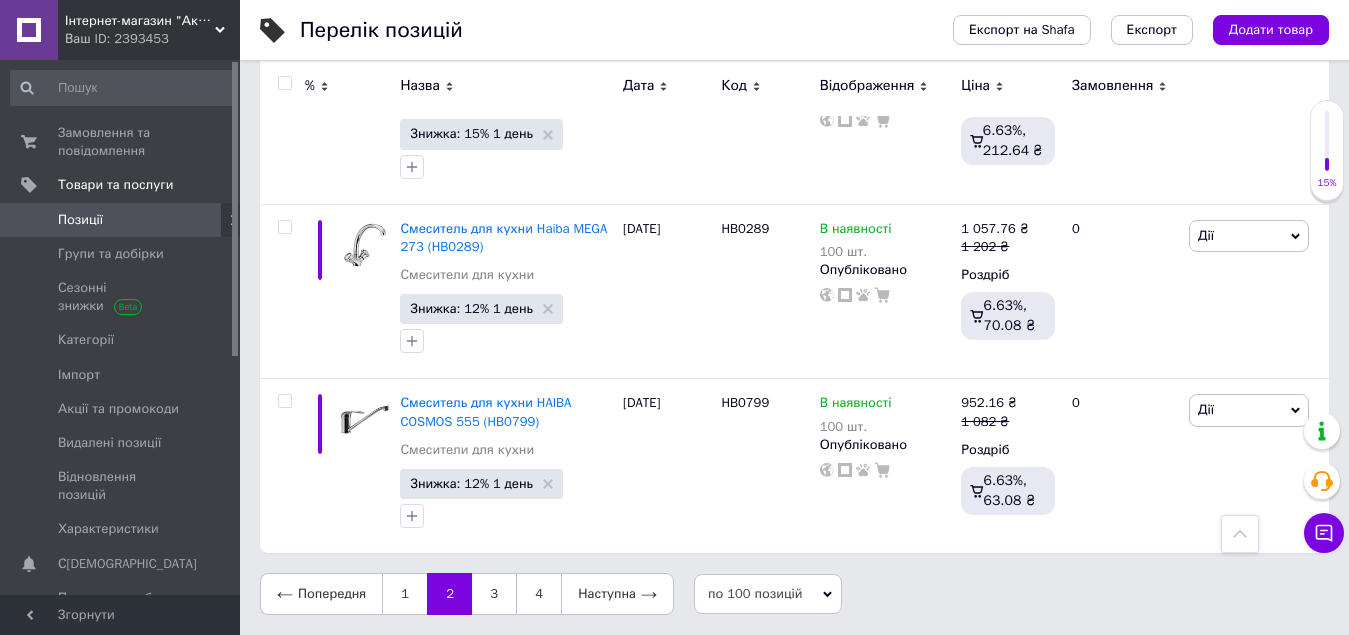 click at bounding box center (284, 83) 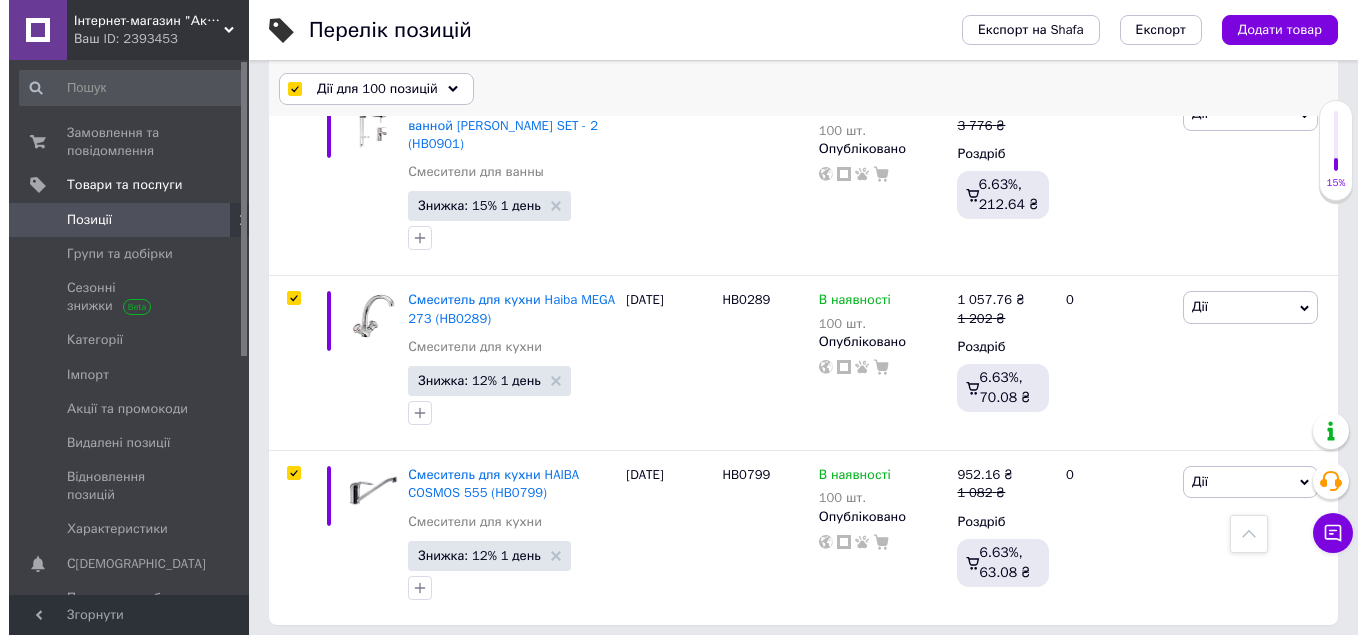 scroll, scrollTop: 18606, scrollLeft: 0, axis: vertical 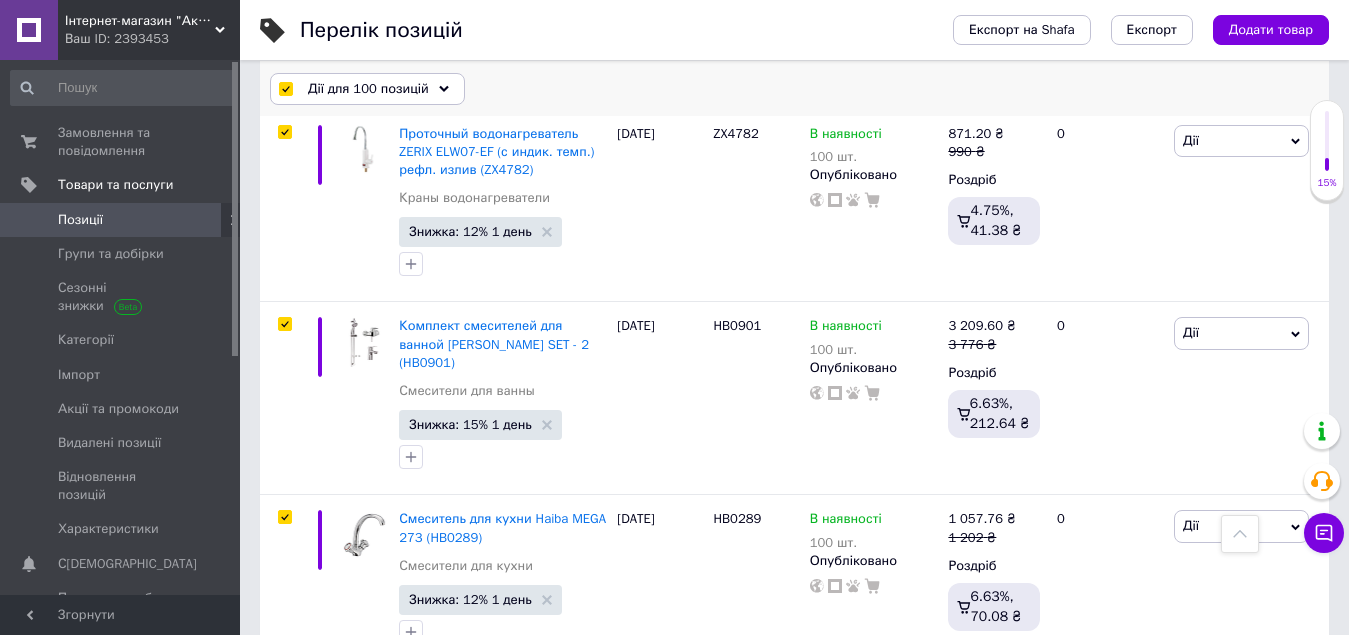 click 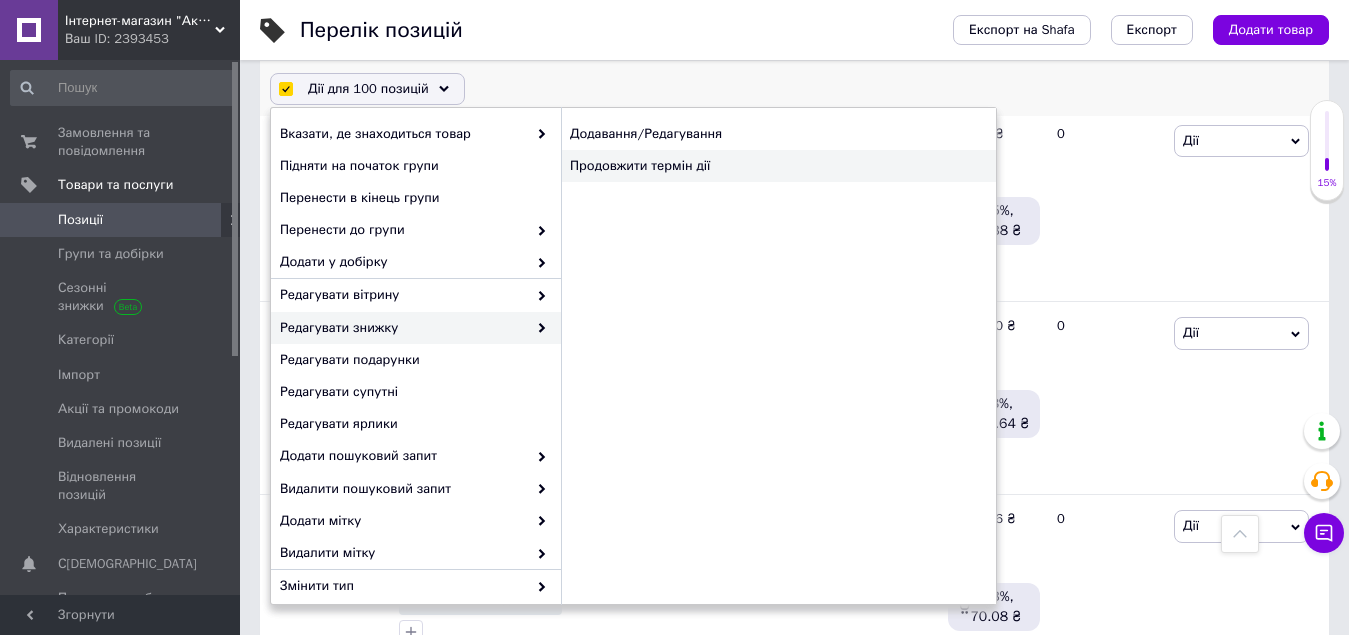 click on "Продовжити термін дії" at bounding box center [778, 166] 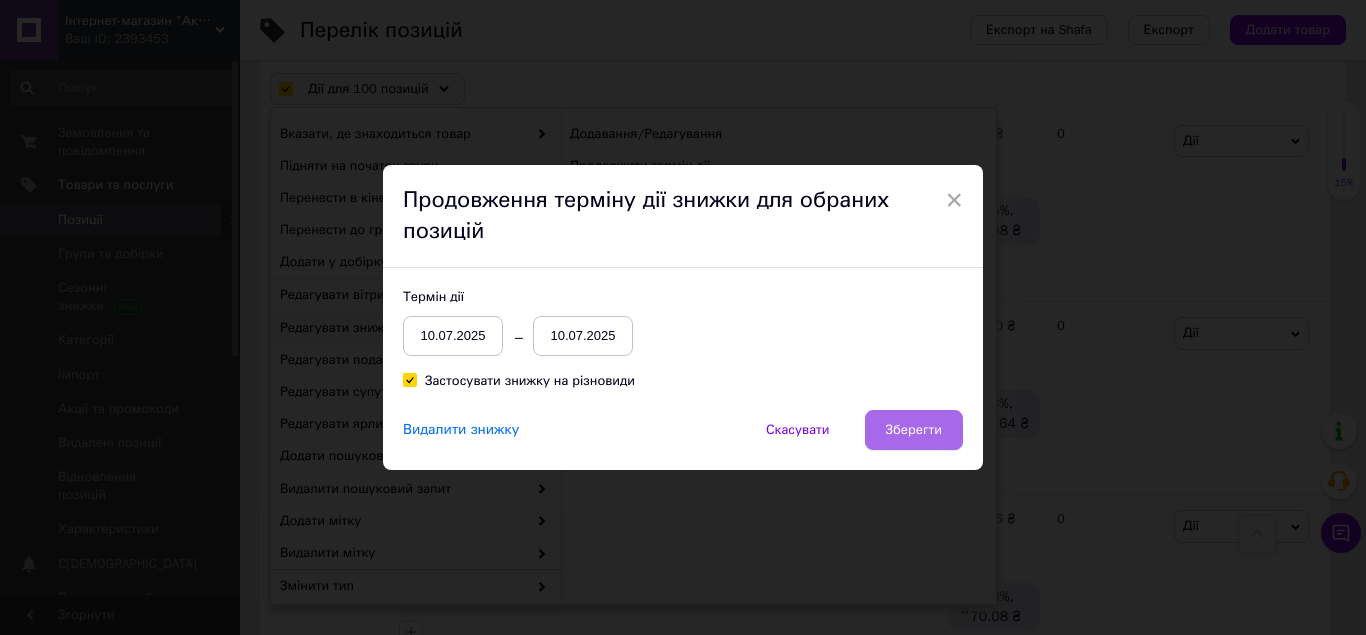 click on "Зберегти" at bounding box center [914, 430] 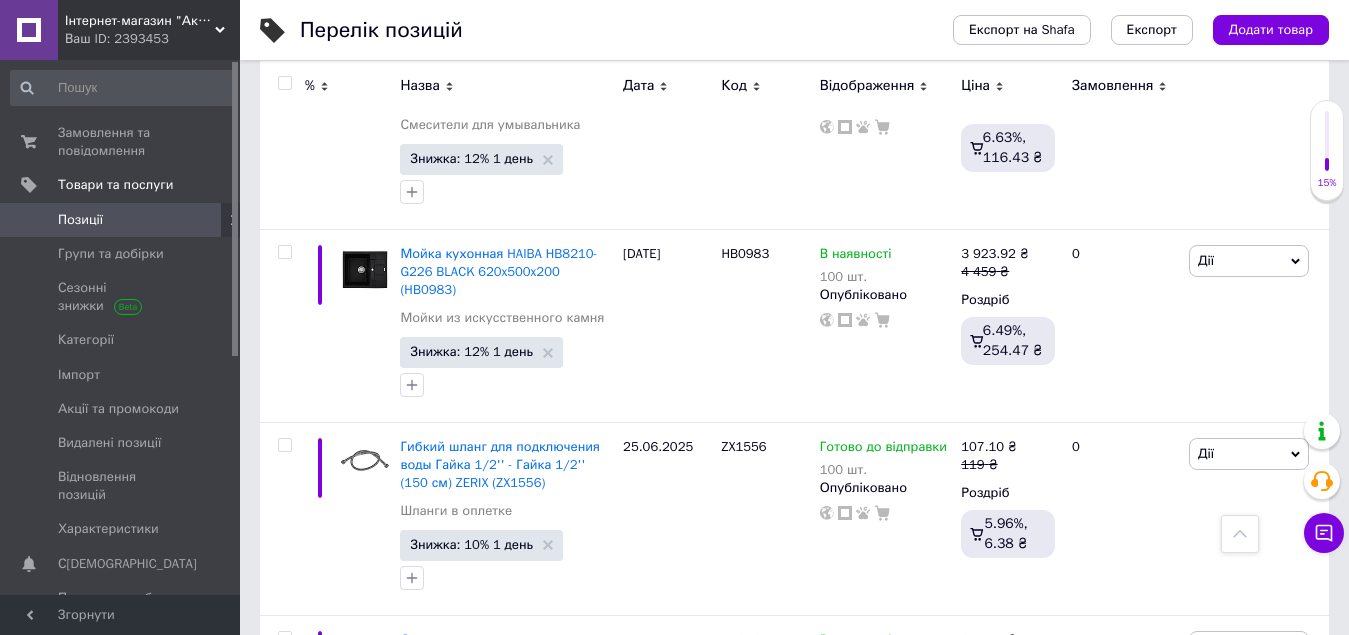 scroll, scrollTop: 18625, scrollLeft: 0, axis: vertical 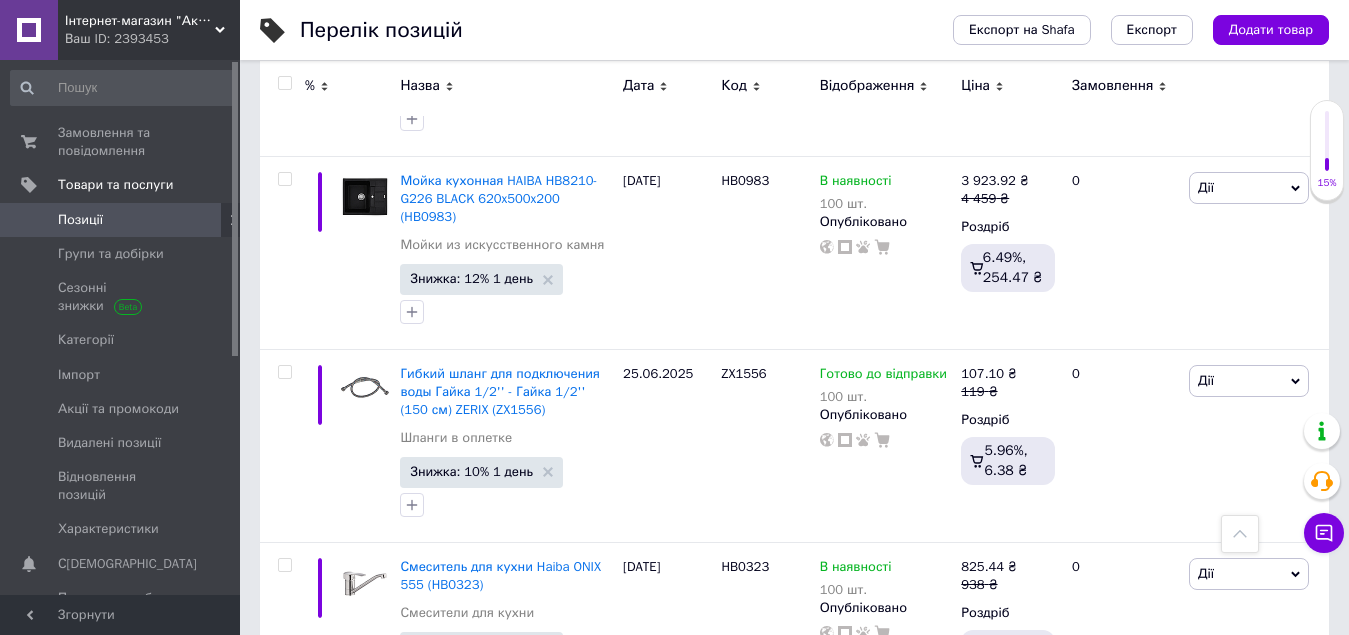 click at bounding box center [284, 83] 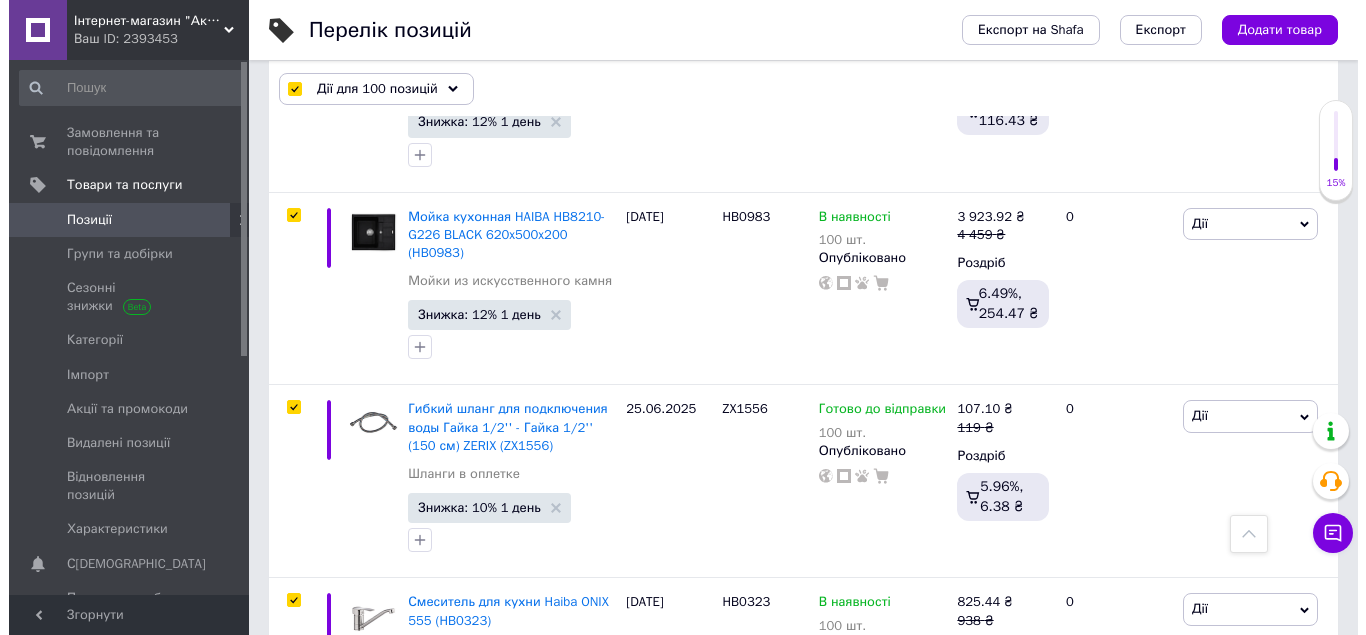 scroll, scrollTop: 18661, scrollLeft: 0, axis: vertical 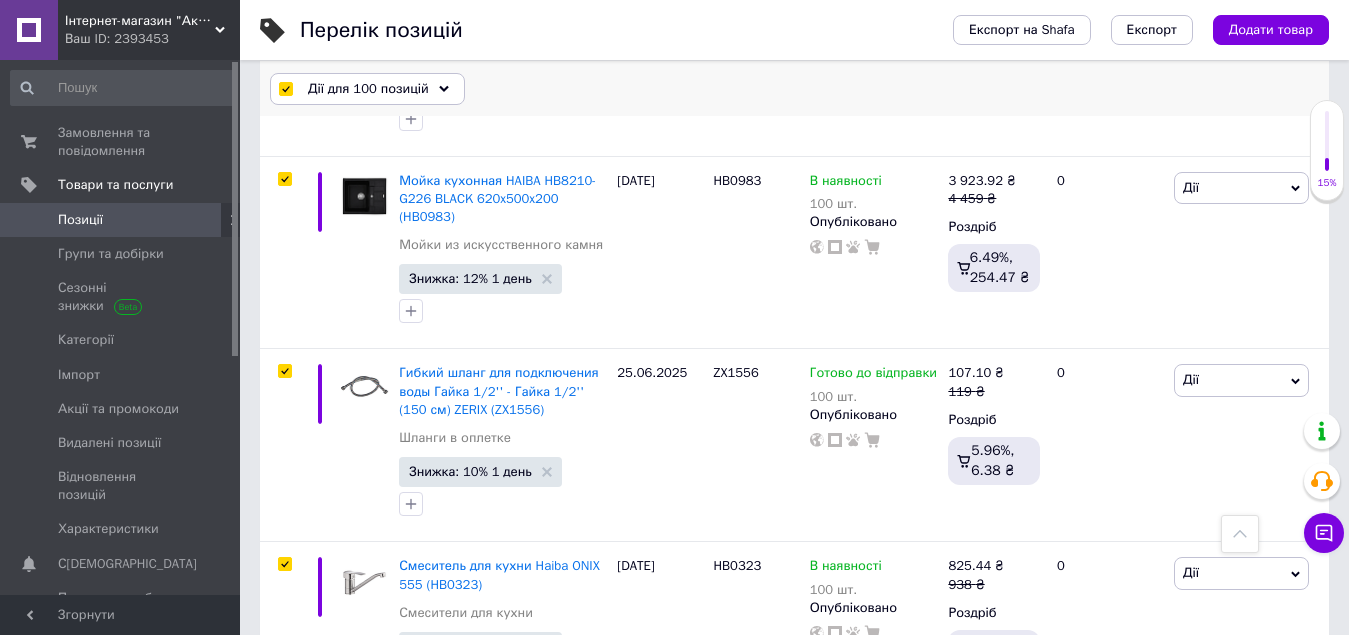 click 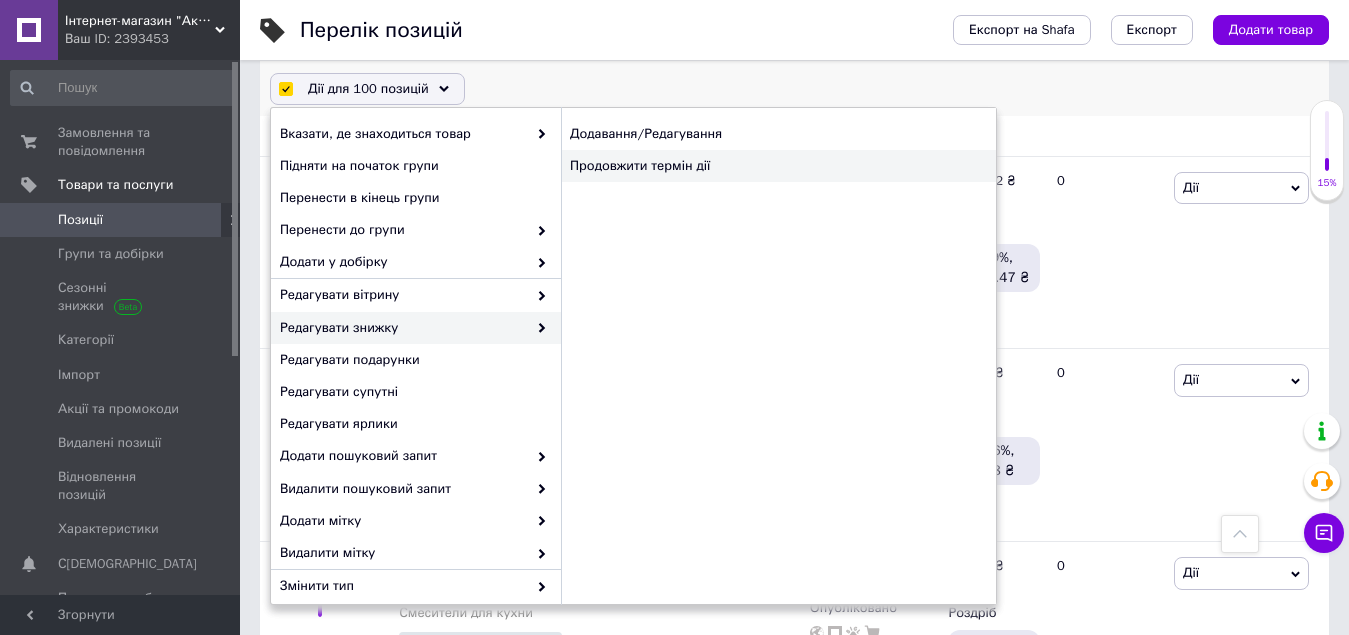 click on "Продовжити термін дії" at bounding box center (778, 166) 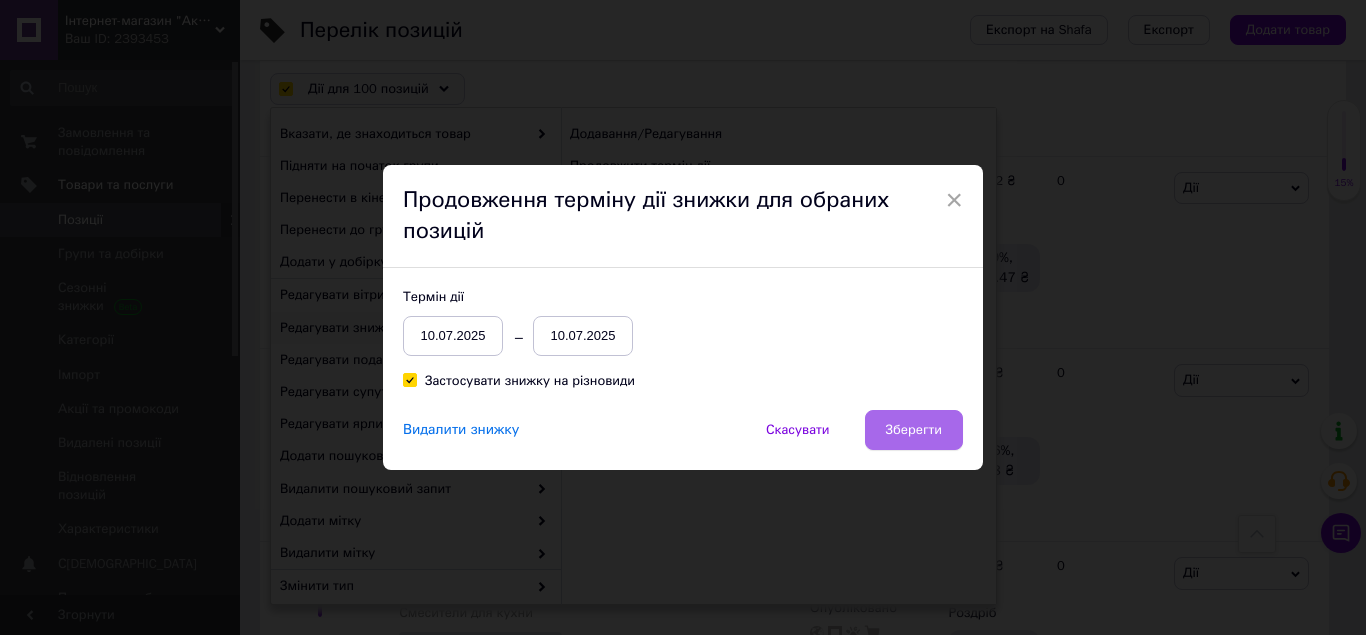 click on "Зберегти" at bounding box center (914, 430) 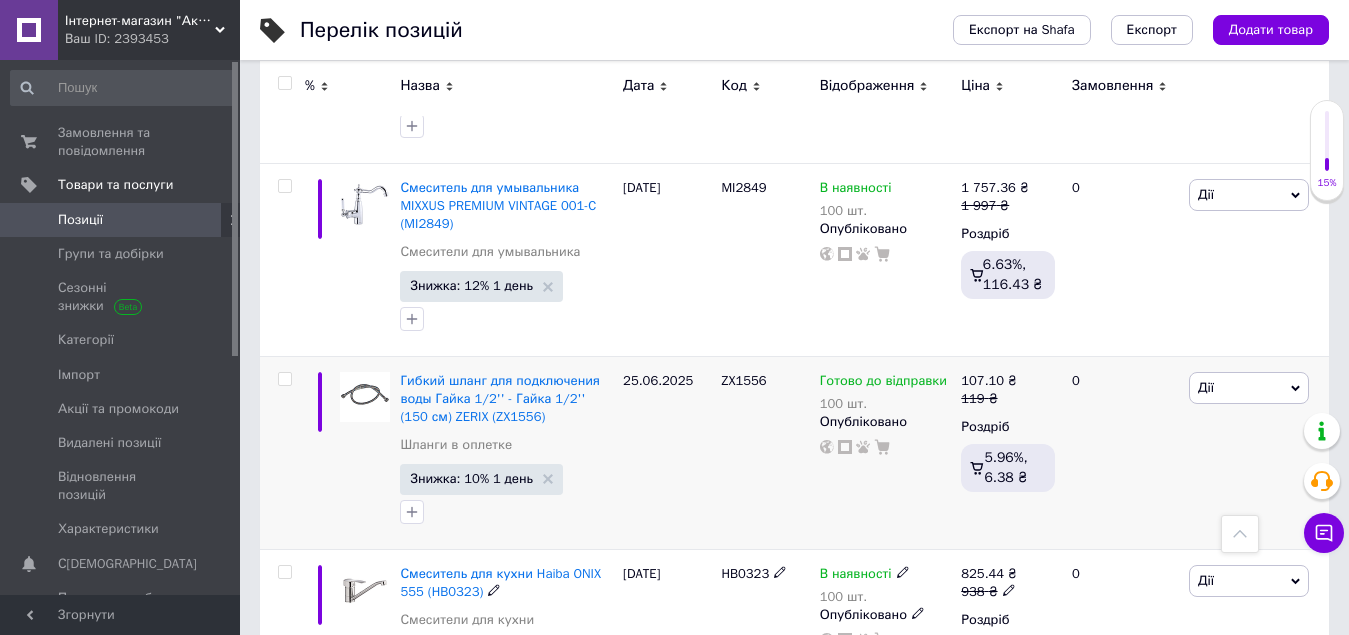 scroll, scrollTop: 18625, scrollLeft: 0, axis: vertical 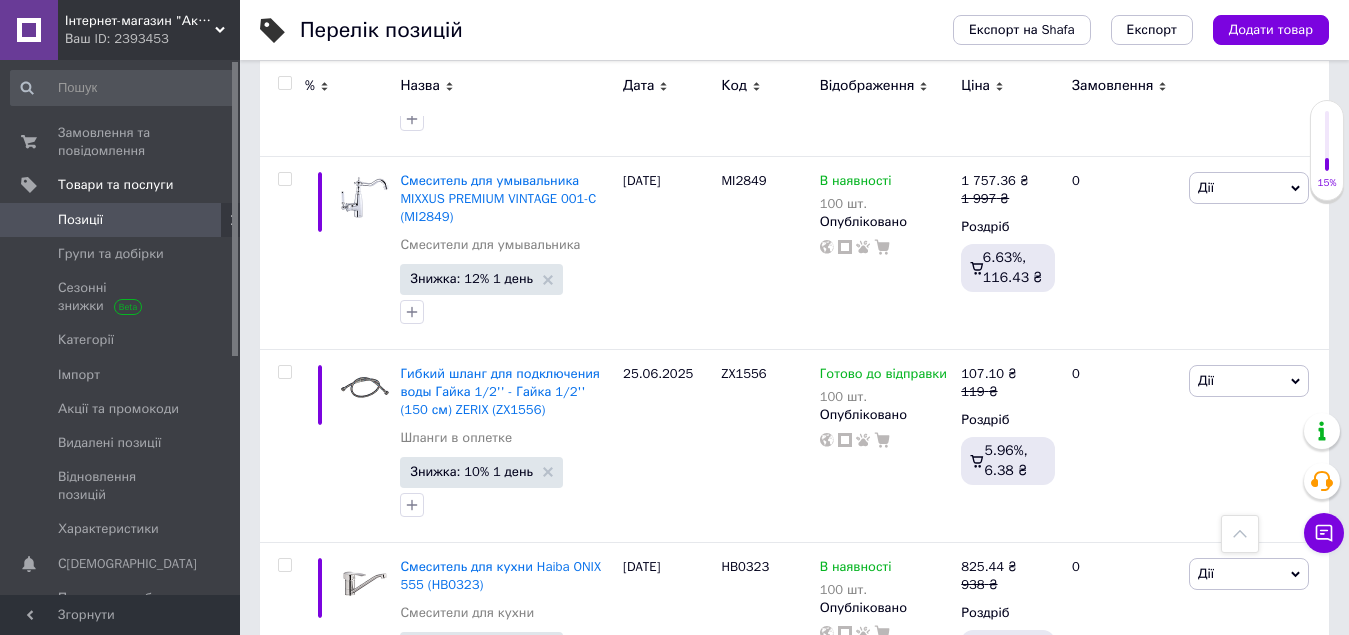 click at bounding box center [284, 83] 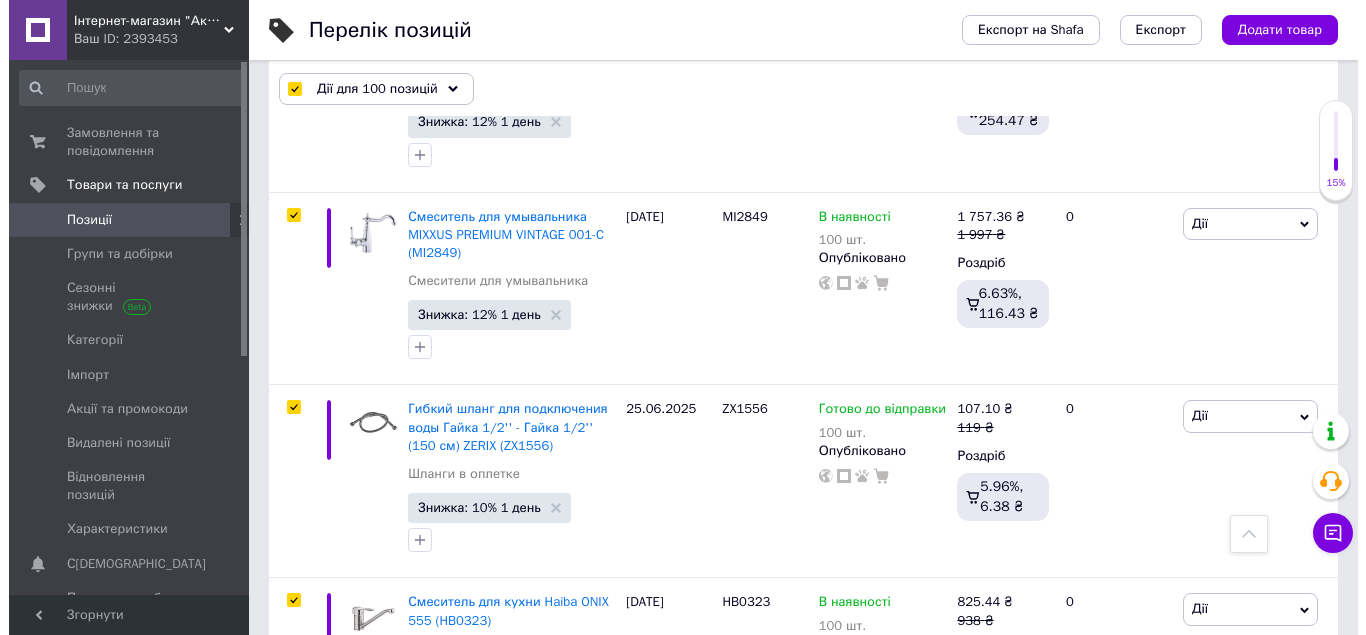 scroll, scrollTop: 18661, scrollLeft: 0, axis: vertical 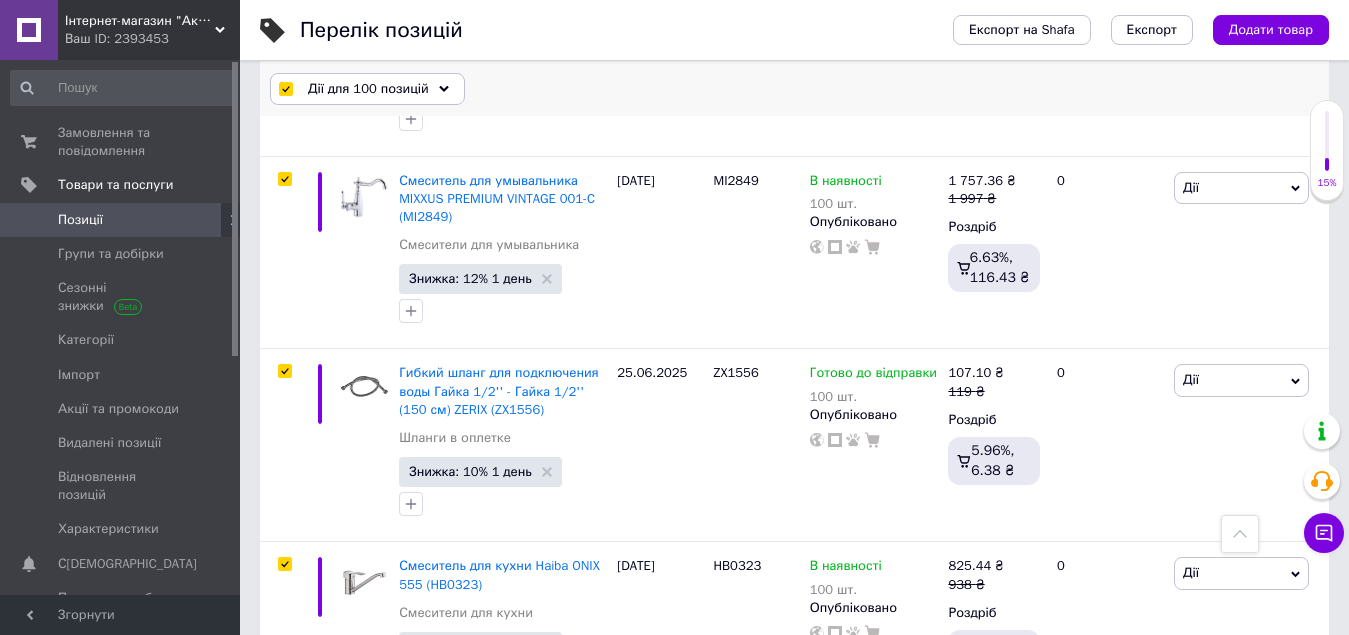 click 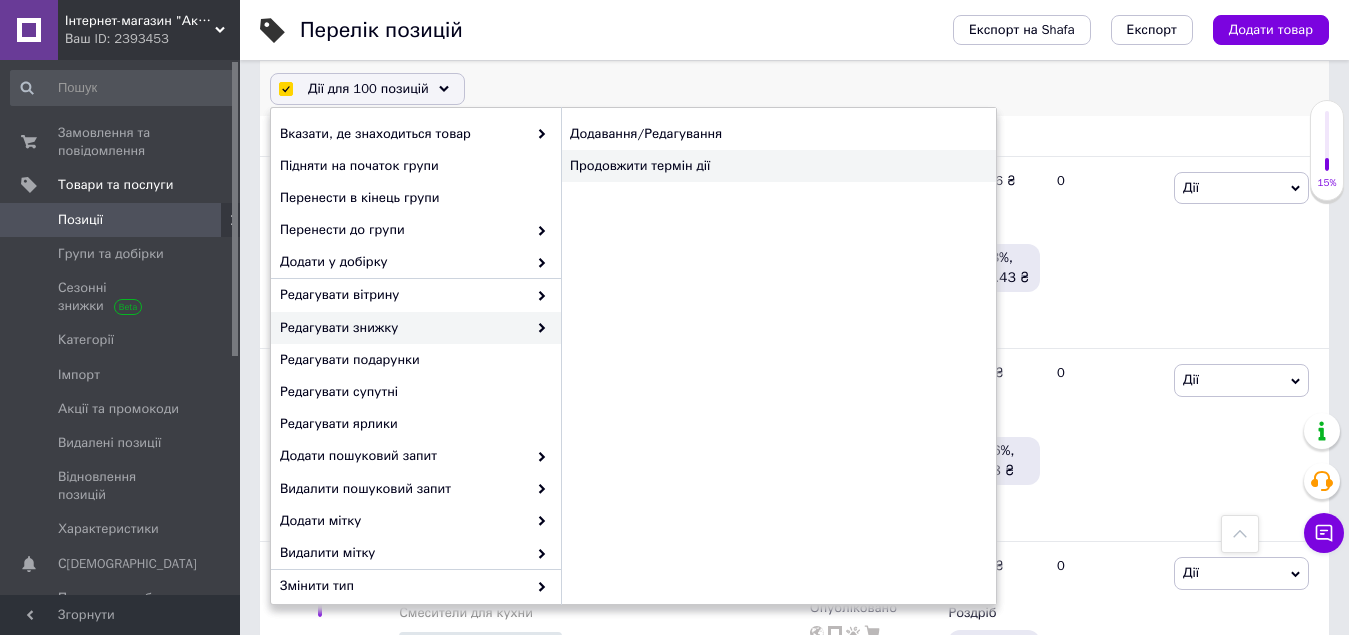 click on "Продовжити термін дії" at bounding box center [778, 166] 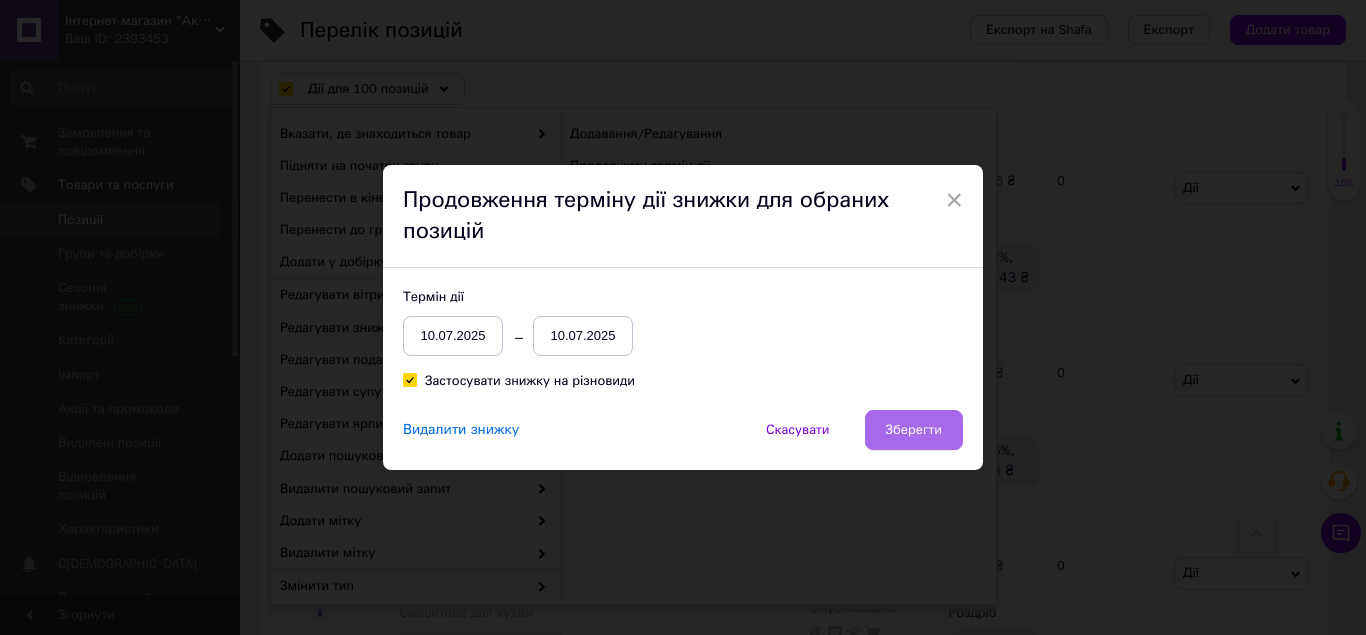 click on "Зберегти" at bounding box center (914, 430) 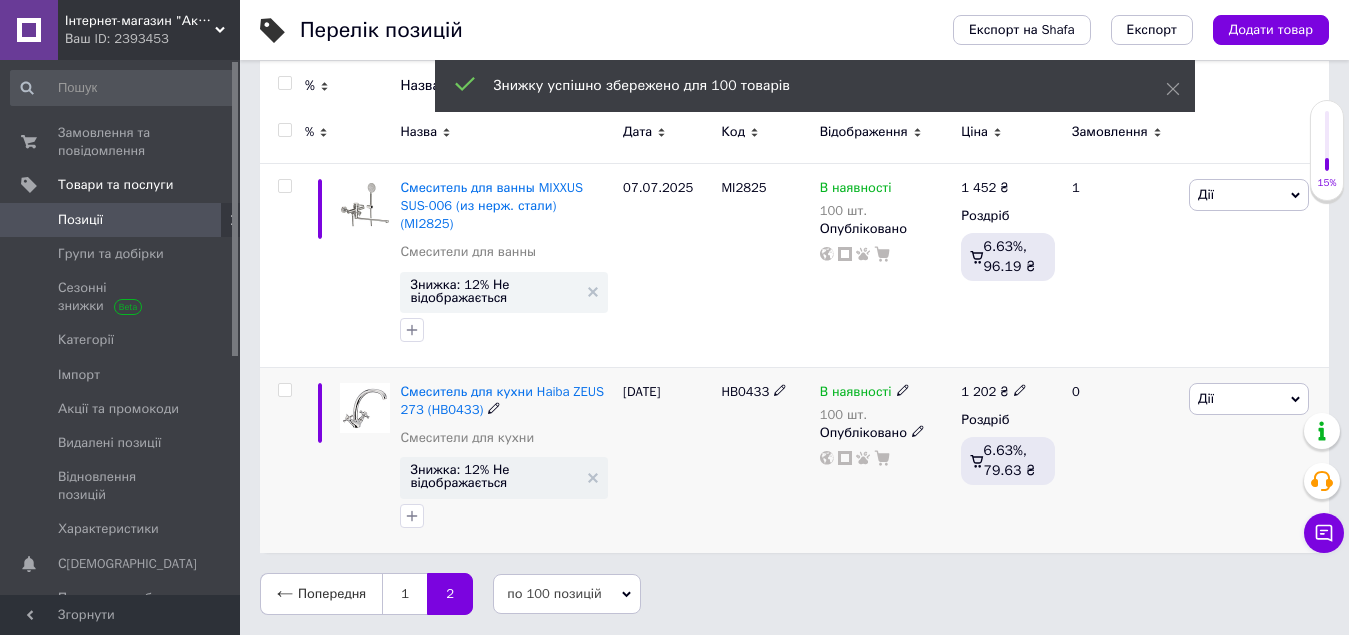 scroll, scrollTop: 285, scrollLeft: 0, axis: vertical 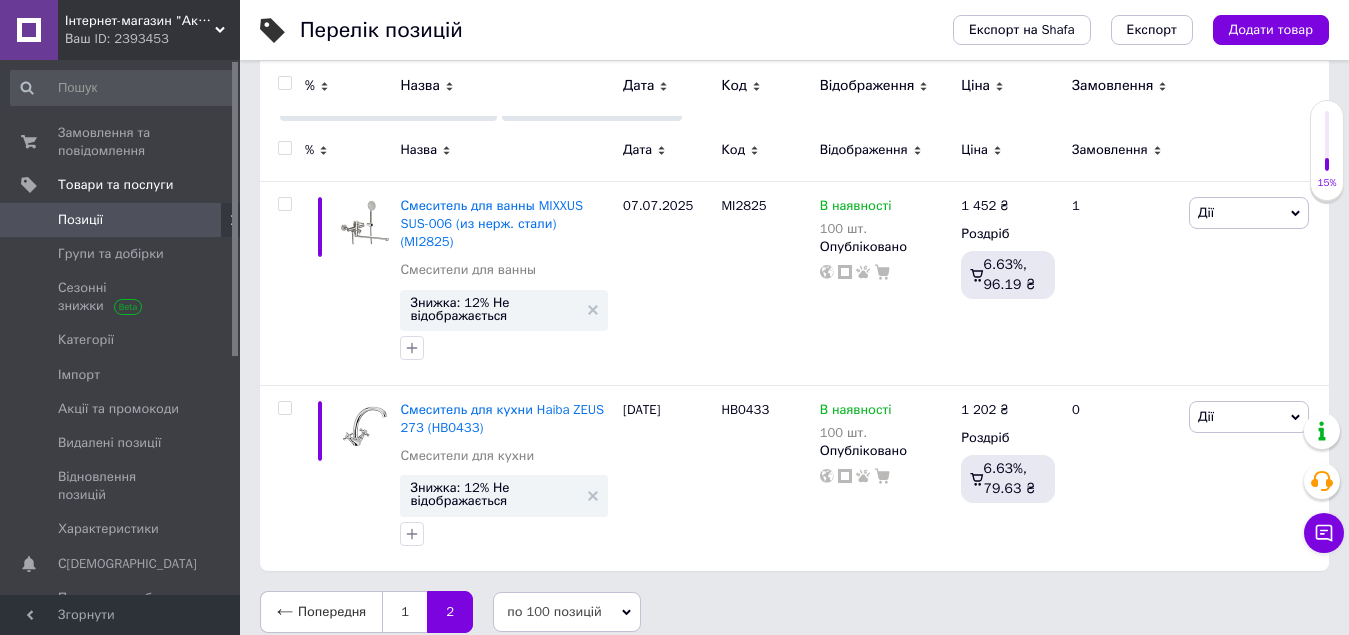 click at bounding box center (284, 83) 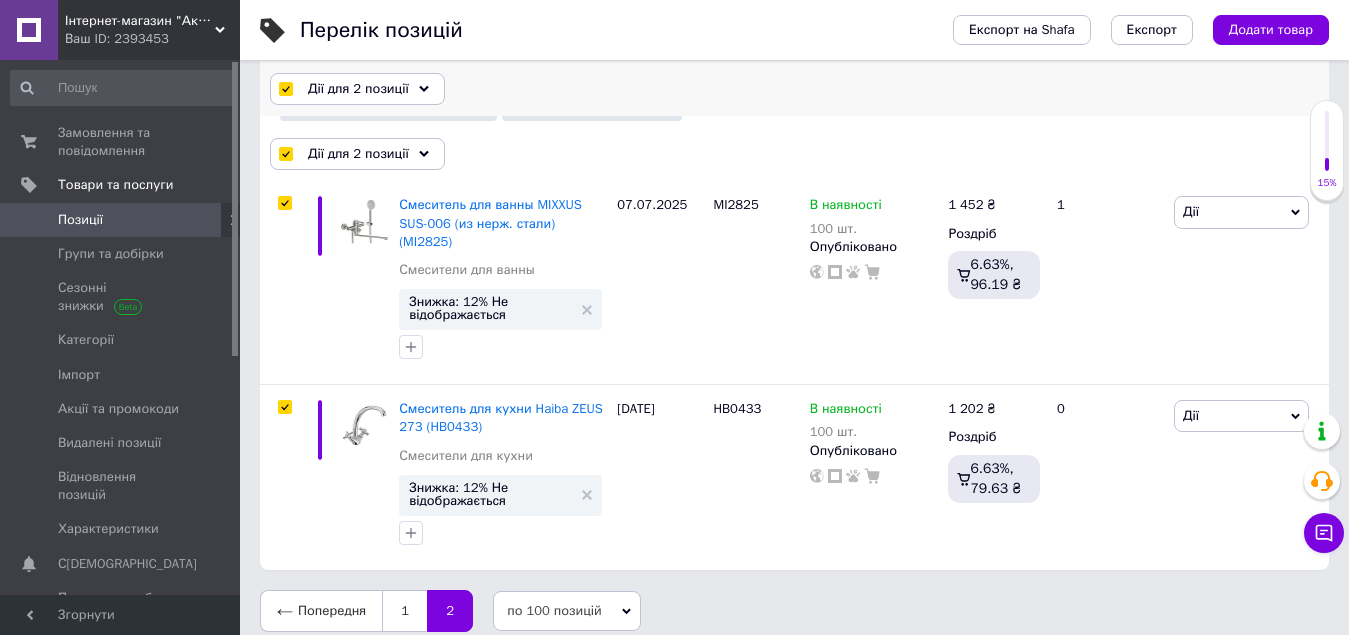 click on "Дії для 2 позиції" at bounding box center (357, 89) 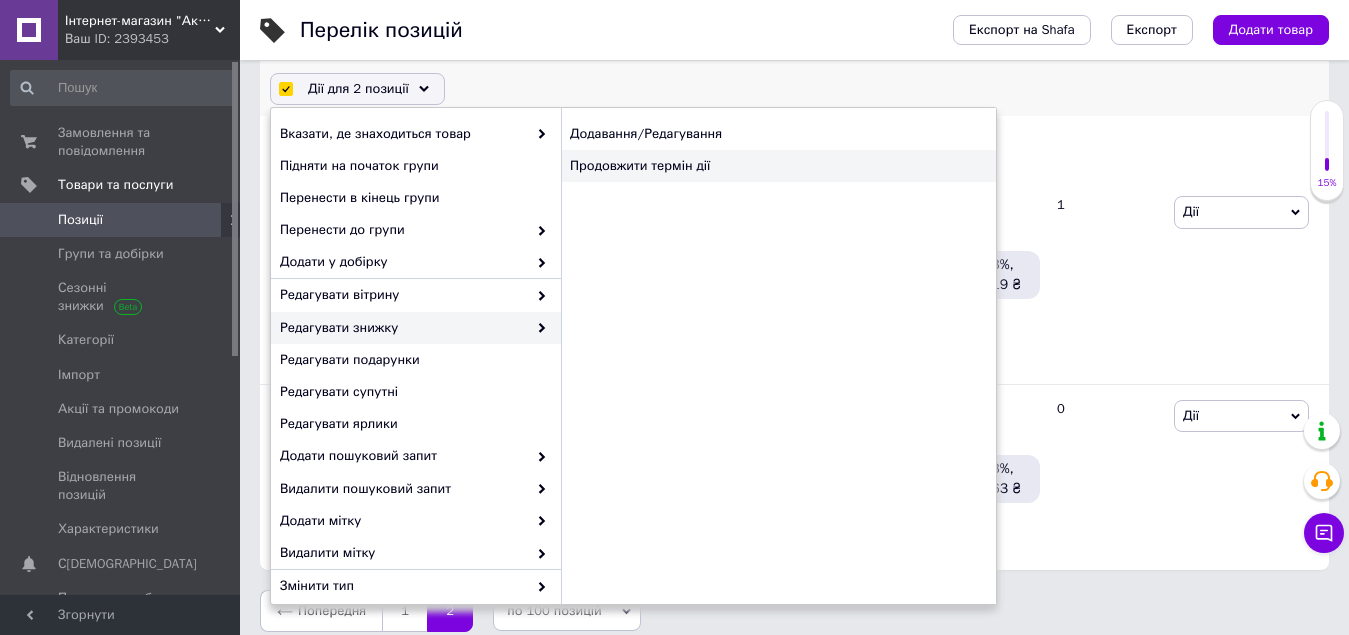 click on "Продовжити термін дії" at bounding box center (778, 166) 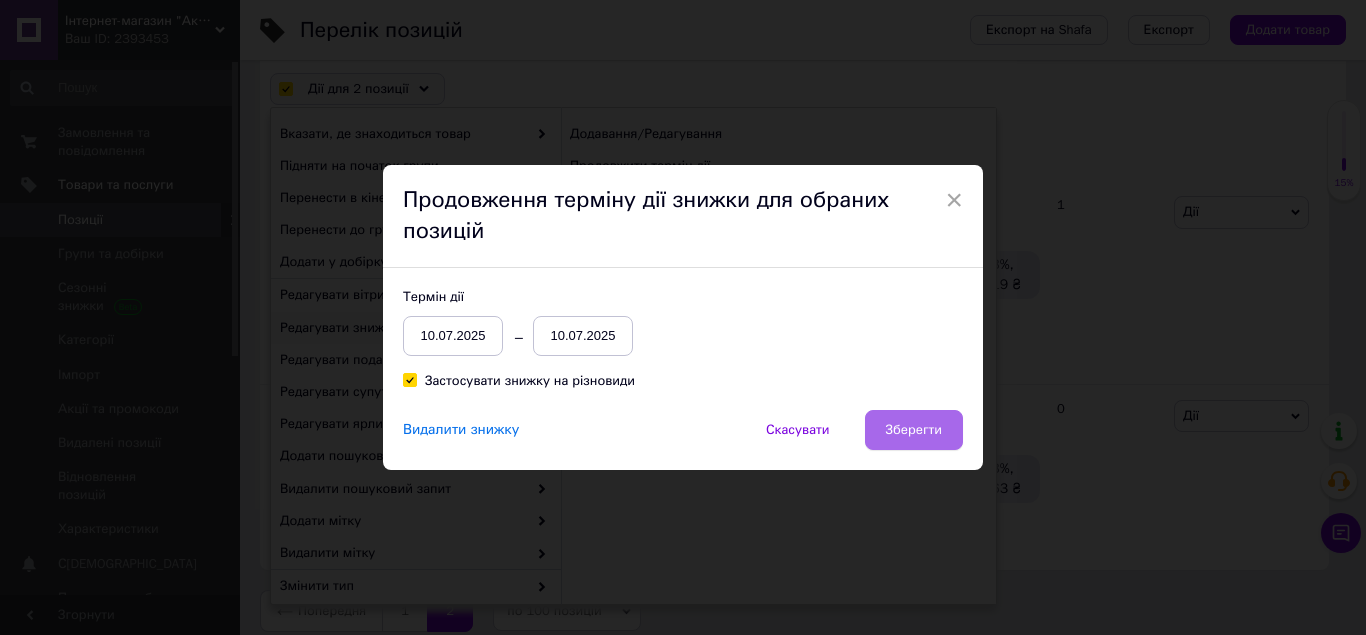 click on "Зберегти" at bounding box center (914, 430) 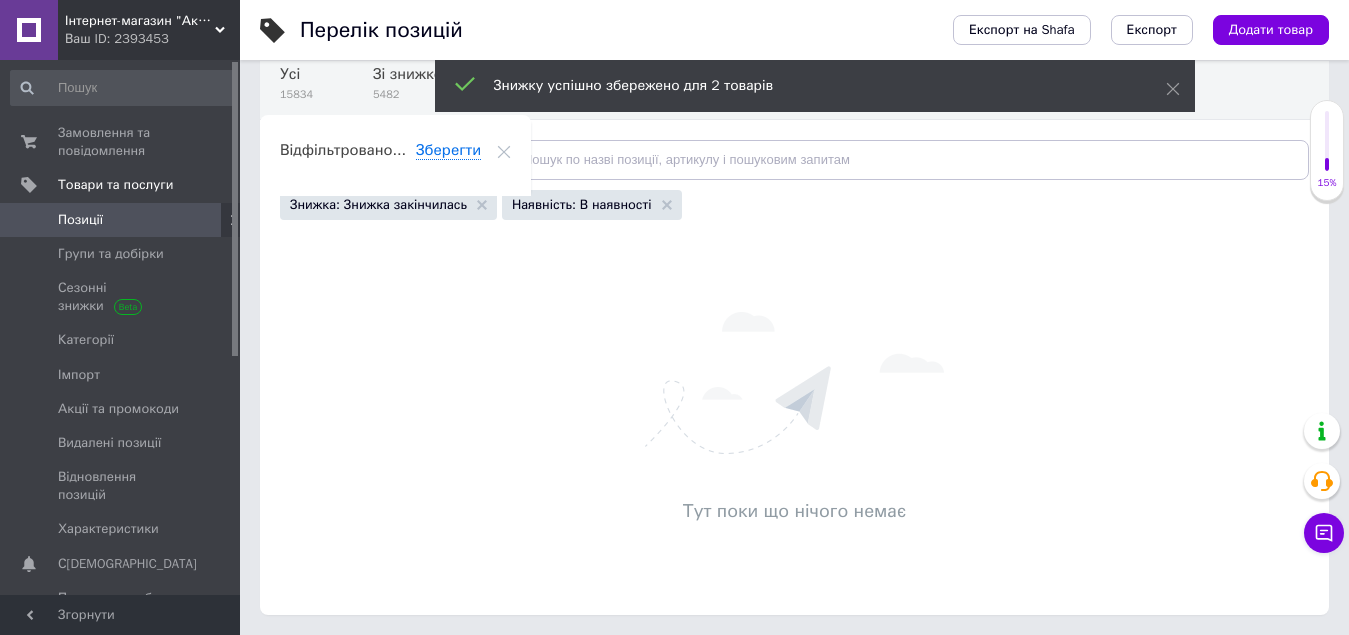 scroll, scrollTop: 186, scrollLeft: 0, axis: vertical 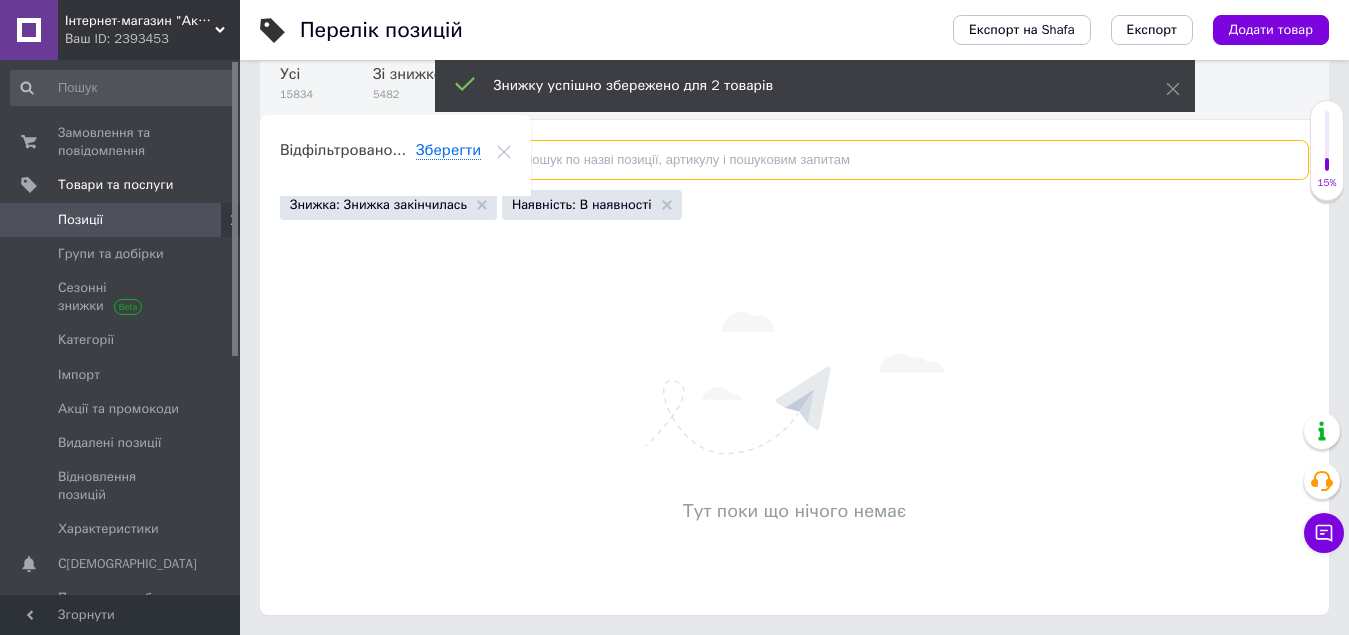 click at bounding box center [898, 160] 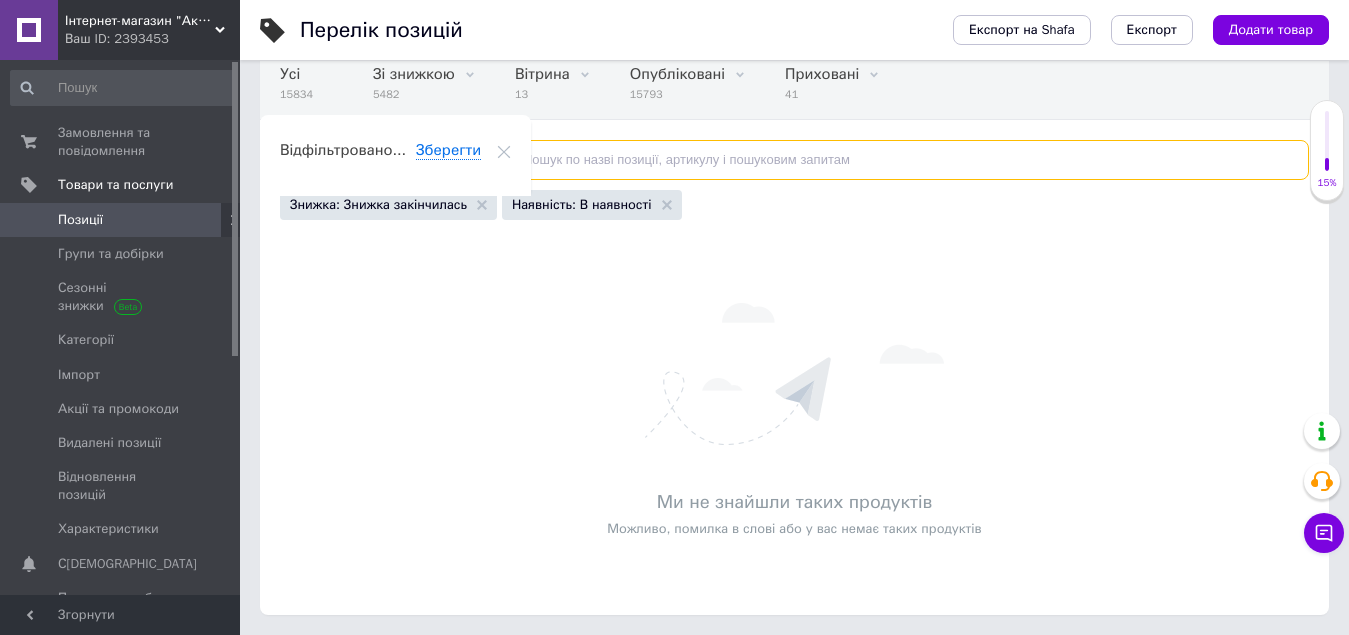 scroll, scrollTop: 0, scrollLeft: 0, axis: both 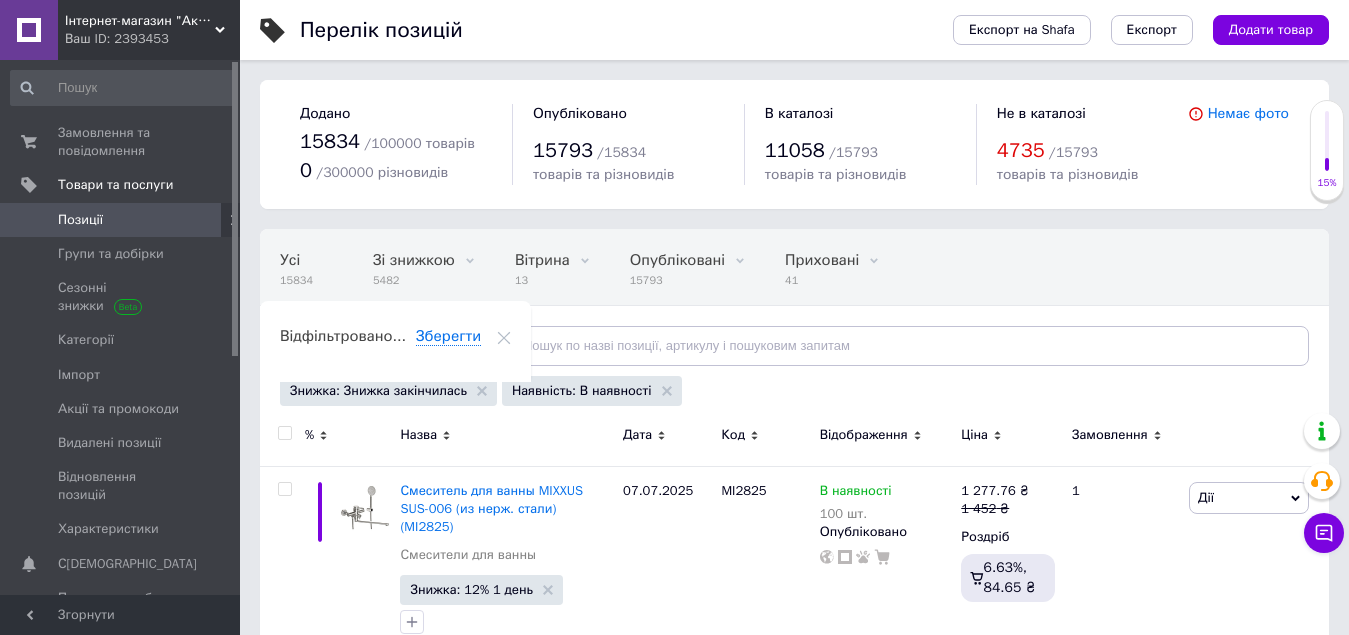 click at bounding box center (284, 433) 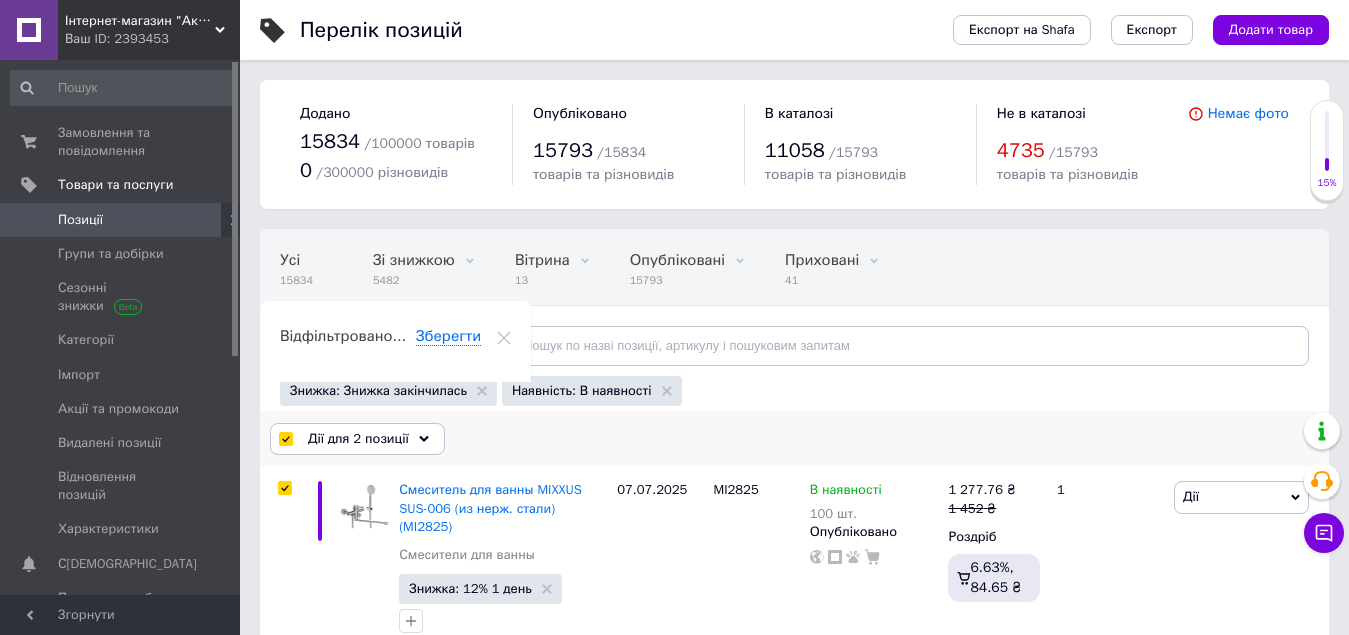 click on "Дії для 2 позиції" at bounding box center (357, 439) 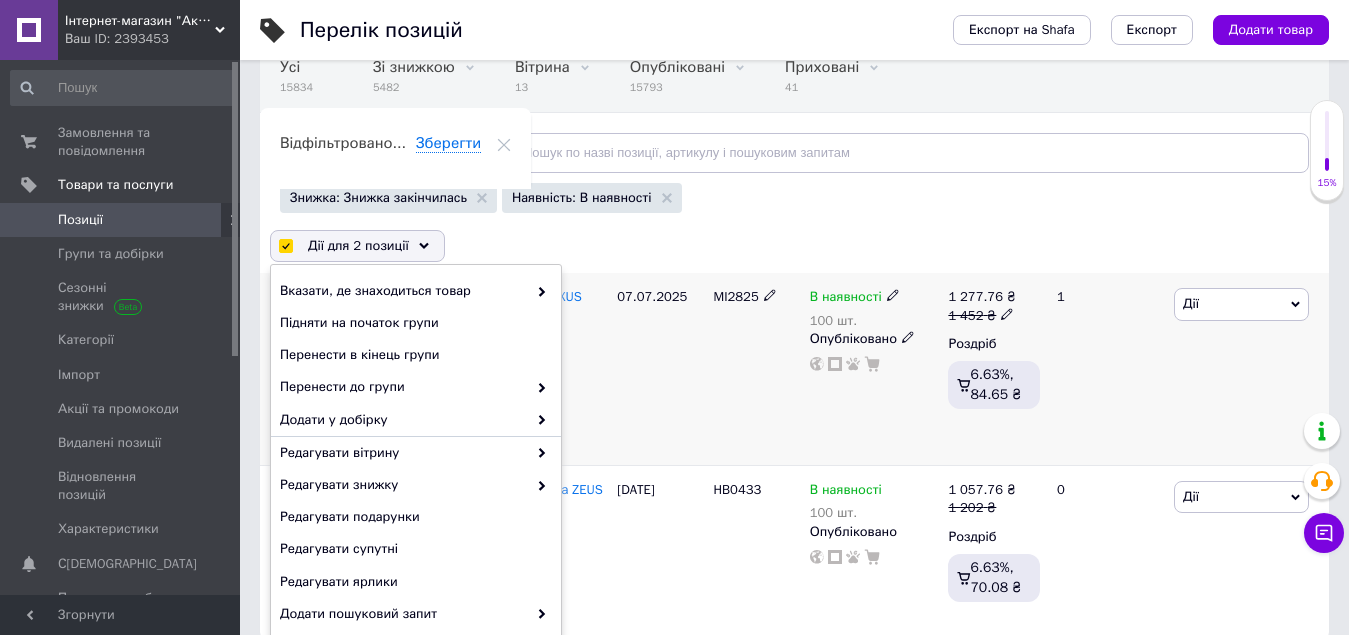 scroll, scrollTop: 200, scrollLeft: 0, axis: vertical 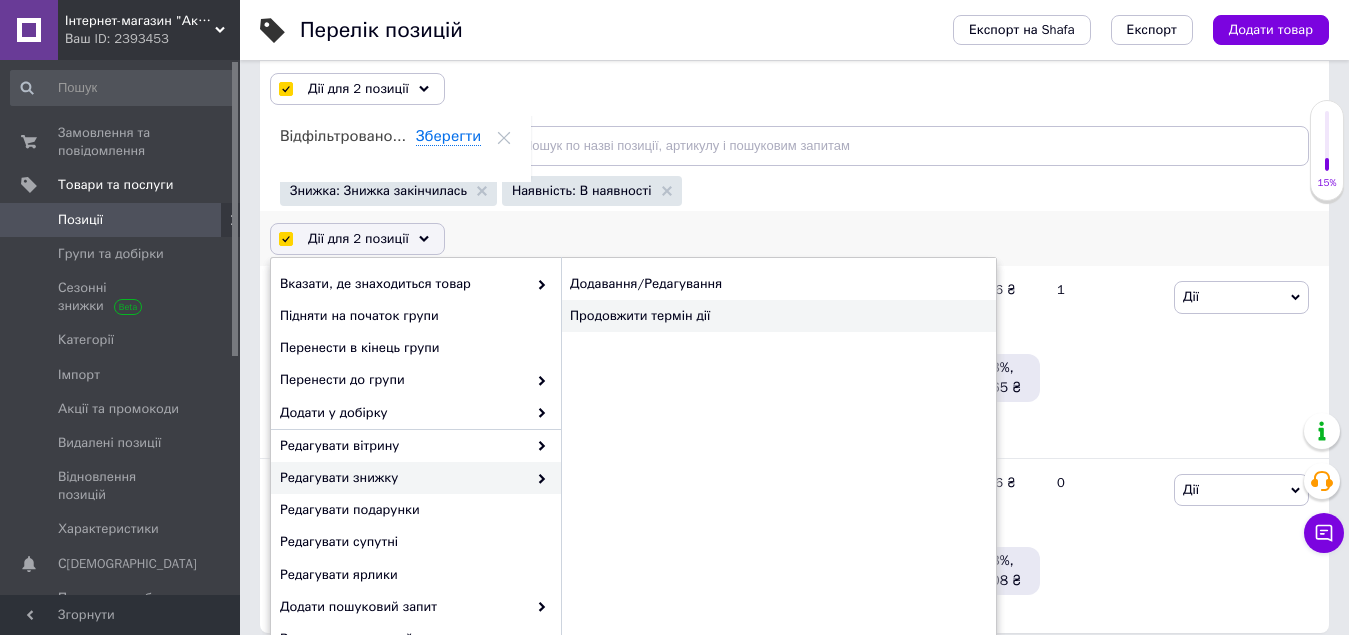click on "Продовжити термін дії" at bounding box center (778, 316) 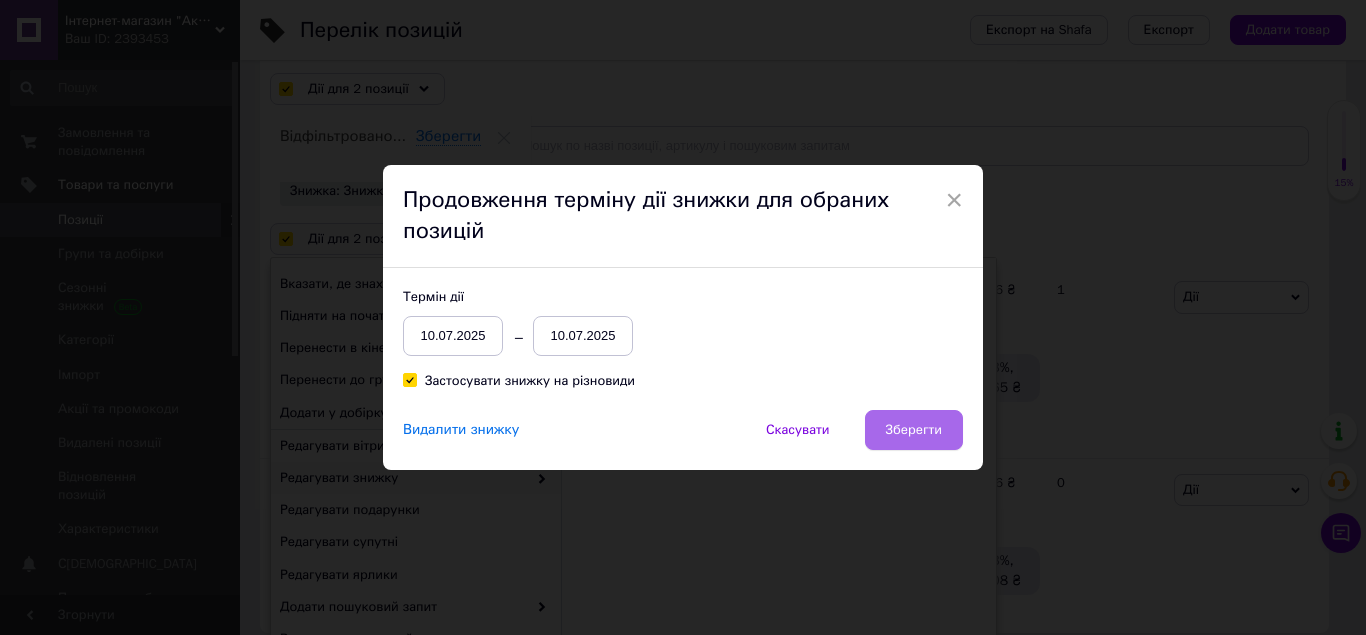 click on "Зберегти" at bounding box center (914, 430) 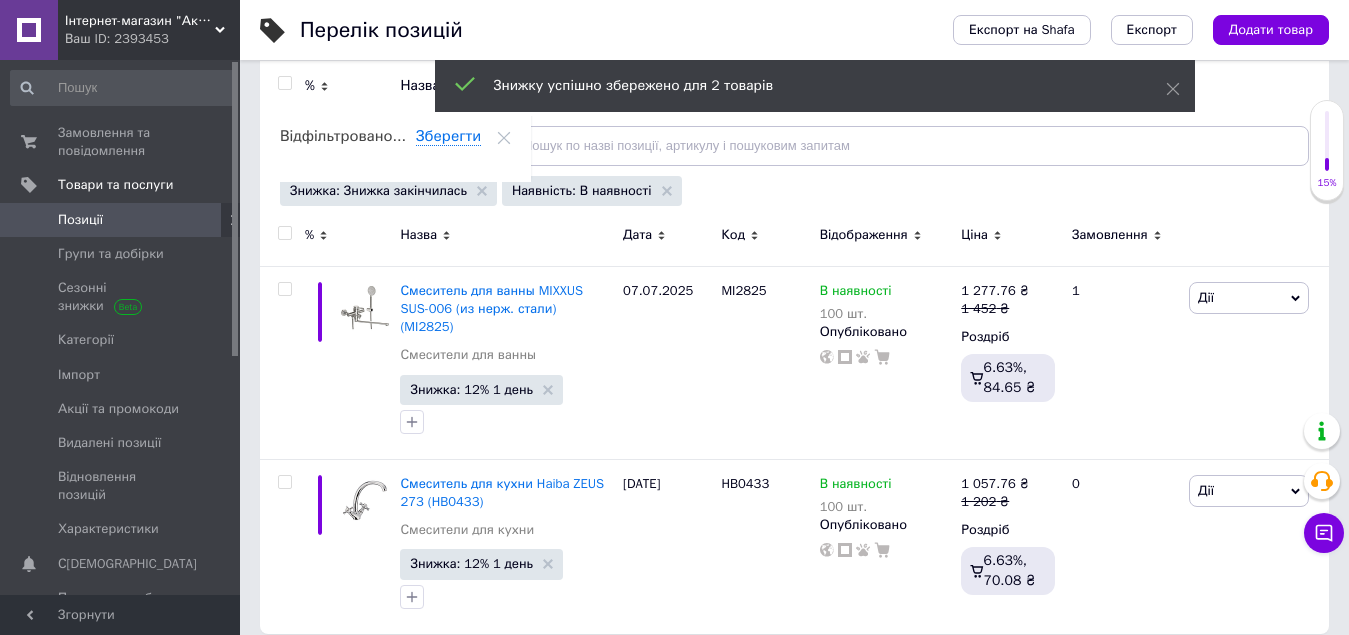 click at bounding box center [284, 233] 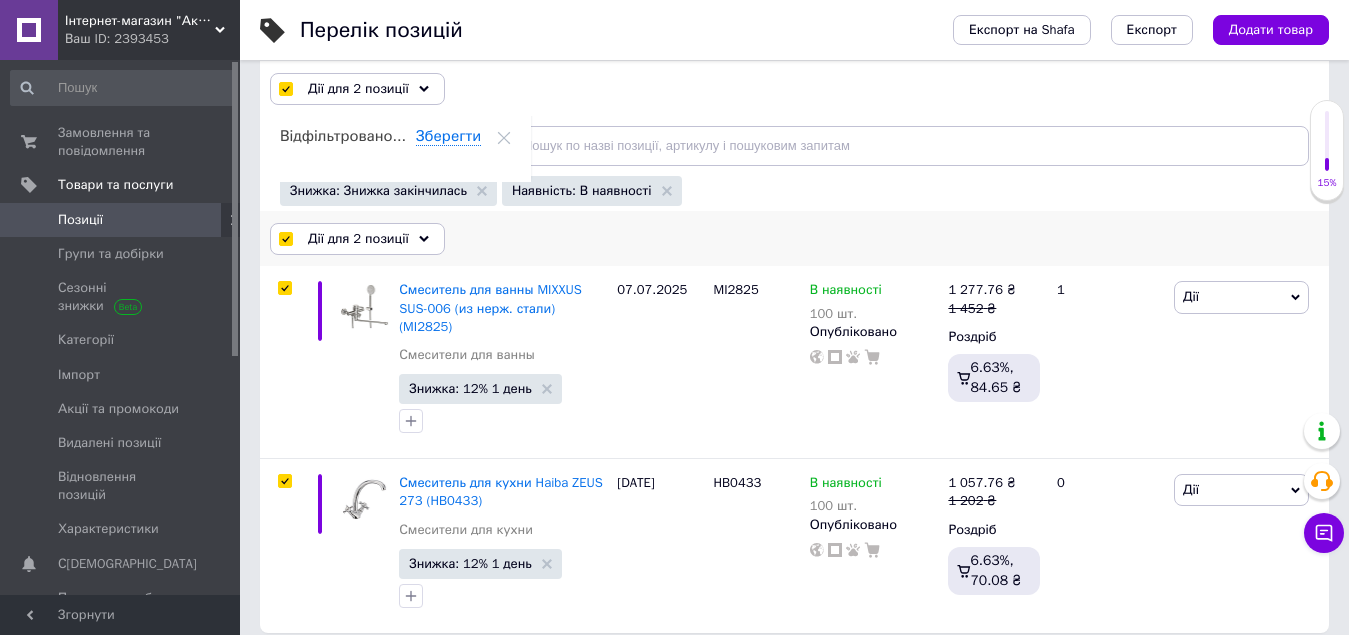 click on "Дії для 2 позиції" at bounding box center [357, 239] 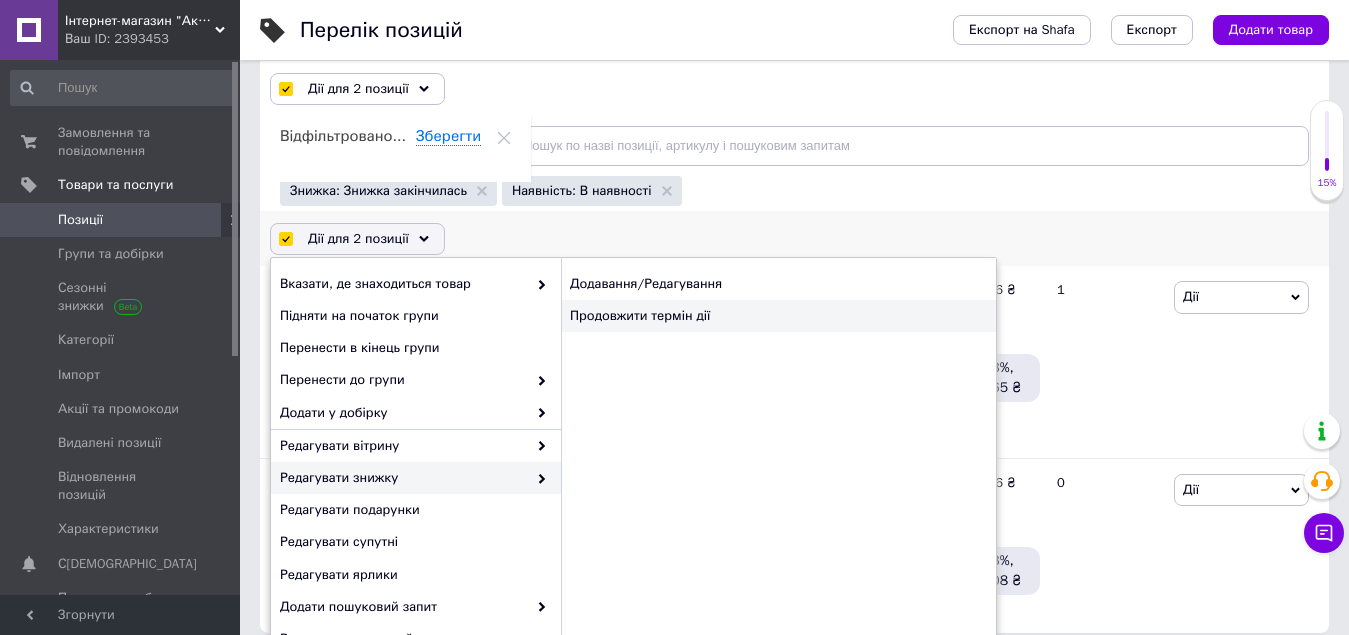 click on "Продовжити термін дії" at bounding box center [778, 316] 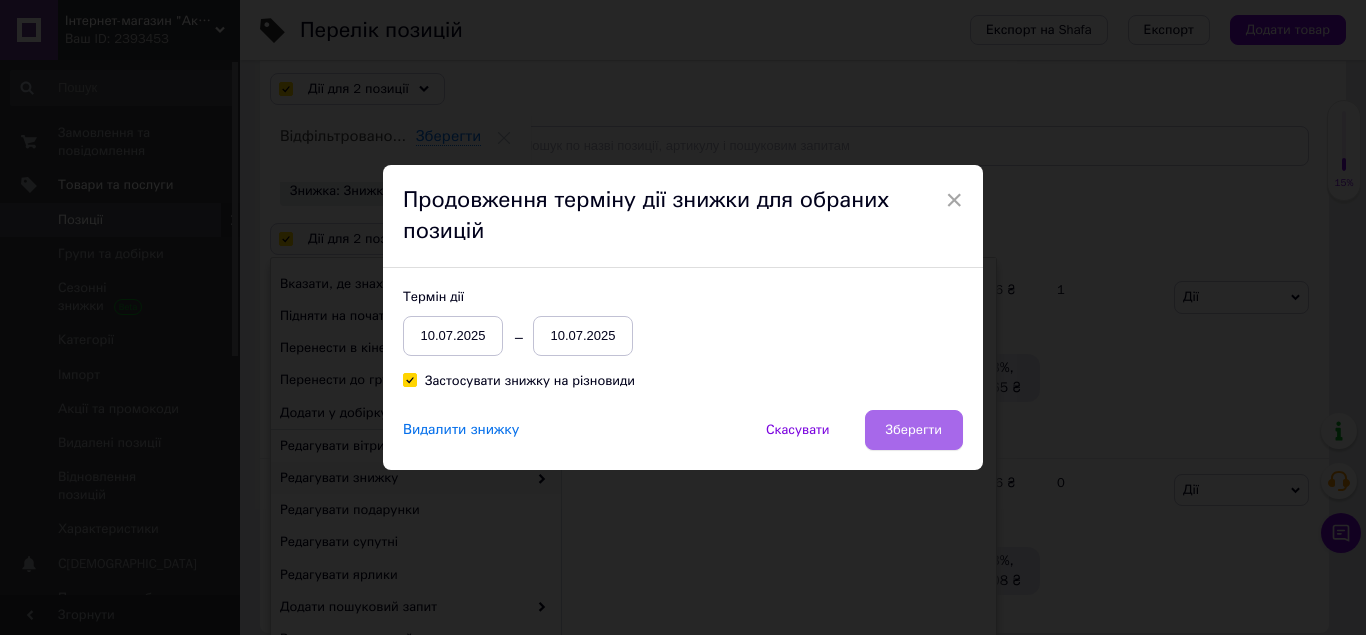 click on "Зберегти" at bounding box center [914, 430] 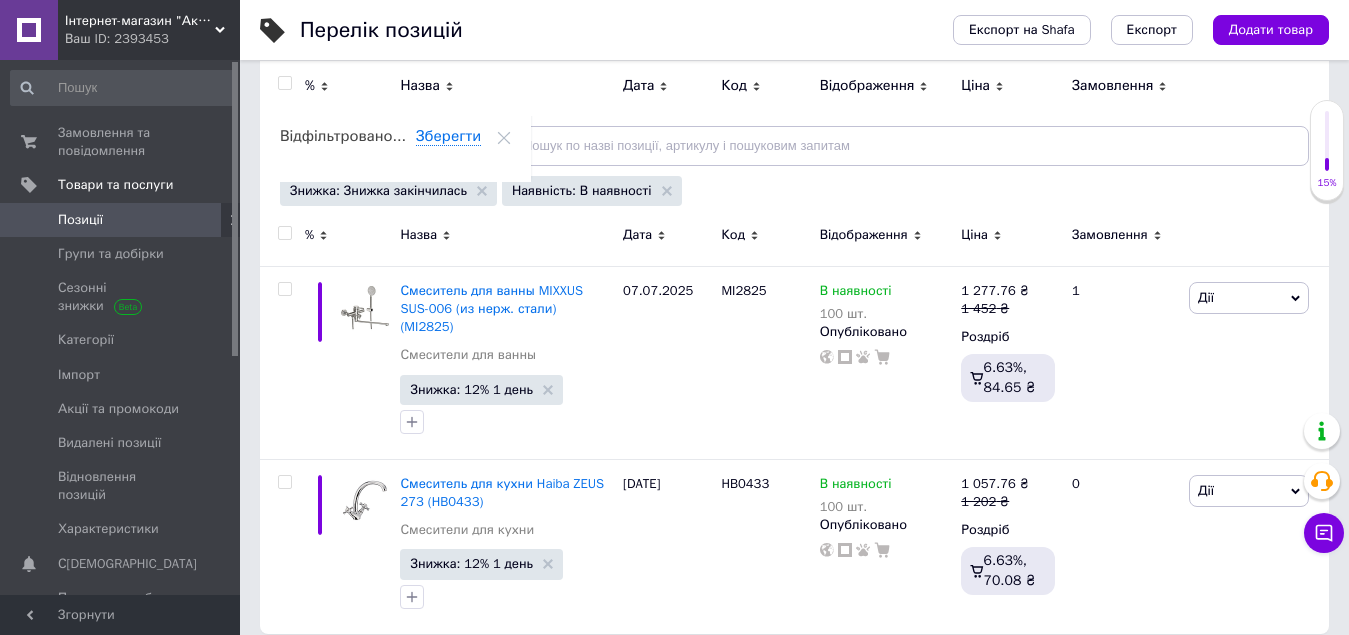 click at bounding box center (284, 233) 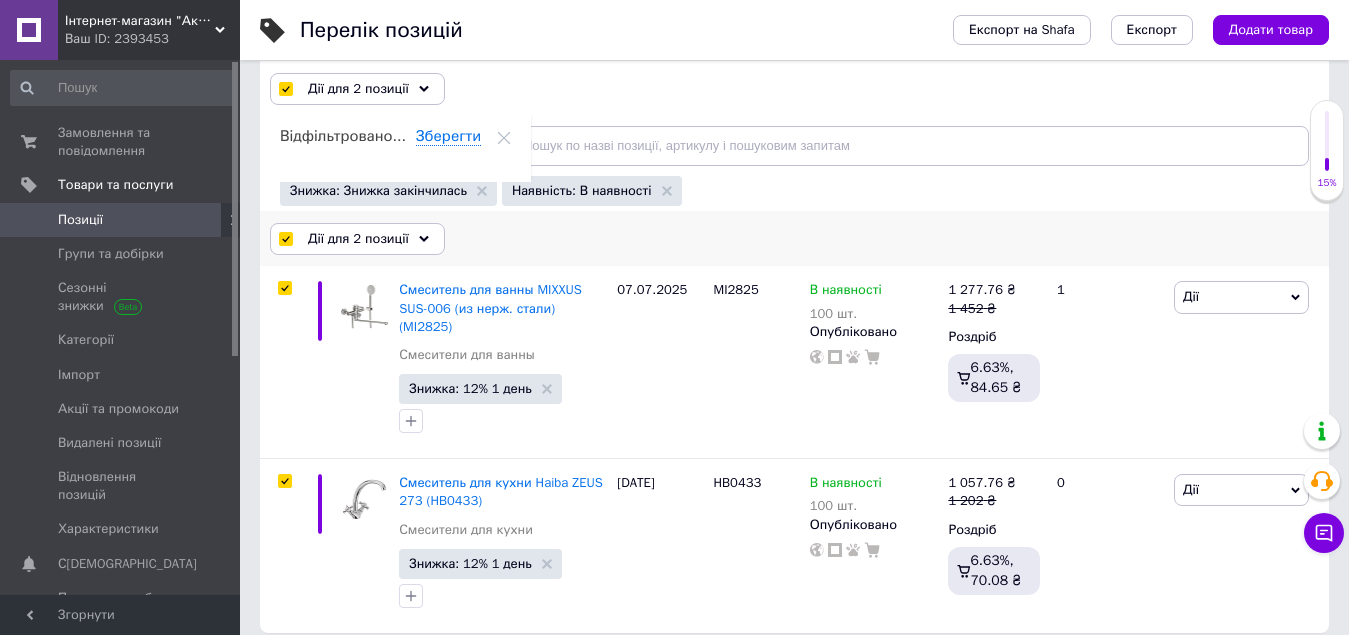 click on "Дії для 2 позиції" at bounding box center [357, 239] 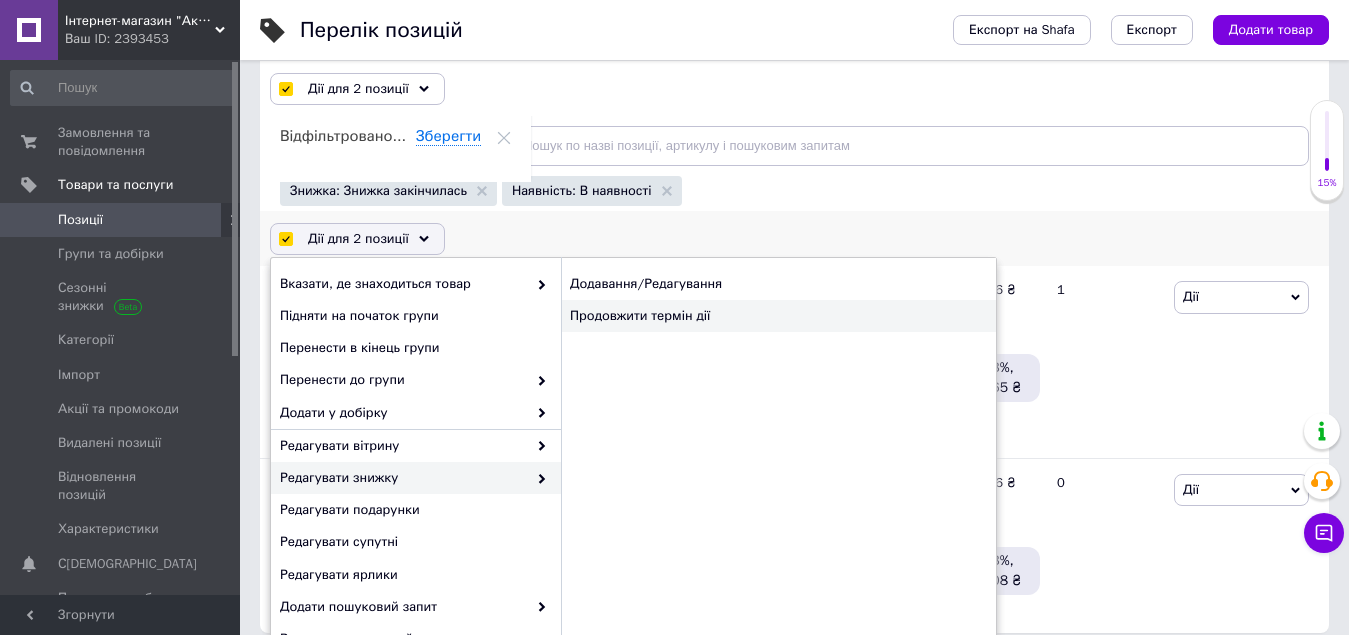 click on "Продовжити термін дії" at bounding box center (778, 316) 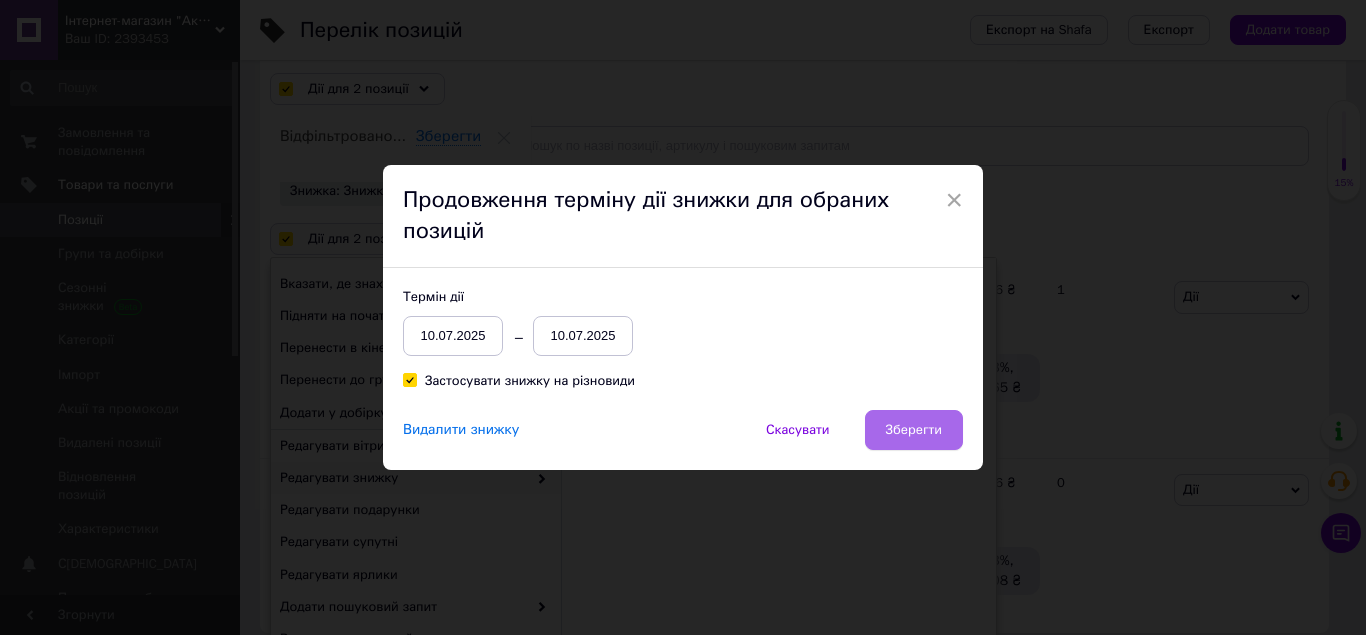 click on "Зберегти" at bounding box center [914, 430] 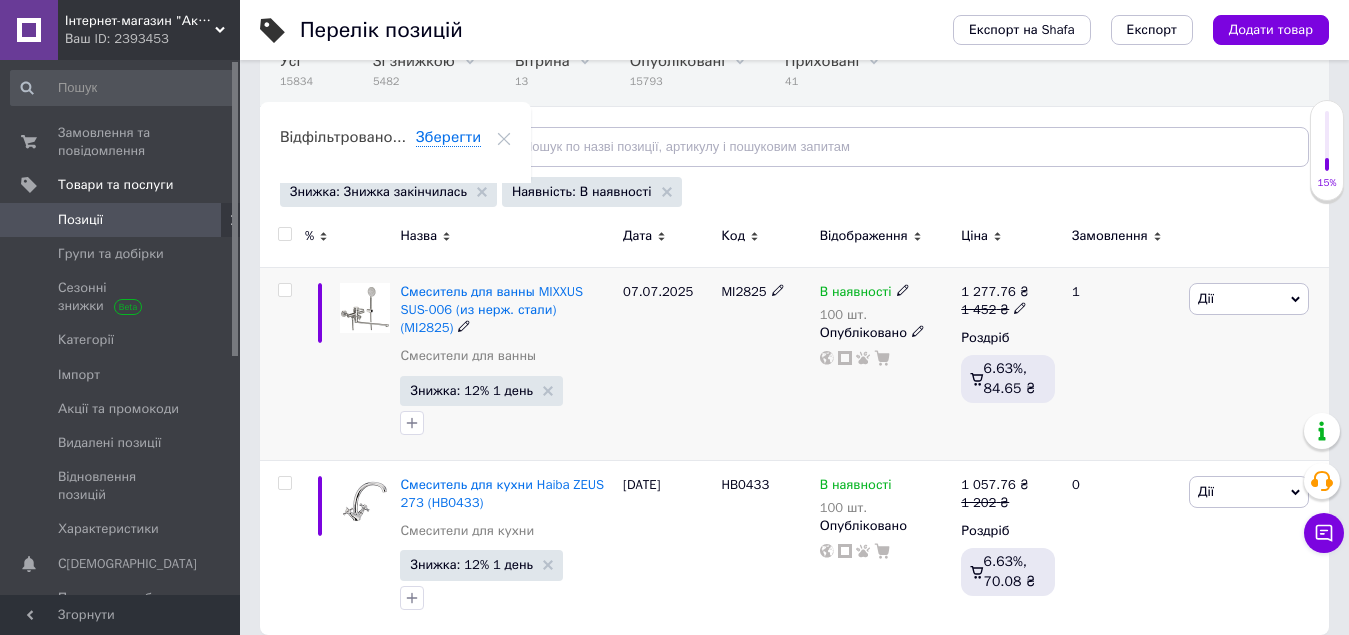 scroll, scrollTop: 200, scrollLeft: 0, axis: vertical 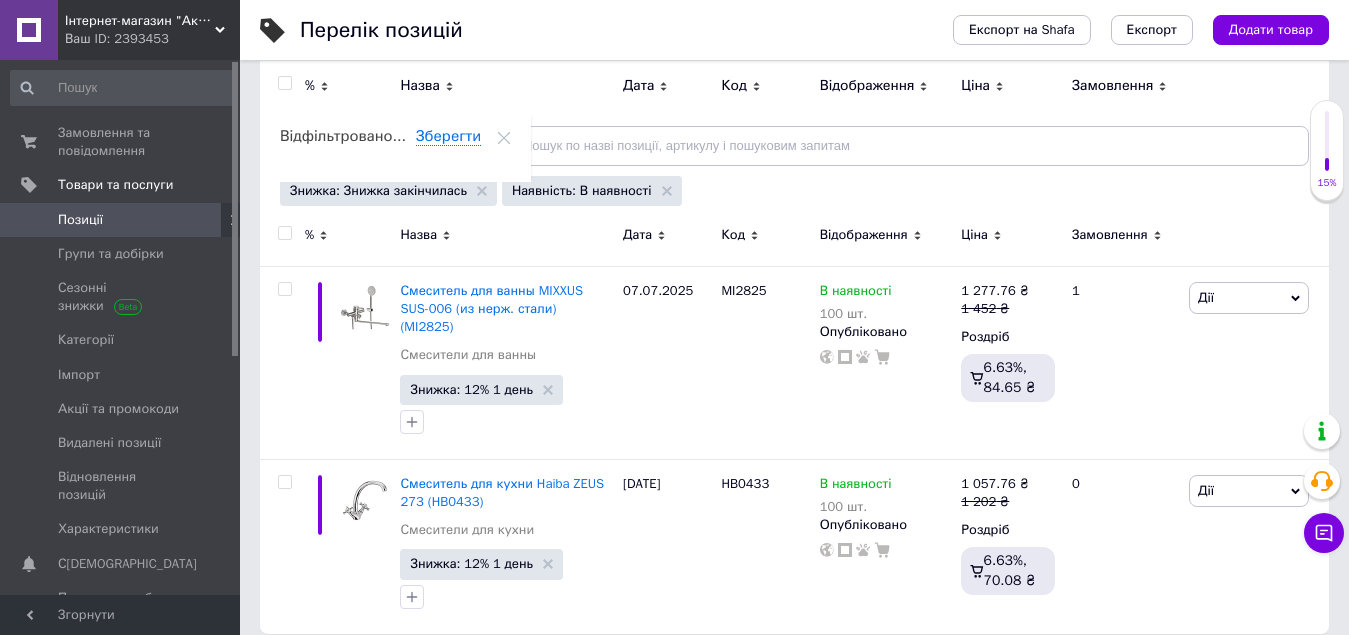 click at bounding box center (284, 233) 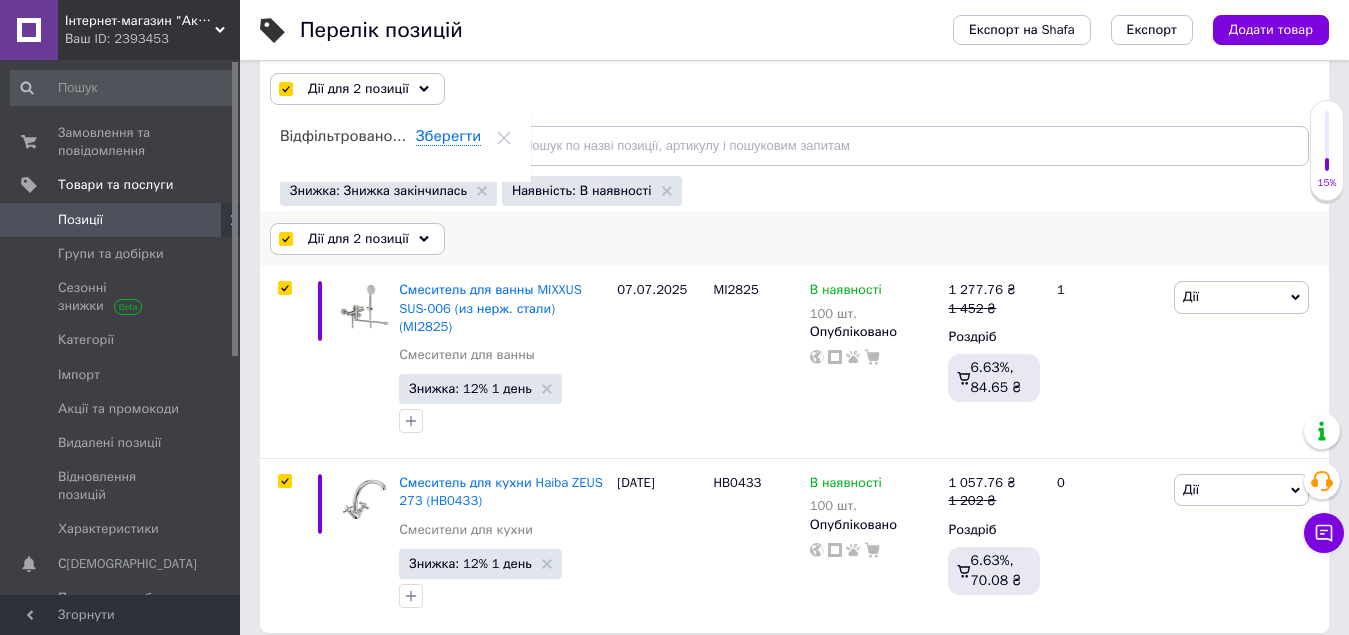 drag, startPoint x: 396, startPoint y: 233, endPoint x: 442, endPoint y: 339, distance: 115.55086 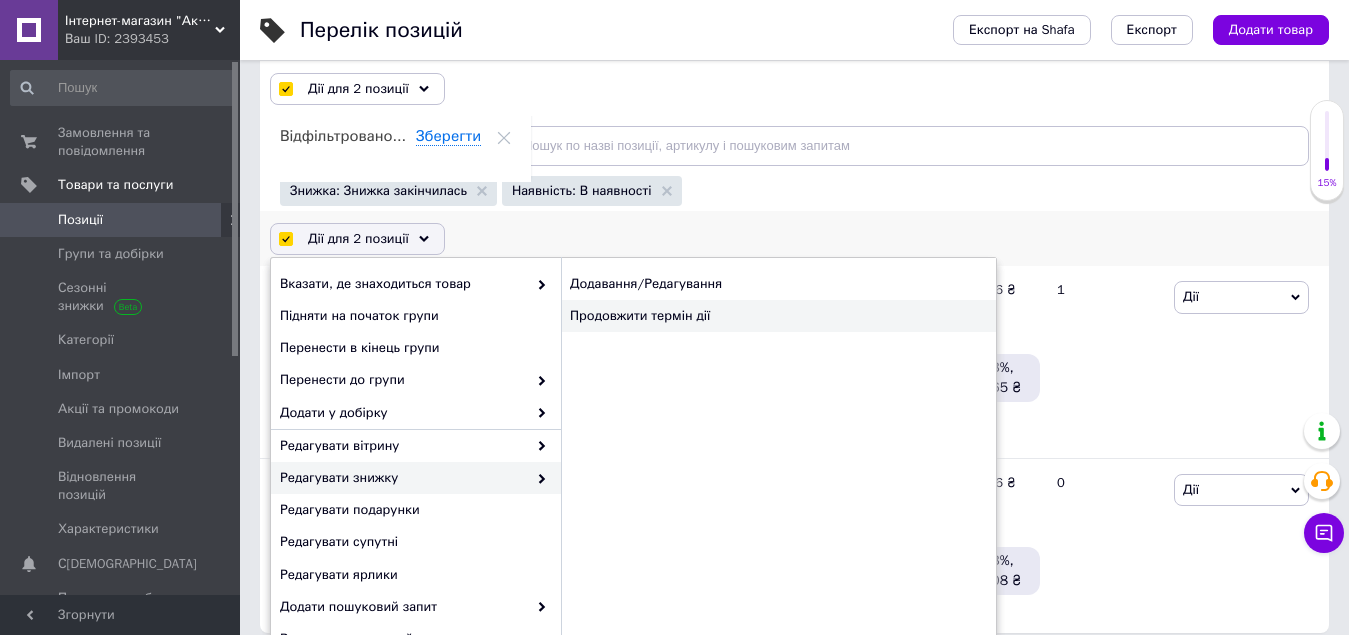click on "Продовжити термін дії" at bounding box center (778, 316) 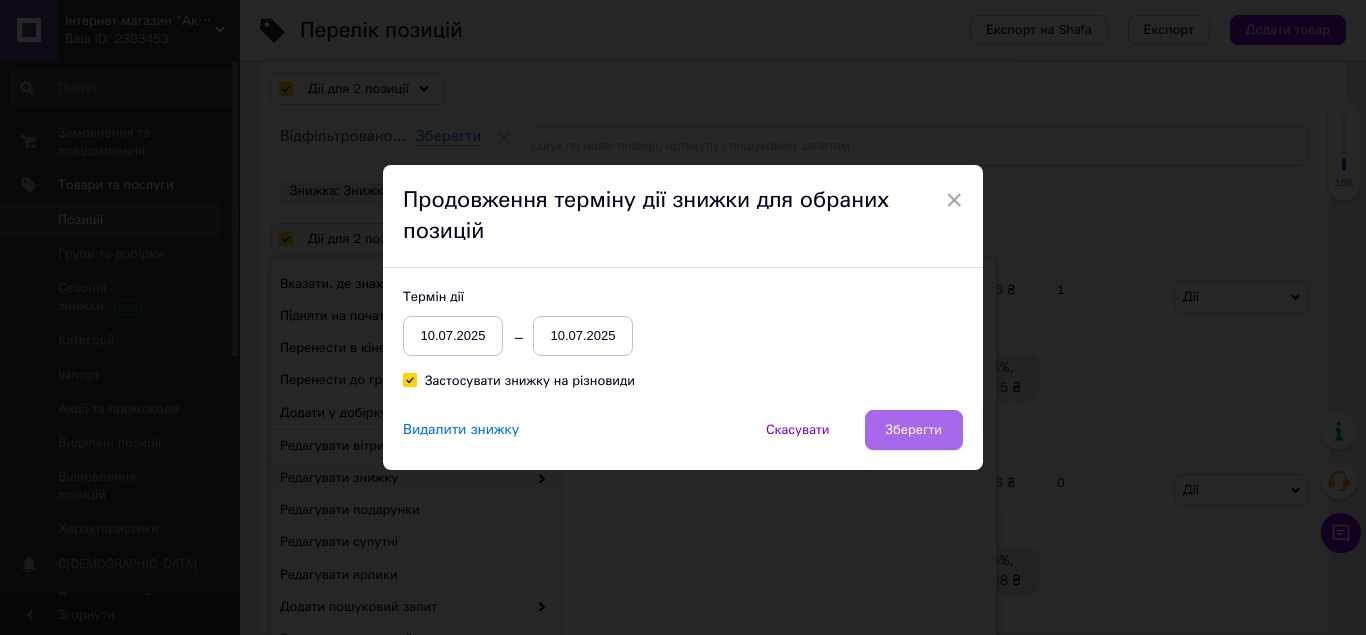 click on "Зберегти" at bounding box center [914, 430] 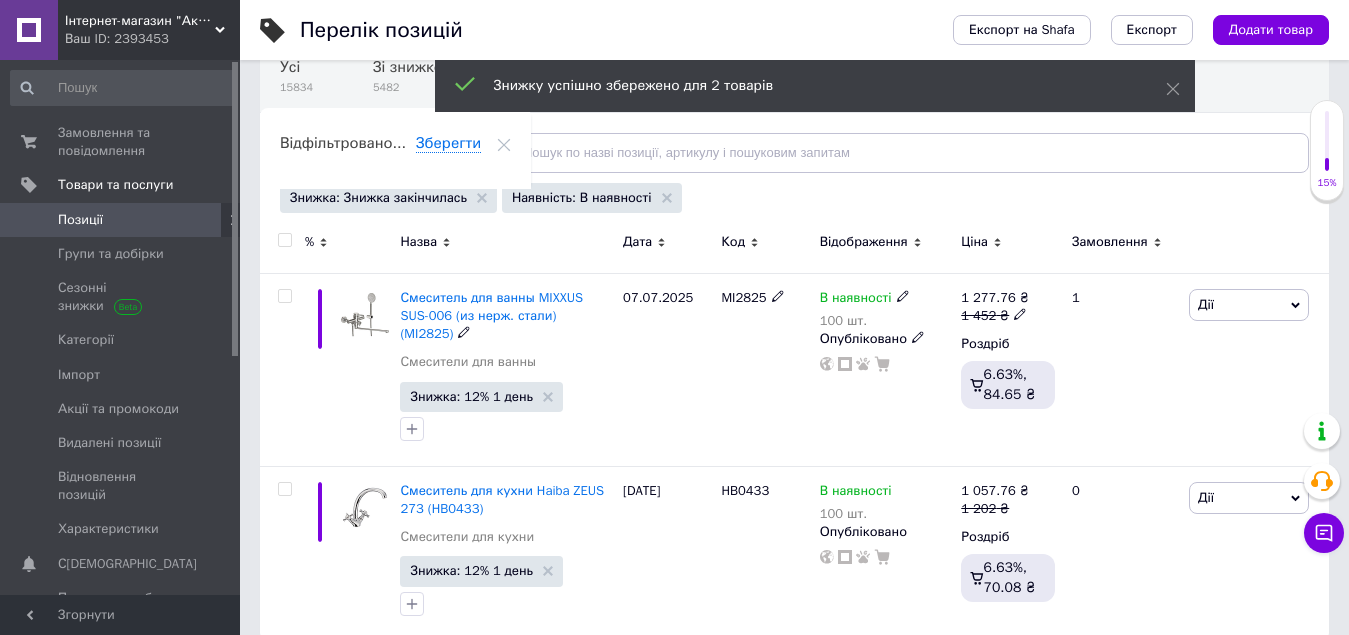 scroll, scrollTop: 200, scrollLeft: 0, axis: vertical 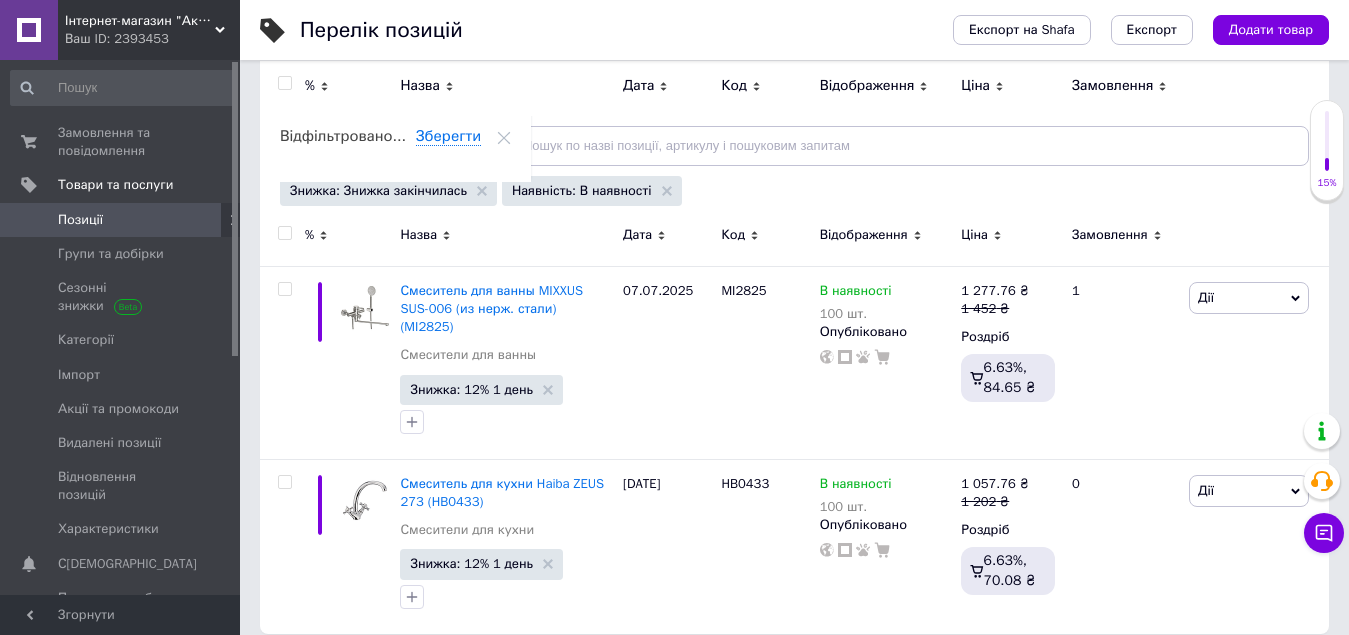 click at bounding box center (284, 233) 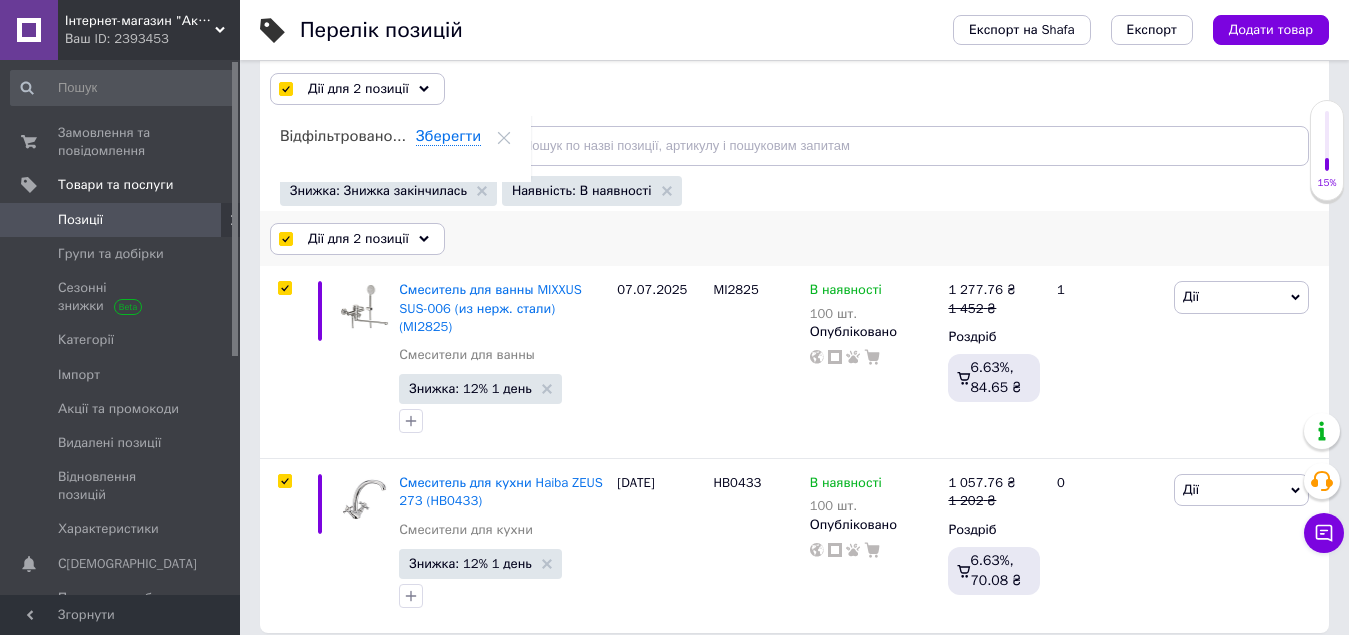 click 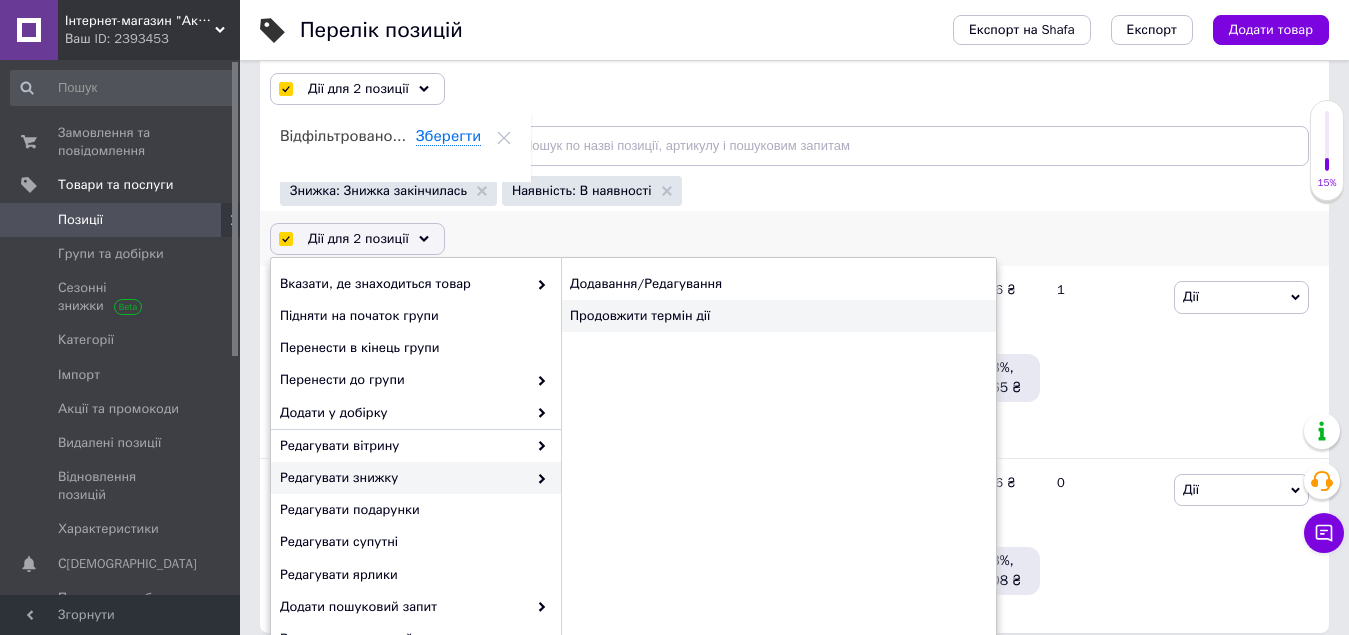 click on "Продовжити термін дії" at bounding box center (778, 316) 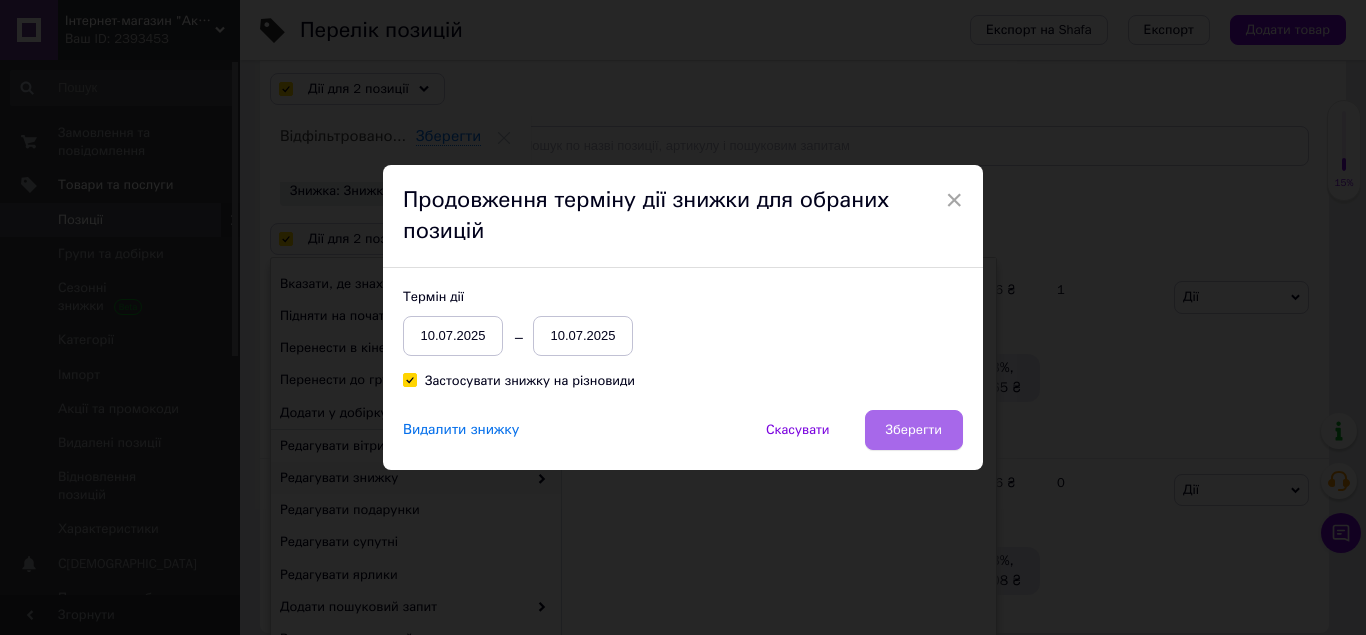 click on "Зберегти" at bounding box center (914, 430) 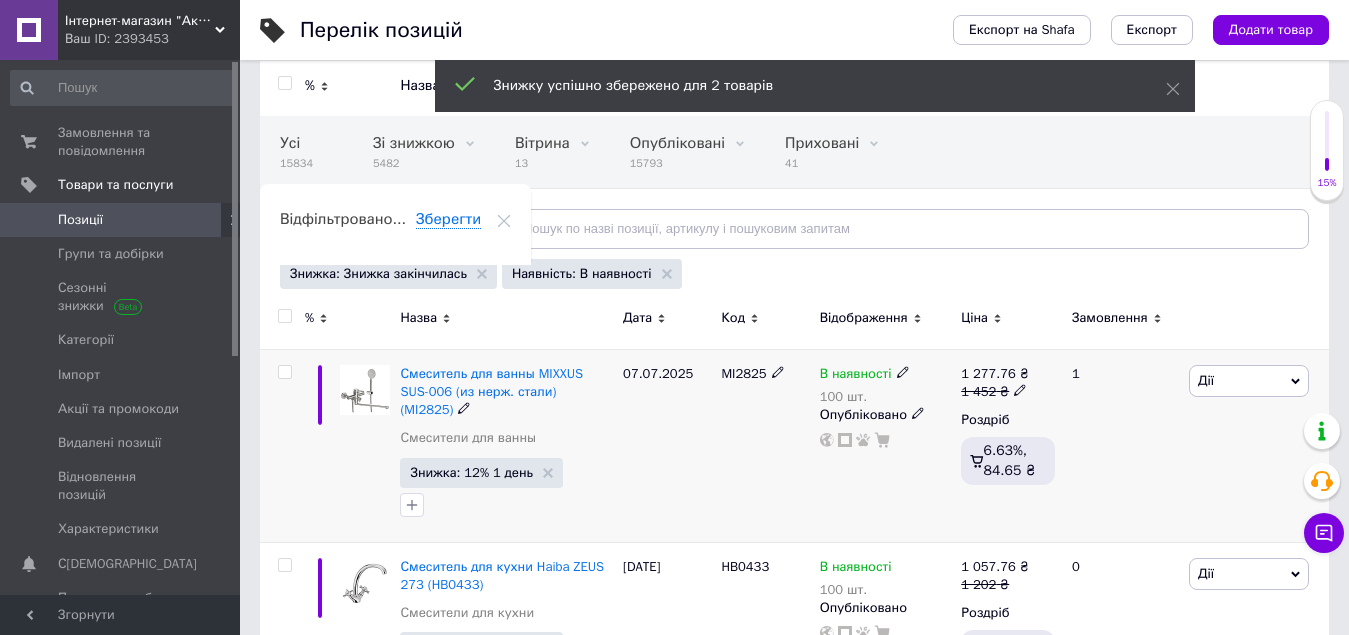 scroll, scrollTop: 0, scrollLeft: 0, axis: both 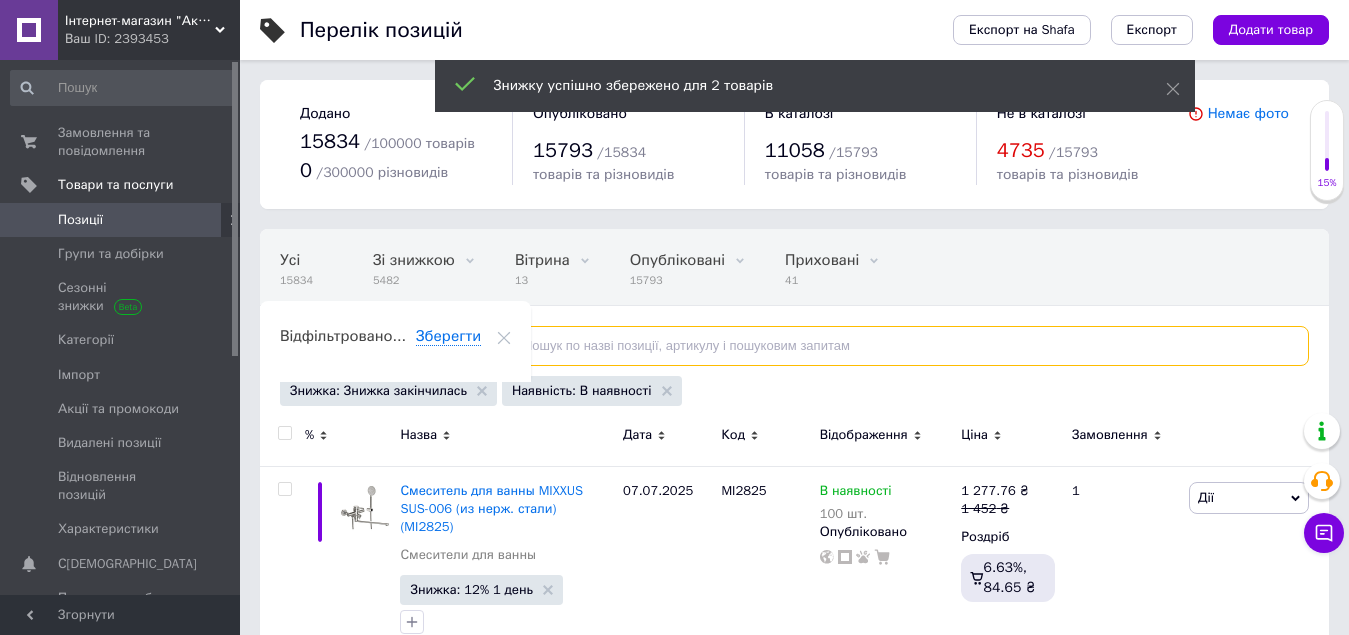 click at bounding box center [898, 346] 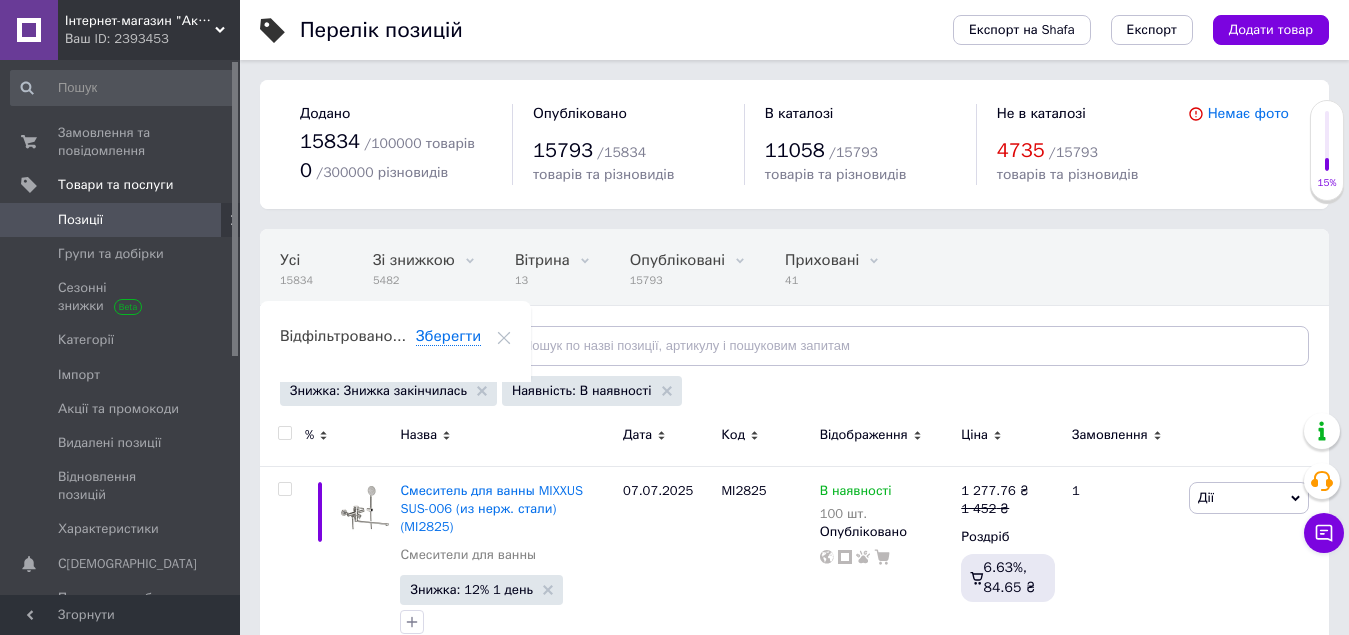 click at bounding box center (284, 433) 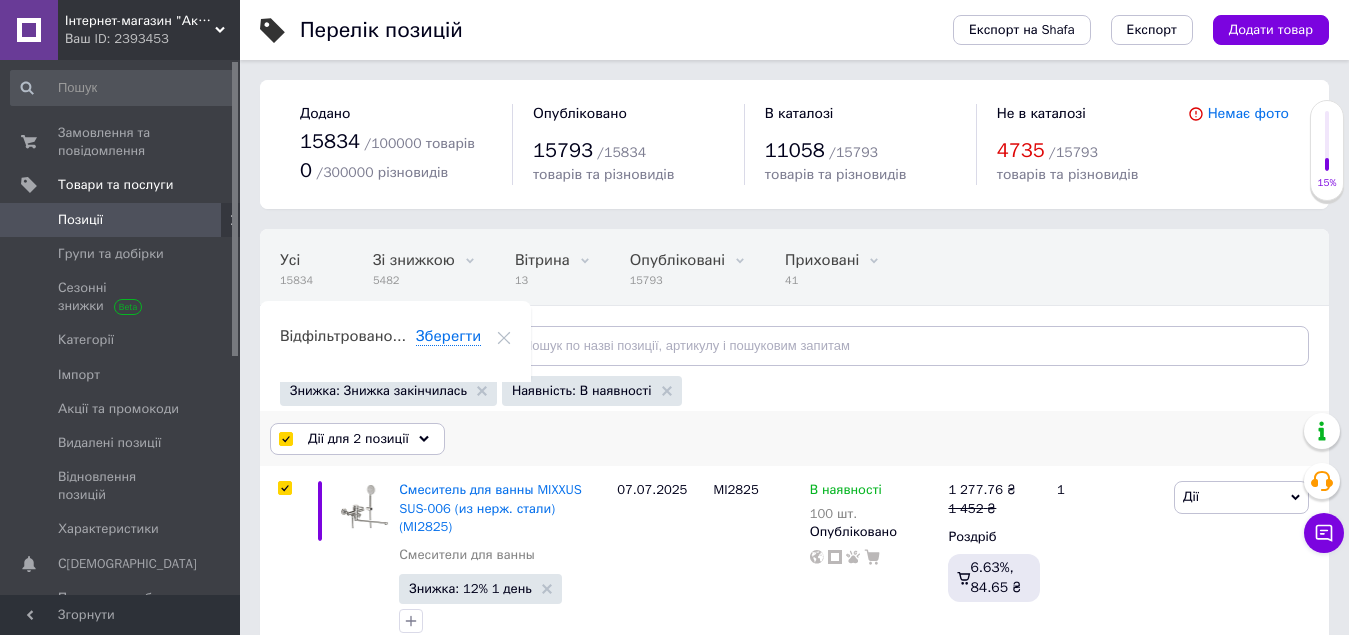 click on "Дії для 2 позиції" at bounding box center (357, 439) 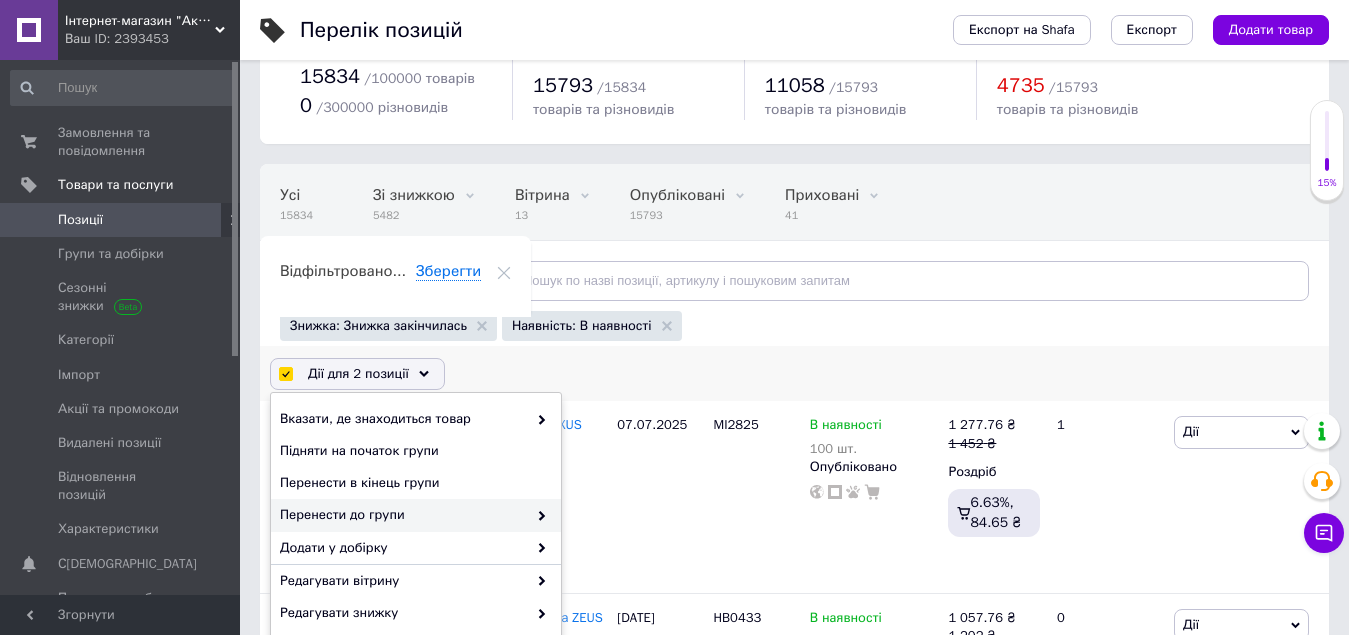 scroll, scrollTop: 100, scrollLeft: 0, axis: vertical 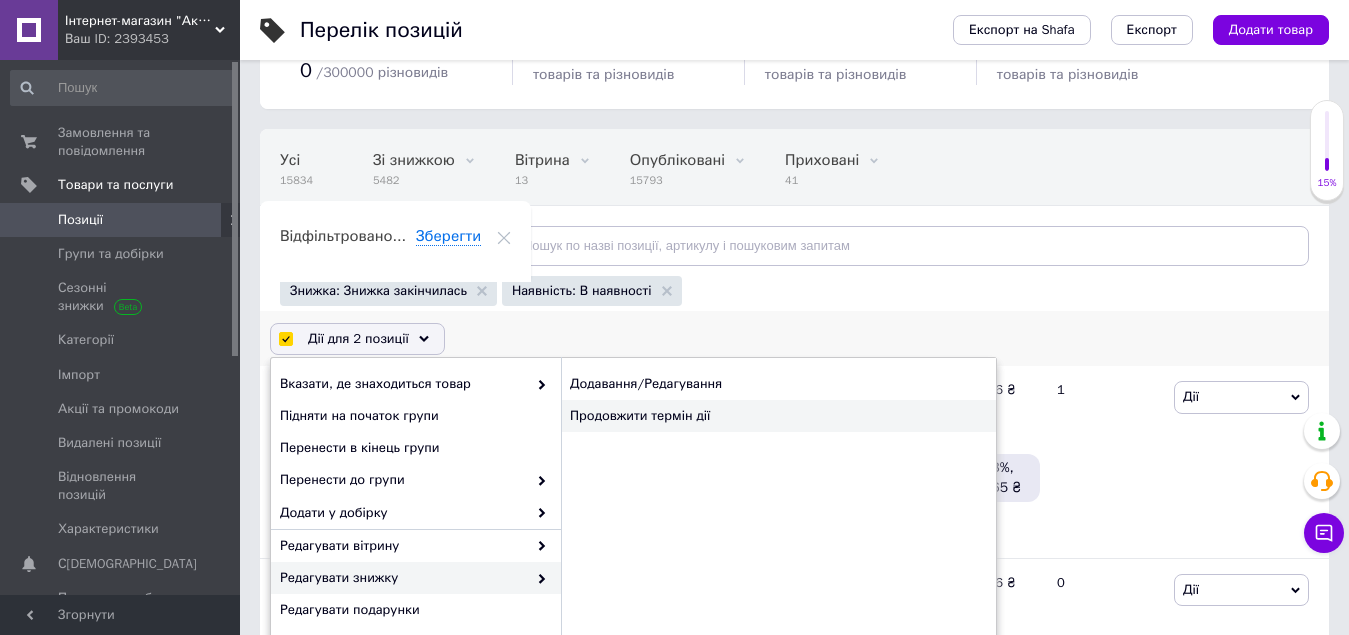 click on "Продовжити термін дії" at bounding box center [778, 416] 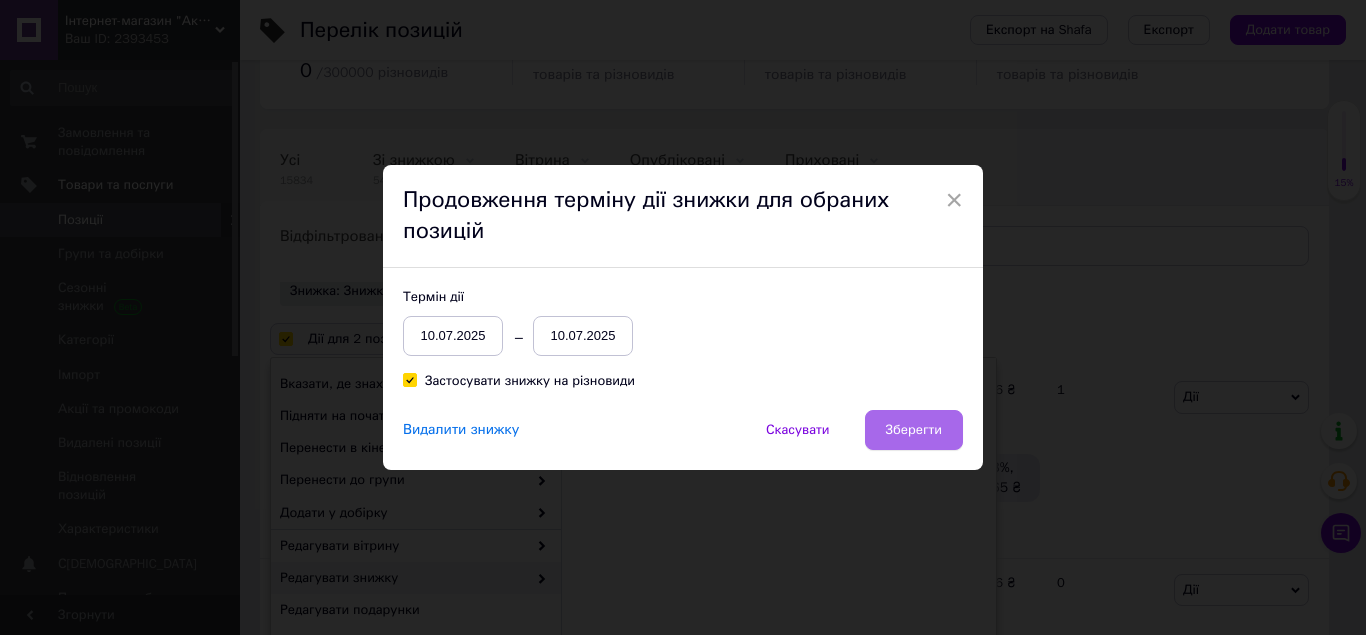 click on "Зберегти" at bounding box center (914, 430) 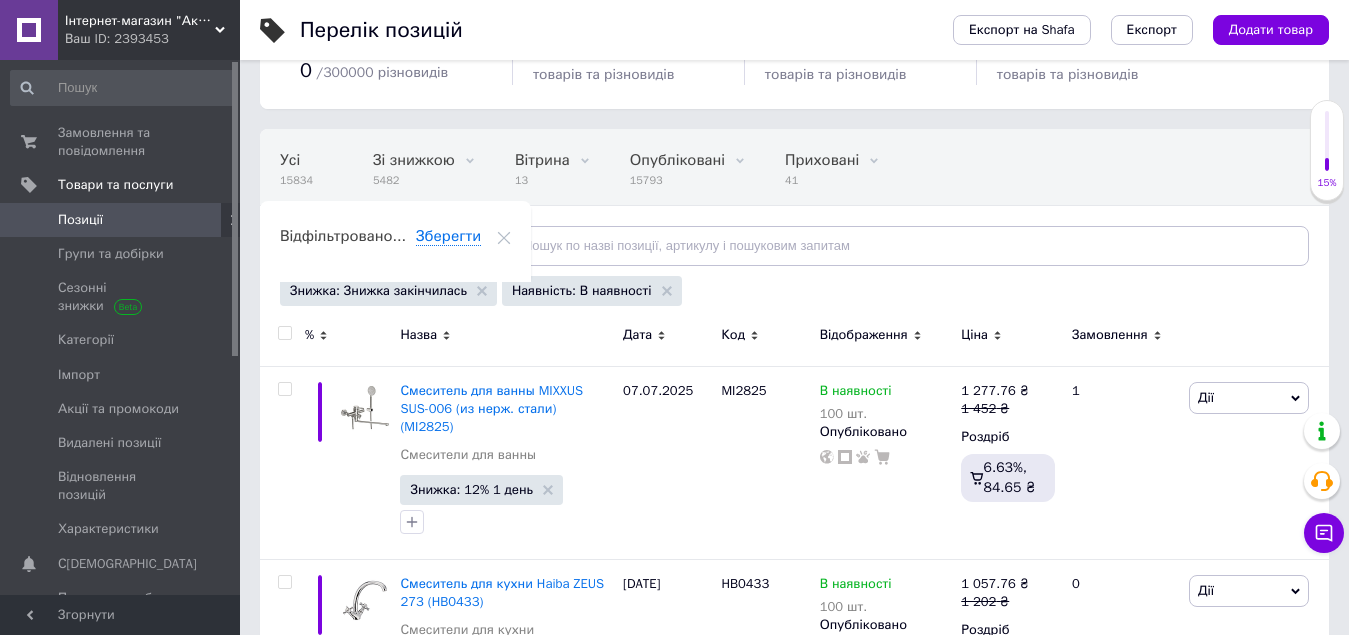 click at bounding box center [284, 333] 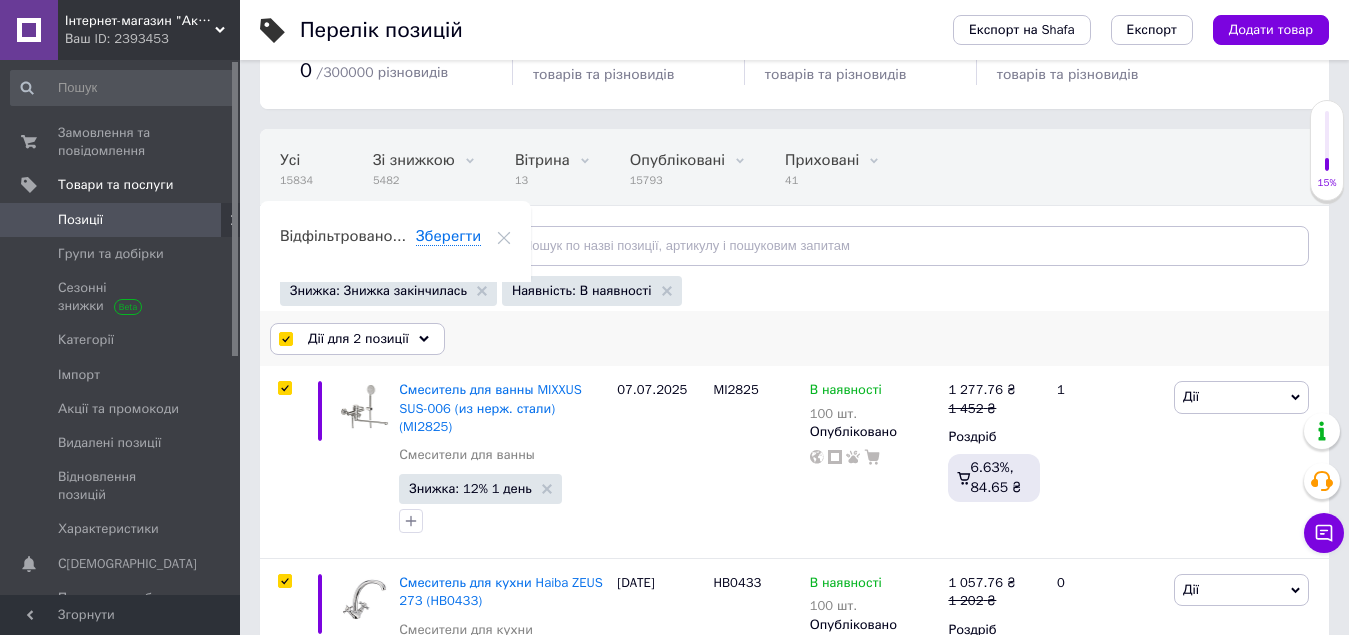click 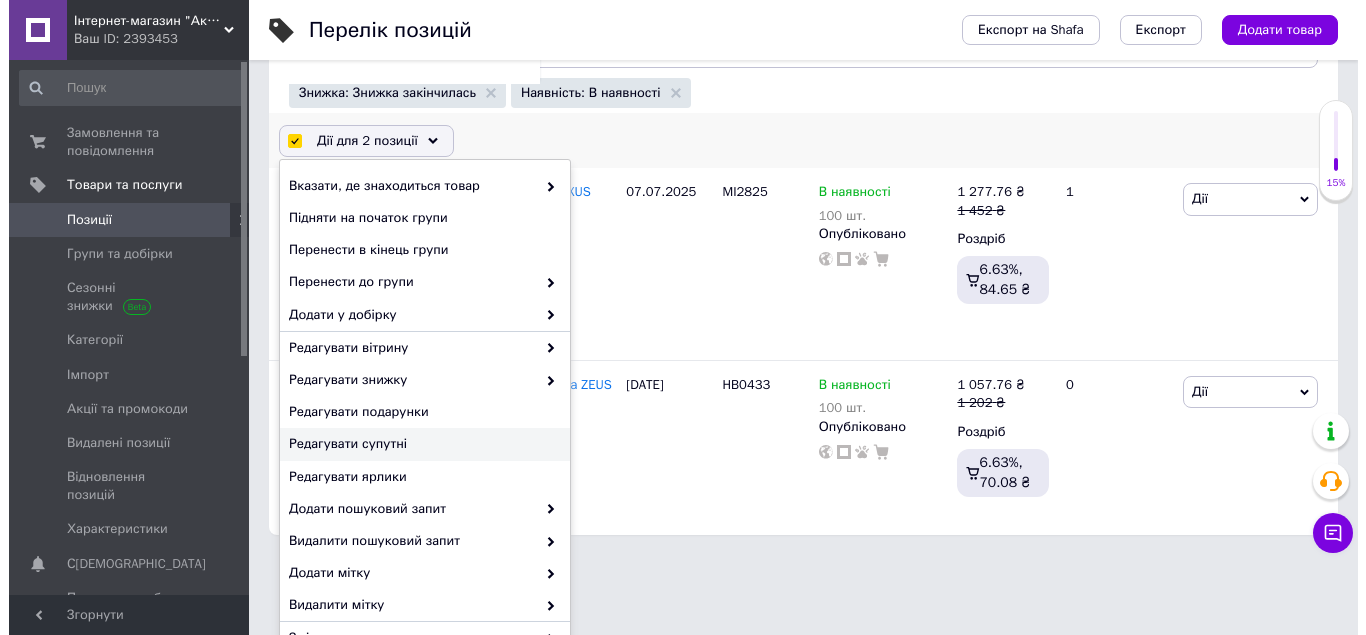 scroll, scrollTop: 300, scrollLeft: 0, axis: vertical 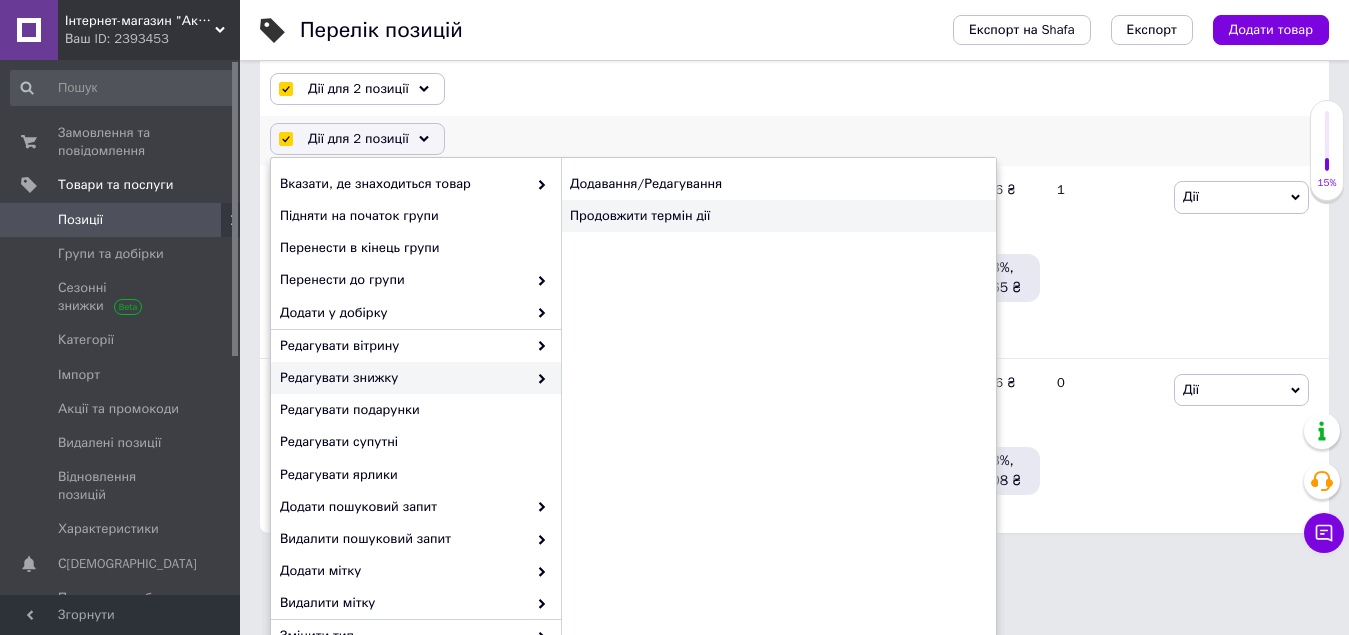 click on "Продовжити термін дії" at bounding box center [778, 216] 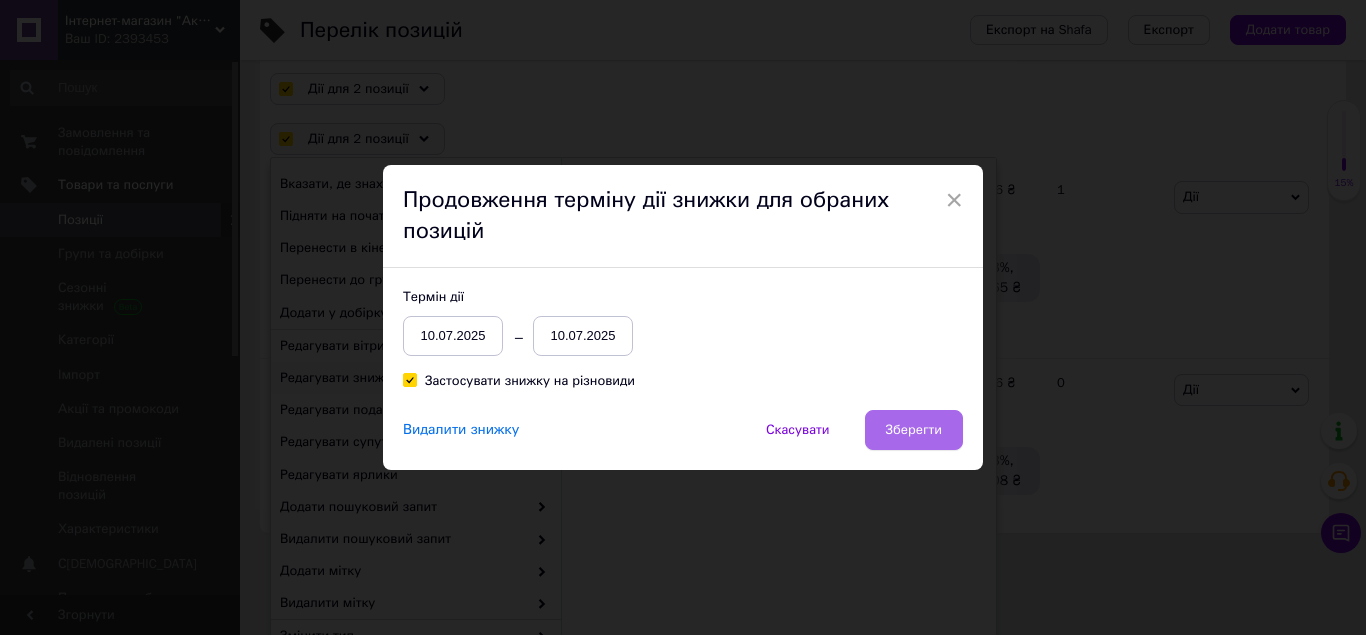 click on "Зберегти" at bounding box center (914, 430) 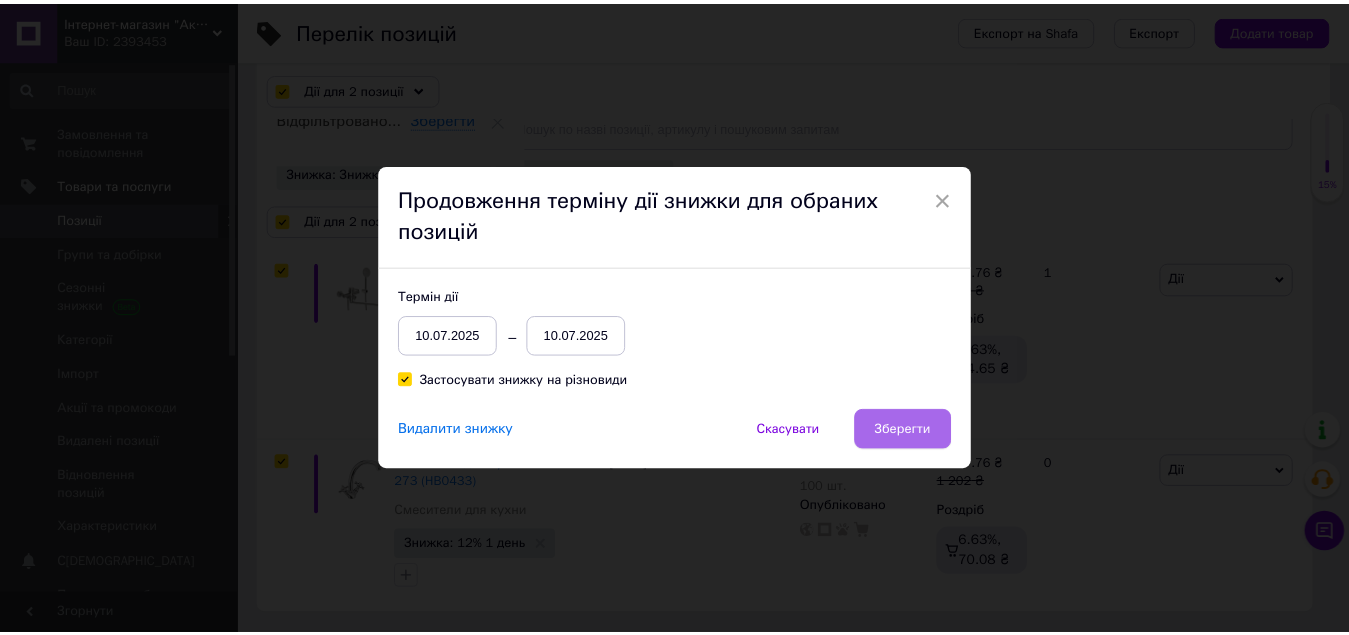 scroll, scrollTop: 200, scrollLeft: 0, axis: vertical 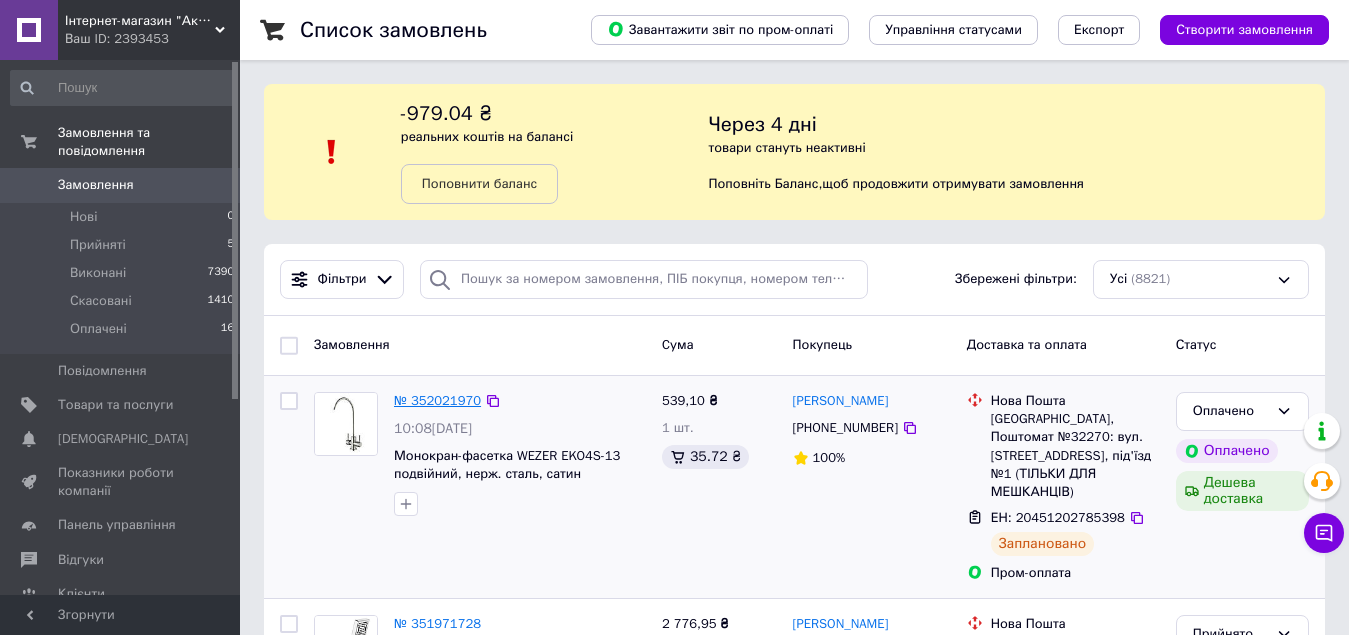 click on "Список замовлень   Завантажити звіт по пром-оплаті Управління статусами Експорт Створити замовлення -979.04 ₴ реальних коштів на балансі Поповнити баланс Через 4 дні товари стануть неактивні Поповніть Баланс ,  щоб продовжити отримувати замовлення Фільтри Збережені фільтри: Усі (8821) Замовлення Cума Покупець Доставка та оплата Статус № 352021970 10:08[DATE] Монокран-фасетка WEZER EKO4S-13 подвійний, нерж. сталь, сатин 539,10 ₴ 1 шт. 35.72 ₴ [PERSON_NAME] [PHONE_NUMBER] 100% [GEOGRAPHIC_DATA] №32270: вул. [STREET_ADDRESS], під'їзд №1 (ТІЛЬКИ ДЛЯ МЕШКАНЦІВ) ЕН: 20451202785398 Заплановано 84%" at bounding box center [794, 5194] 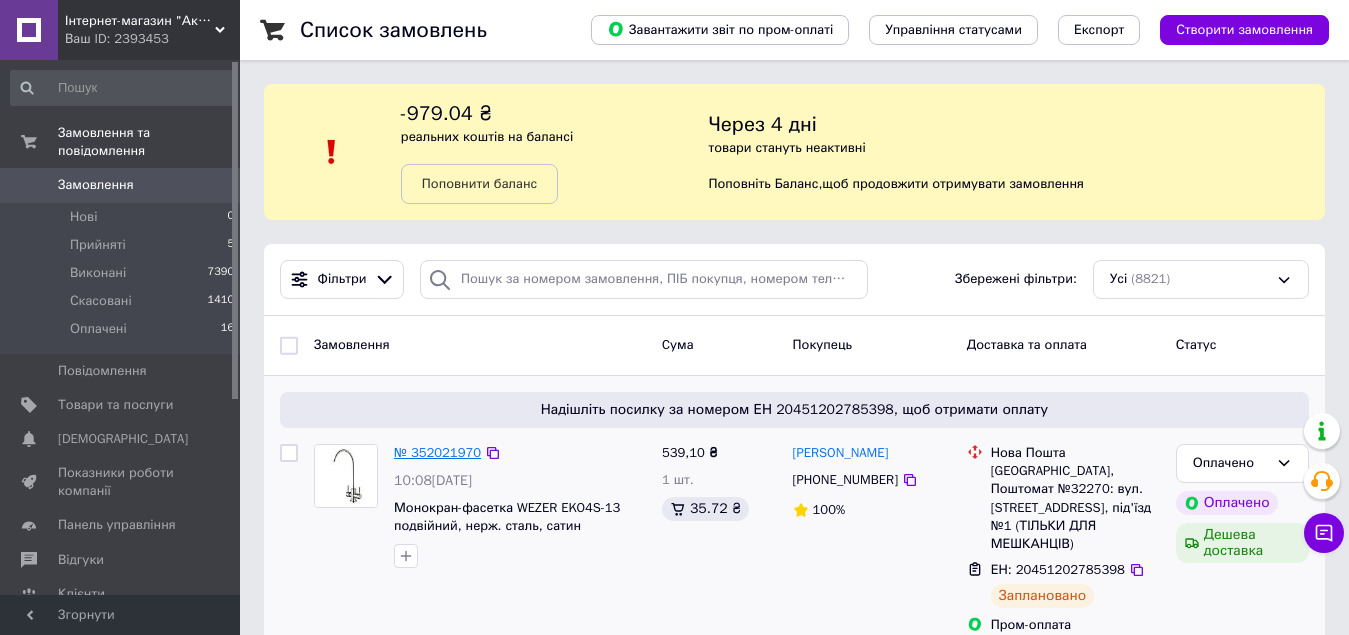 click on "№ 352021970" at bounding box center [437, 452] 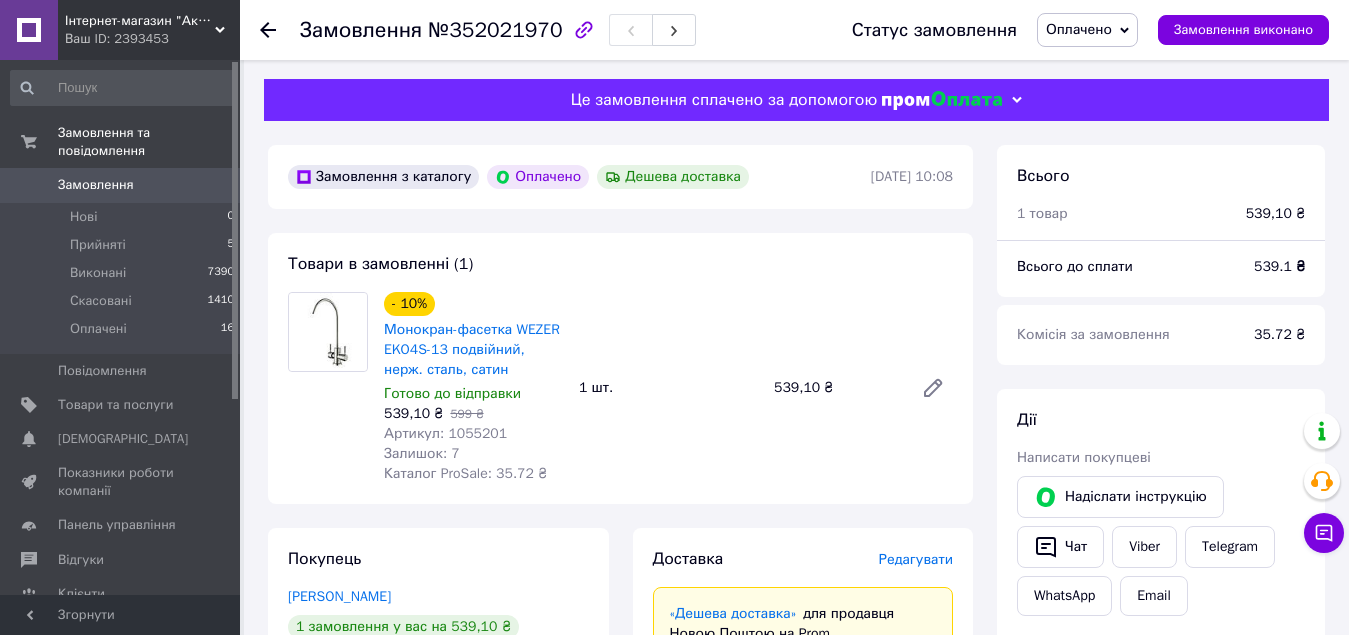 scroll, scrollTop: 0, scrollLeft: 0, axis: both 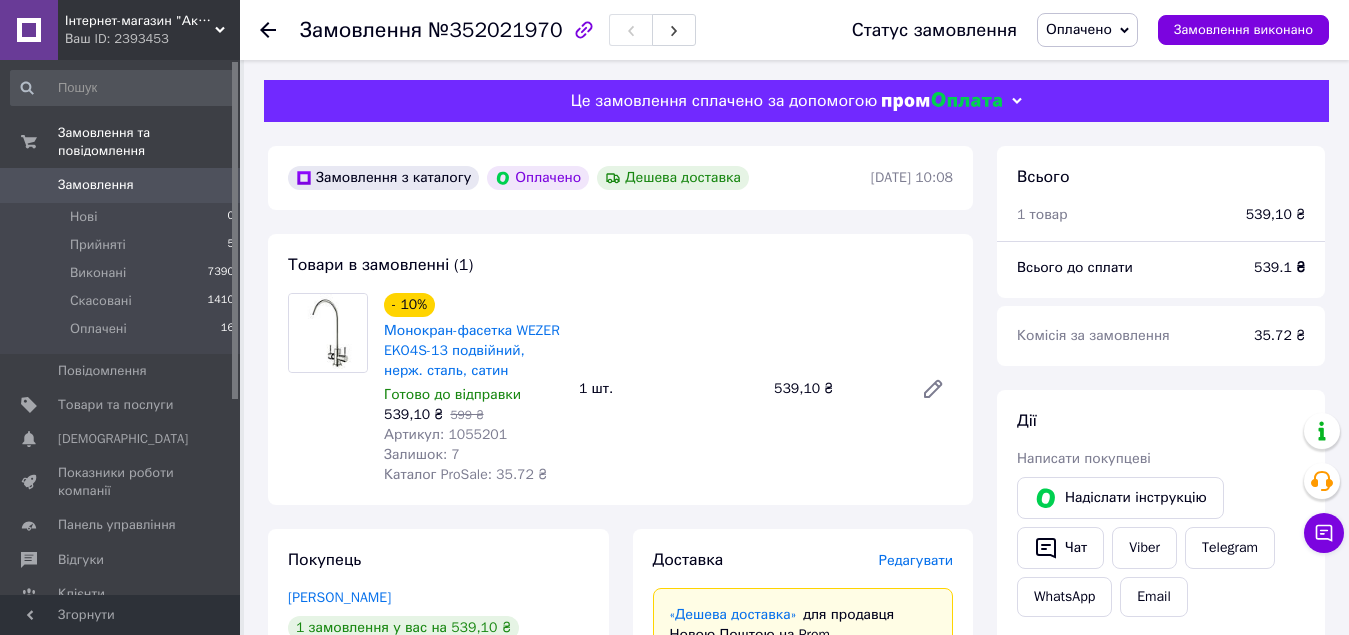 click on "Замовлення" at bounding box center (121, 185) 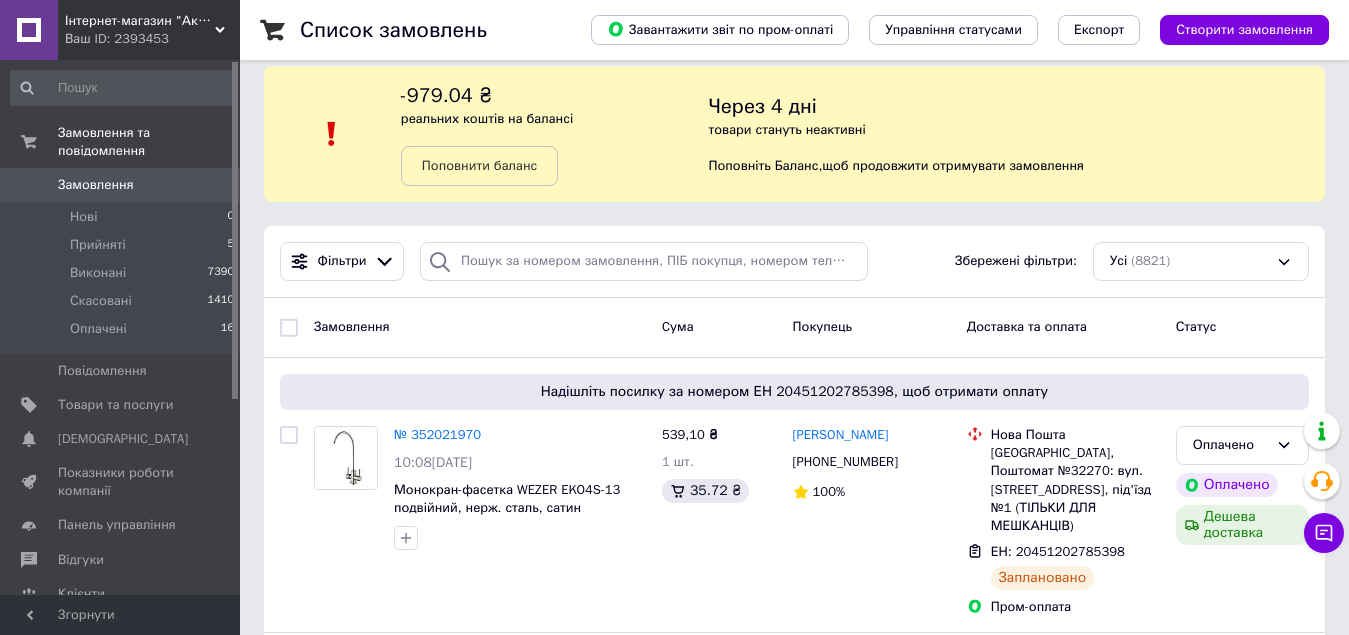 scroll, scrollTop: 0, scrollLeft: 0, axis: both 